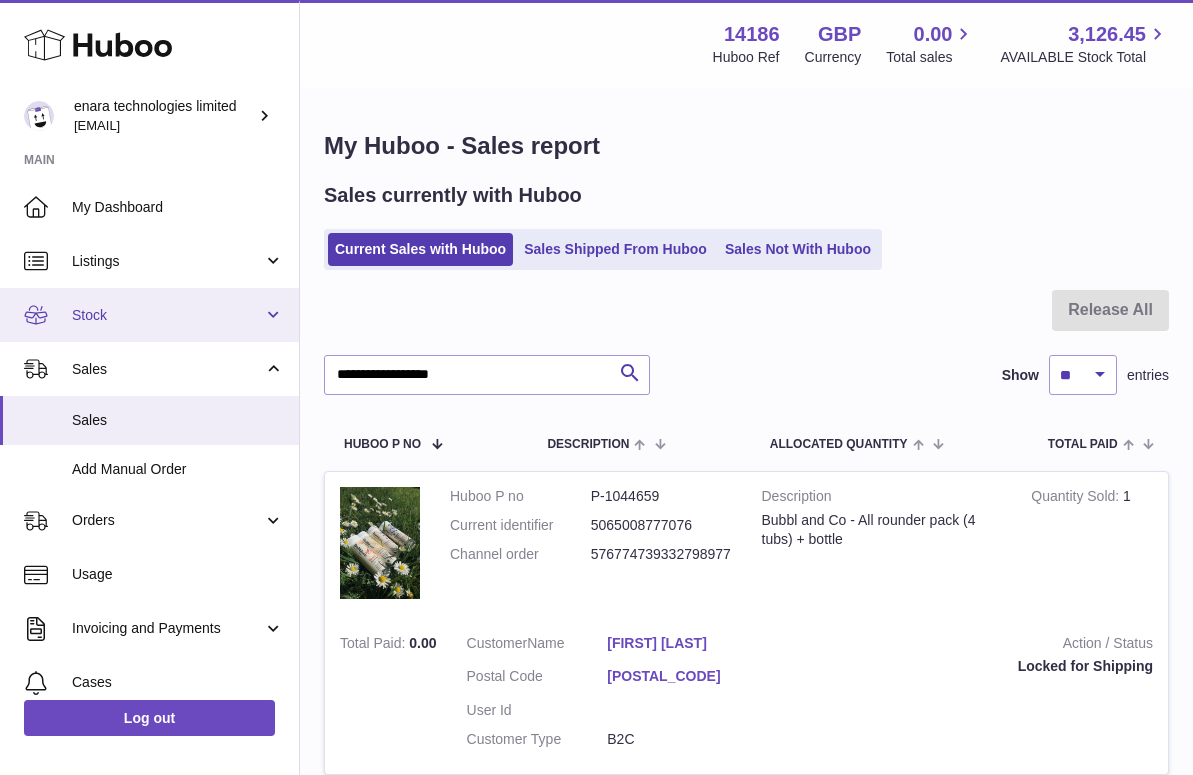 scroll, scrollTop: 0, scrollLeft: 0, axis: both 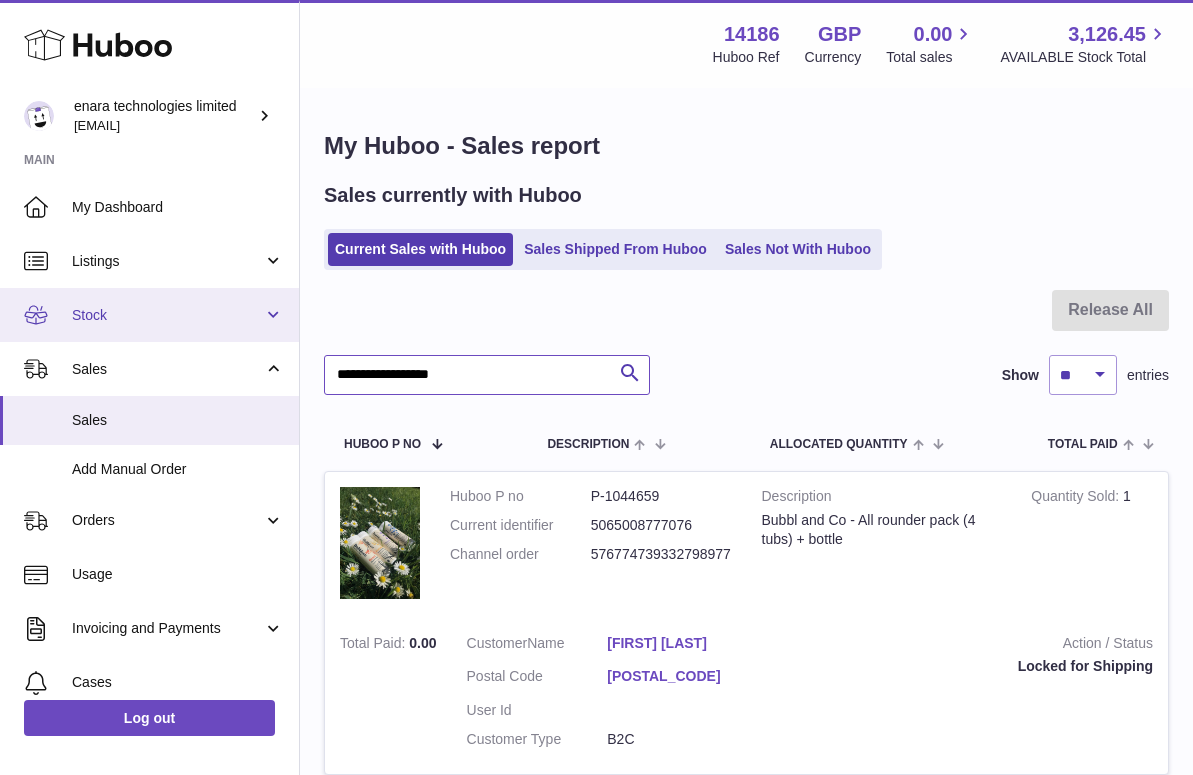 drag, startPoint x: 508, startPoint y: 382, endPoint x: 150, endPoint y: 308, distance: 365.56805 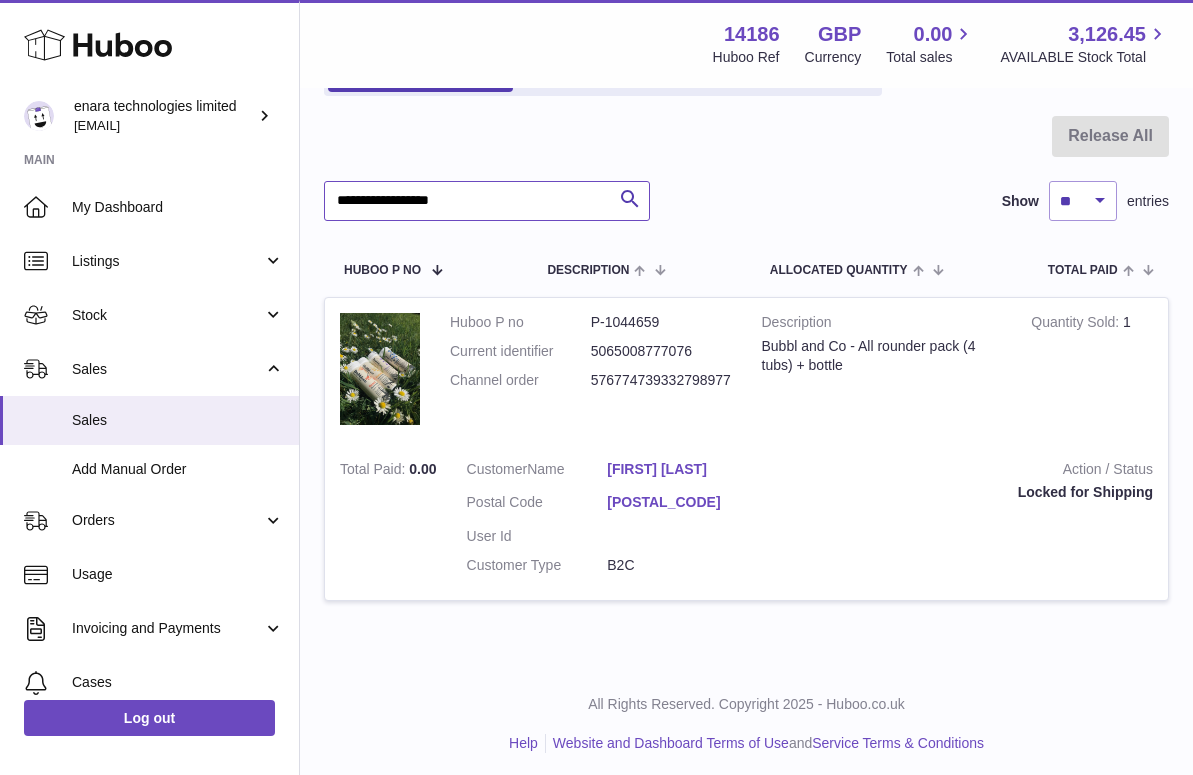 scroll, scrollTop: 173, scrollLeft: 0, axis: vertical 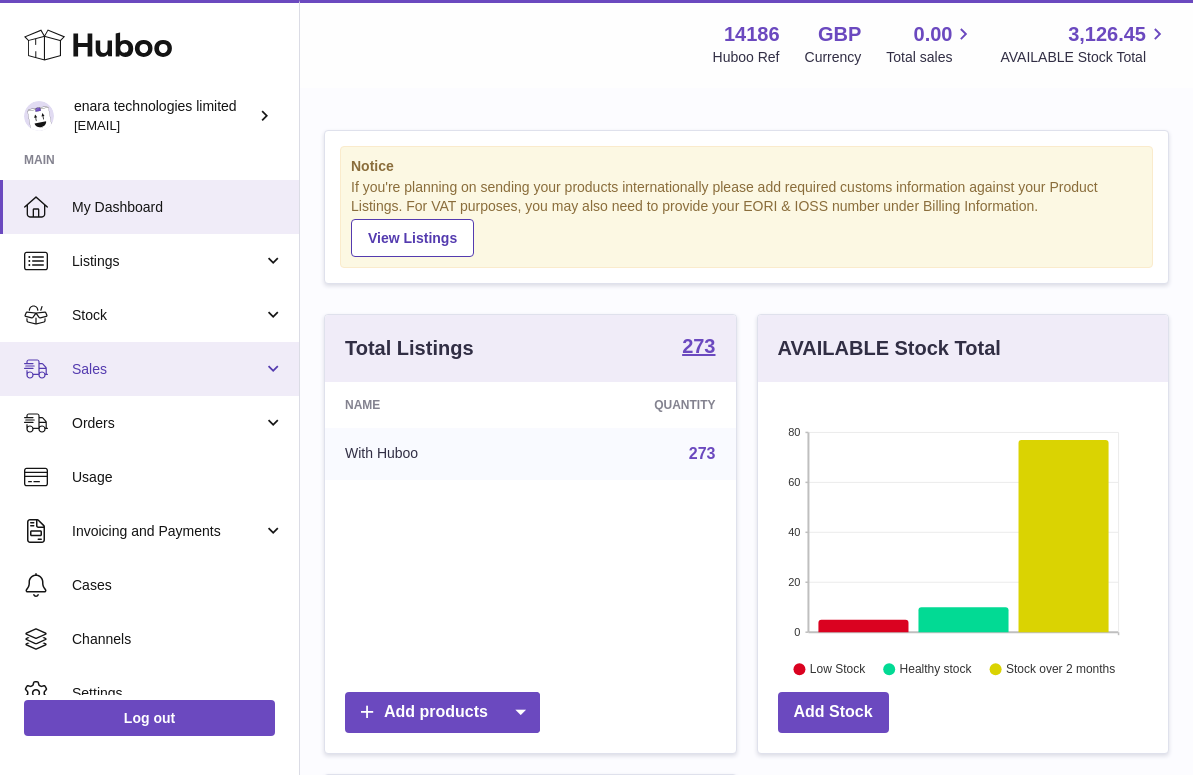 click on "Sales" at bounding box center [167, 369] 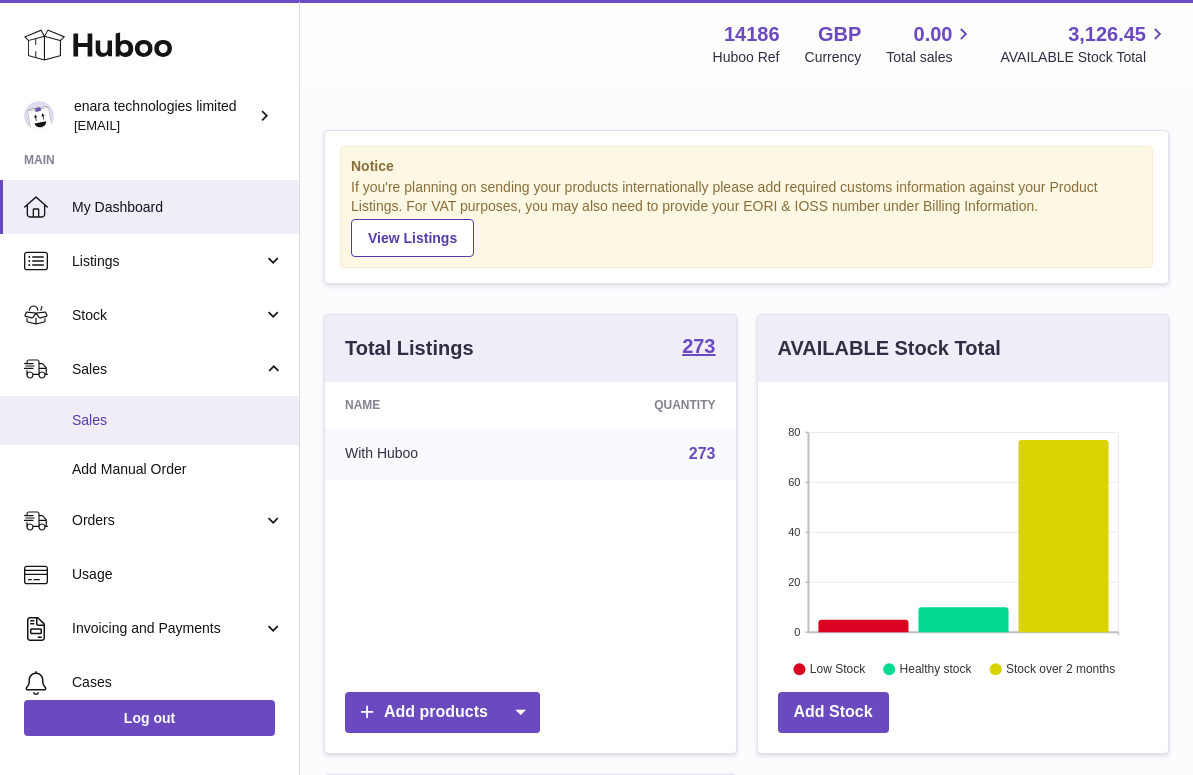 click on "Sales" at bounding box center [178, 420] 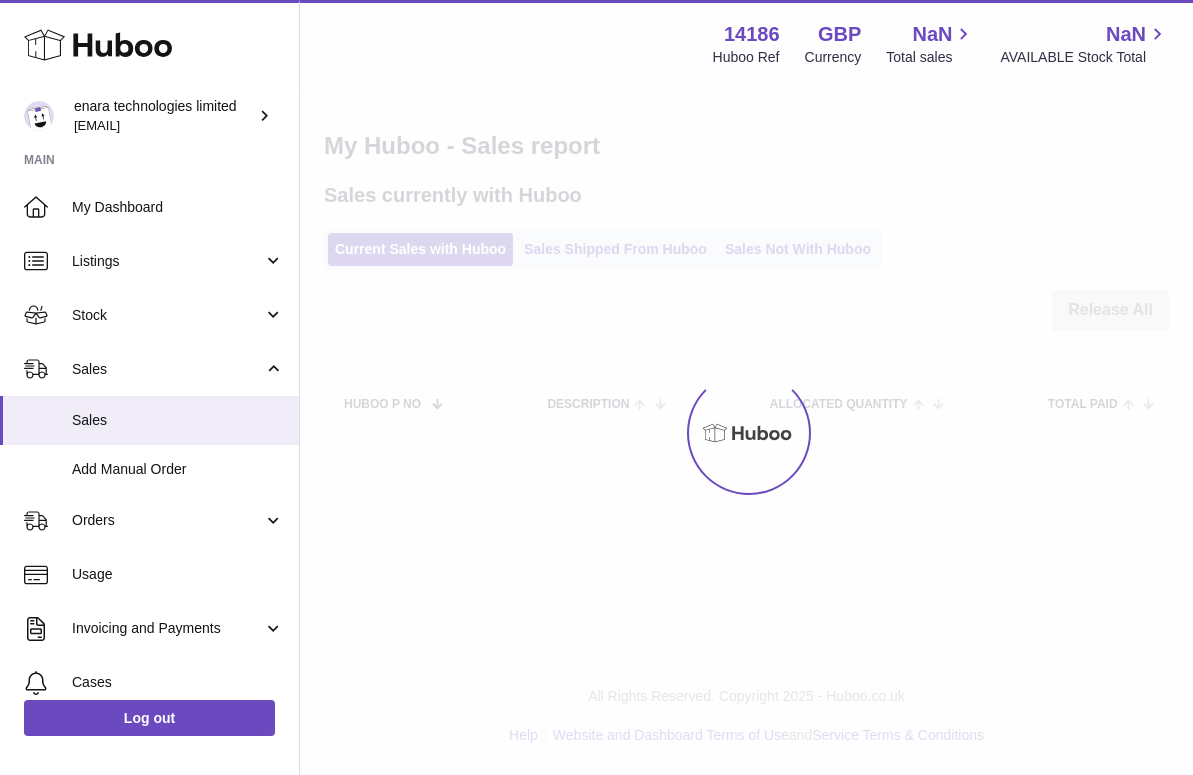 scroll, scrollTop: 0, scrollLeft: 0, axis: both 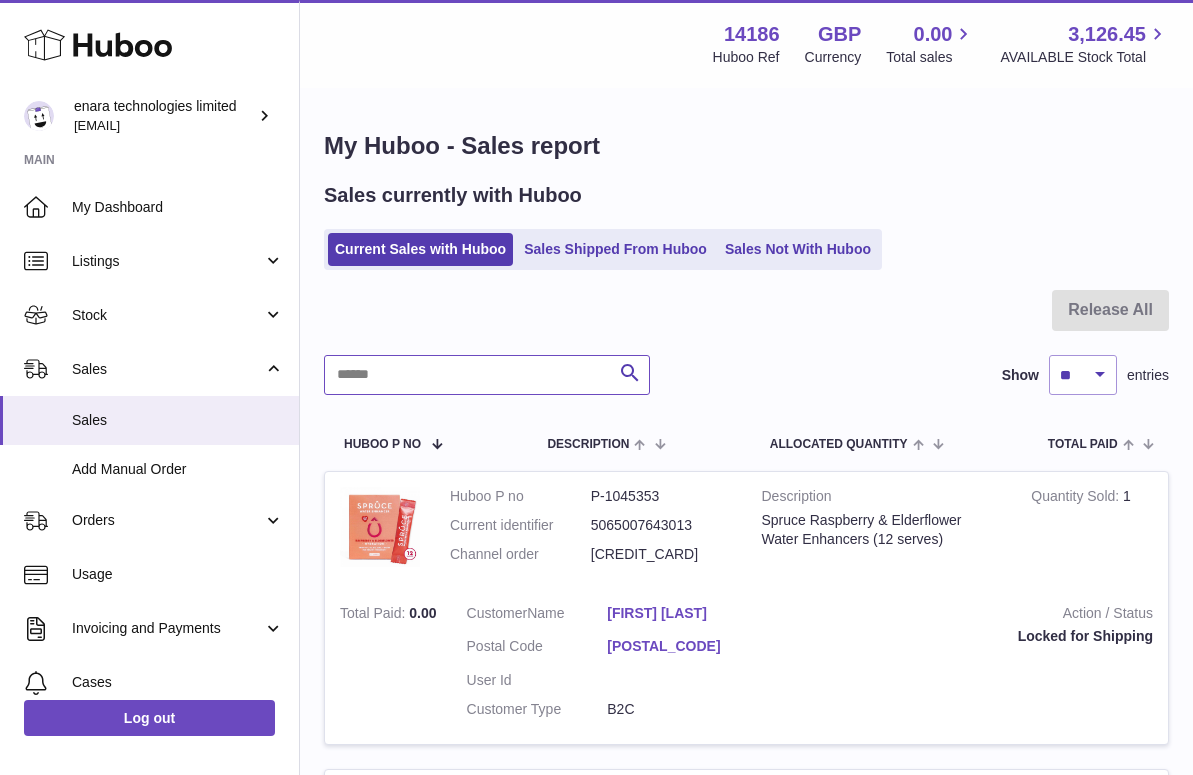 click at bounding box center [487, 375] 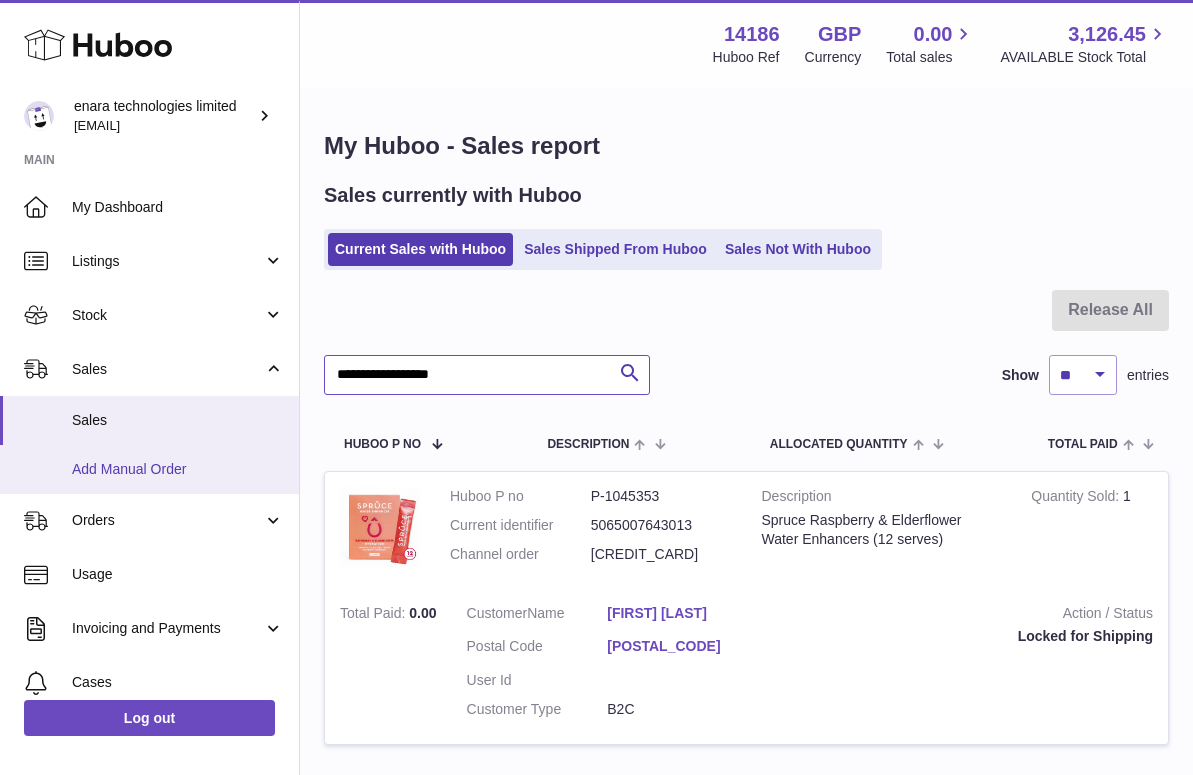 type on "**********" 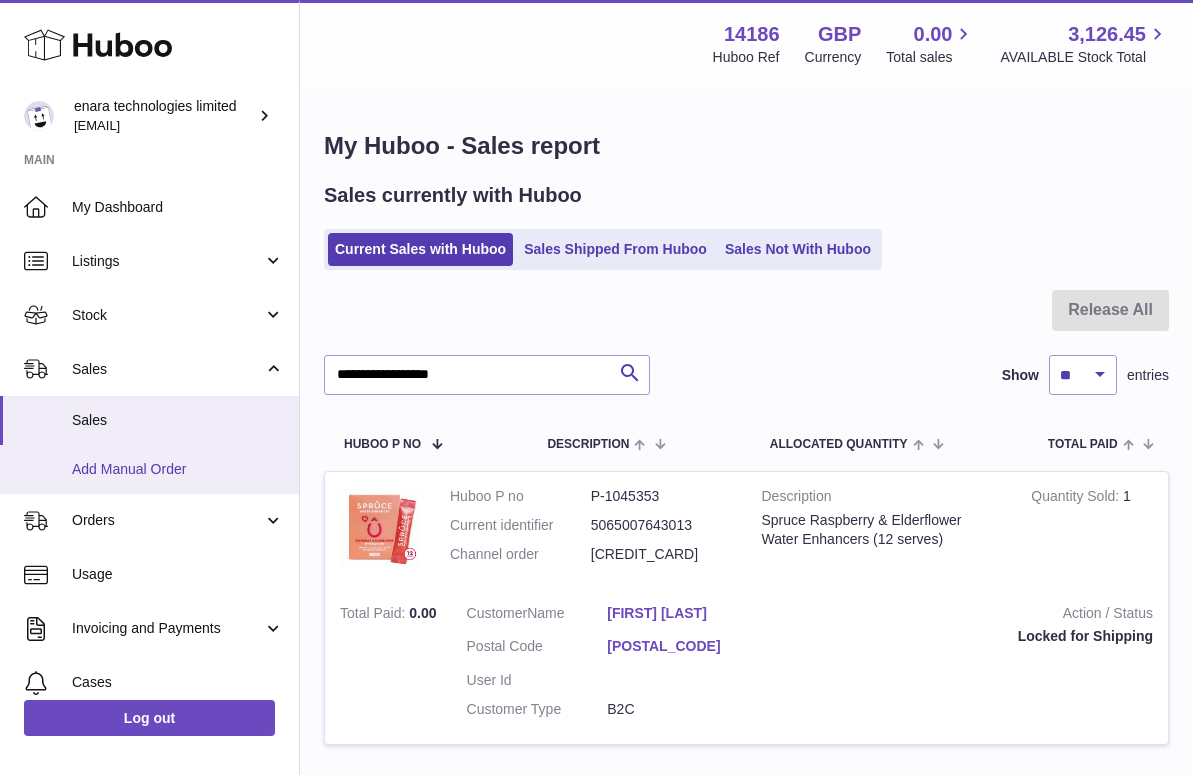 click on "Add Manual Order" at bounding box center (178, 469) 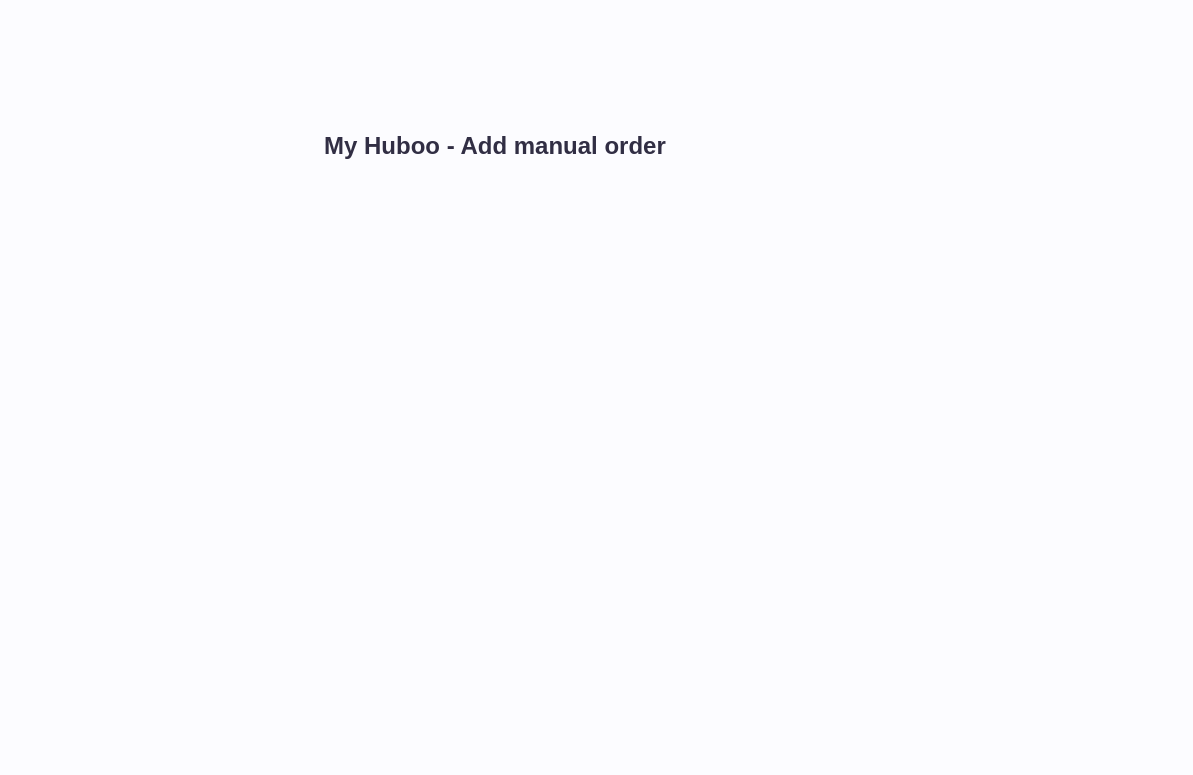 scroll, scrollTop: 0, scrollLeft: 0, axis: both 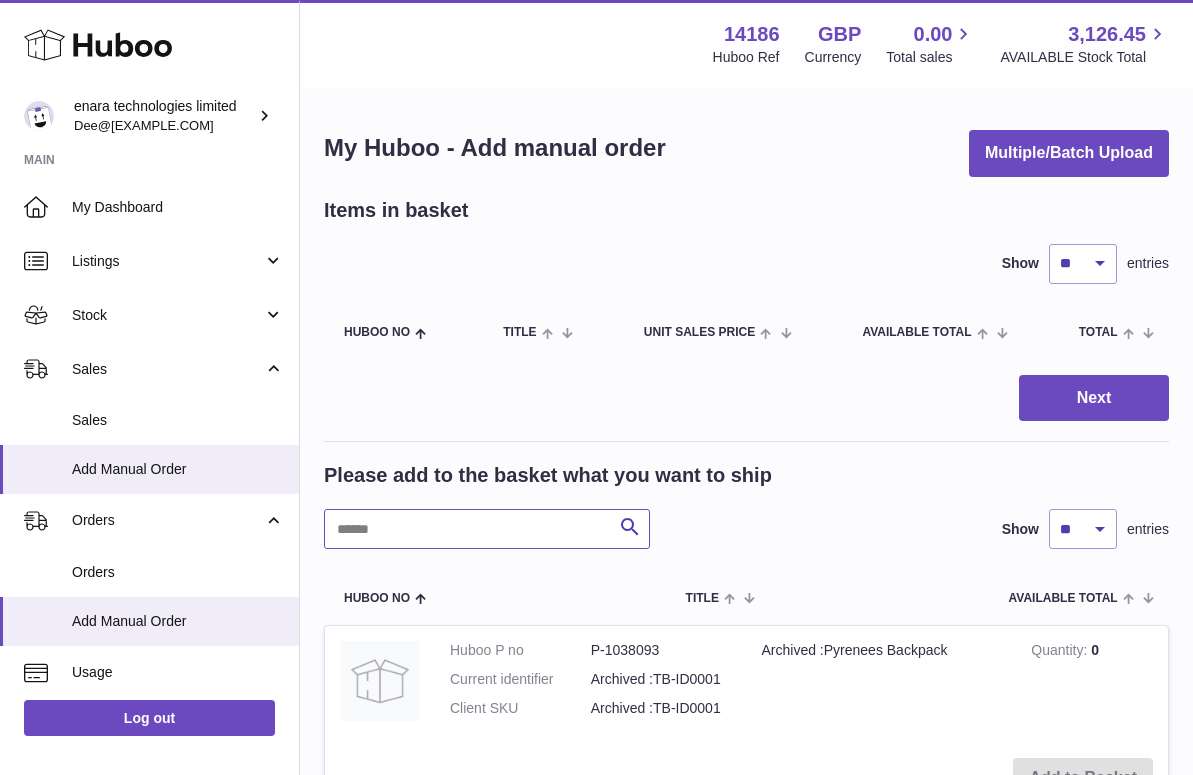 click at bounding box center [487, 529] 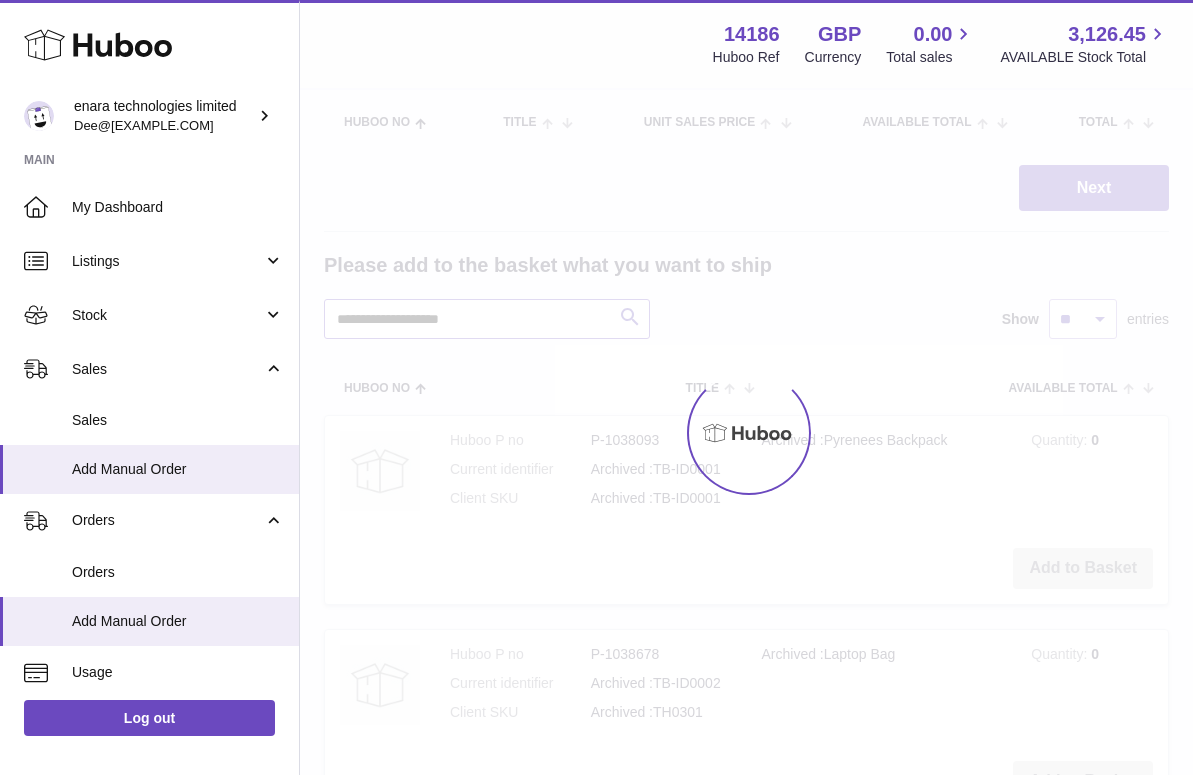 scroll, scrollTop: 235, scrollLeft: 0, axis: vertical 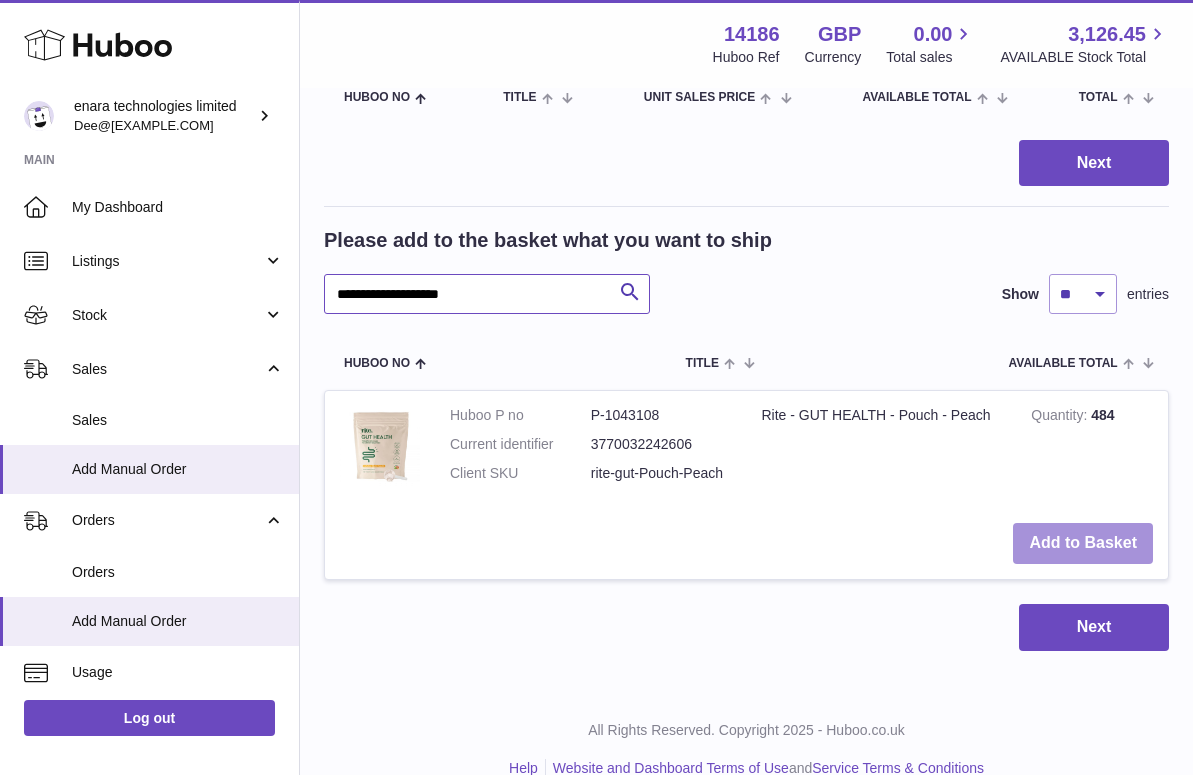 type on "**********" 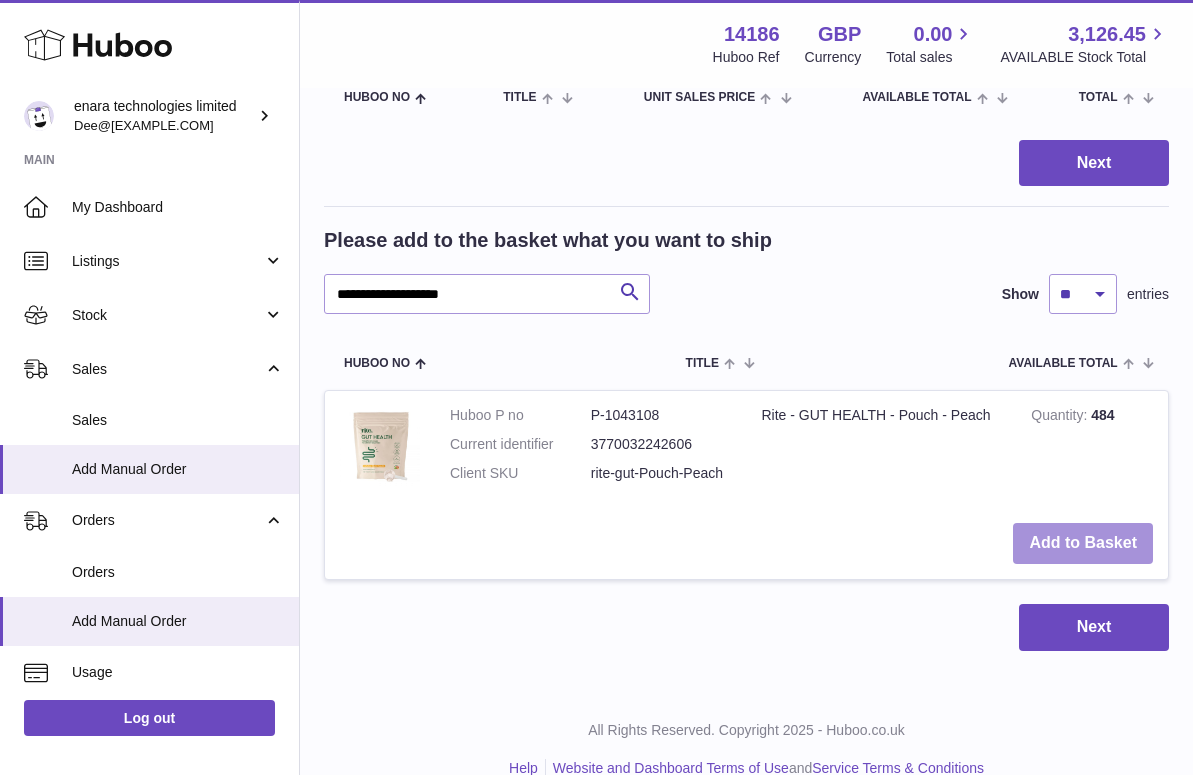 click on "Add to Basket" at bounding box center [1083, 543] 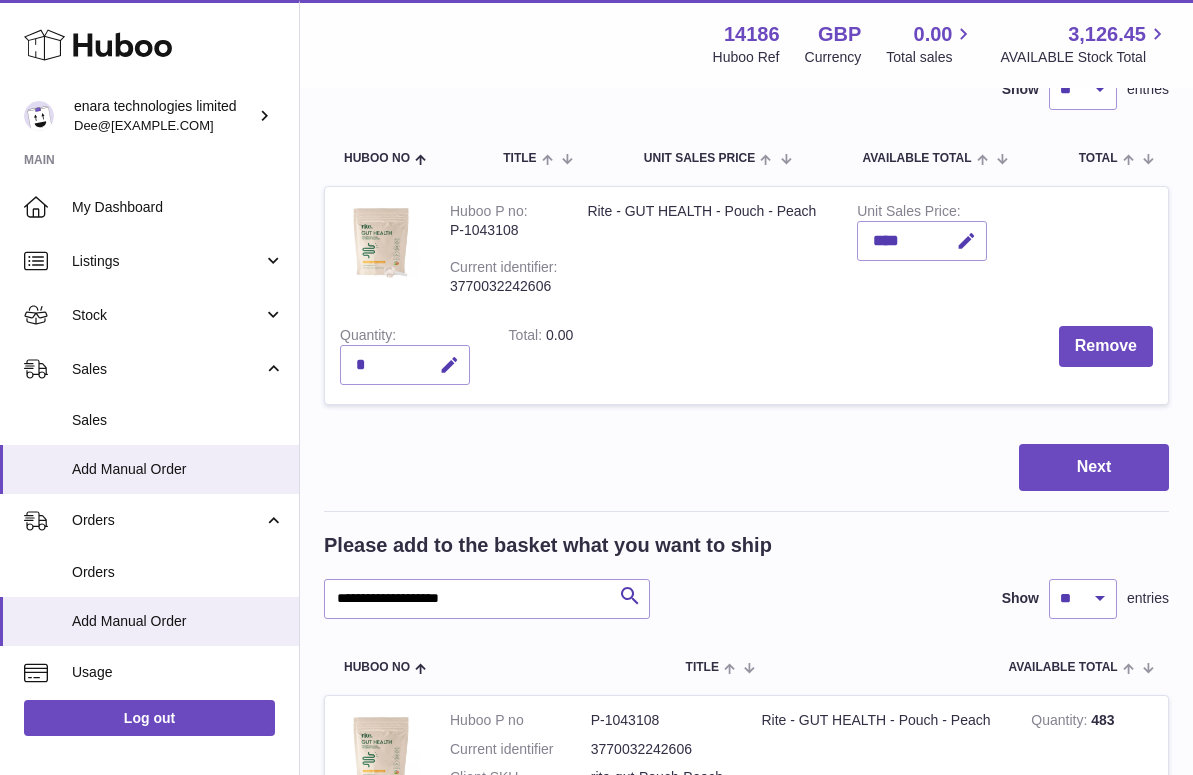scroll, scrollTop: 137, scrollLeft: 0, axis: vertical 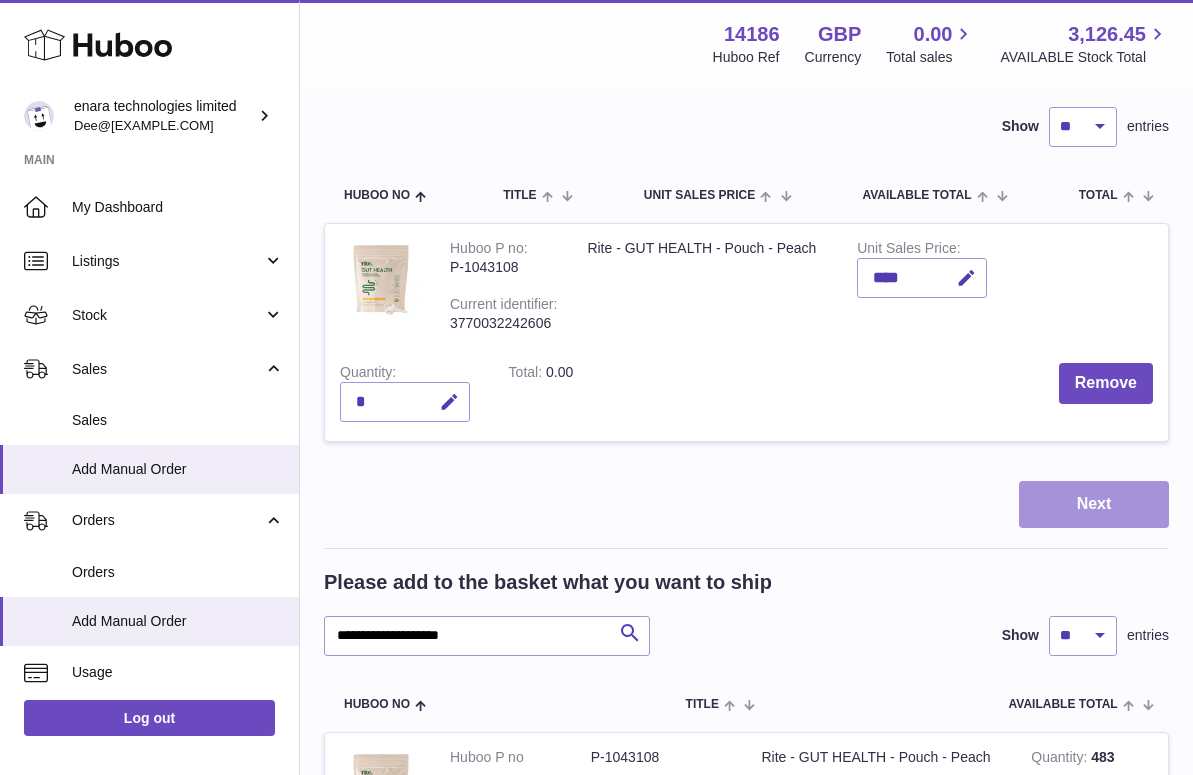 click on "Next" at bounding box center [1094, 504] 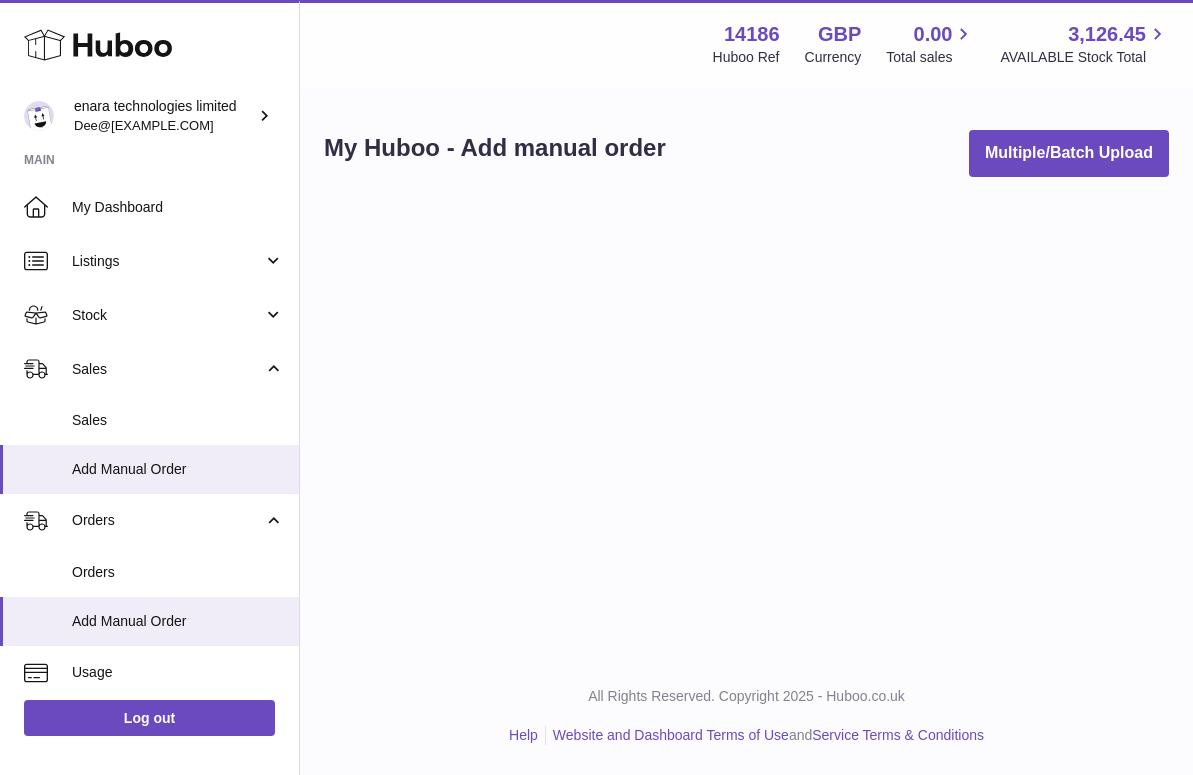 scroll, scrollTop: 0, scrollLeft: 0, axis: both 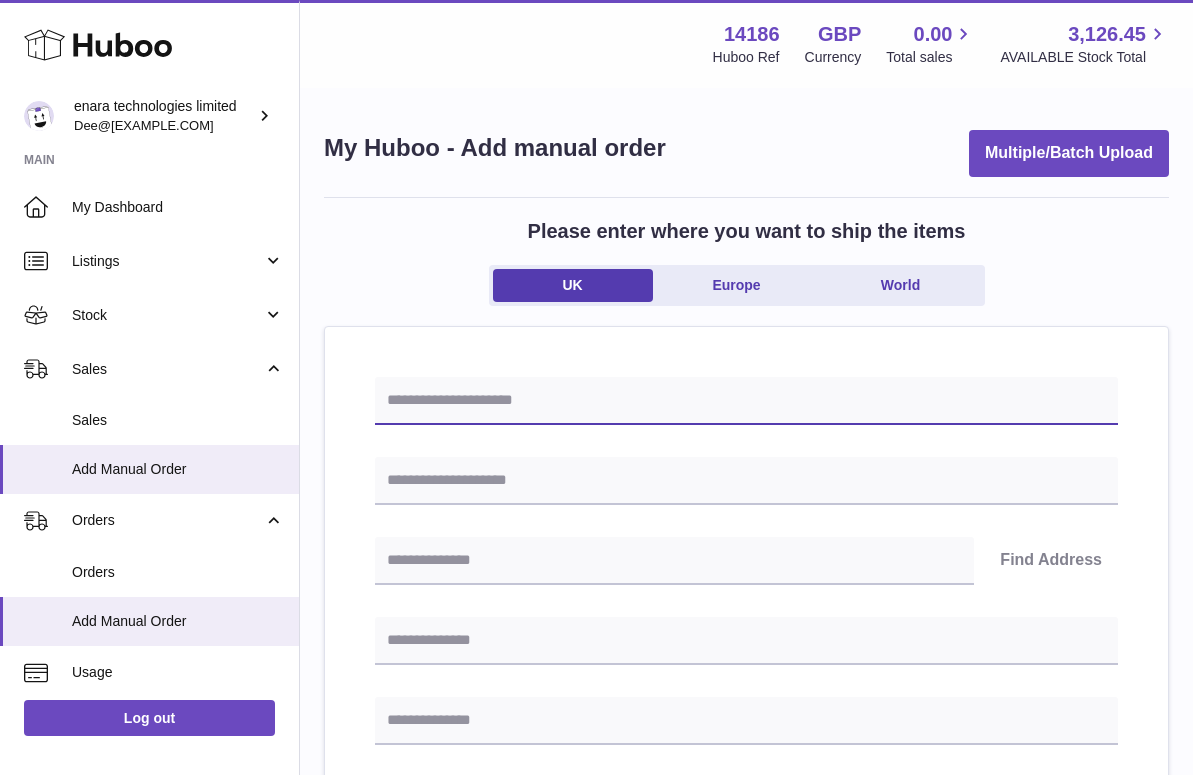 click at bounding box center [746, 401] 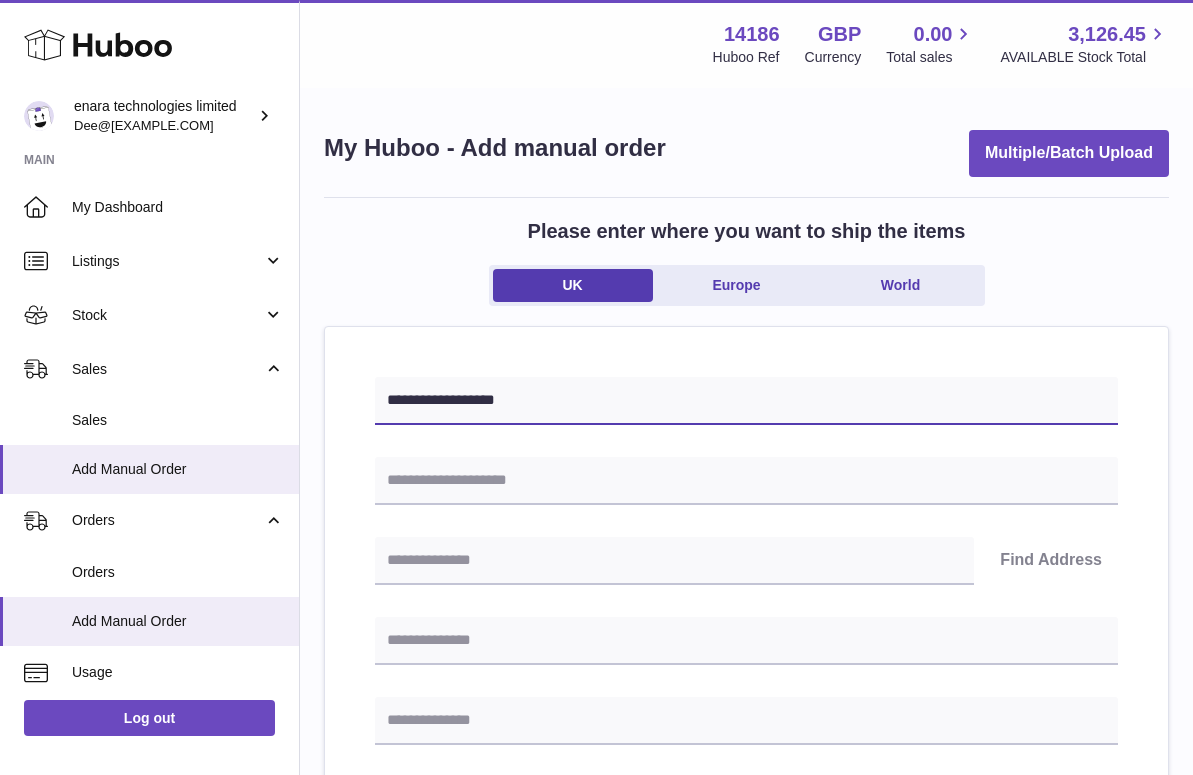 type on "**********" 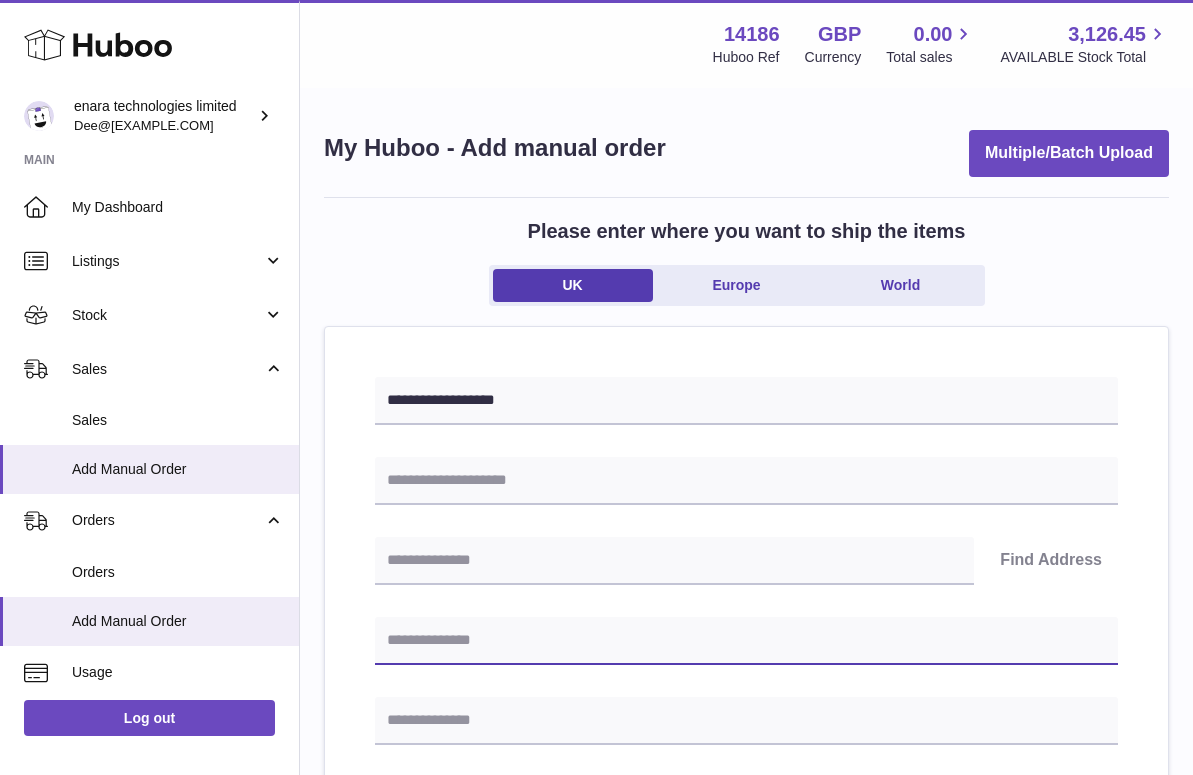 paste on "**********" 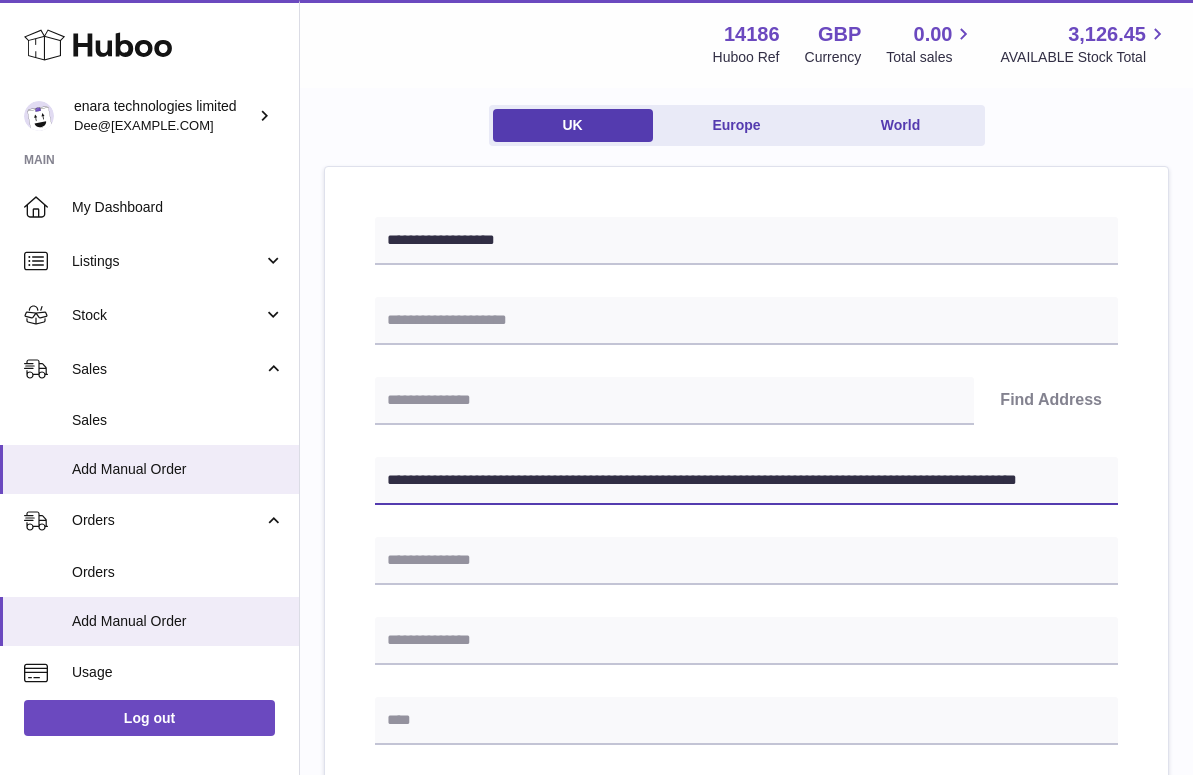 scroll, scrollTop: 202, scrollLeft: 0, axis: vertical 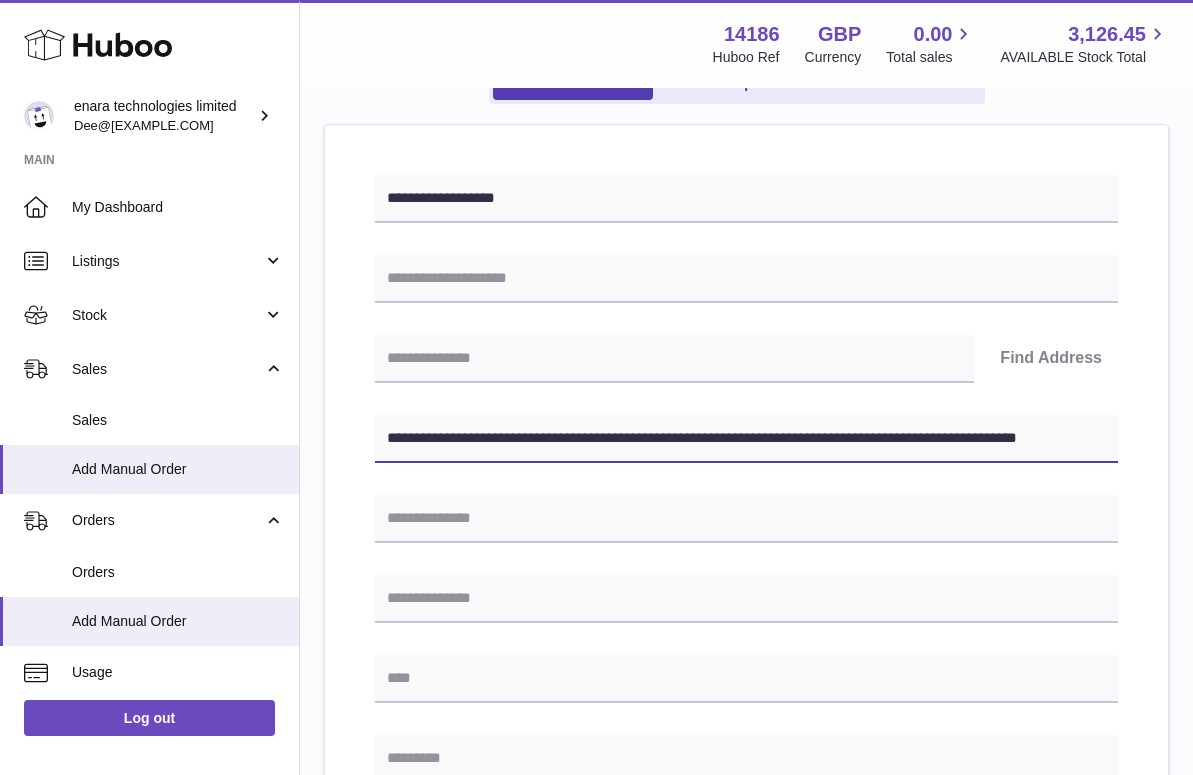 drag, startPoint x: 732, startPoint y: 441, endPoint x: 1174, endPoint y: 461, distance: 442.45227 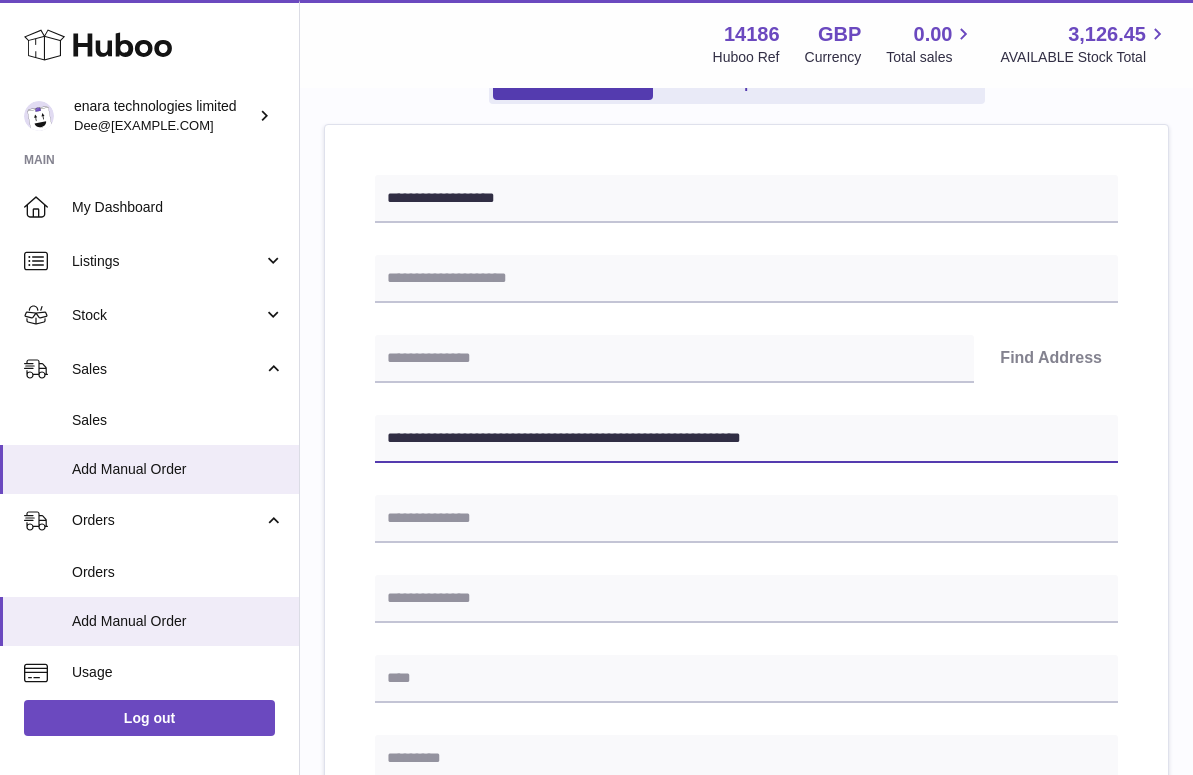 type on "**********" 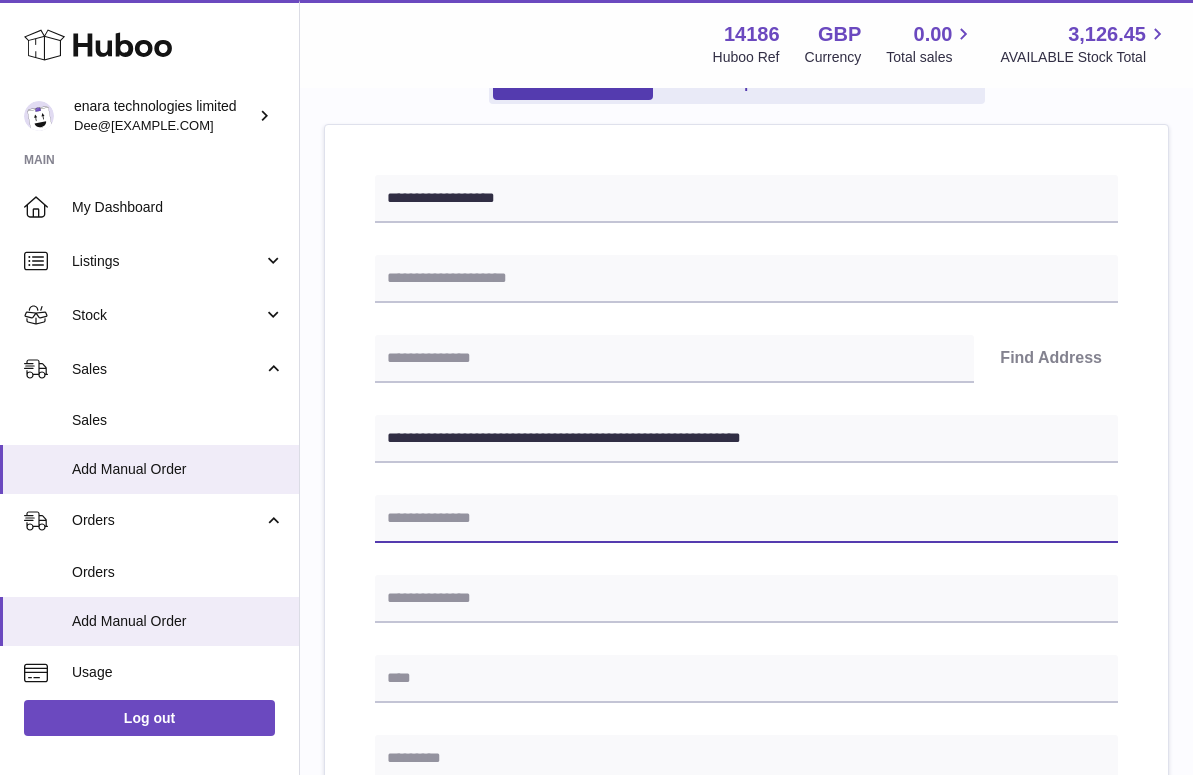 paste on "**********" 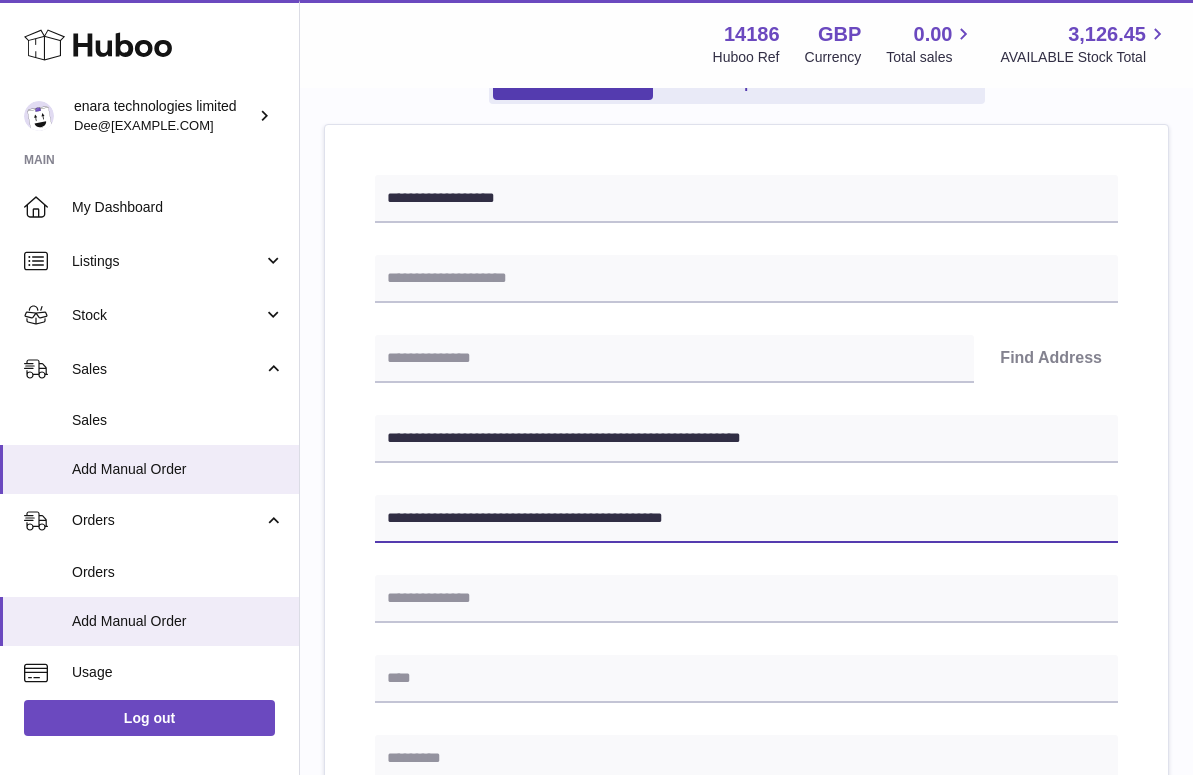 type on "**********" 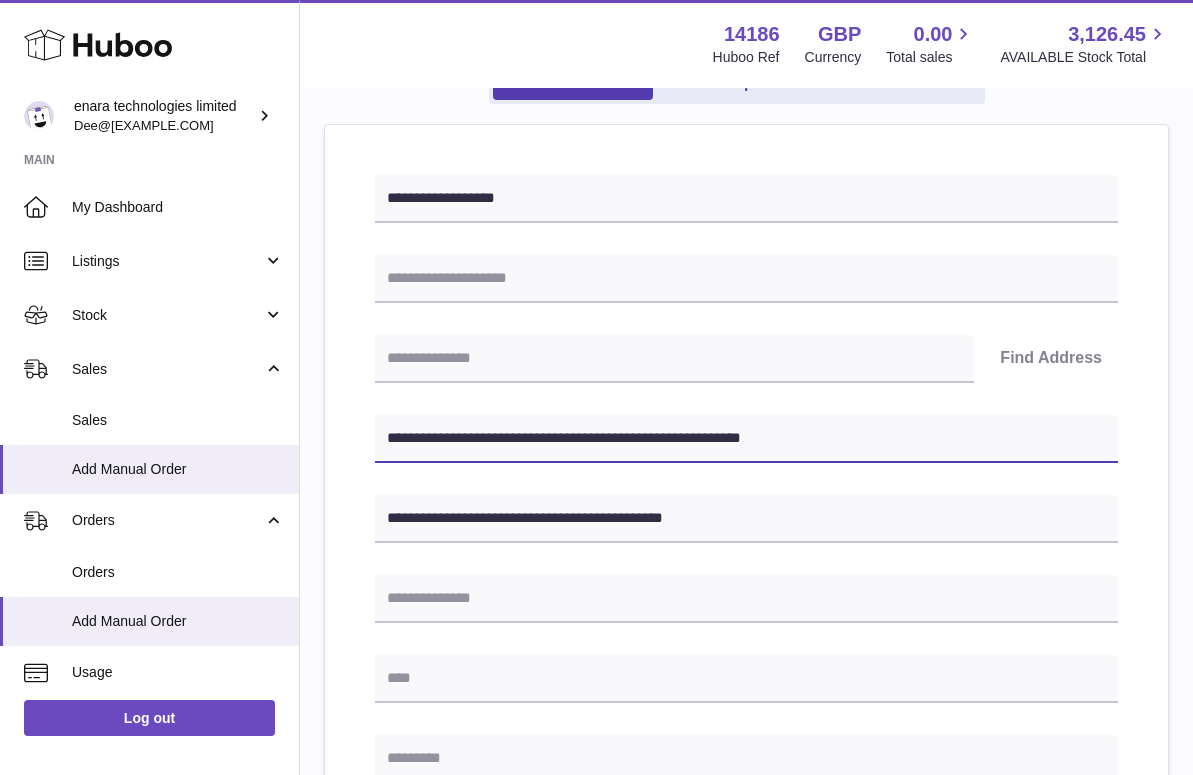 drag, startPoint x: 481, startPoint y: 443, endPoint x: 393, endPoint y: 435, distance: 88.362885 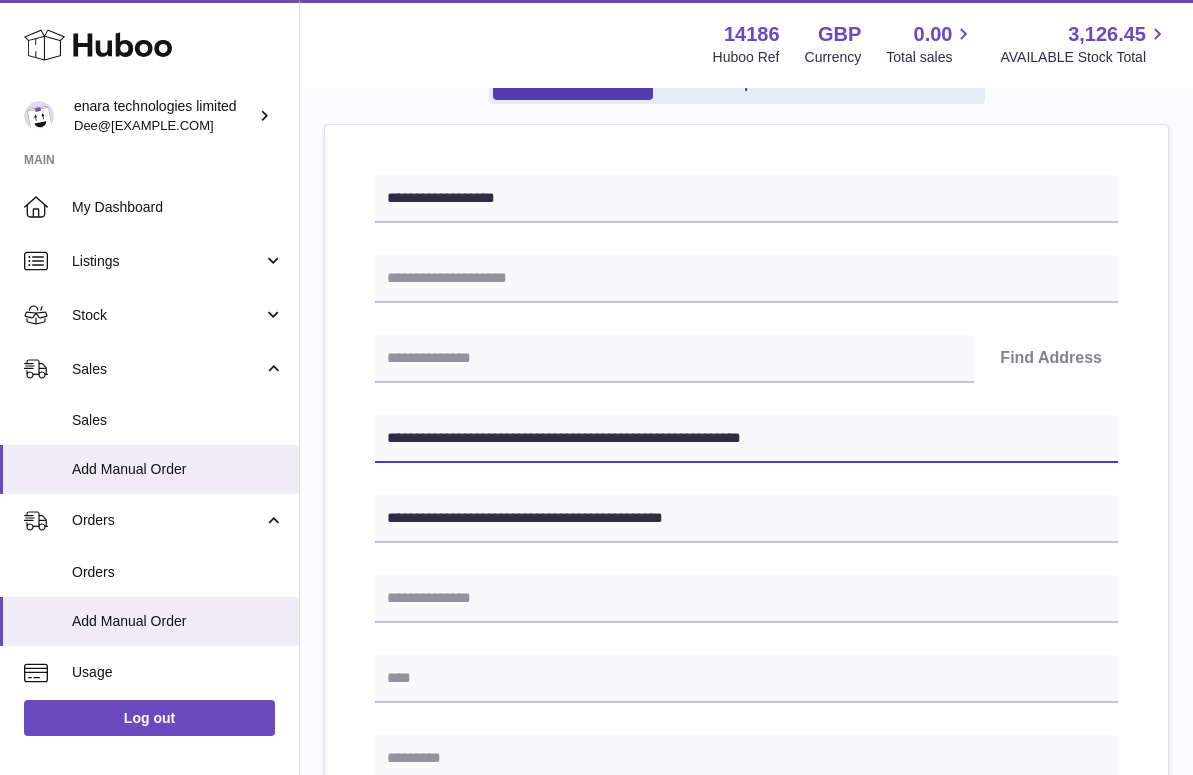 click on "**********" at bounding box center (746, 439) 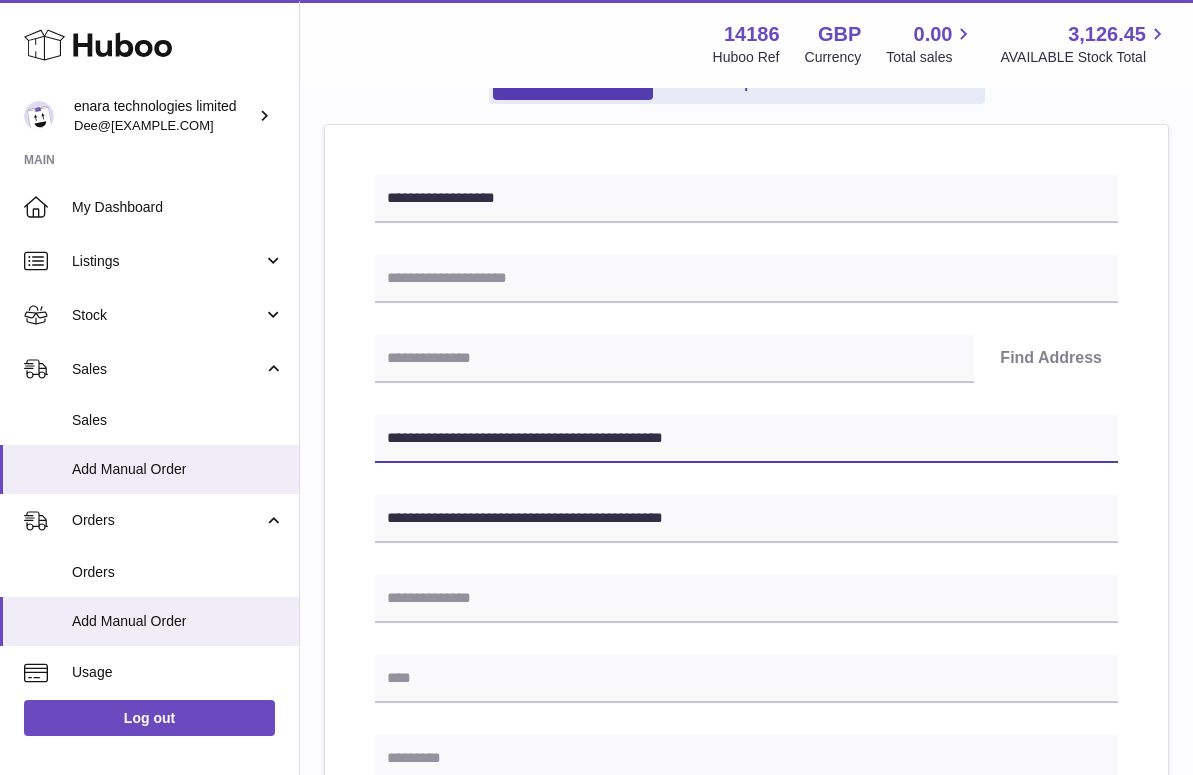 type on "**********" 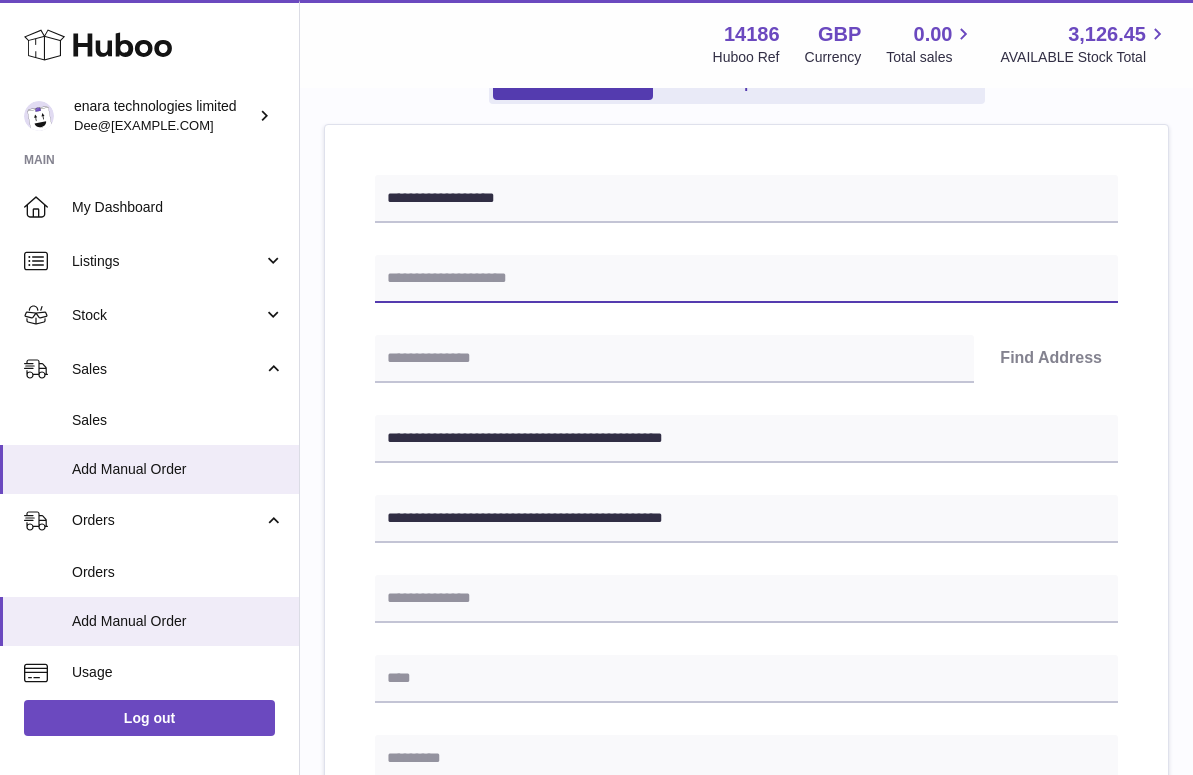 paste on "**********" 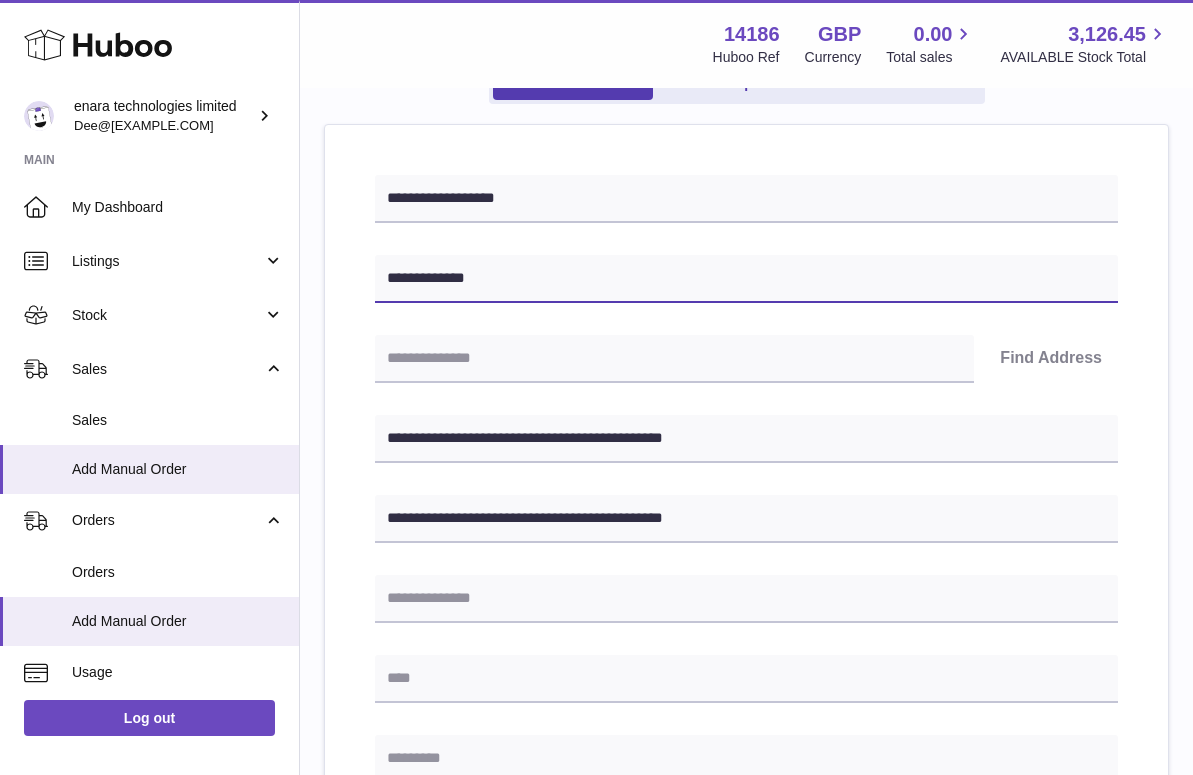 type on "**********" 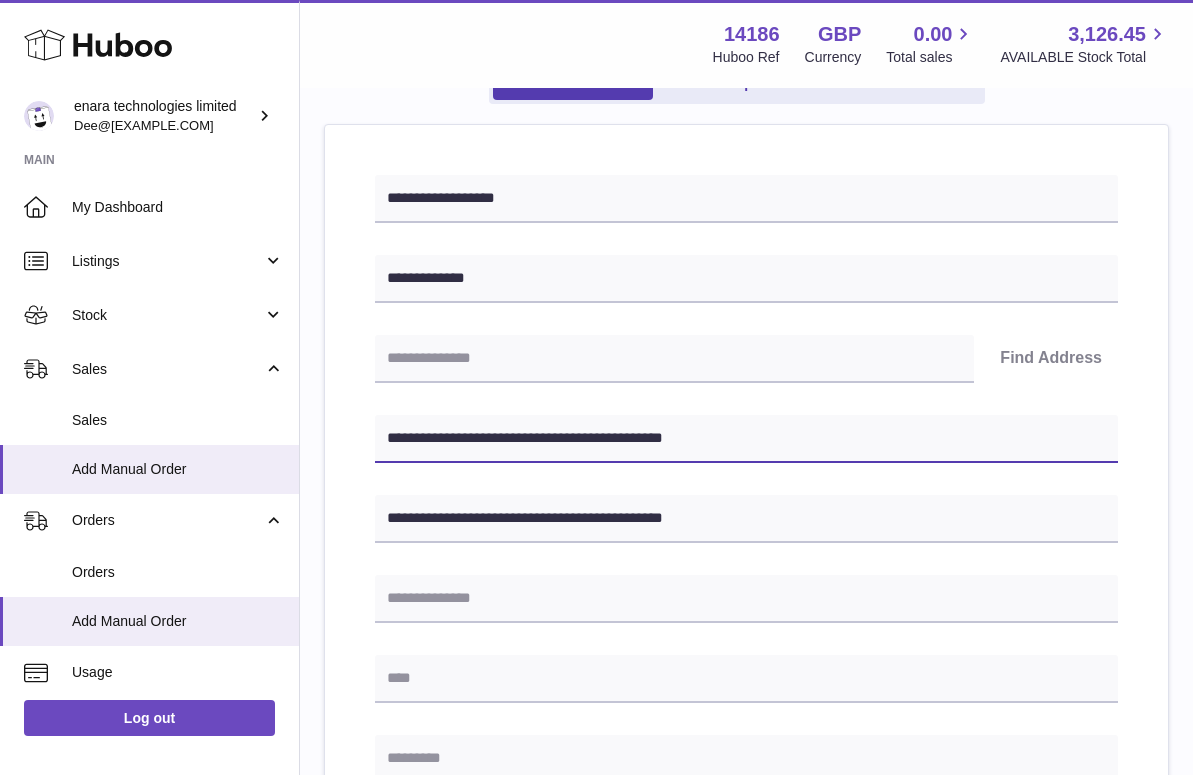 click on "**********" at bounding box center (746, 439) 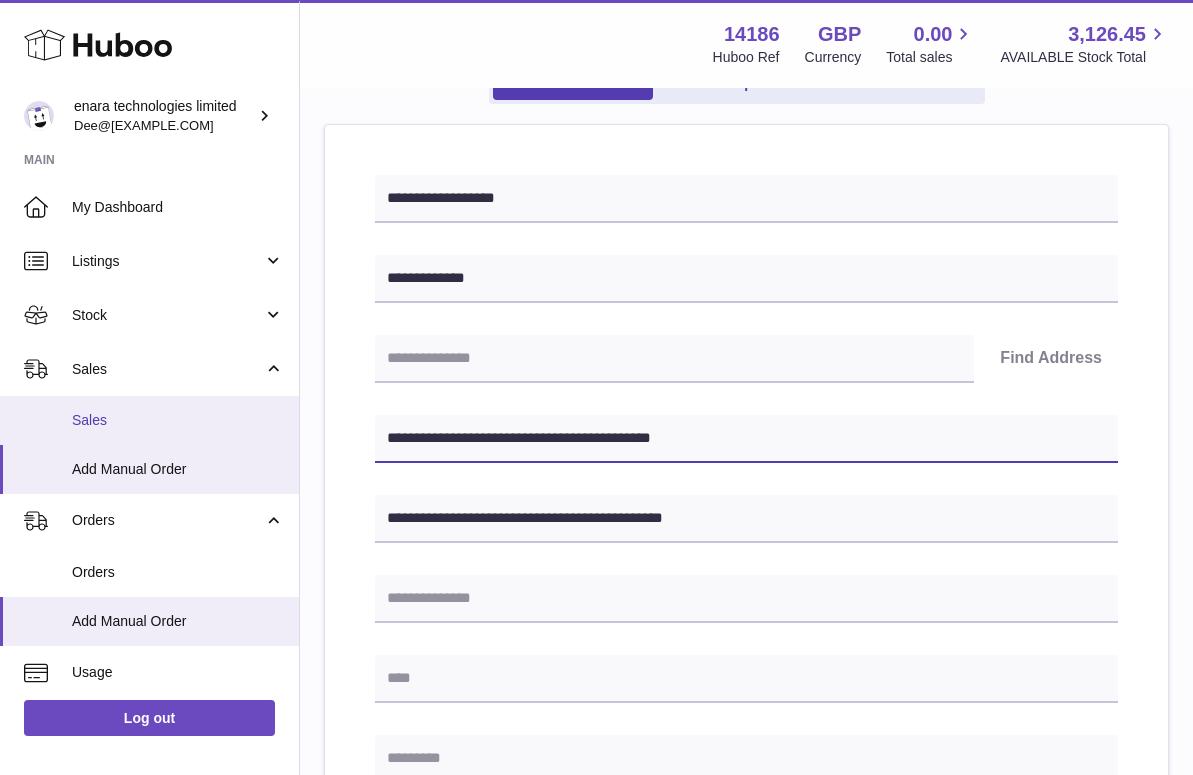 drag, startPoint x: 507, startPoint y: 434, endPoint x: 226, endPoint y: 404, distance: 282.5969 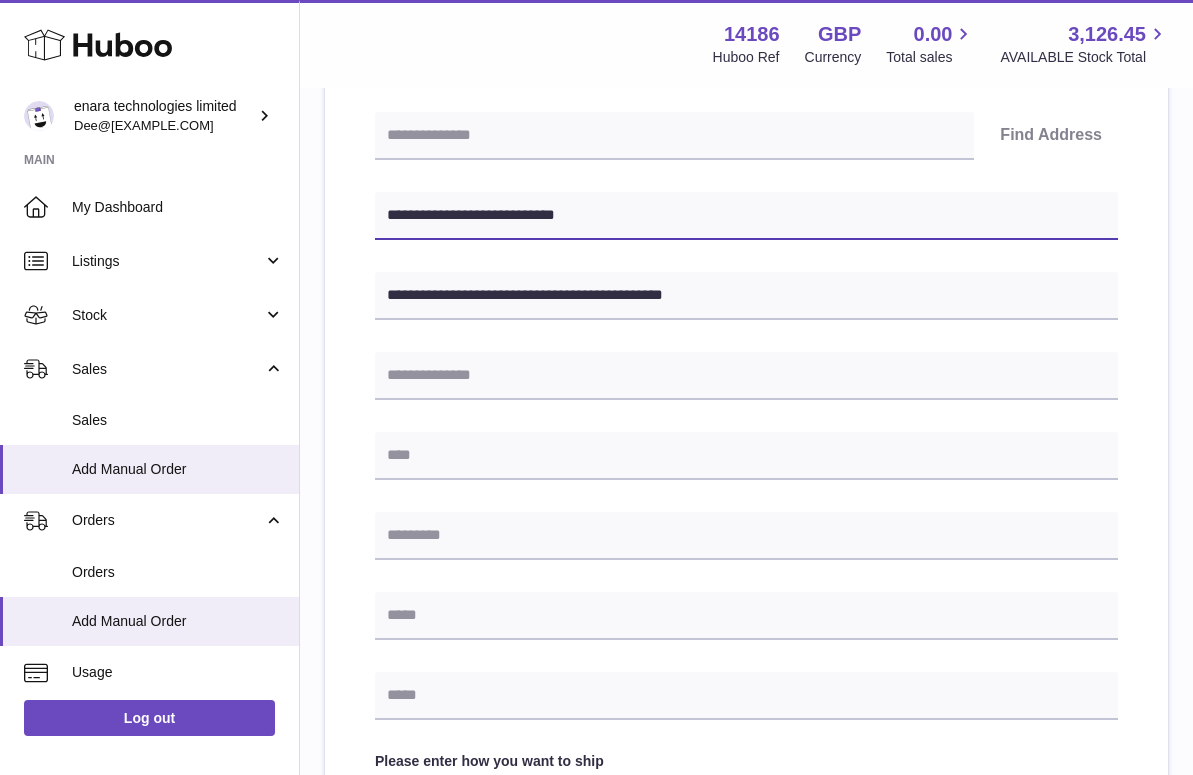 scroll, scrollTop: 428, scrollLeft: 0, axis: vertical 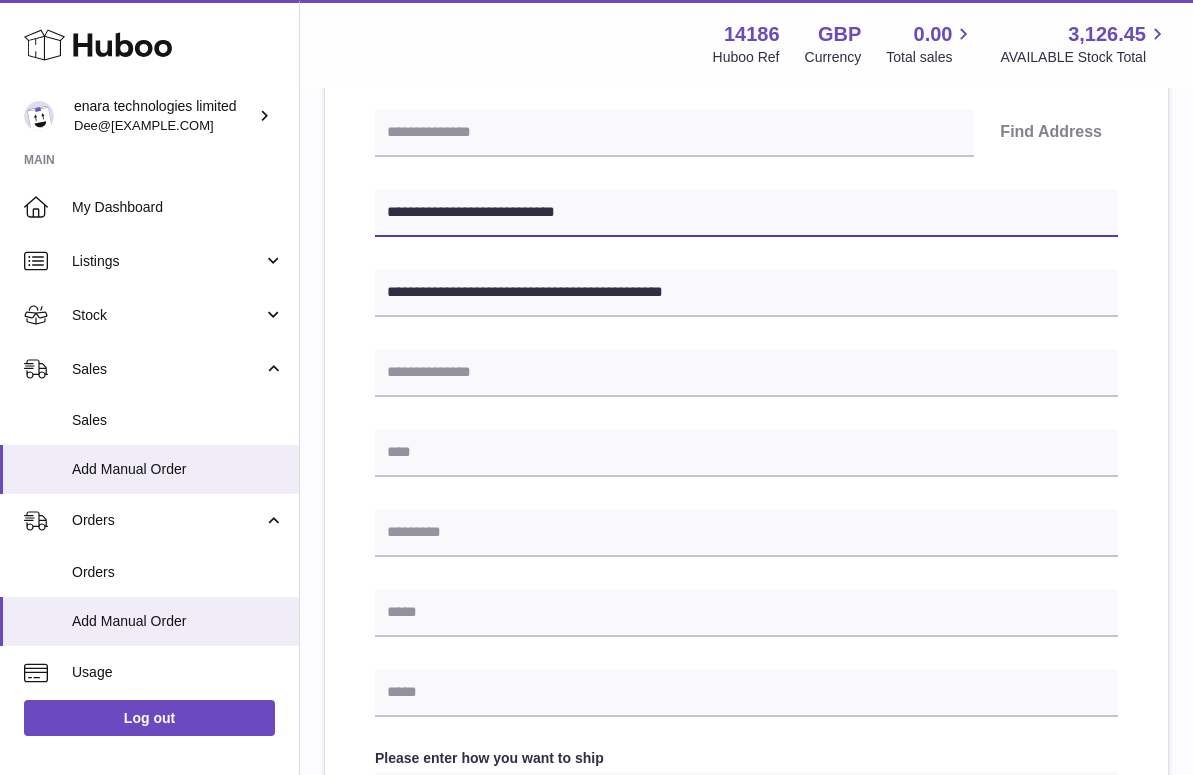 type on "**********" 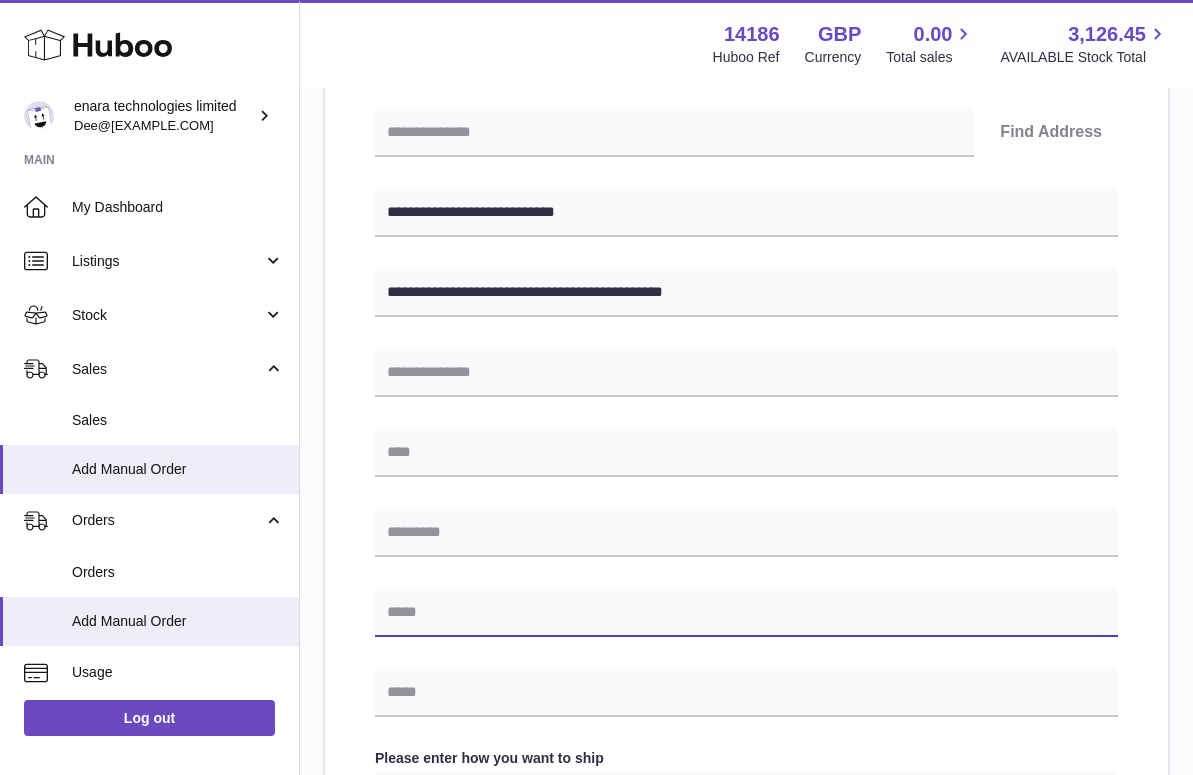 type on "*" 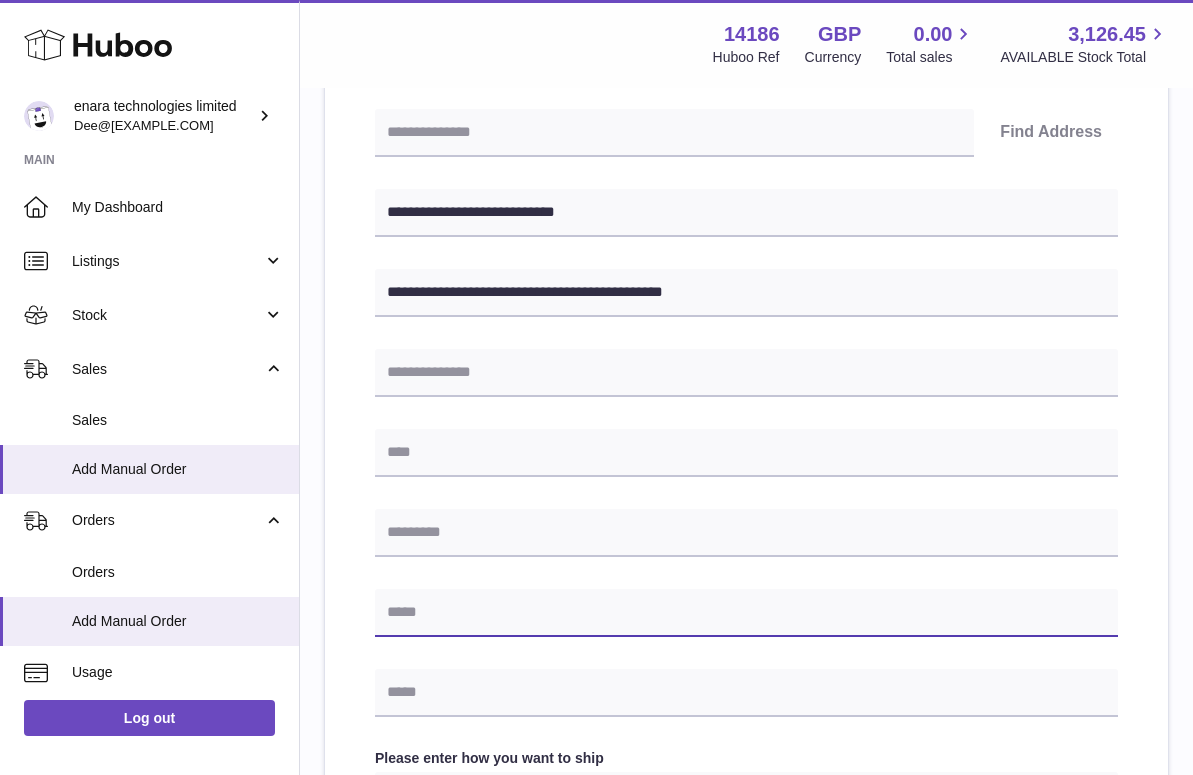 paste on "**********" 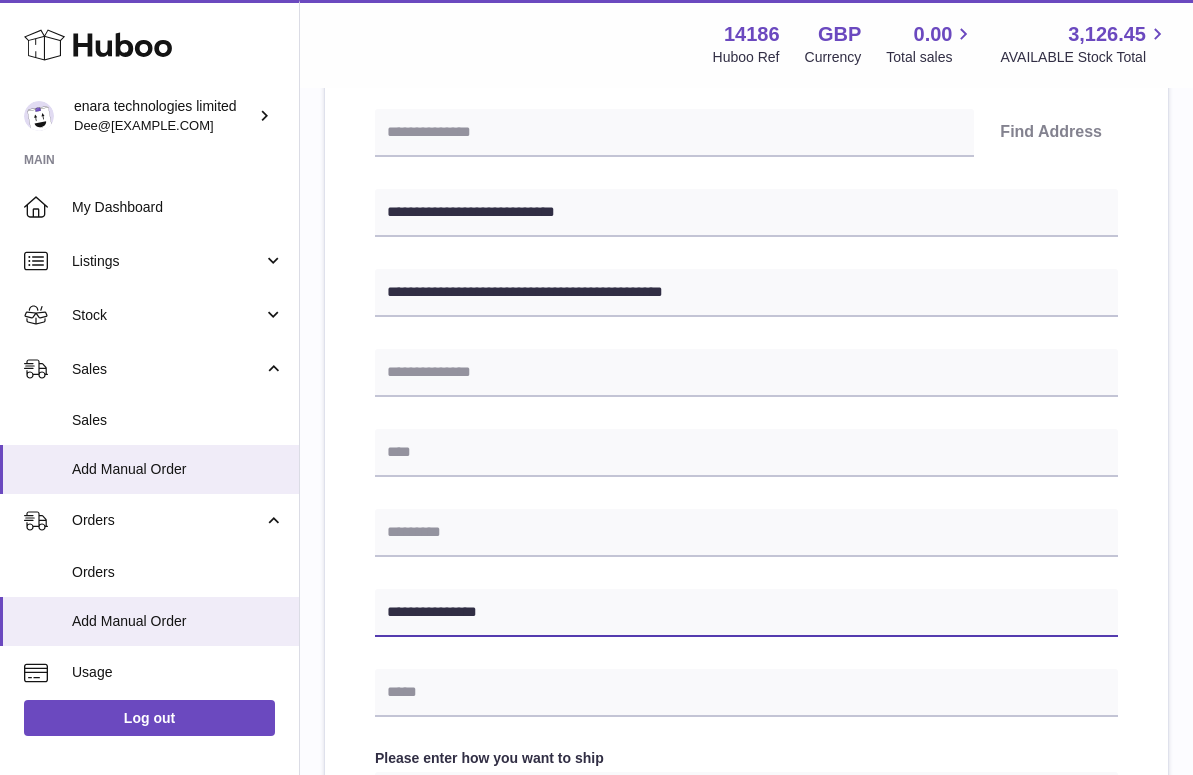 type on "**********" 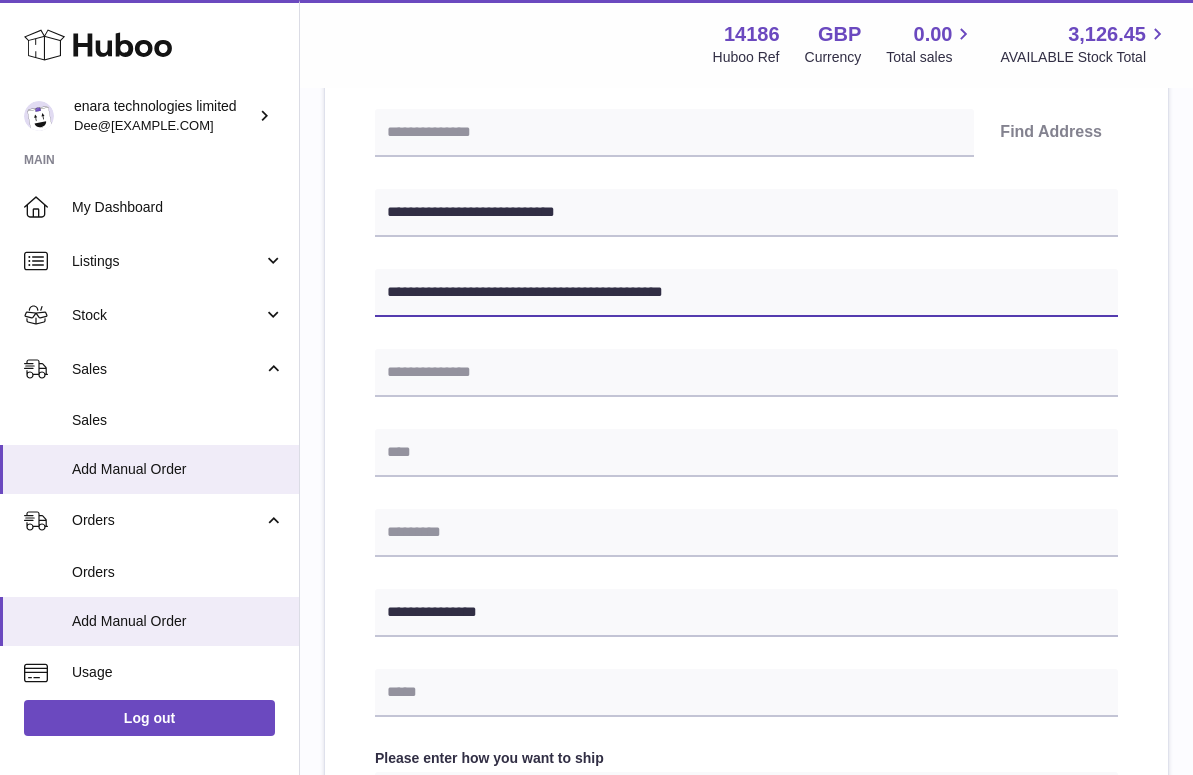 drag, startPoint x: 557, startPoint y: 286, endPoint x: 616, endPoint y: 293, distance: 59.413803 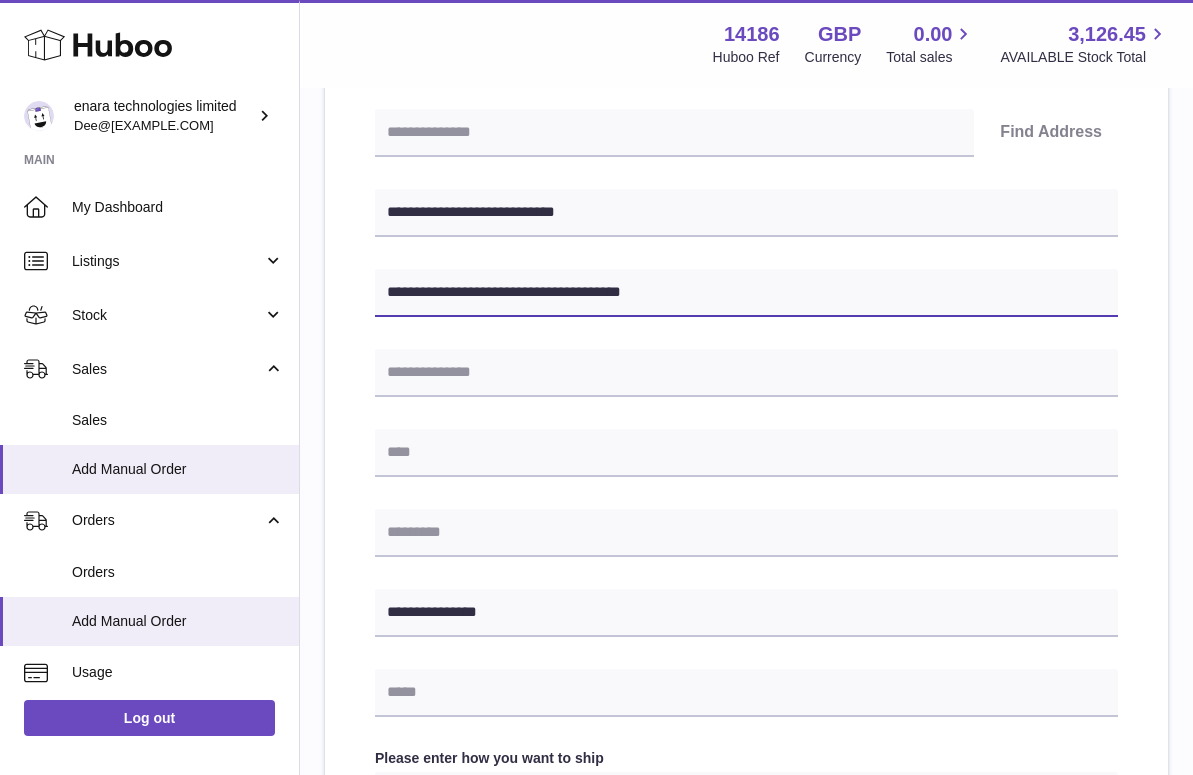 type on "**********" 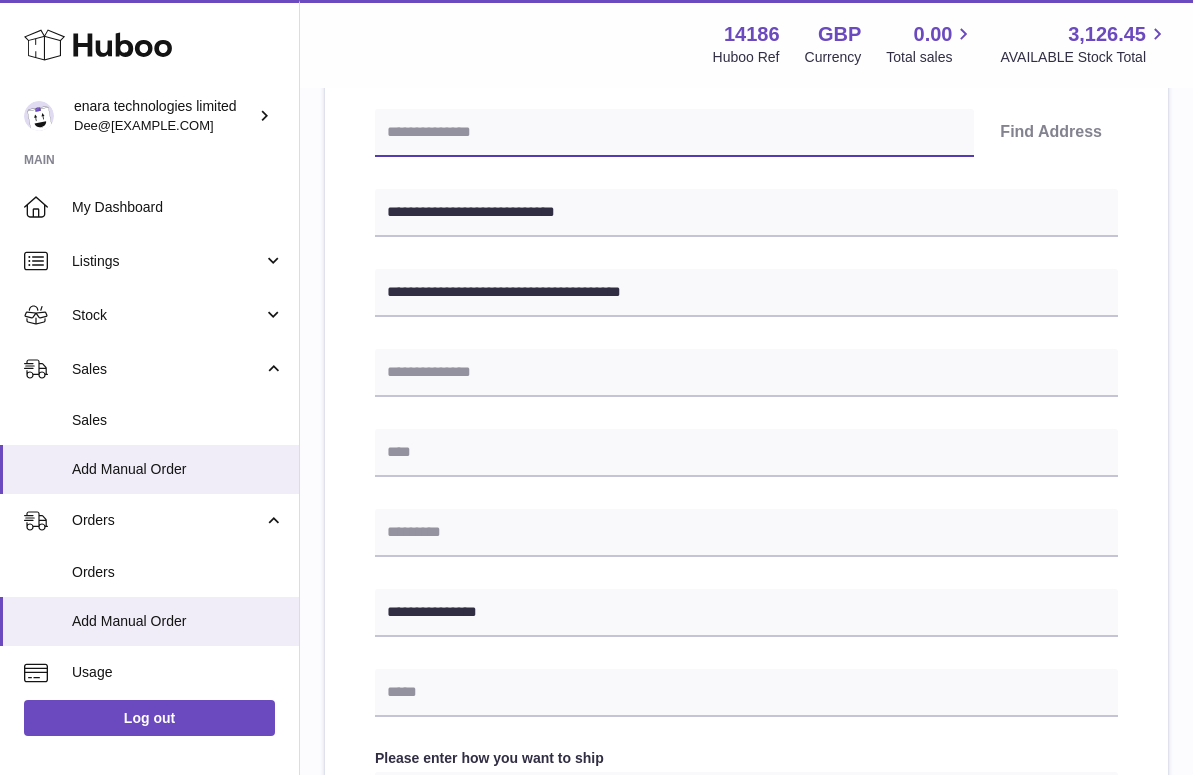 paste on "*******" 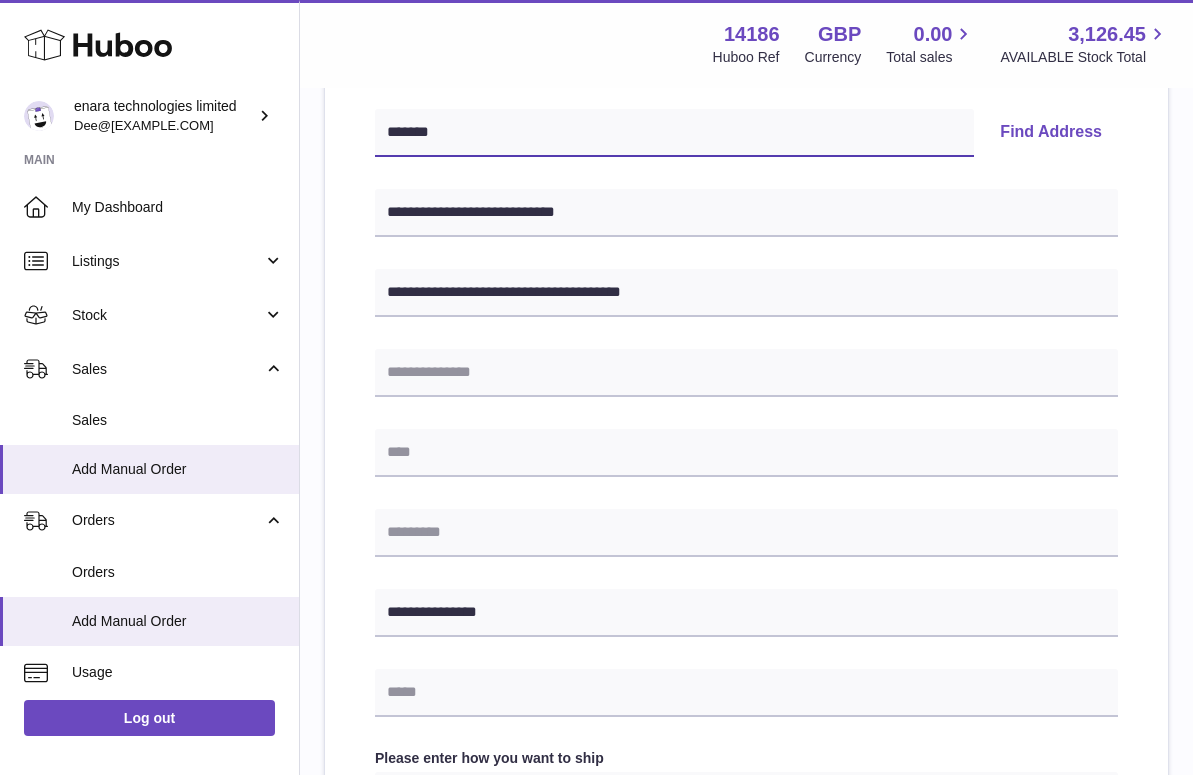 type on "*******" 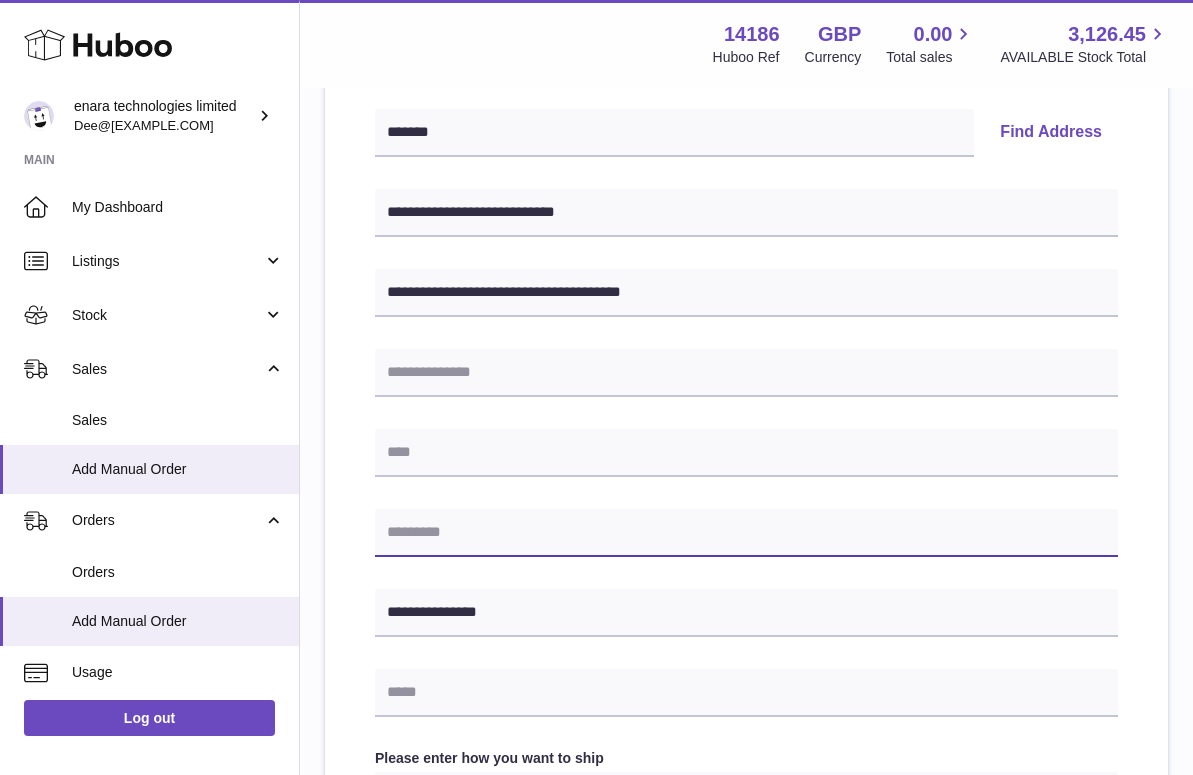 paste on "*******" 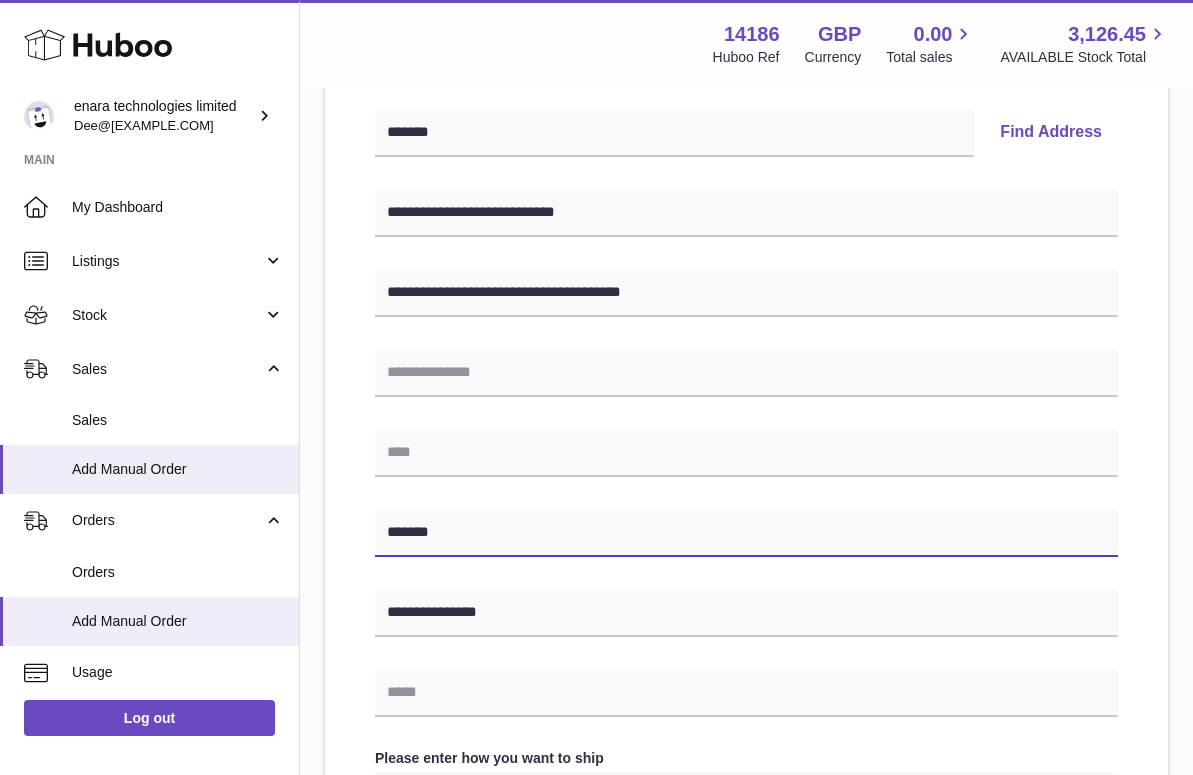 type on "*******" 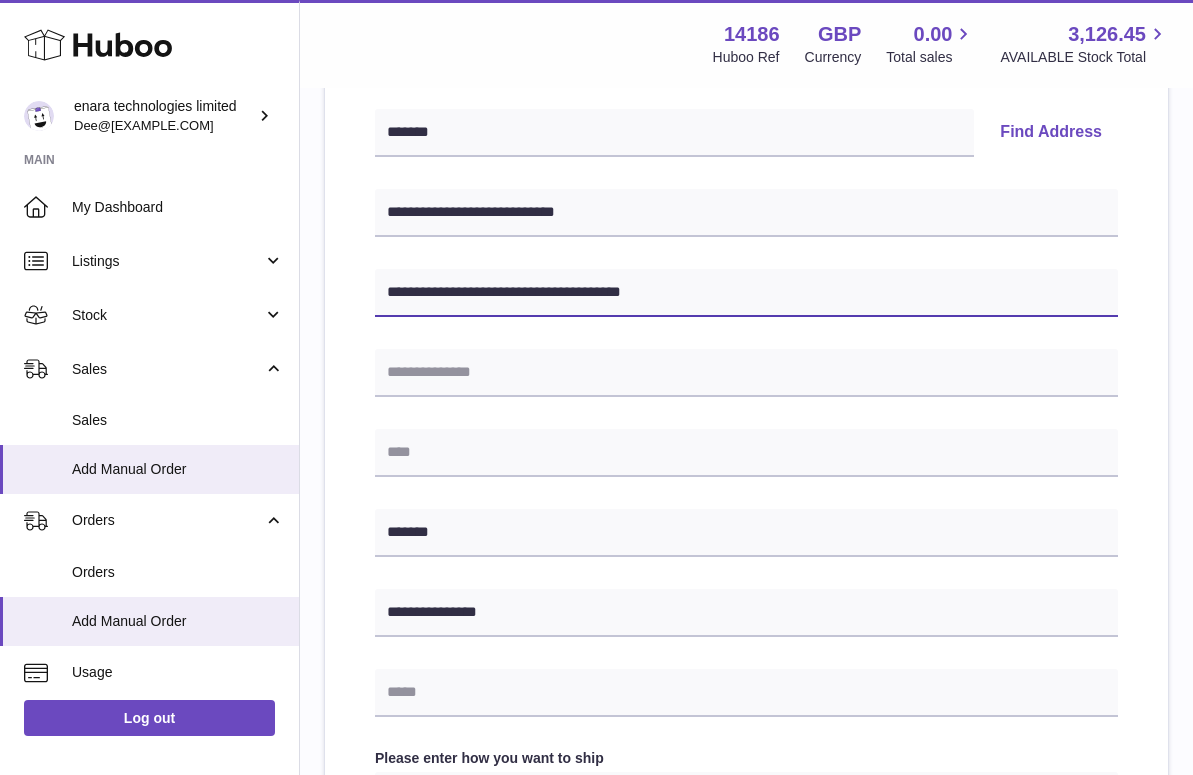 drag, startPoint x: 561, startPoint y: 287, endPoint x: 767, endPoint y: 327, distance: 209.84756 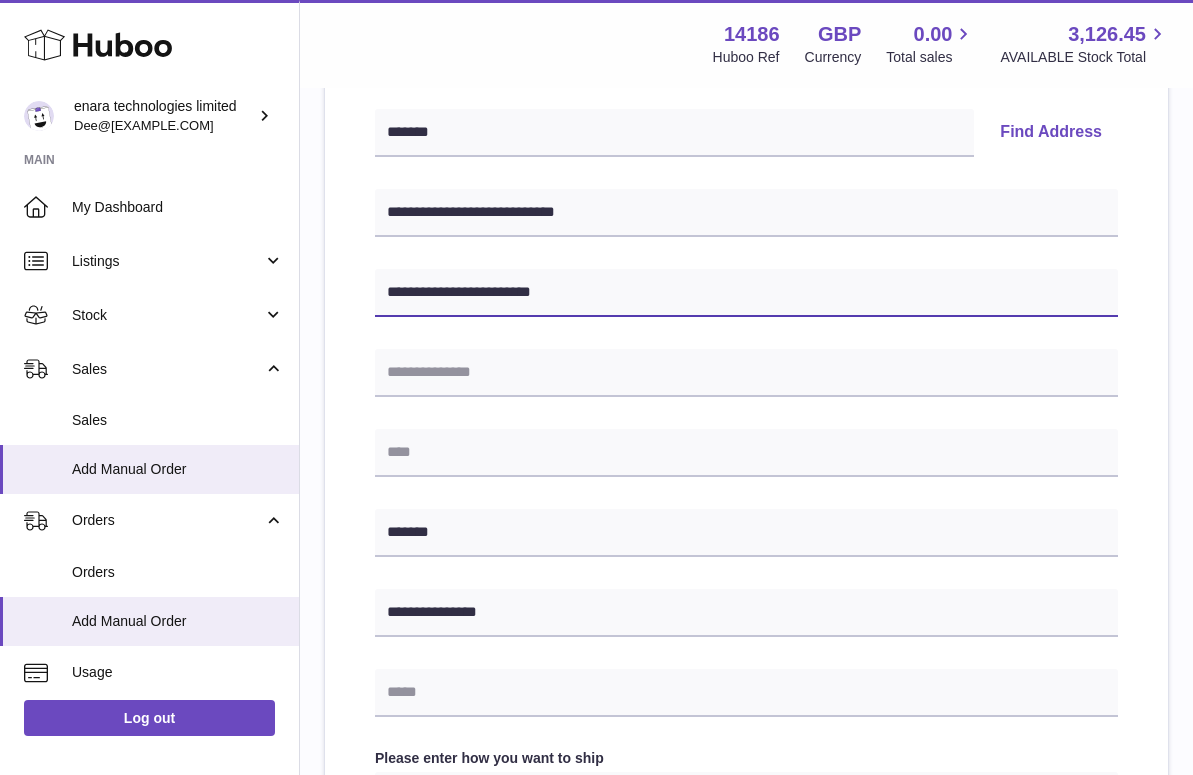 type on "**********" 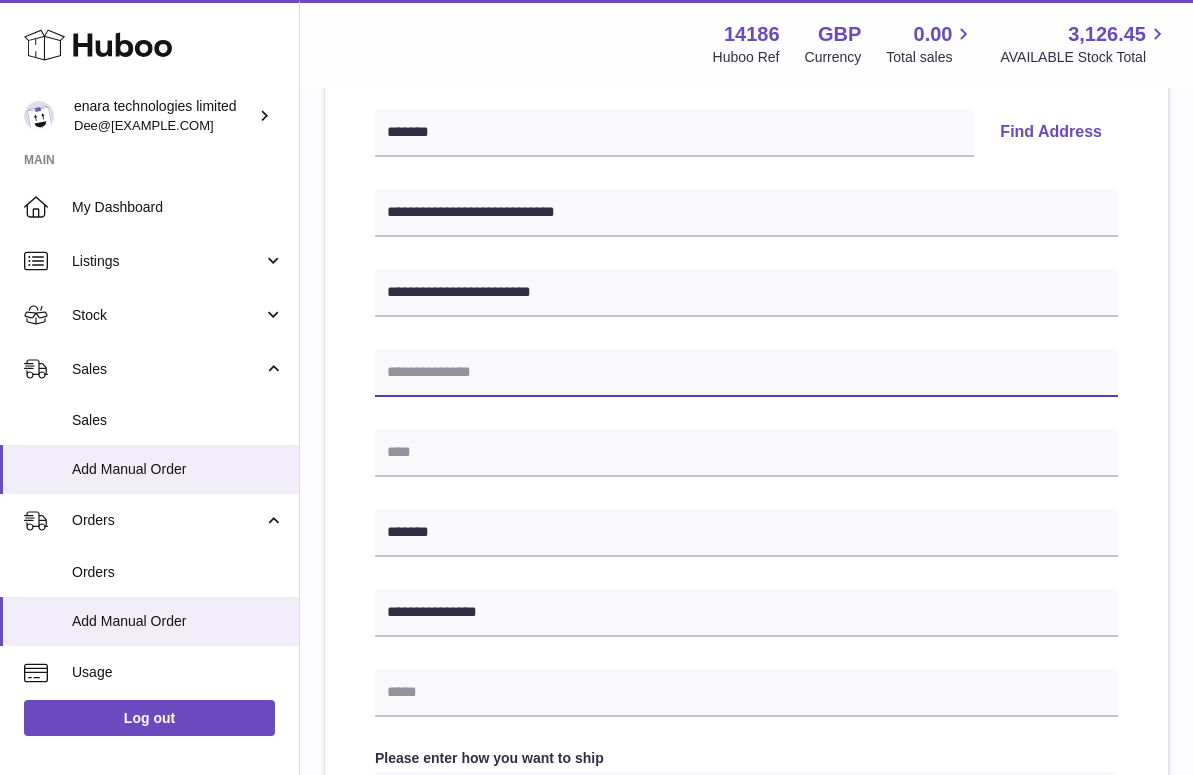 paste on "**********" 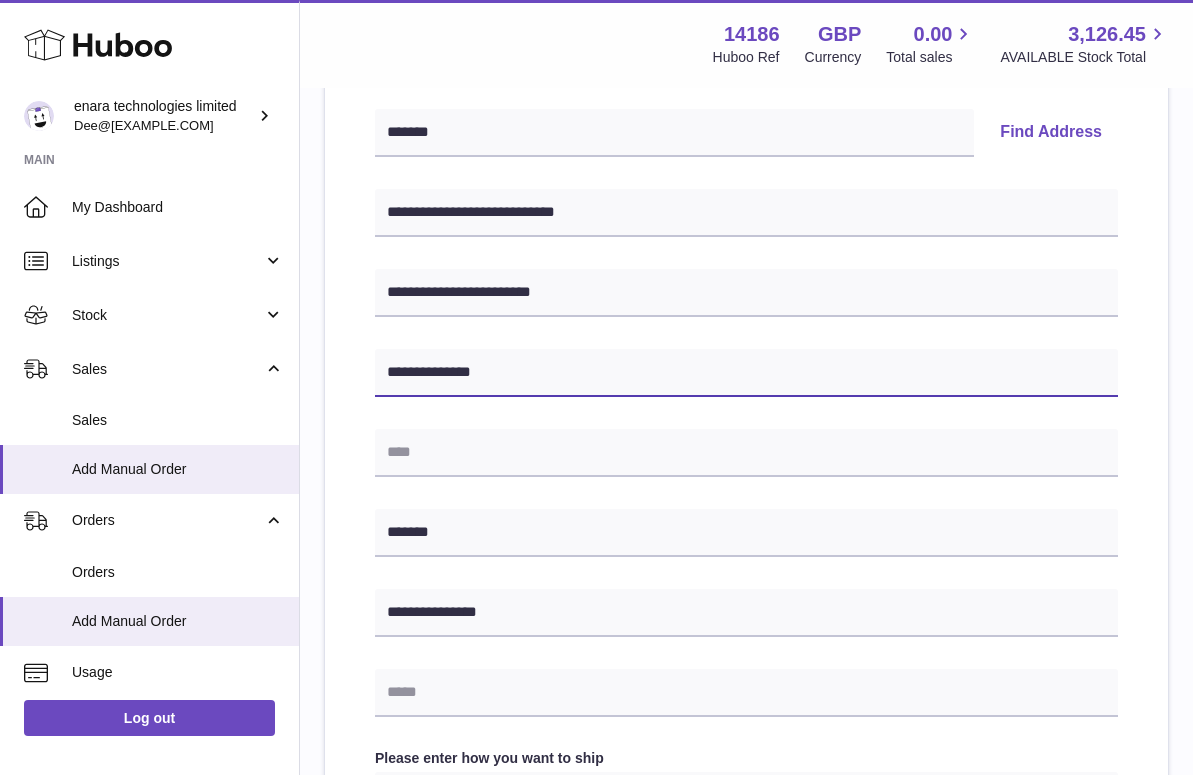 type on "**********" 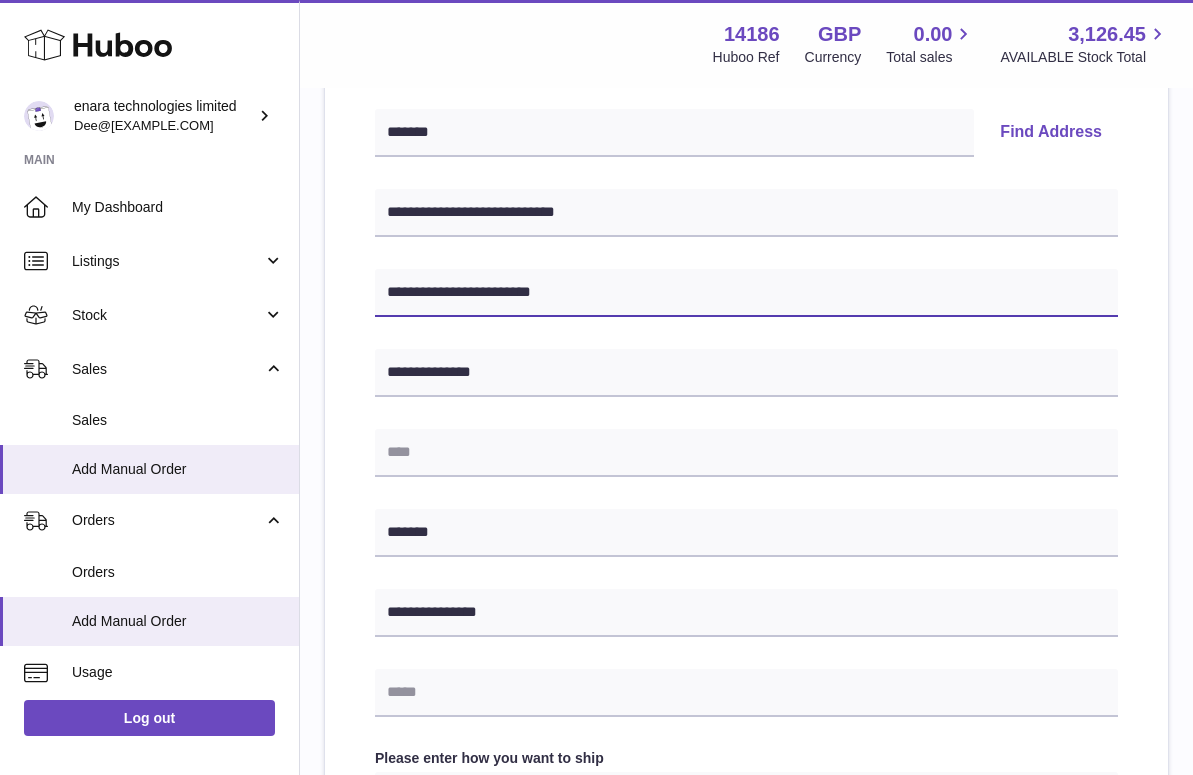 click on "**********" at bounding box center [746, 293] 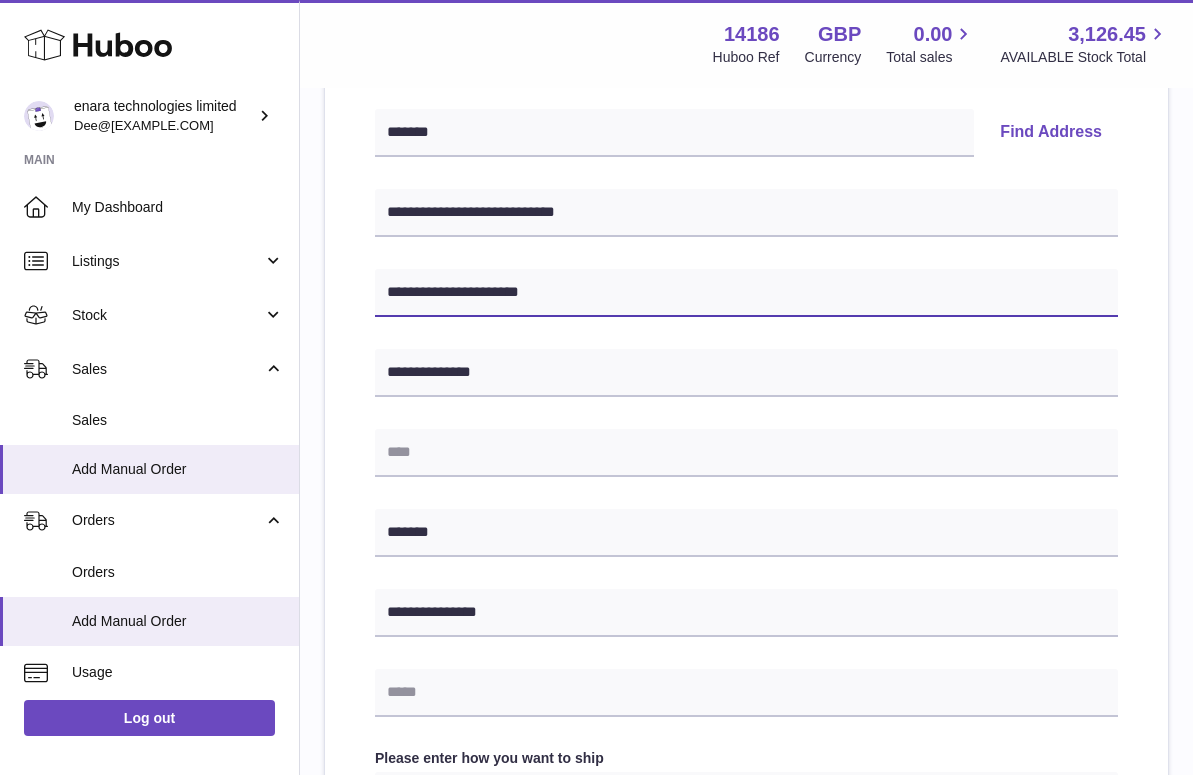 click on "**********" at bounding box center [746, 293] 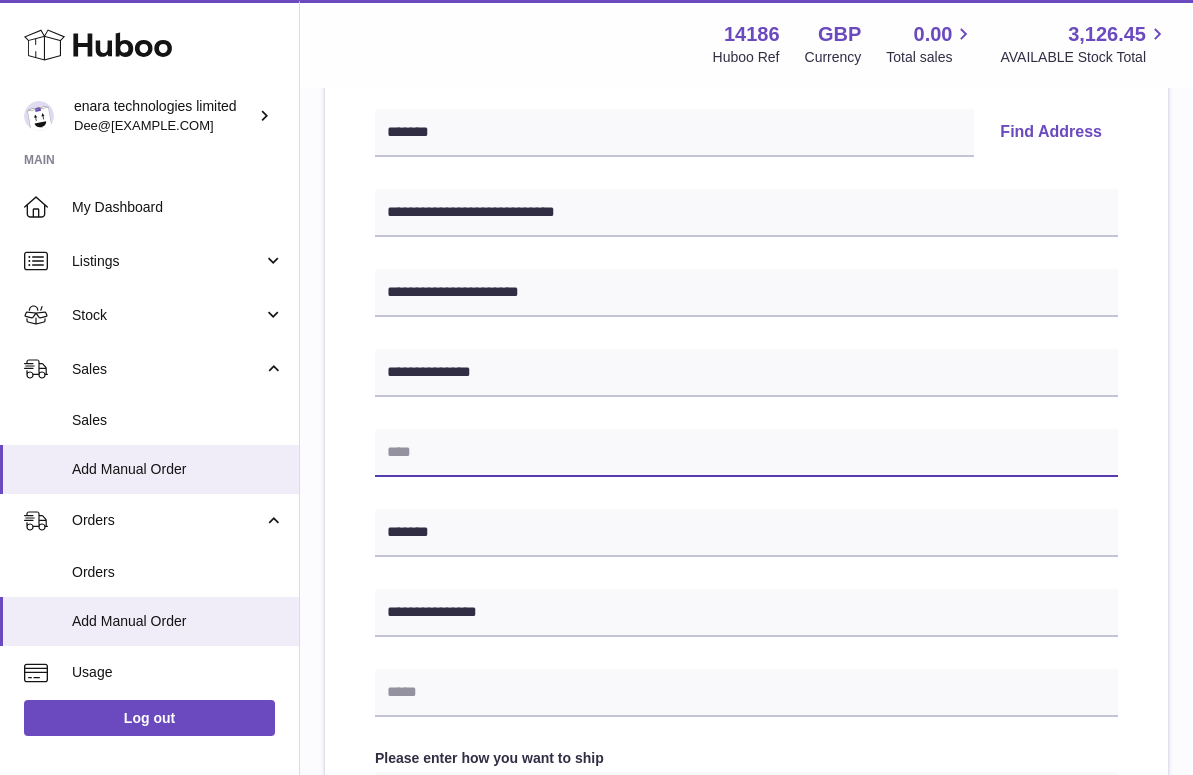 click at bounding box center (746, 453) 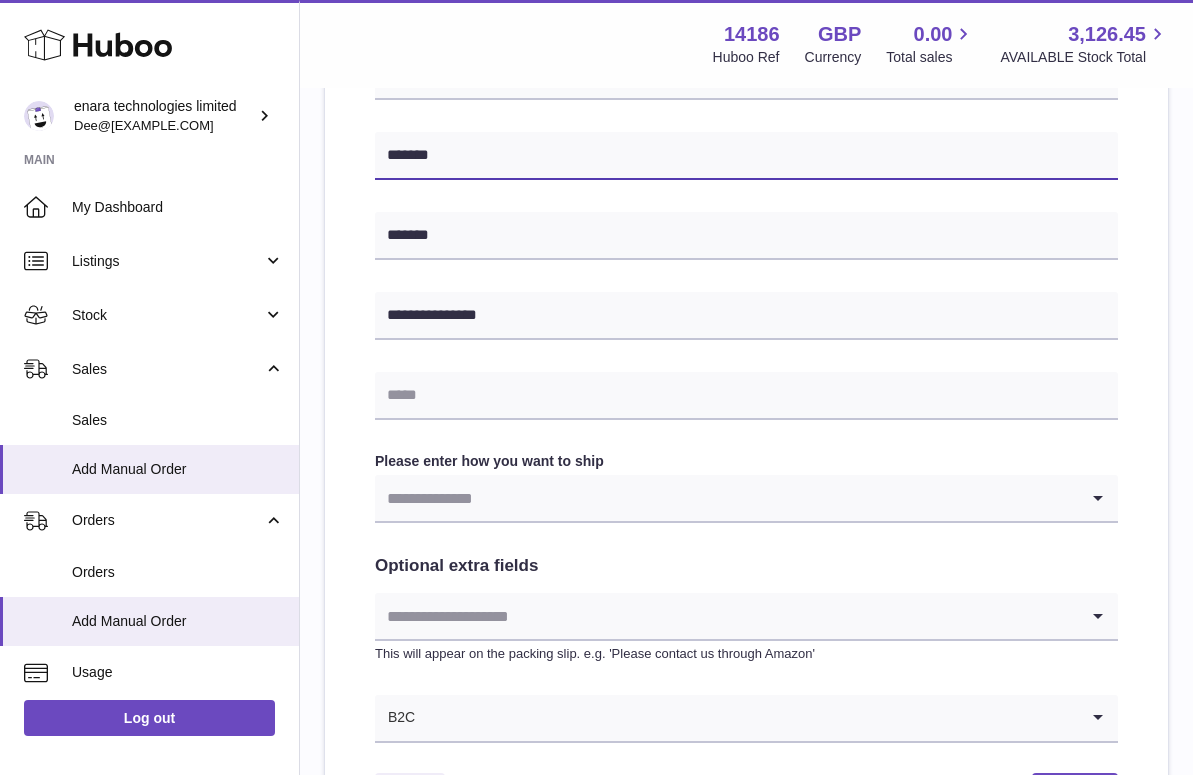 scroll, scrollTop: 756, scrollLeft: 0, axis: vertical 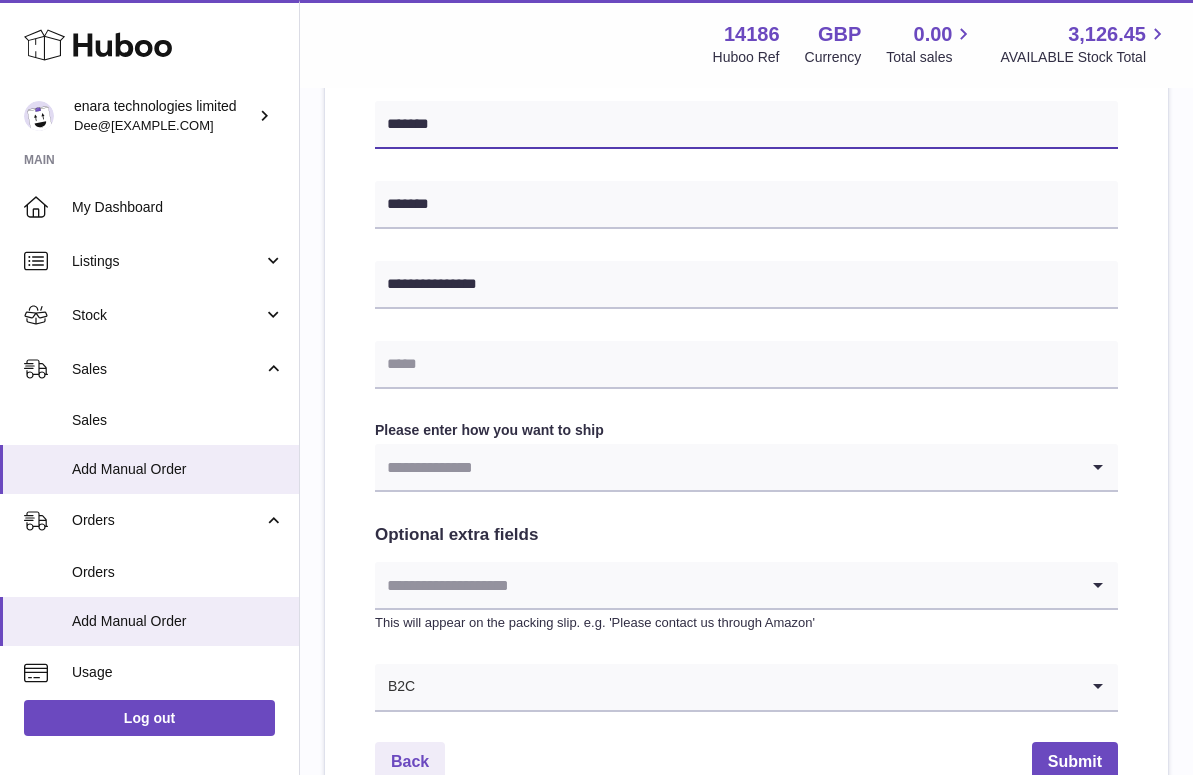 type on "*******" 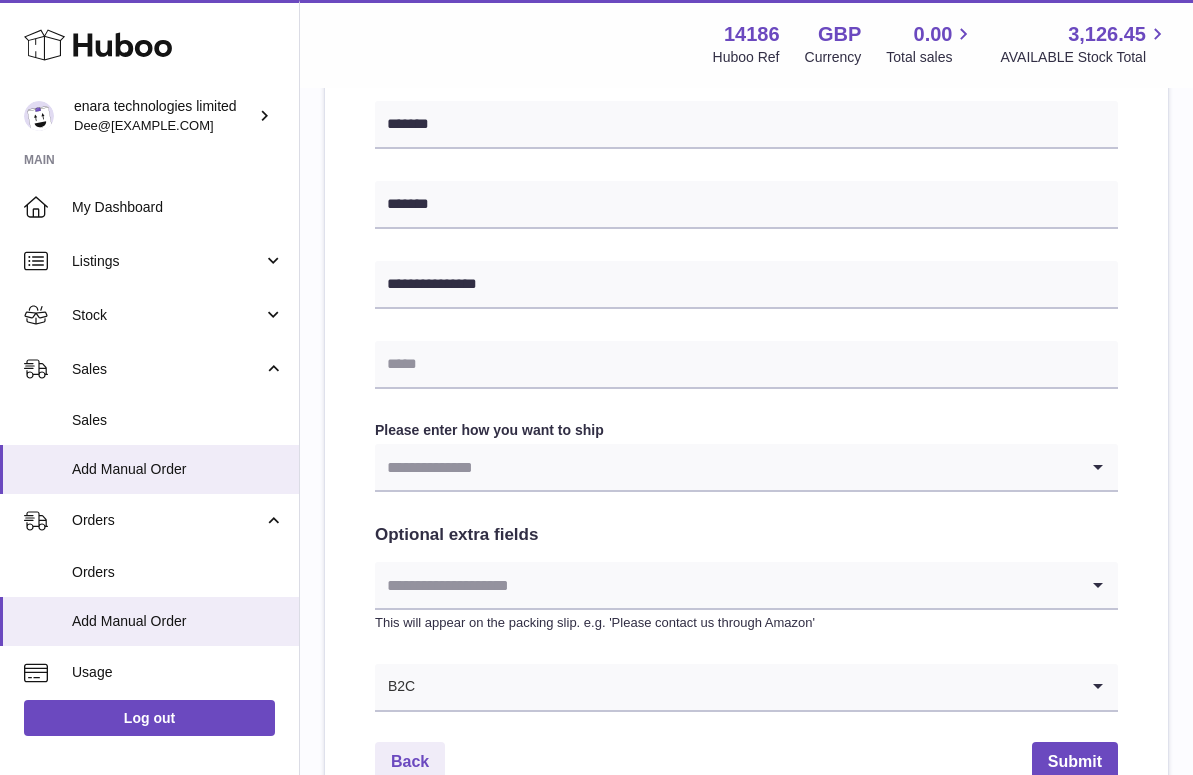 click at bounding box center [726, 467] 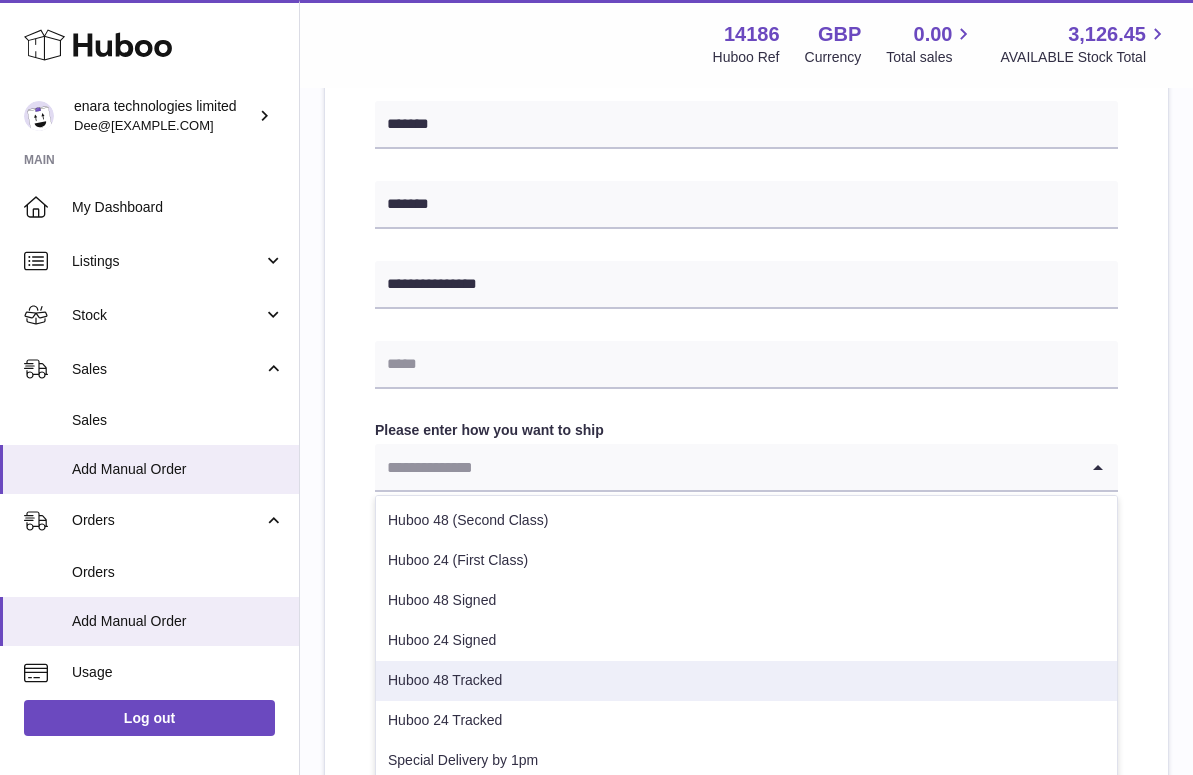 click on "Huboo 48 Tracked" at bounding box center [746, 681] 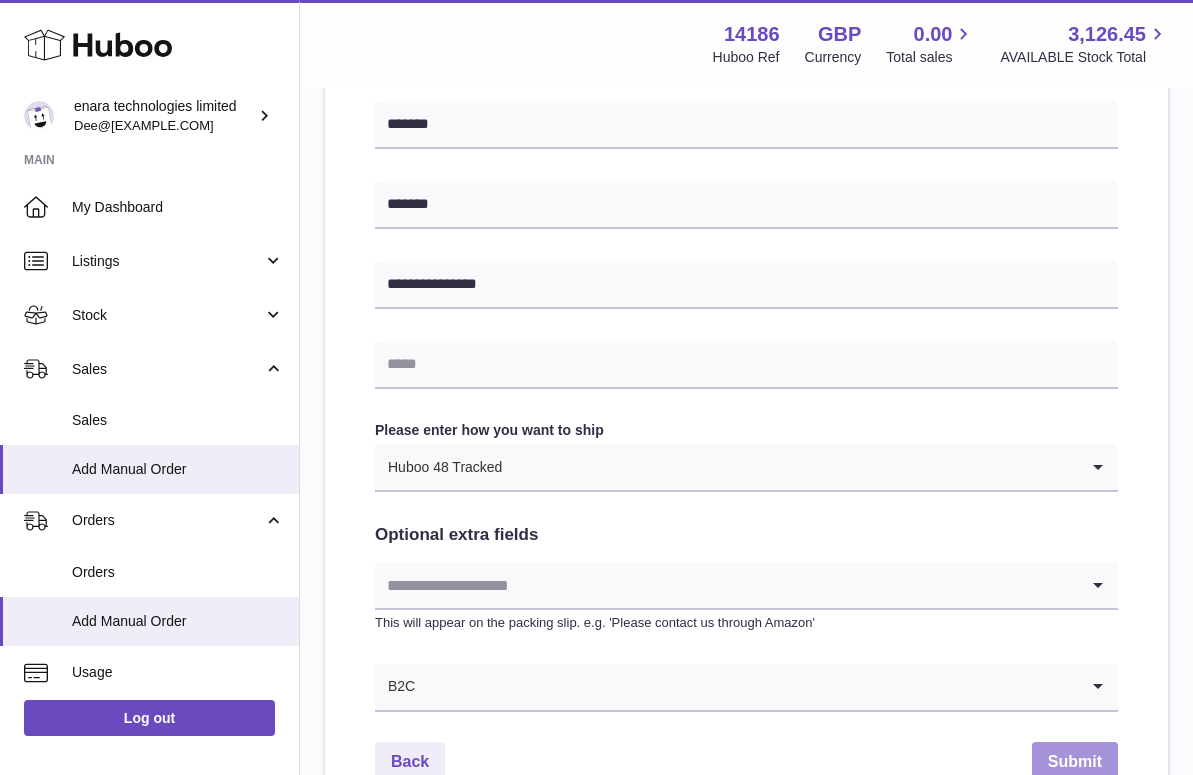 click on "Submit" at bounding box center (1075, 762) 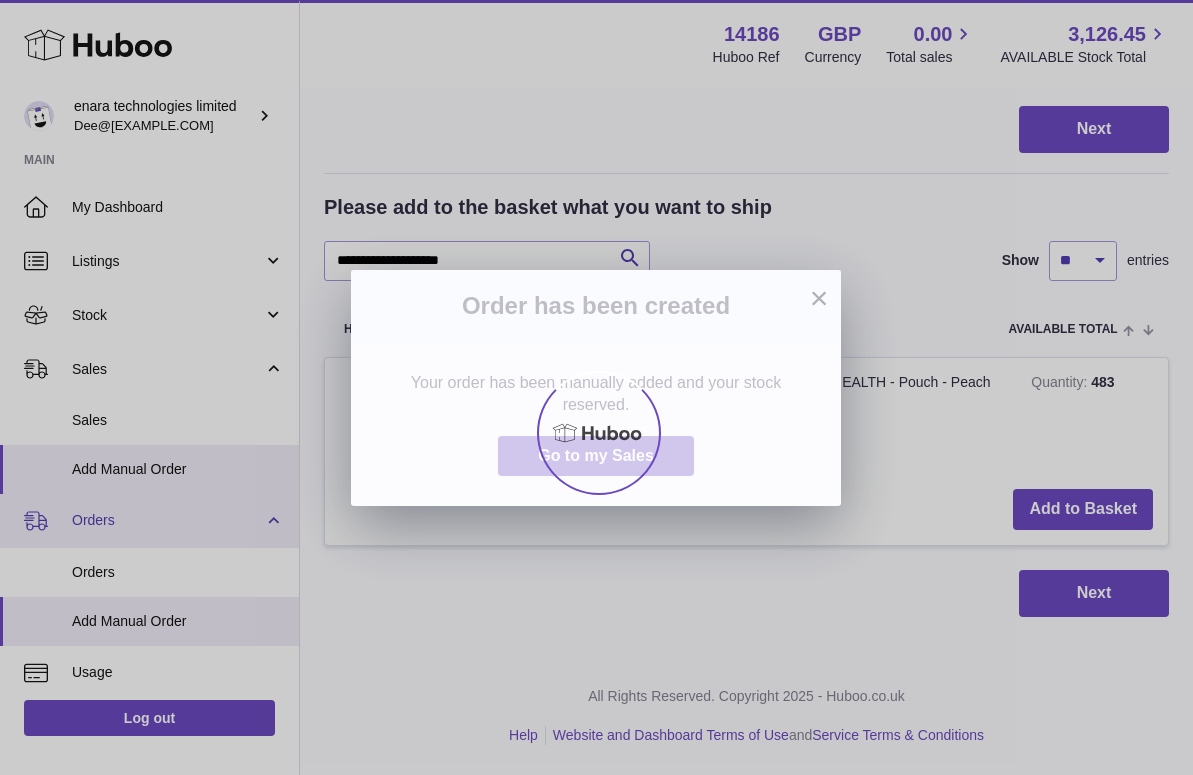scroll, scrollTop: 0, scrollLeft: 0, axis: both 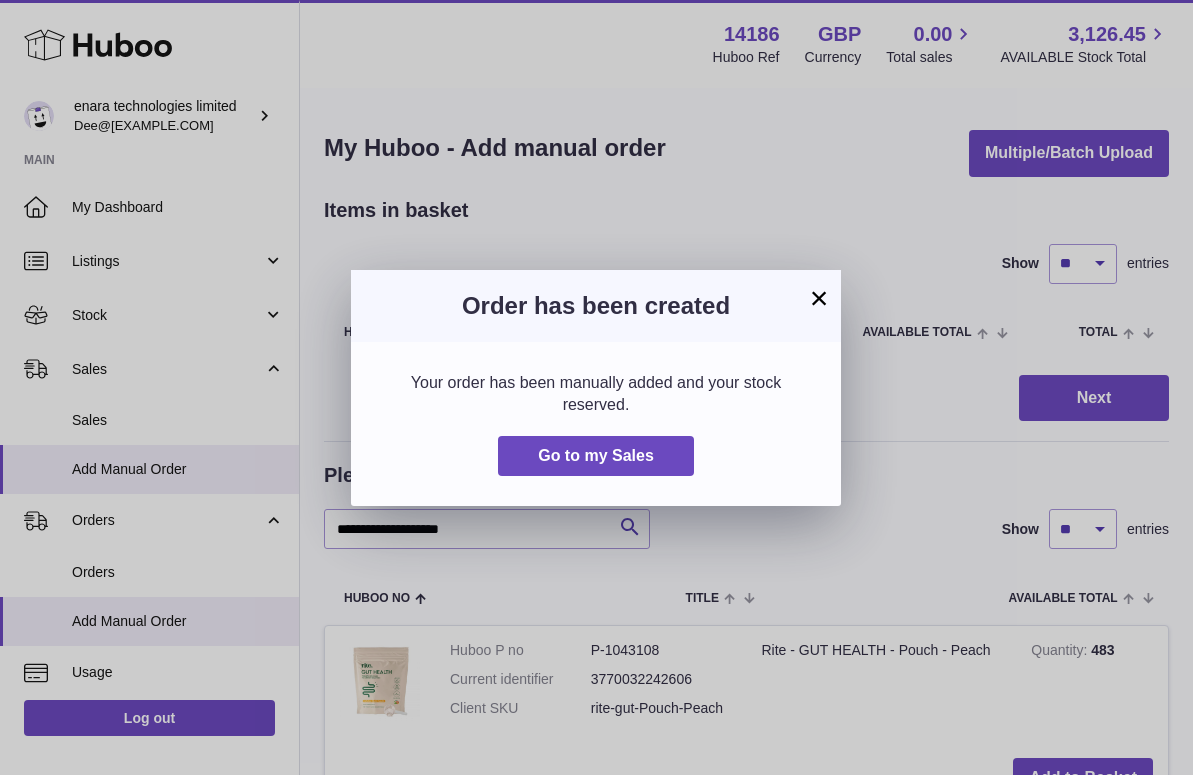 click on "×" at bounding box center [819, 298] 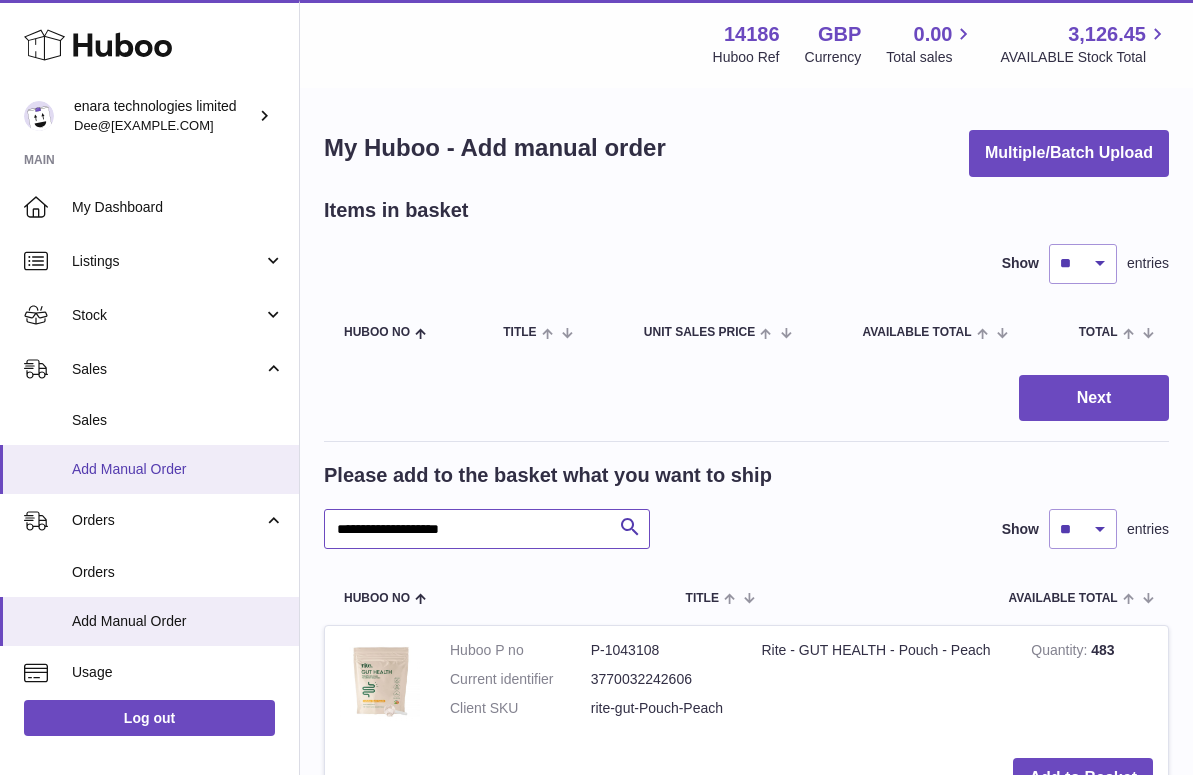 drag, startPoint x: 497, startPoint y: 531, endPoint x: 157, endPoint y: 485, distance: 343.09766 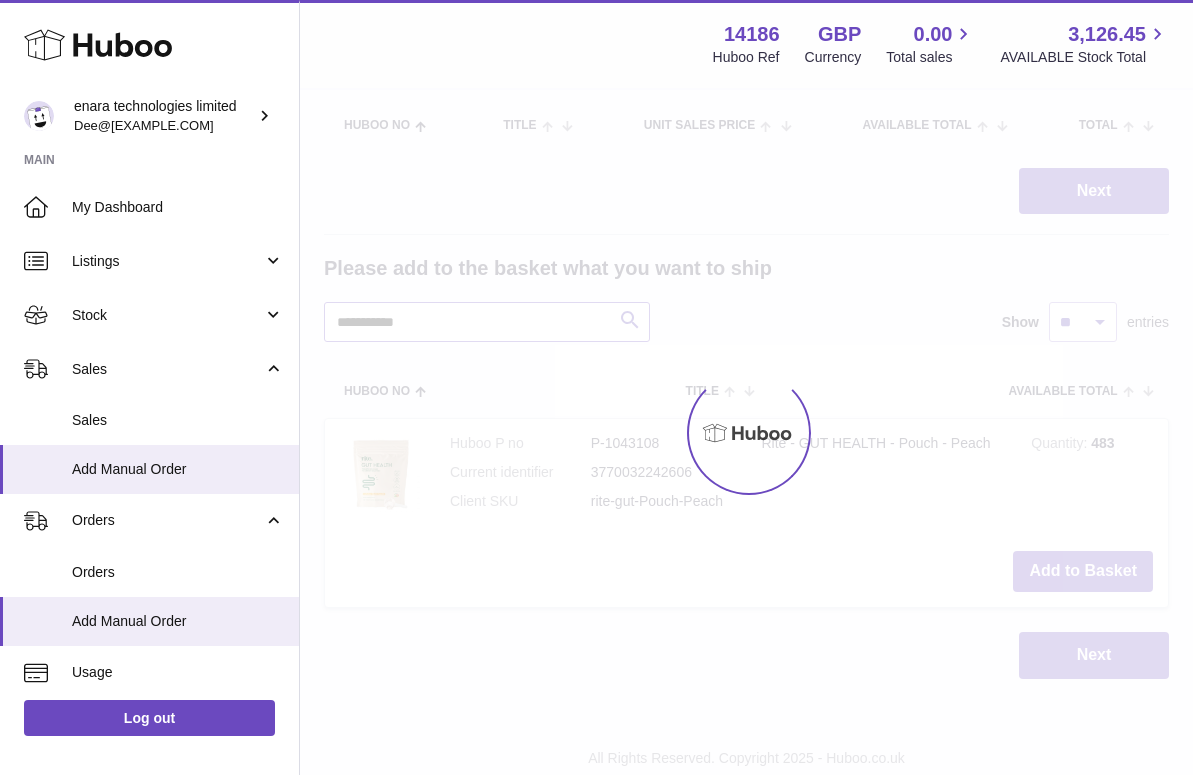 scroll, scrollTop: 258, scrollLeft: 0, axis: vertical 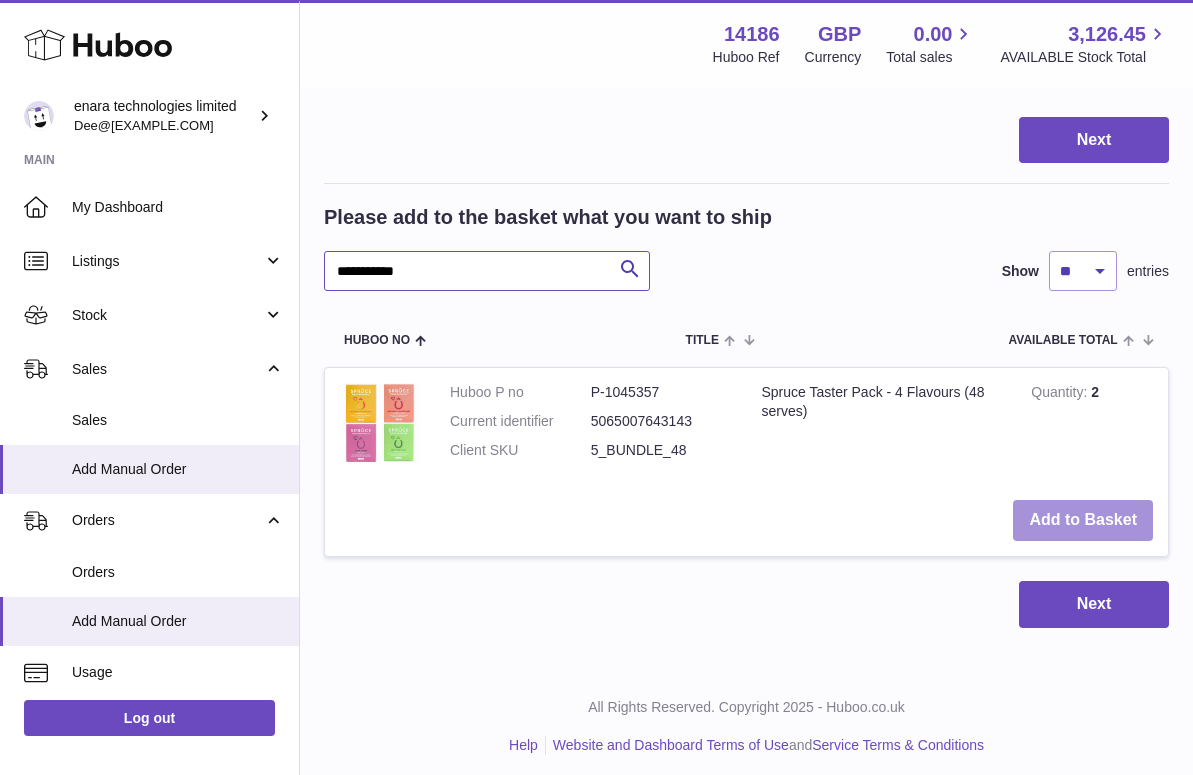 type on "**********" 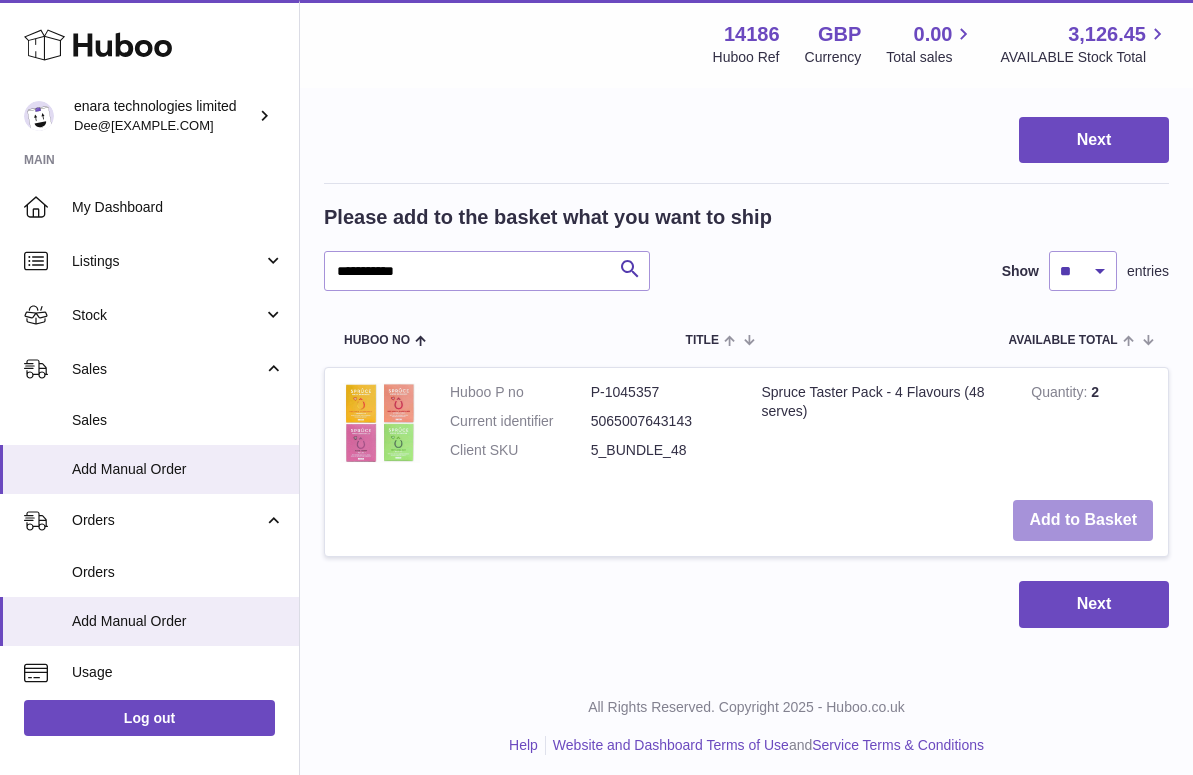 click on "Add to Basket" at bounding box center [1083, 520] 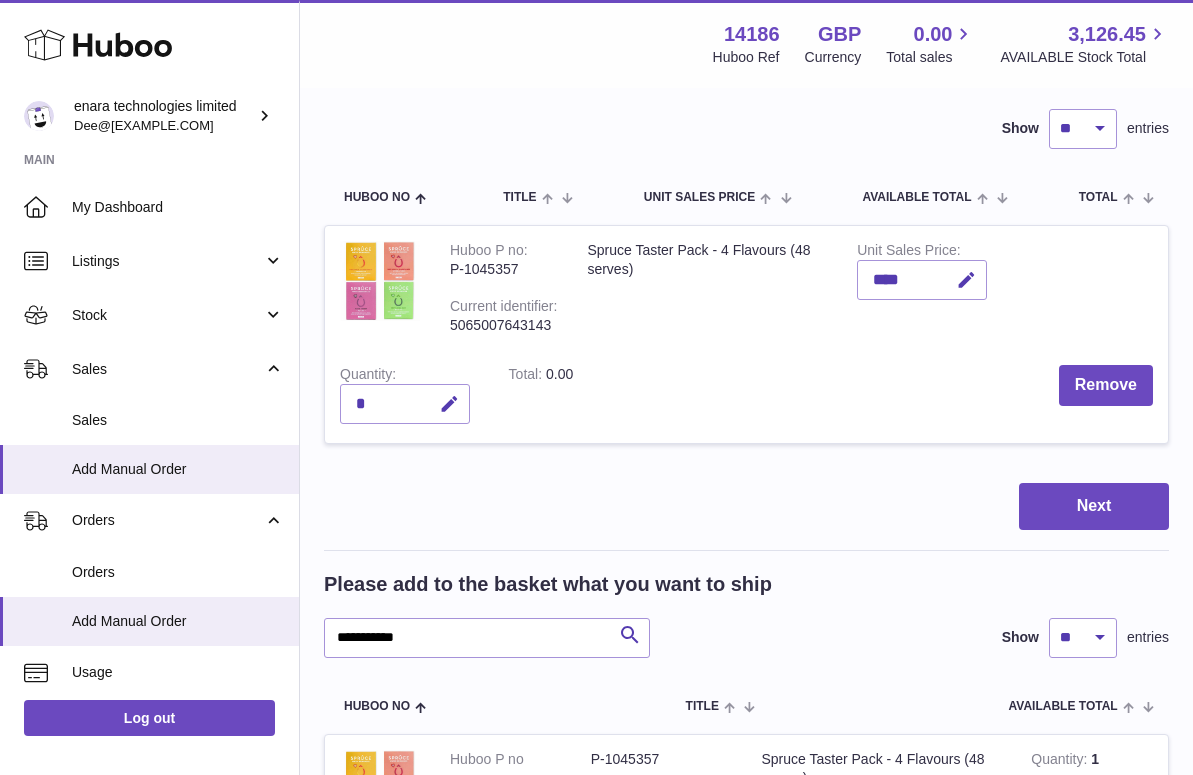 scroll, scrollTop: 97, scrollLeft: 0, axis: vertical 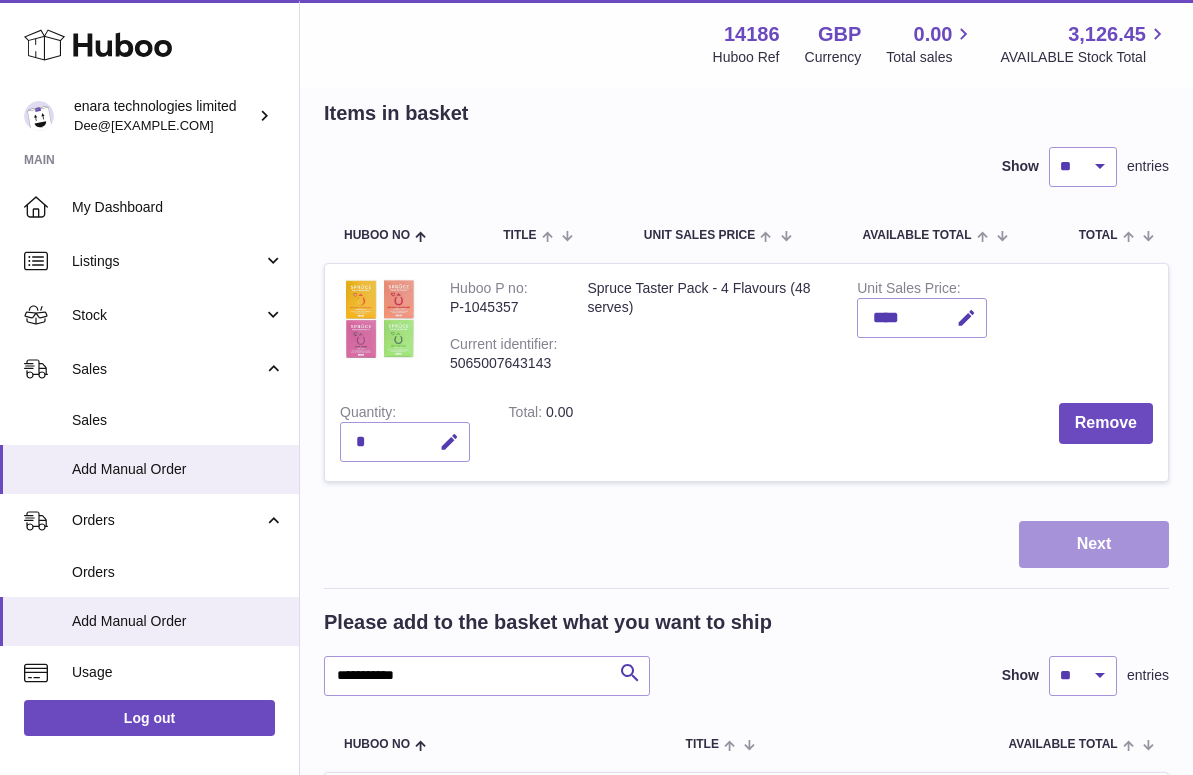 click on "Next" at bounding box center (1094, 544) 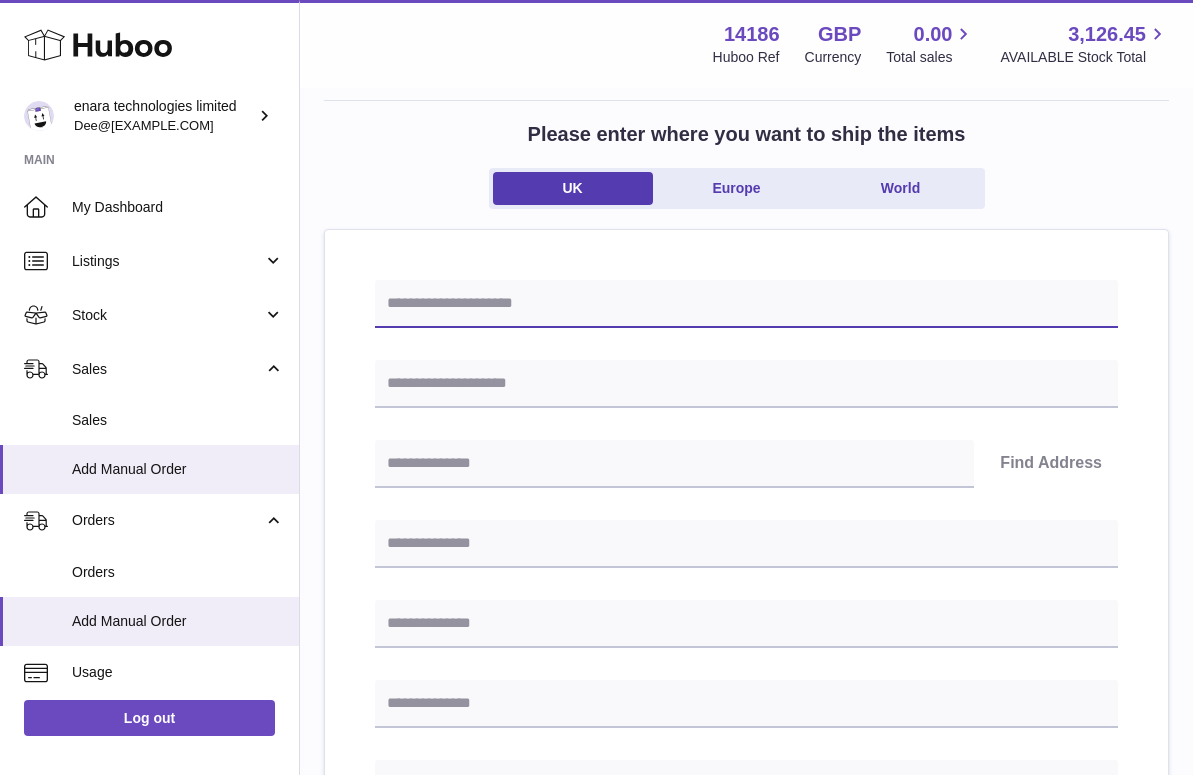 click at bounding box center (746, 304) 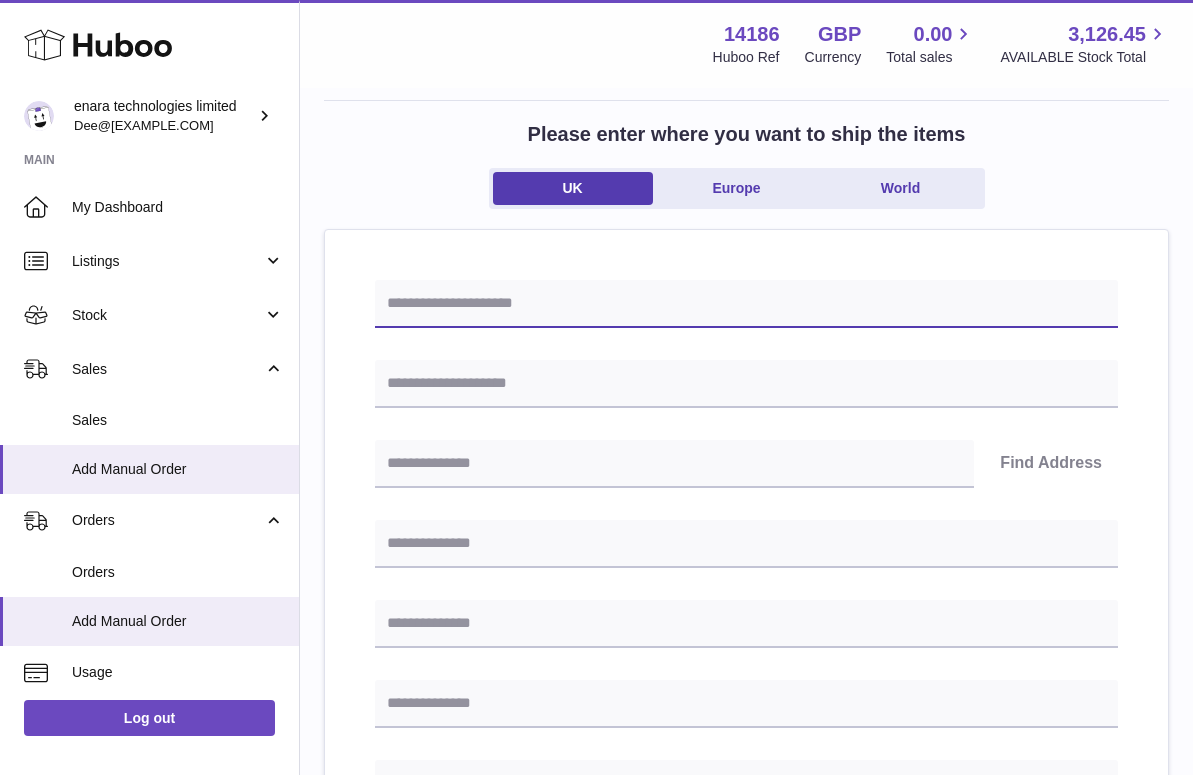 paste on "**********" 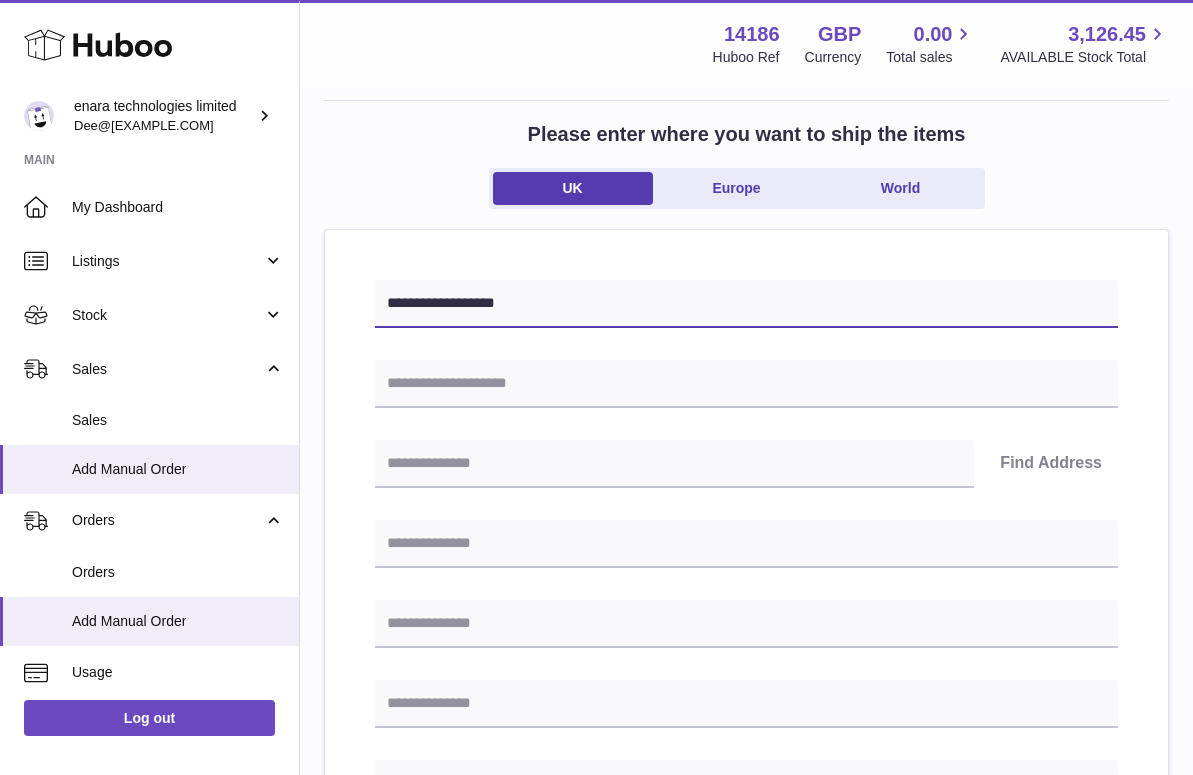 type on "**********" 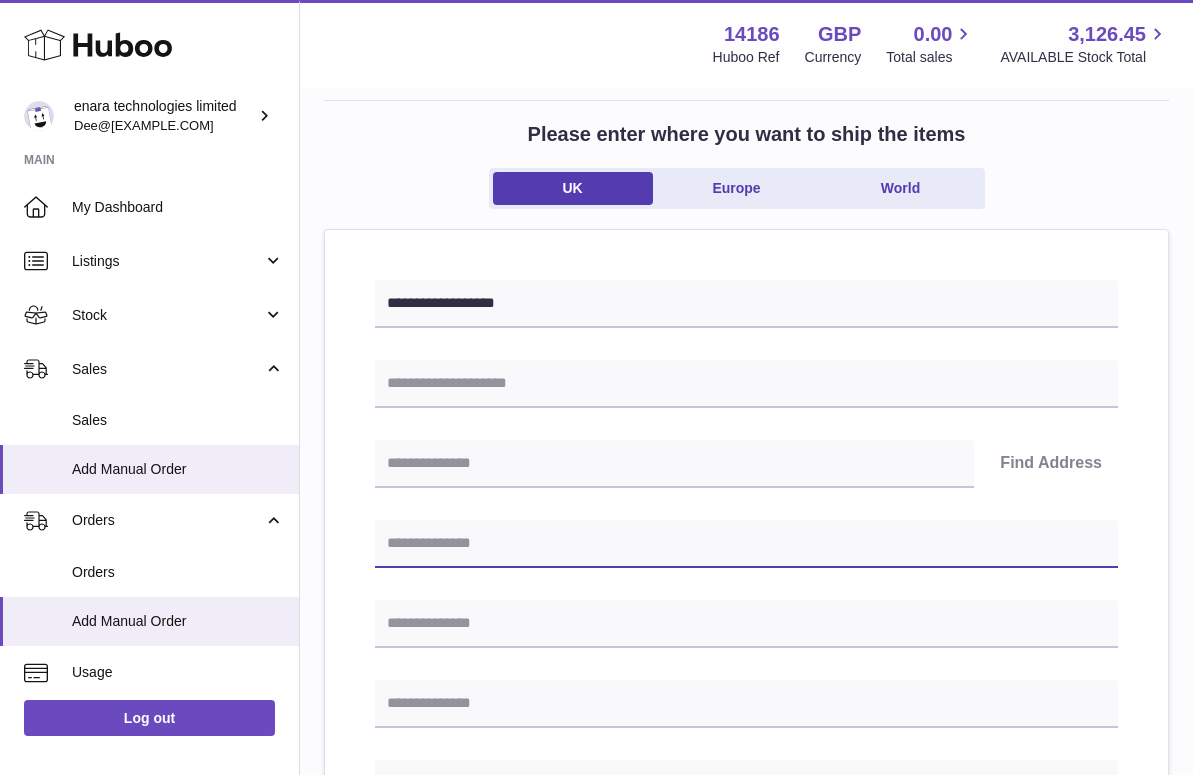 paste on "**********" 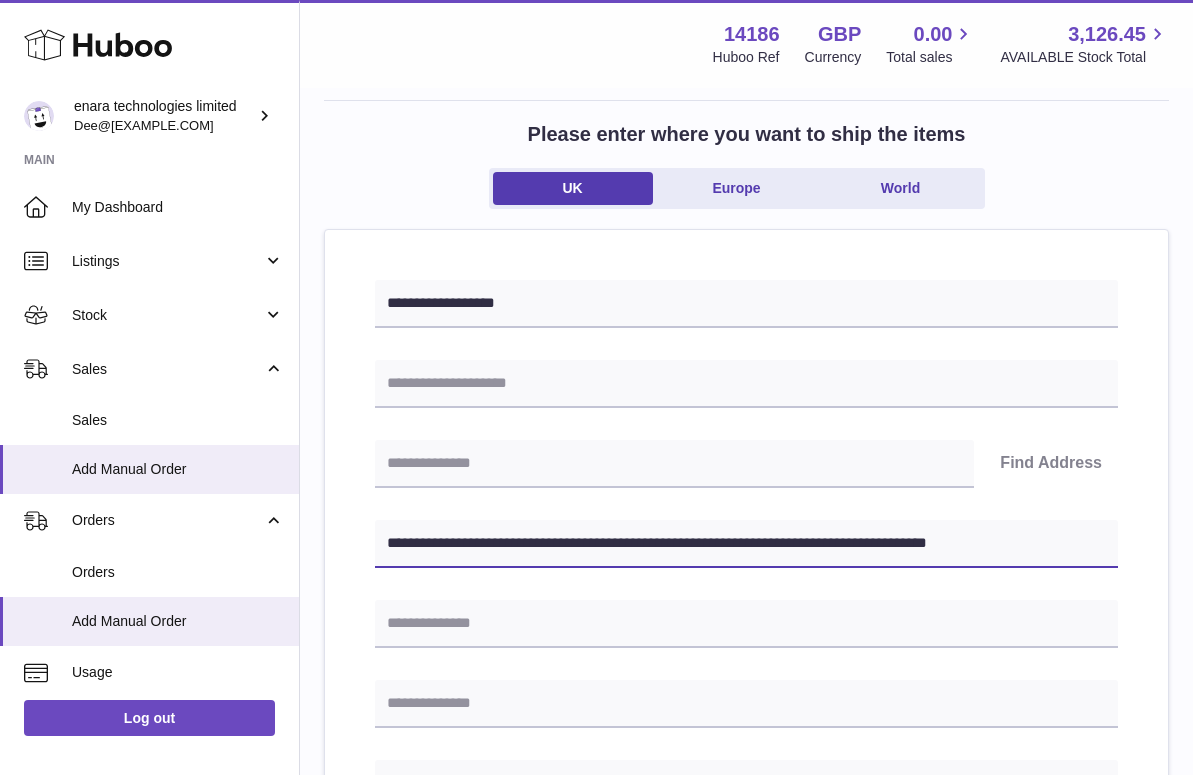 drag, startPoint x: 745, startPoint y: 539, endPoint x: 1120, endPoint y: 554, distance: 375.29987 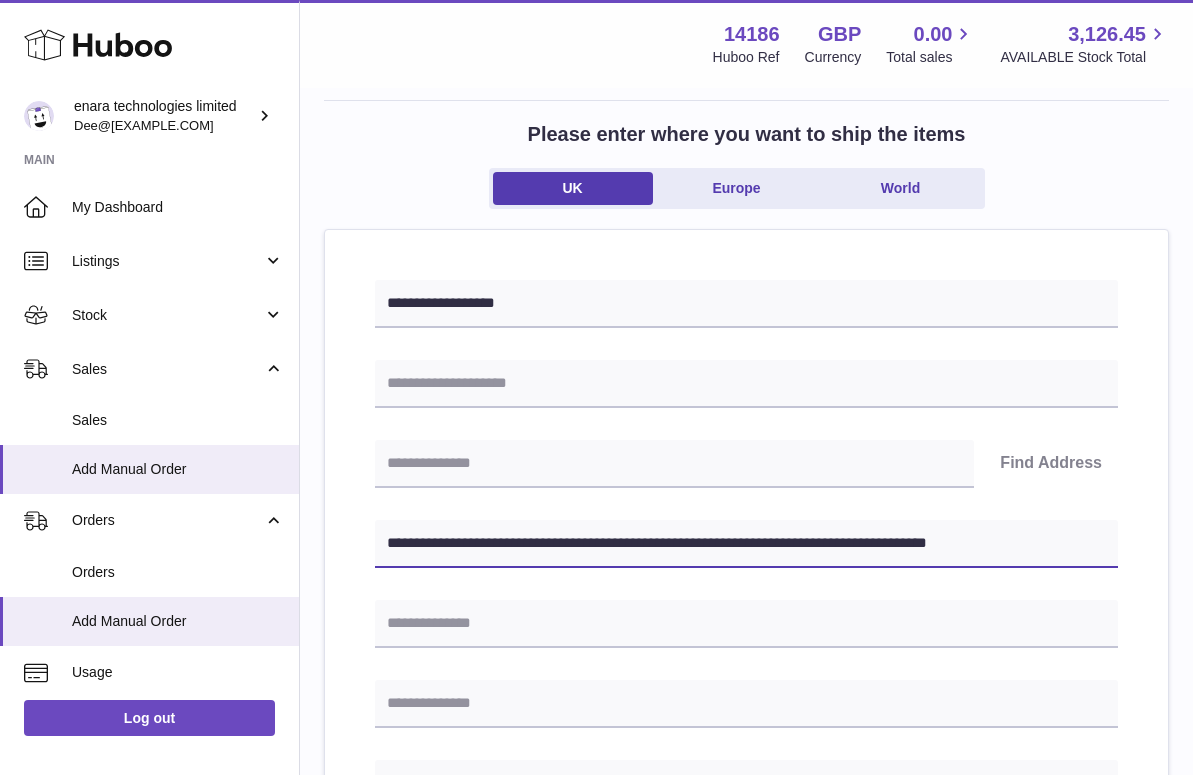 click on "**********" at bounding box center [746, 861] 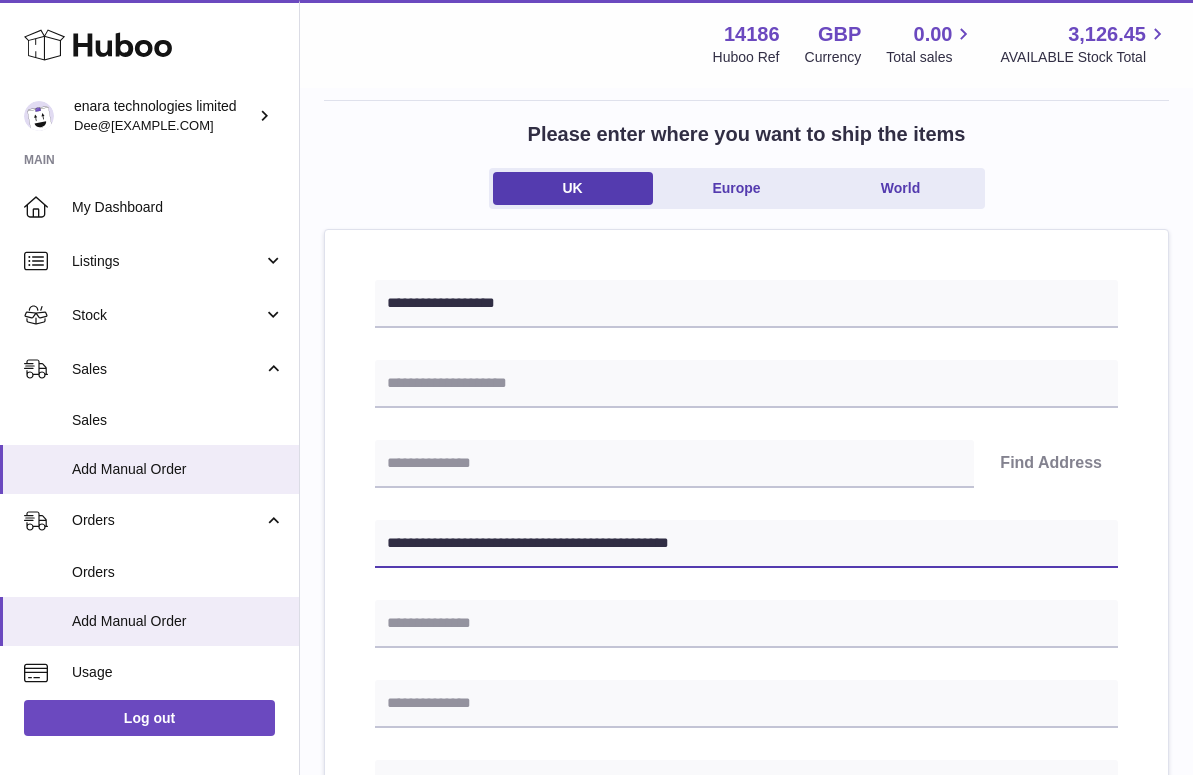 type on "**********" 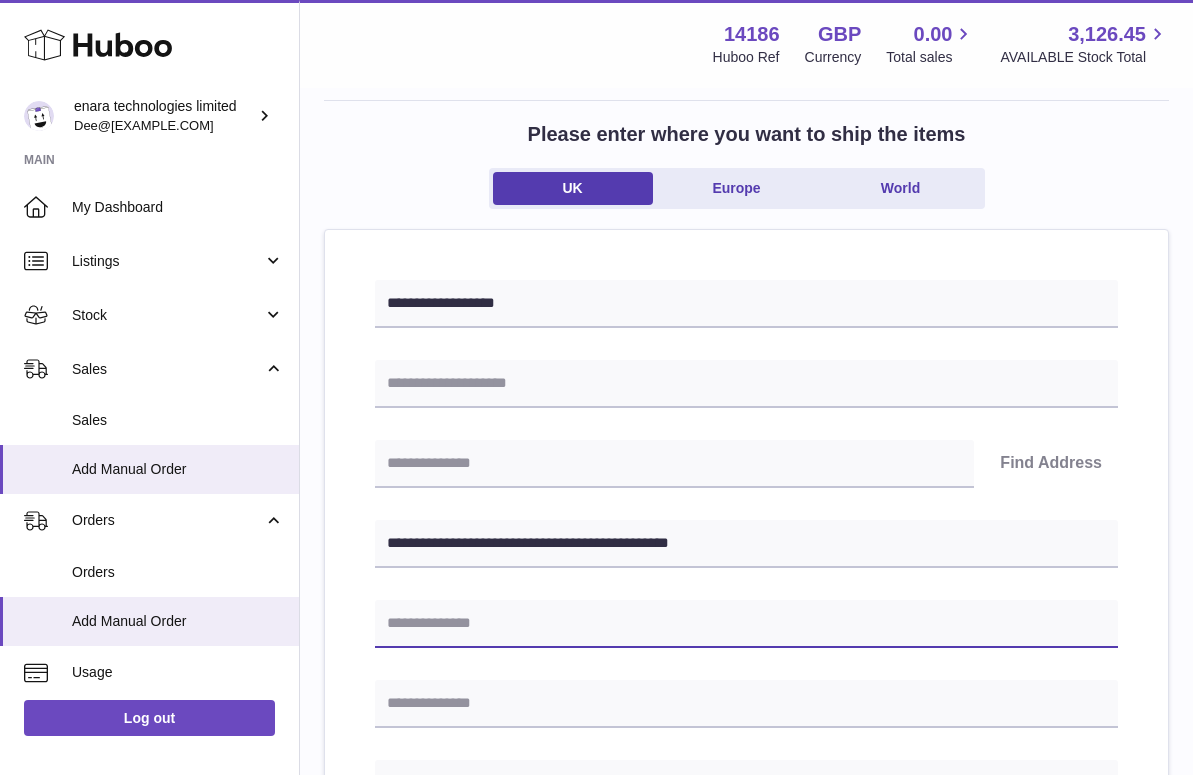 paste on "**********" 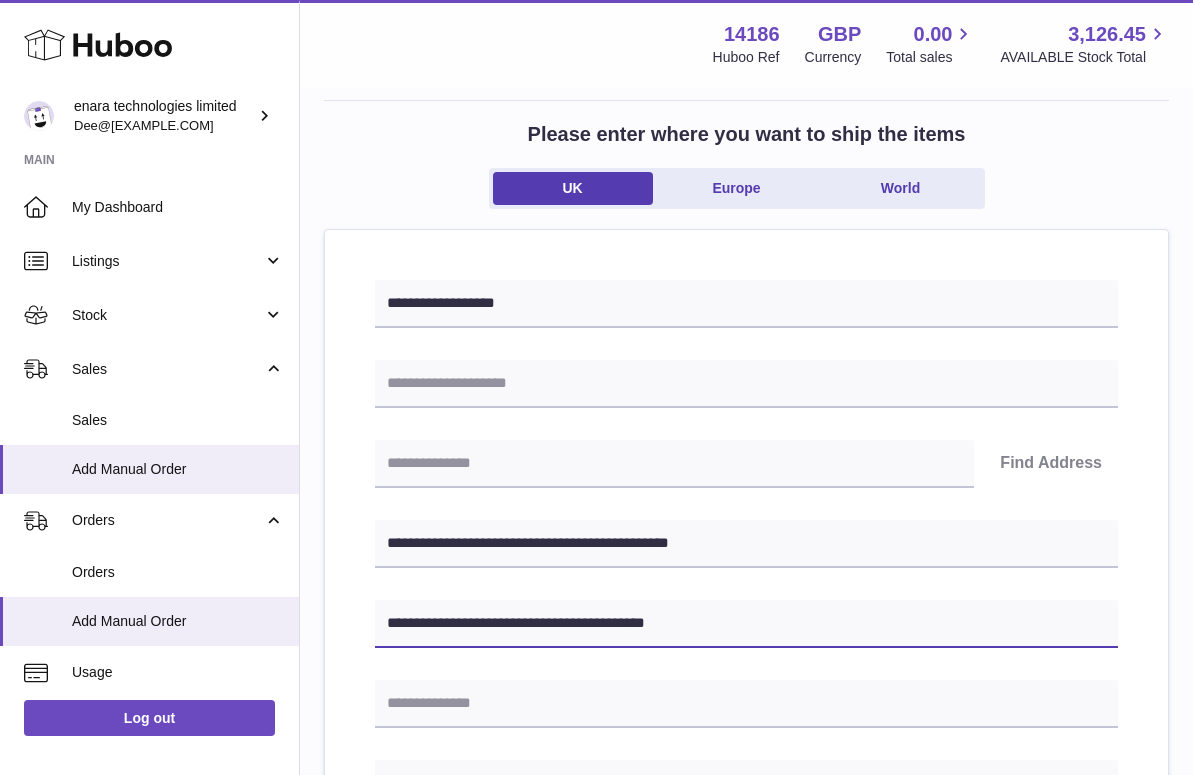 type on "**********" 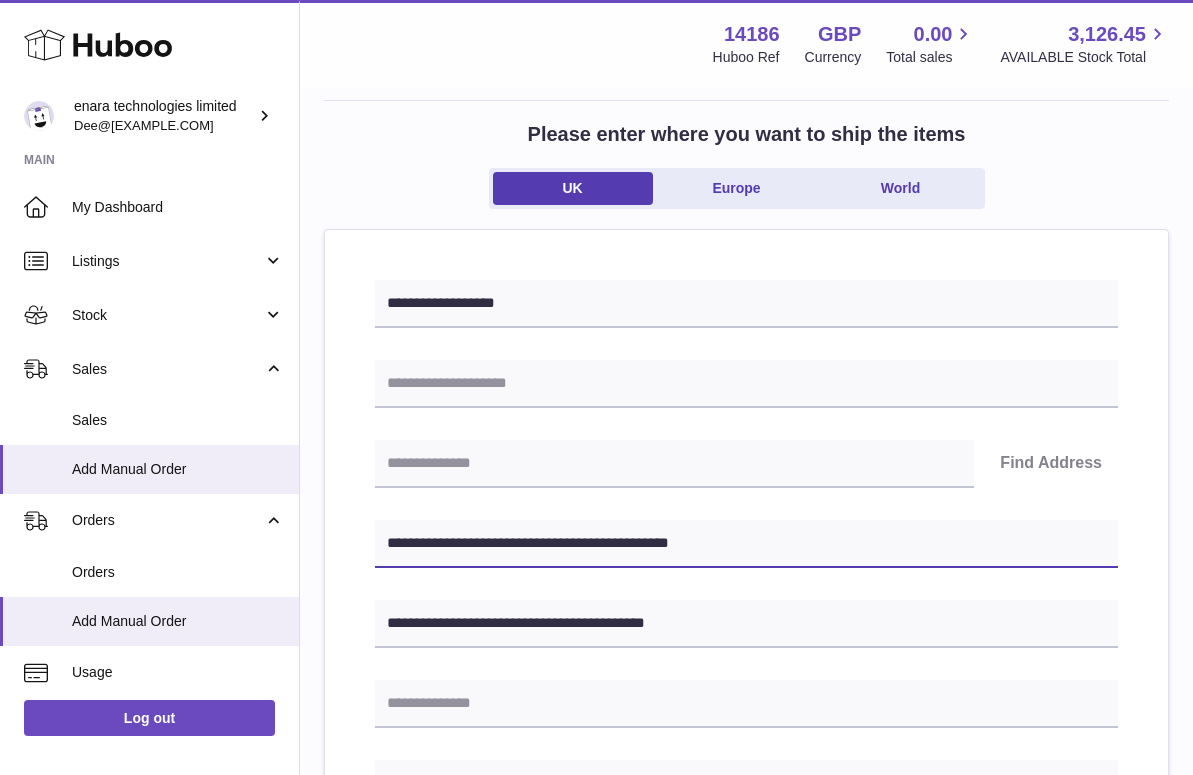 drag, startPoint x: 493, startPoint y: 543, endPoint x: 396, endPoint y: 535, distance: 97.32934 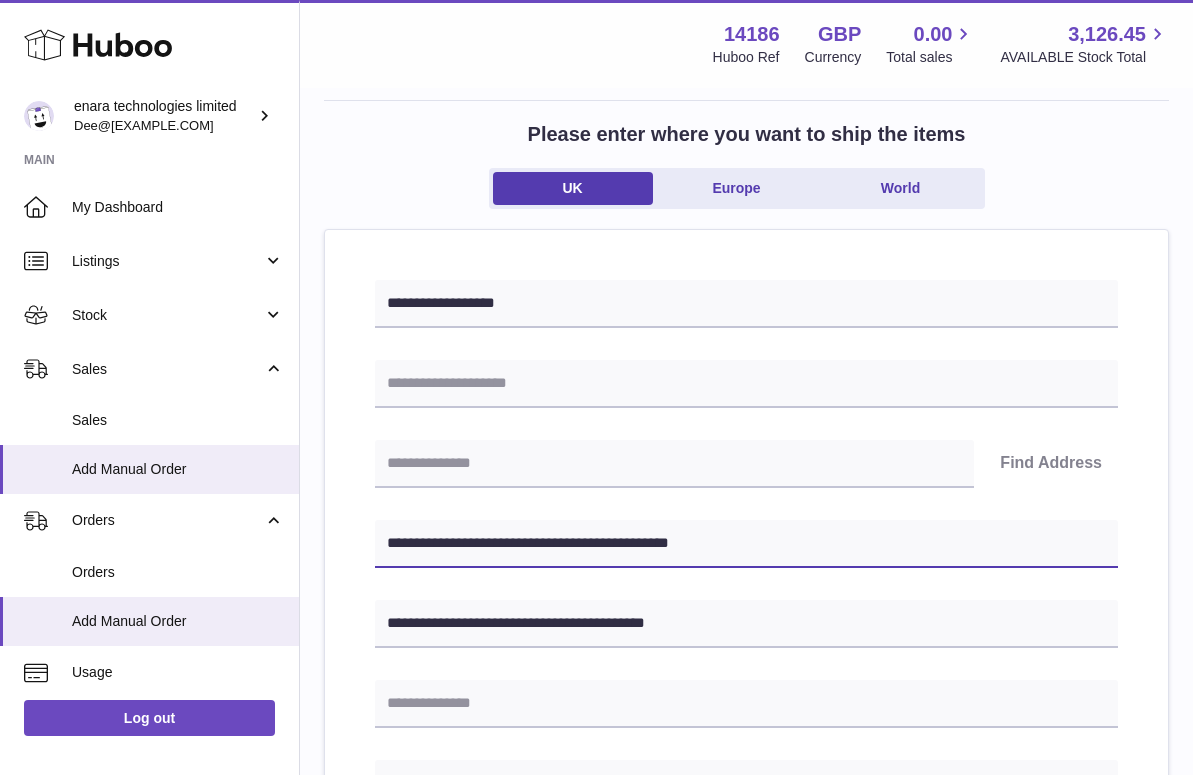 click on "**********" at bounding box center [746, 544] 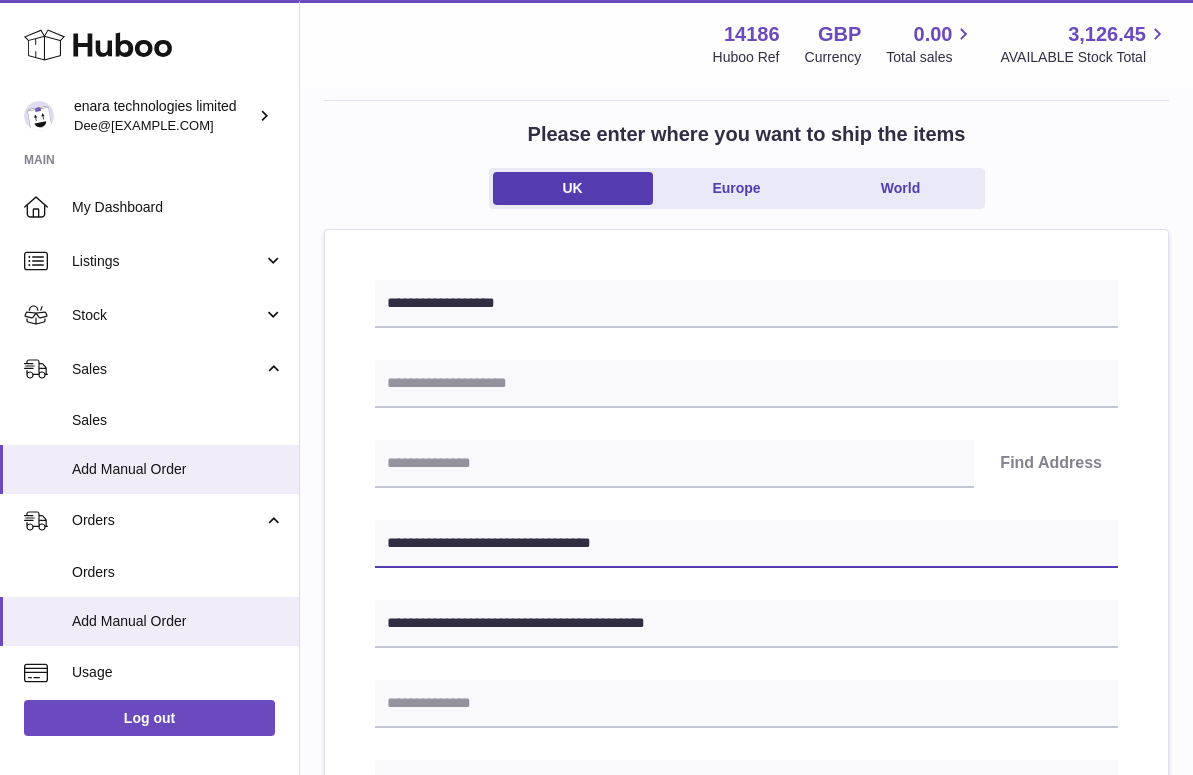 type on "**********" 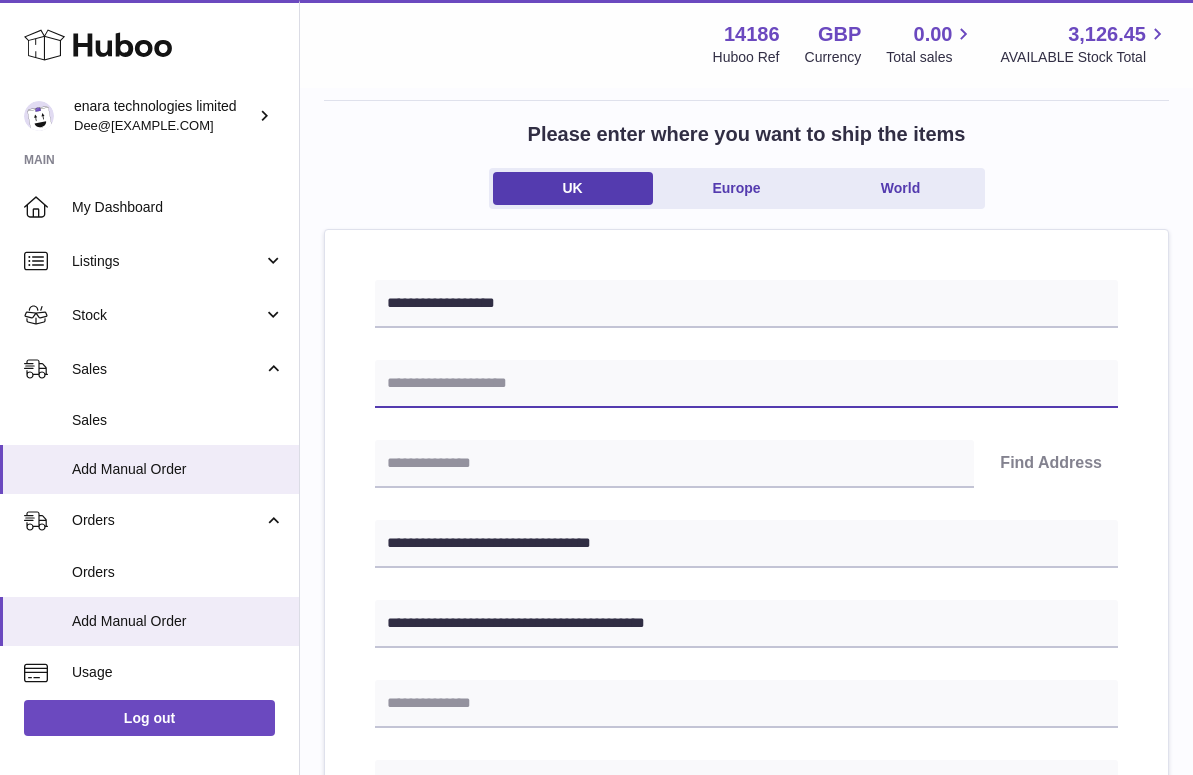paste on "**********" 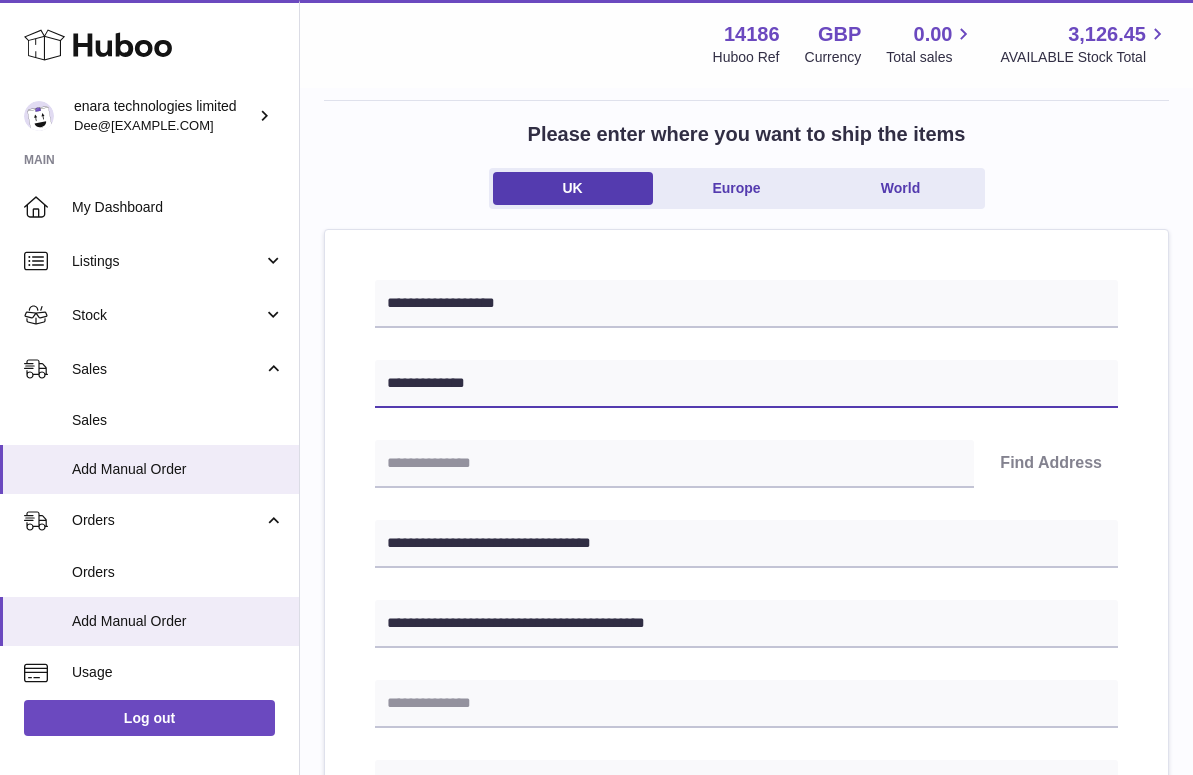 type on "**********" 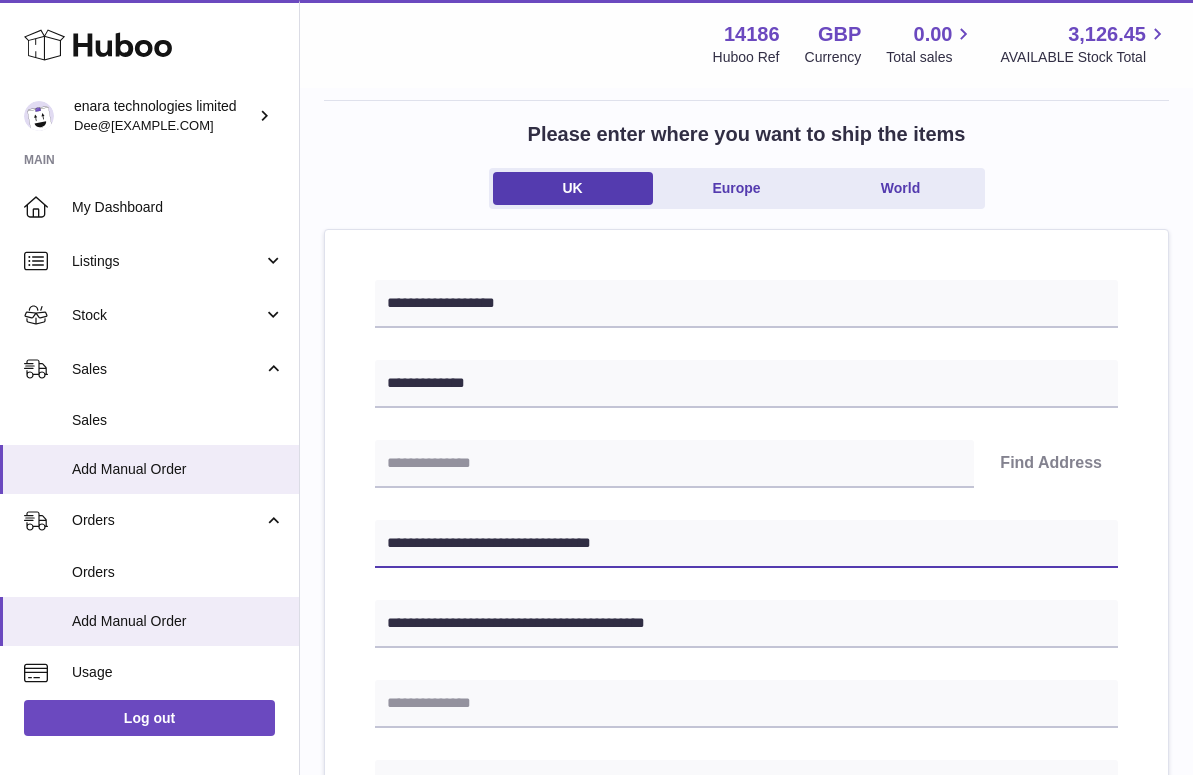 click on "**********" at bounding box center [746, 544] 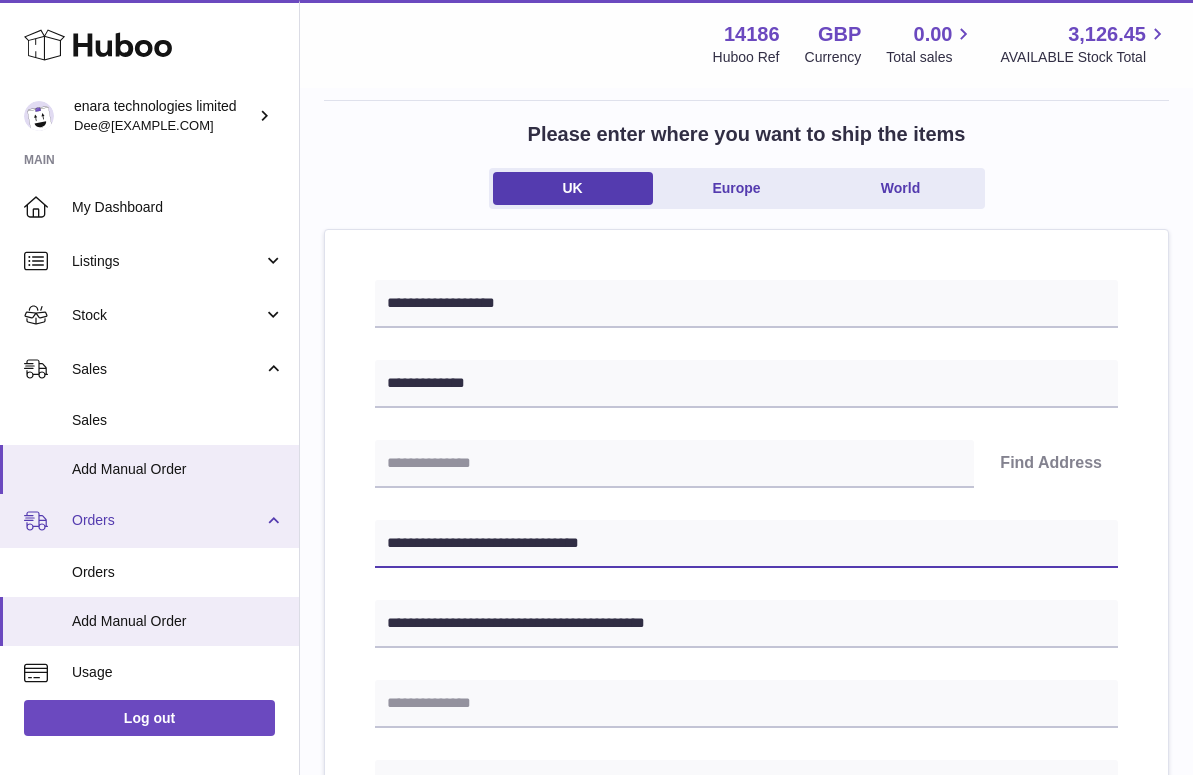 drag, startPoint x: 507, startPoint y: 538, endPoint x: 261, endPoint y: 538, distance: 246 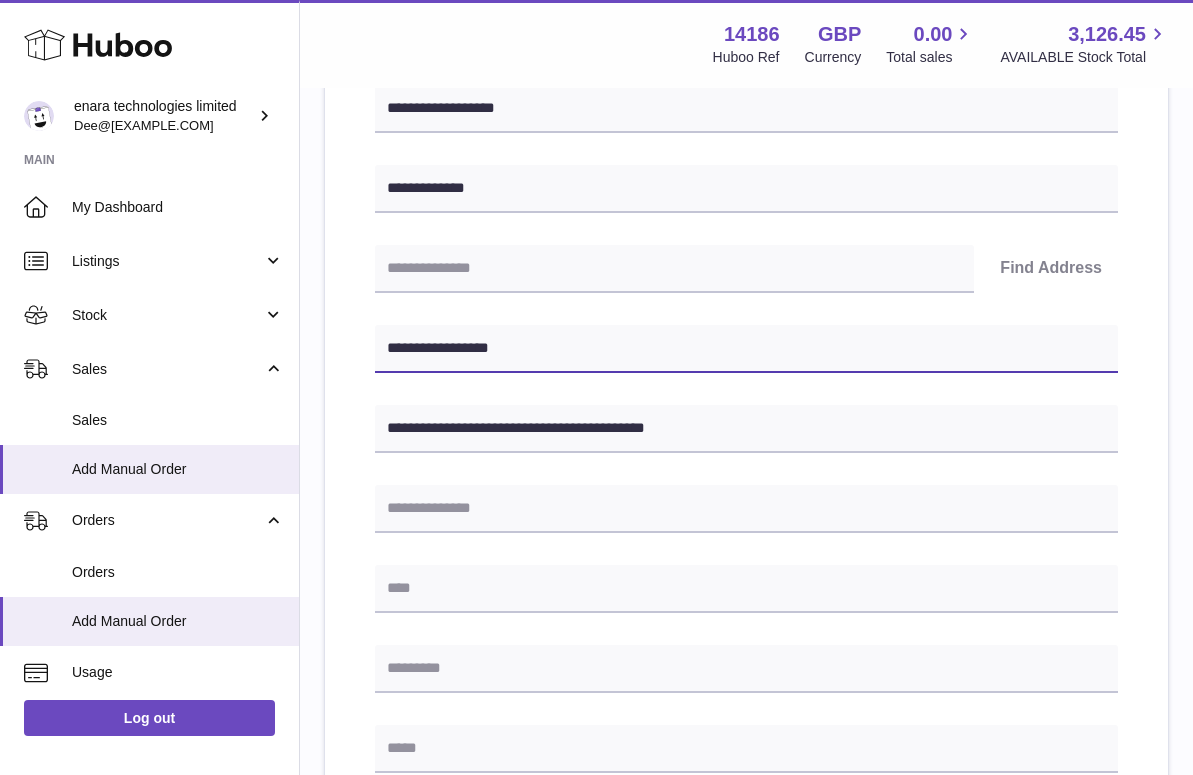 scroll, scrollTop: 308, scrollLeft: 0, axis: vertical 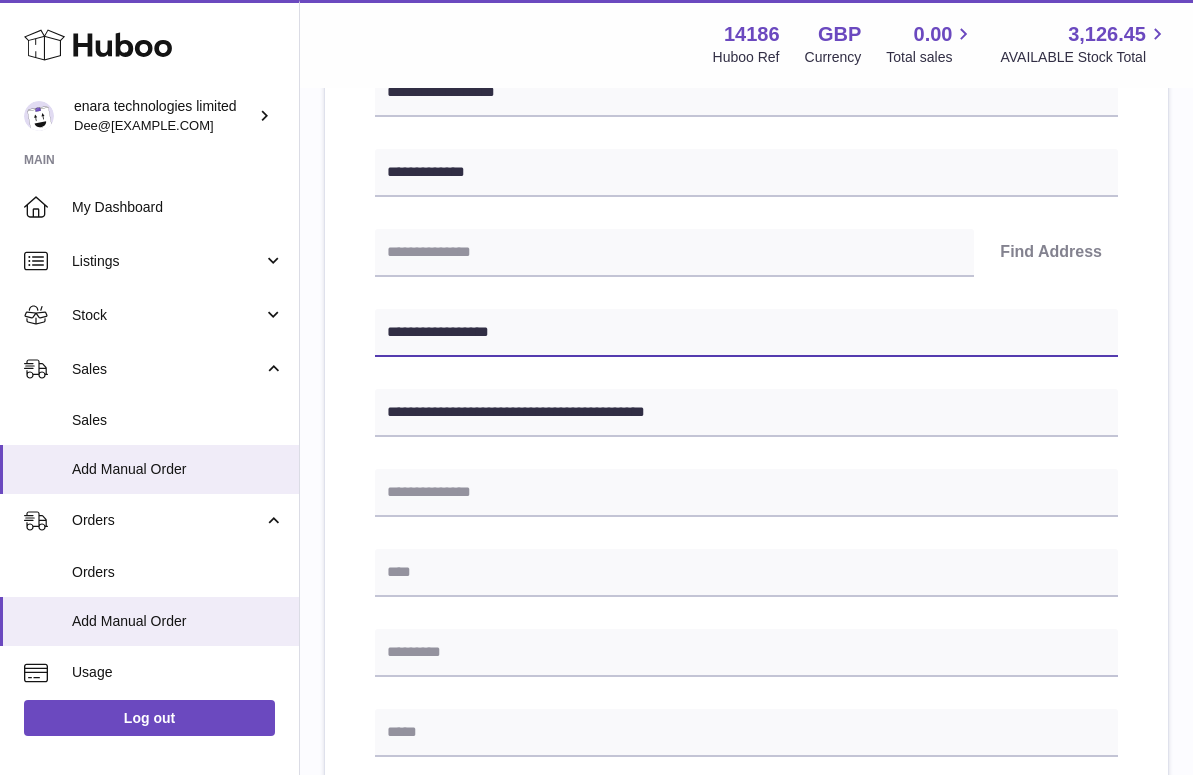 type on "**********" 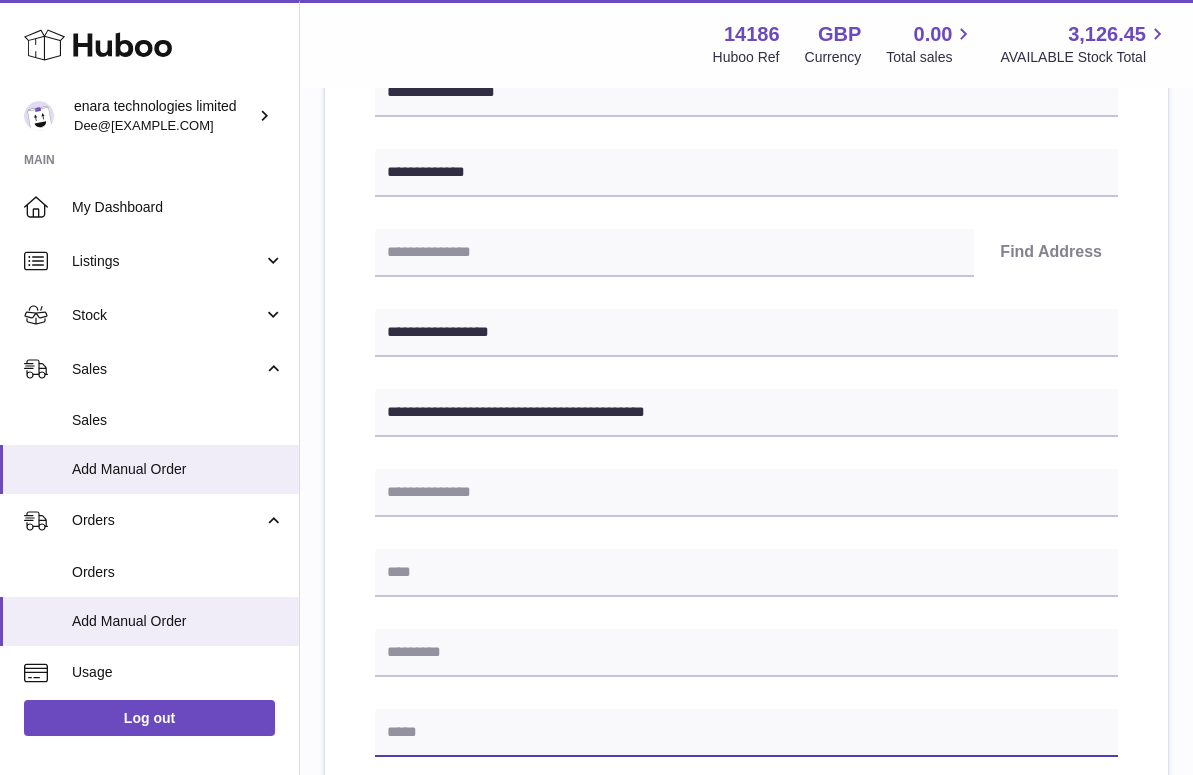 paste on "**********" 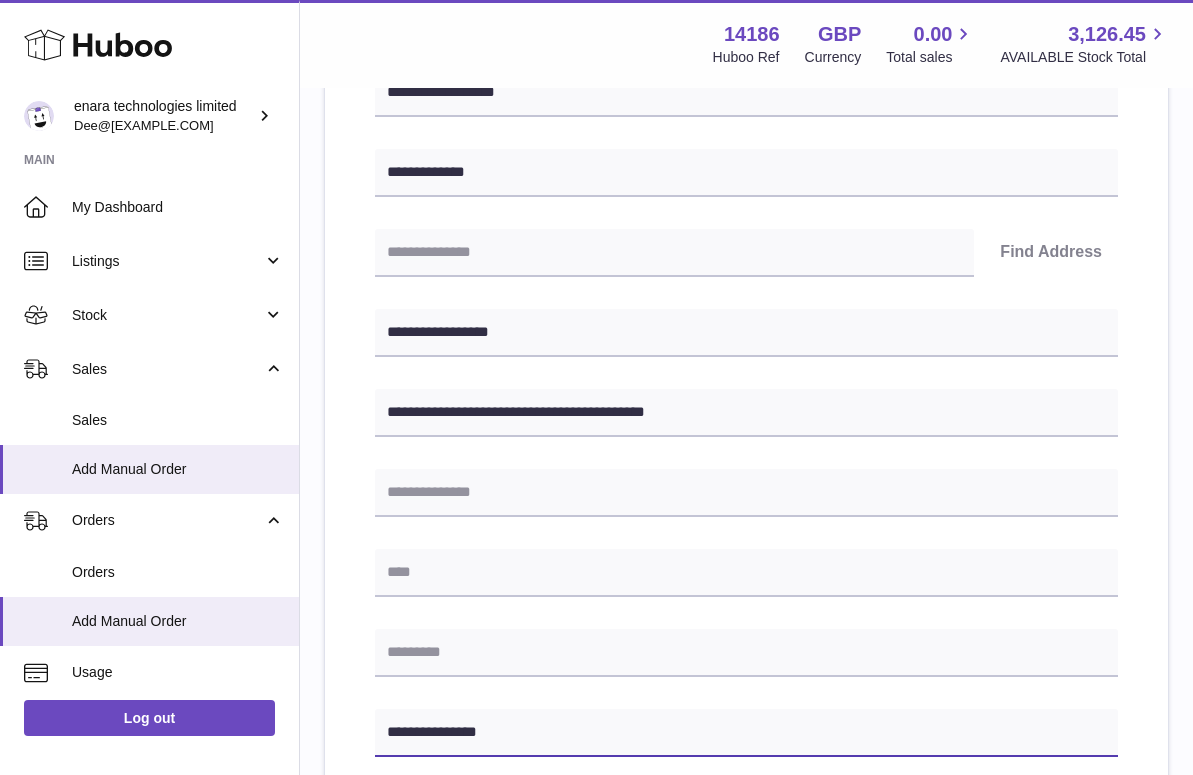 type on "**********" 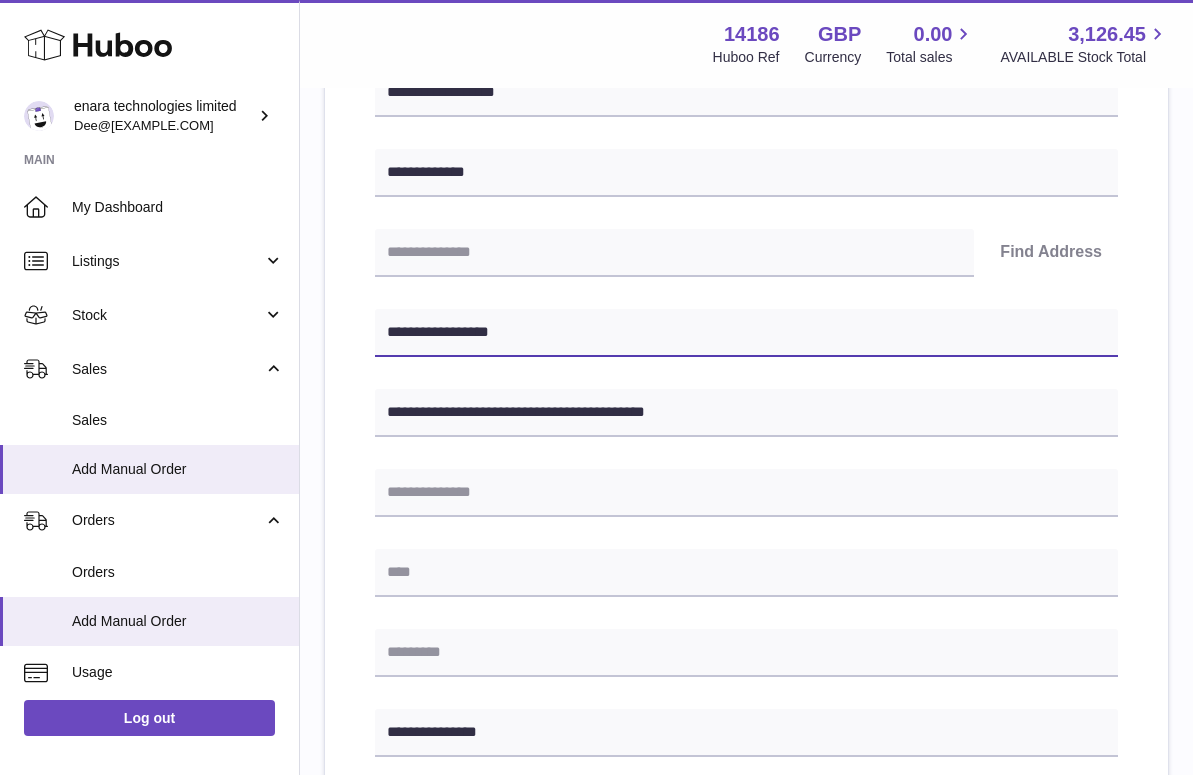 click on "**********" at bounding box center [746, 333] 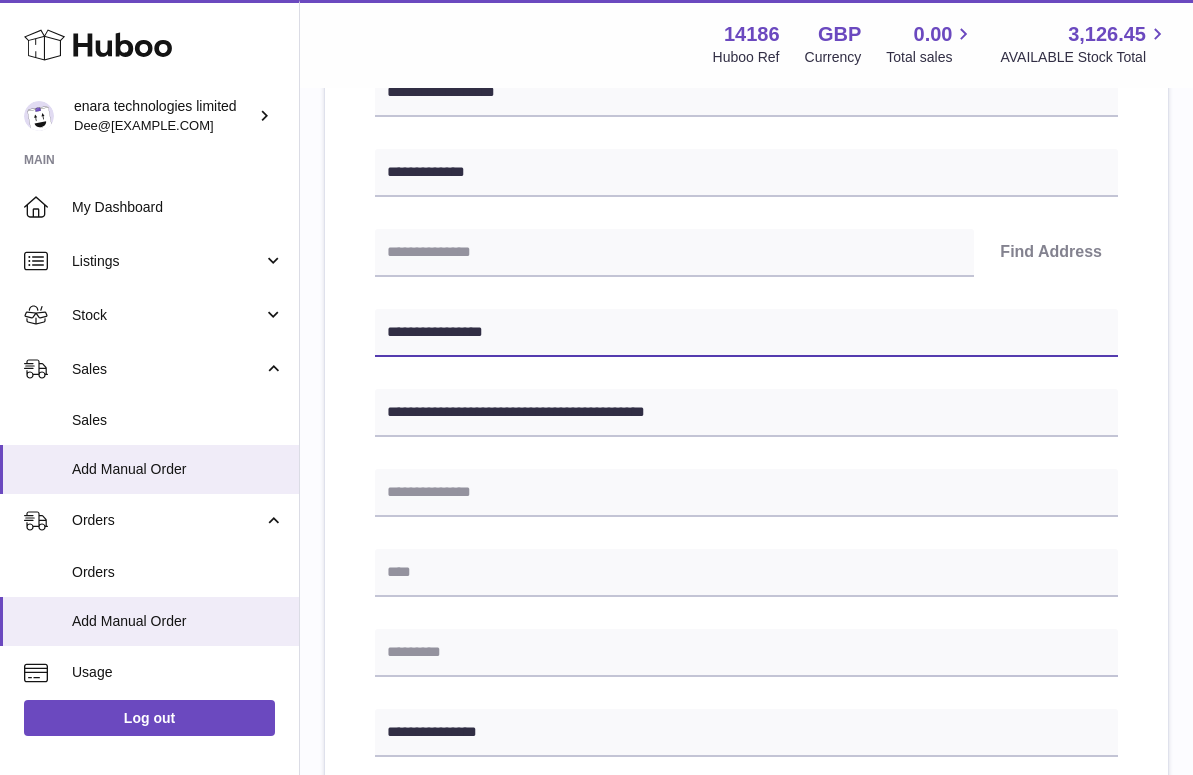 type on "**********" 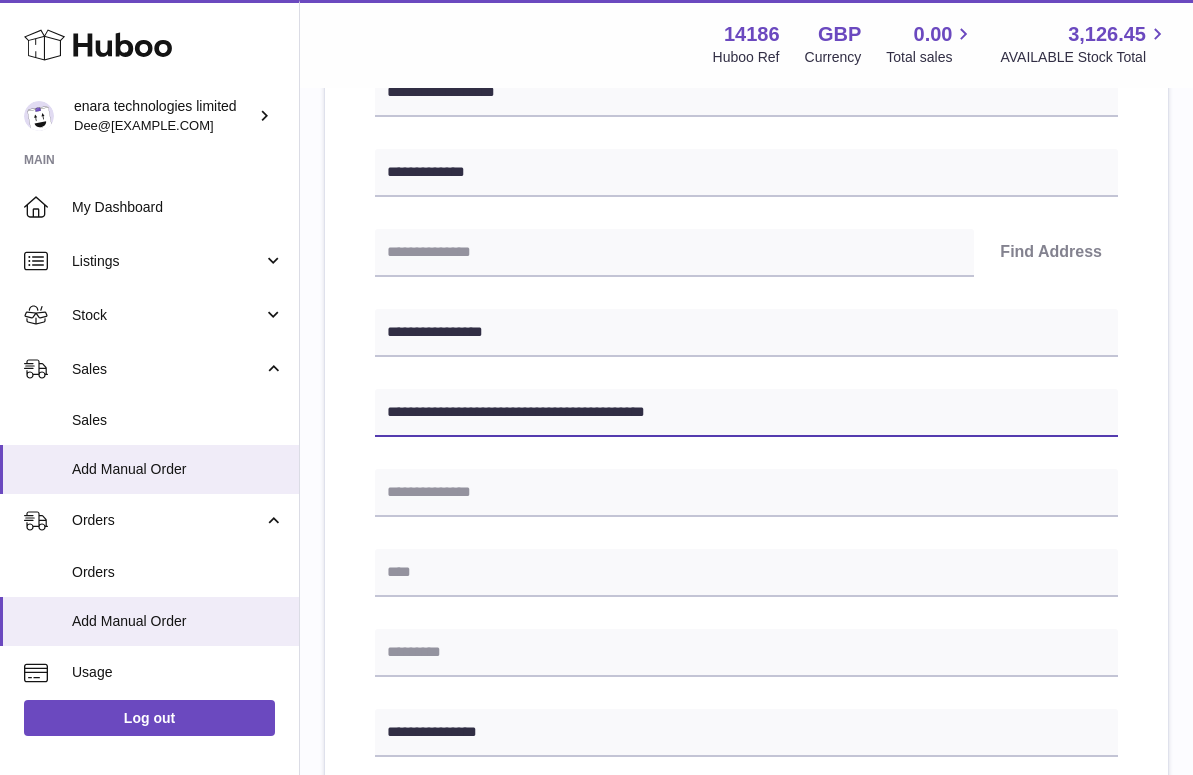 drag, startPoint x: 595, startPoint y: 407, endPoint x: 526, endPoint y: 412, distance: 69.18092 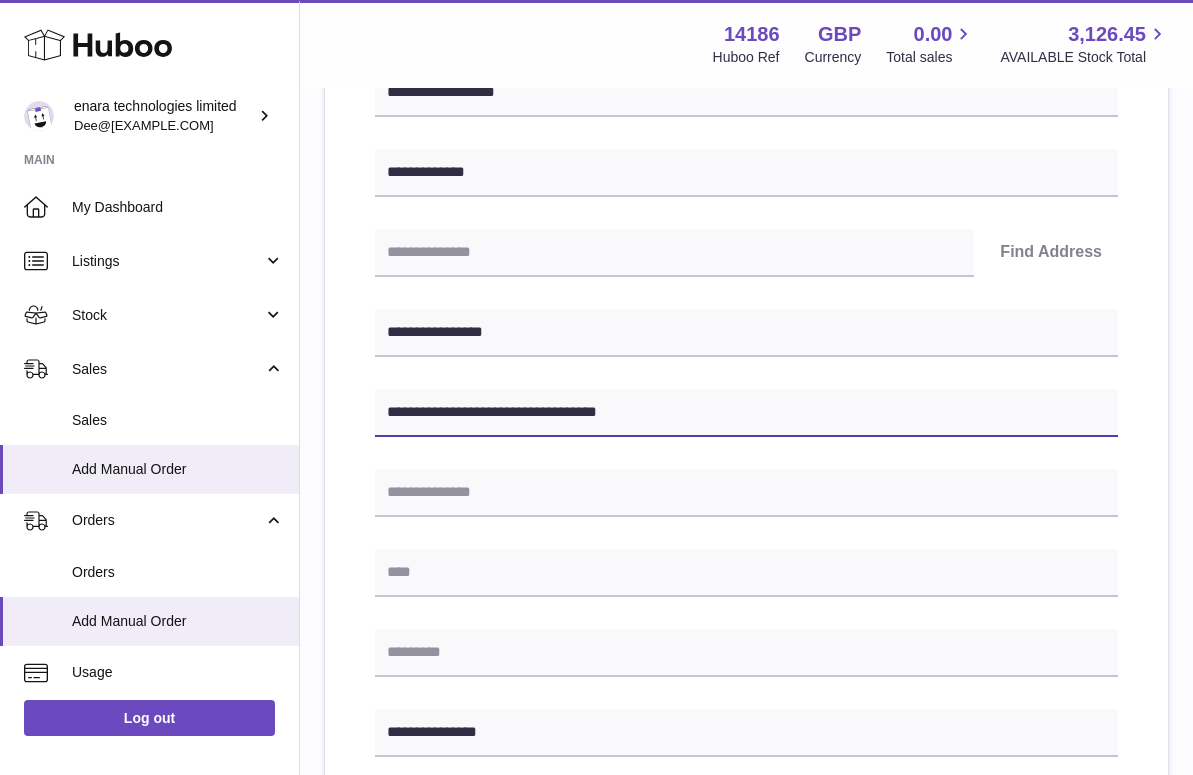 type on "**********" 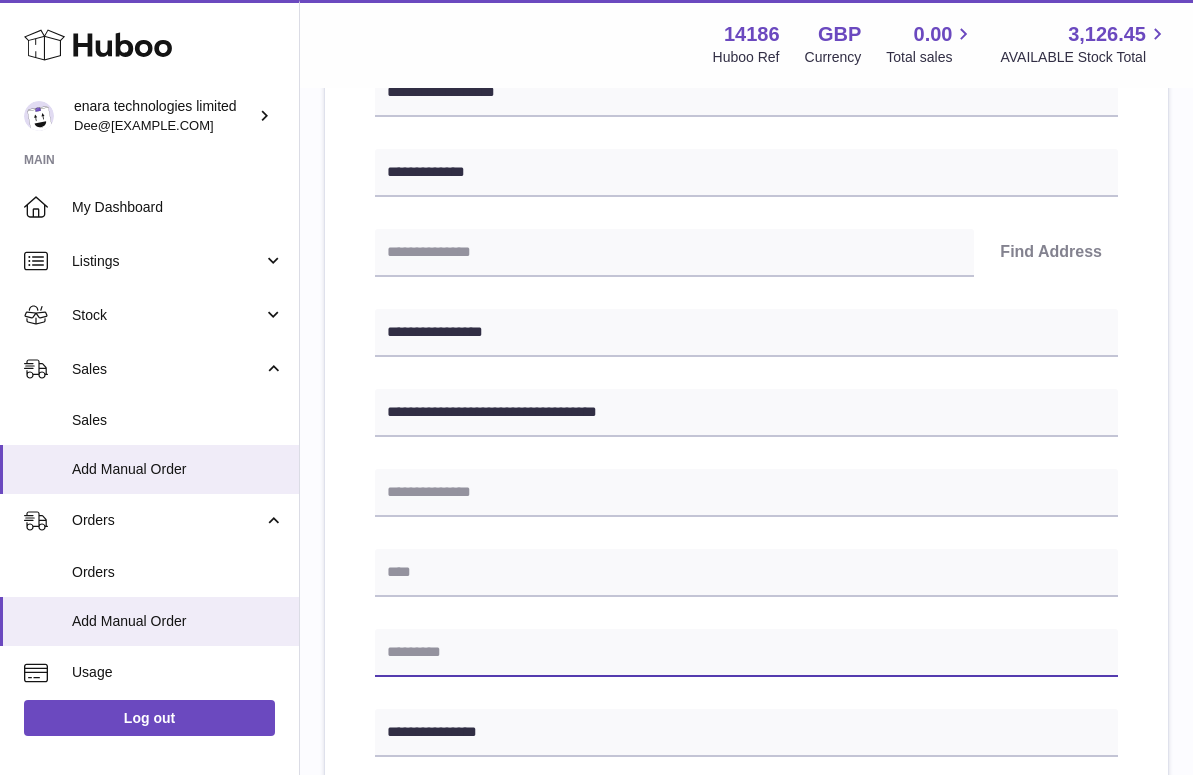 paste on "********" 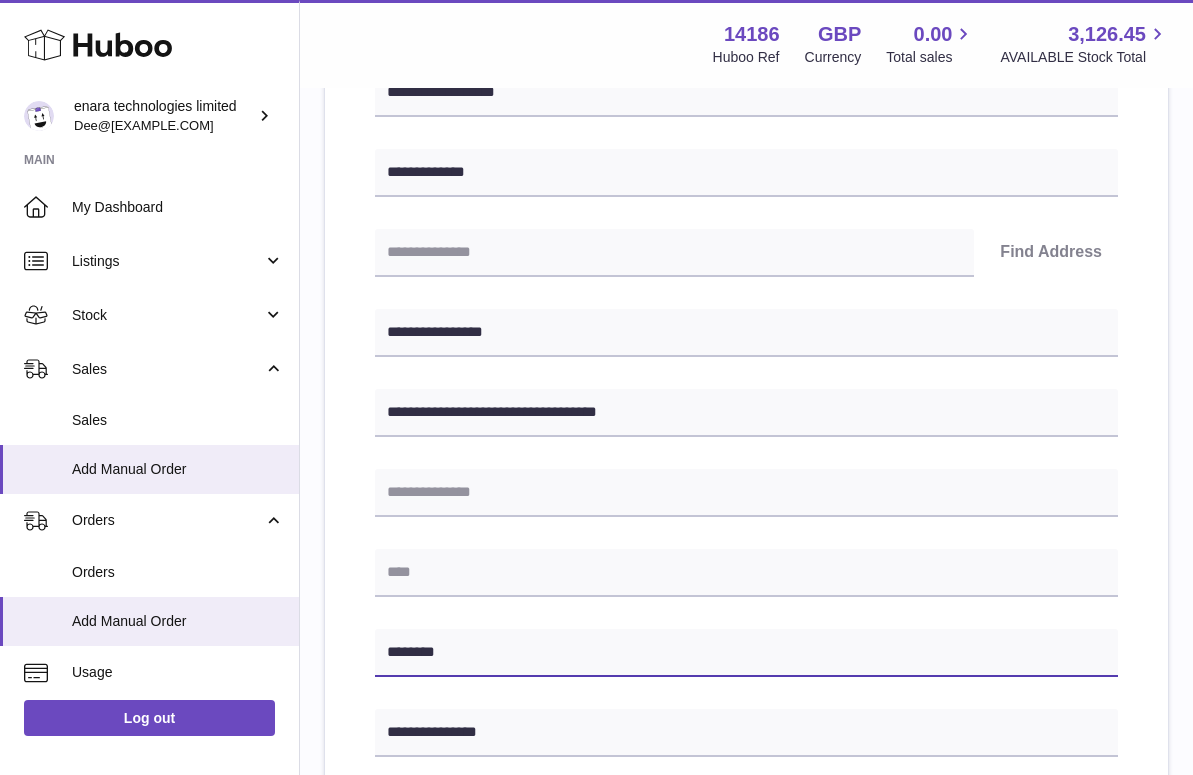 type on "********" 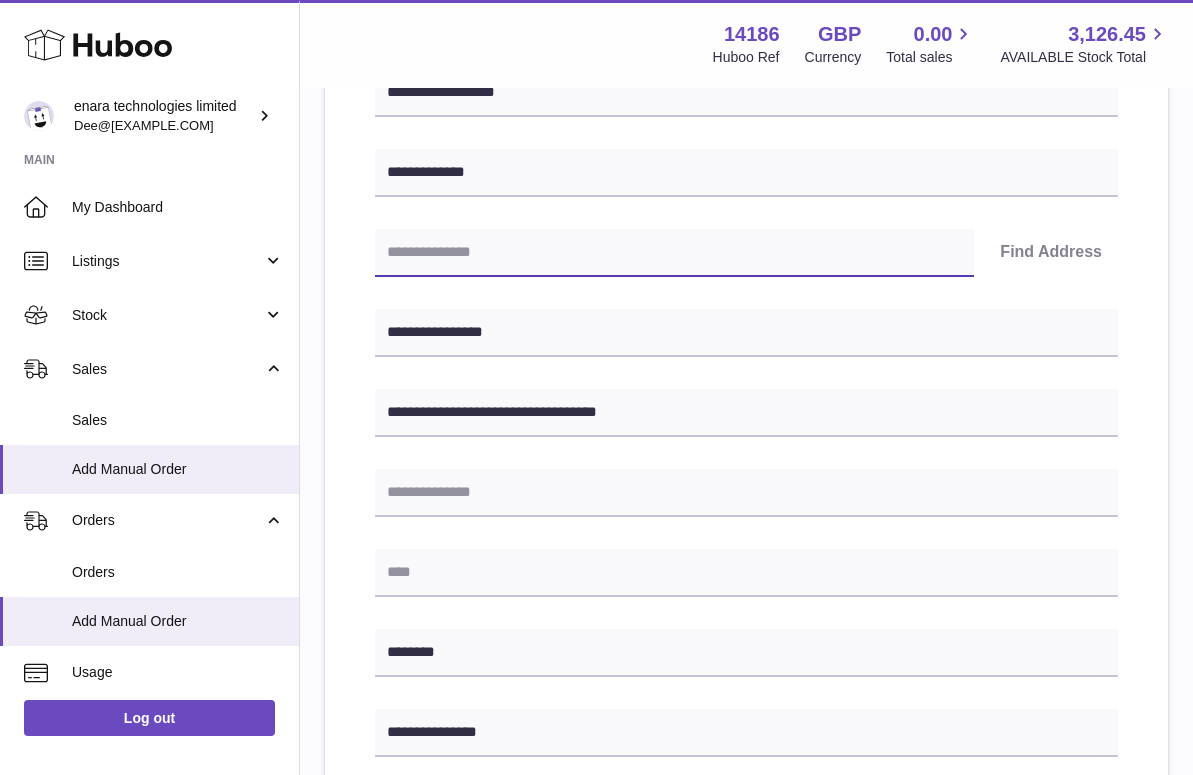 paste on "********" 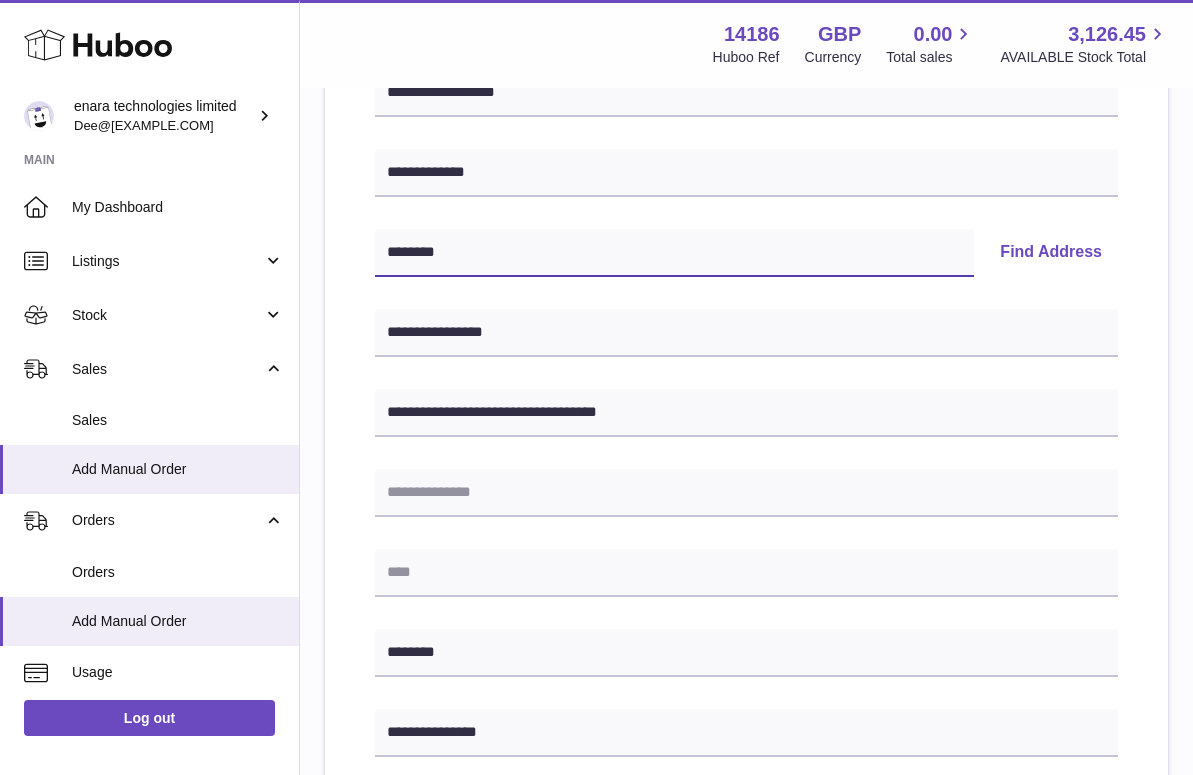 type on "********" 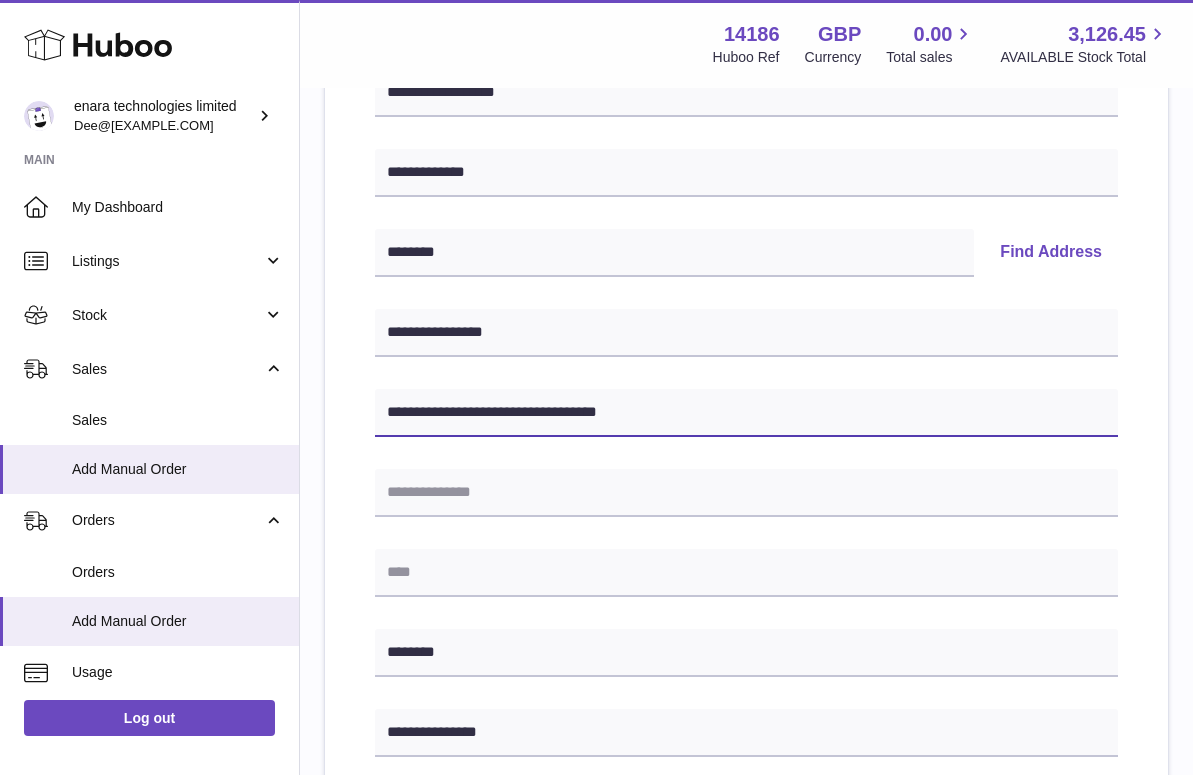 drag, startPoint x: 531, startPoint y: 409, endPoint x: 698, endPoint y: 451, distance: 172.20047 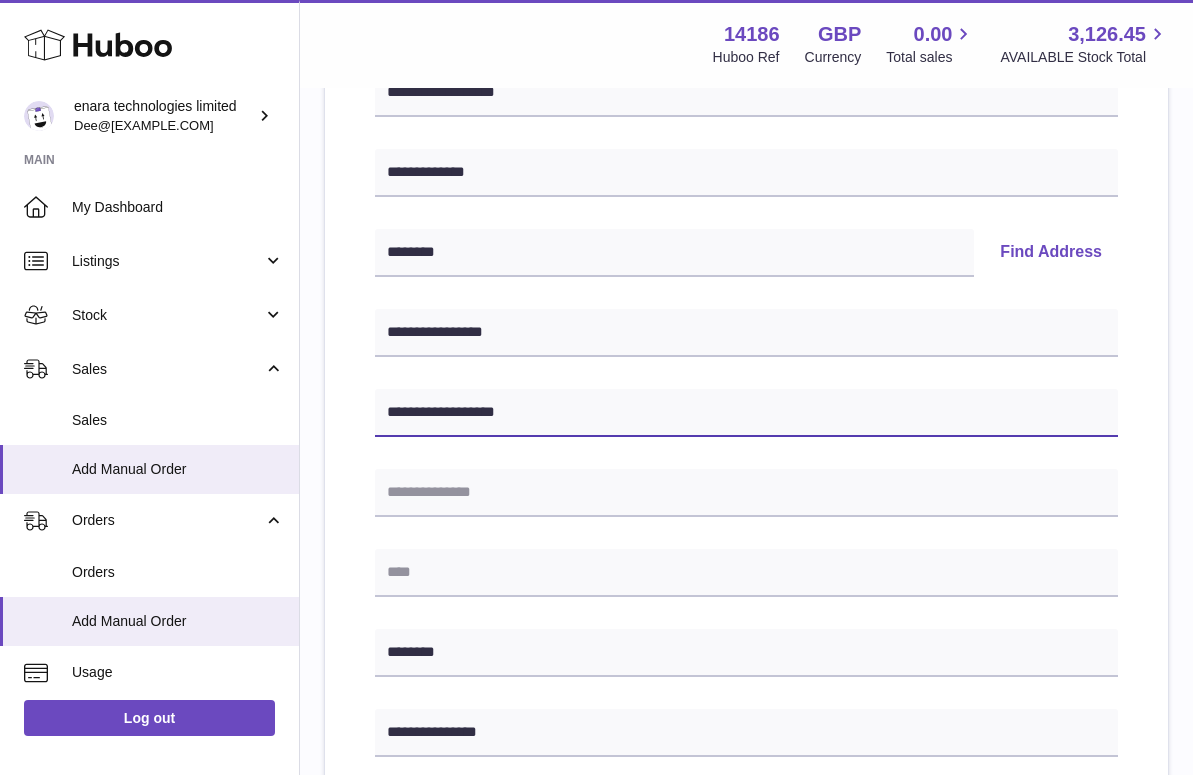 type on "**********" 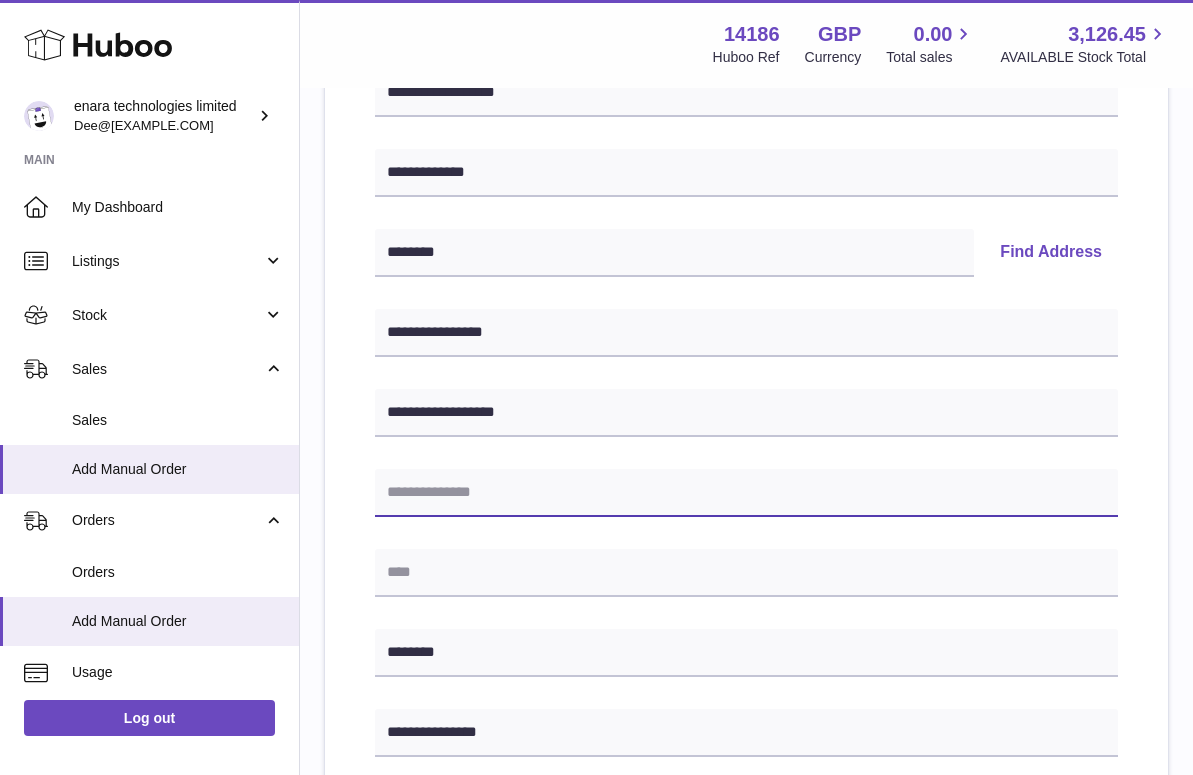 paste on "**********" 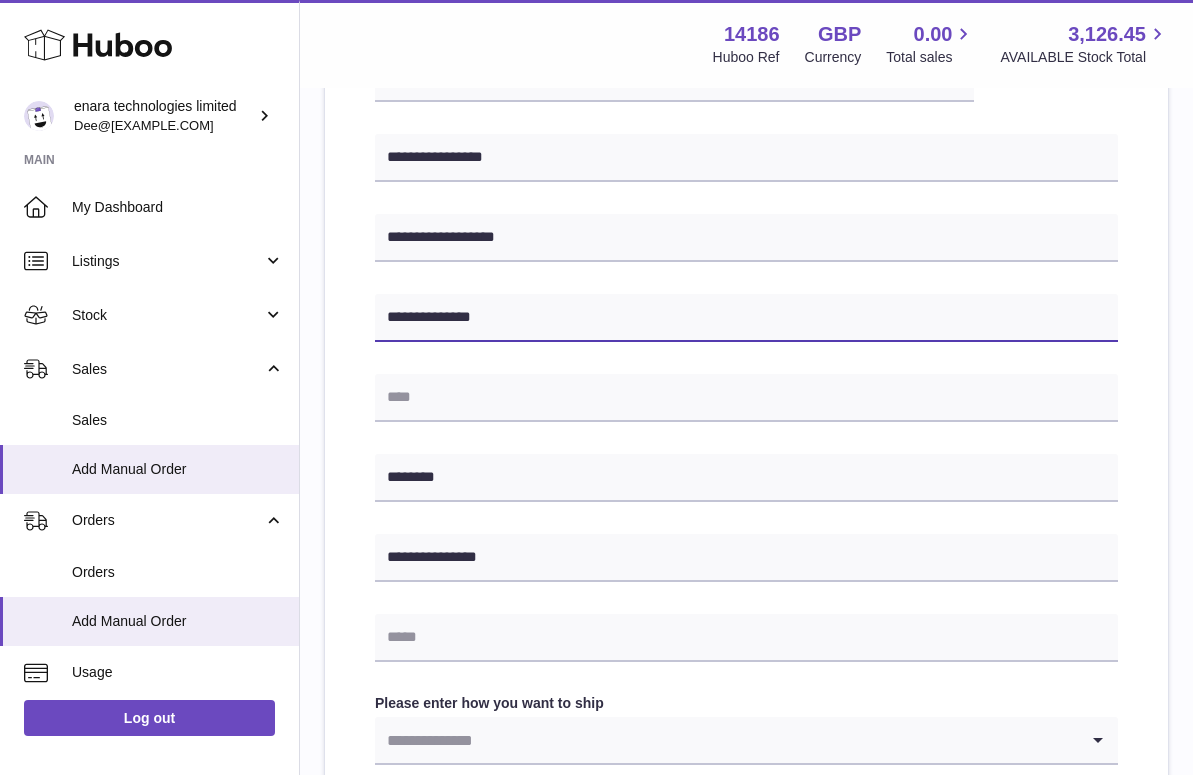scroll, scrollTop: 484, scrollLeft: 0, axis: vertical 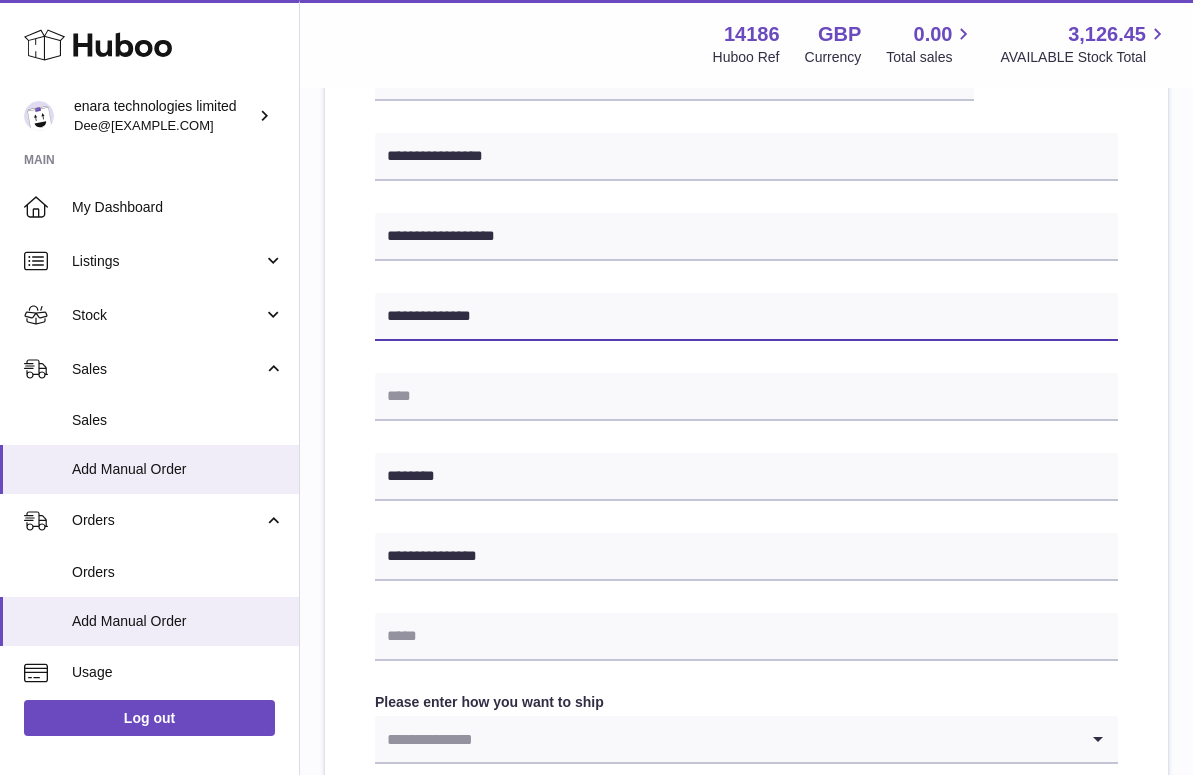 type on "**********" 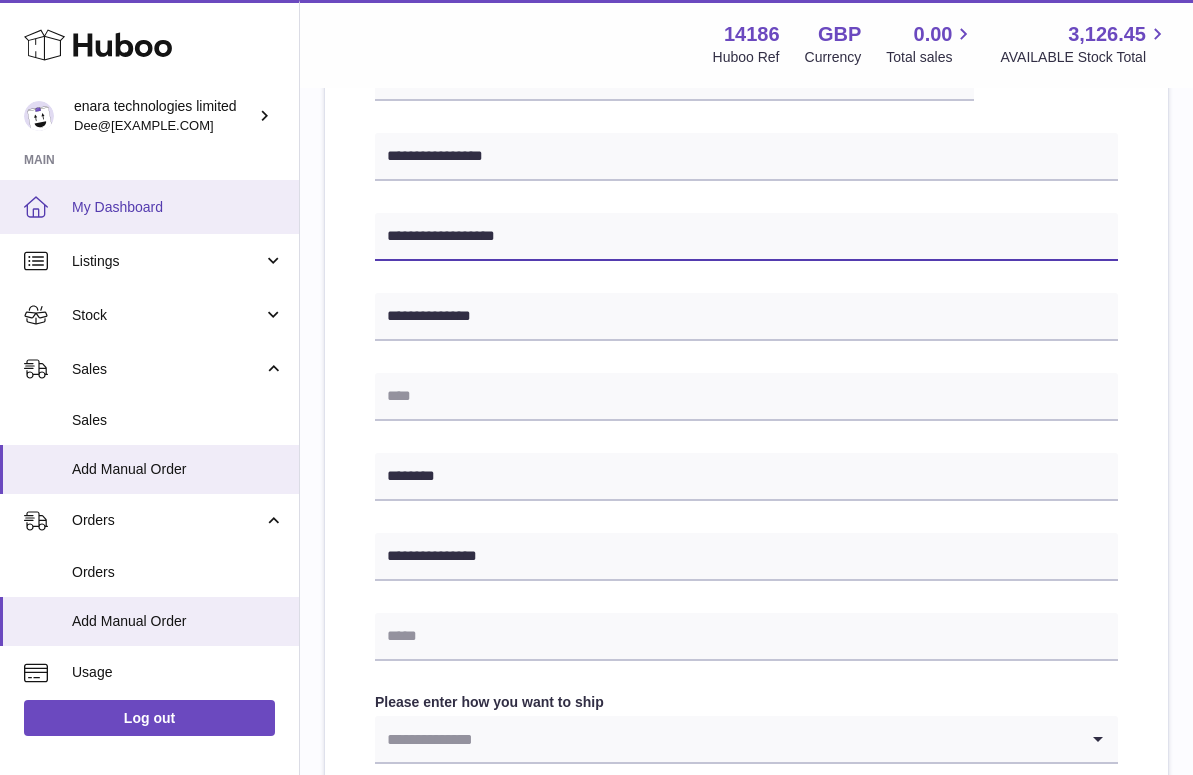 drag, startPoint x: 536, startPoint y: 238, endPoint x: 242, endPoint y: 209, distance: 295.42682 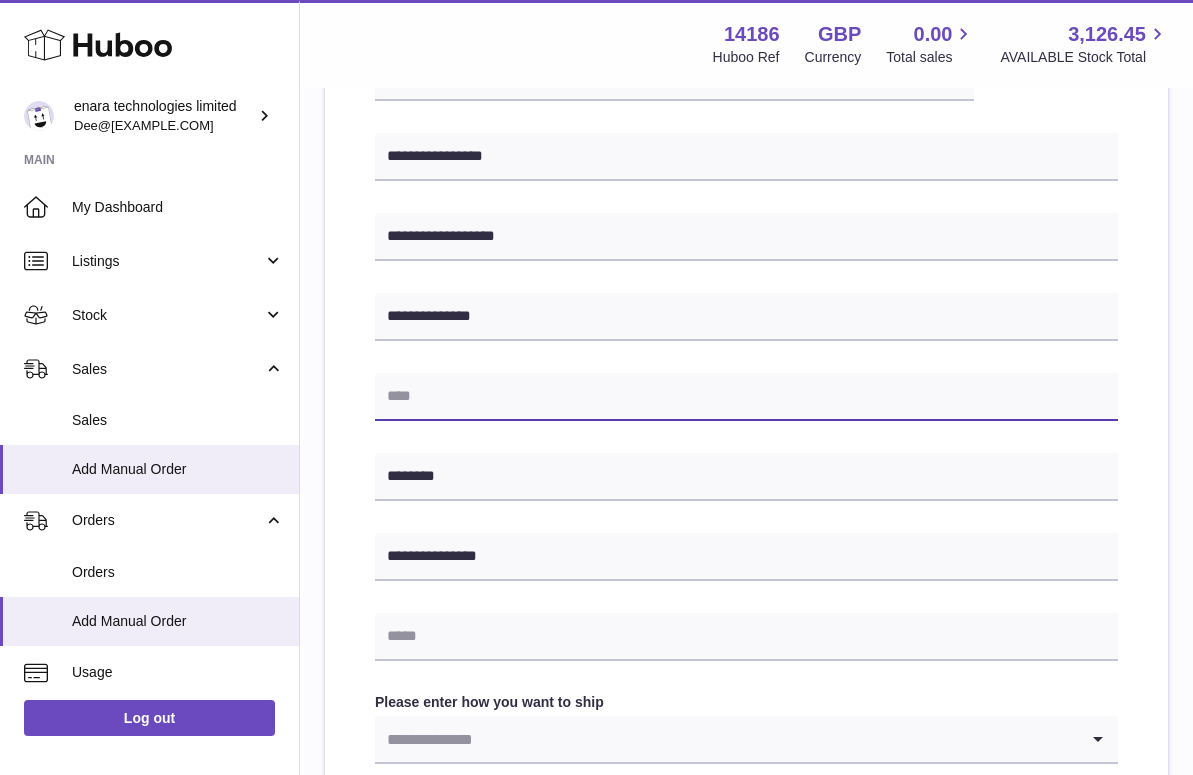 click at bounding box center (746, 397) 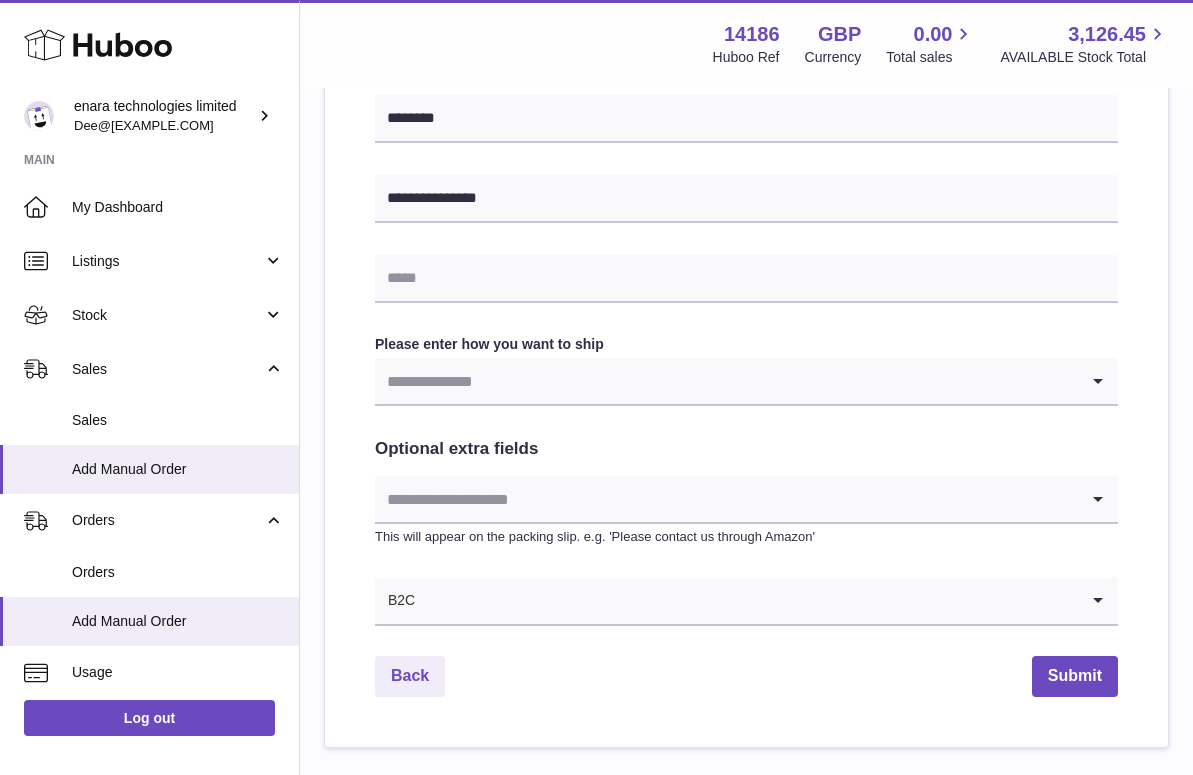 scroll, scrollTop: 851, scrollLeft: 0, axis: vertical 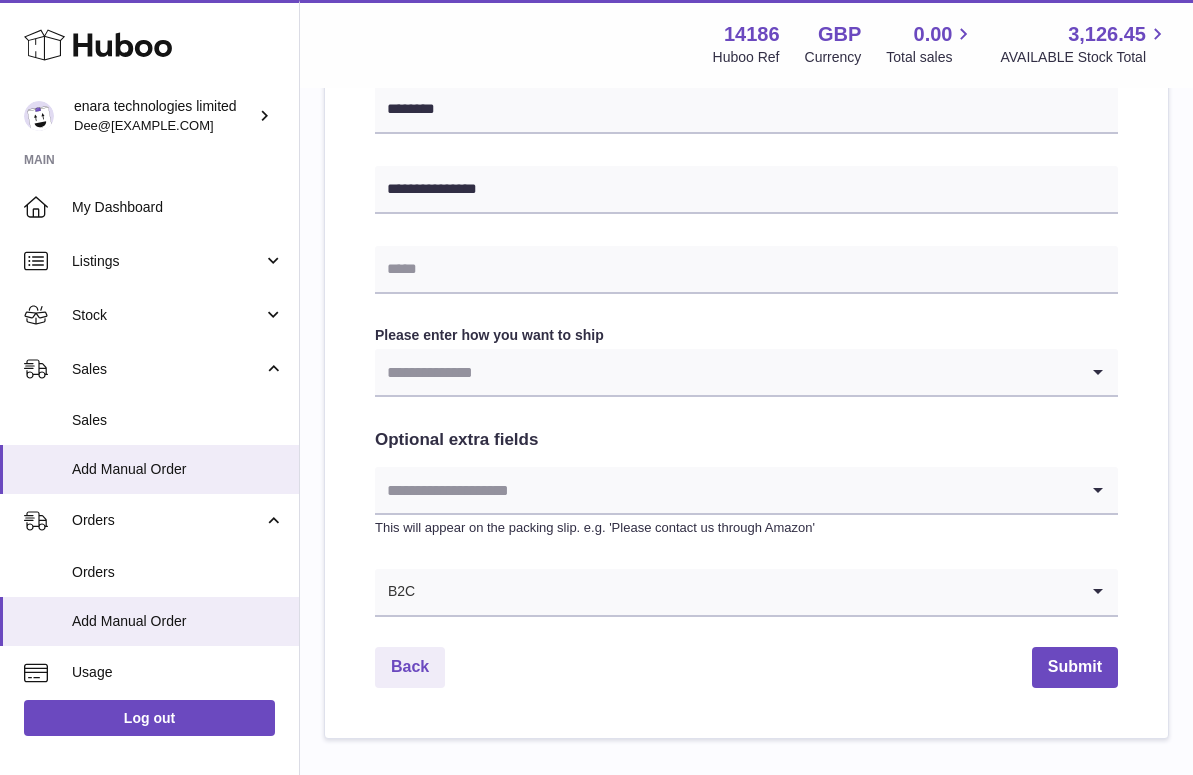 type on "**********" 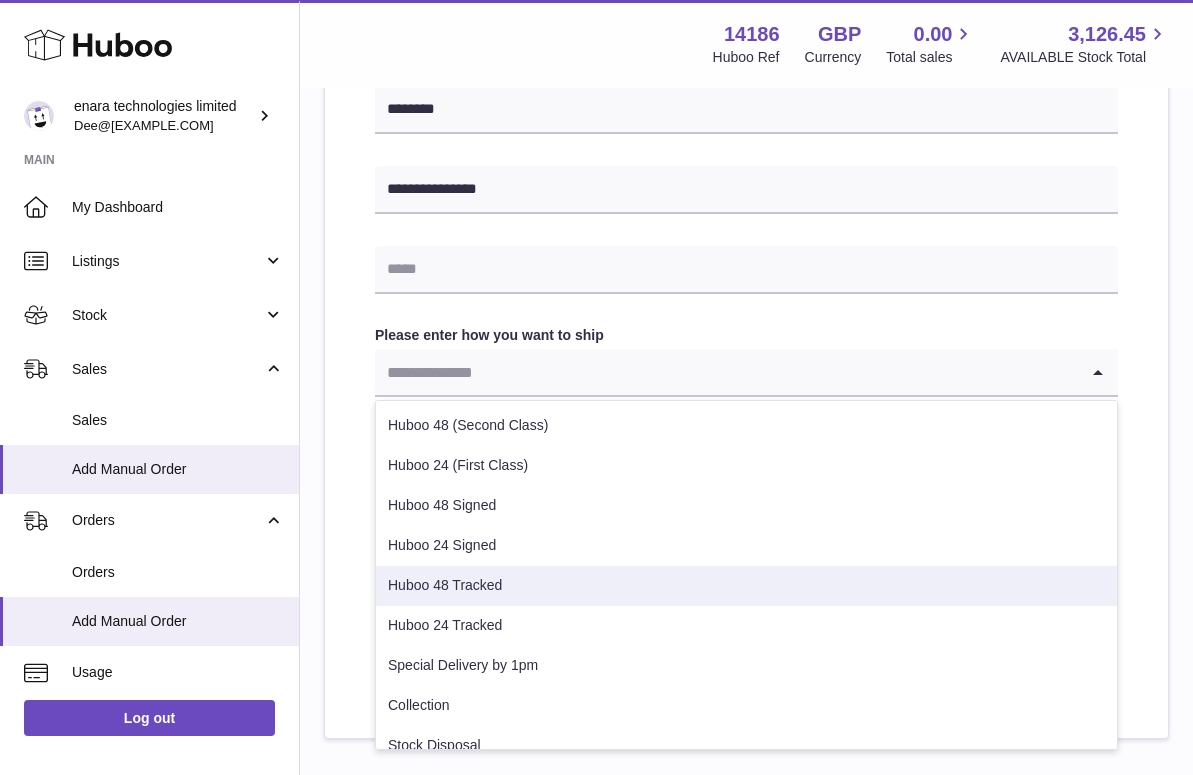 click on "Huboo 48 Tracked" at bounding box center [746, 586] 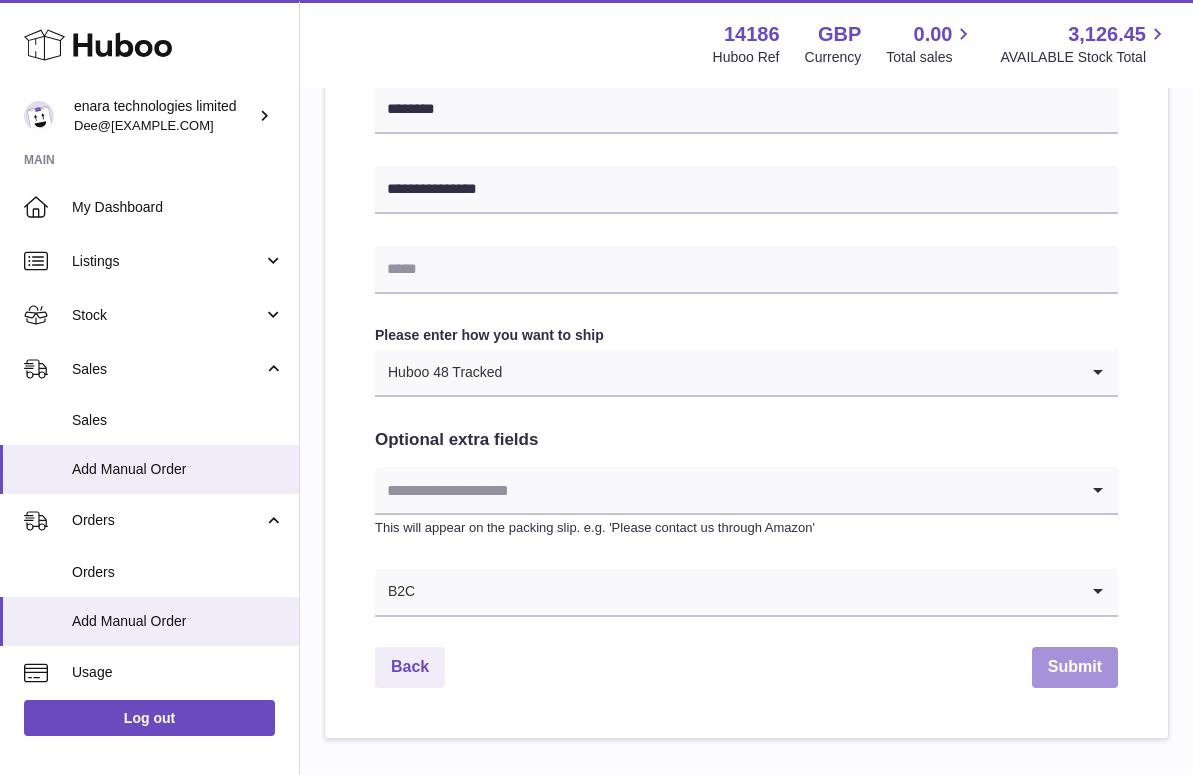 click on "Submit" at bounding box center [1075, 667] 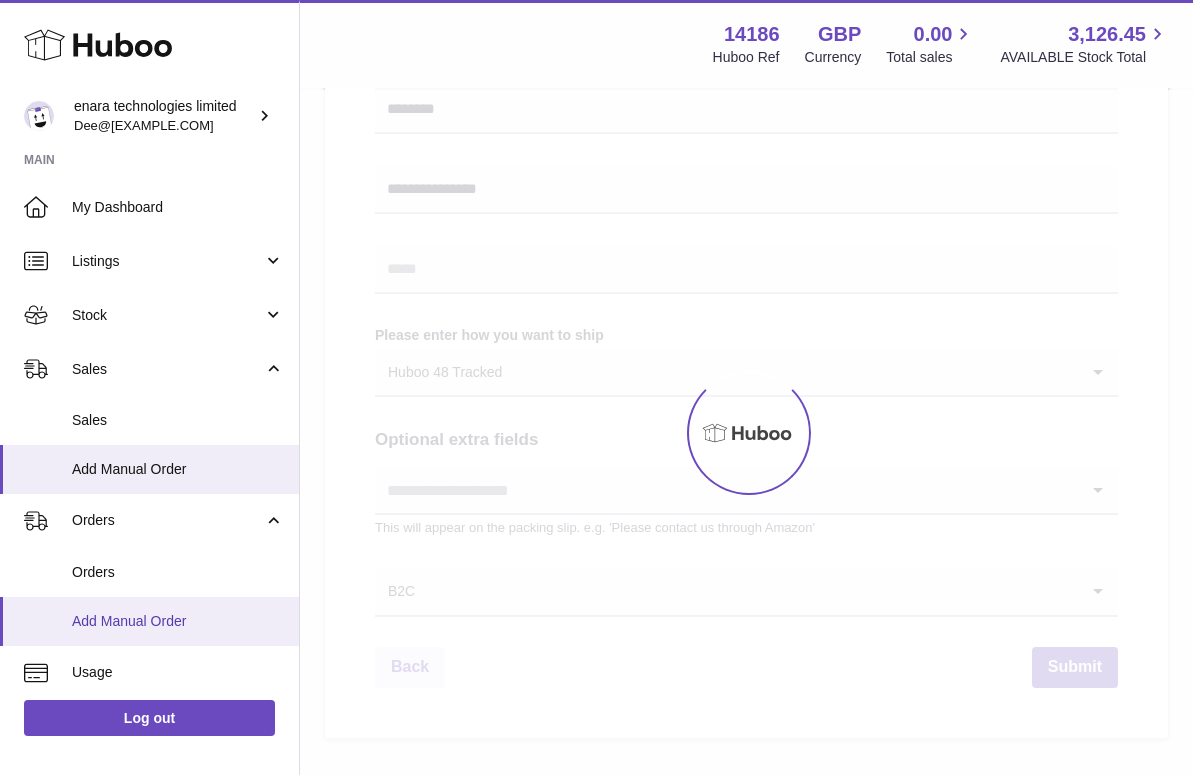 scroll, scrollTop: 0, scrollLeft: 0, axis: both 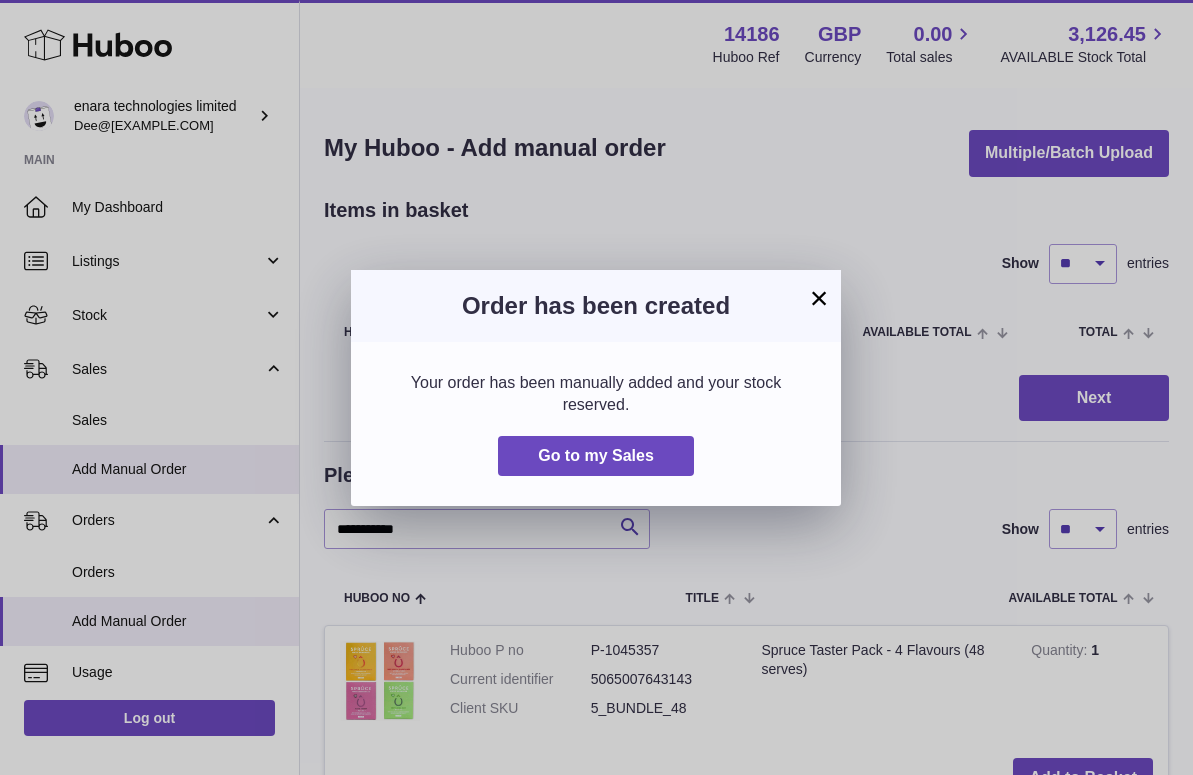 click on "×" at bounding box center (819, 298) 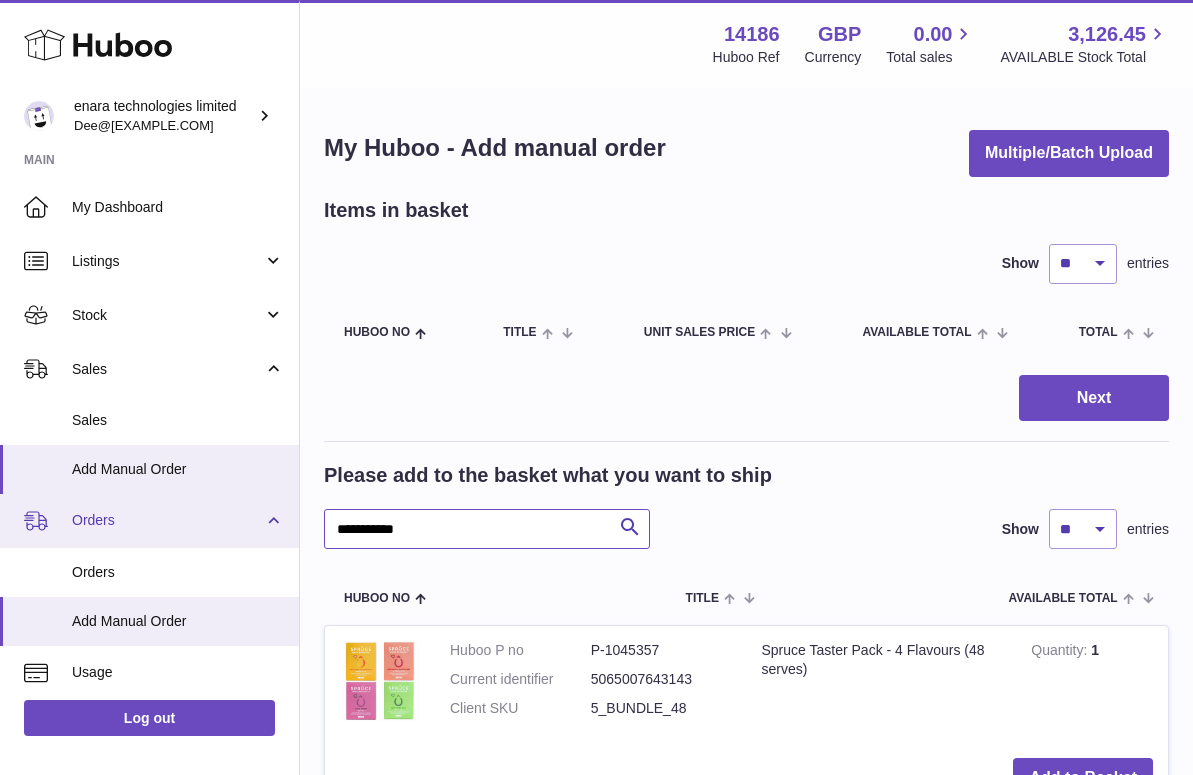 drag, startPoint x: 466, startPoint y: 530, endPoint x: 198, endPoint y: 527, distance: 268.01678 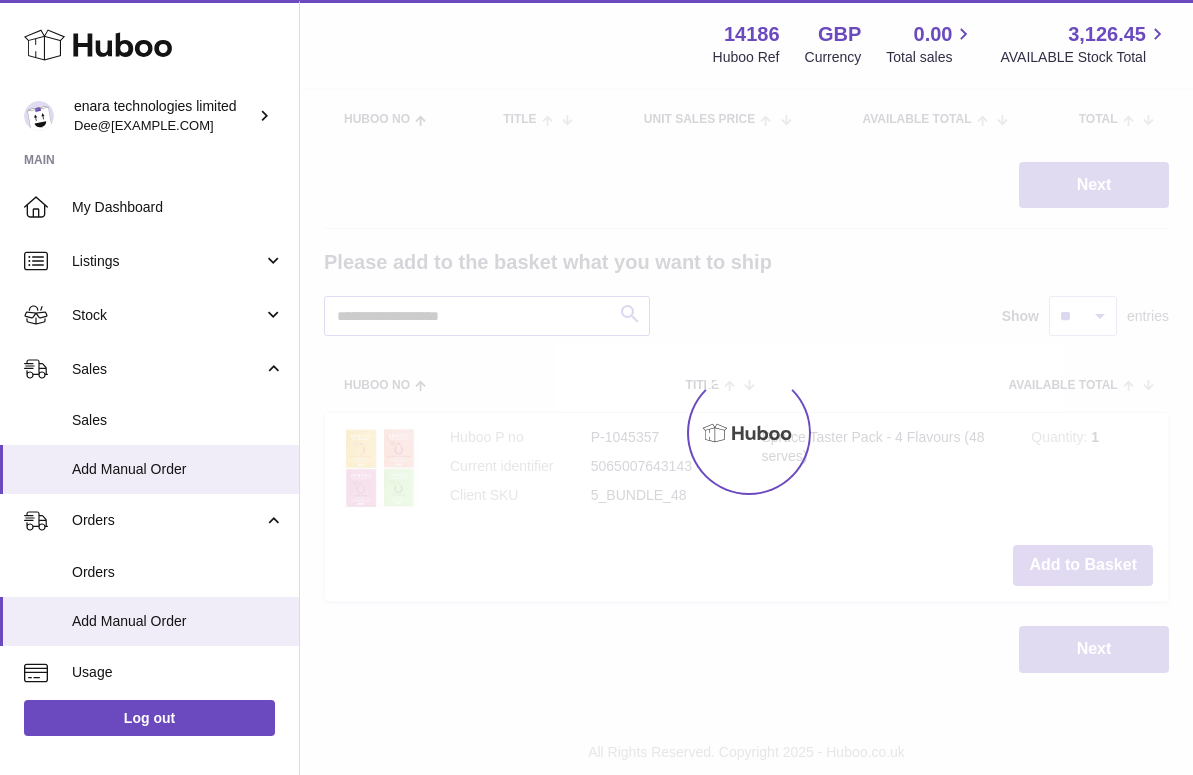 scroll, scrollTop: 233, scrollLeft: 0, axis: vertical 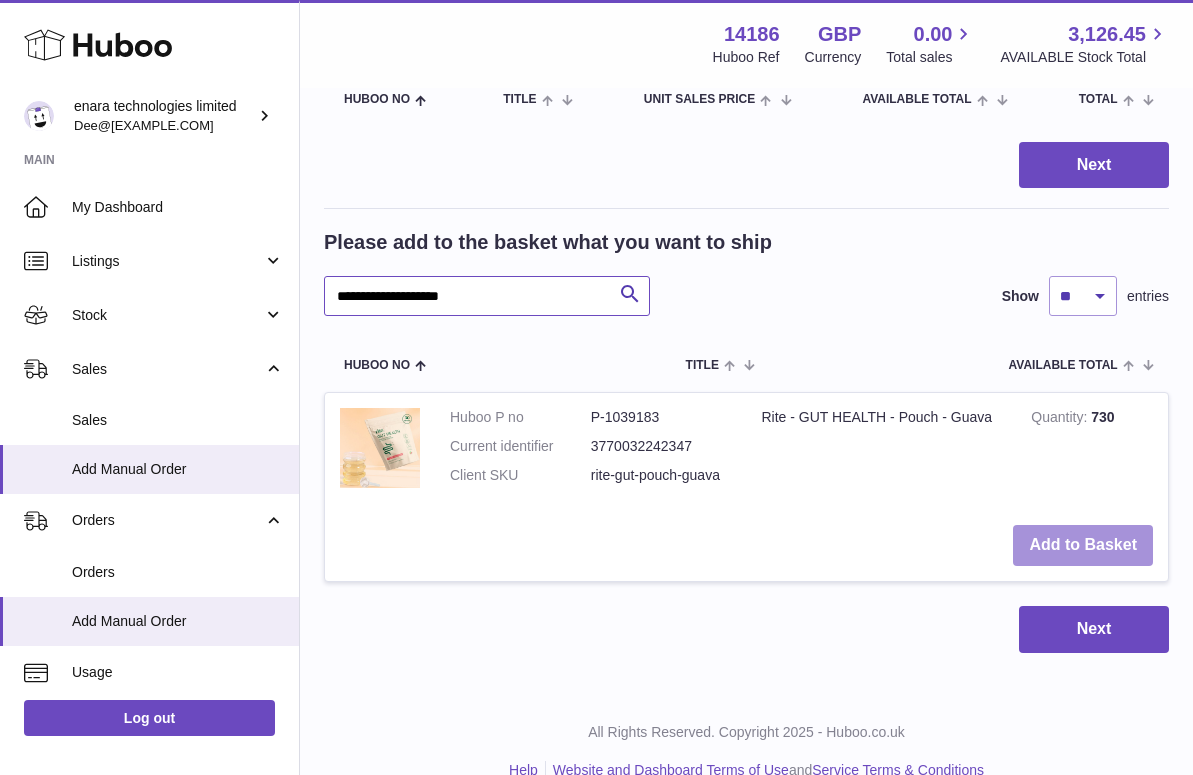 type on "**********" 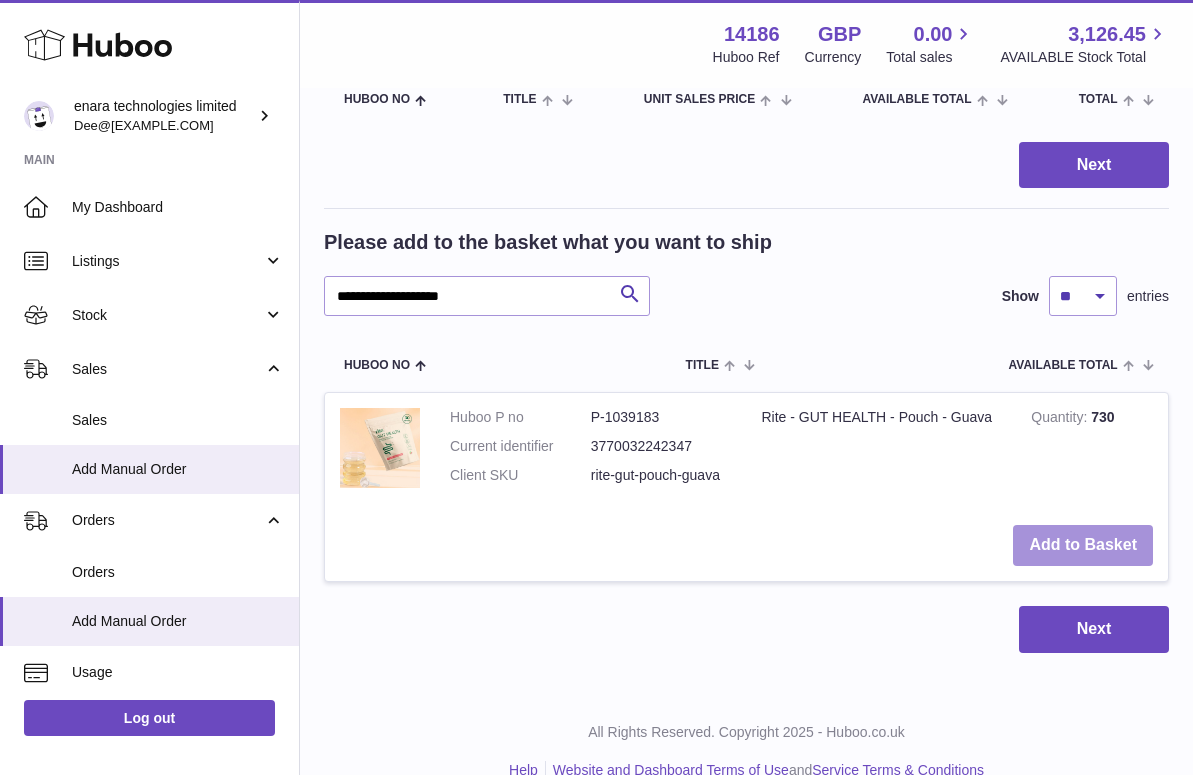 click on "Add to Basket" at bounding box center [1083, 545] 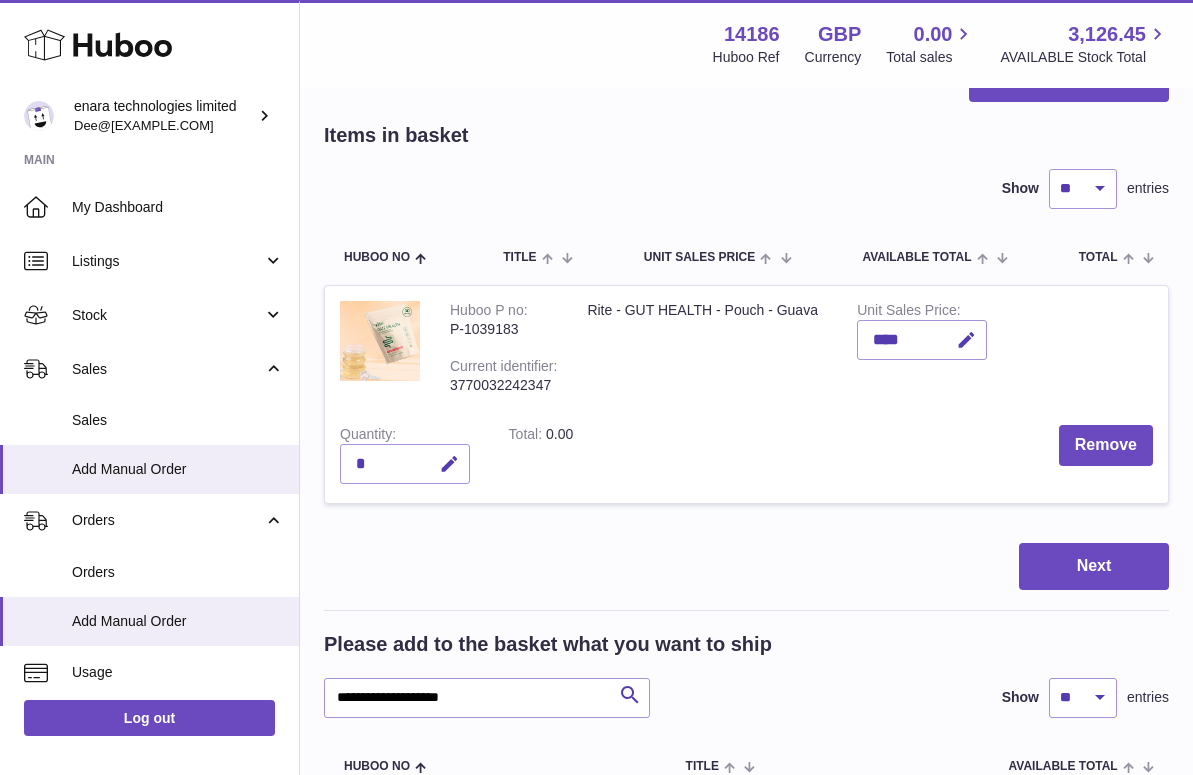 scroll, scrollTop: 64, scrollLeft: 0, axis: vertical 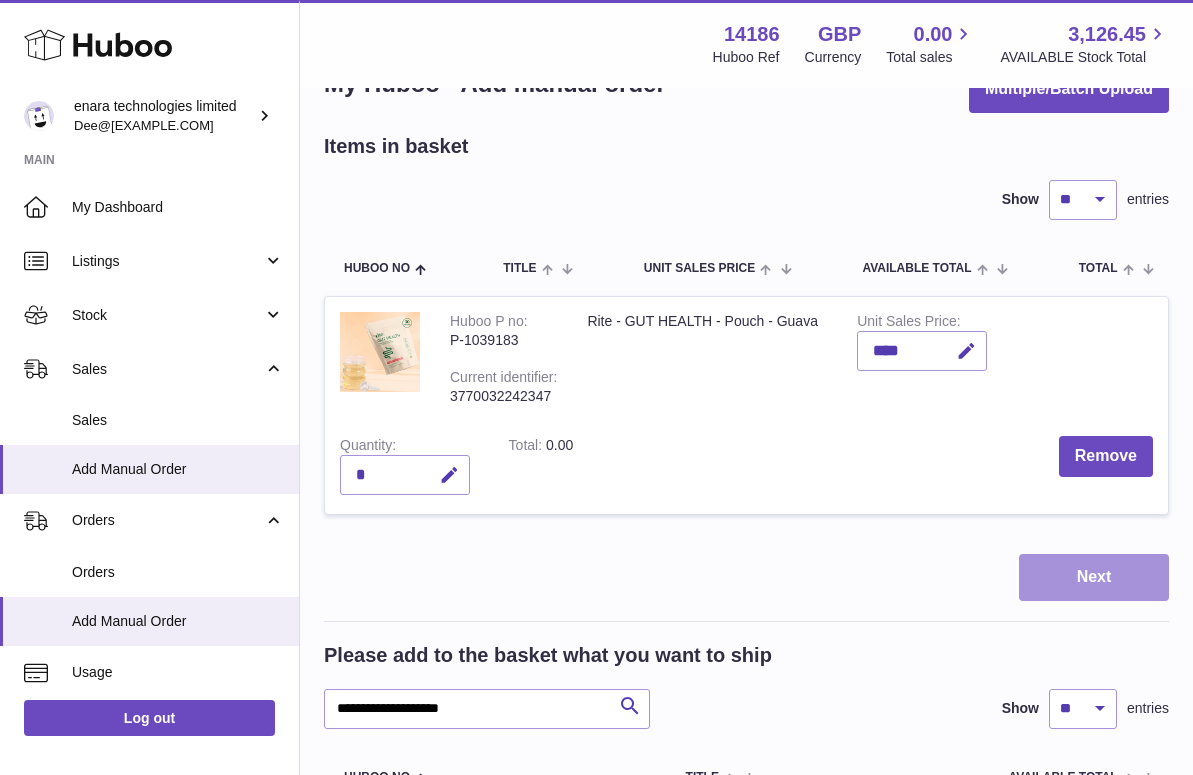 click on "Next" at bounding box center [1094, 577] 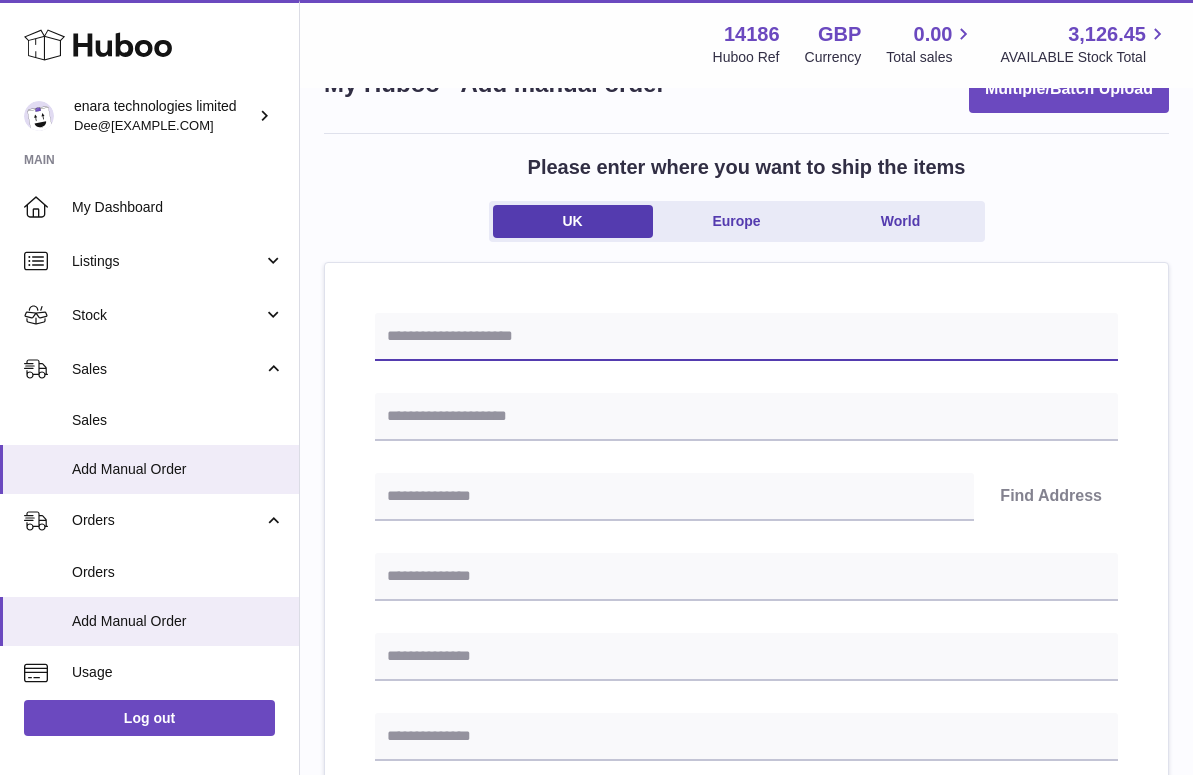 click at bounding box center (746, 337) 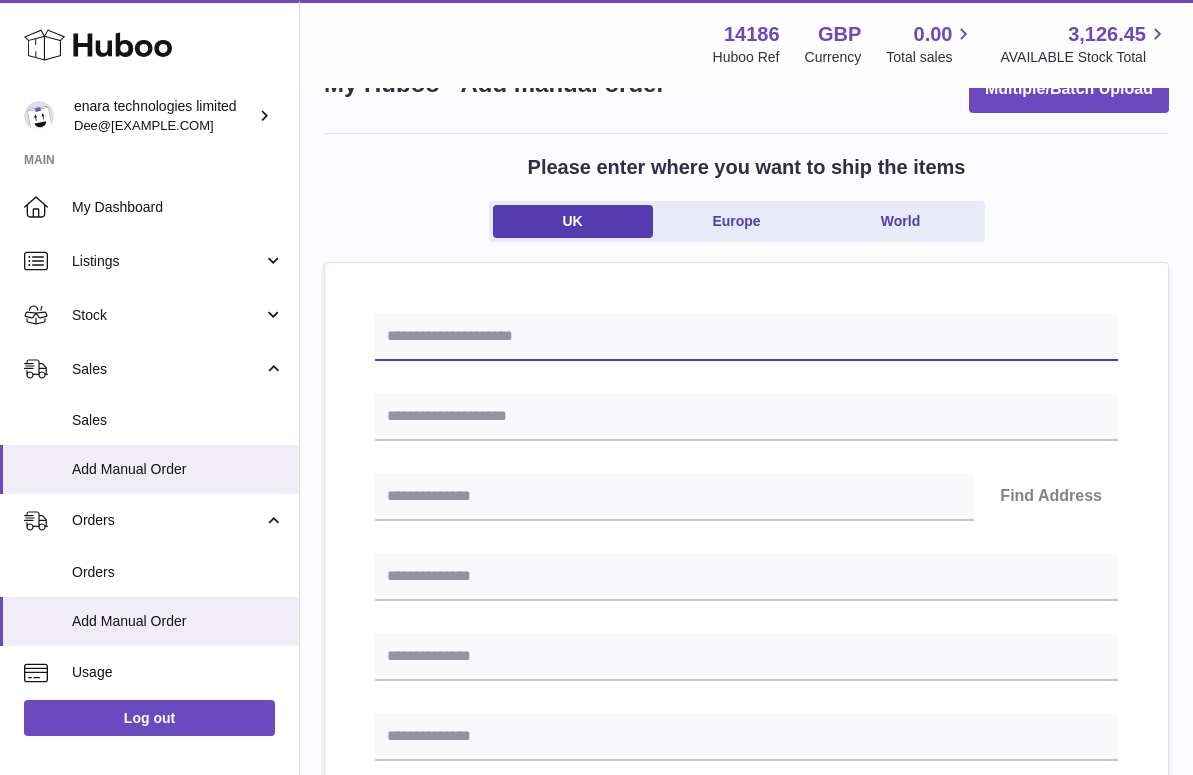 paste on "**********" 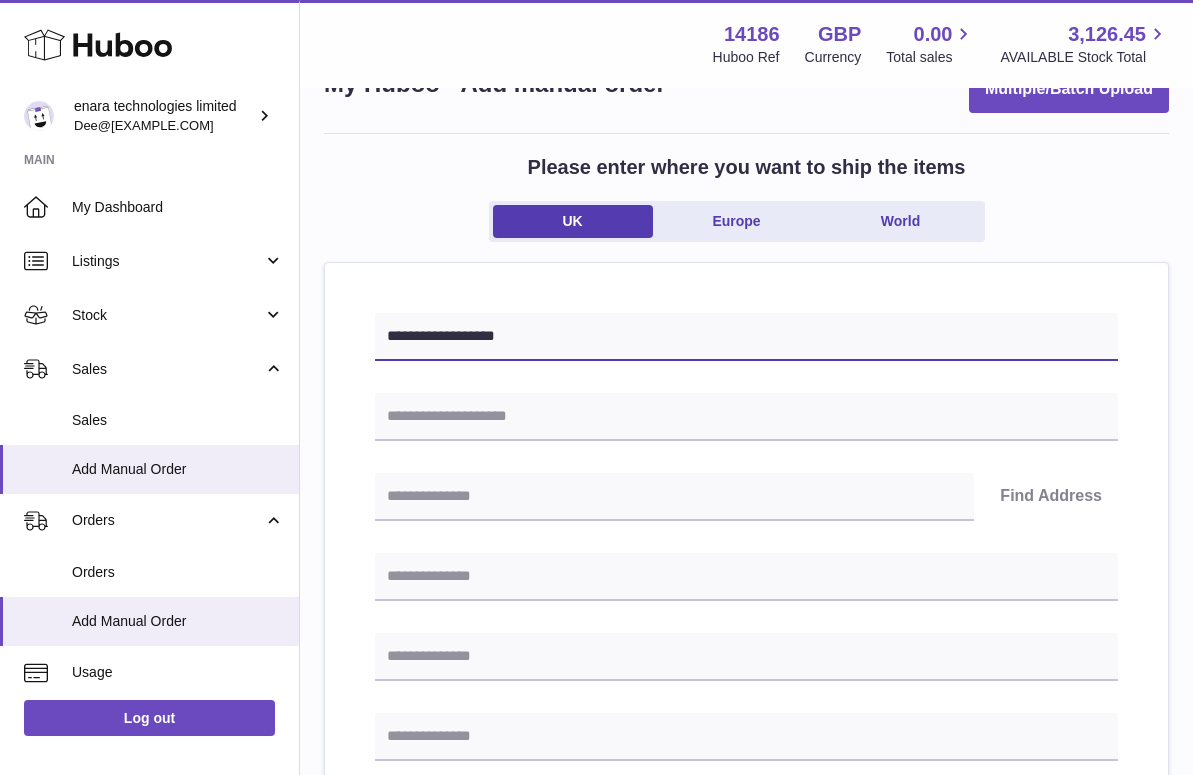 type on "**********" 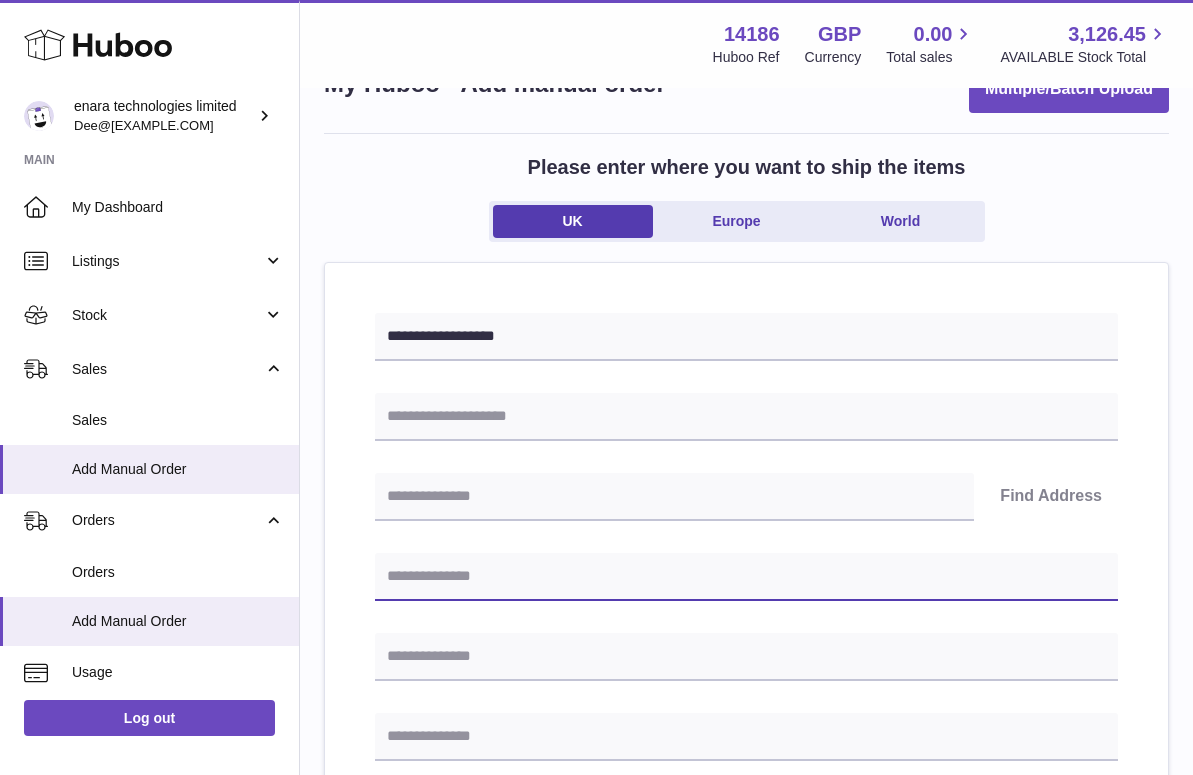 paste on "**********" 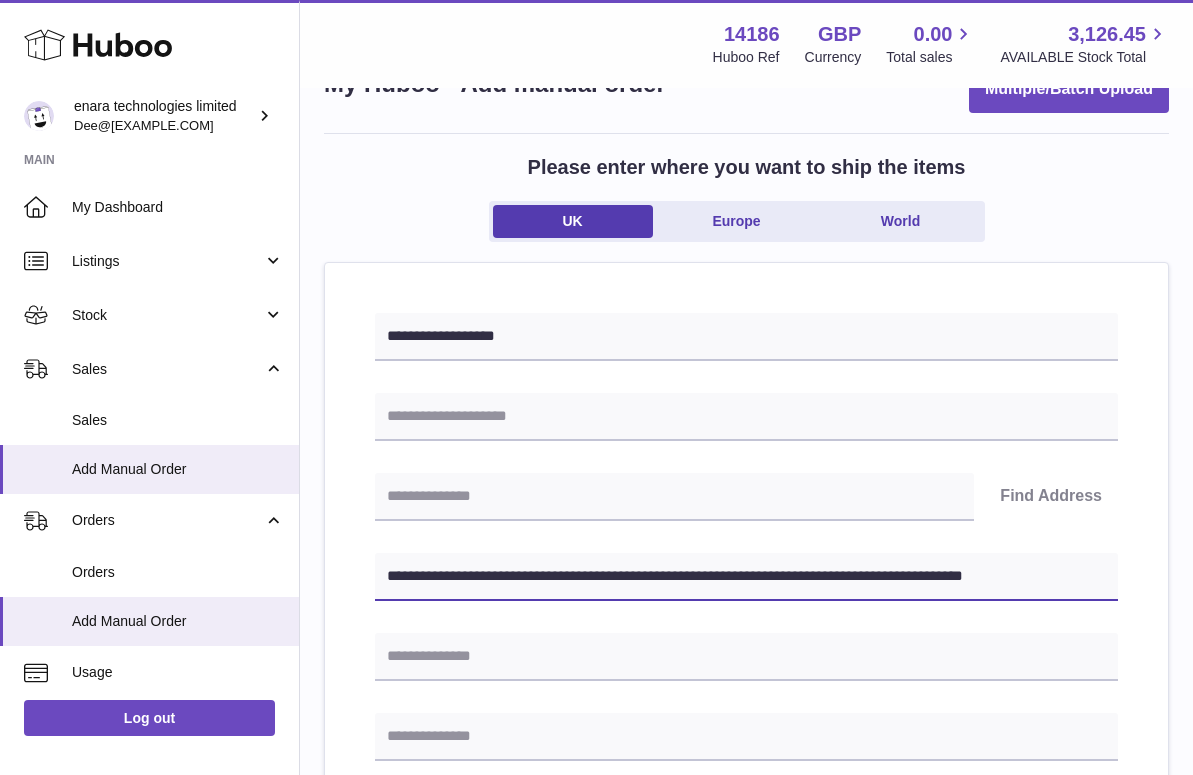 drag, startPoint x: 687, startPoint y: 572, endPoint x: 1284, endPoint y: 637, distance: 600.5281 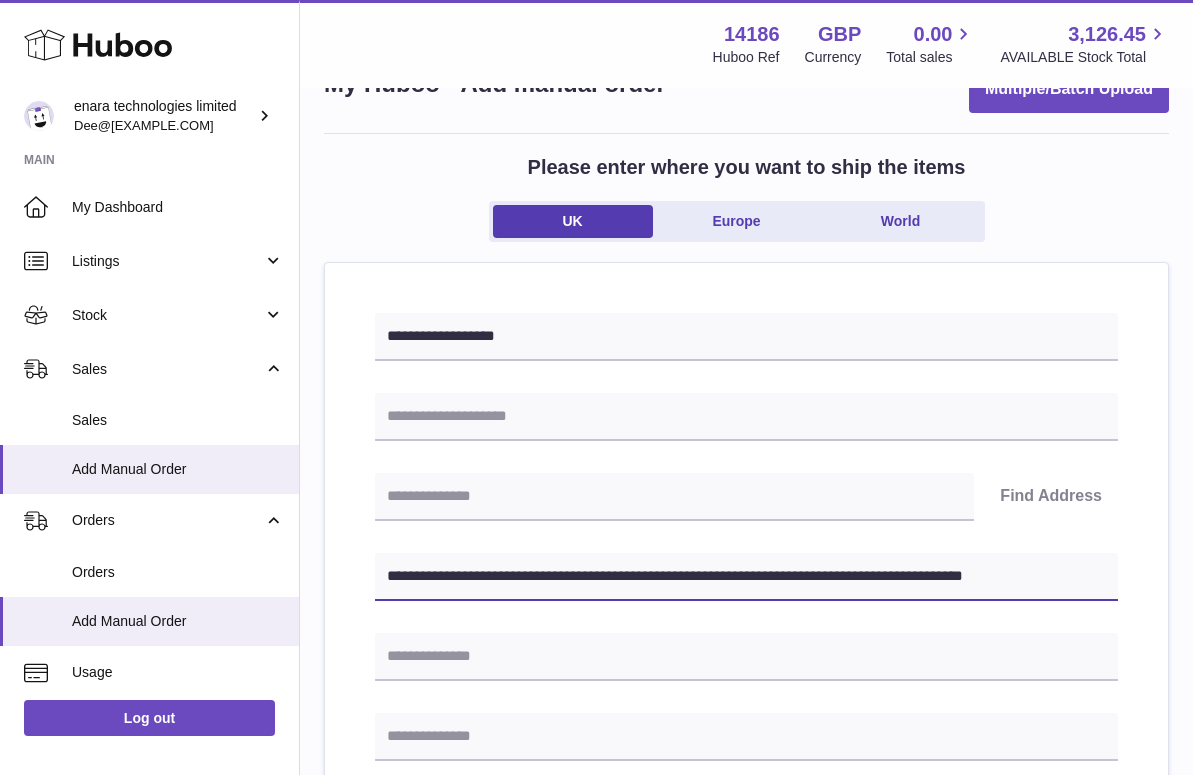 click on ".st0{fill:#141414;}" at bounding box center (596, 323) 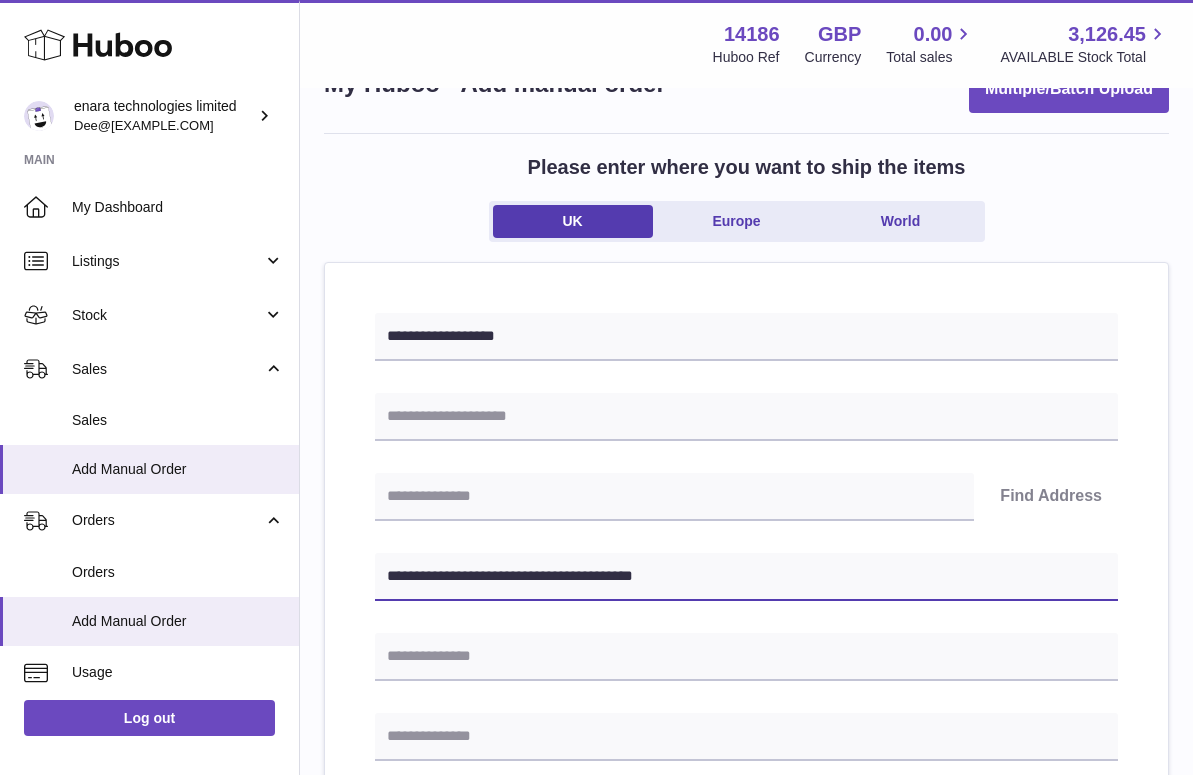 type on "**********" 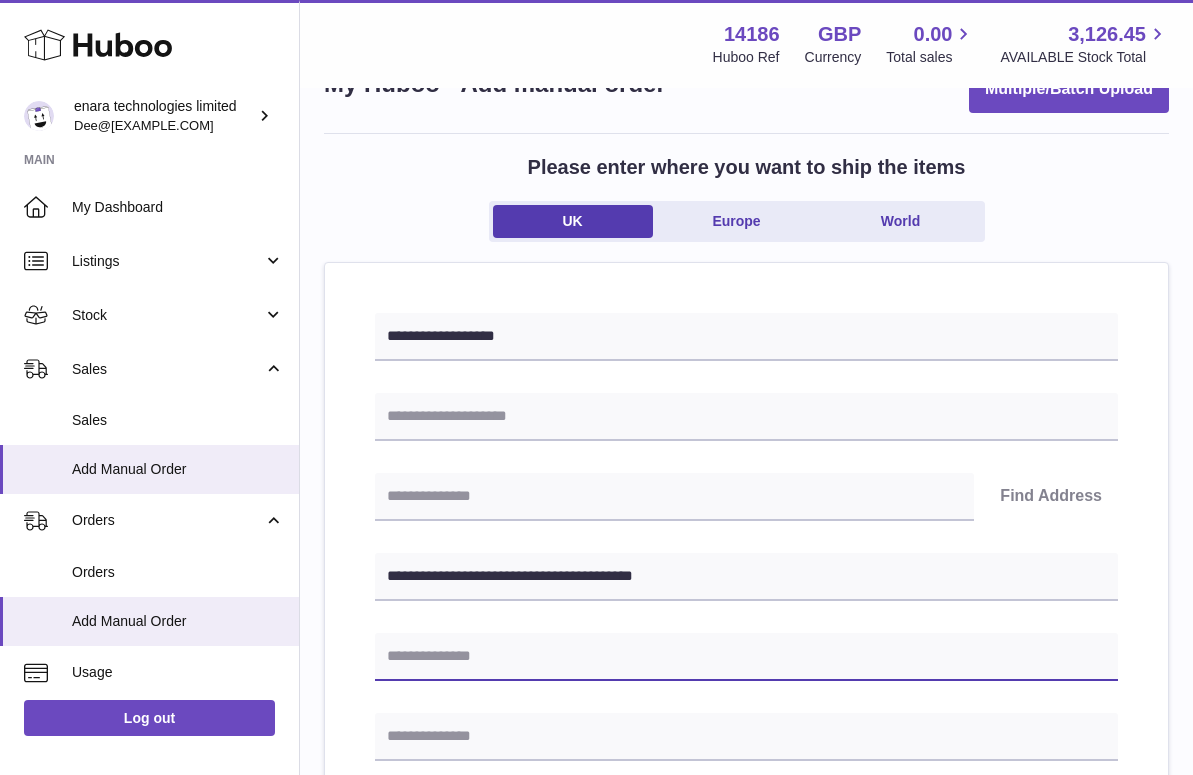 paste on "**********" 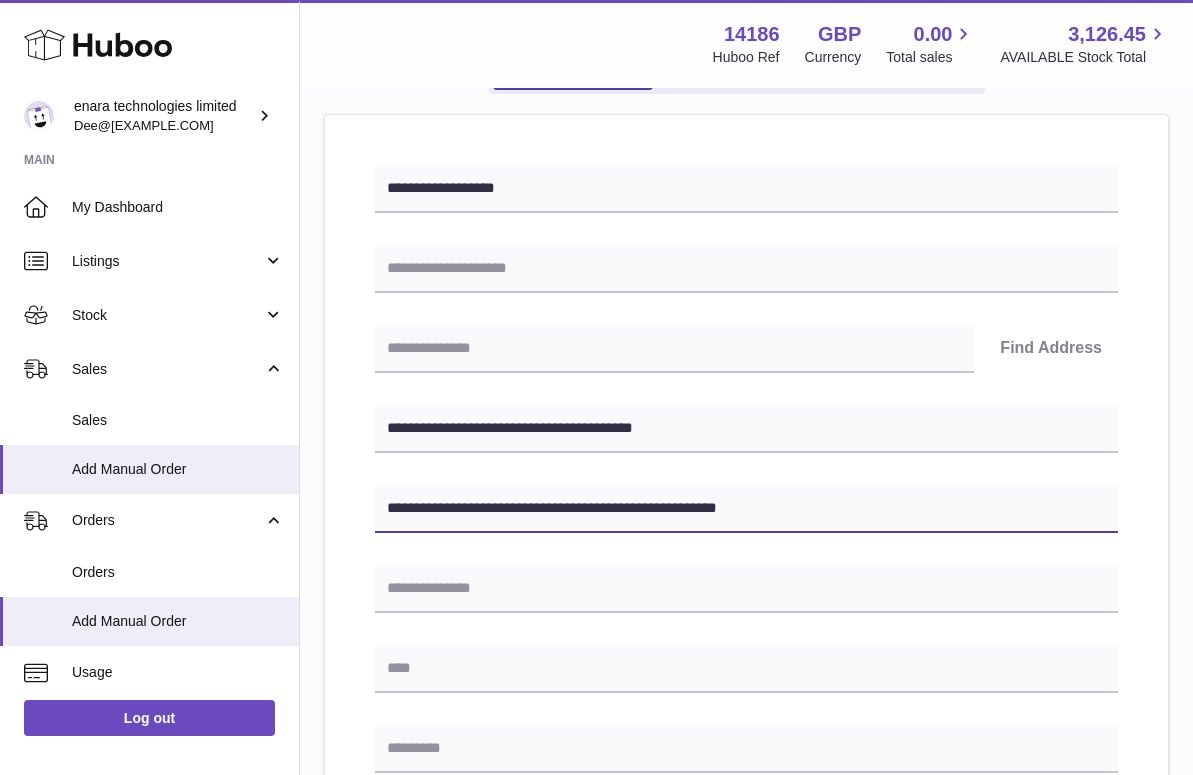 scroll, scrollTop: 217, scrollLeft: 0, axis: vertical 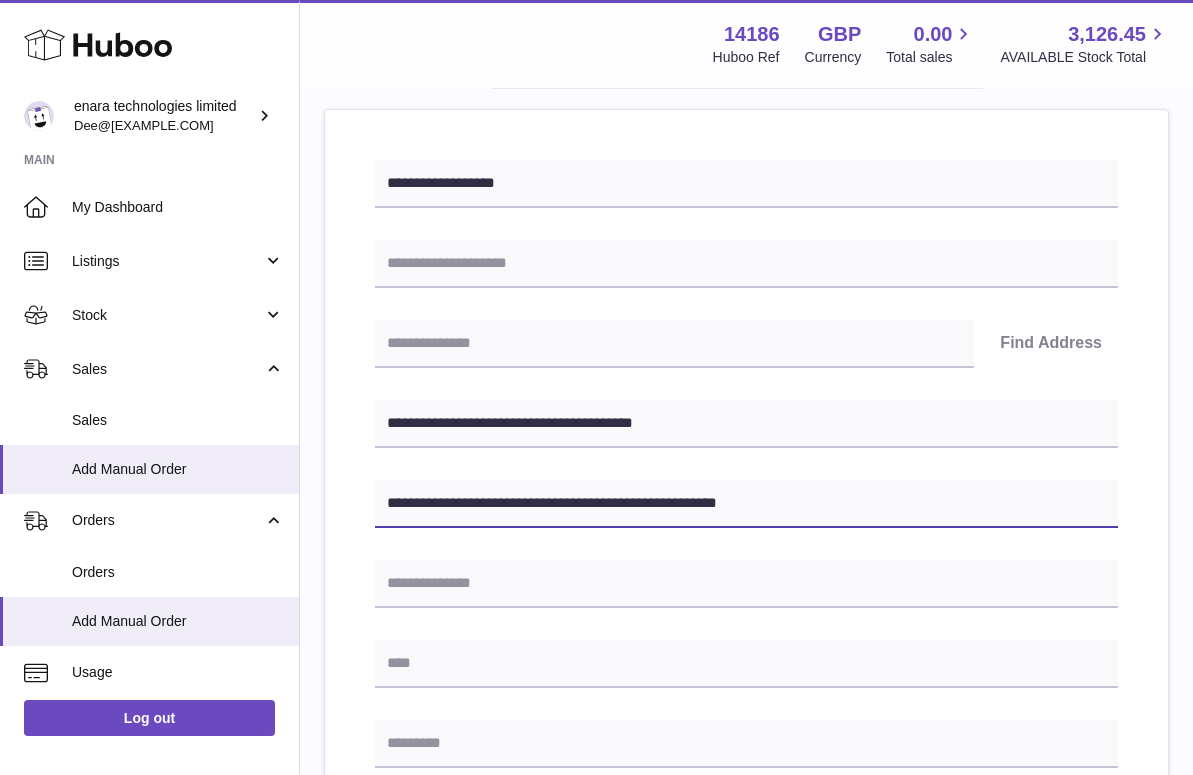 drag, startPoint x: 662, startPoint y: 500, endPoint x: 600, endPoint y: 501, distance: 62.008064 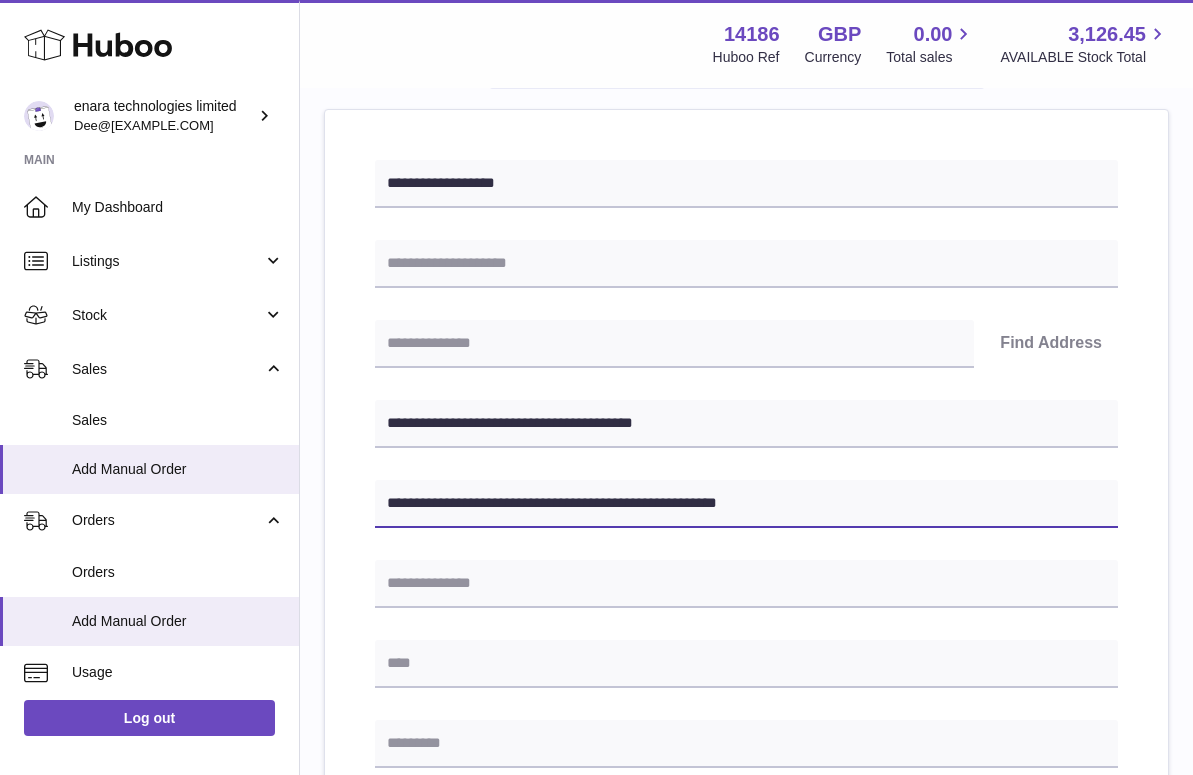 click on "**********" at bounding box center [746, 504] 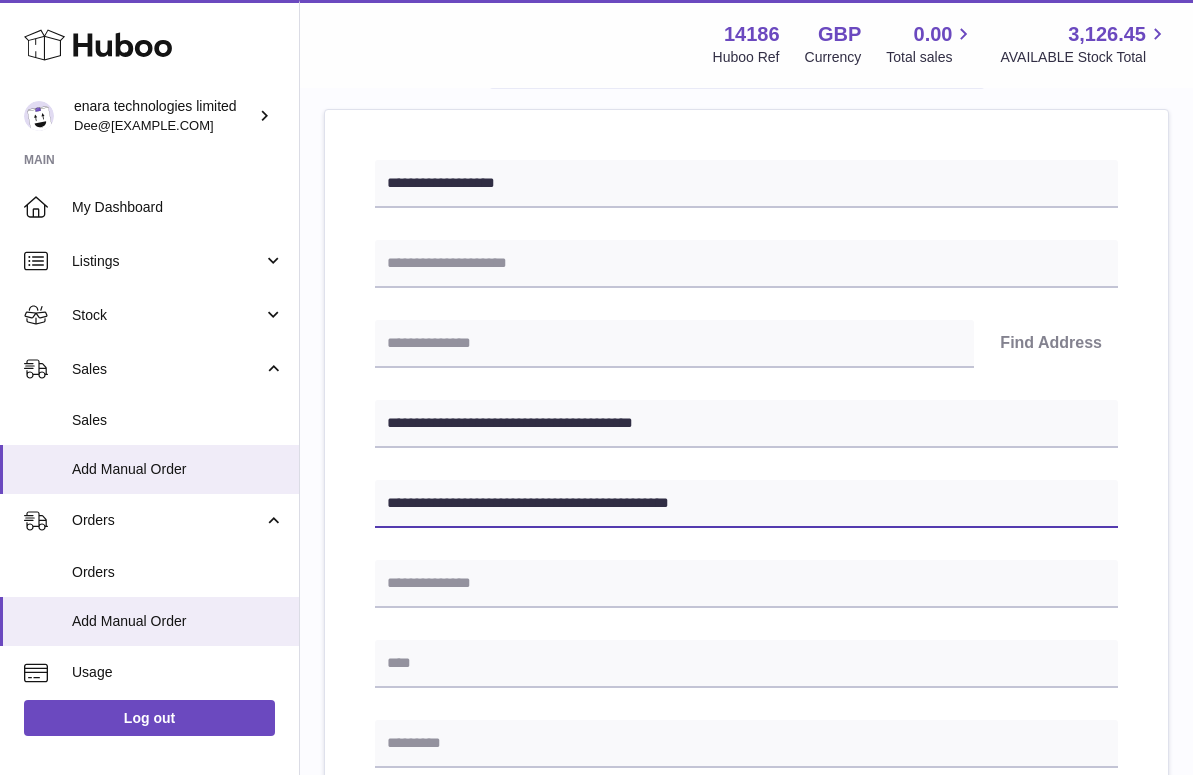 type on "**********" 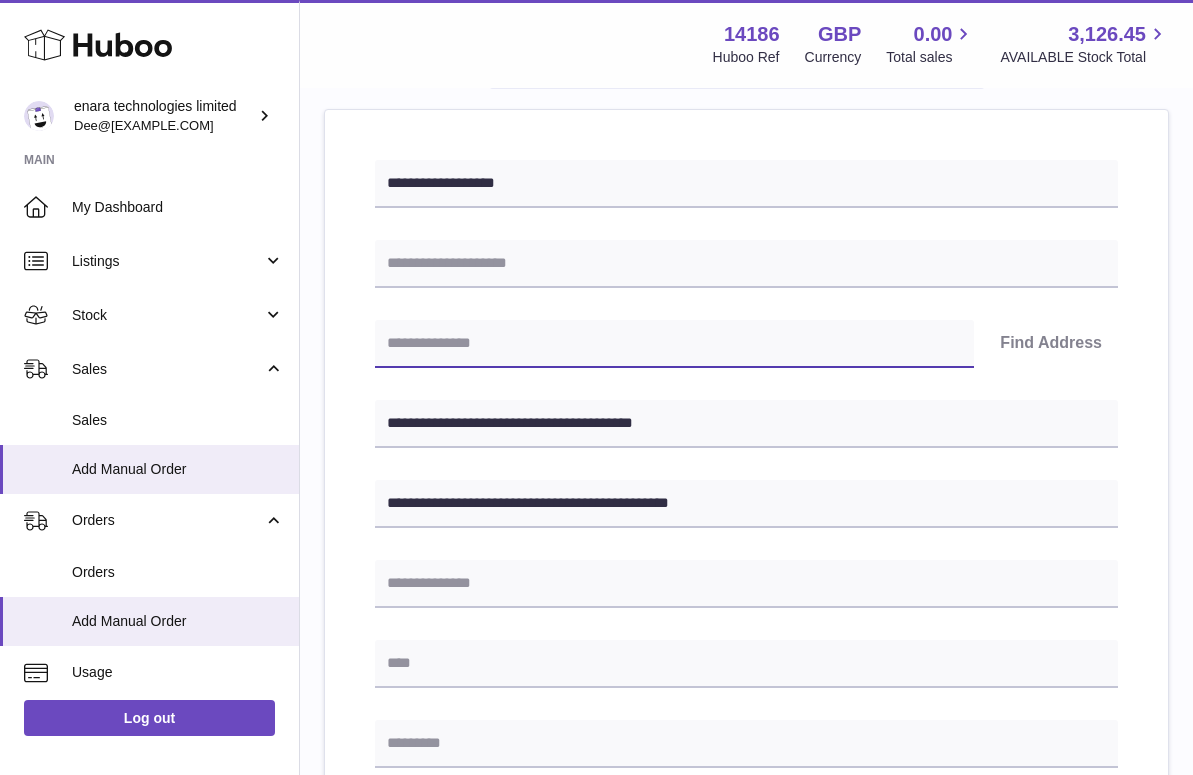 paste on "********" 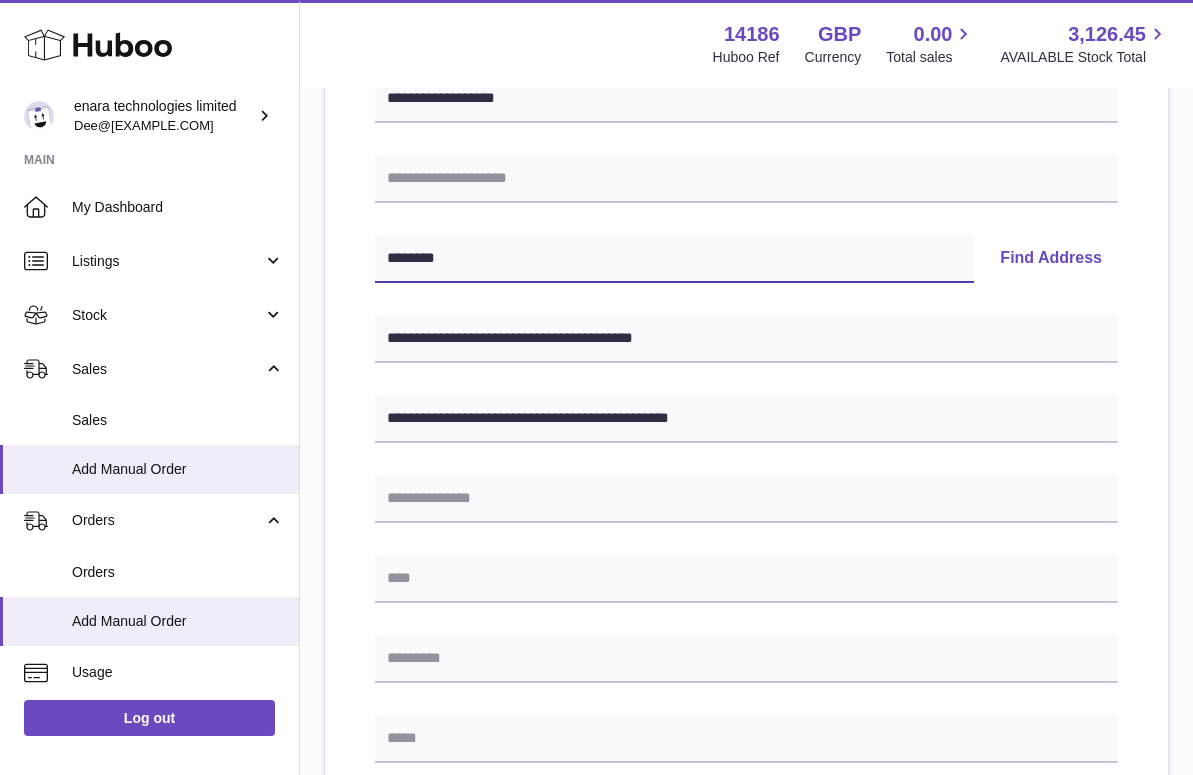 scroll, scrollTop: 303, scrollLeft: 0, axis: vertical 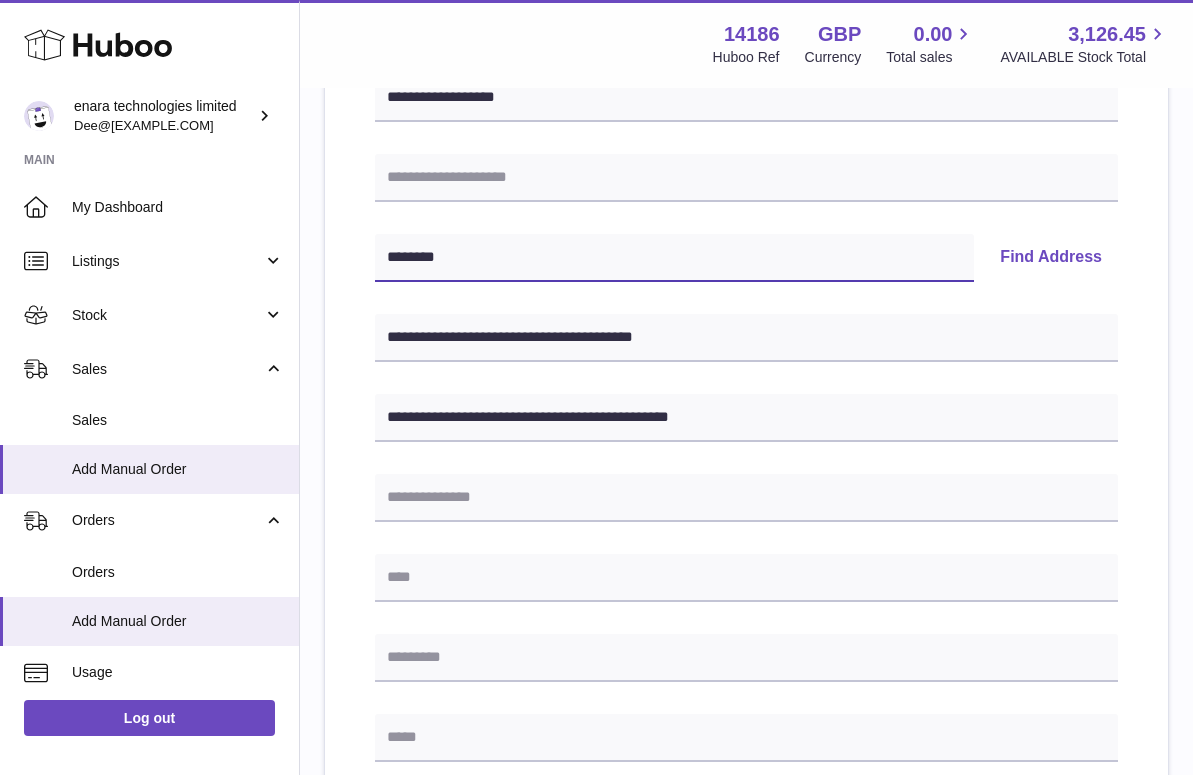 type on "********" 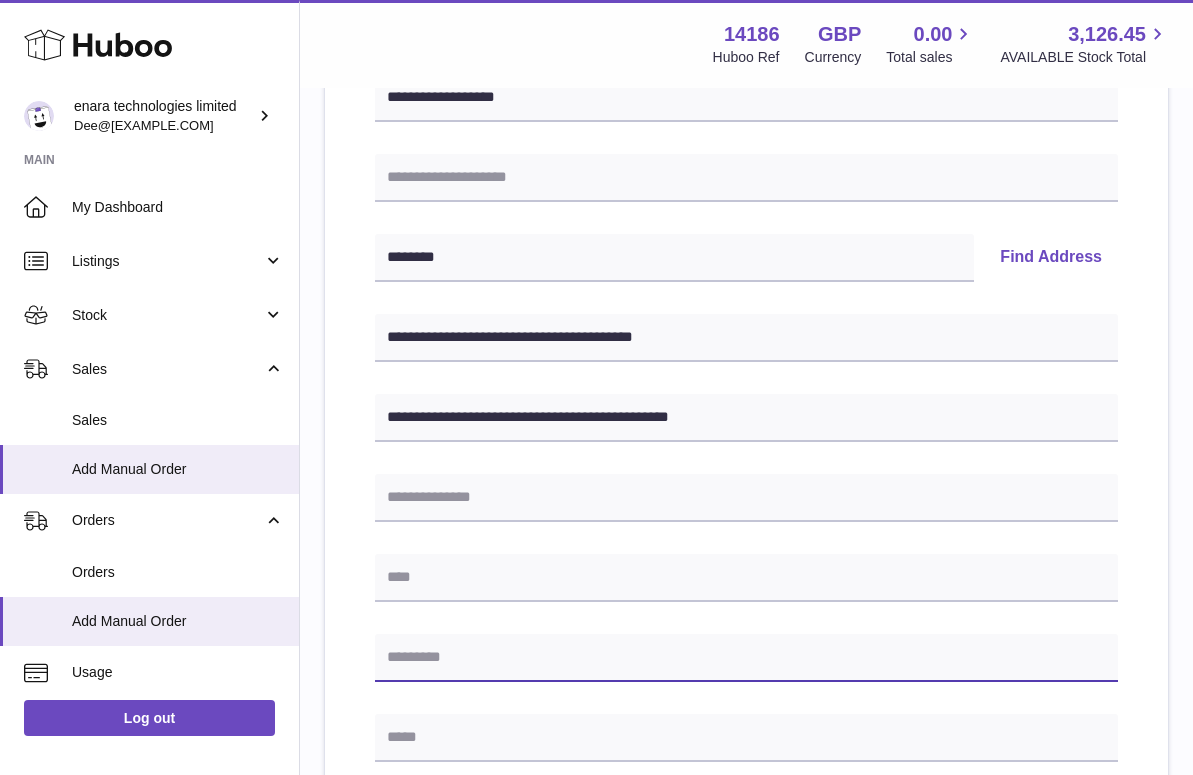 paste on "********" 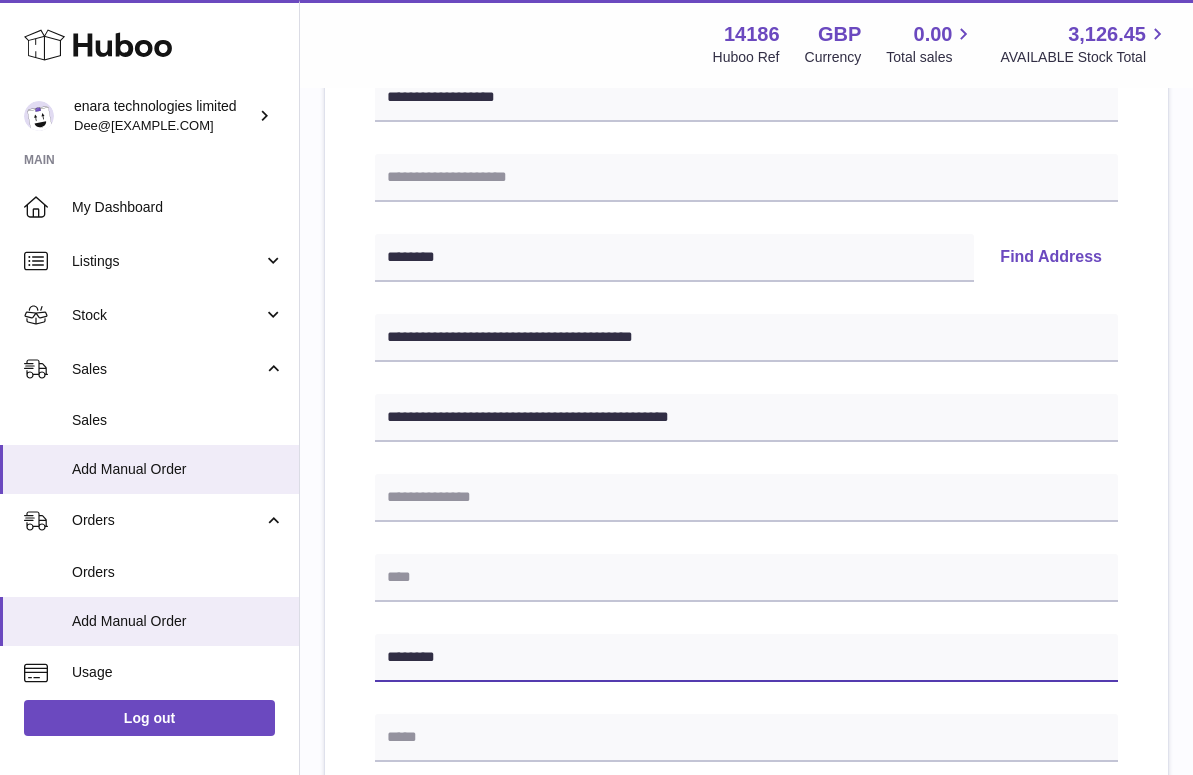 type on "********" 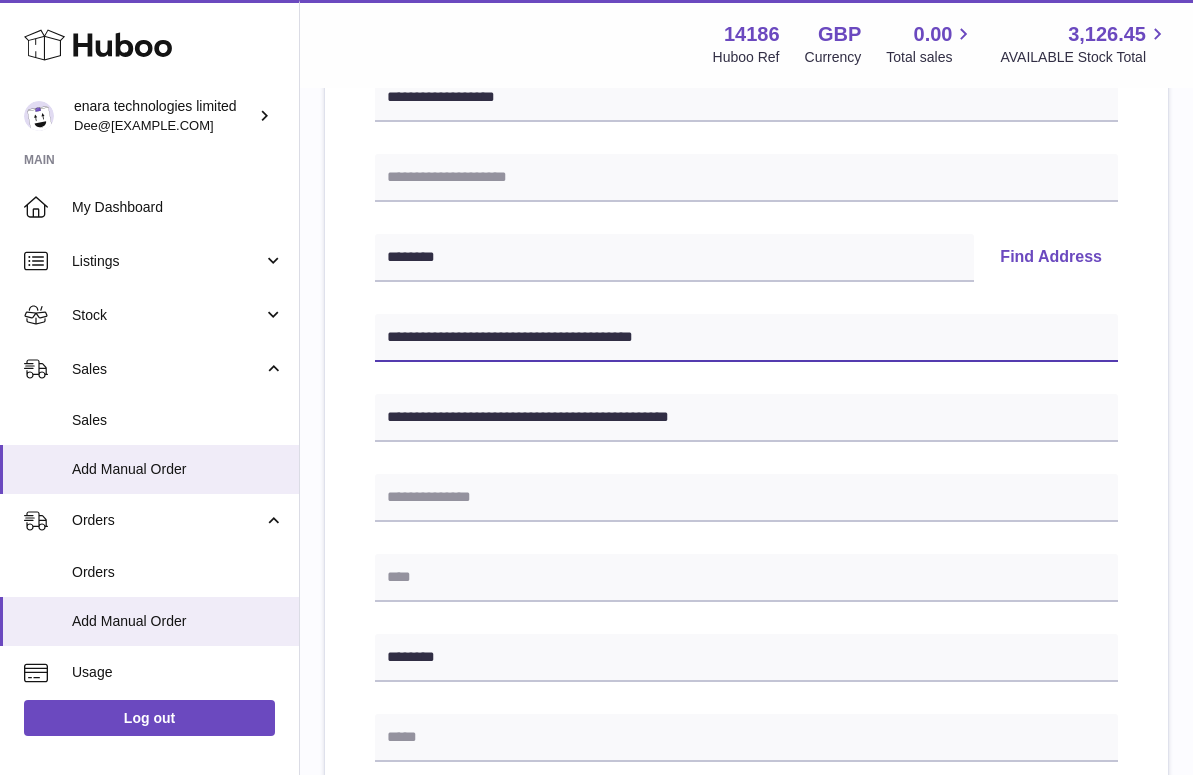 drag, startPoint x: 478, startPoint y: 333, endPoint x: 395, endPoint y: 332, distance: 83.00603 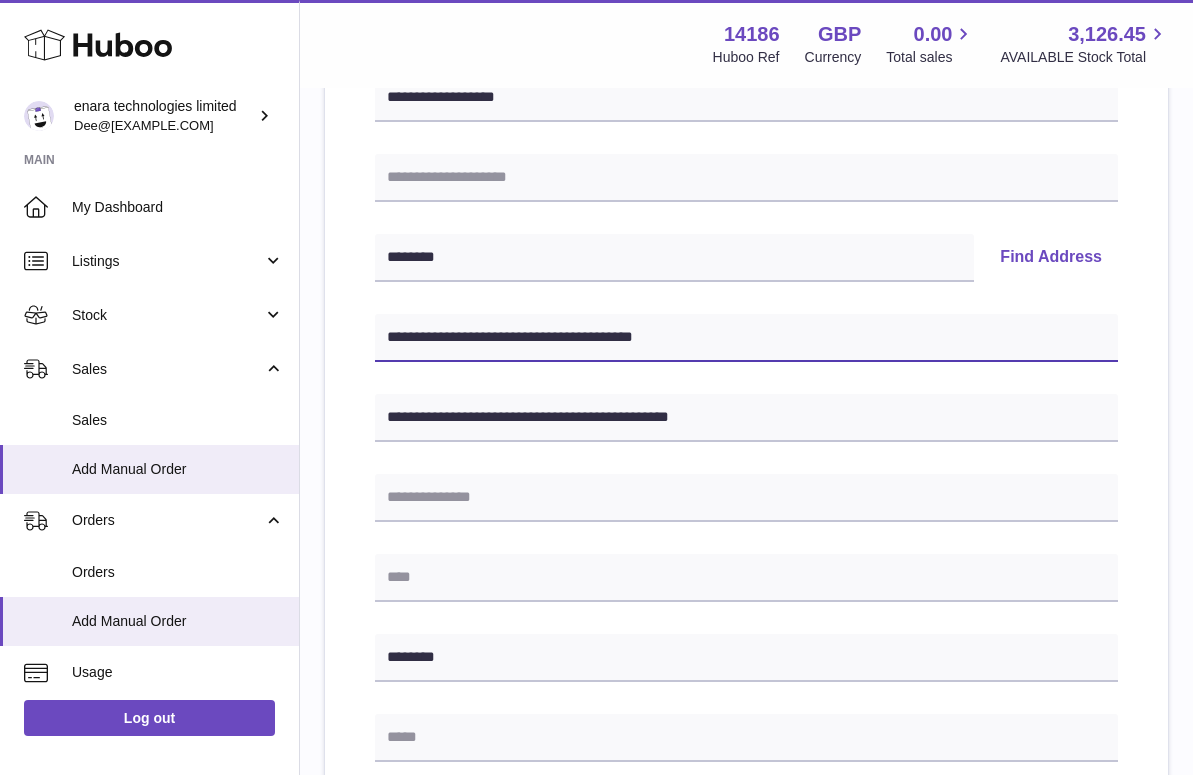 click on "**********" at bounding box center [746, 338] 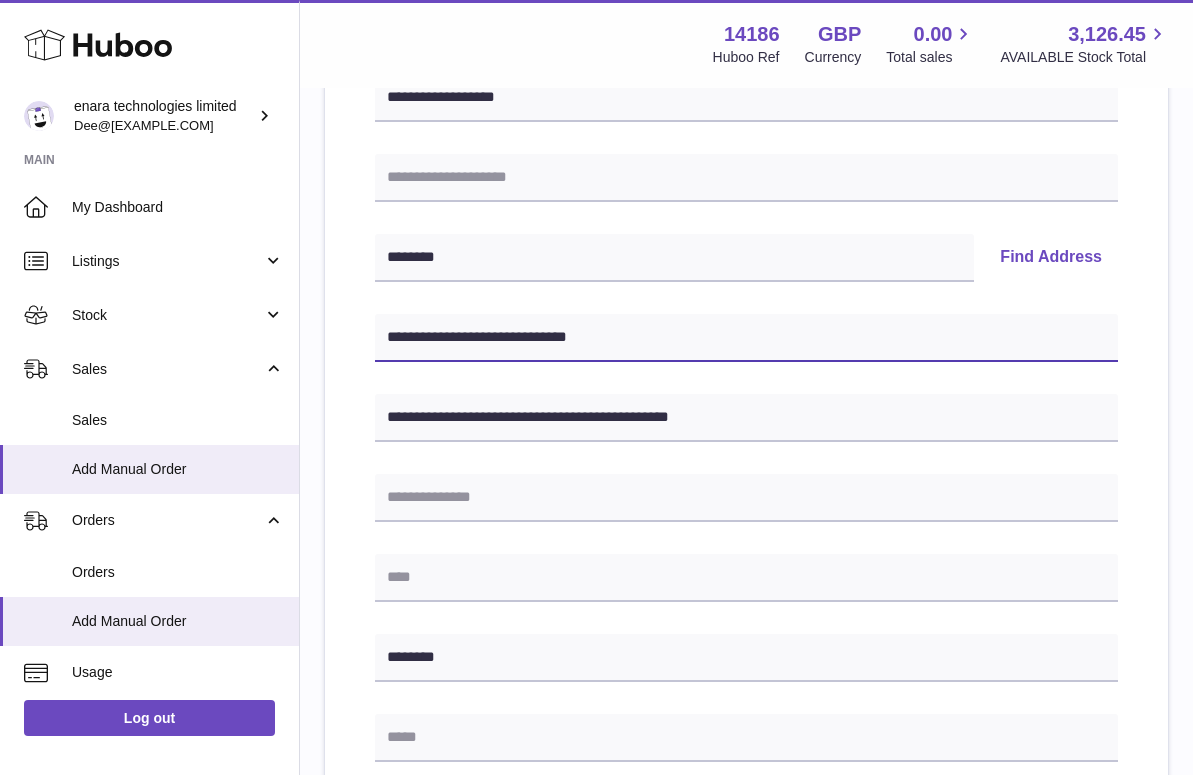type on "**********" 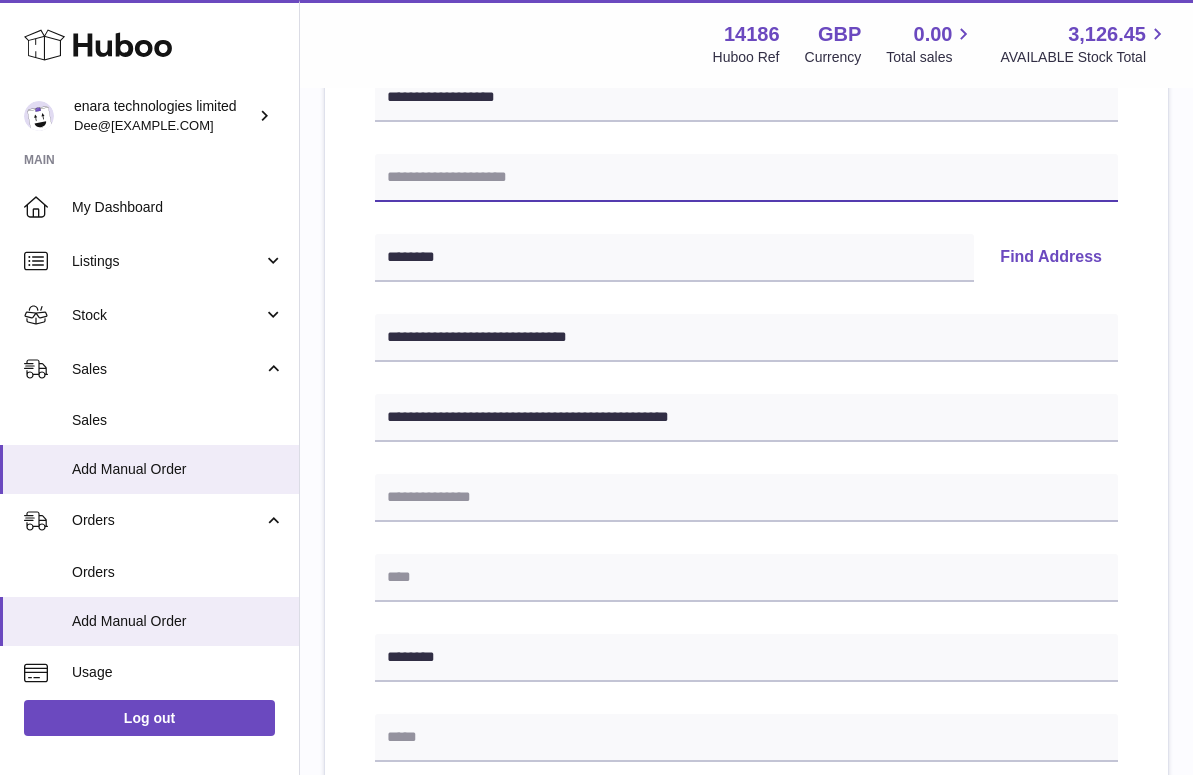 paste on "**********" 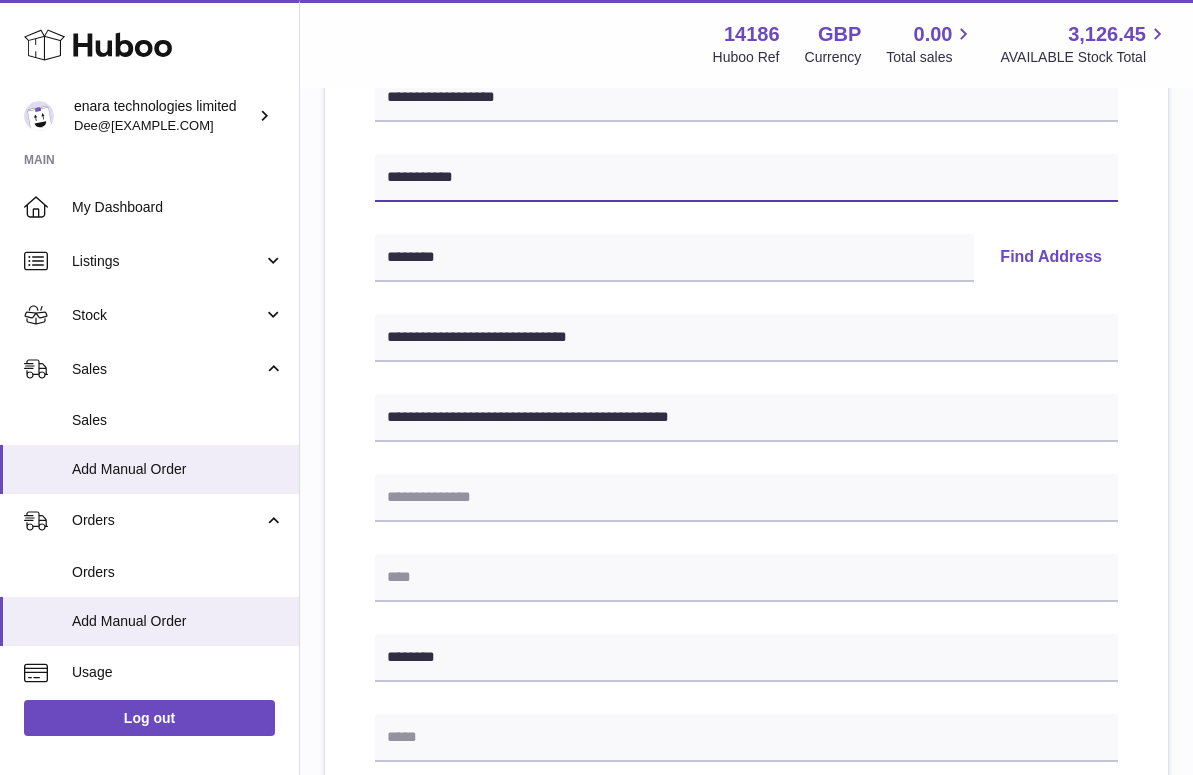 type on "**********" 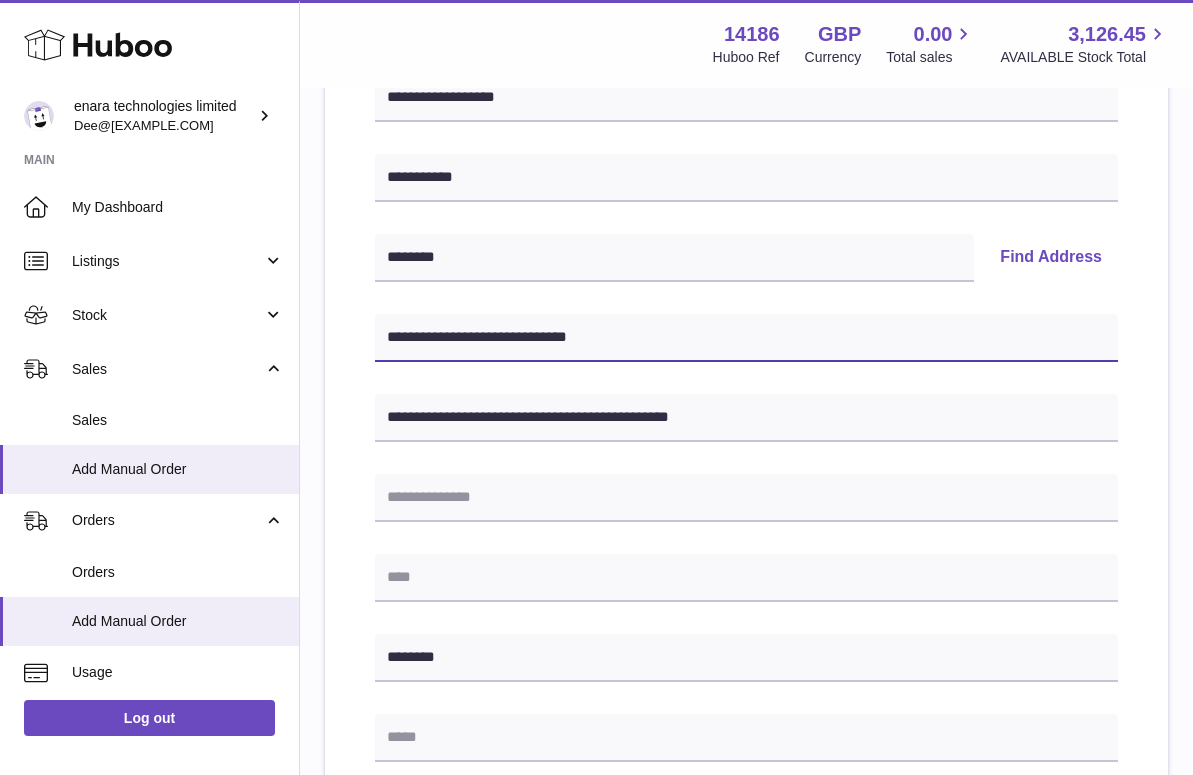 click on "**********" at bounding box center (746, 338) 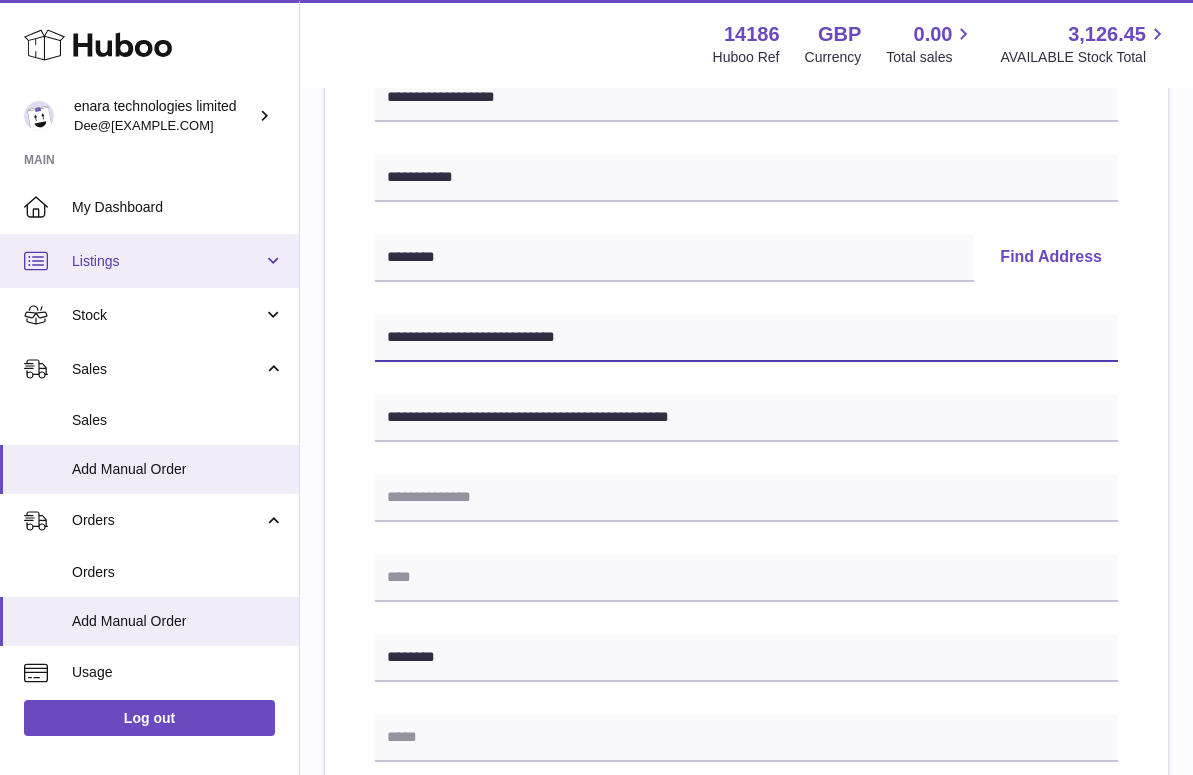 drag, startPoint x: 504, startPoint y: 336, endPoint x: 162, endPoint y: 283, distance: 346.08237 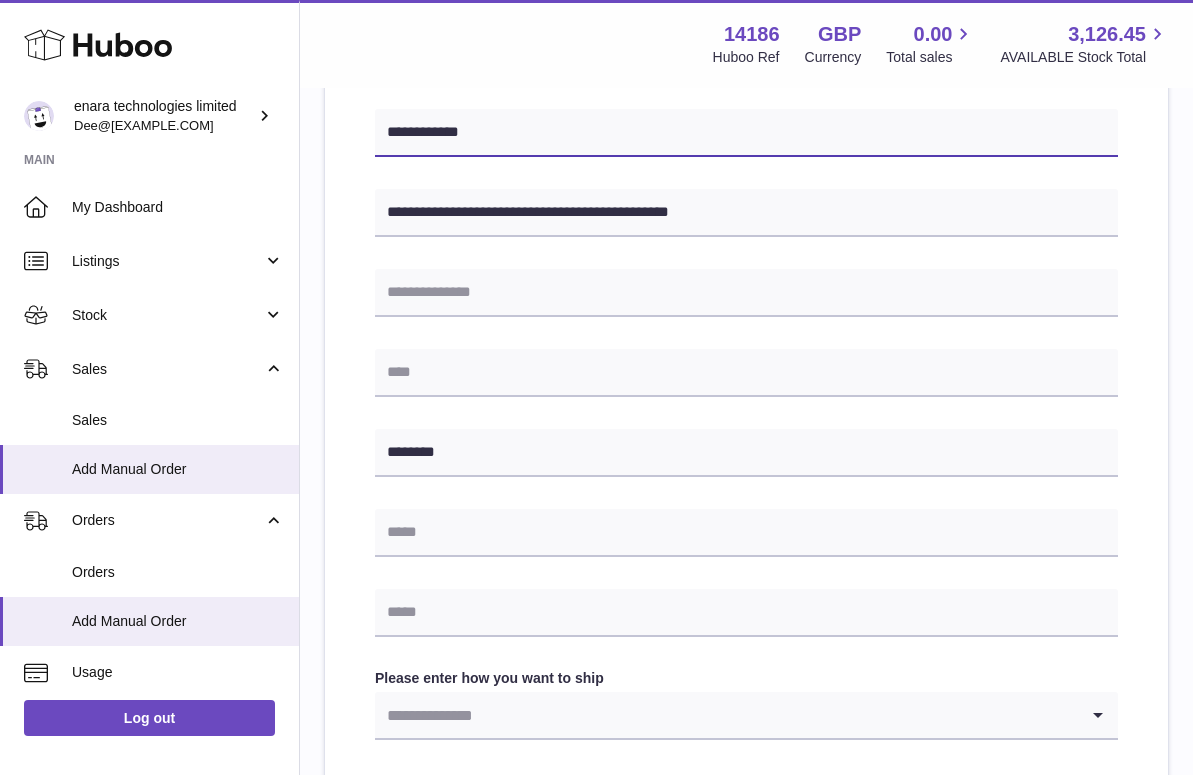 scroll, scrollTop: 511, scrollLeft: 0, axis: vertical 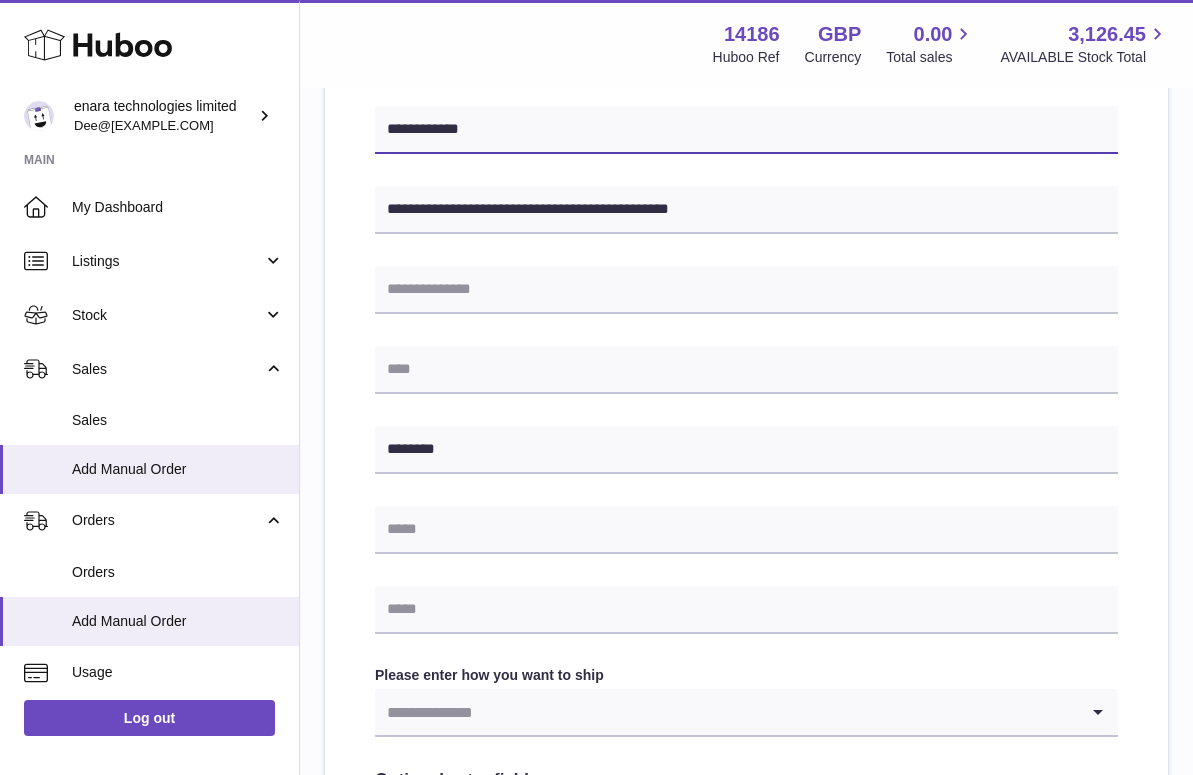 type on "**********" 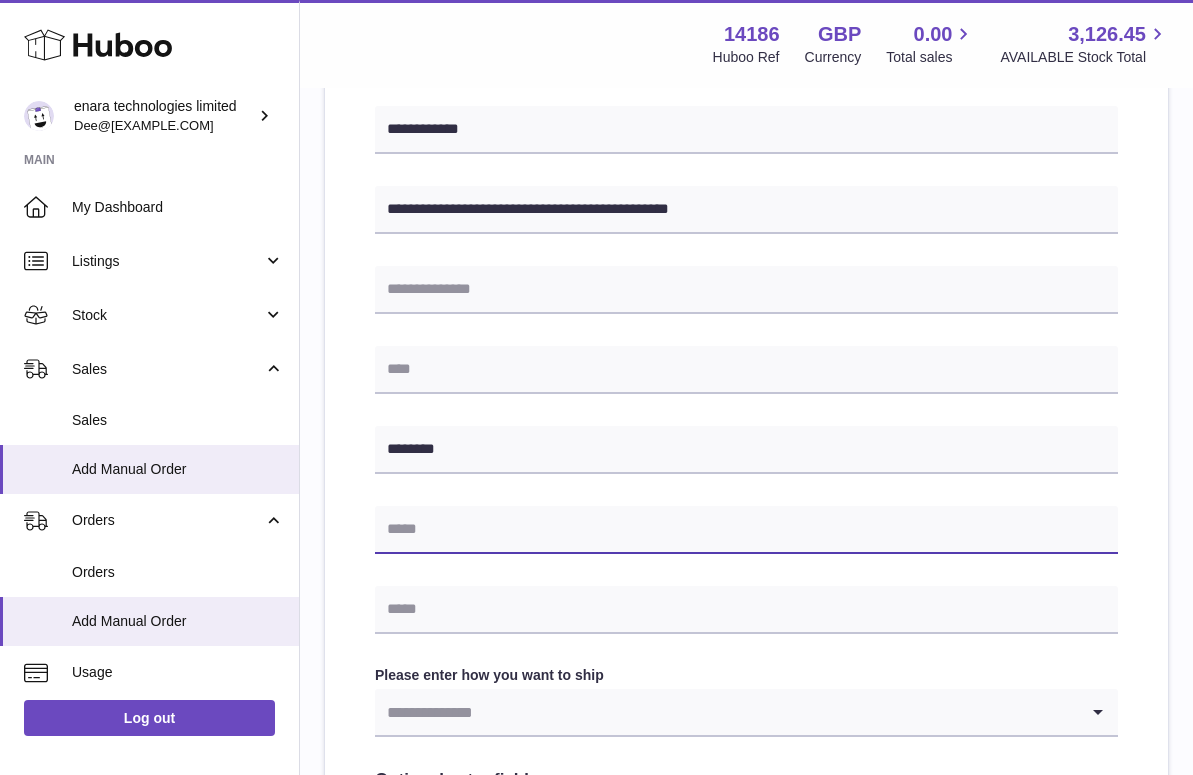 paste on "**********" 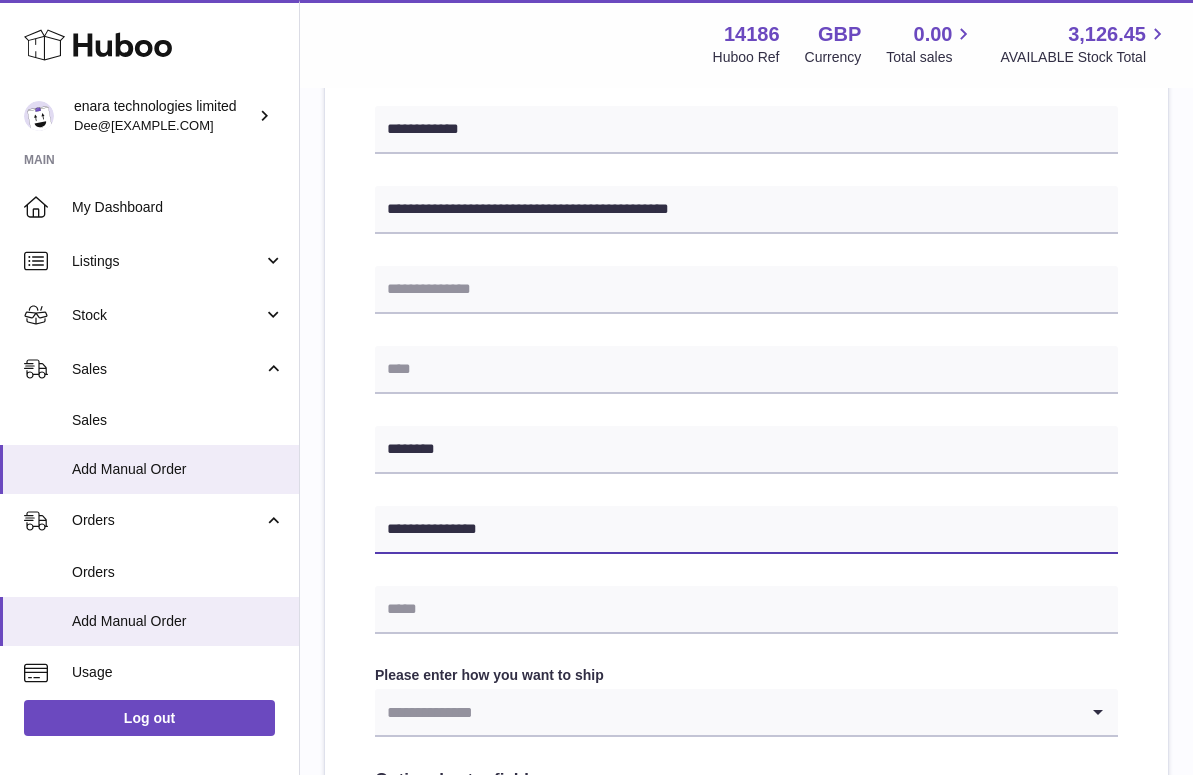 type on "**********" 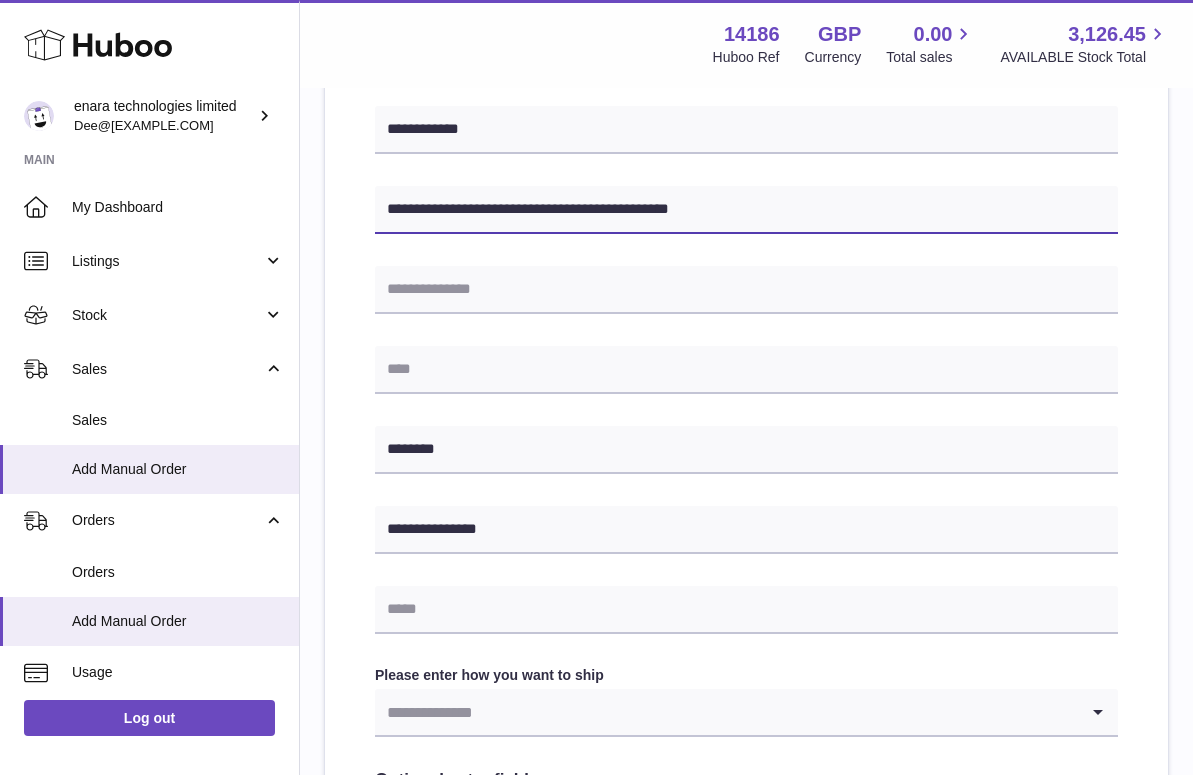 drag, startPoint x: 494, startPoint y: 209, endPoint x: 310, endPoint y: 194, distance: 184.6104 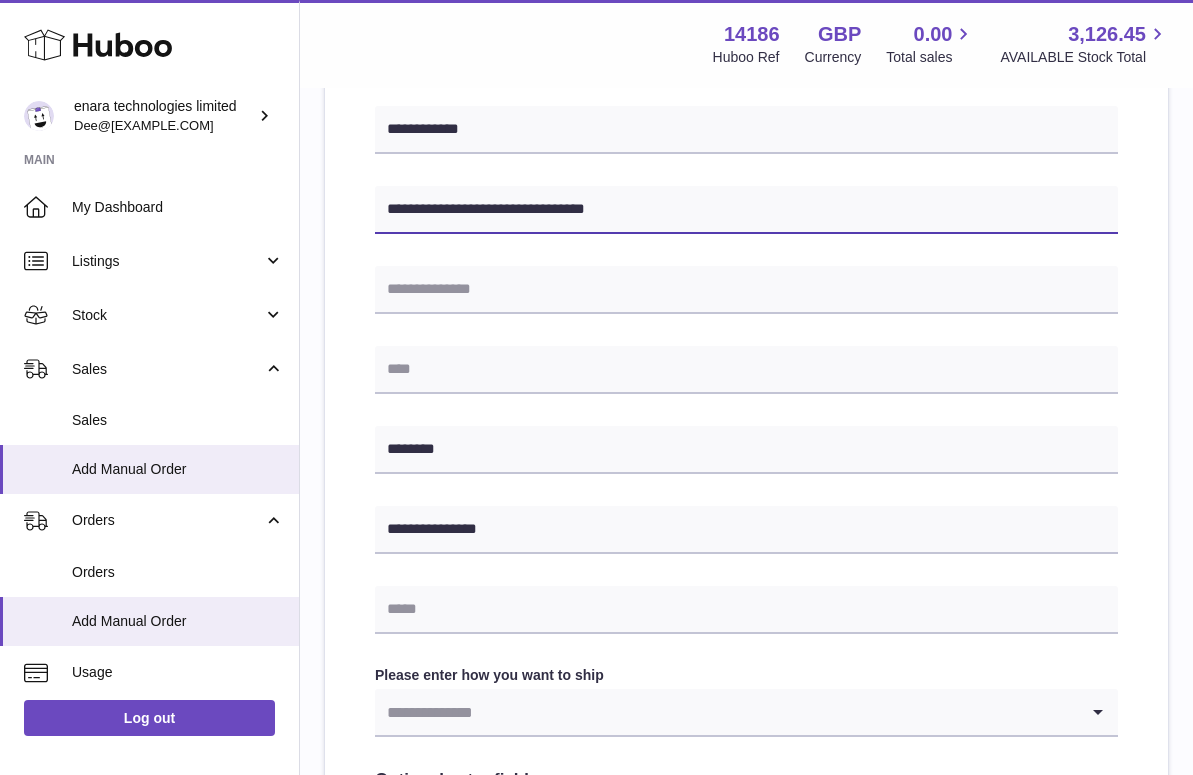 type on "**********" 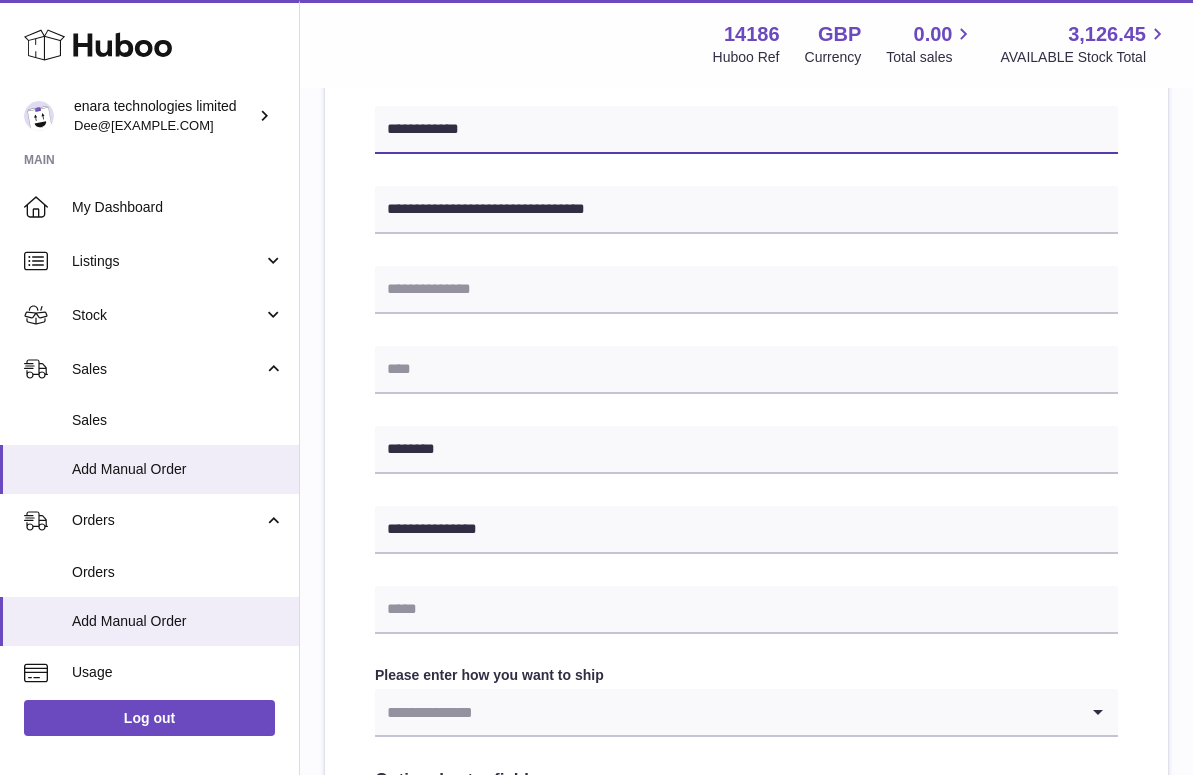 click on "**********" at bounding box center [746, 130] 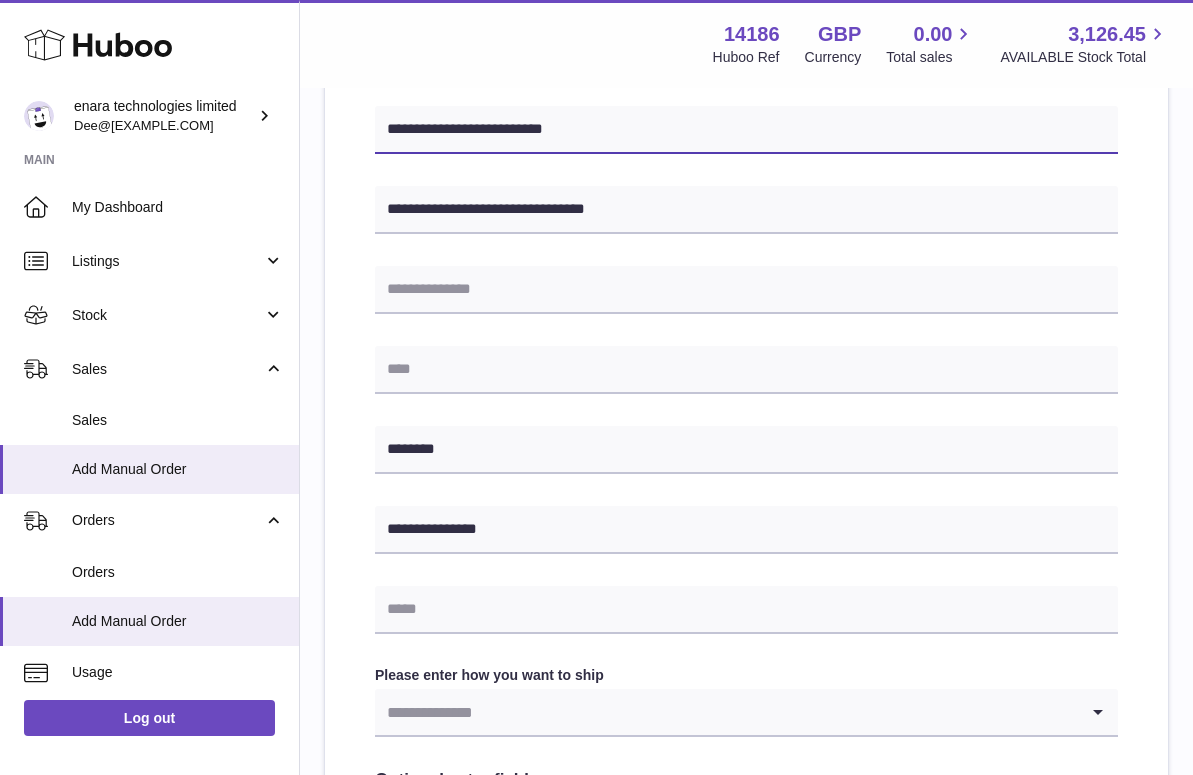 type on "**********" 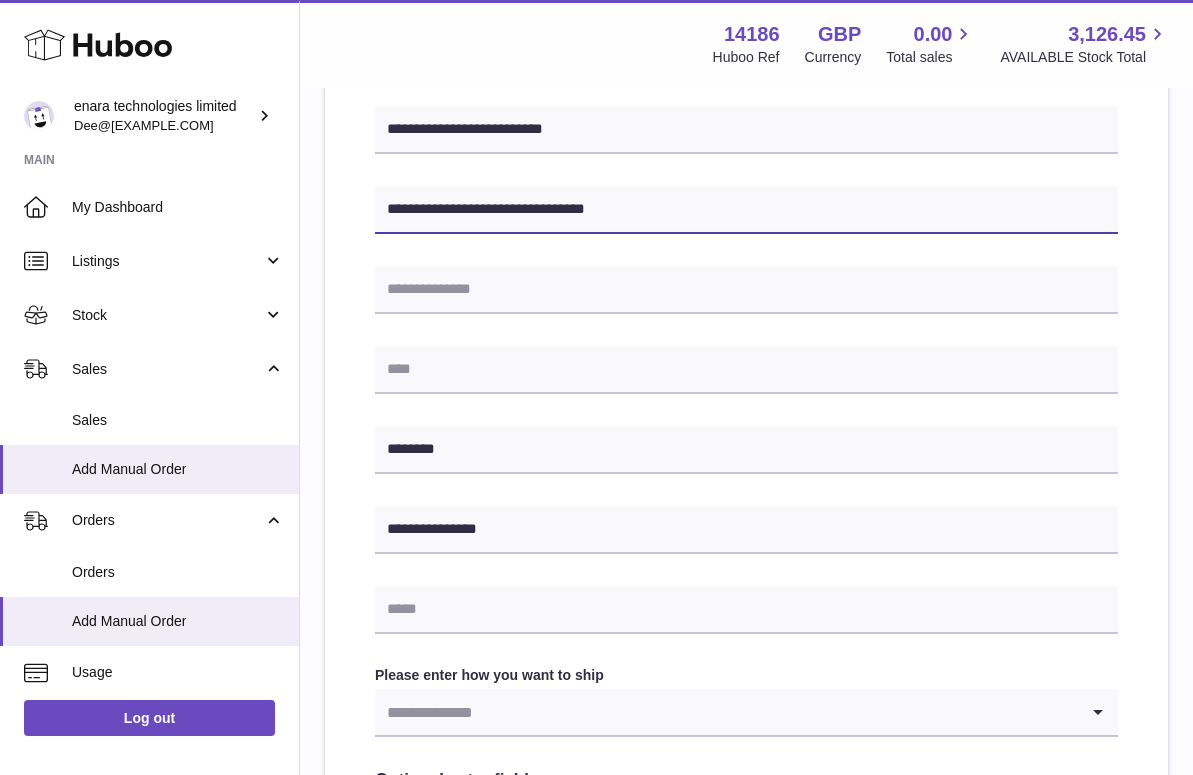 click on "**********" at bounding box center (746, 210) 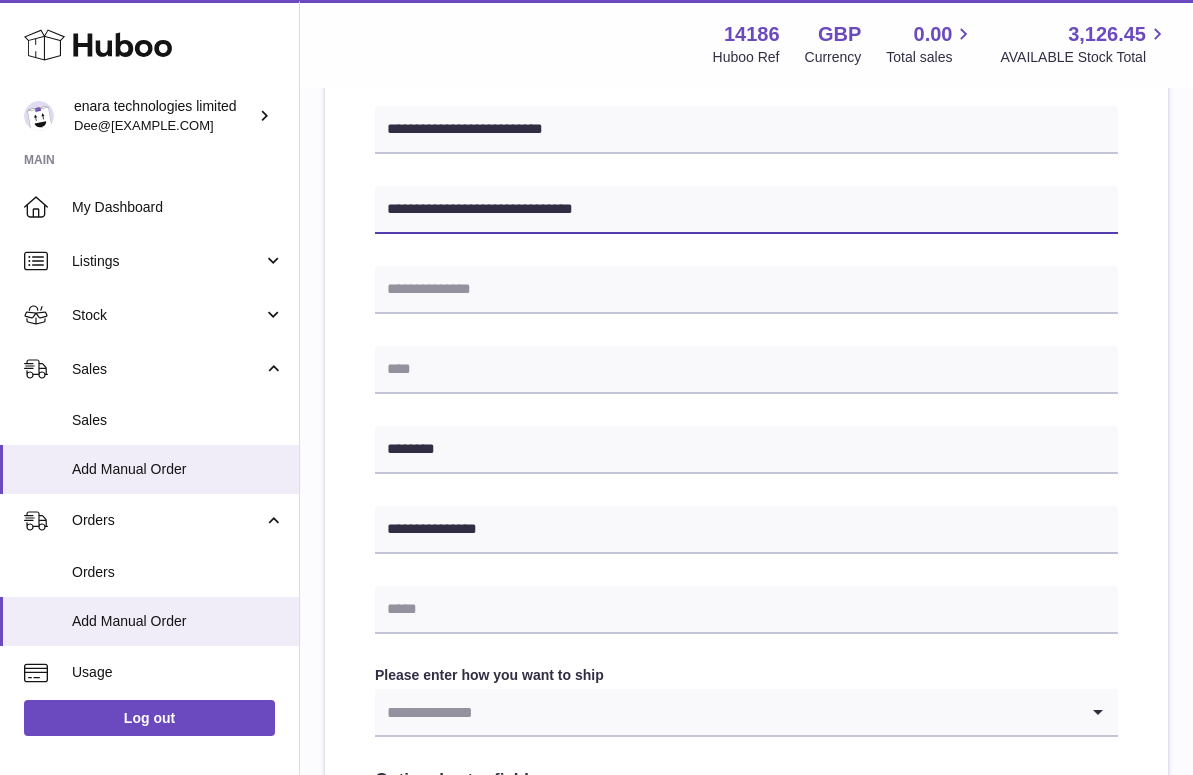 drag, startPoint x: 486, startPoint y: 210, endPoint x: 793, endPoint y: 243, distance: 308.76852 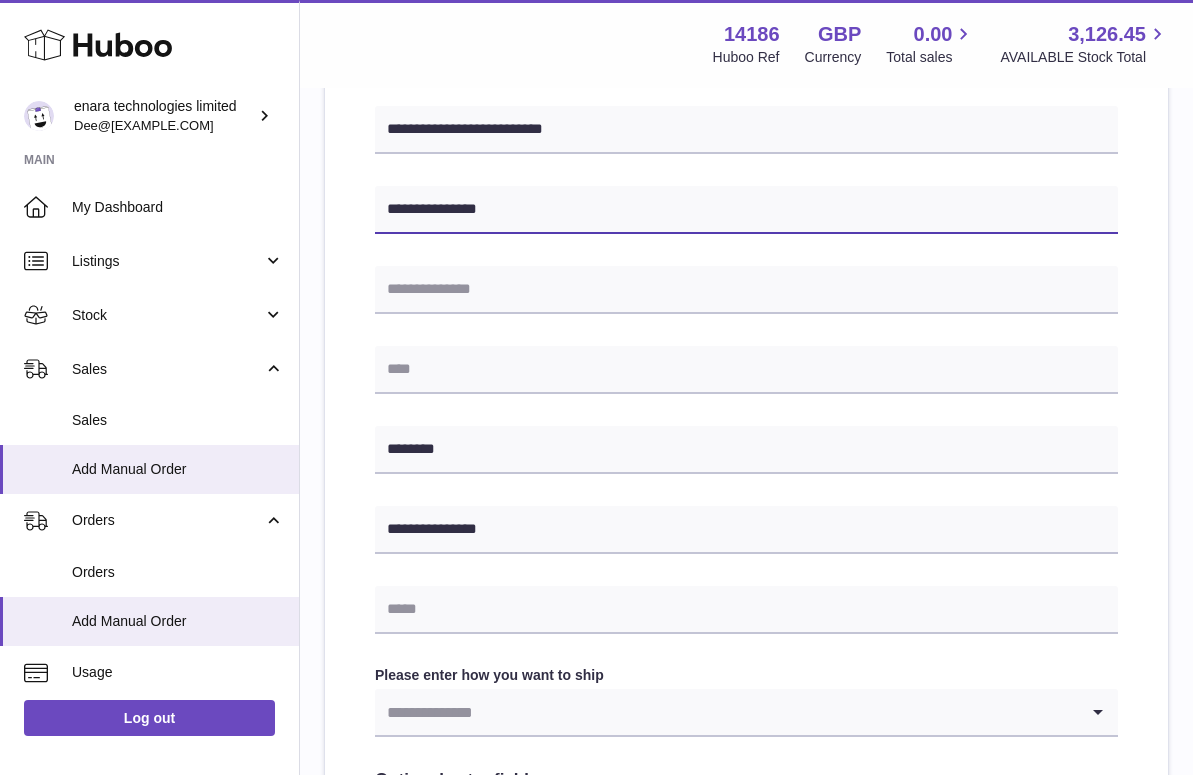 type on "**********" 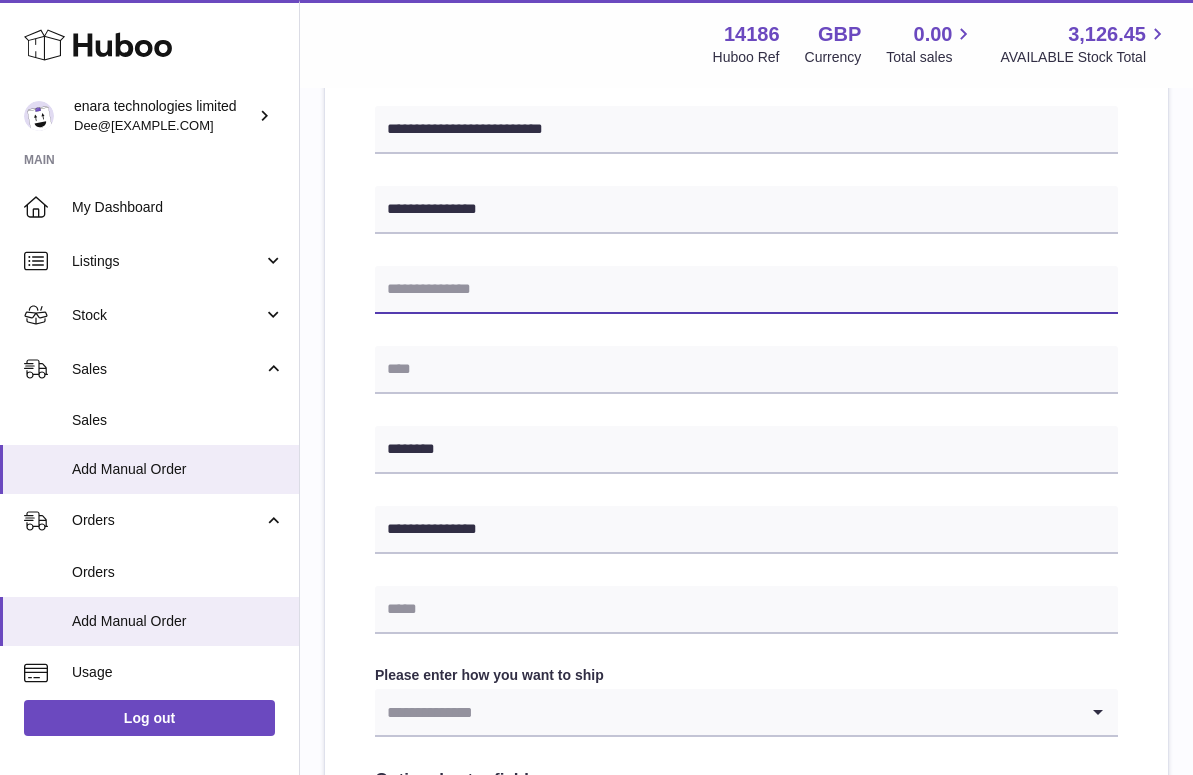 paste on "**********" 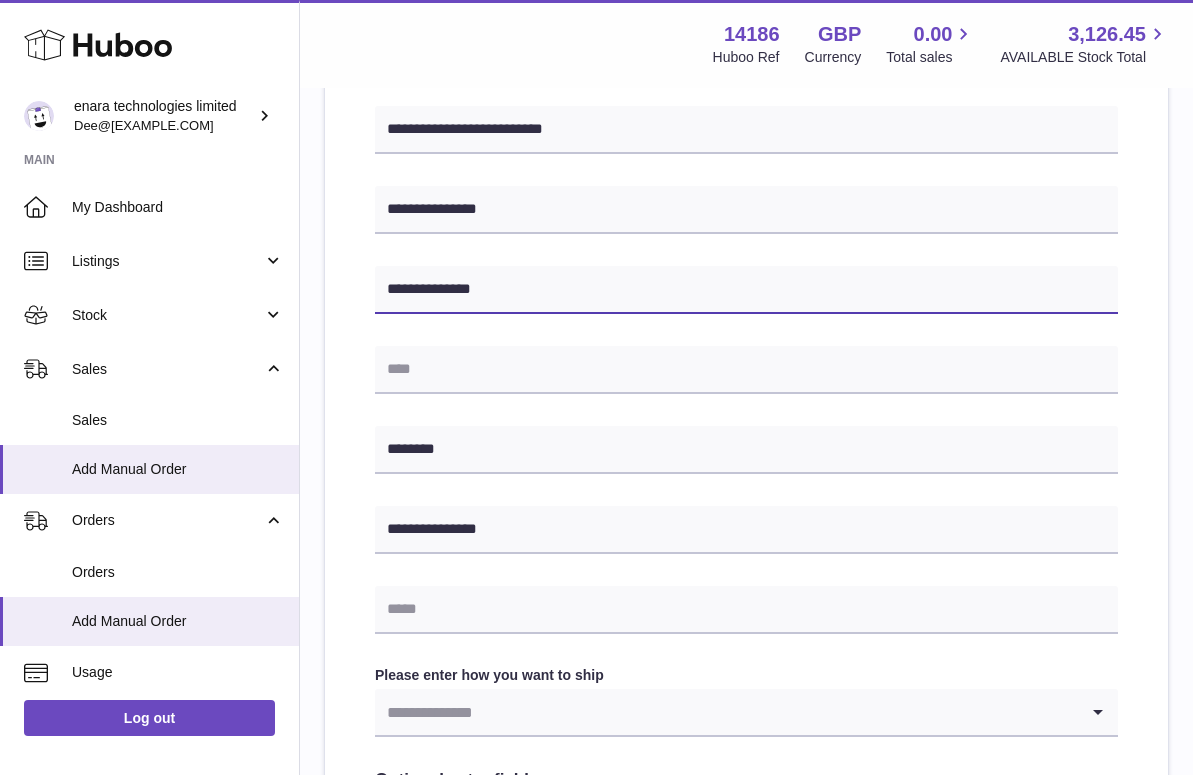 type on "**********" 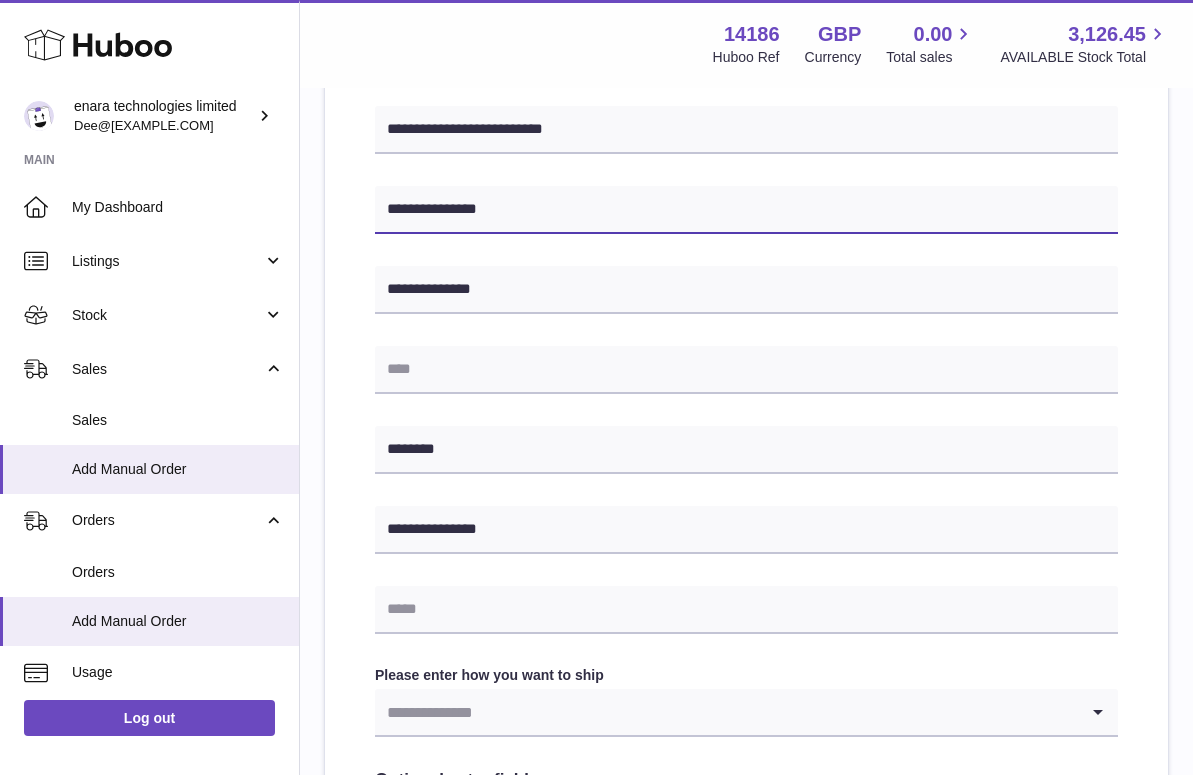 drag, startPoint x: 510, startPoint y: 213, endPoint x: 213, endPoint y: 174, distance: 299.54965 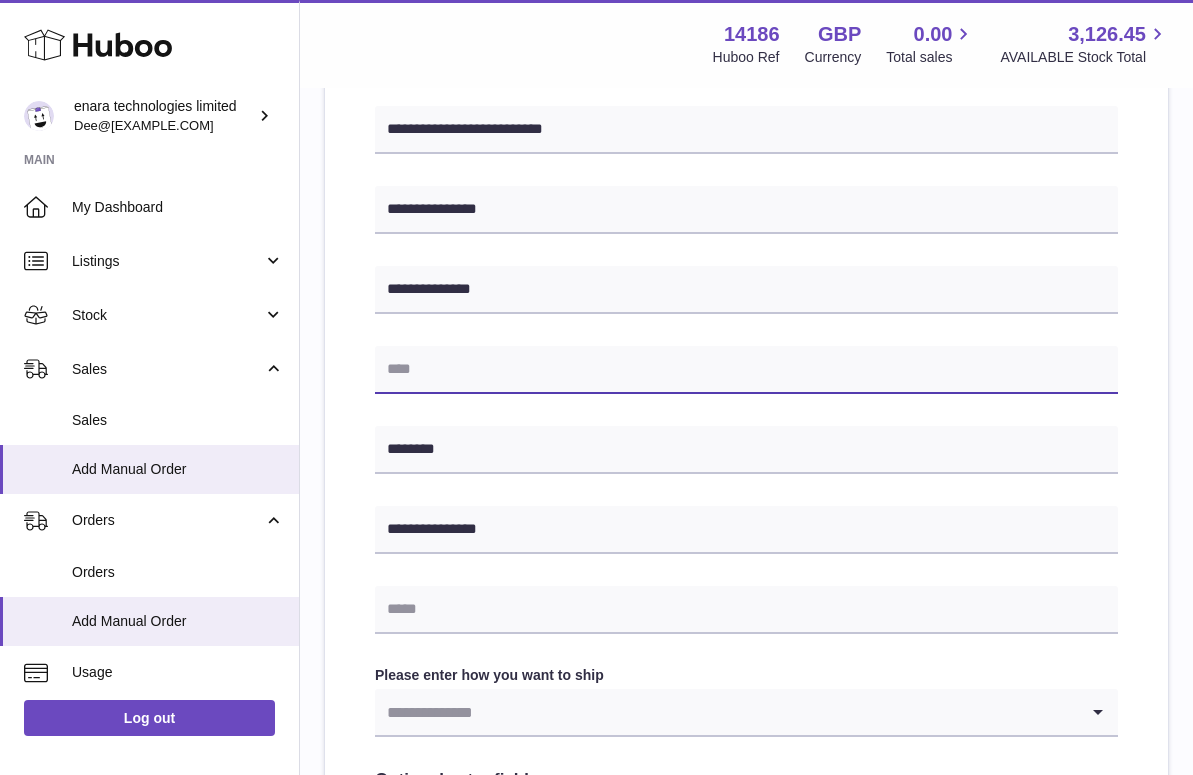 click at bounding box center [746, 370] 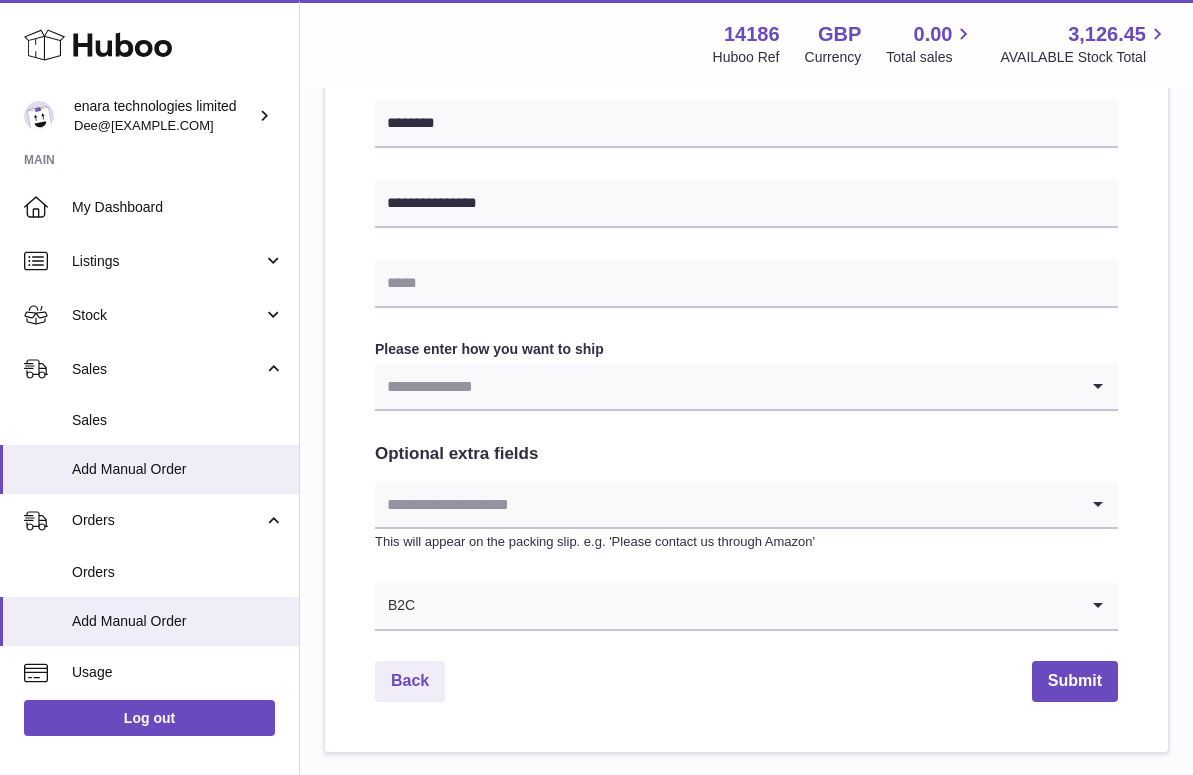 scroll, scrollTop: 853, scrollLeft: 0, axis: vertical 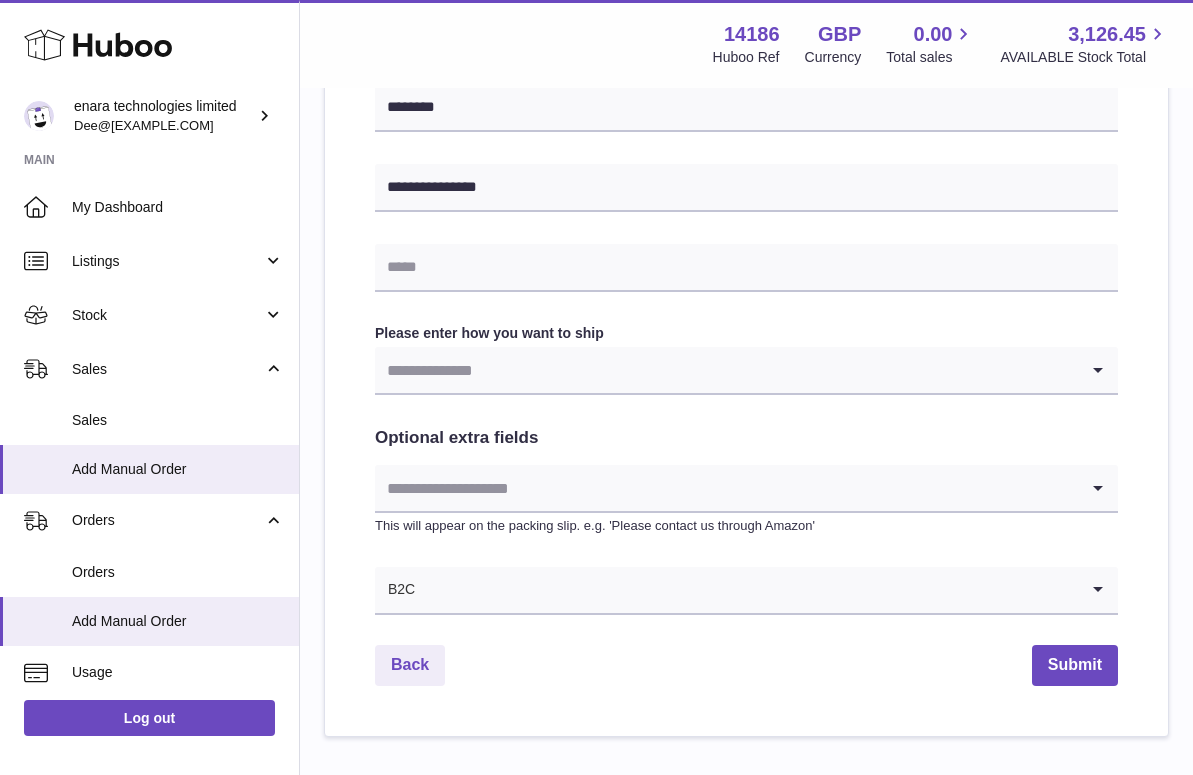 type on "**********" 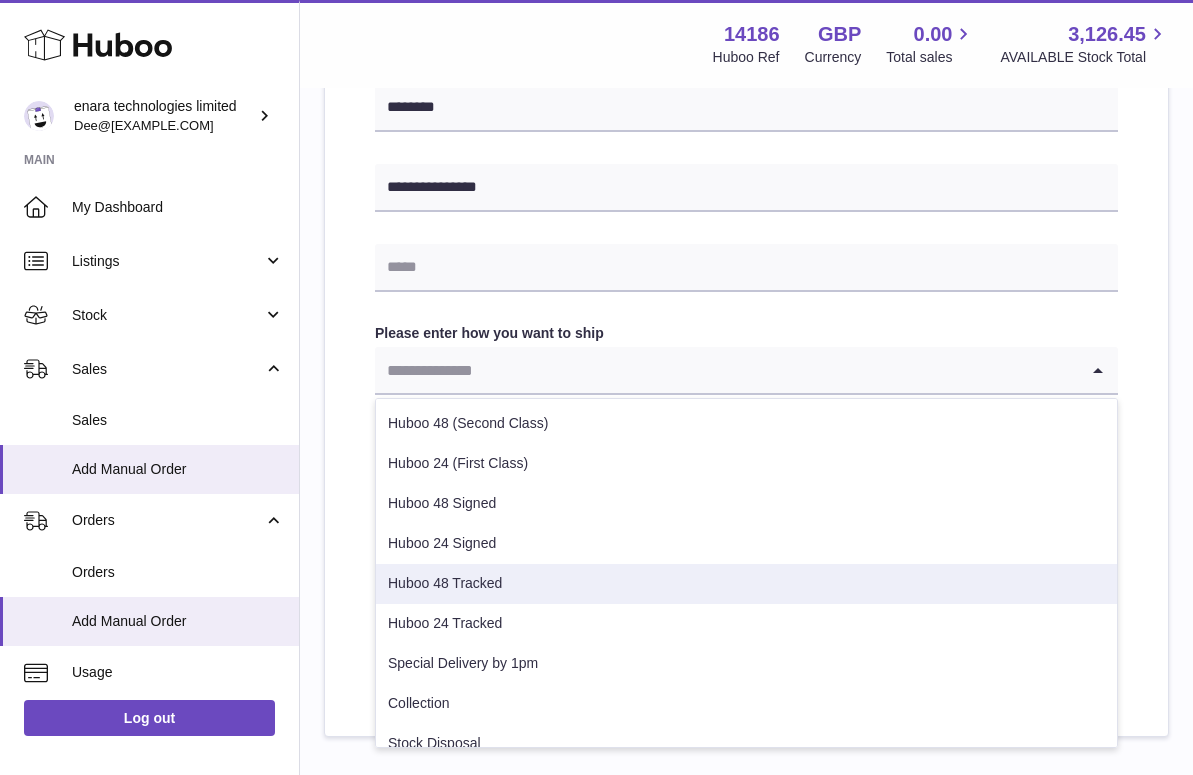 click on "Huboo 48 Tracked" at bounding box center [746, 584] 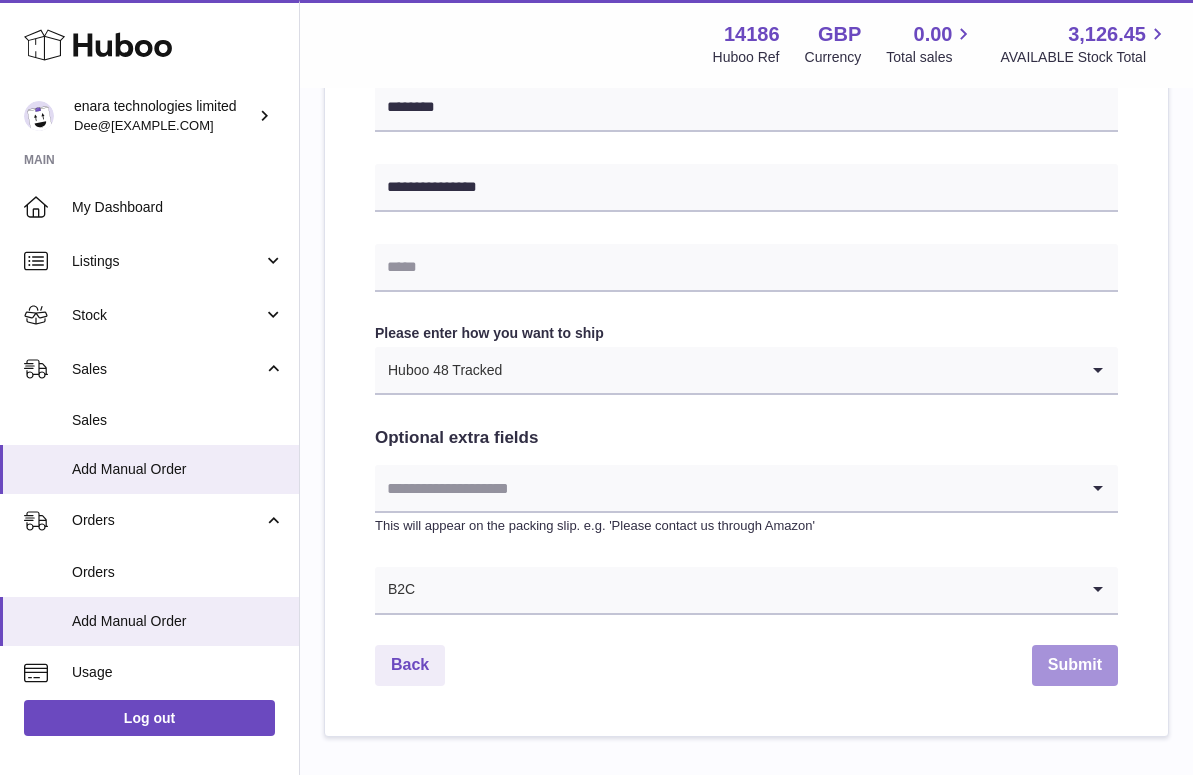 click on "Submit" at bounding box center [1075, 665] 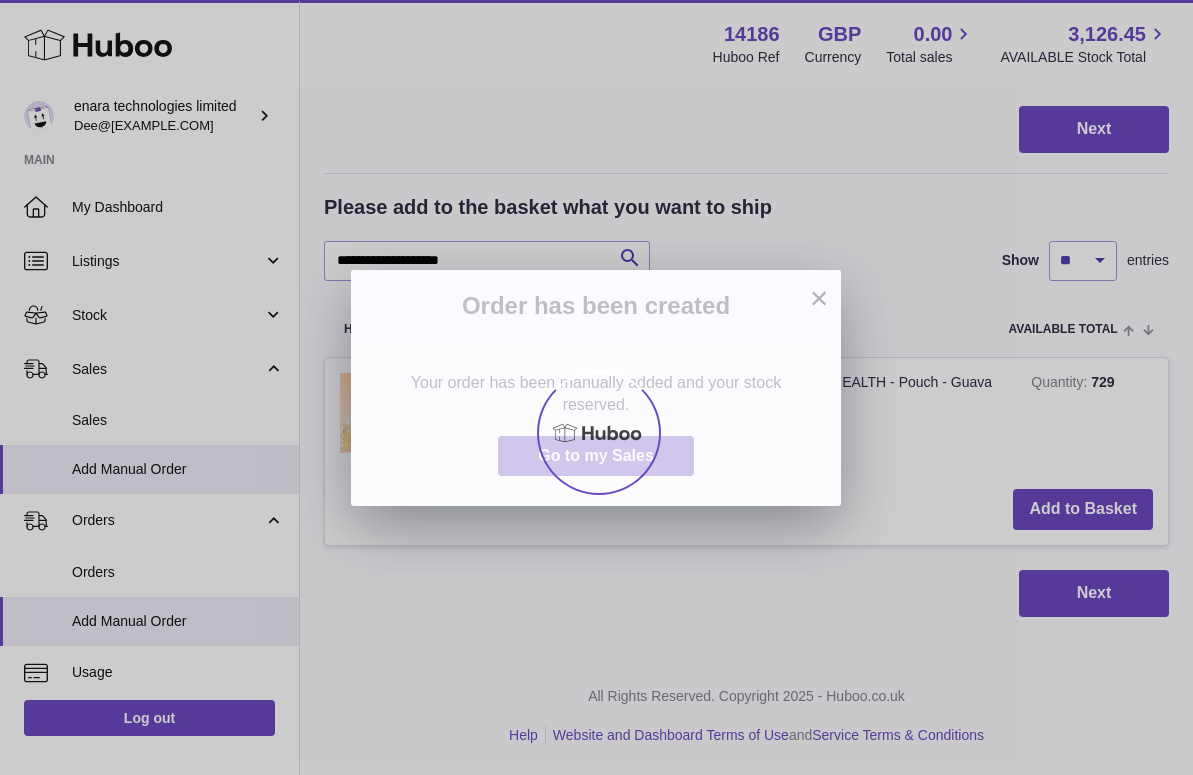 scroll, scrollTop: 0, scrollLeft: 0, axis: both 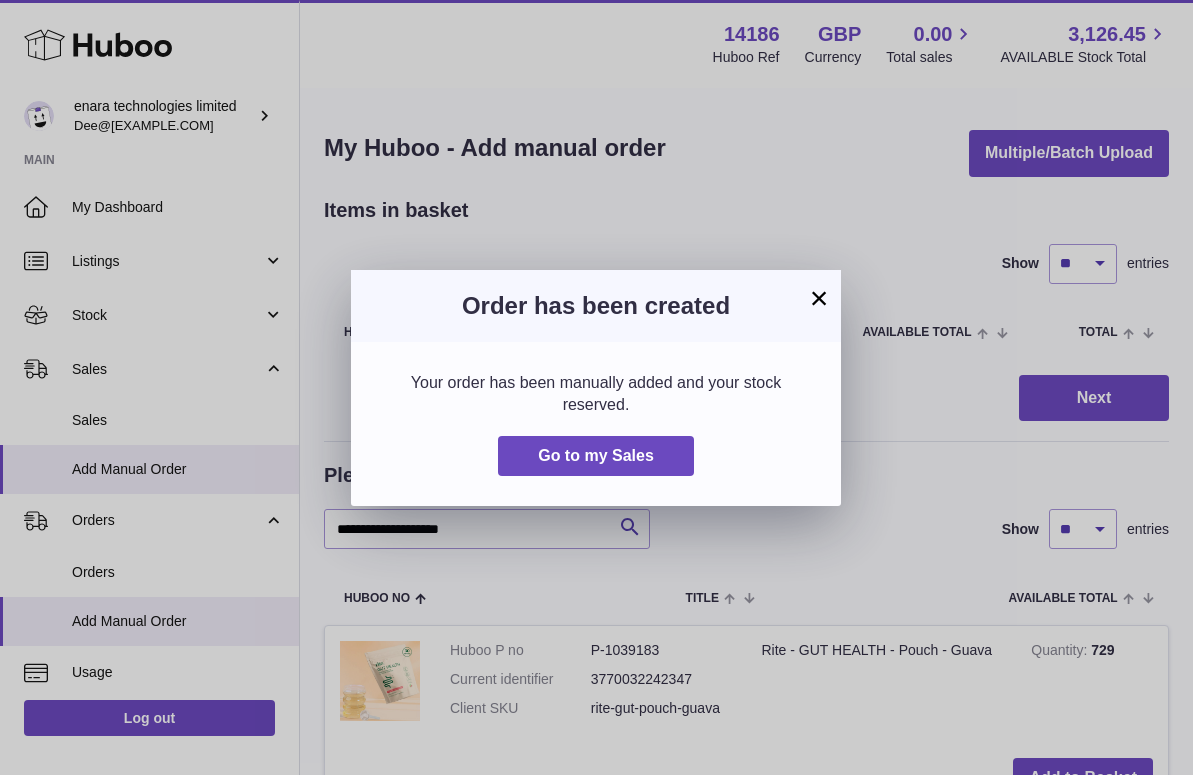 click on "×" at bounding box center [819, 298] 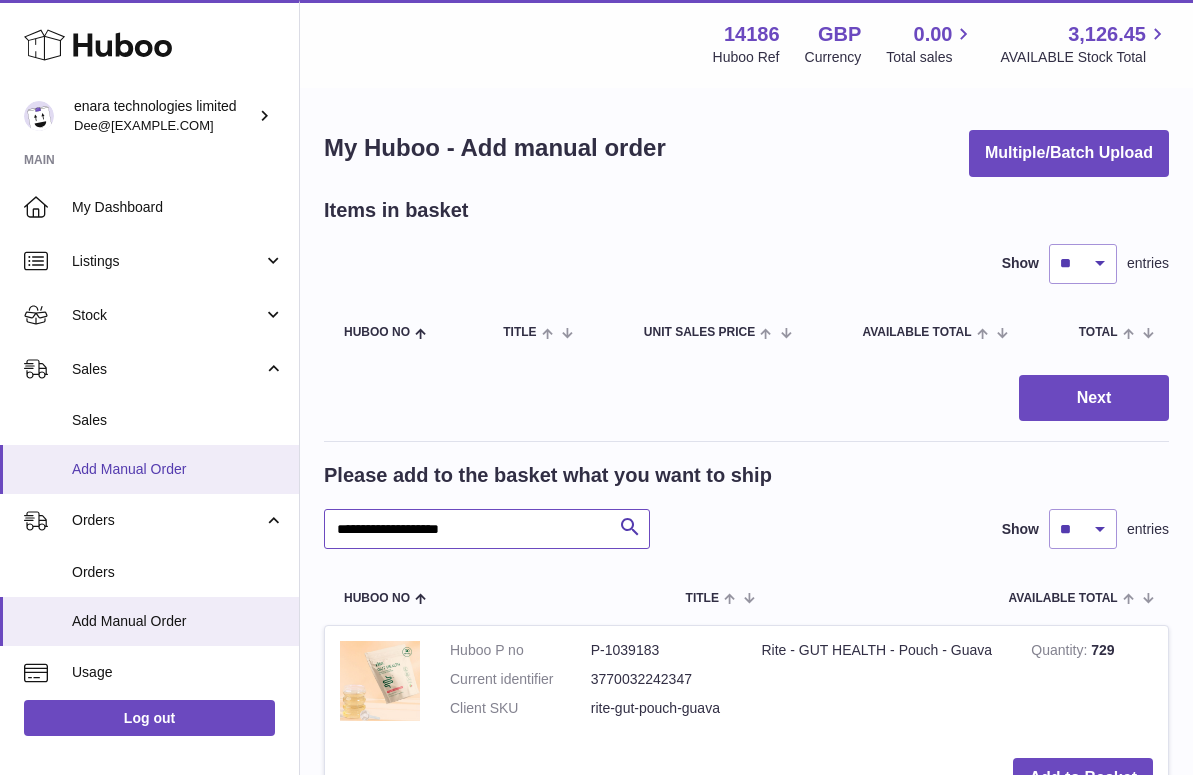 drag, startPoint x: 527, startPoint y: 535, endPoint x: 38, endPoint y: 468, distance: 493.56863 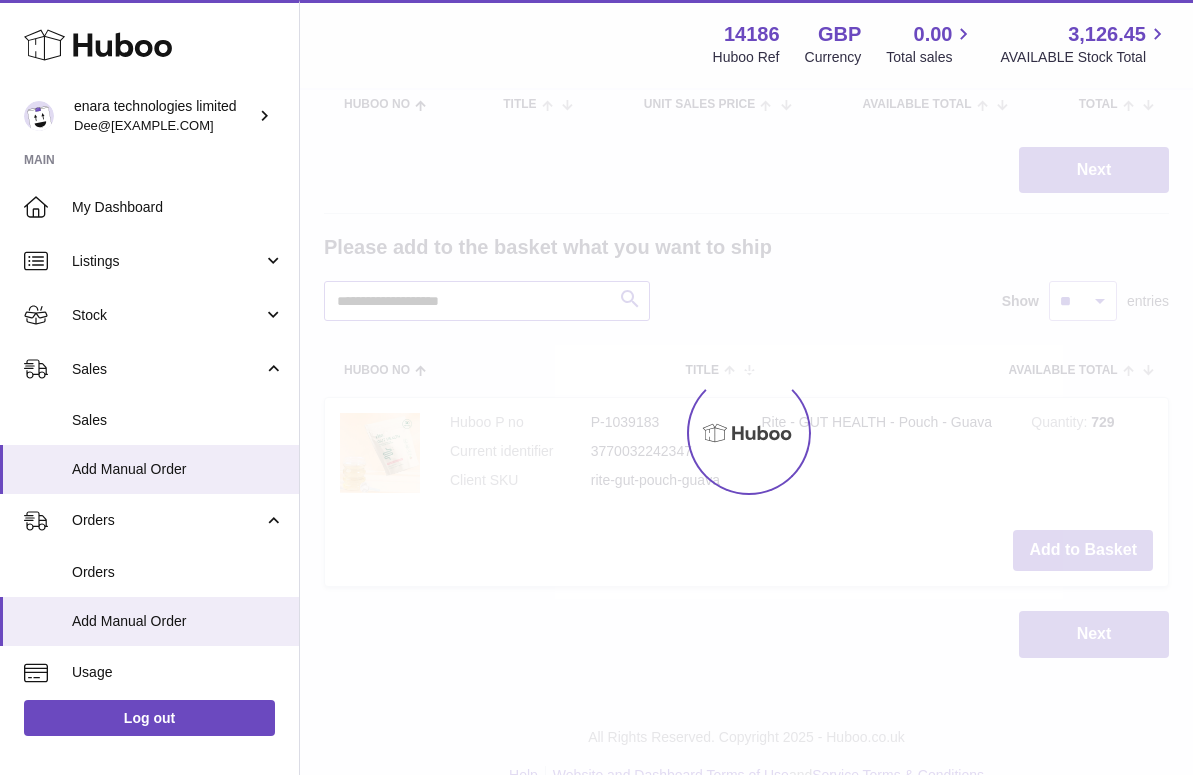 scroll, scrollTop: 233, scrollLeft: 0, axis: vertical 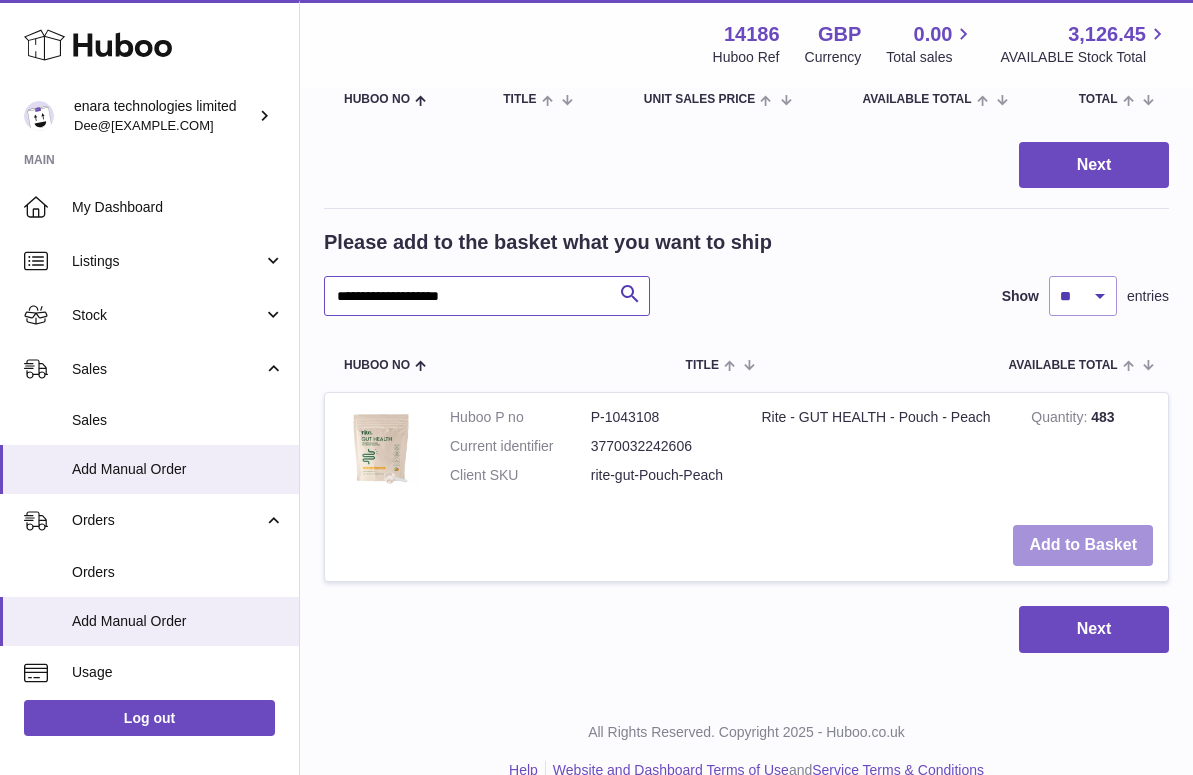 type on "**********" 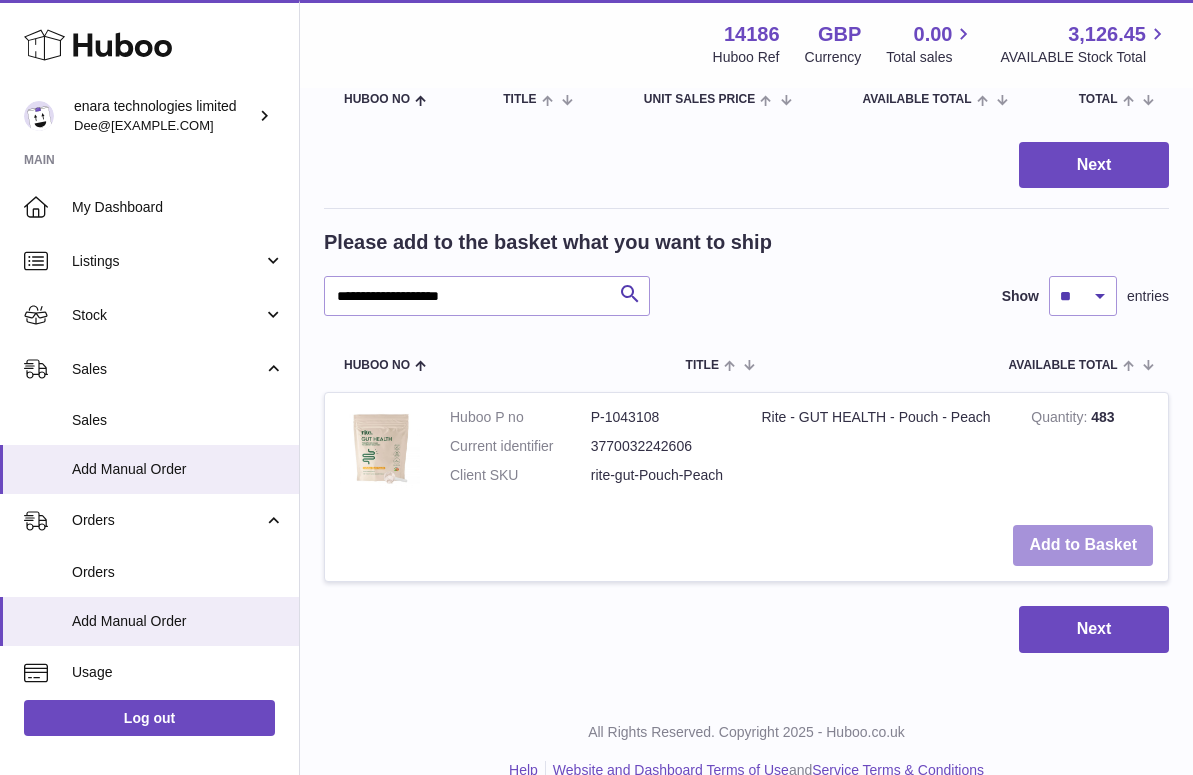 click on "Add to Basket" at bounding box center (1083, 545) 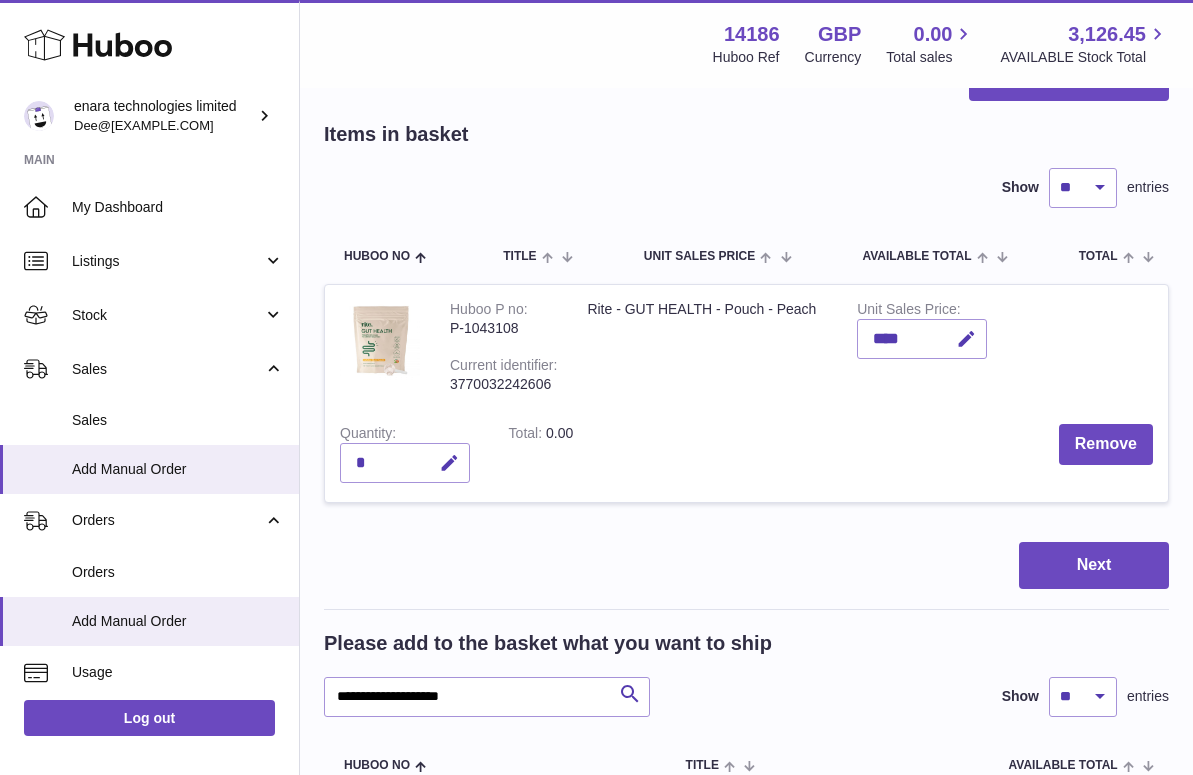 scroll, scrollTop: 65, scrollLeft: 0, axis: vertical 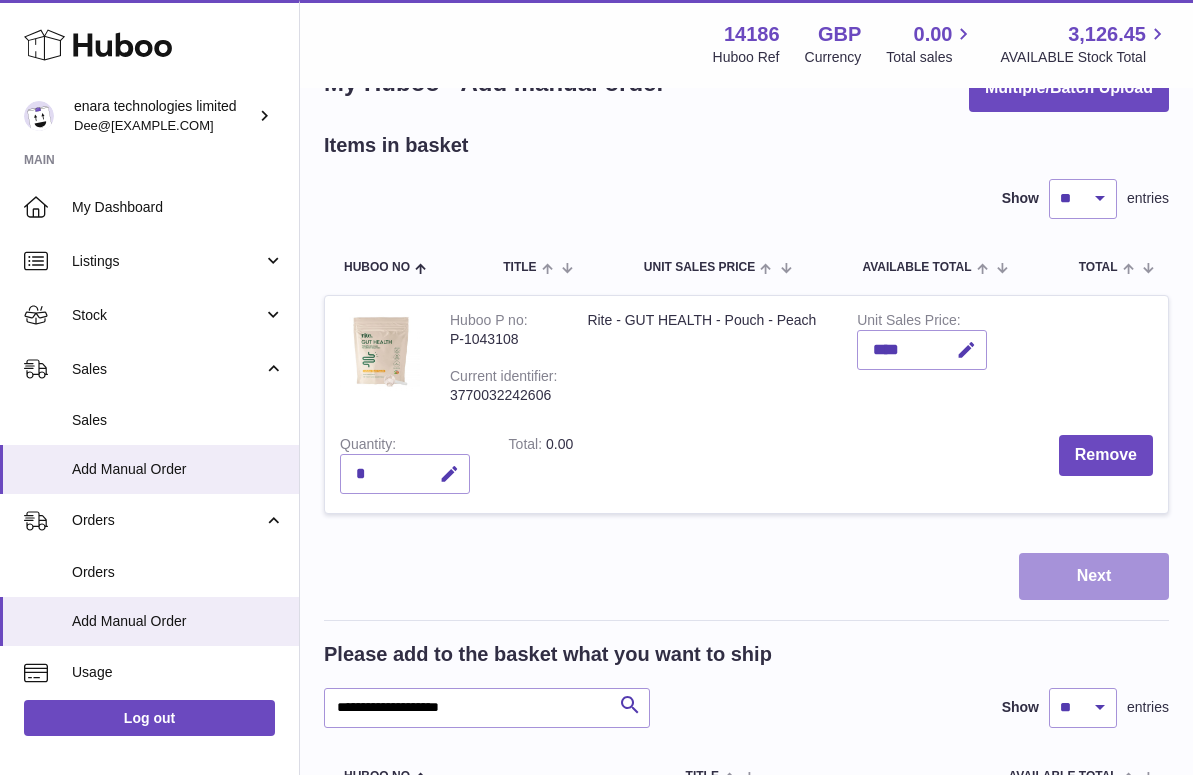 click on "Next" at bounding box center (1094, 576) 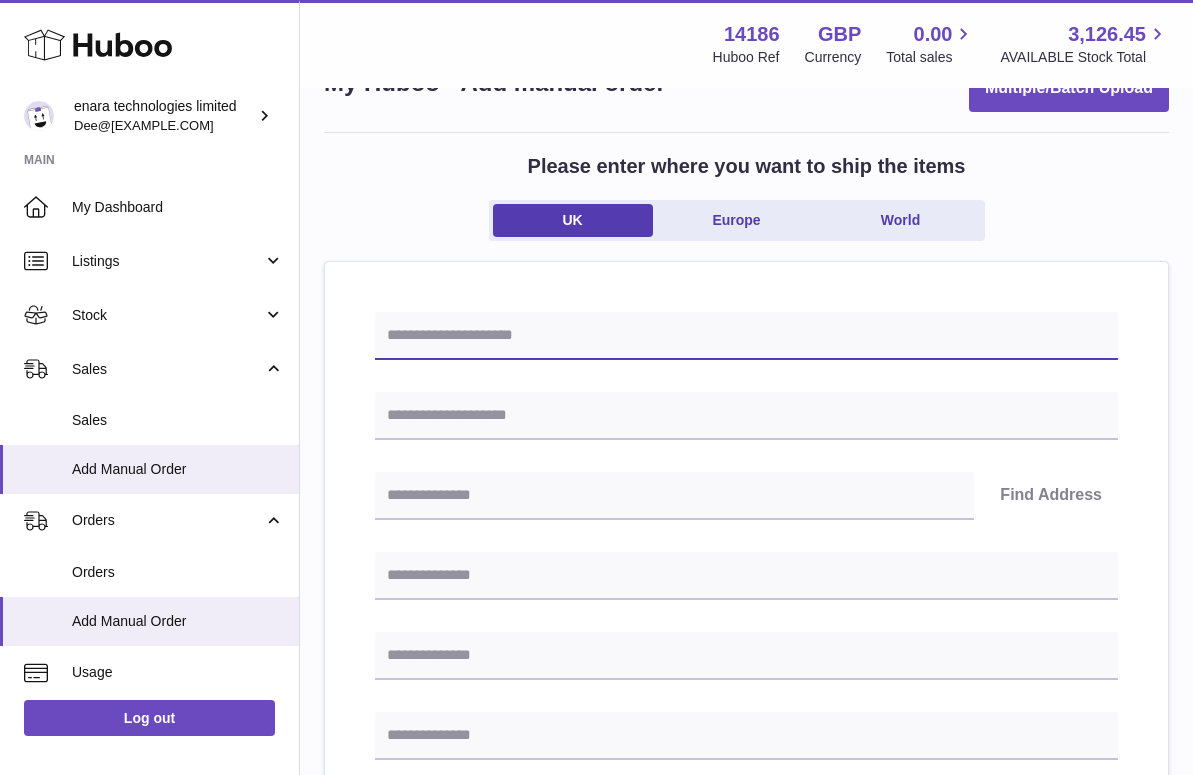 click at bounding box center (746, 336) 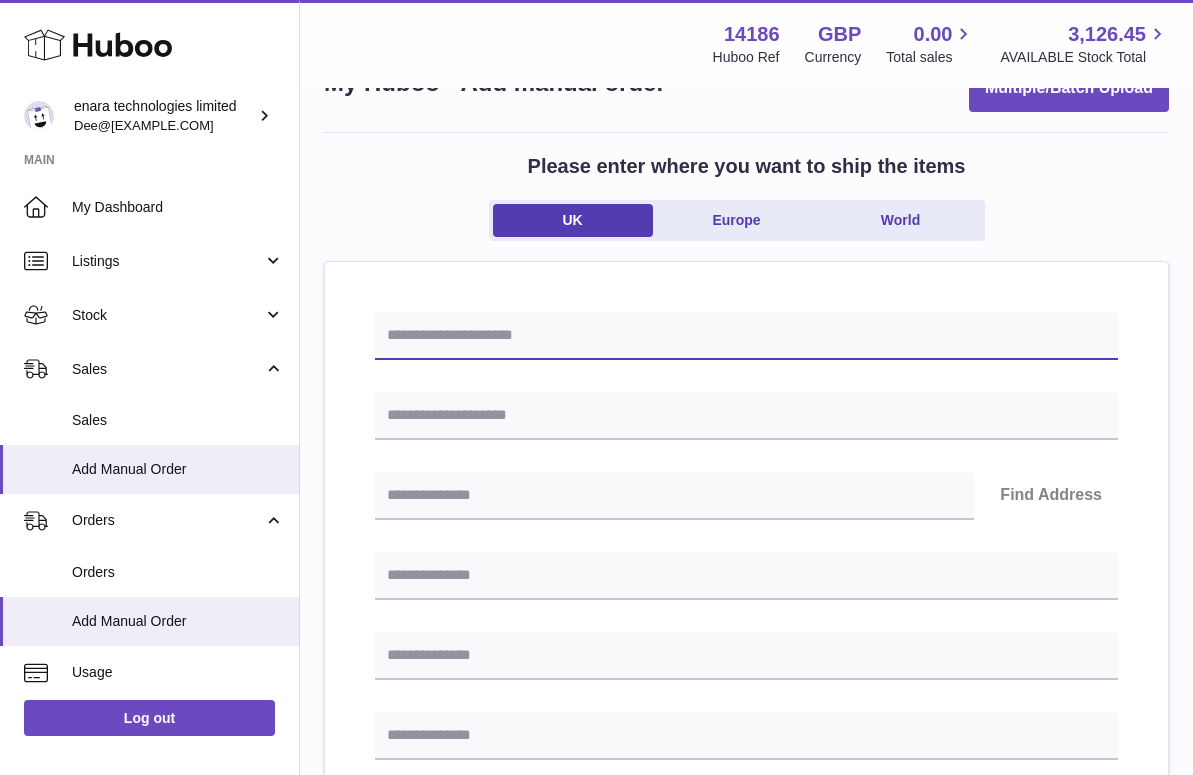paste on "**********" 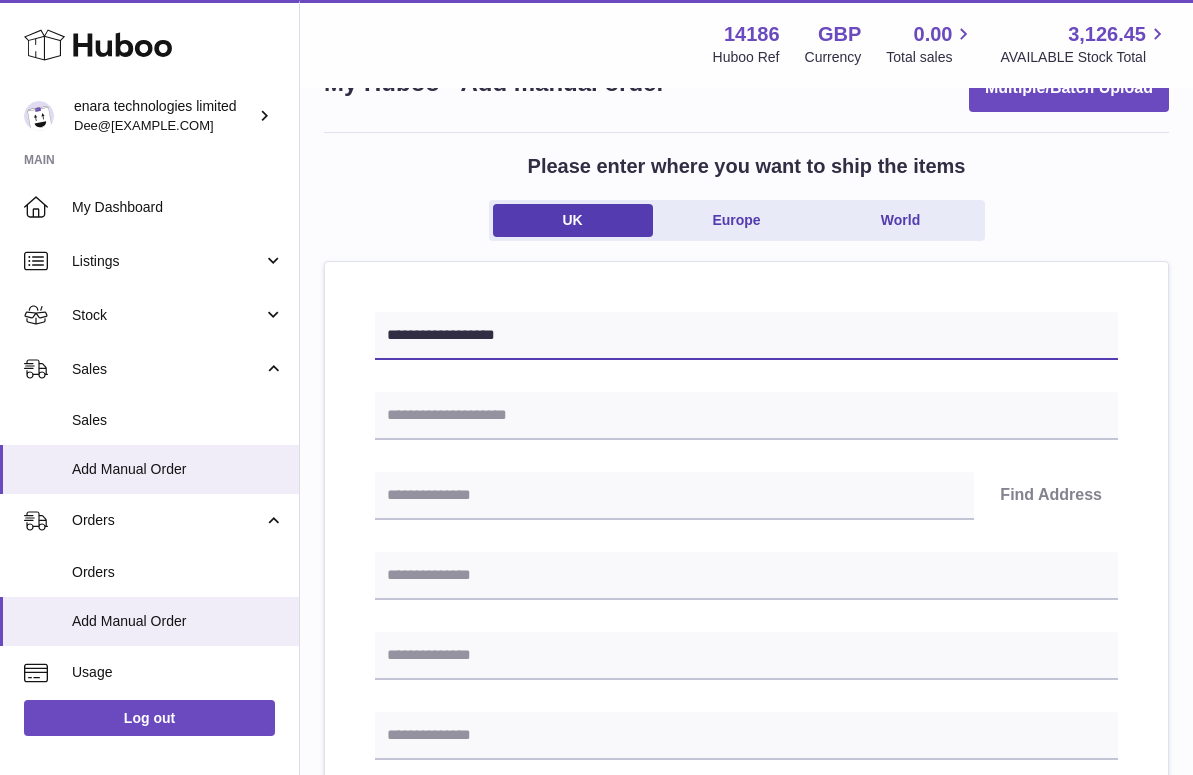 type on "**********" 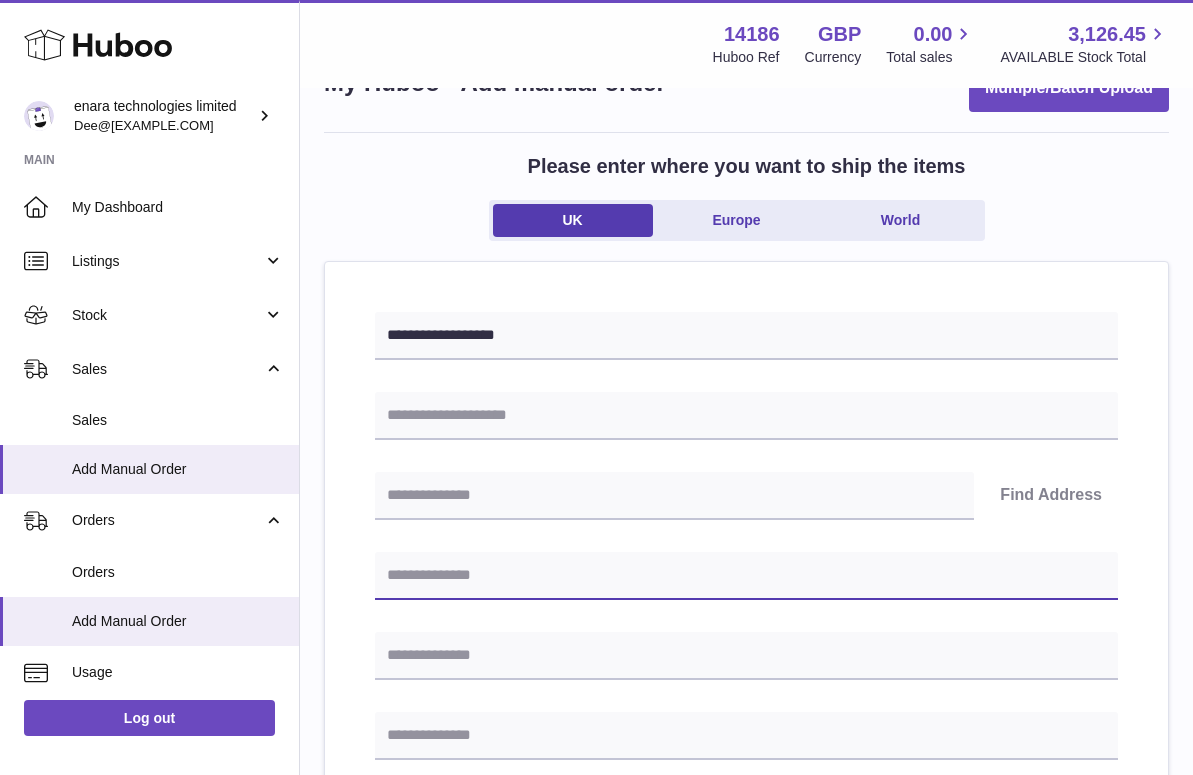 paste on "**********" 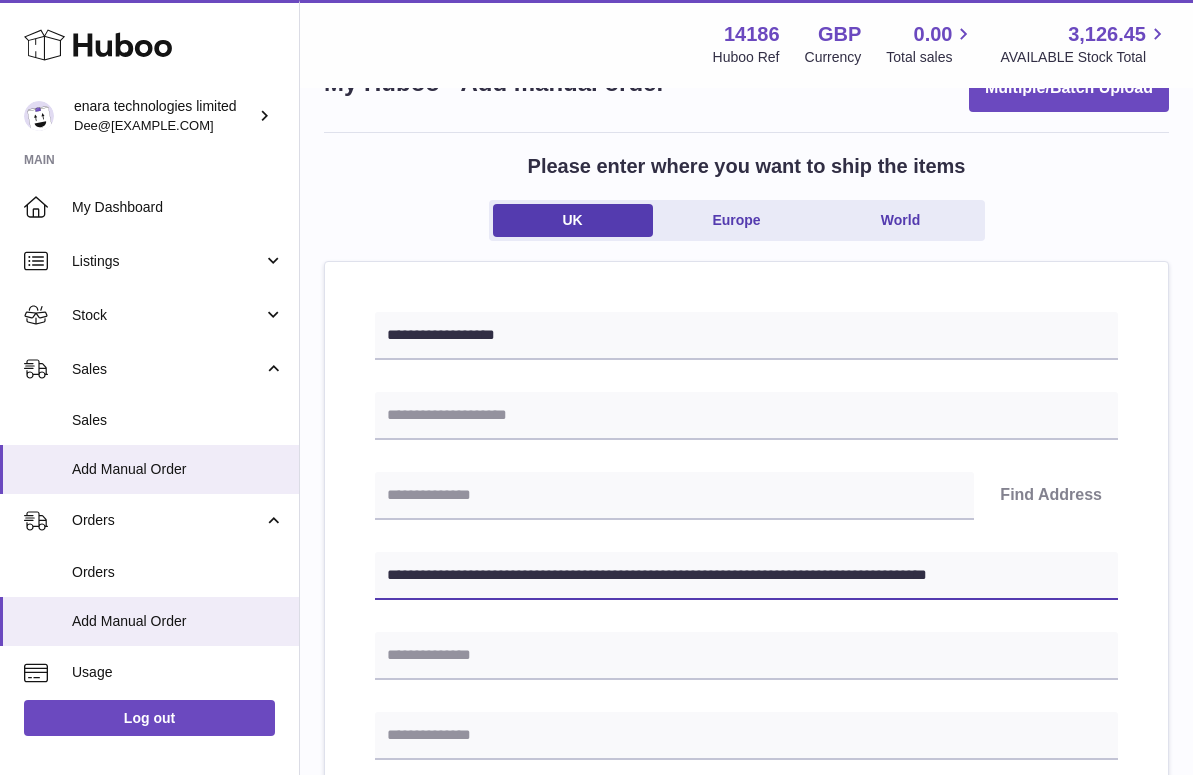 drag, startPoint x: 782, startPoint y: 574, endPoint x: 1260, endPoint y: 675, distance: 488.554 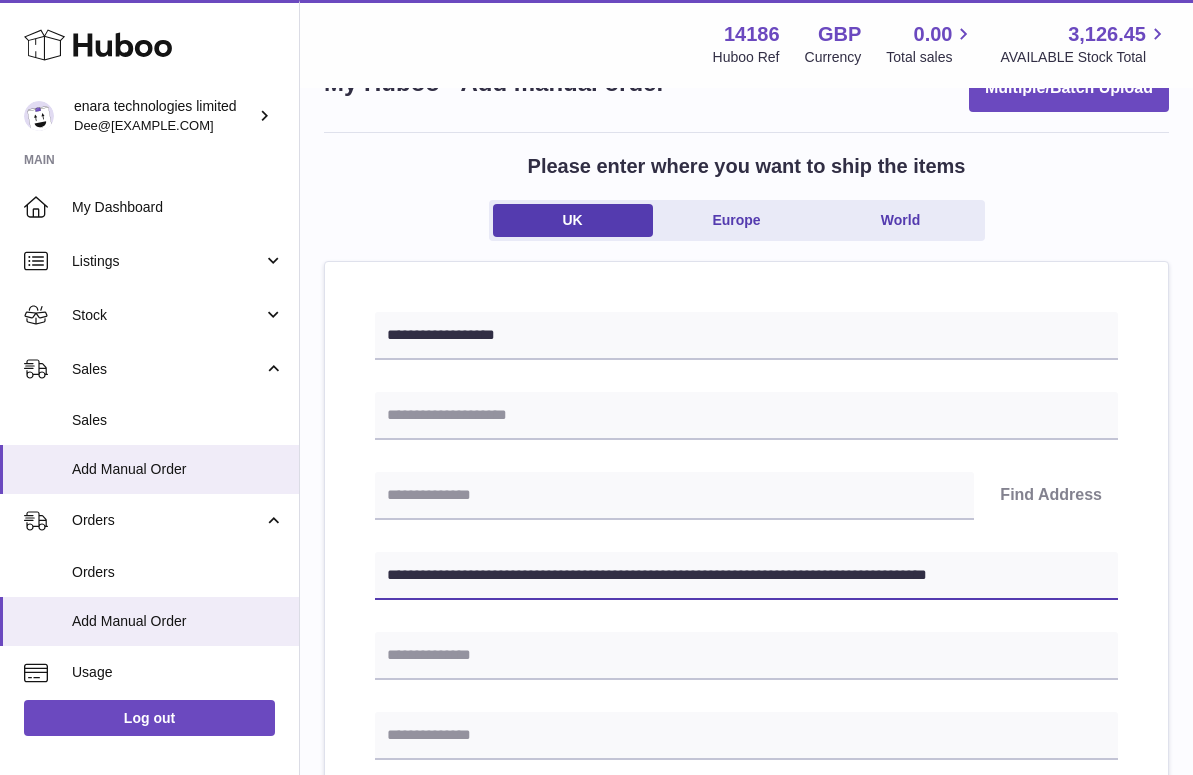 click on ".st0{fill:#141414;}" at bounding box center (596, 322) 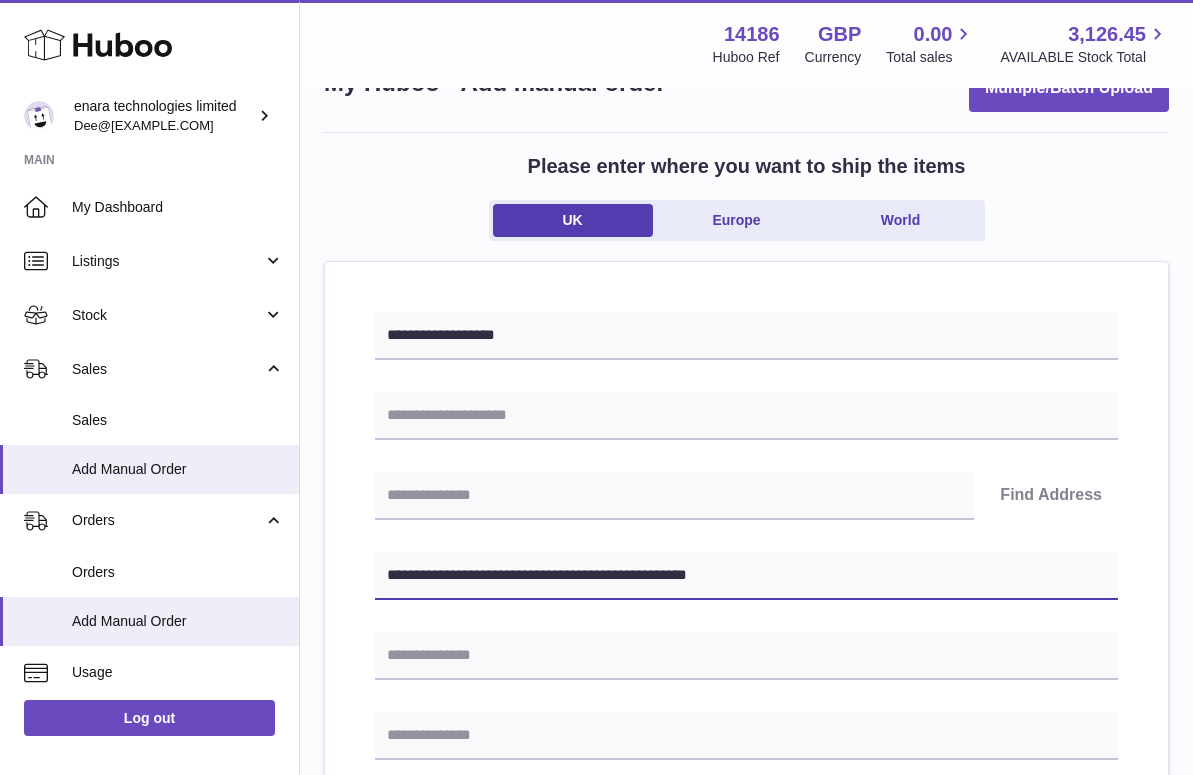 type on "**********" 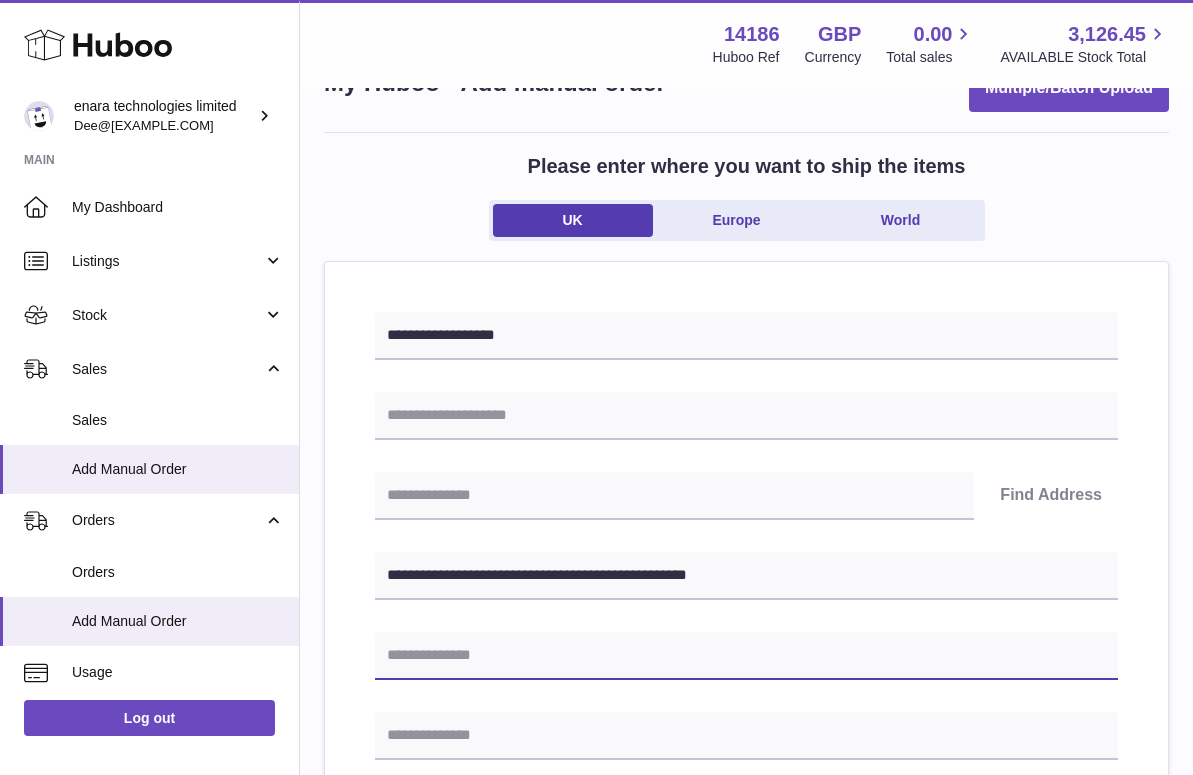 paste on "**********" 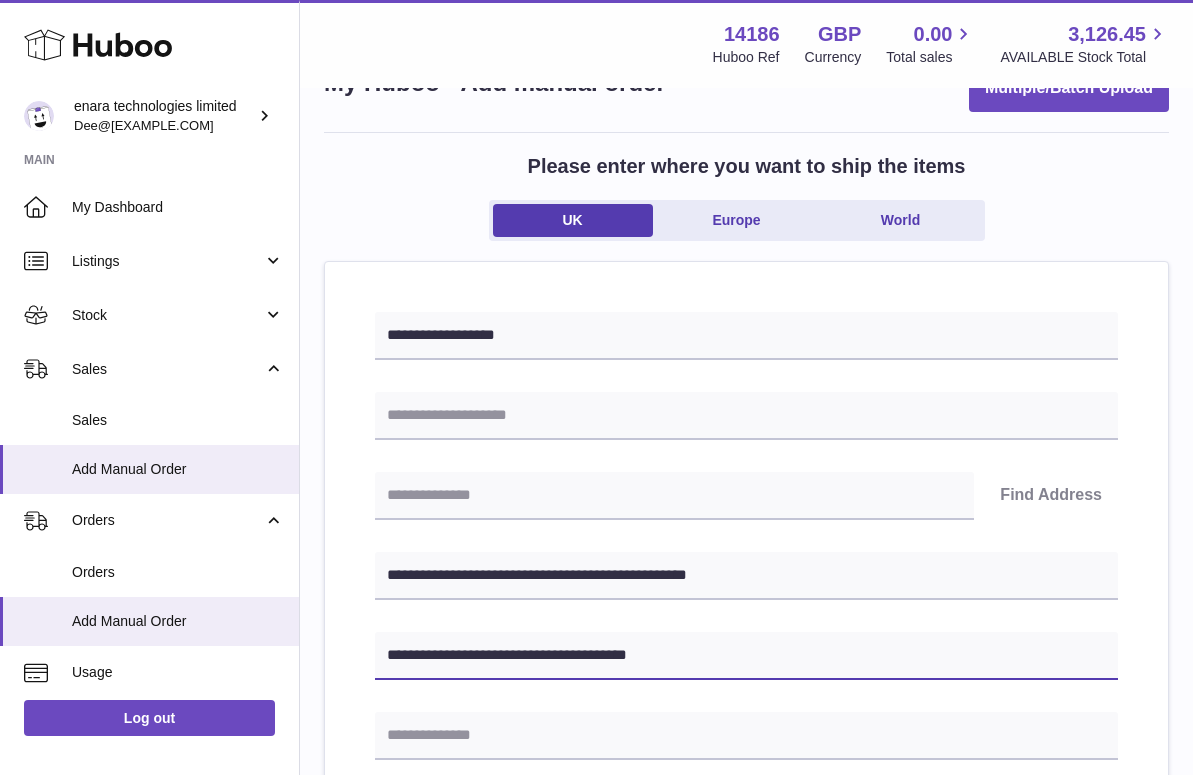 type on "**********" 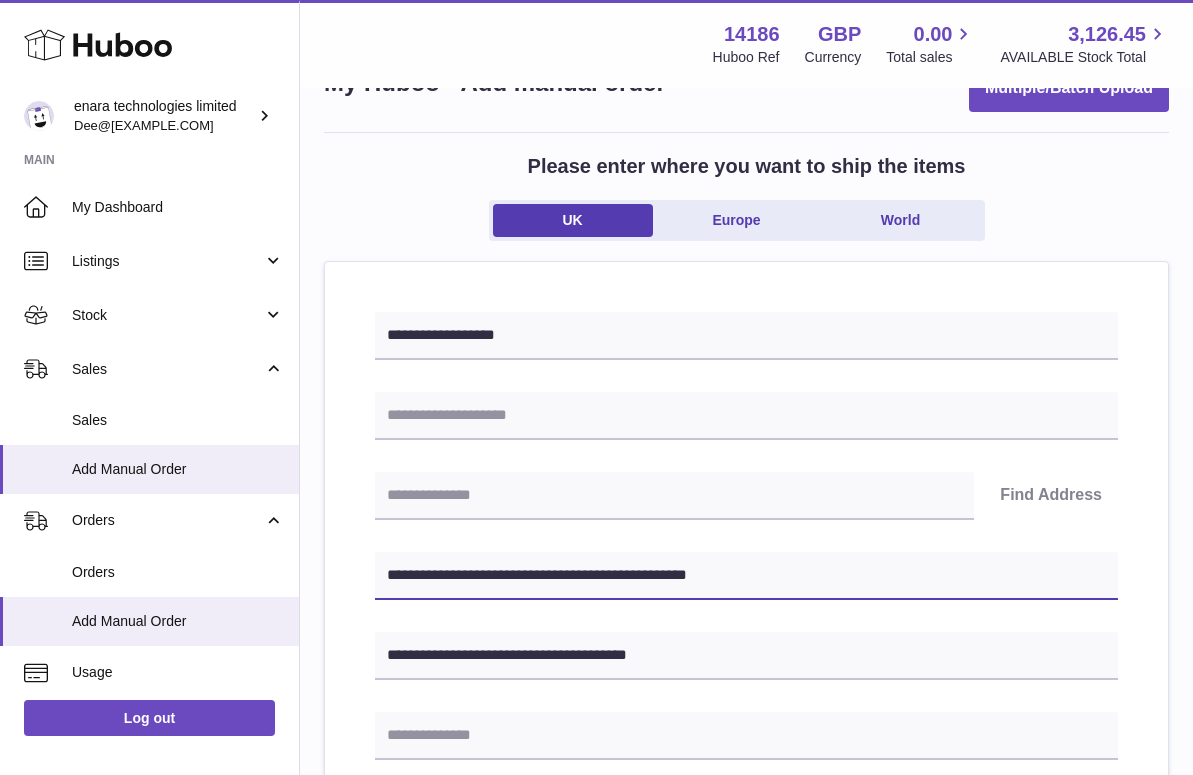 drag, startPoint x: 506, startPoint y: 577, endPoint x: 397, endPoint y: 573, distance: 109.07337 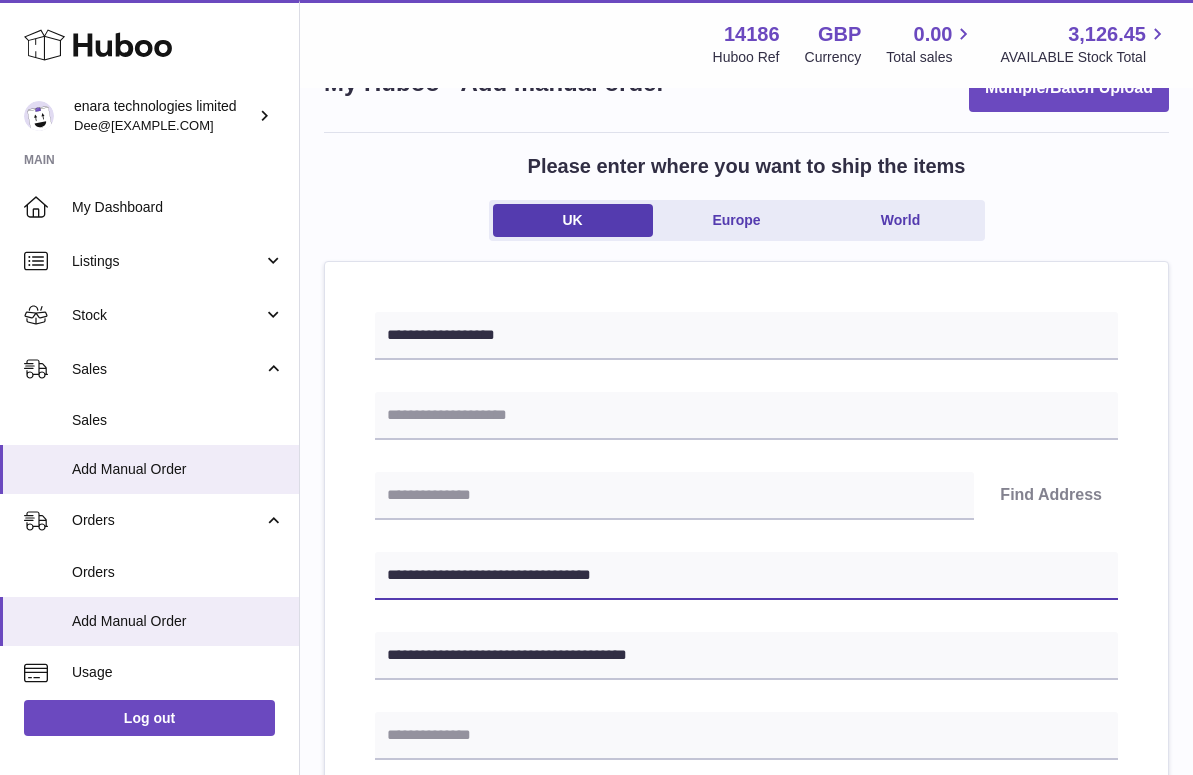 type on "**********" 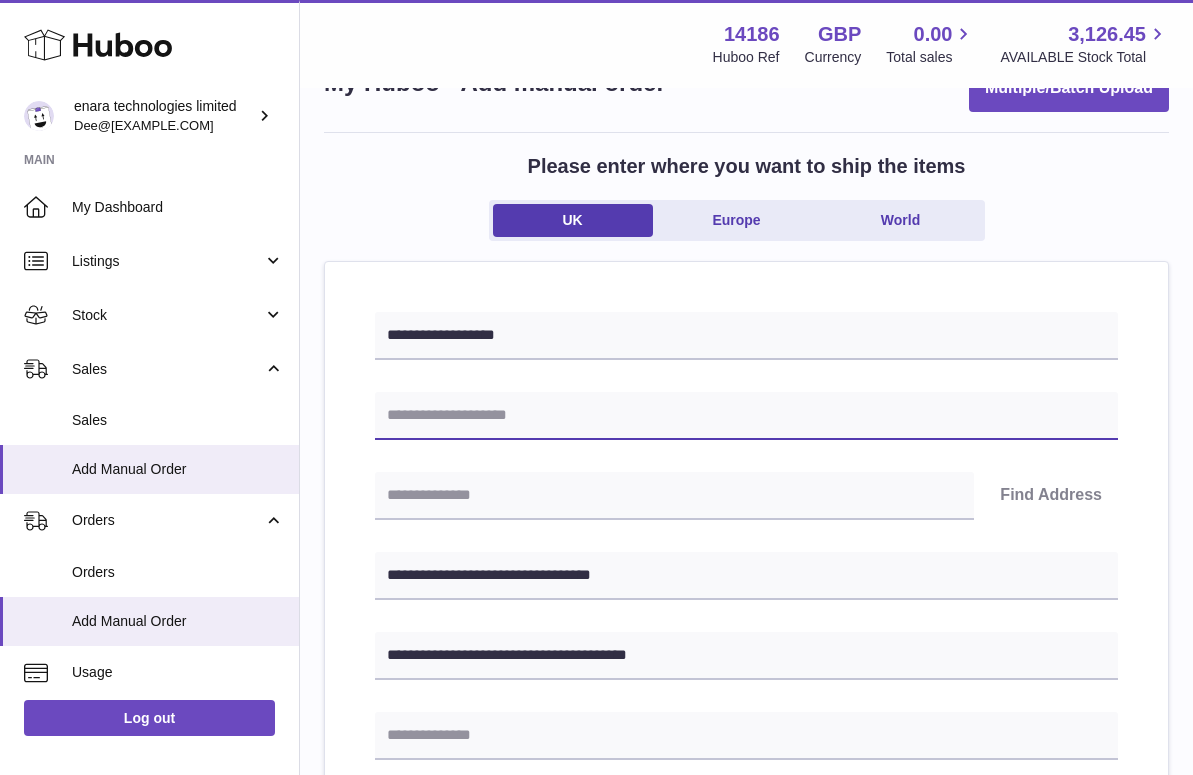 paste on "**********" 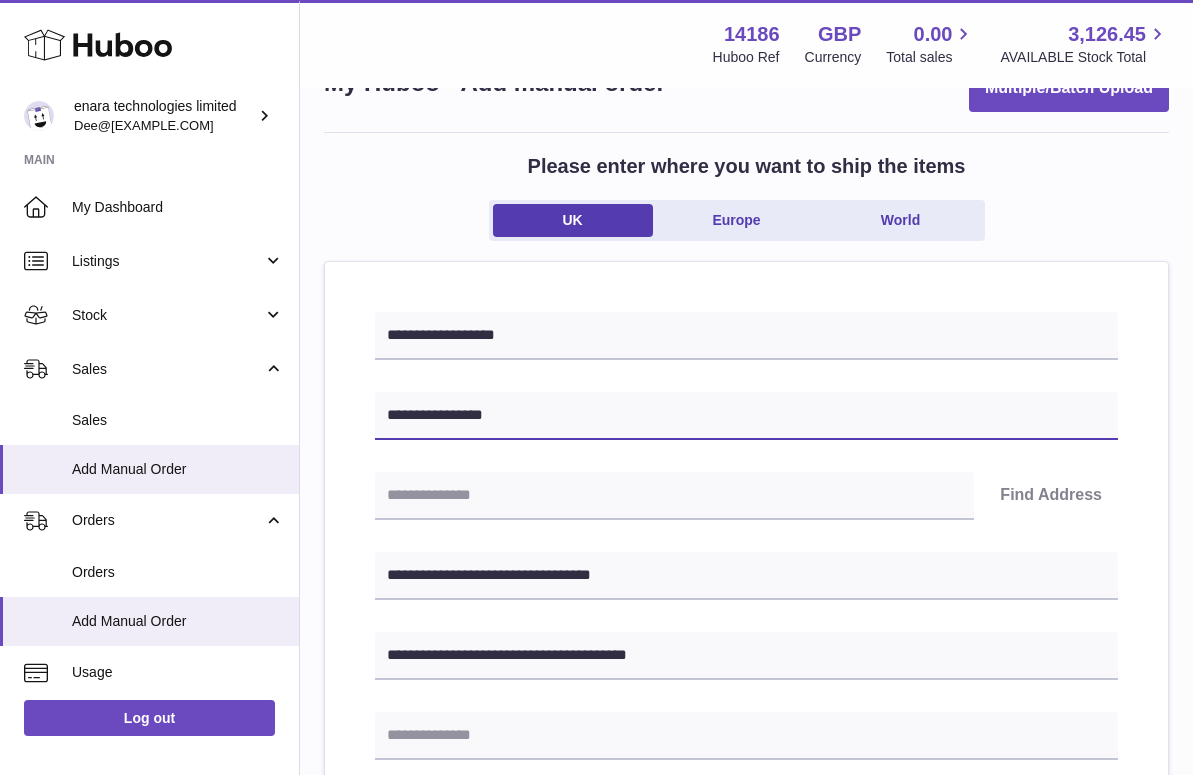 type on "**********" 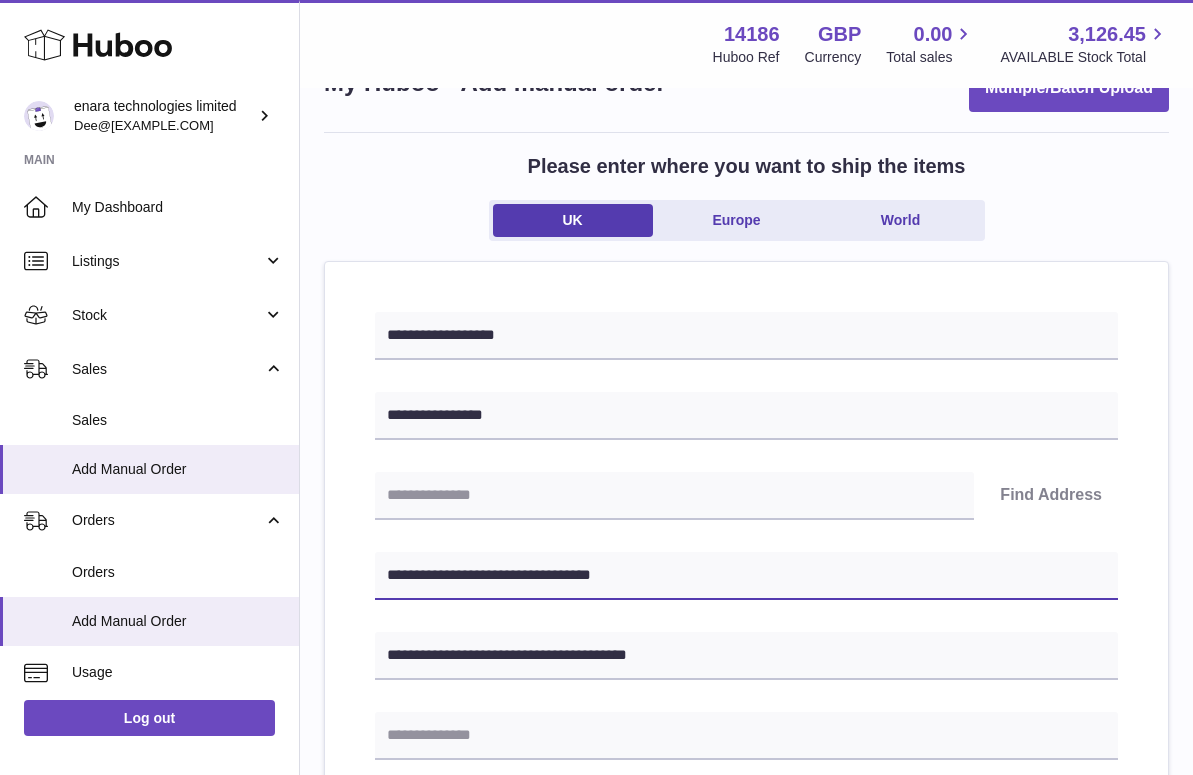 click on "**********" at bounding box center [746, 576] 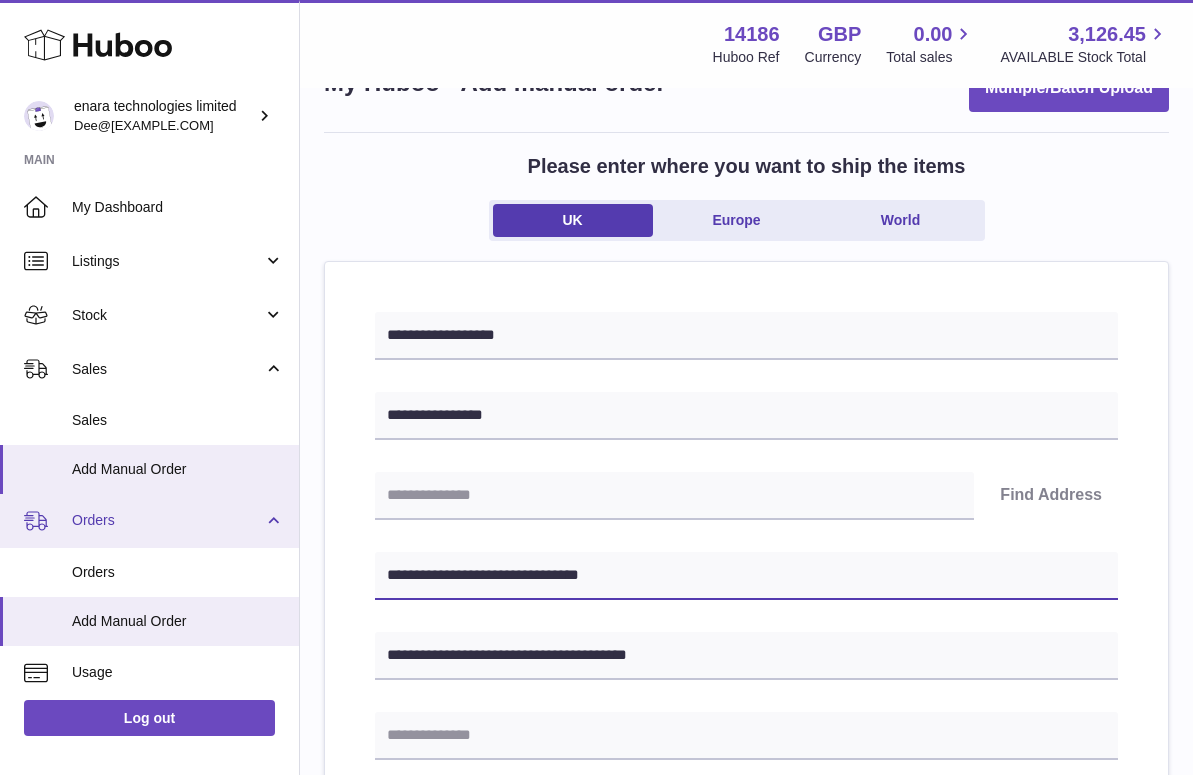 drag, startPoint x: 505, startPoint y: 576, endPoint x: 212, endPoint y: 515, distance: 299.28247 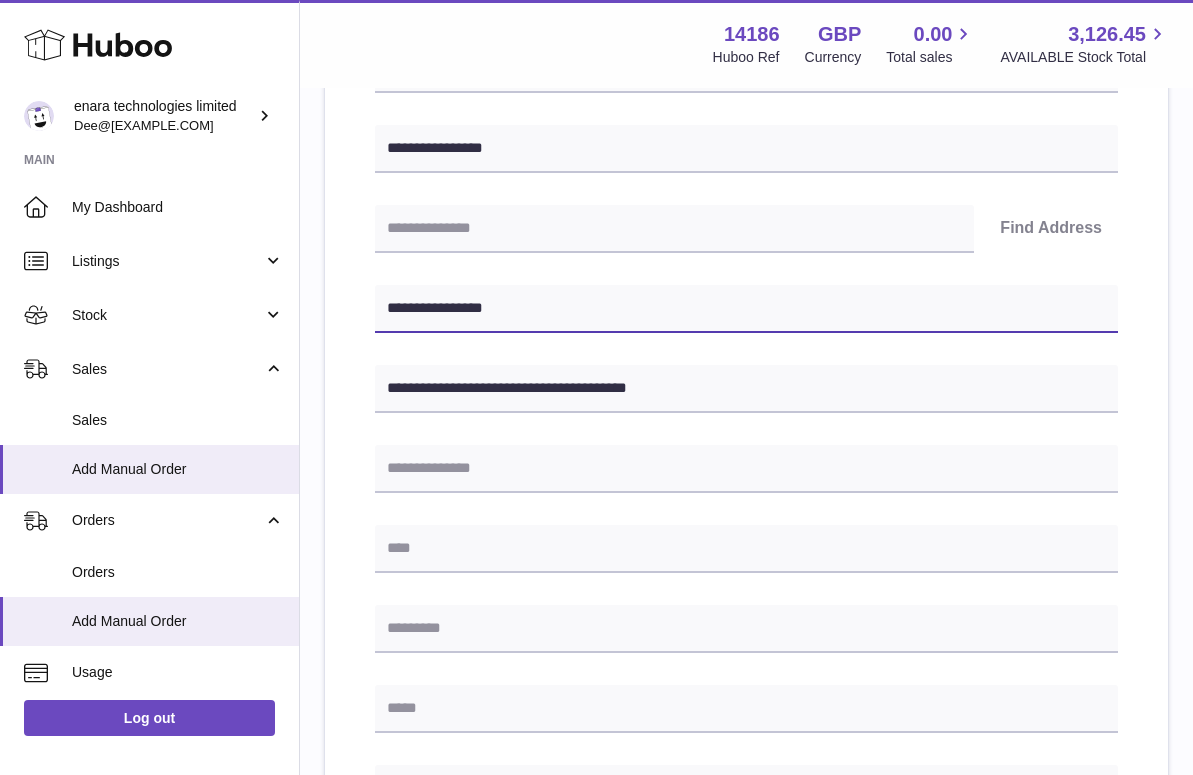 scroll, scrollTop: 334, scrollLeft: 0, axis: vertical 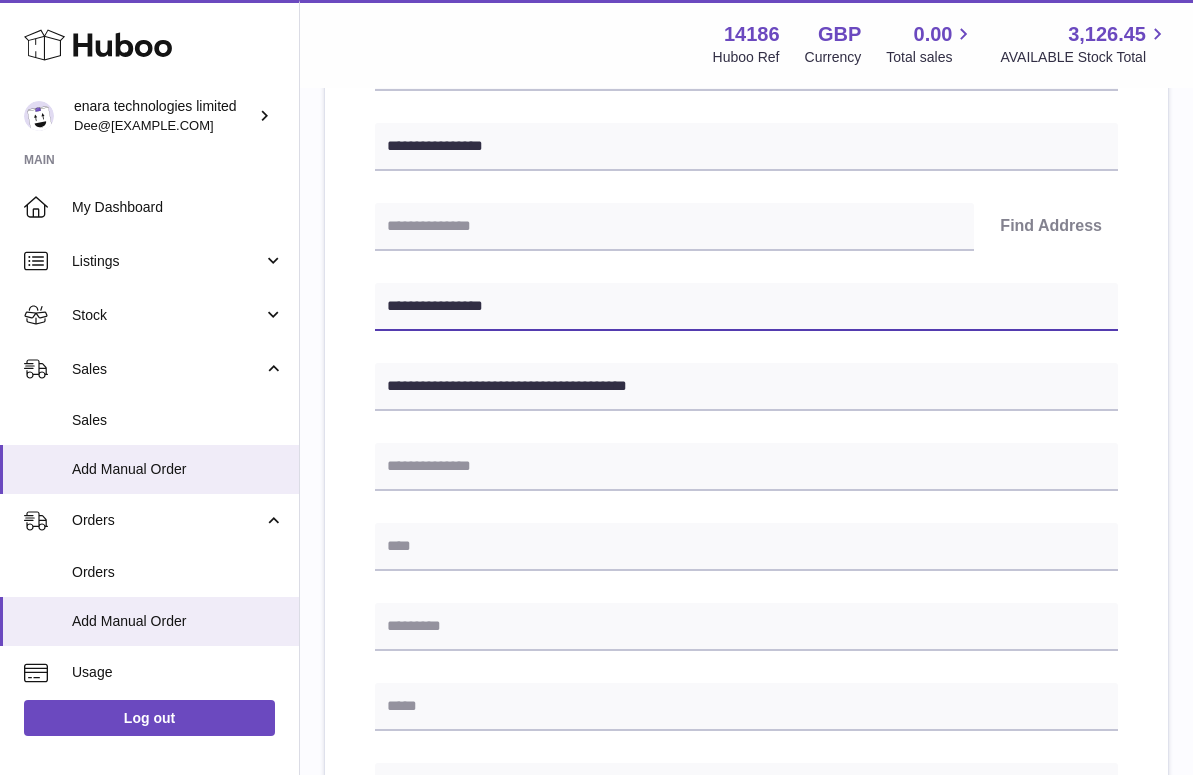 type on "**********" 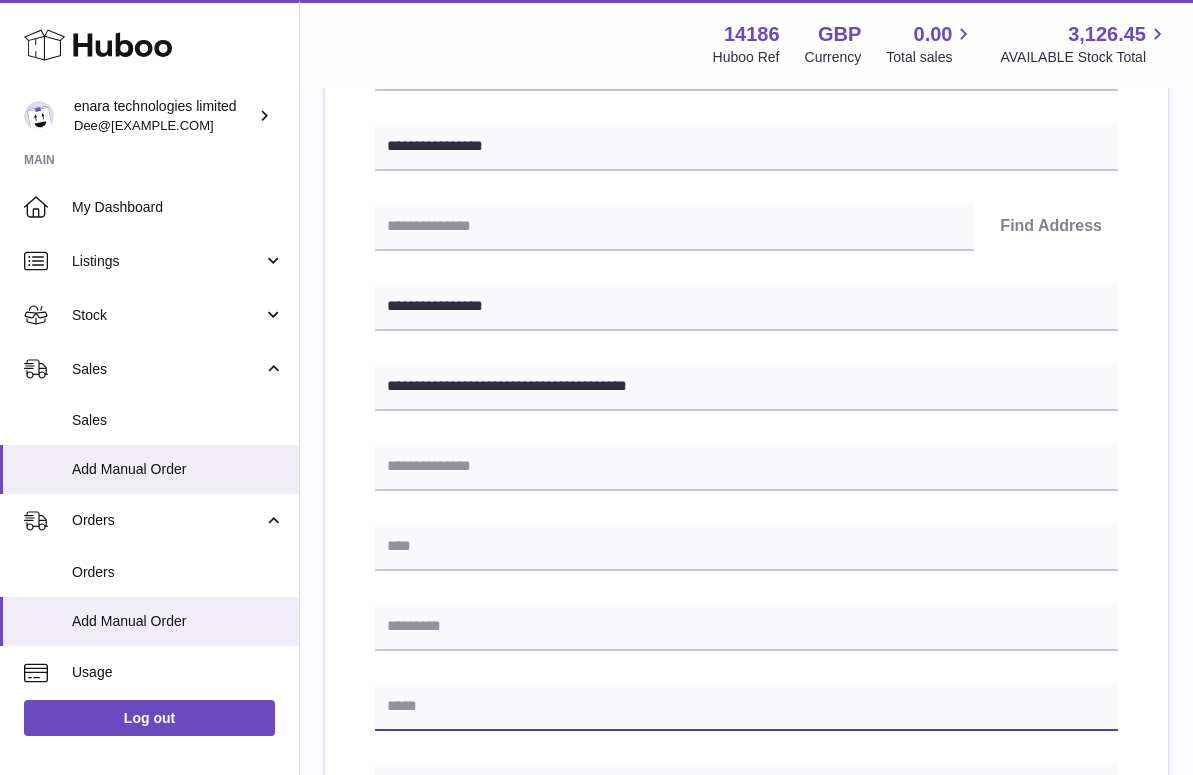 paste on "**********" 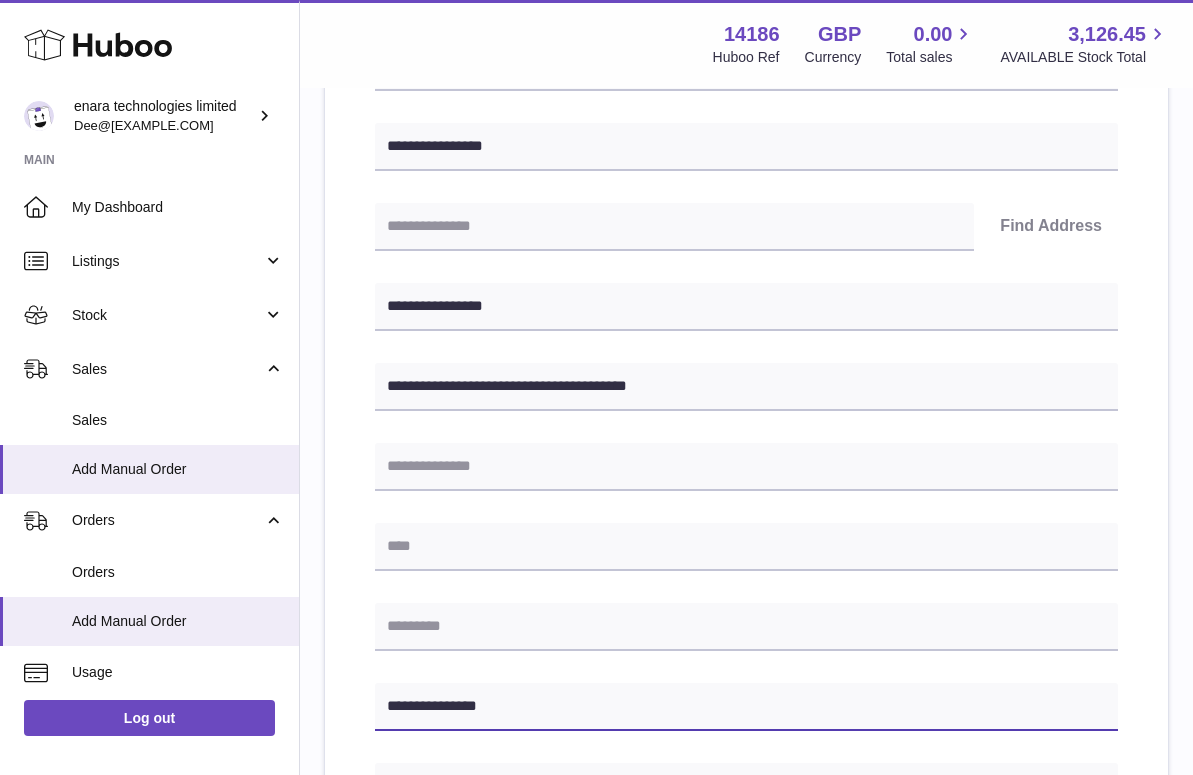 type on "**********" 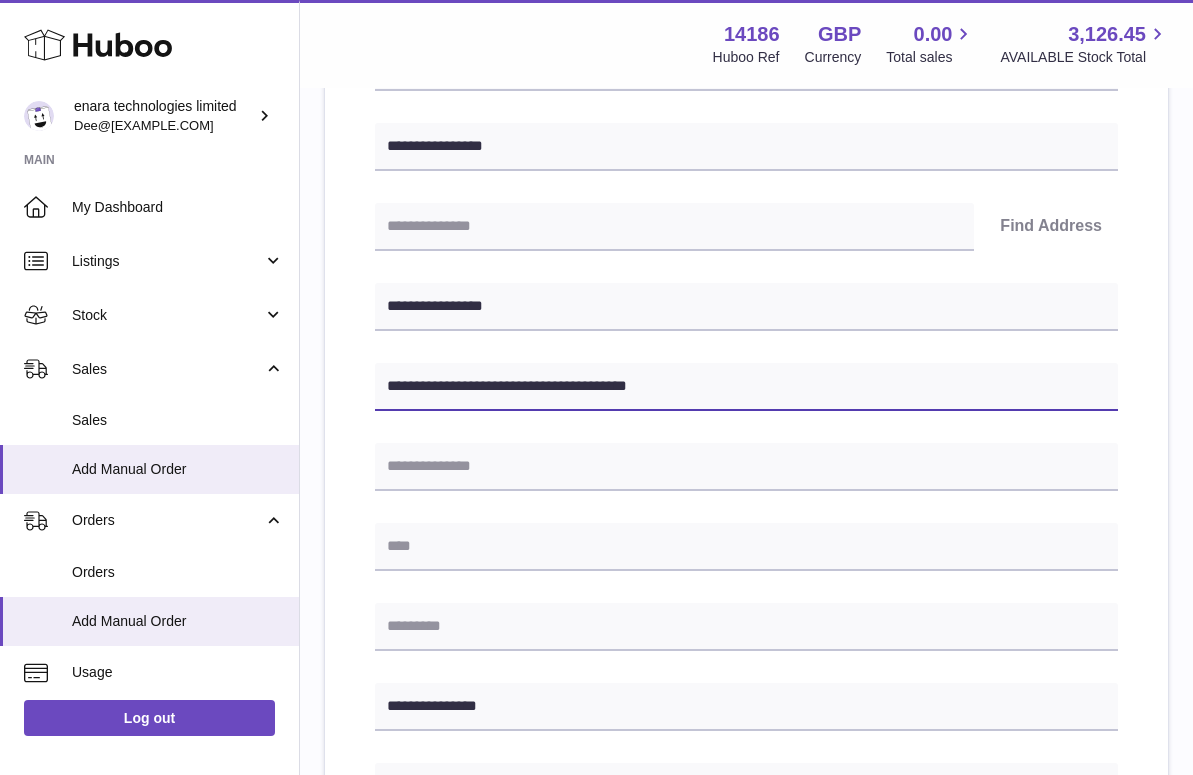 drag, startPoint x: 553, startPoint y: 384, endPoint x: 490, endPoint y: 384, distance: 63 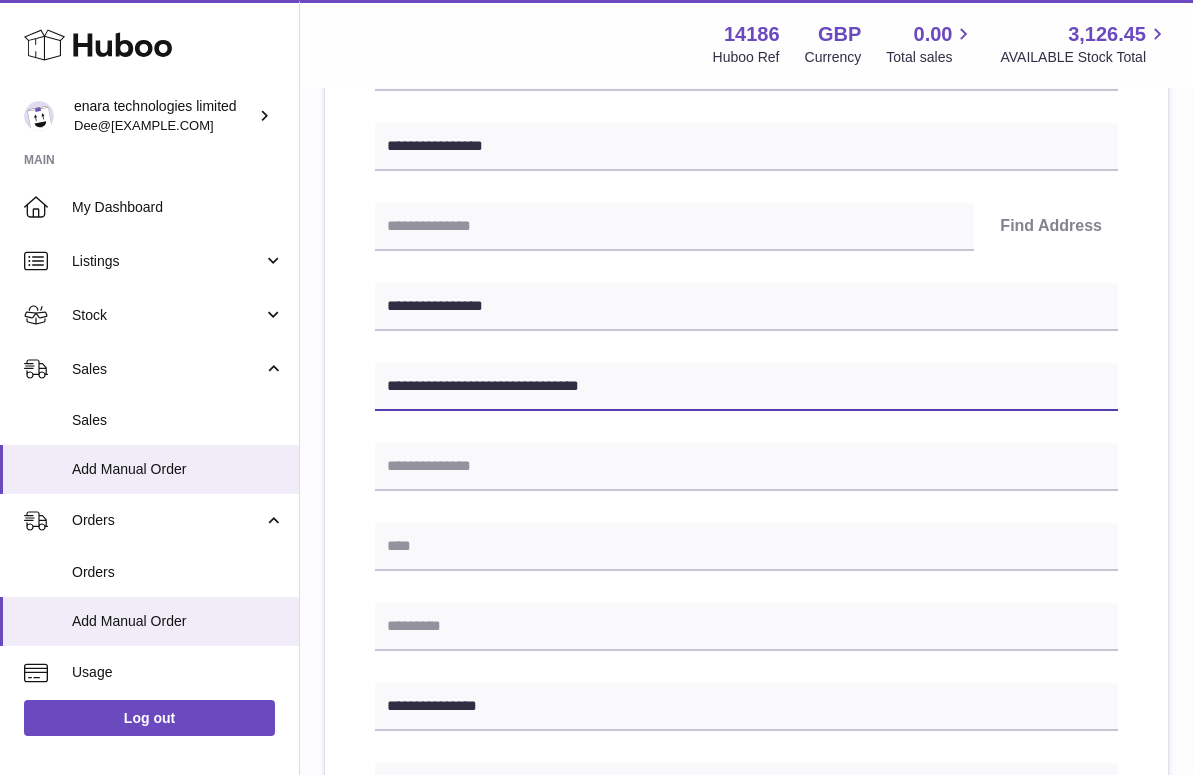 type on "**********" 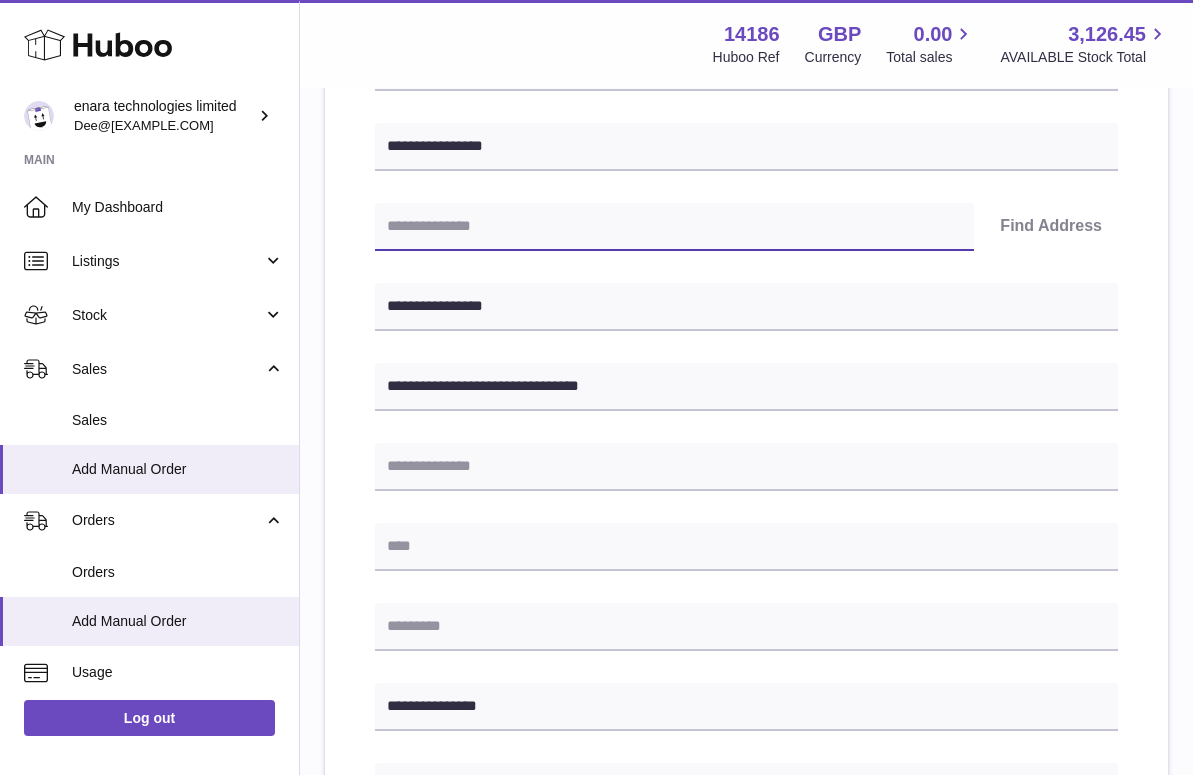 paste on "********" 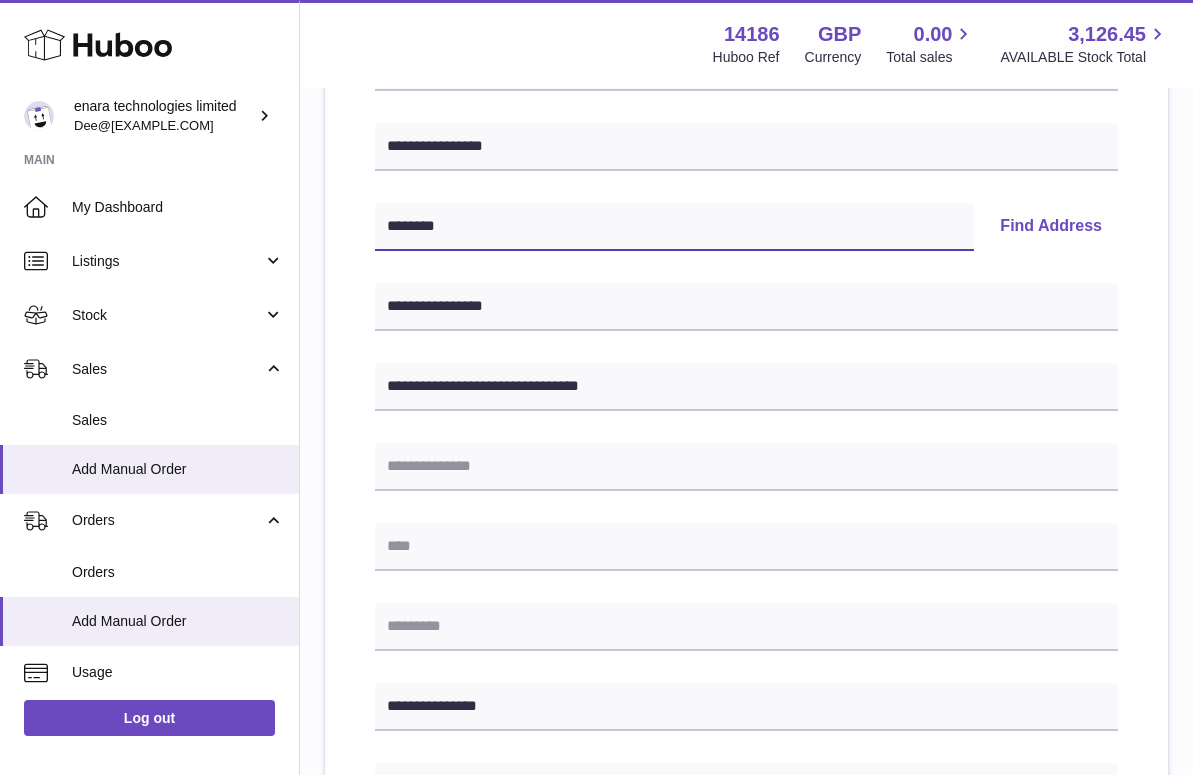 type on "********" 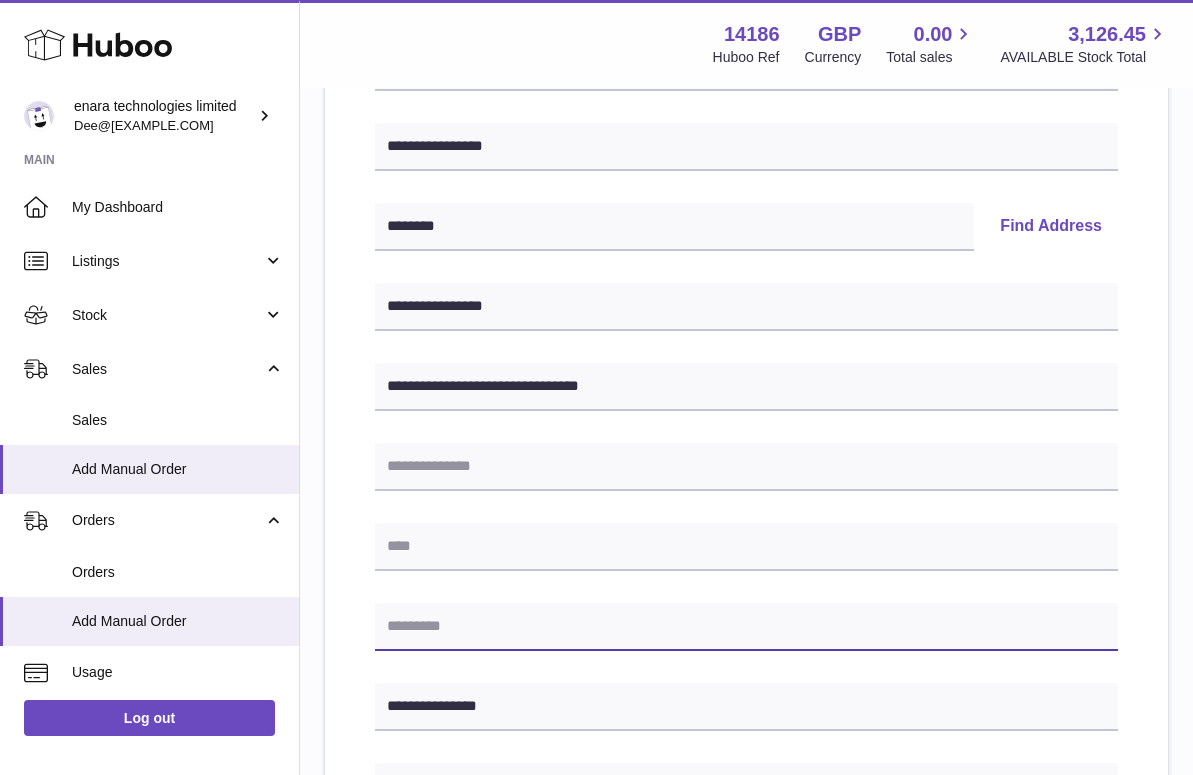 paste on "********" 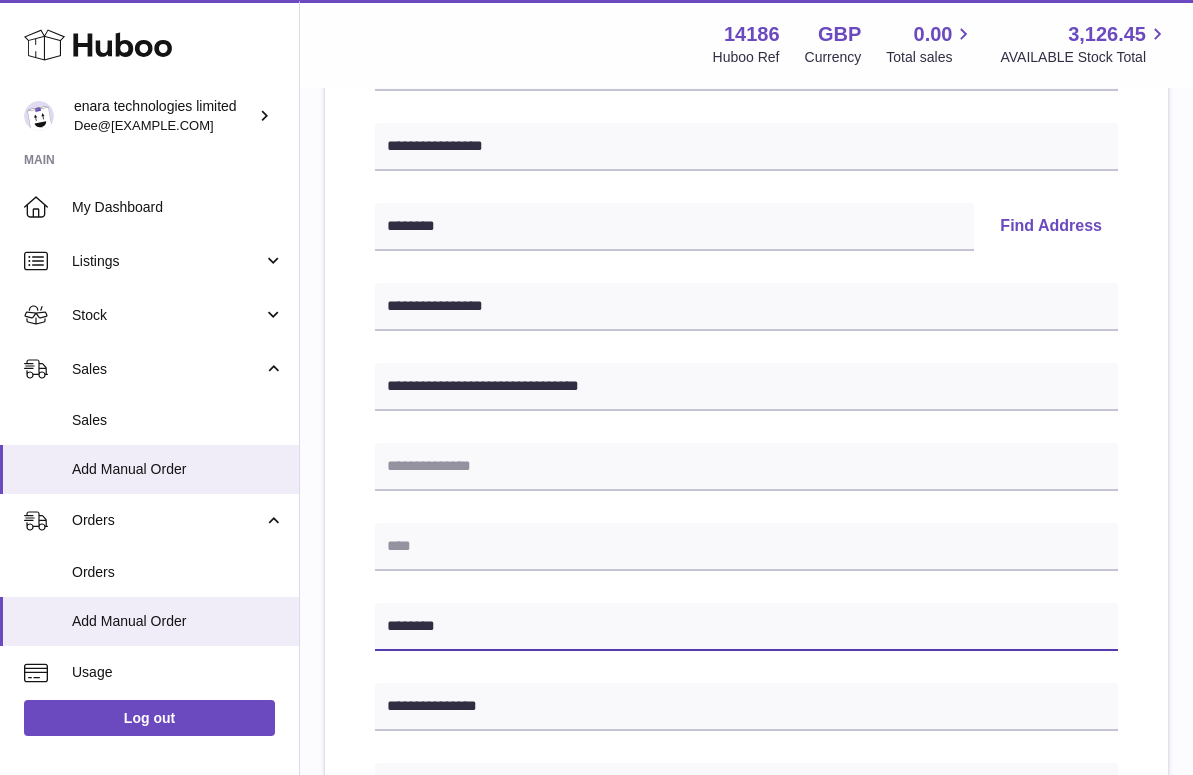 type on "********" 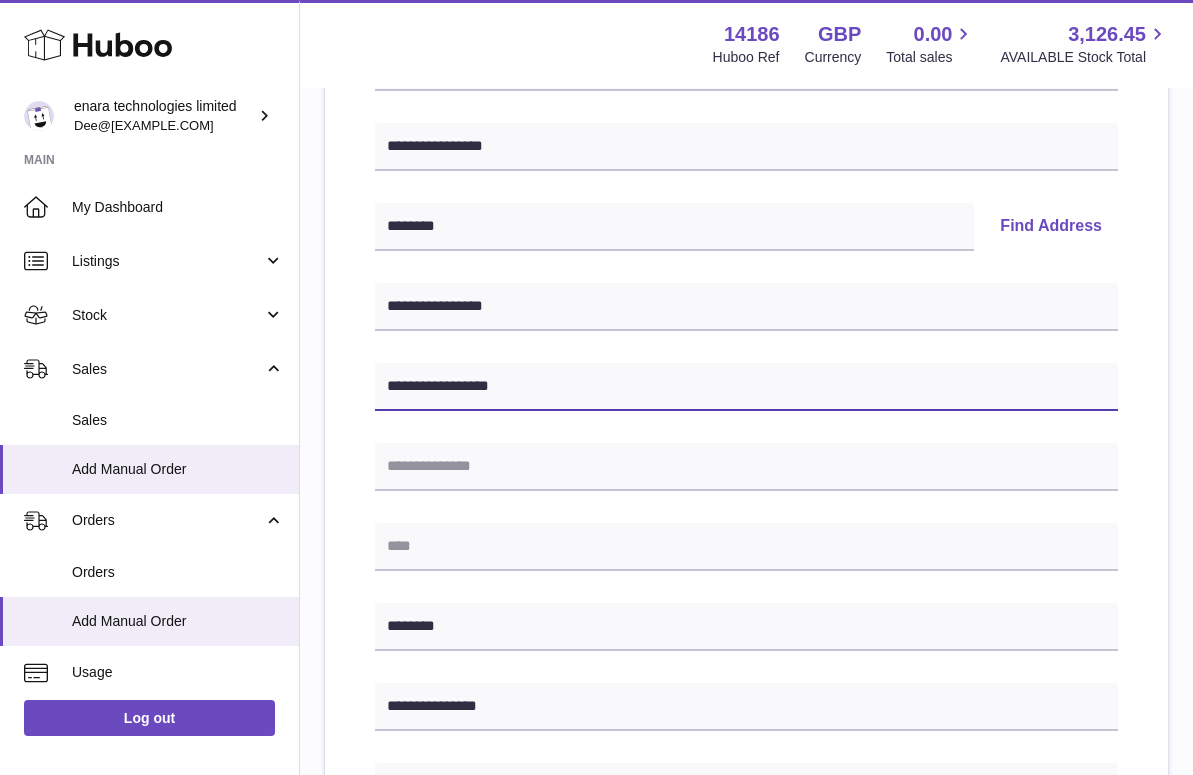 drag, startPoint x: 492, startPoint y: 385, endPoint x: 724, endPoint y: 426, distance: 235.59499 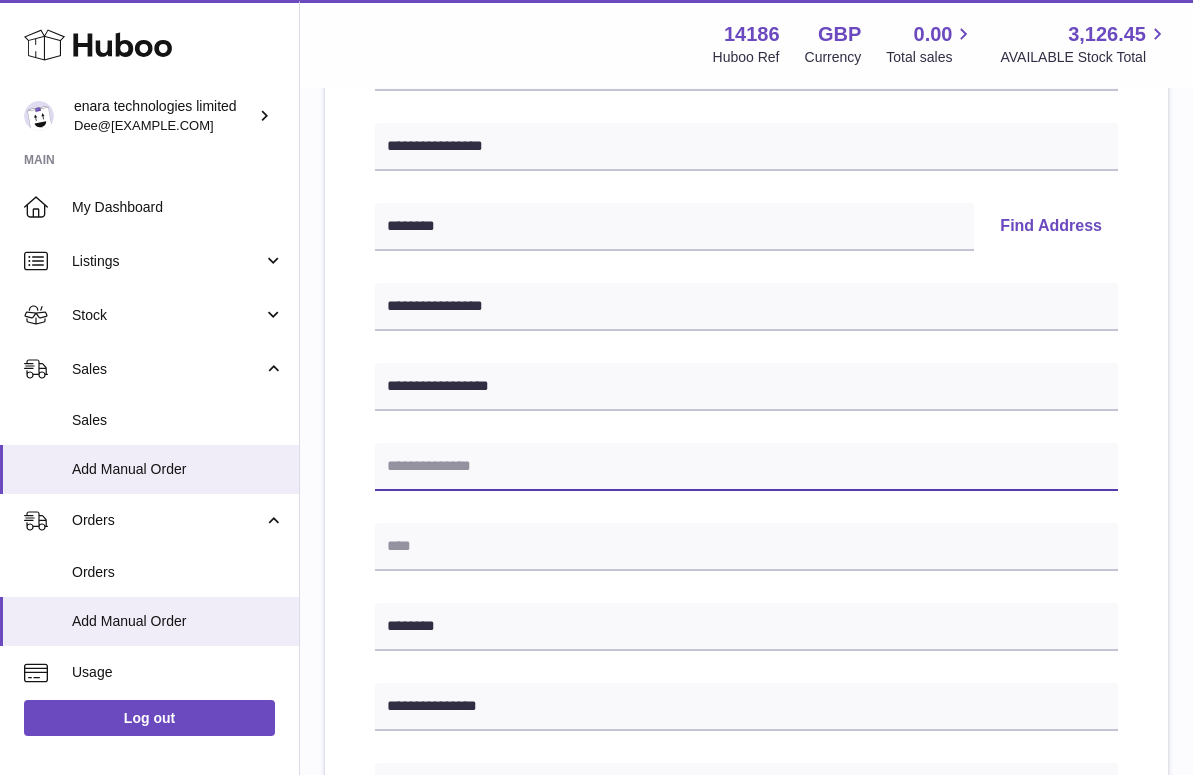 paste on "**********" 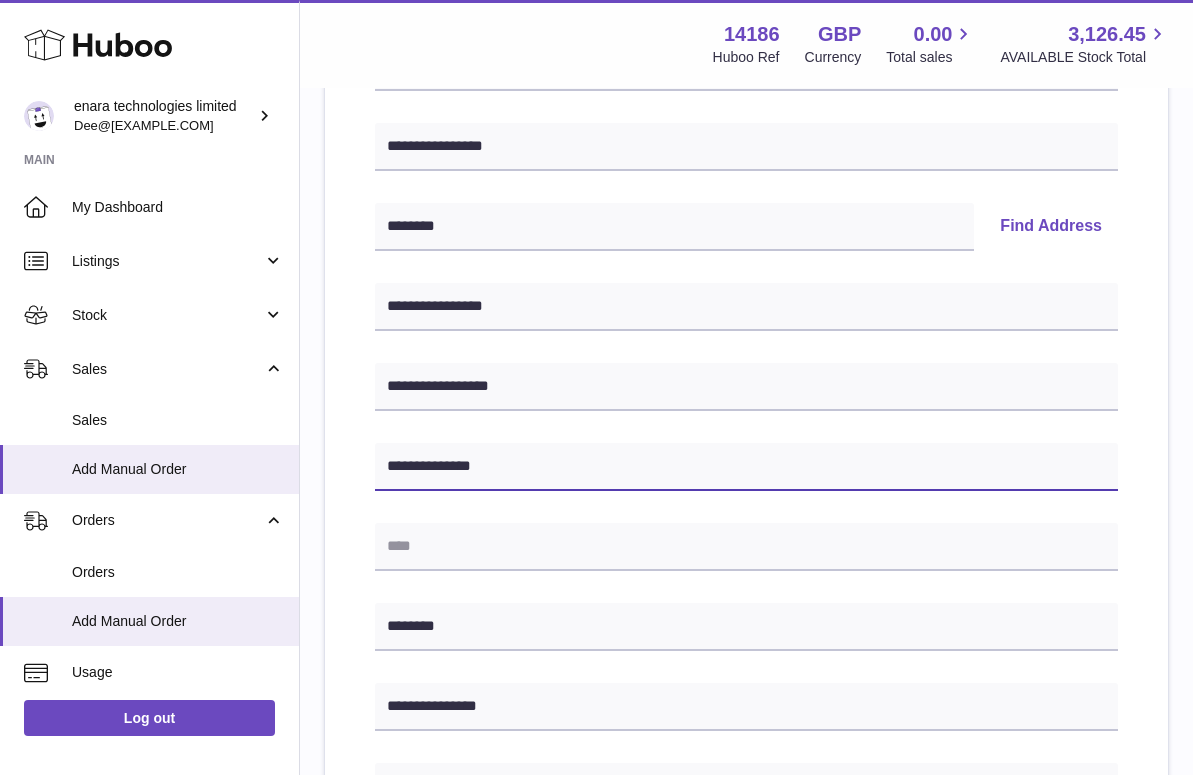 type on "**********" 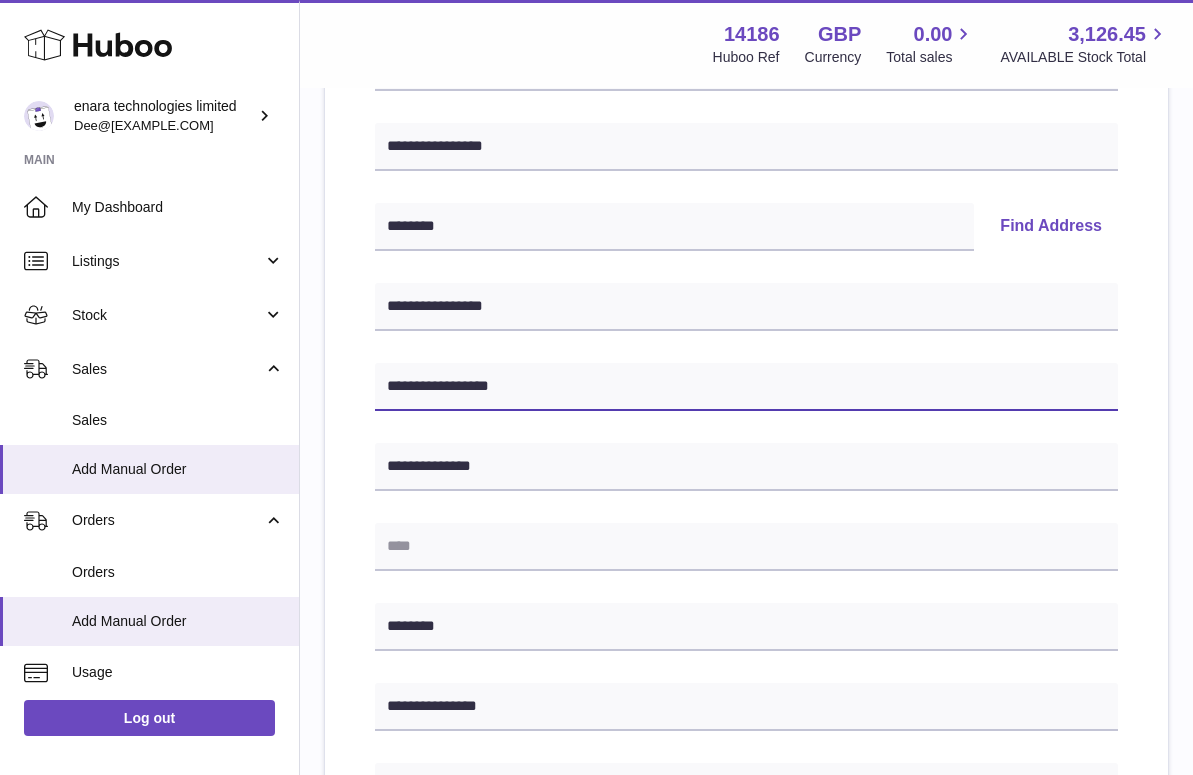 drag, startPoint x: 516, startPoint y: 381, endPoint x: 439, endPoint y: 385, distance: 77.10383 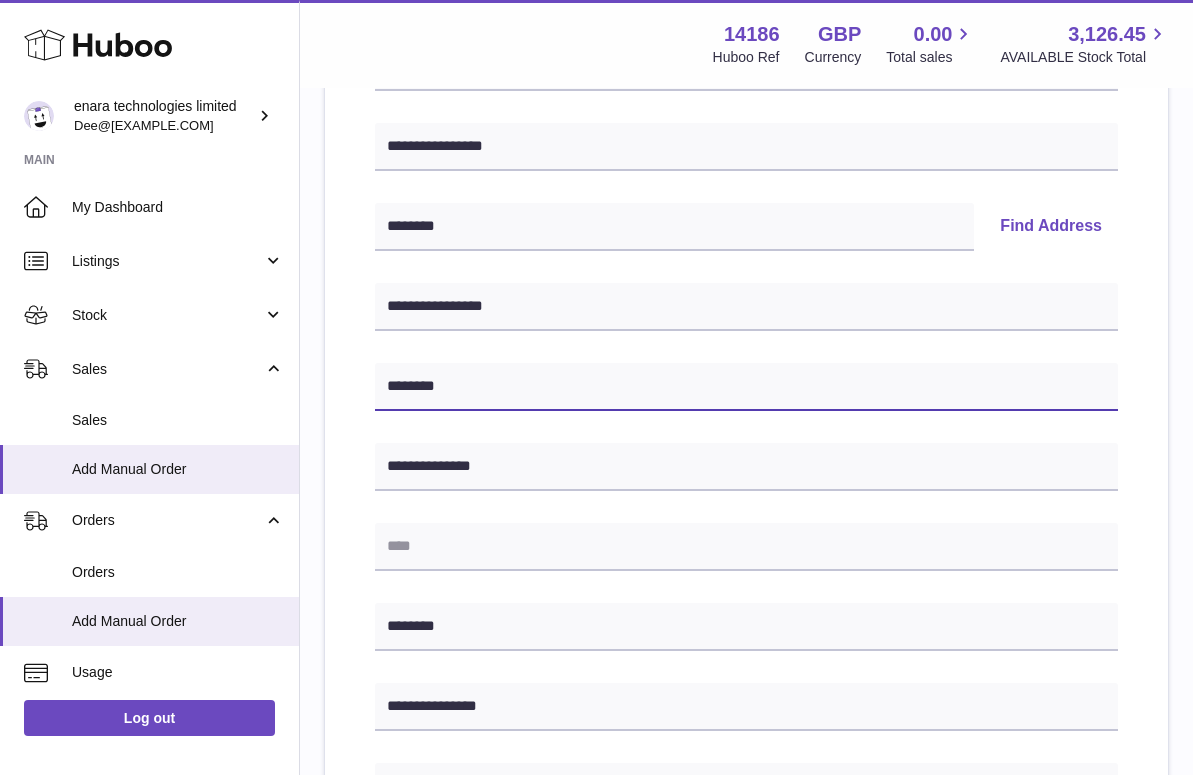 type on "*******" 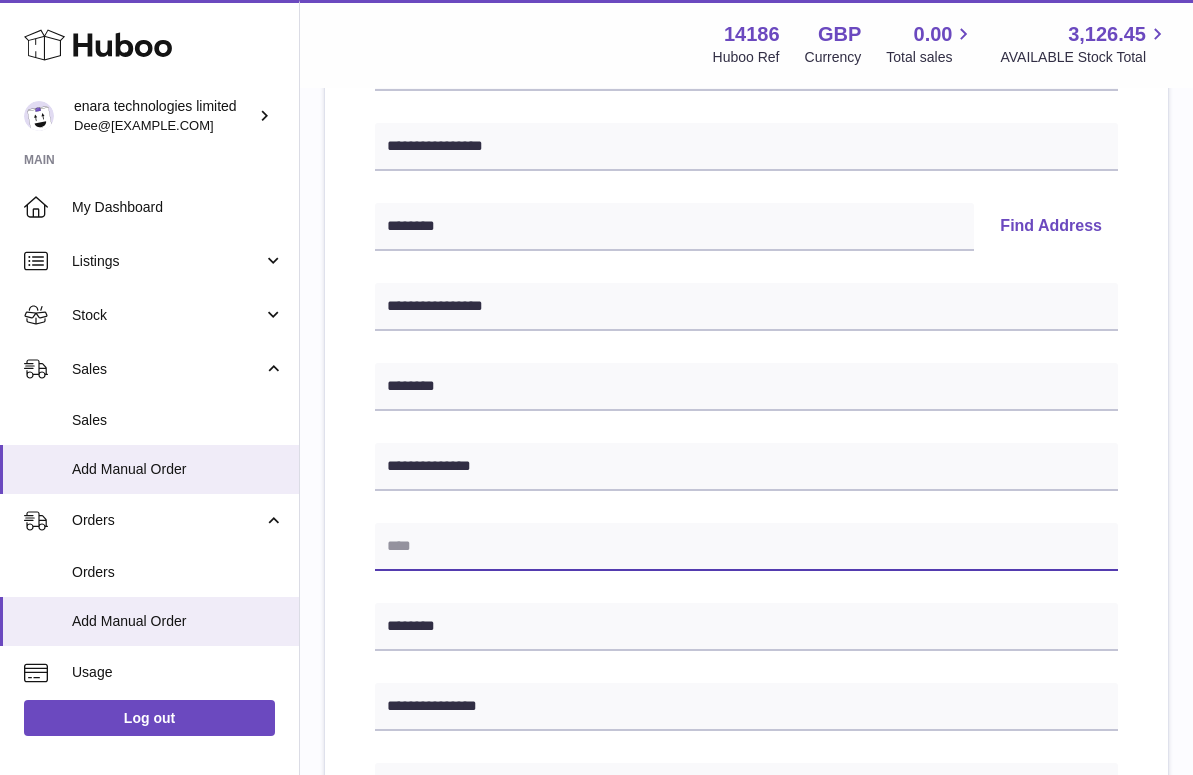 click at bounding box center (746, 547) 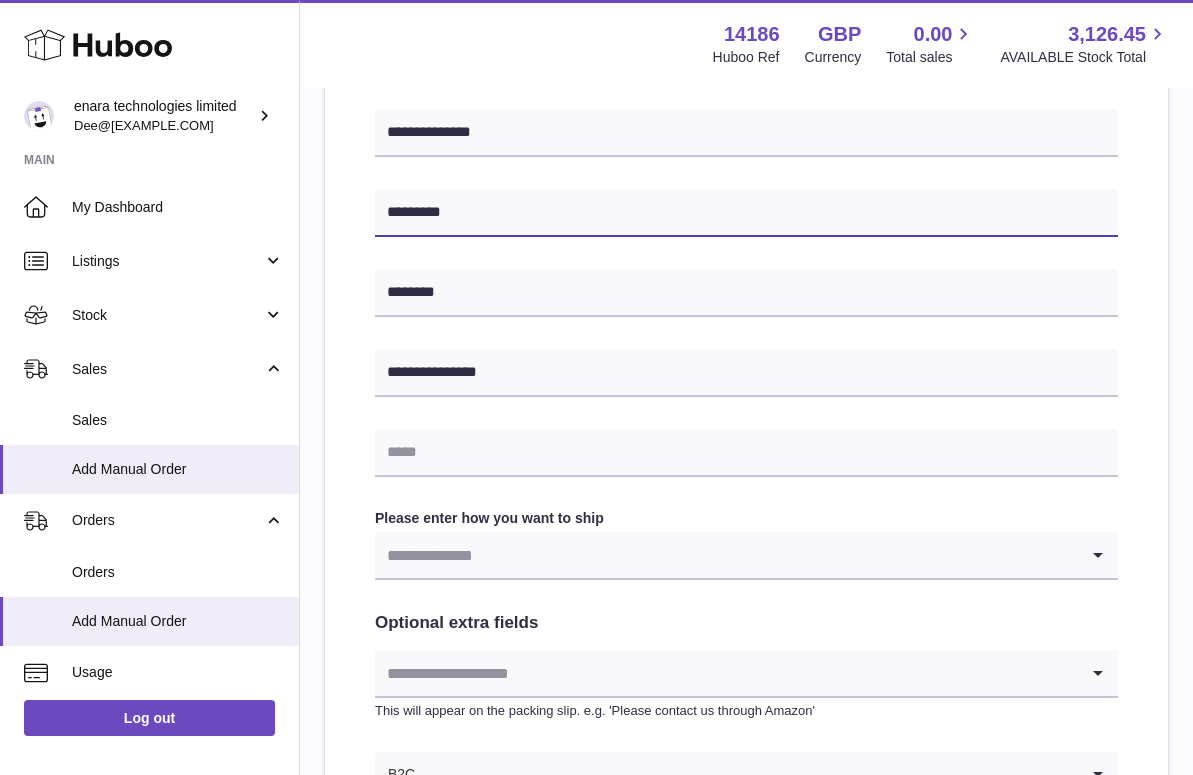 scroll, scrollTop: 693, scrollLeft: 0, axis: vertical 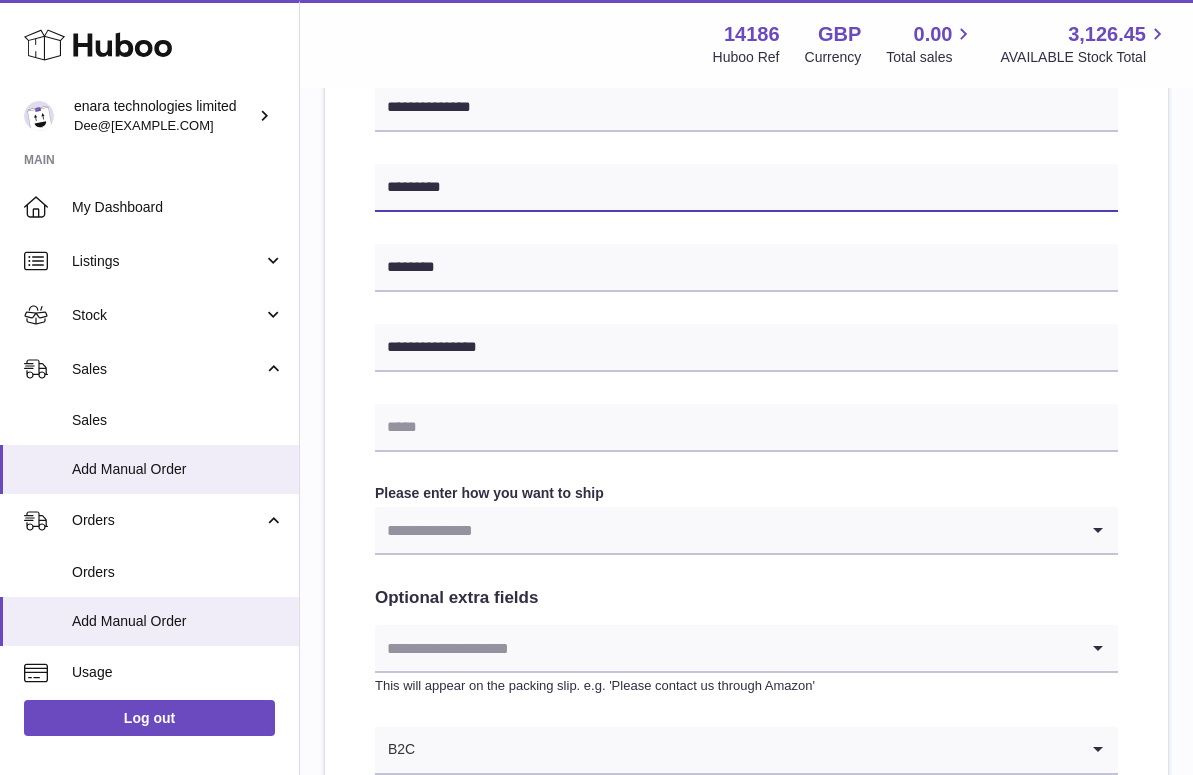 type on "*******" 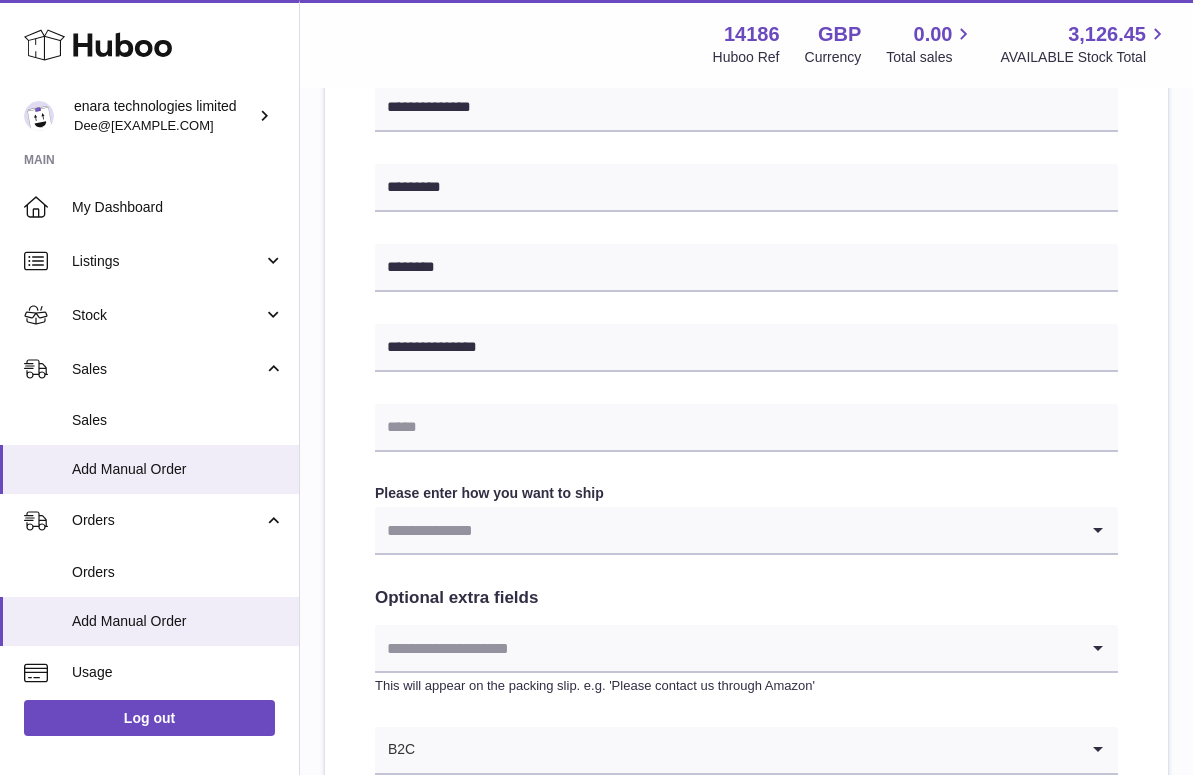 click at bounding box center [726, 530] 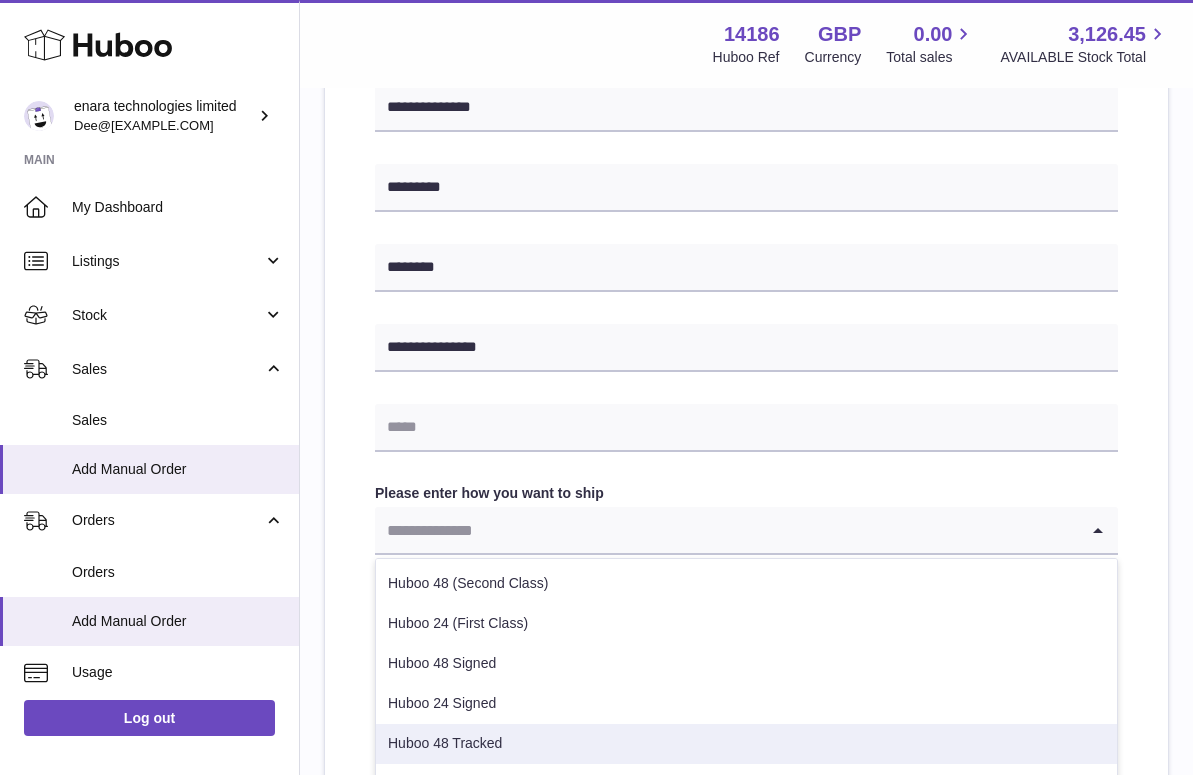 click on "Huboo 48 Tracked" at bounding box center (746, 744) 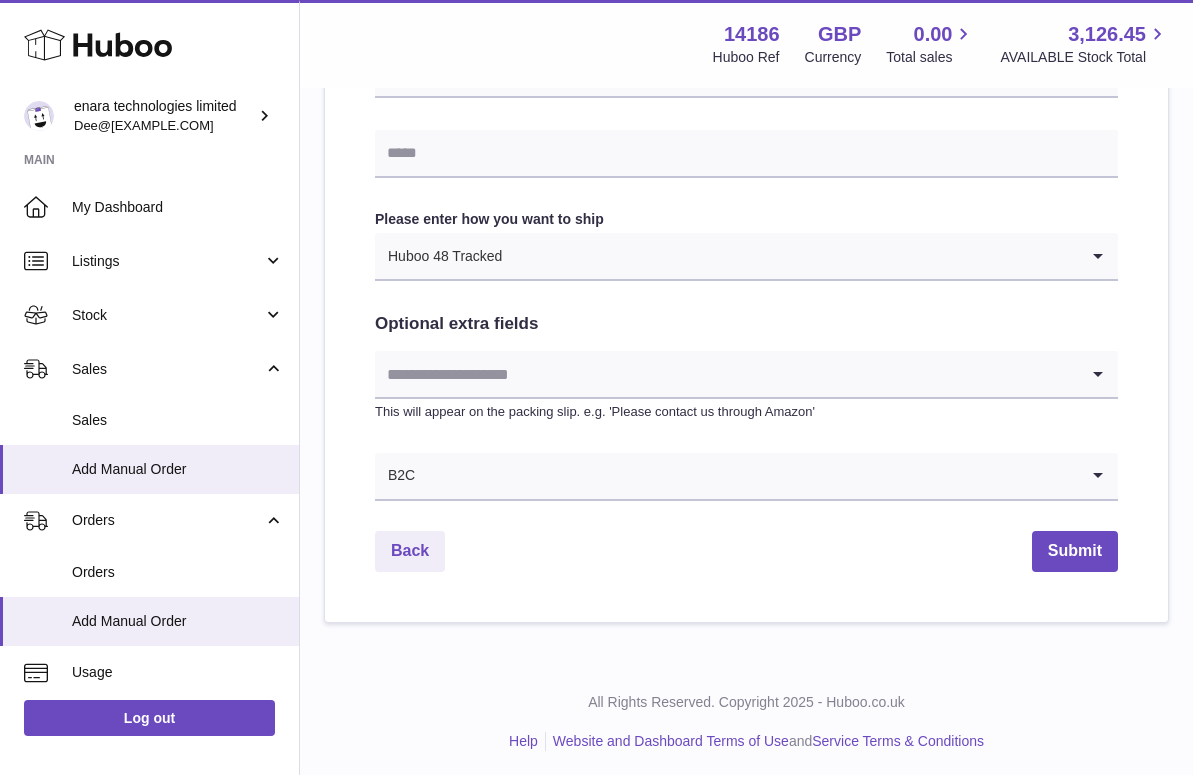 scroll, scrollTop: 966, scrollLeft: 0, axis: vertical 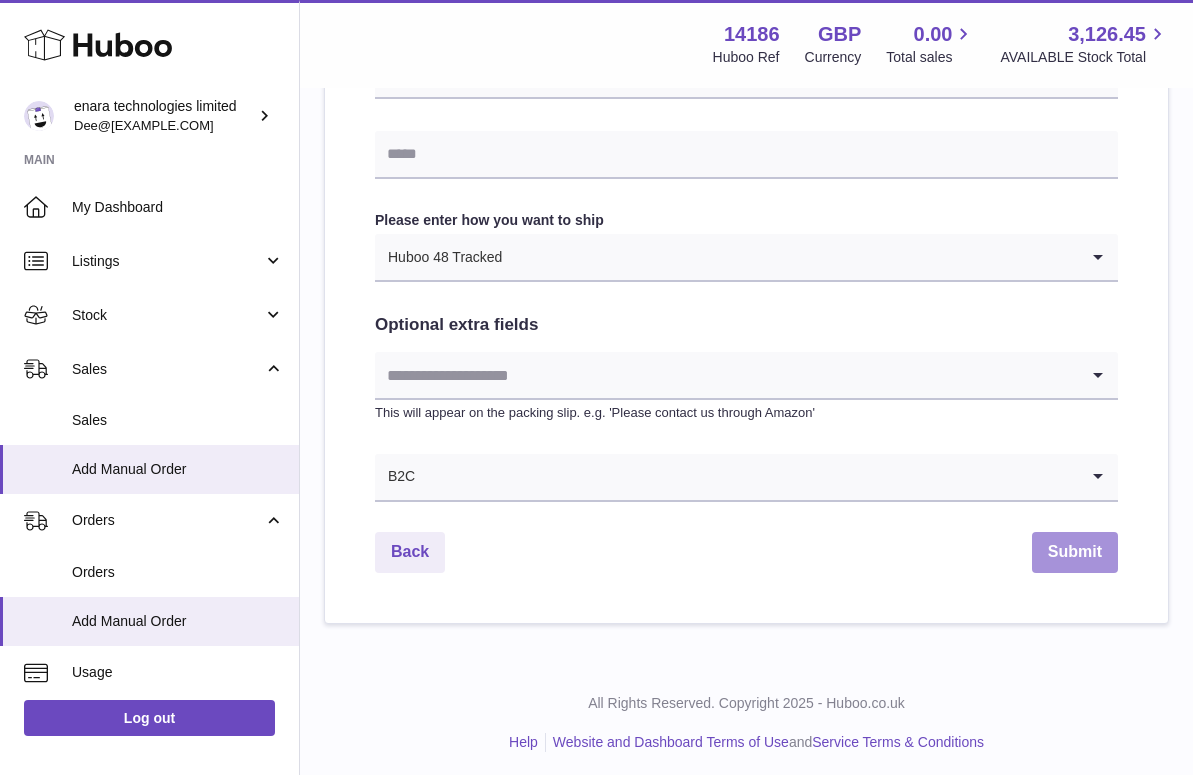 click on "Submit" at bounding box center [1075, 552] 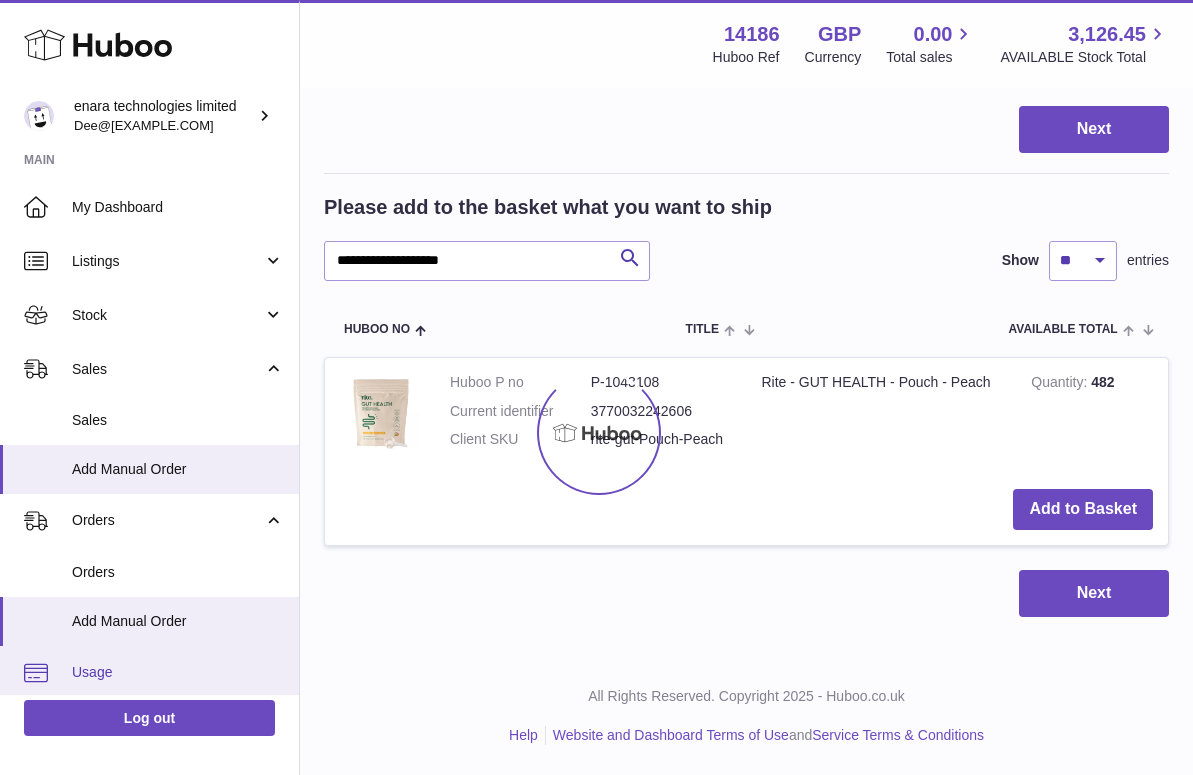 scroll, scrollTop: 0, scrollLeft: 0, axis: both 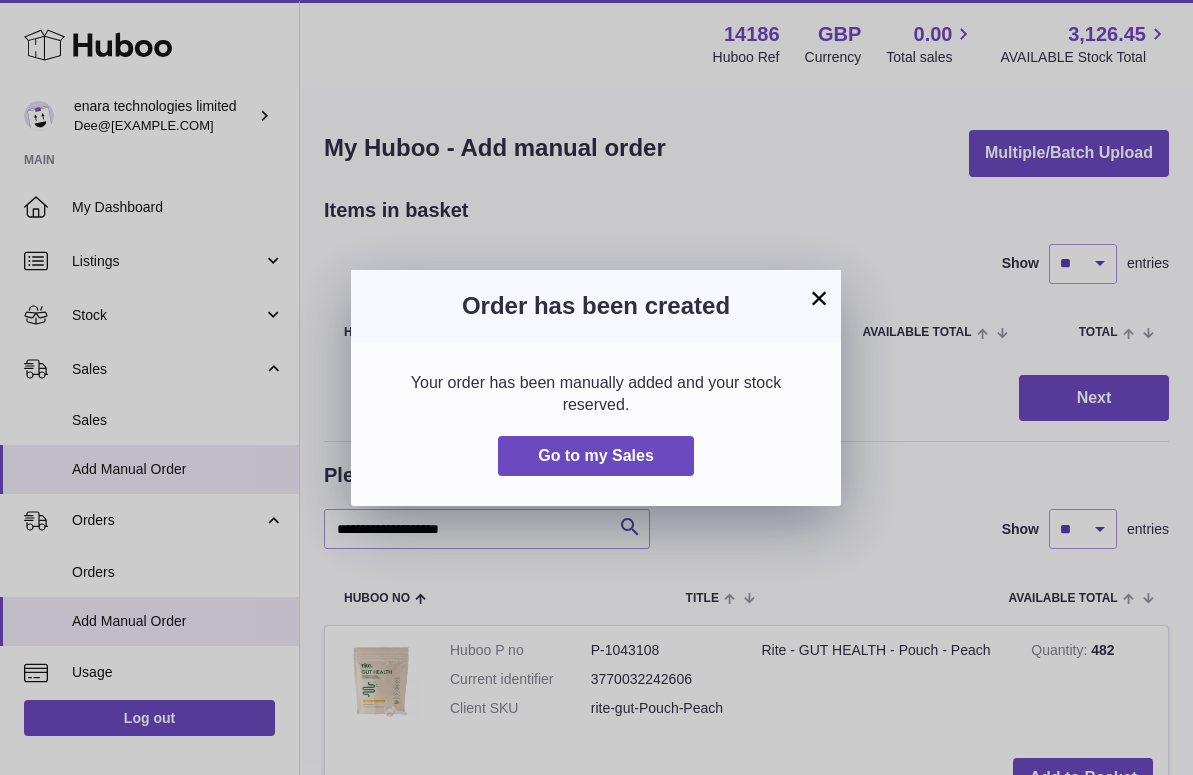 click on "×" at bounding box center [819, 298] 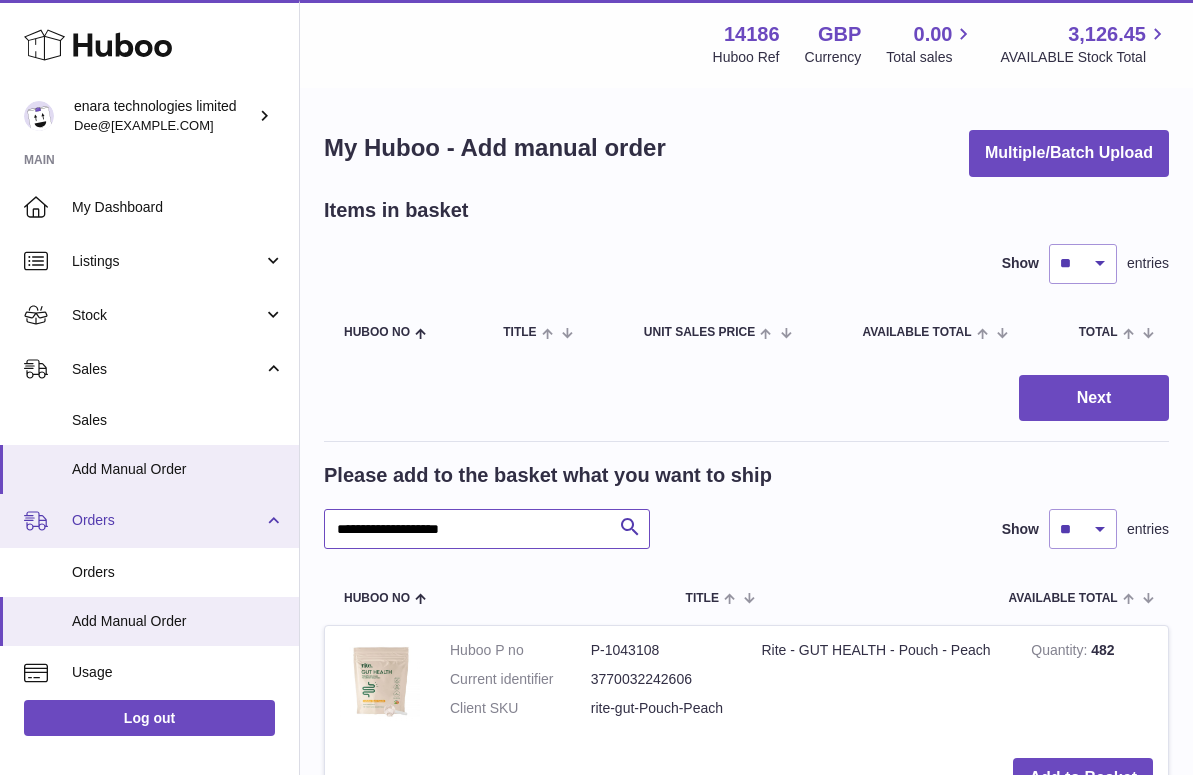 drag, startPoint x: 526, startPoint y: 533, endPoint x: 72, endPoint y: 520, distance: 454.1861 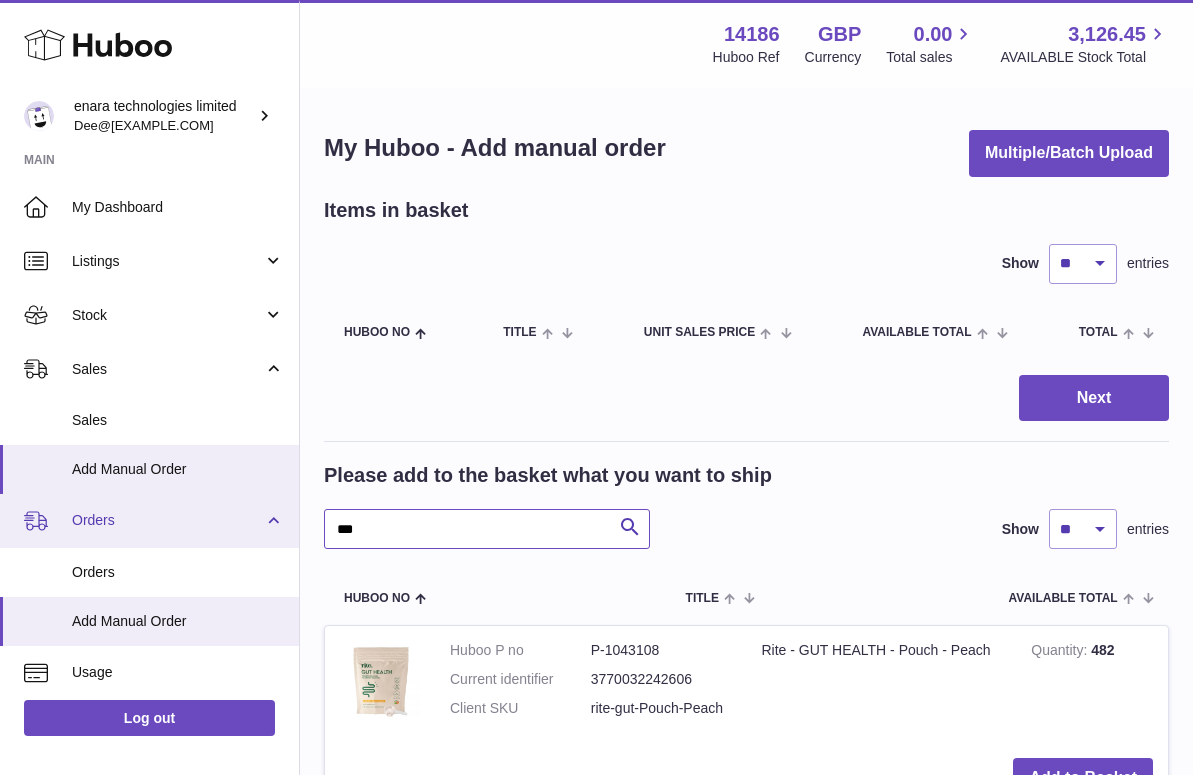 type on "***" 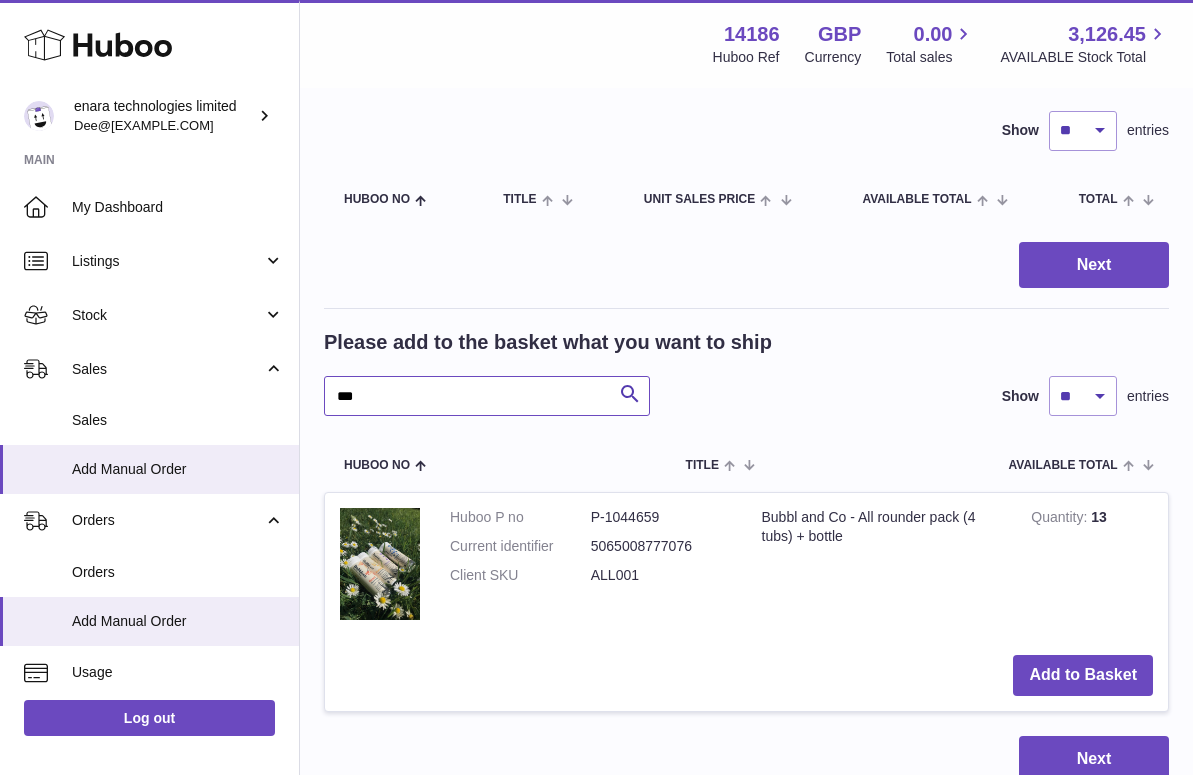 scroll, scrollTop: 135, scrollLeft: 0, axis: vertical 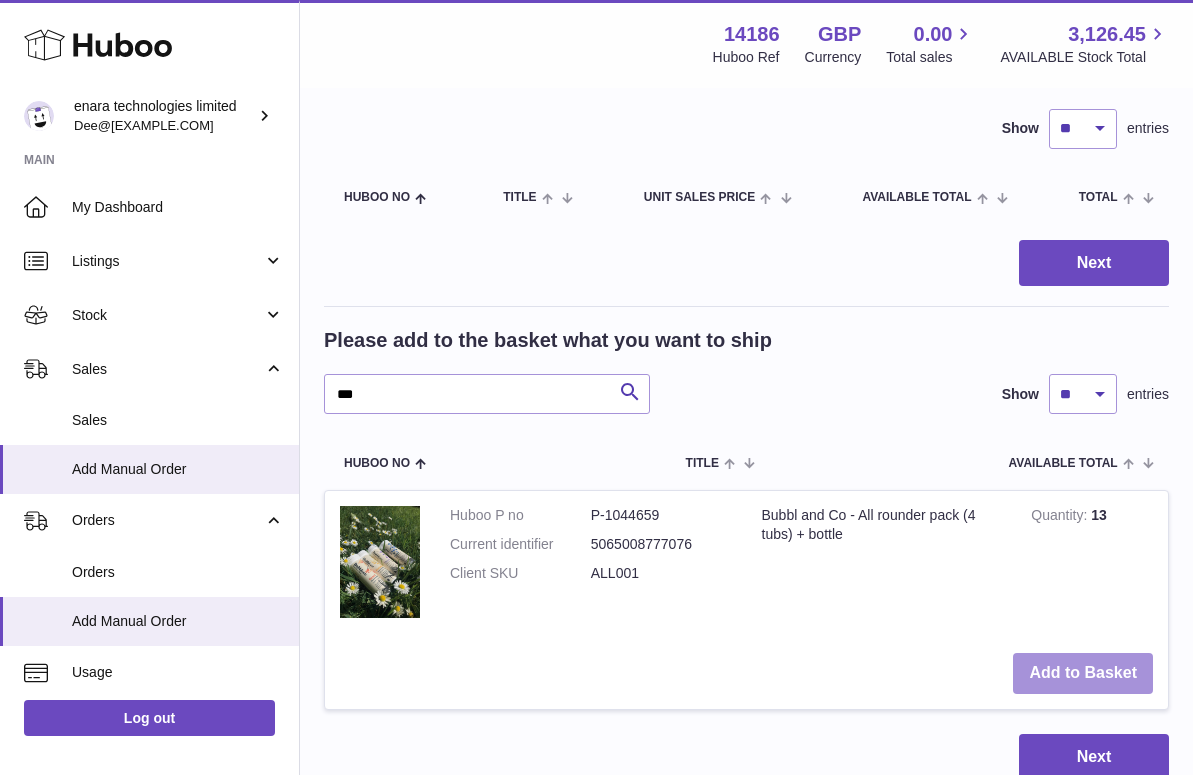 click on "Add to Basket" at bounding box center (1083, 673) 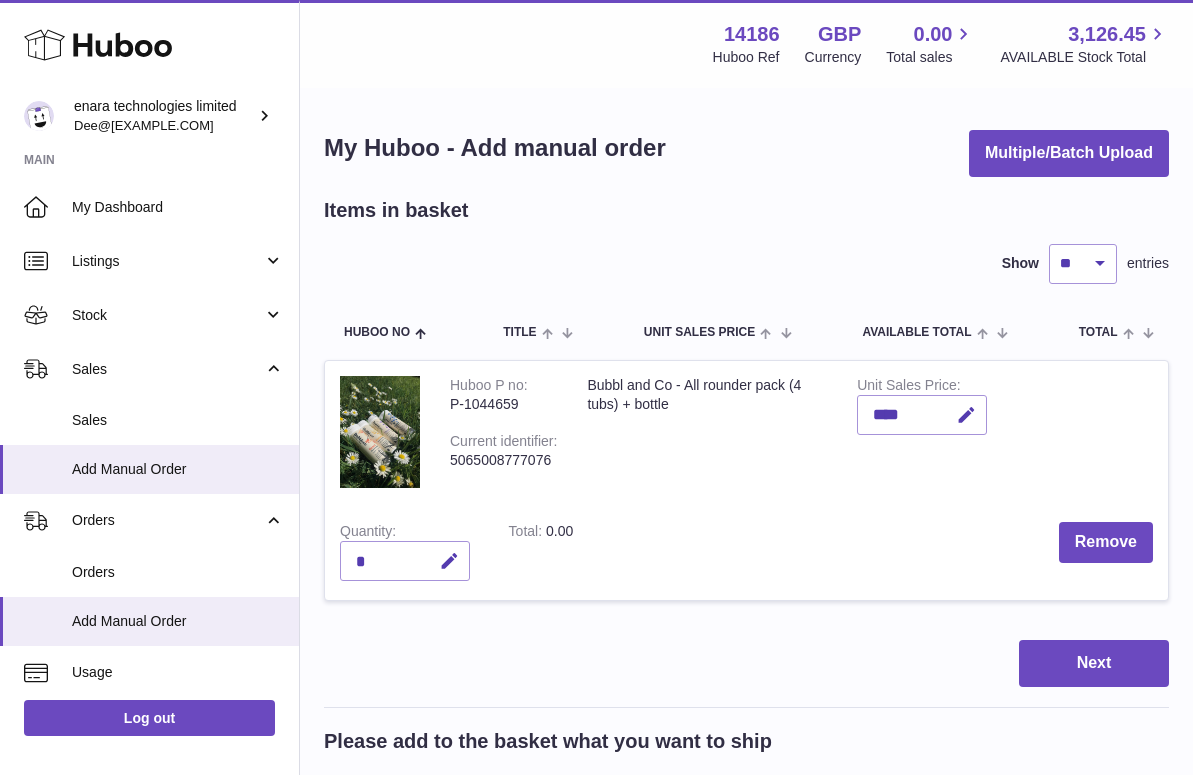 scroll, scrollTop: 0, scrollLeft: 0, axis: both 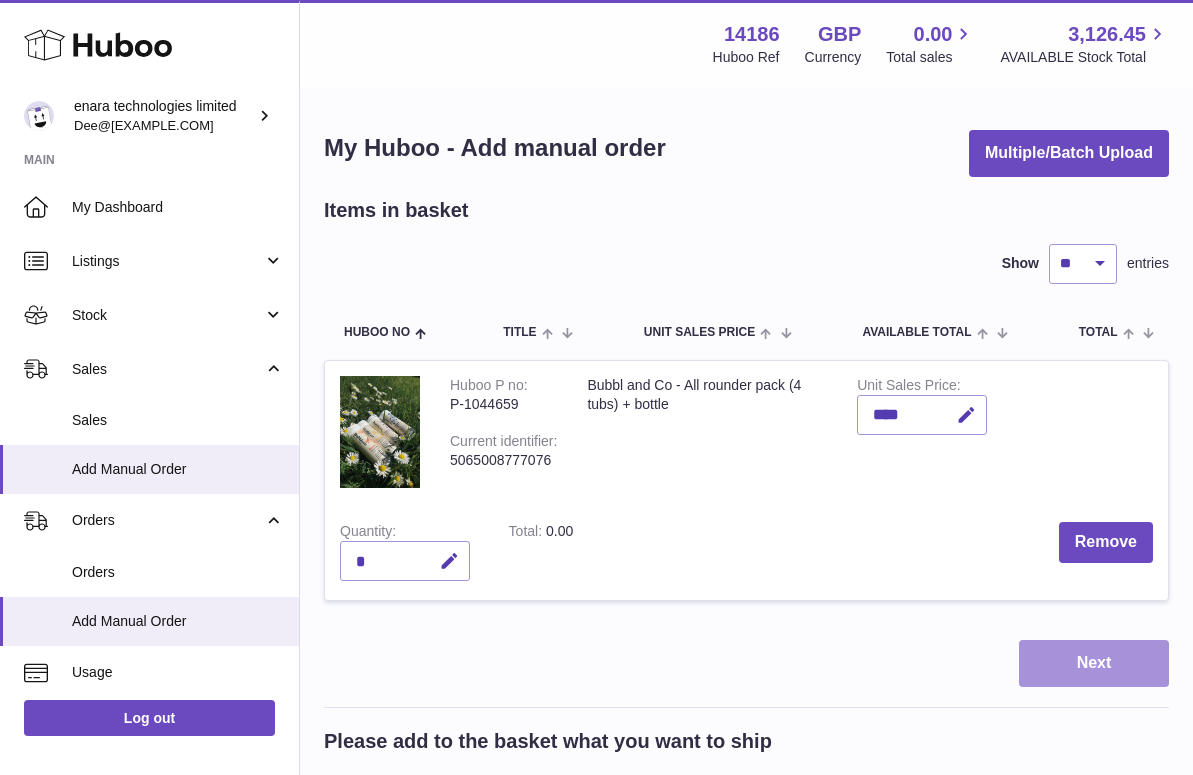 click on "Next" at bounding box center [1094, 663] 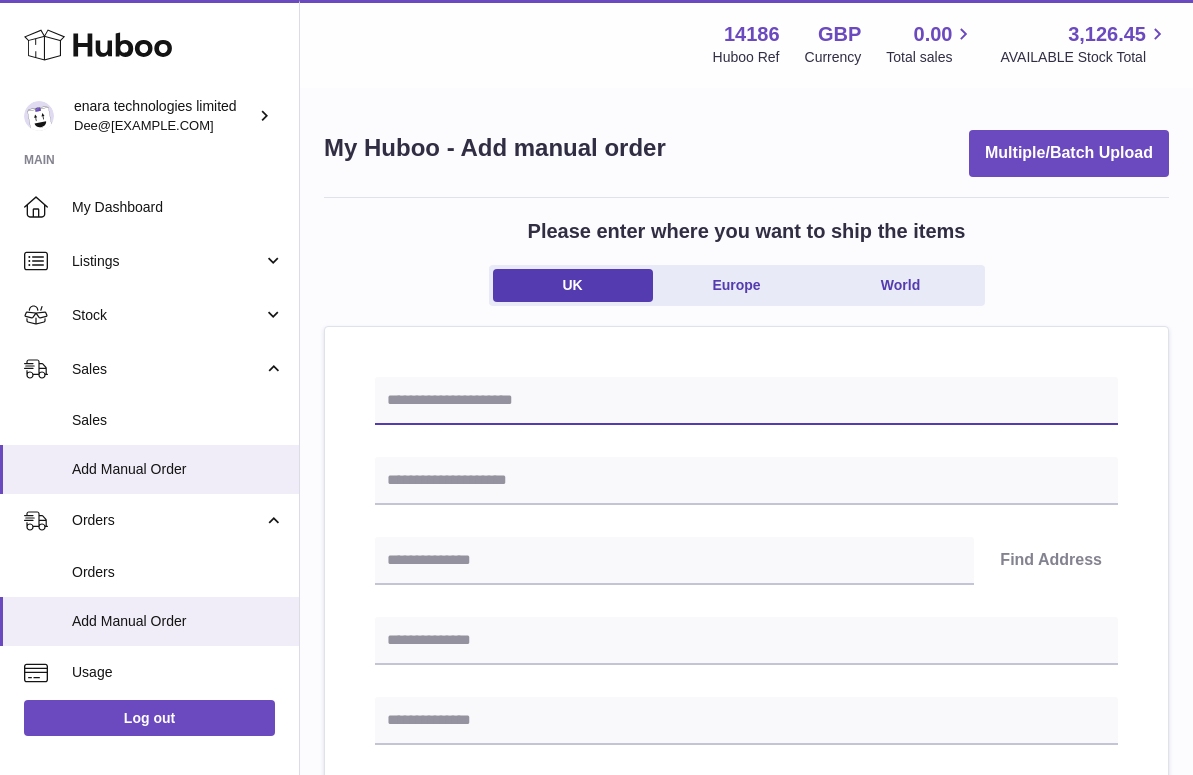 click at bounding box center [746, 401] 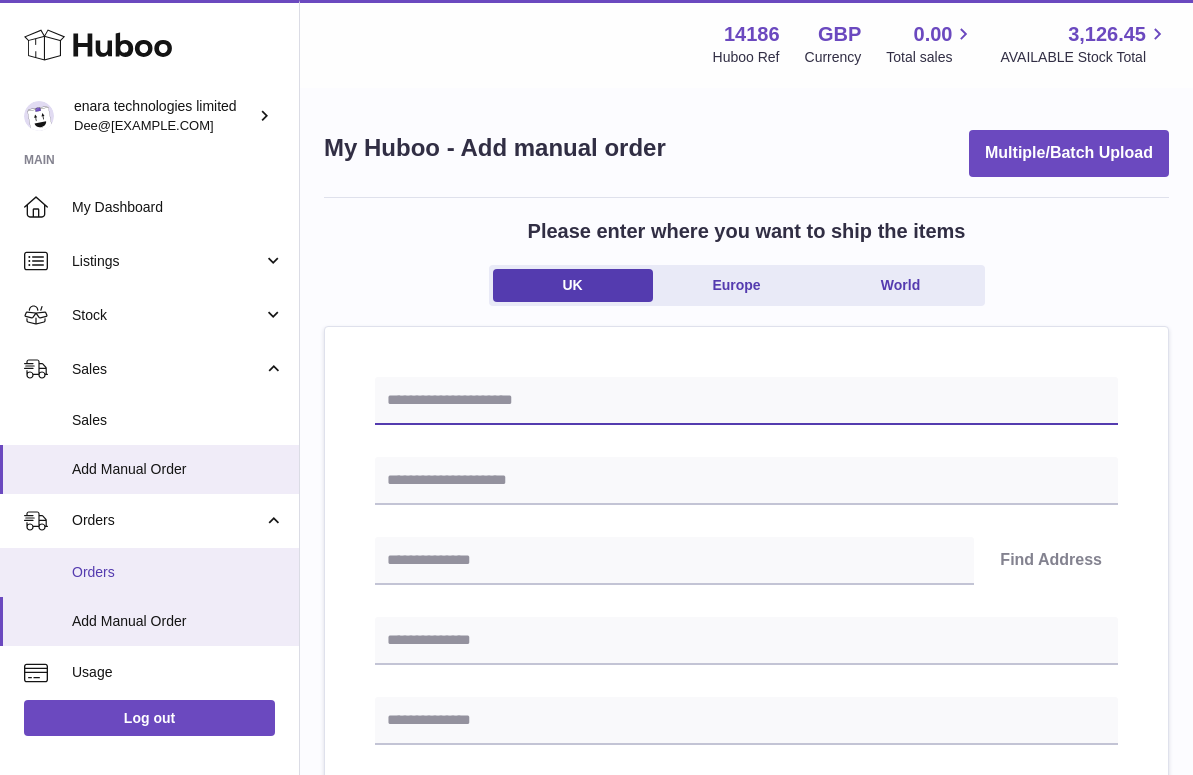 paste on "**********" 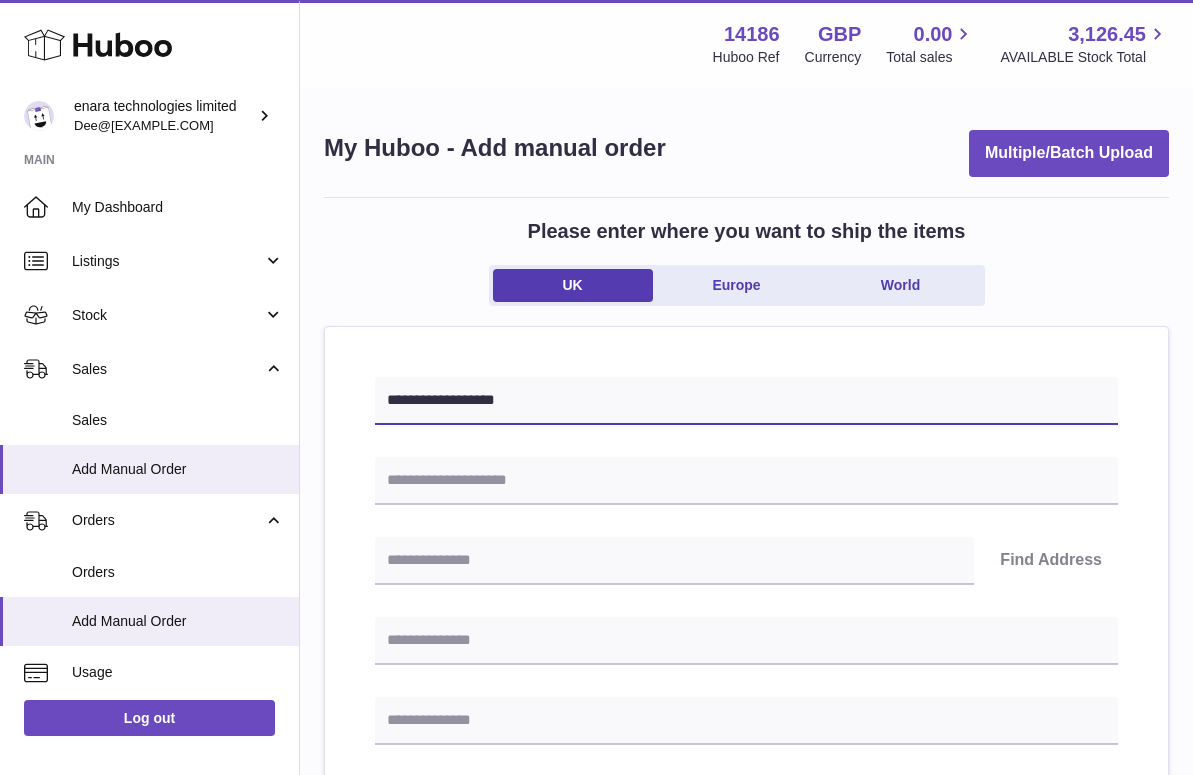 type on "**********" 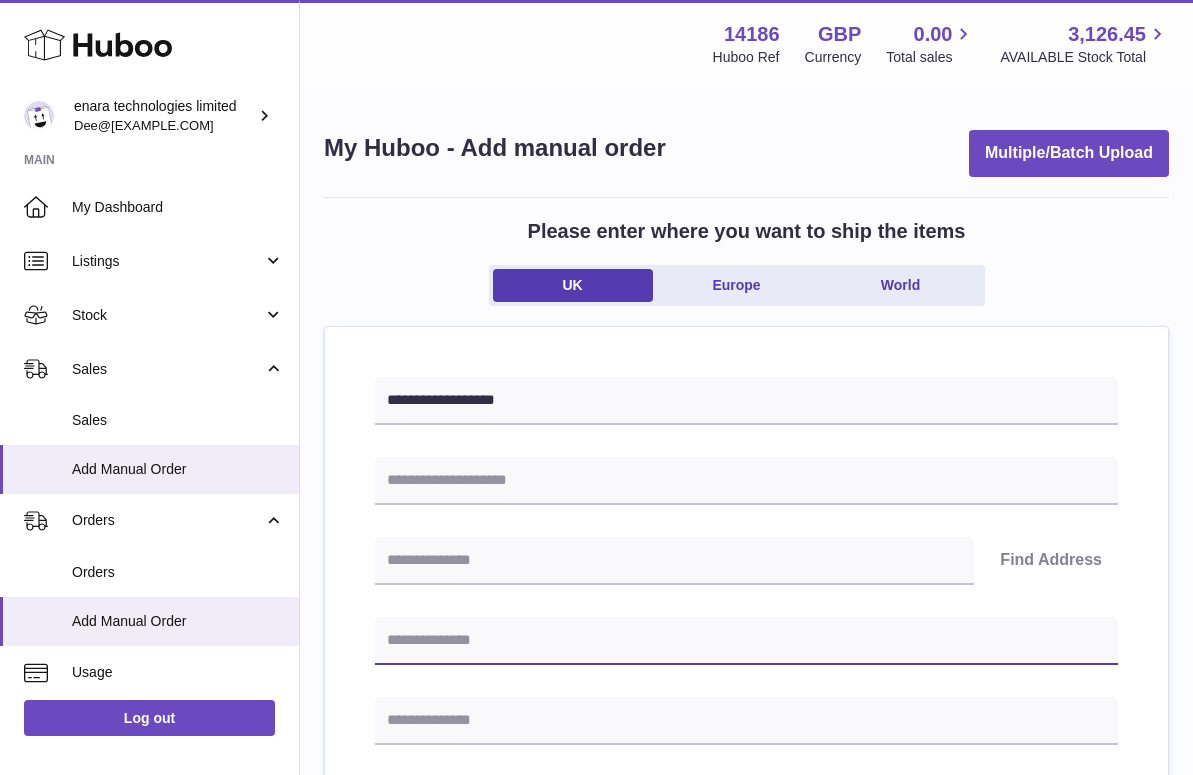 paste on "**********" 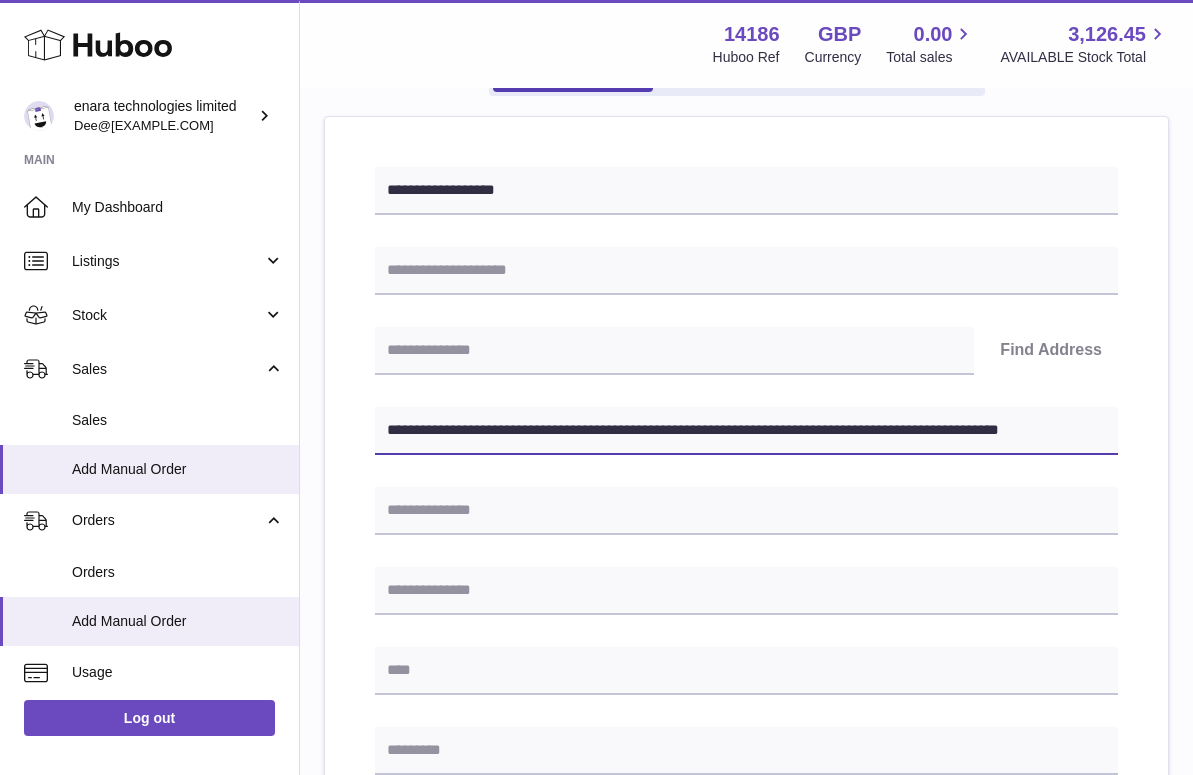 scroll, scrollTop: 289, scrollLeft: 0, axis: vertical 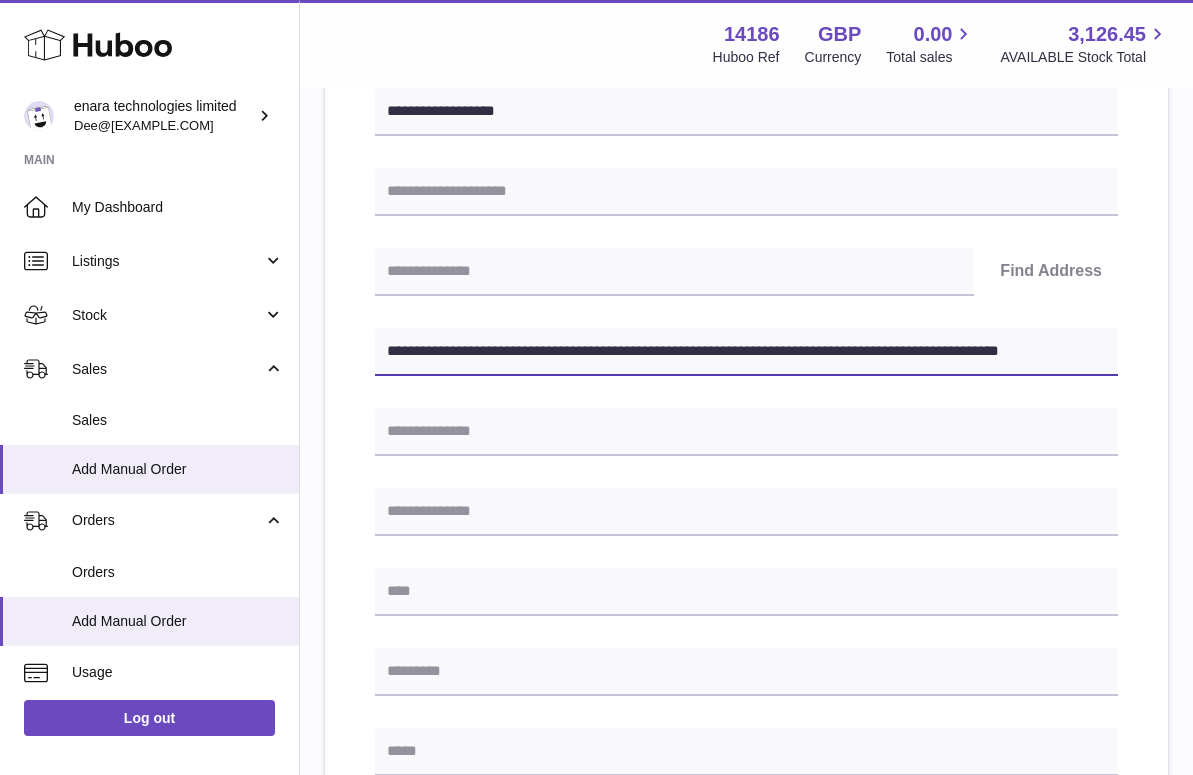drag, startPoint x: 755, startPoint y: 347, endPoint x: 1284, endPoint y: 416, distance: 533.481 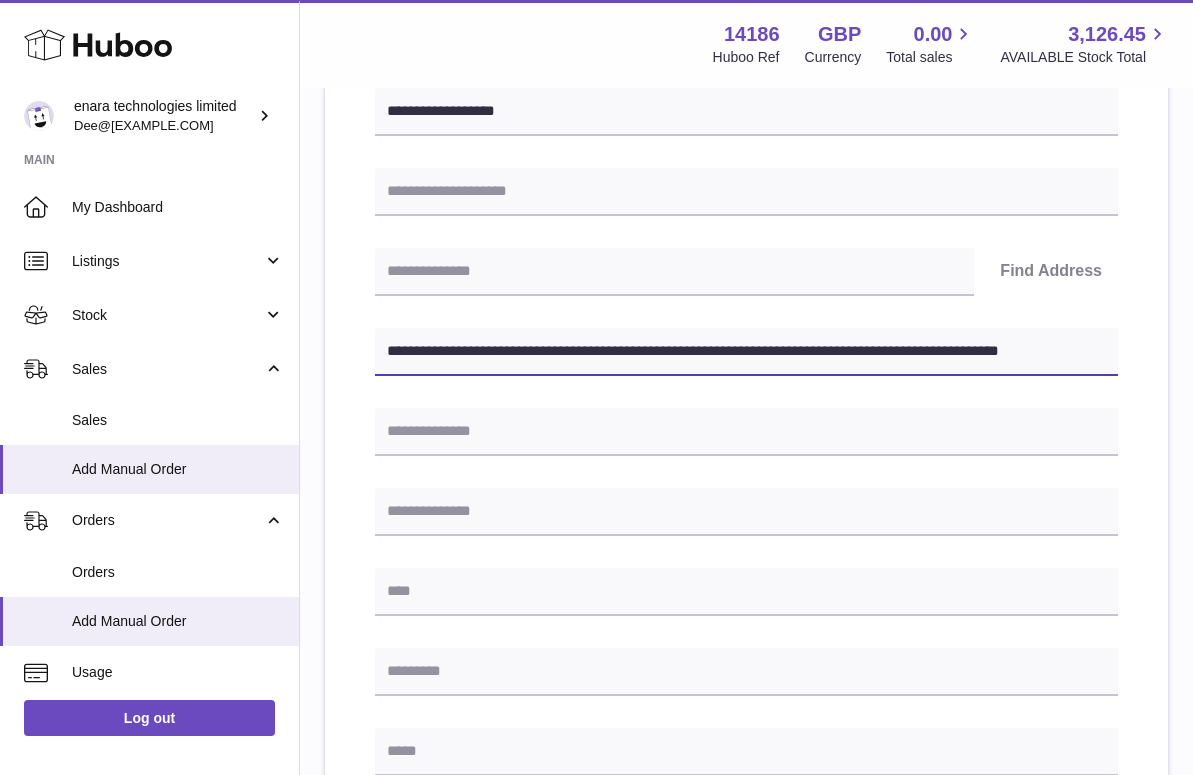 click on ".st0{fill:#141414;}" at bounding box center (596, 98) 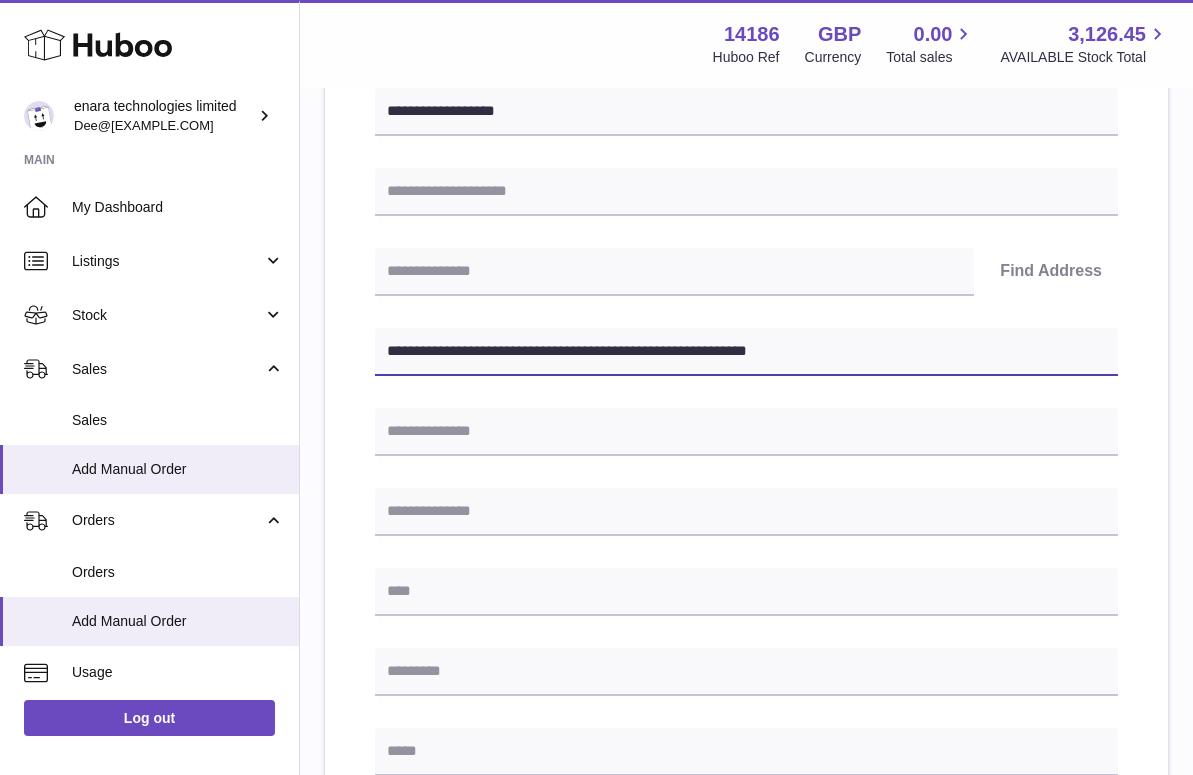 type on "**********" 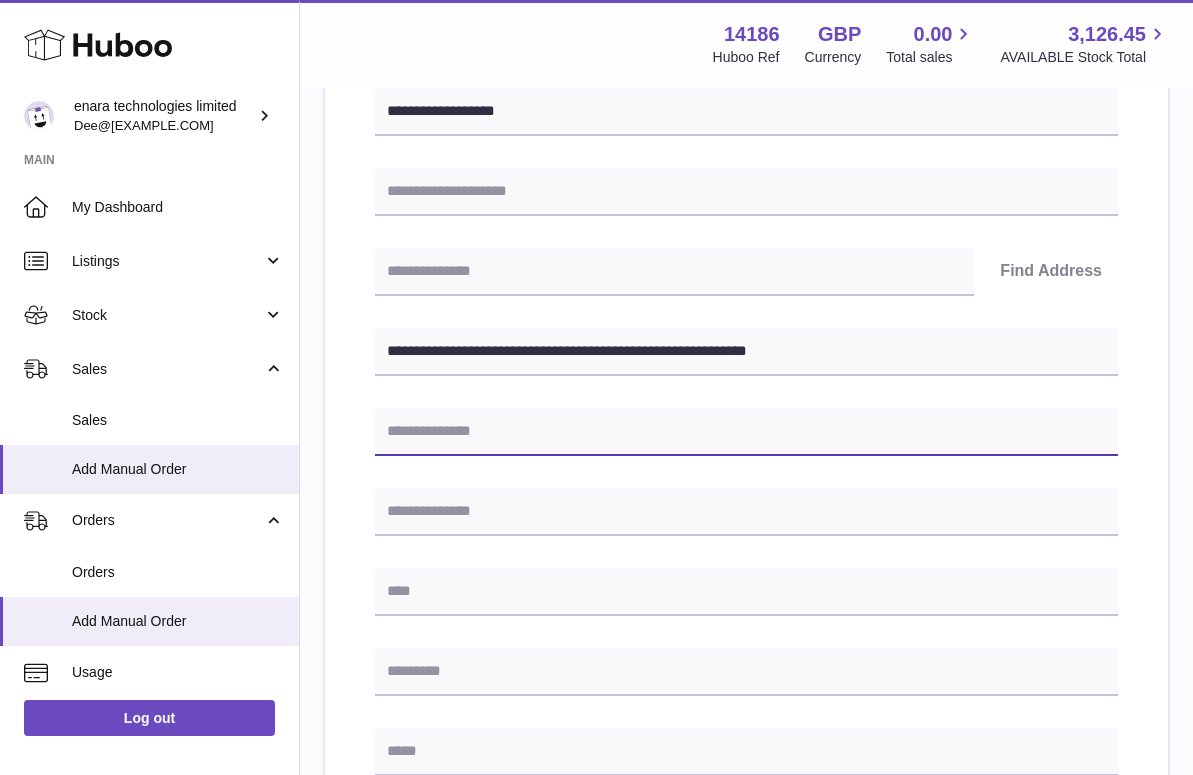paste on "**********" 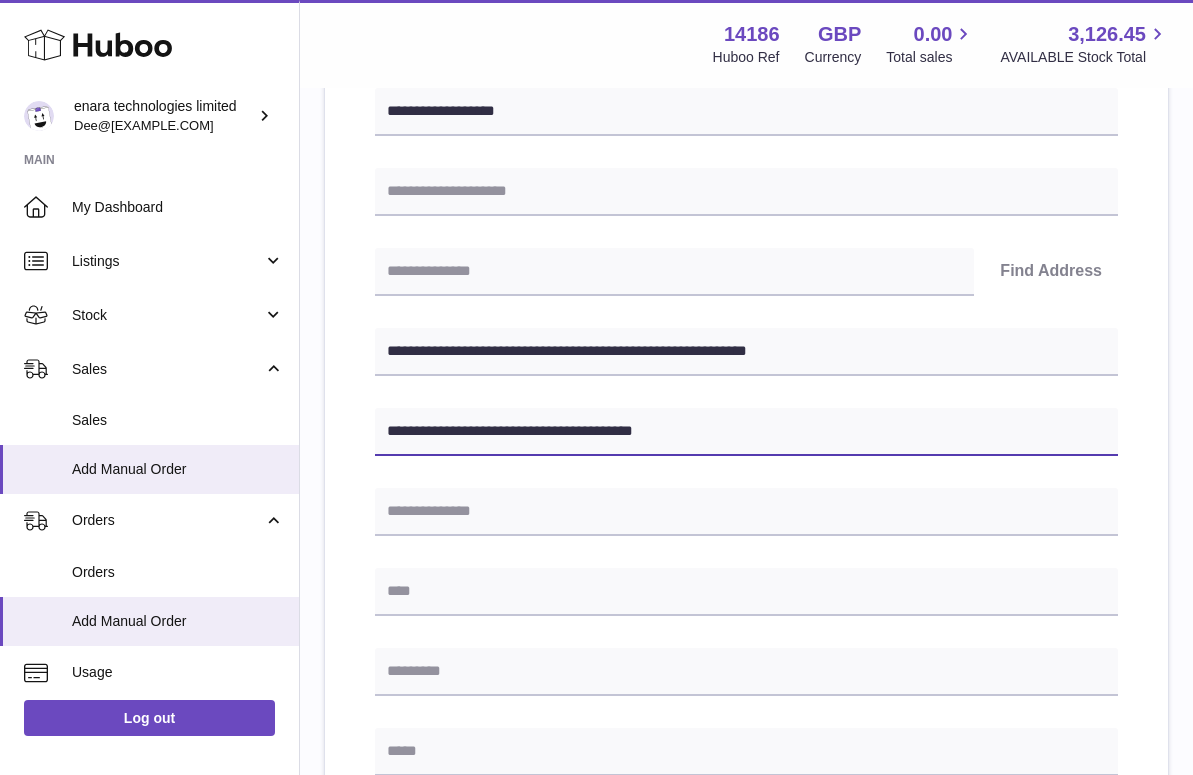 type on "**********" 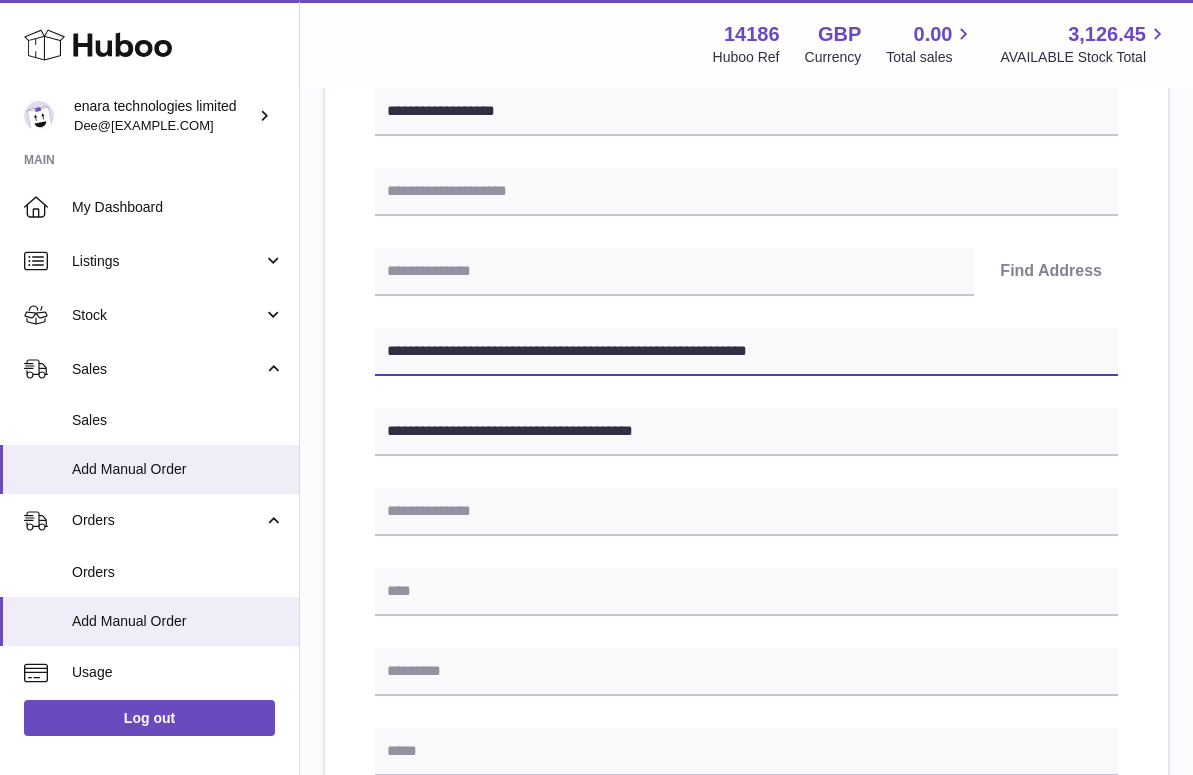 drag, startPoint x: 487, startPoint y: 346, endPoint x: 393, endPoint y: 349, distance: 94.04786 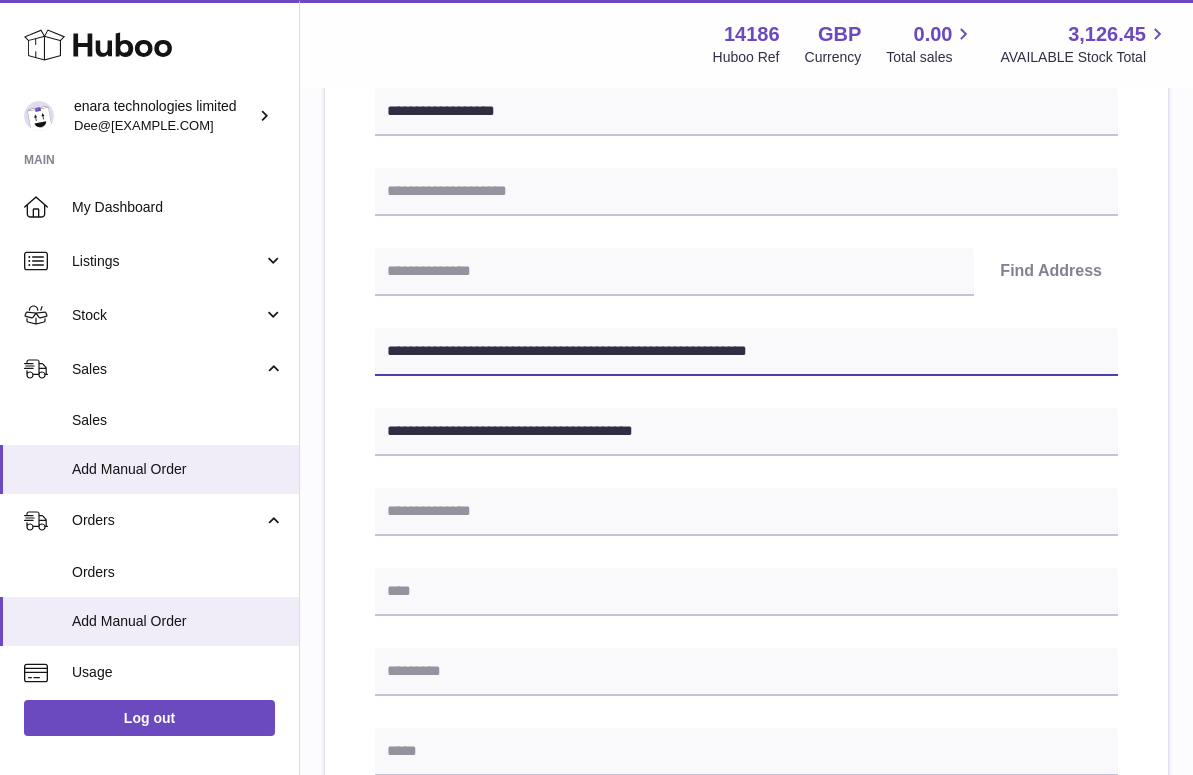 click on "**********" at bounding box center [746, 352] 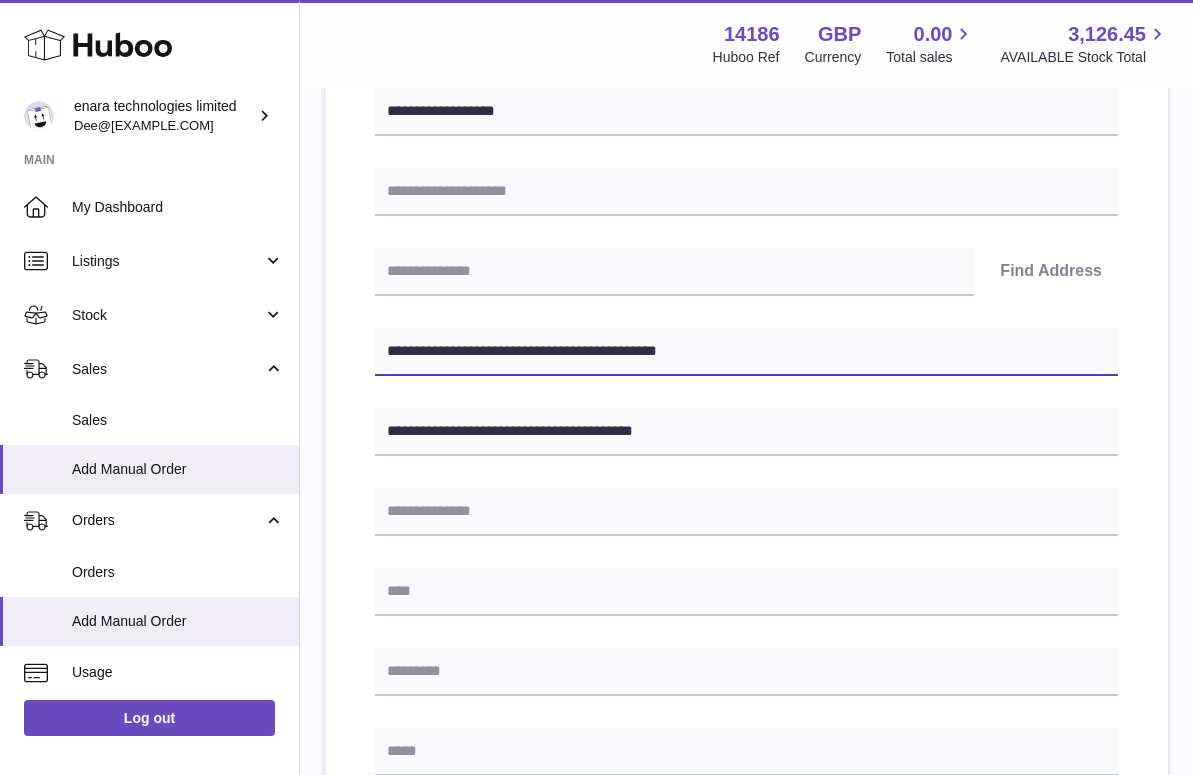 type on "**********" 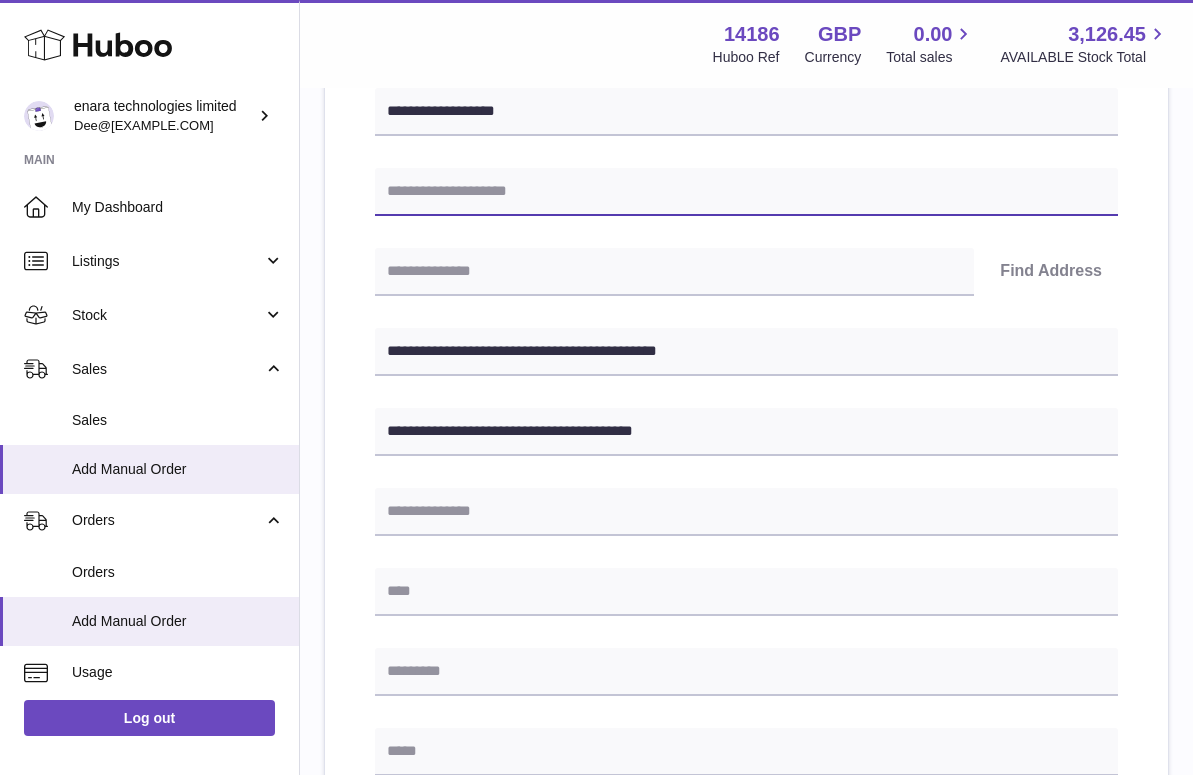 paste on "**********" 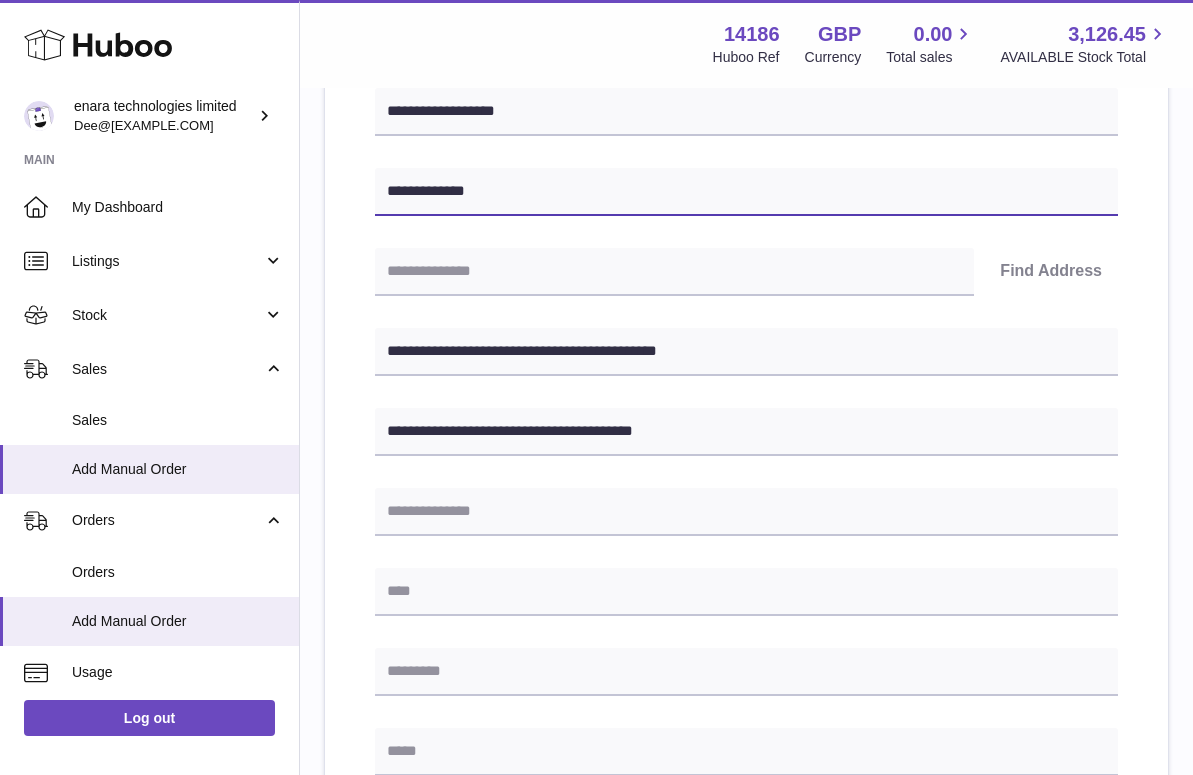 type on "**********" 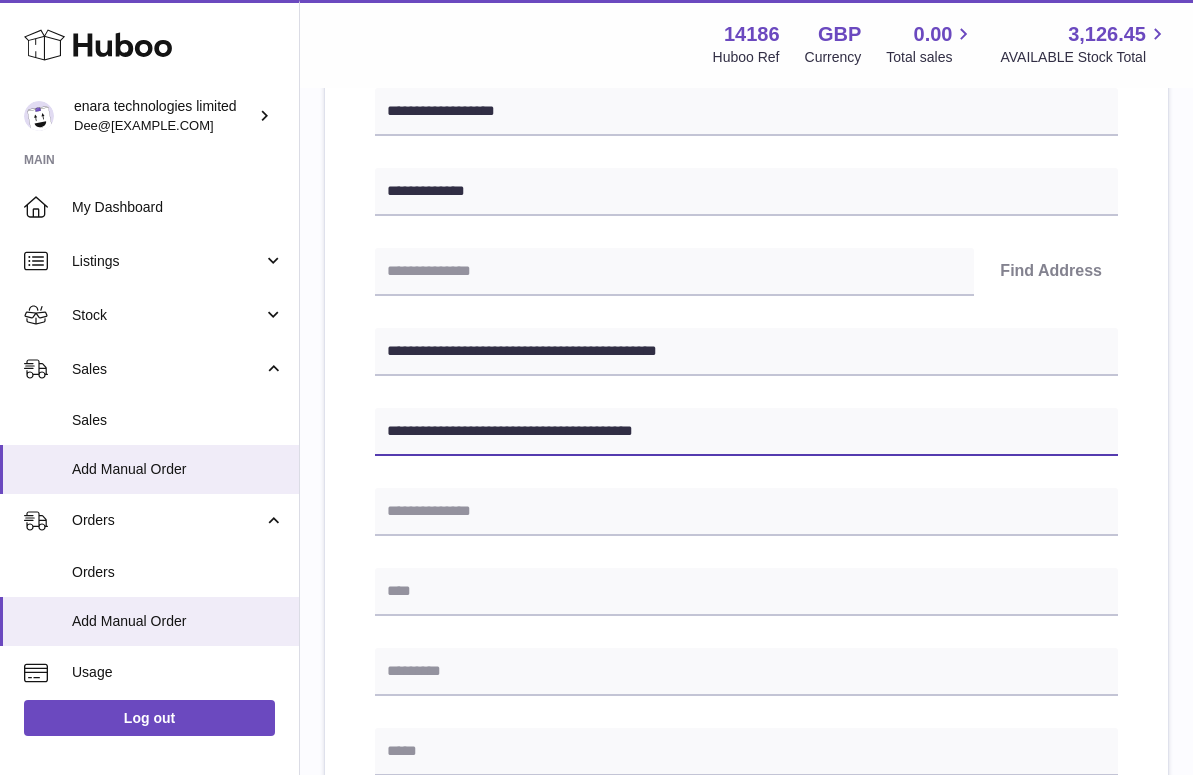 drag, startPoint x: 596, startPoint y: 430, endPoint x: 528, endPoint y: 432, distance: 68.0294 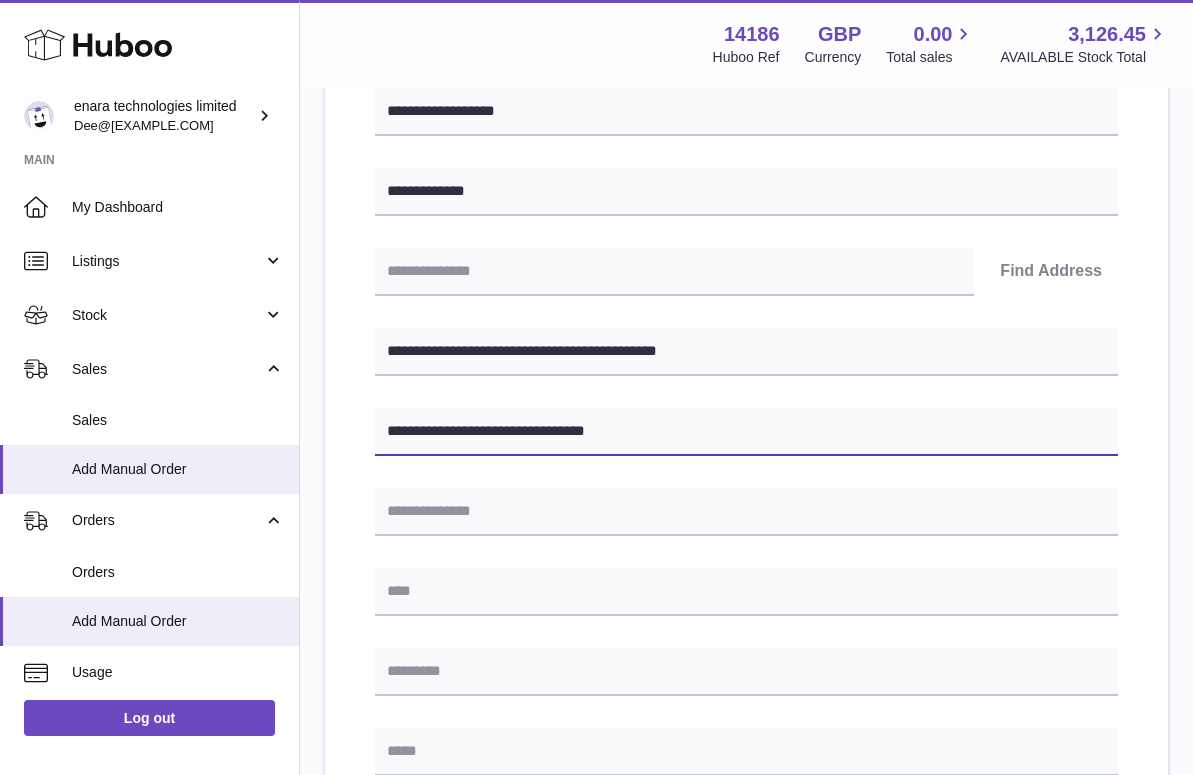paste on "********" 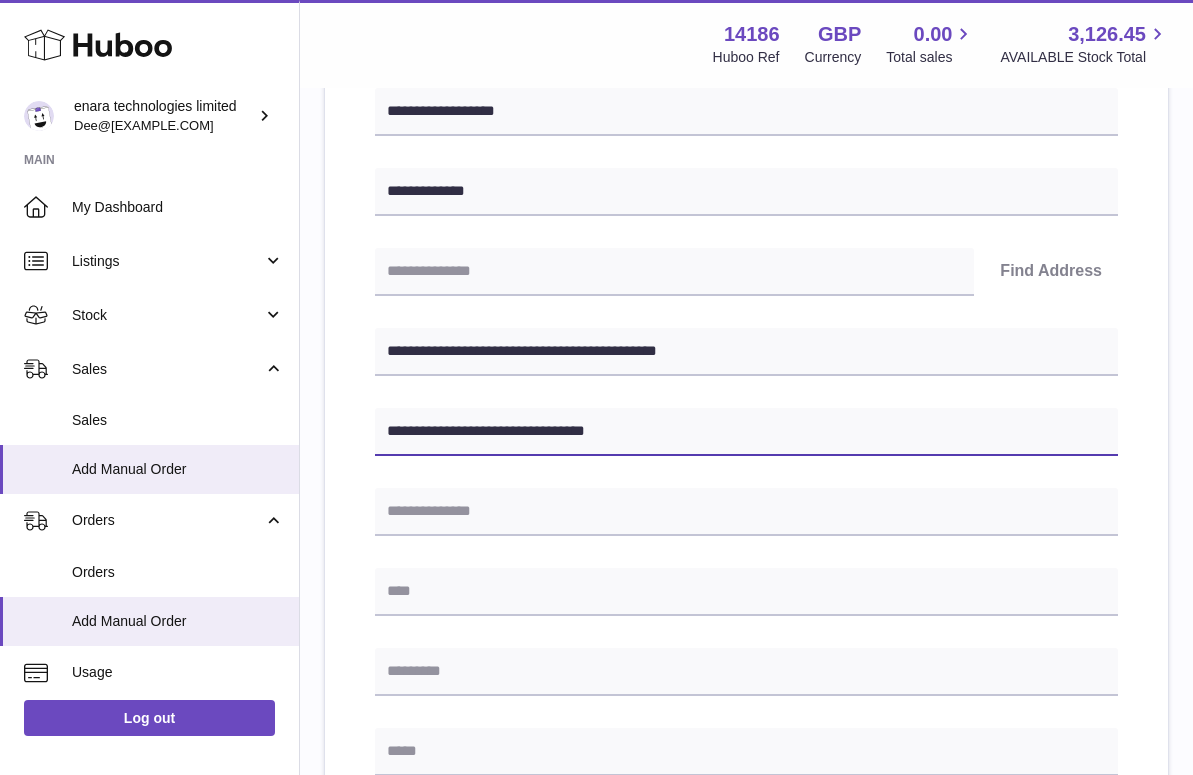 type on "**********" 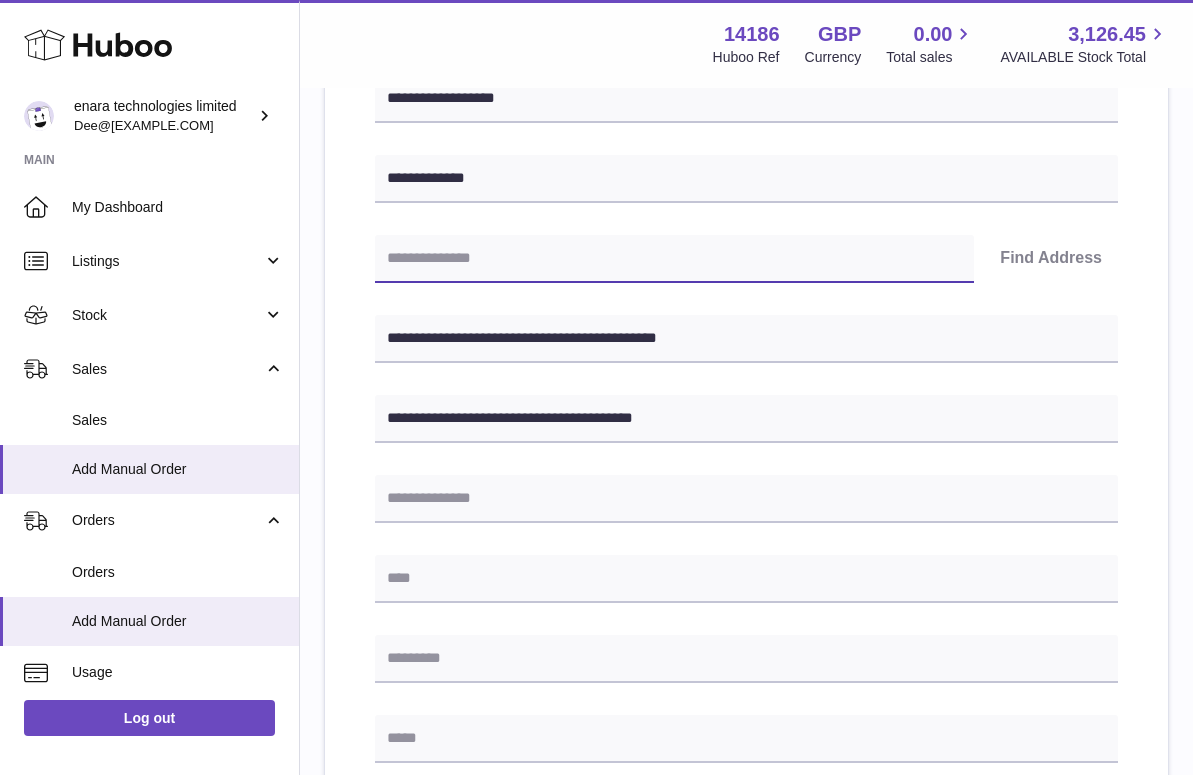 paste on "********" 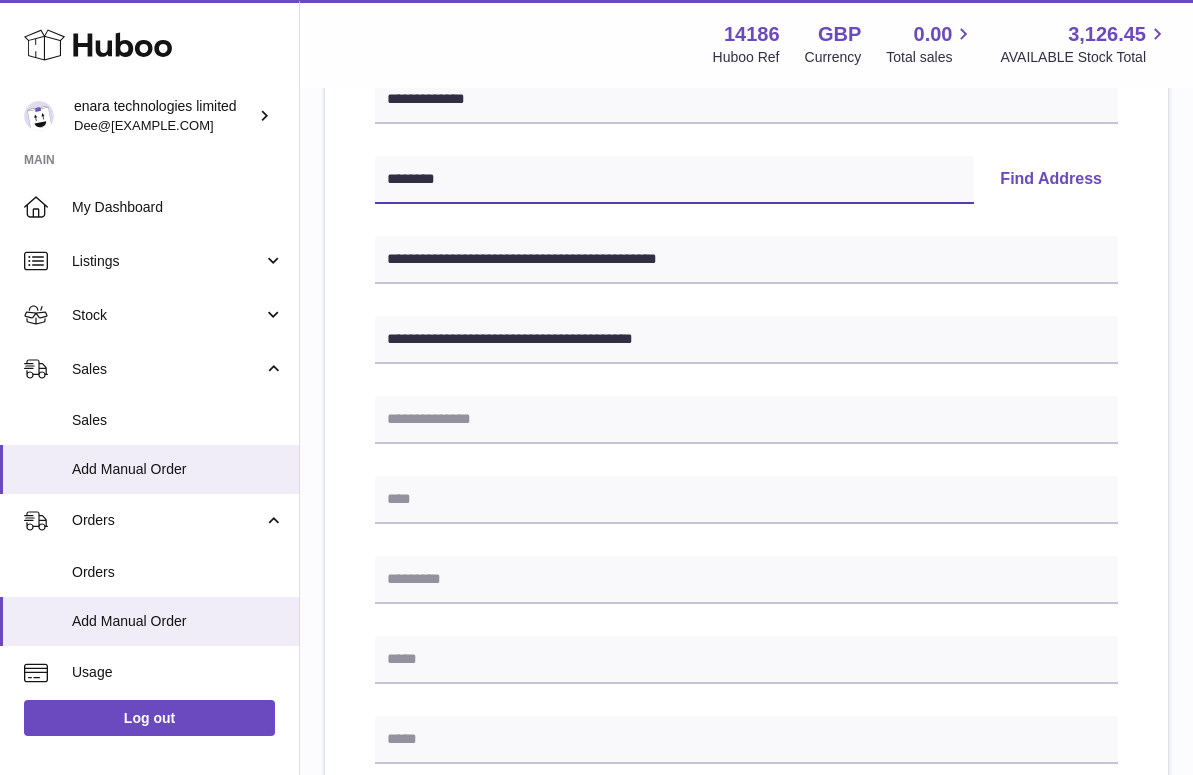 scroll, scrollTop: 453, scrollLeft: 0, axis: vertical 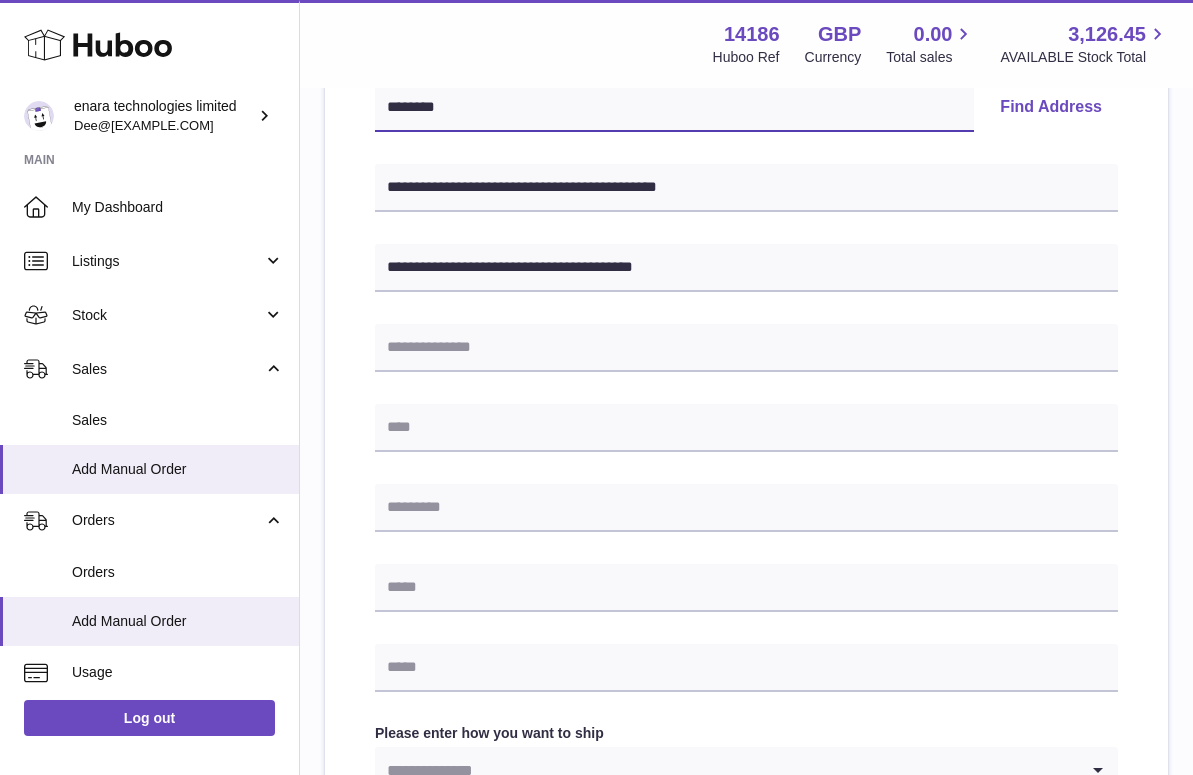 type on "********" 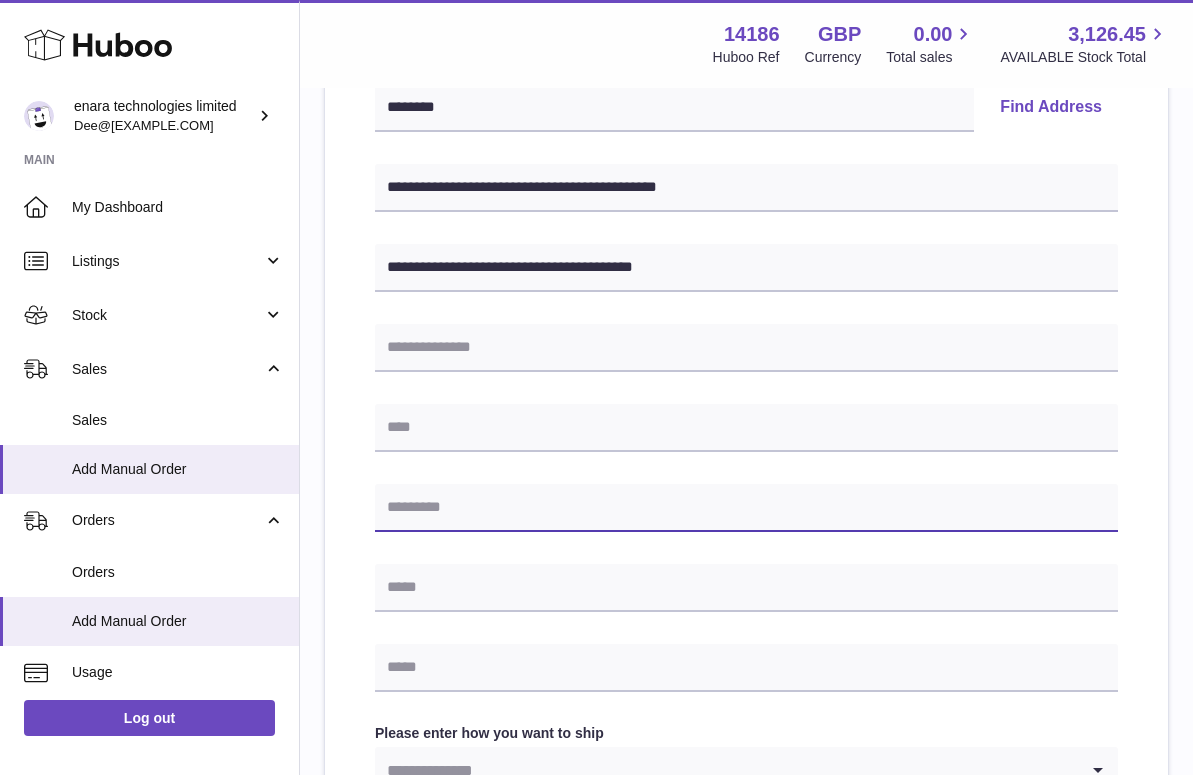 paste on "********" 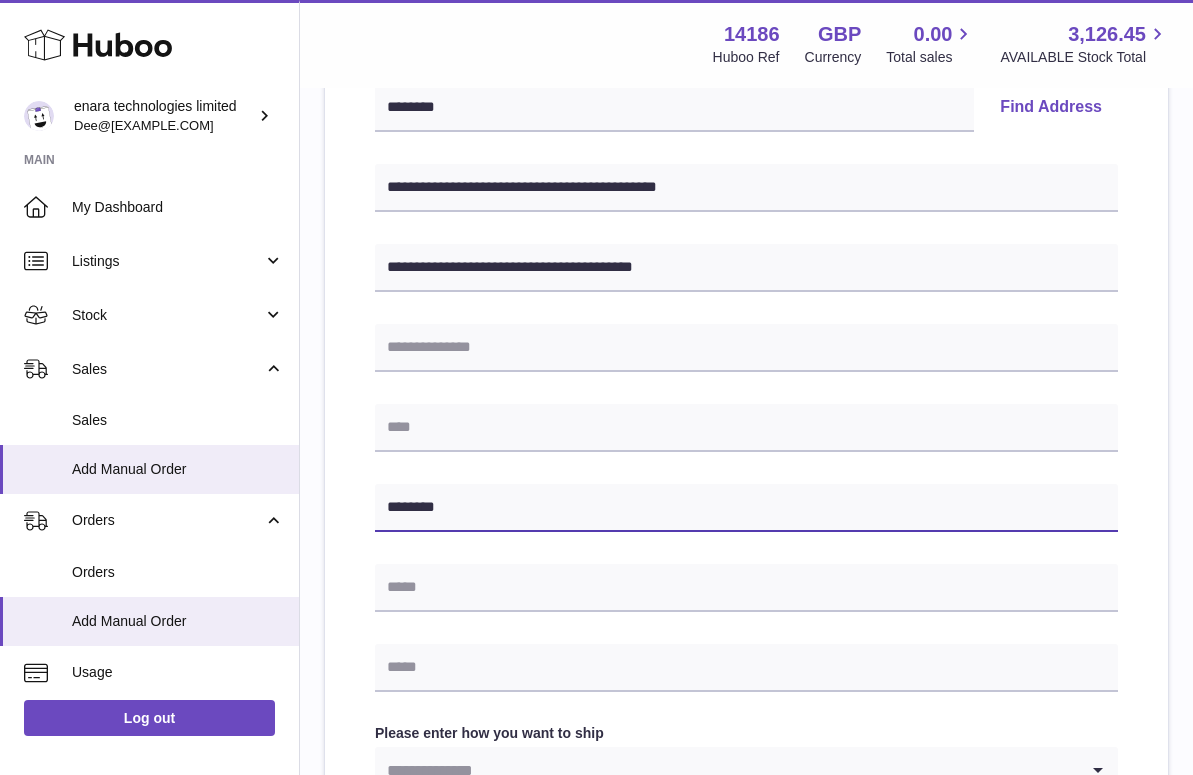 type on "********" 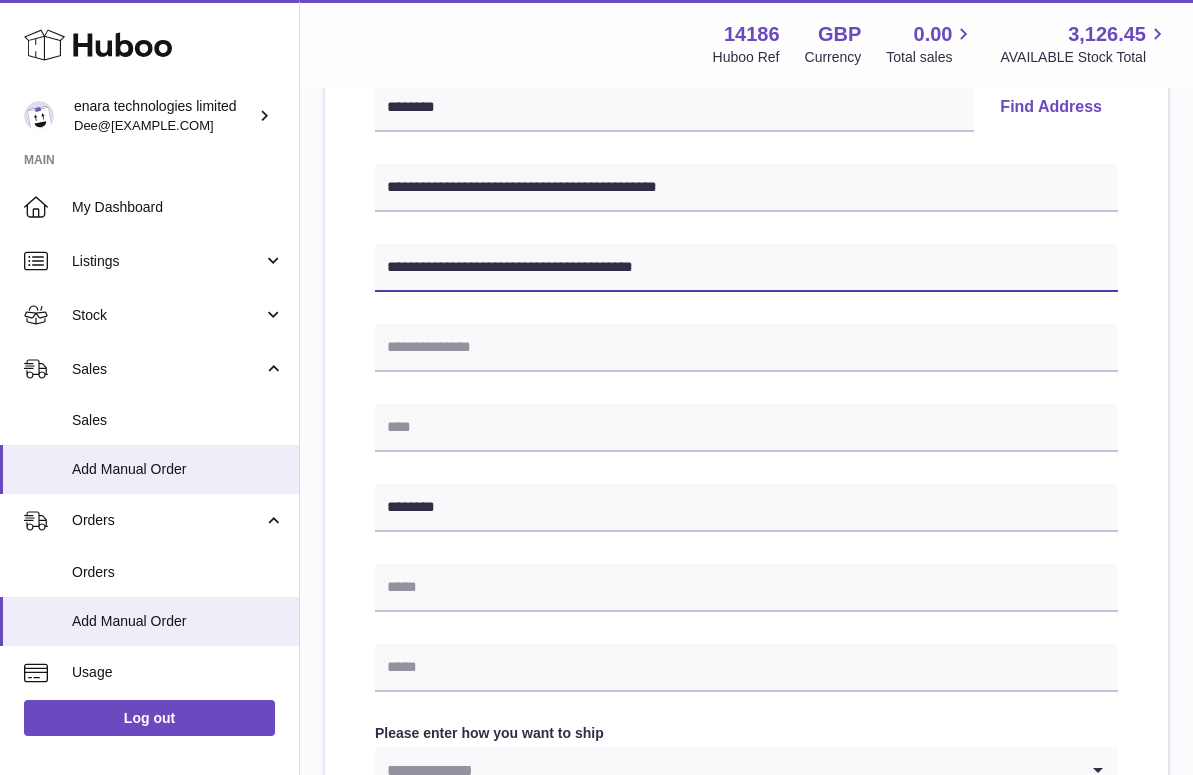 drag, startPoint x: 596, startPoint y: 270, endPoint x: 524, endPoint y: 268, distance: 72.02777 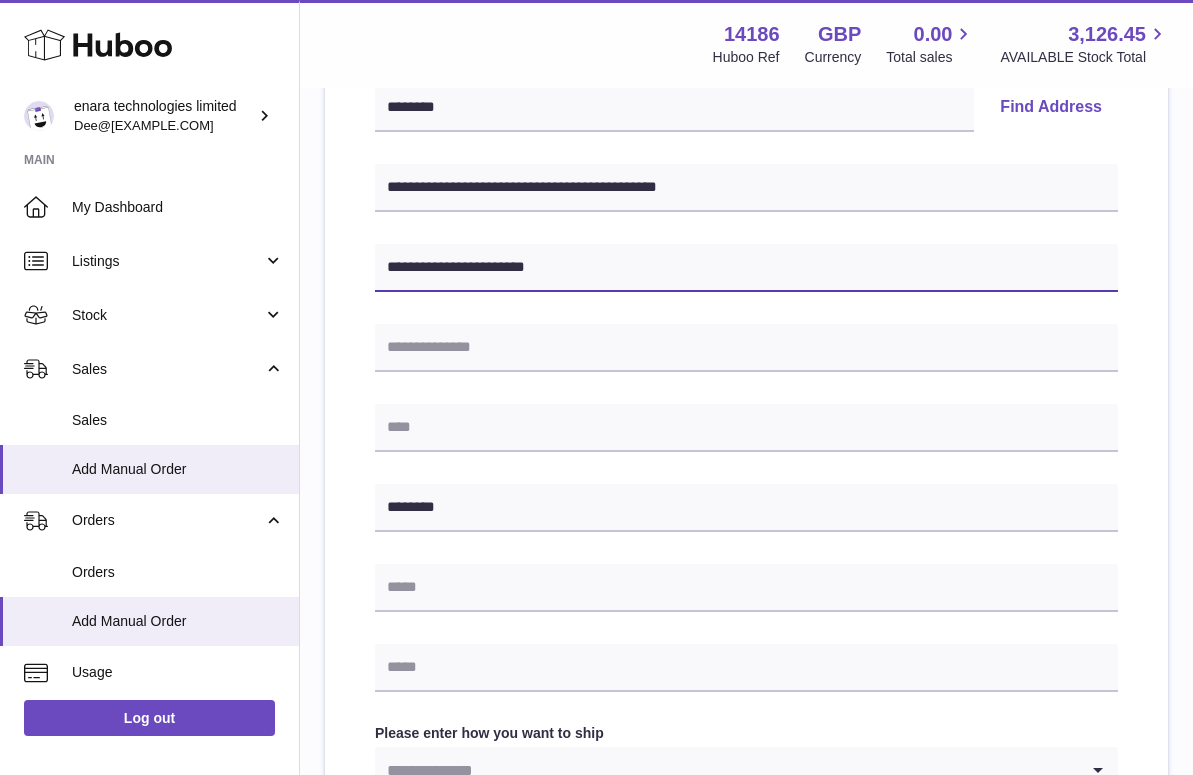 drag, startPoint x: 576, startPoint y: 274, endPoint x: 462, endPoint y: 262, distance: 114.62984 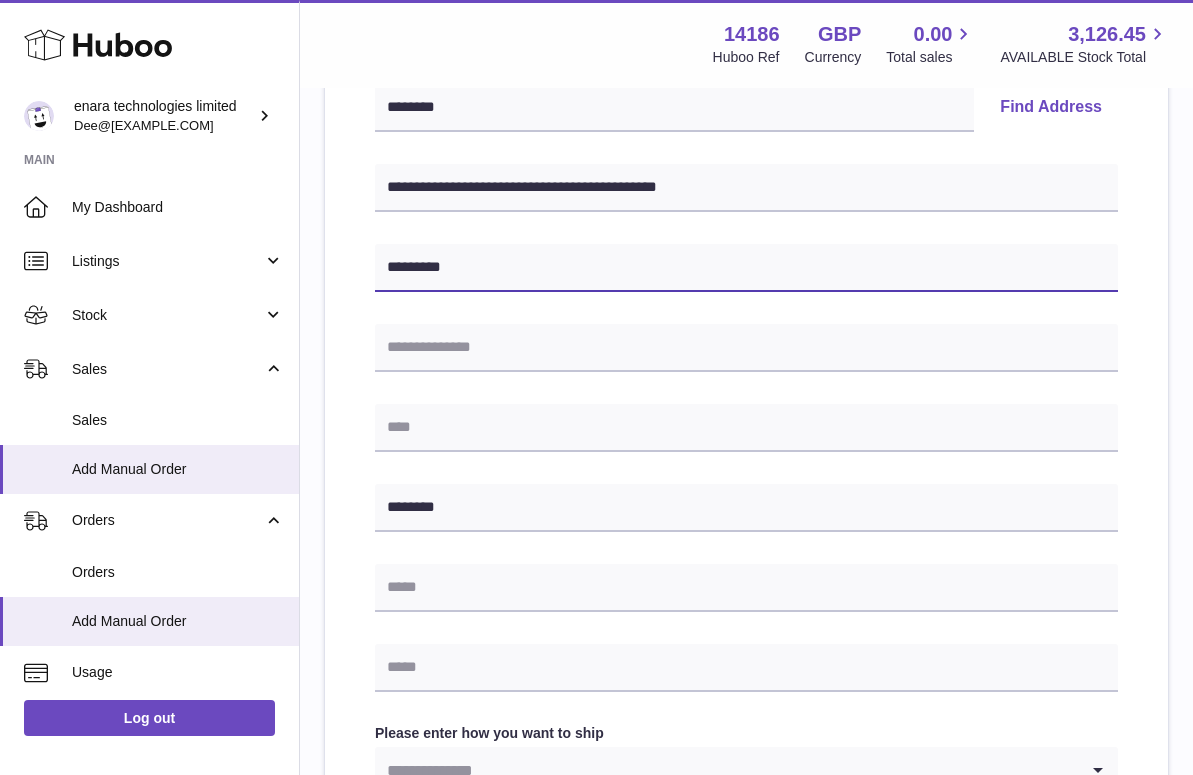 type on "********" 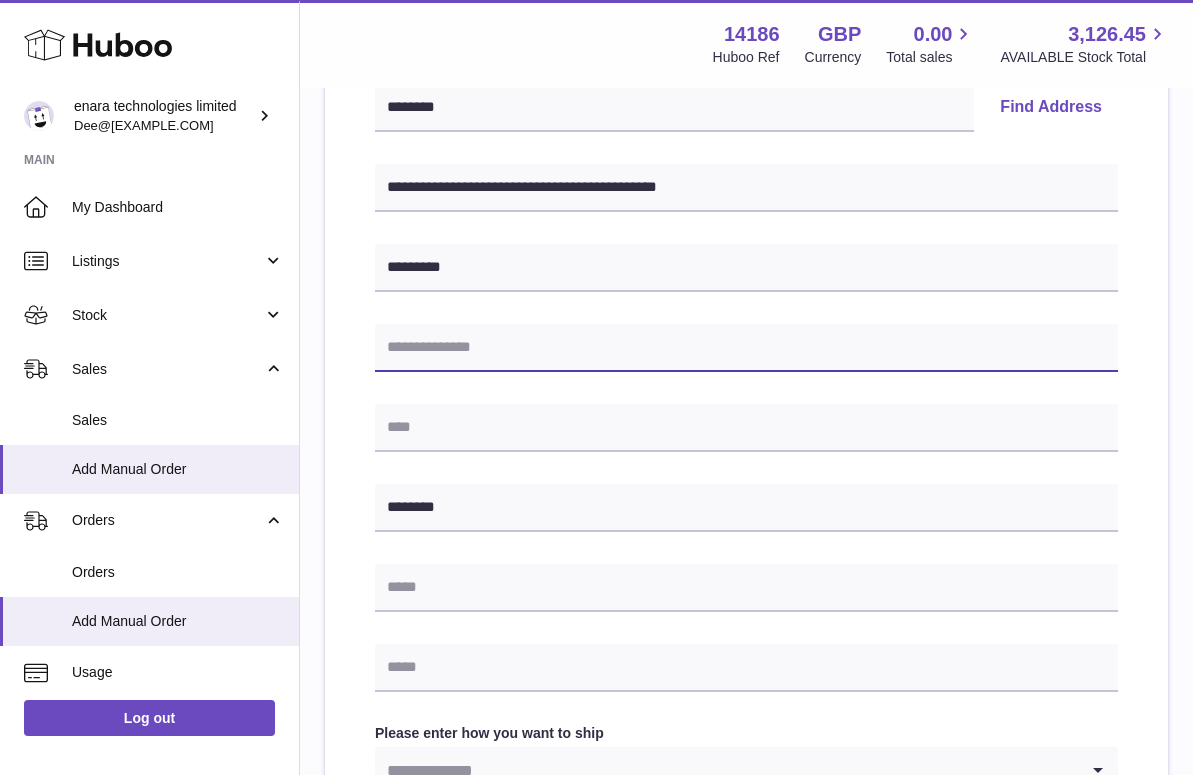 paste on "**********" 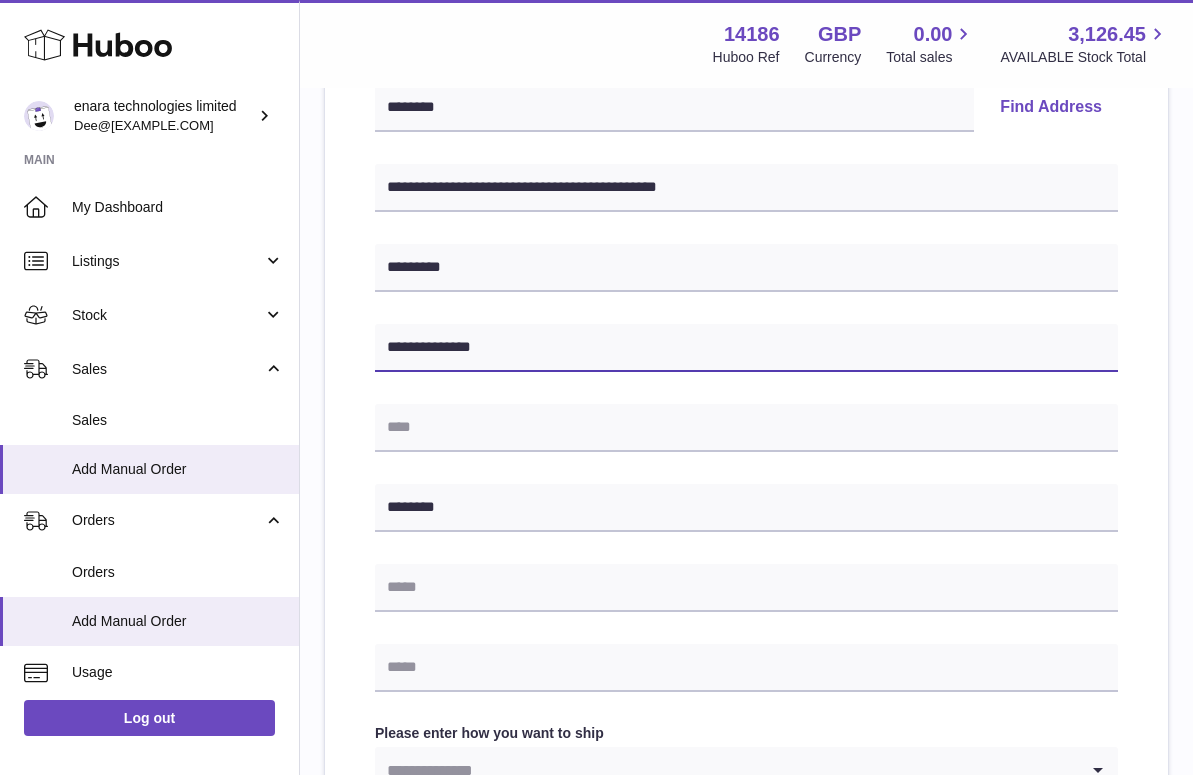 type on "**********" 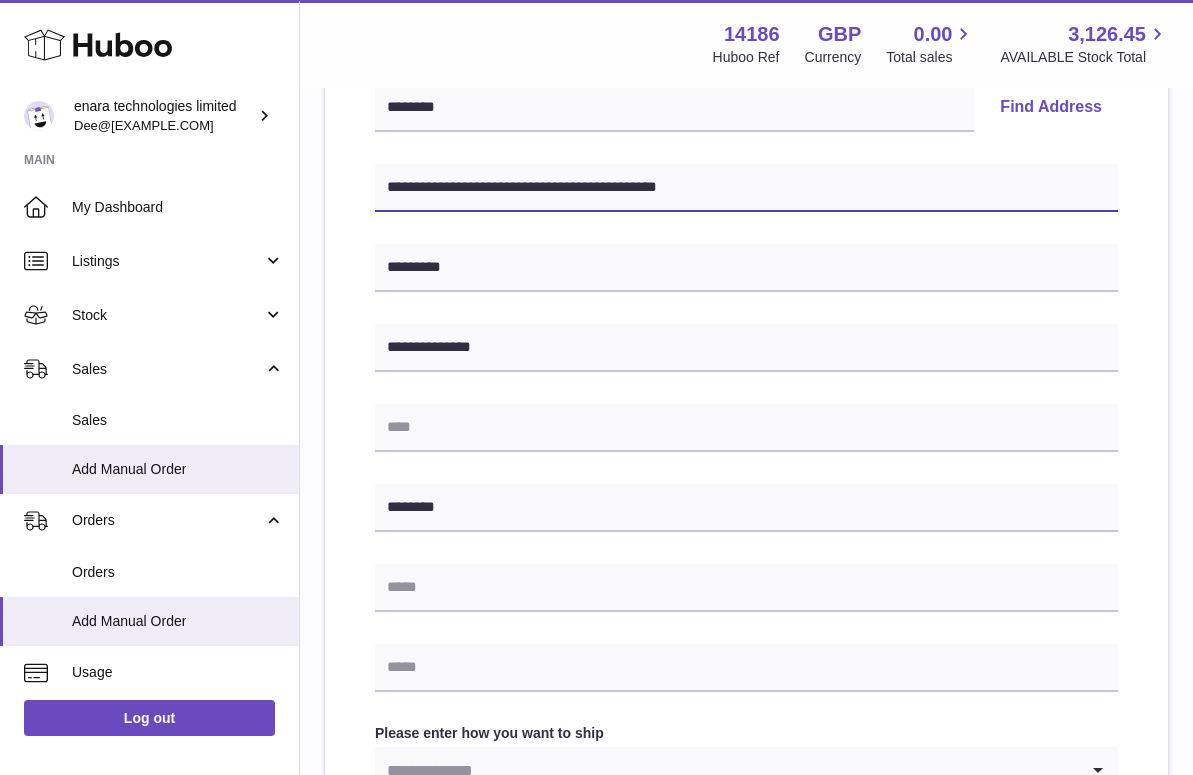 drag, startPoint x: 505, startPoint y: 185, endPoint x: 245, endPoint y: 174, distance: 260.23257 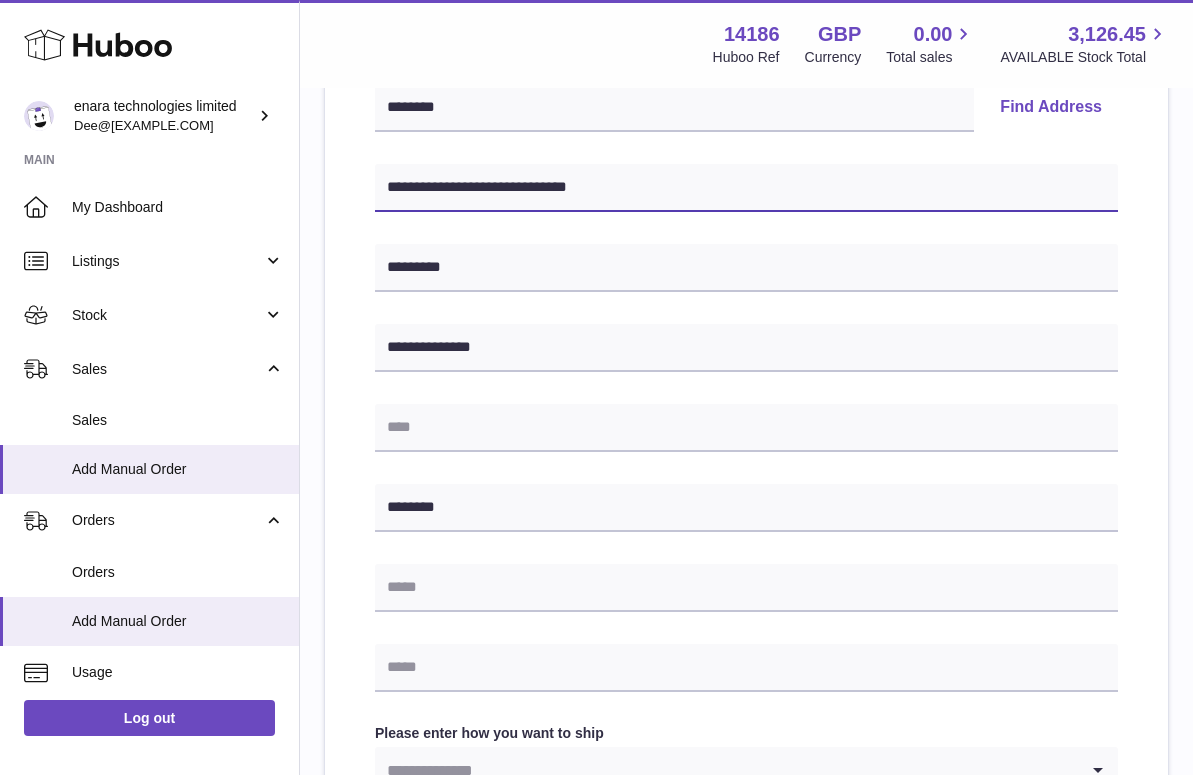 type on "**********" 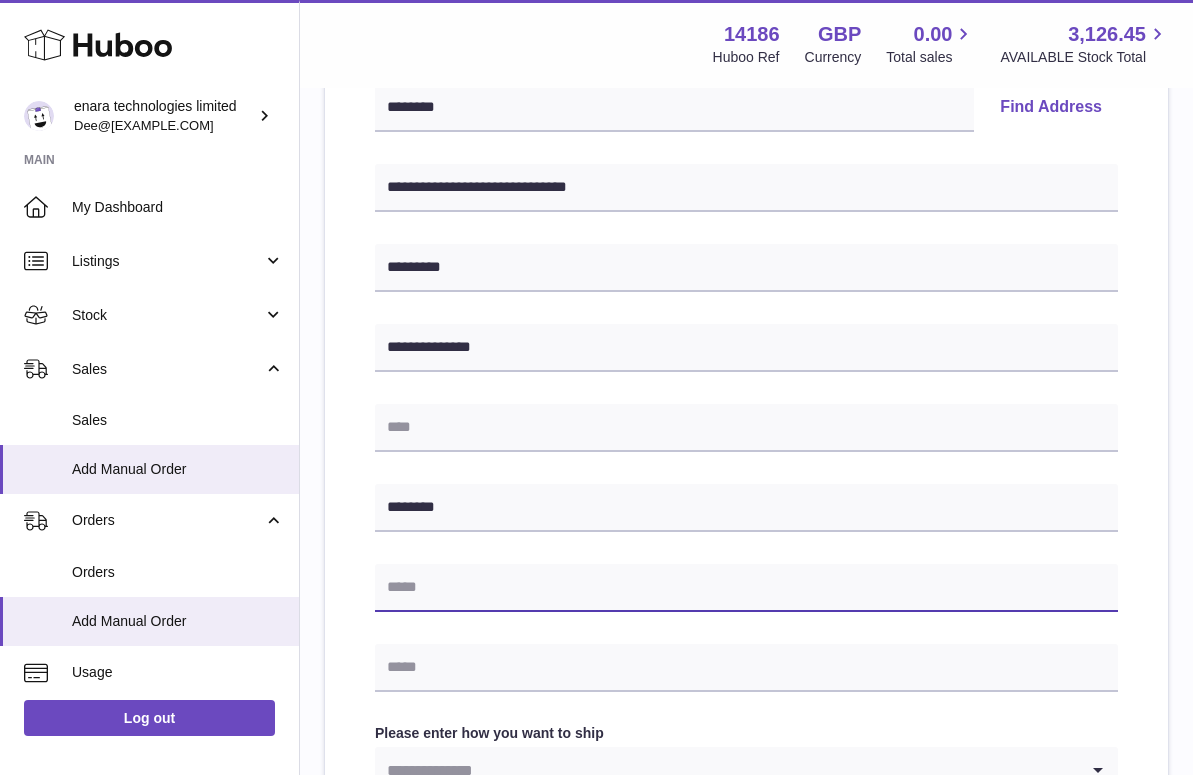 paste on "**********" 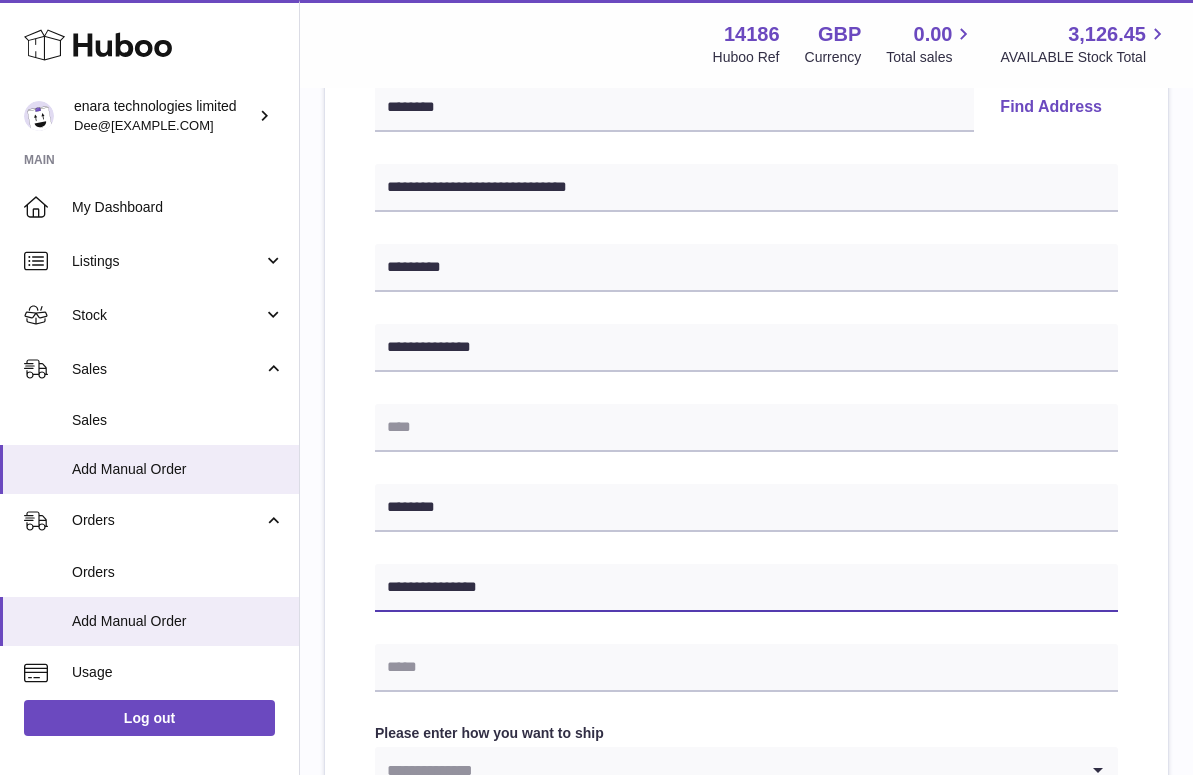 type on "**********" 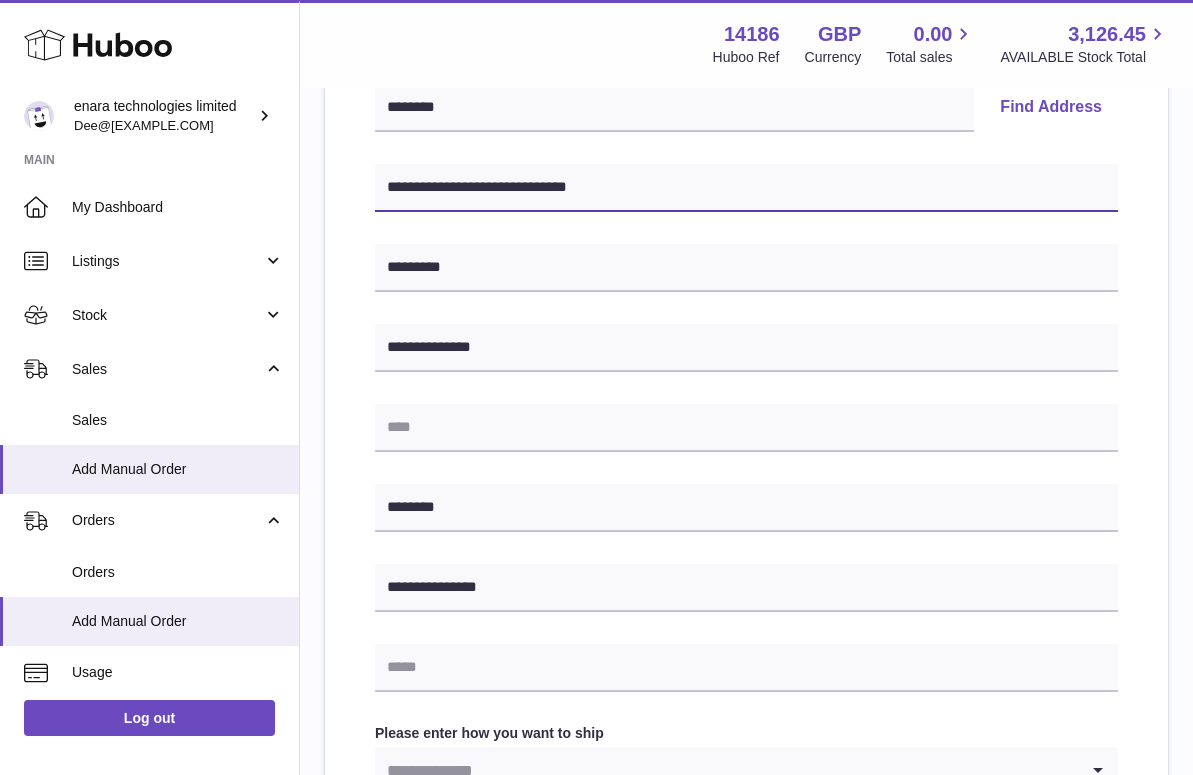 click on "**********" at bounding box center [746, 188] 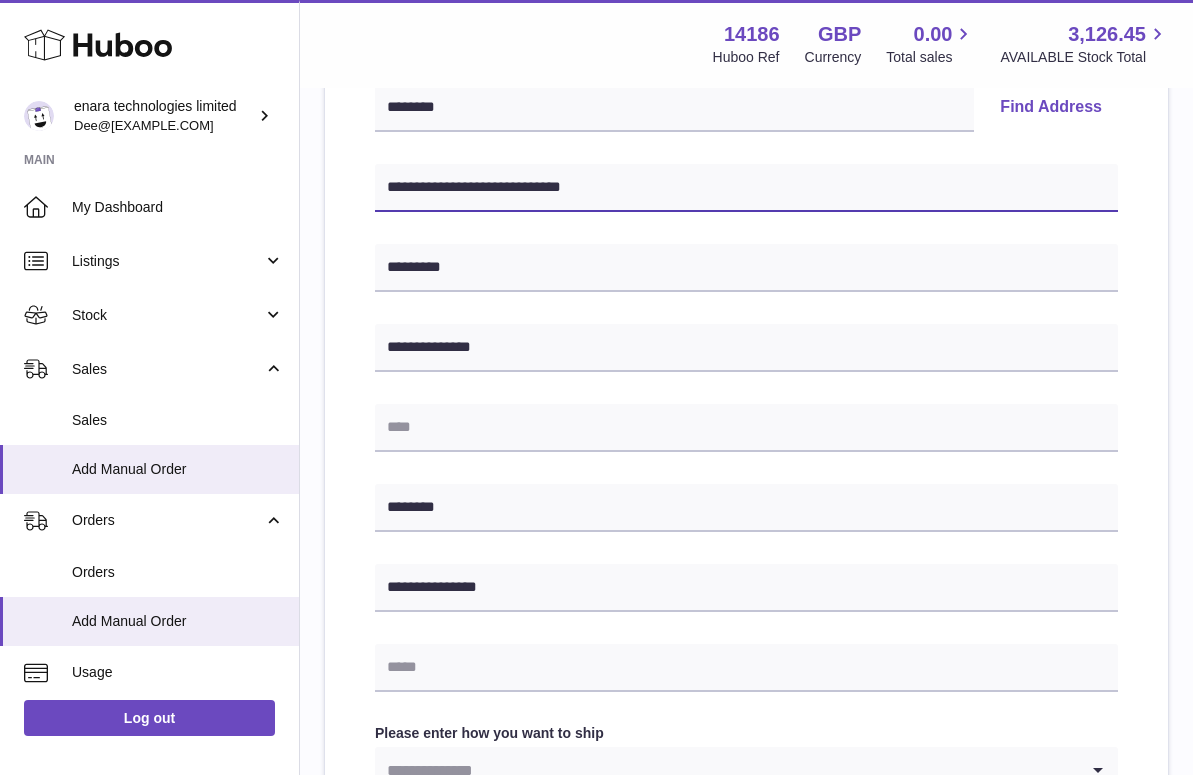 type on "**********" 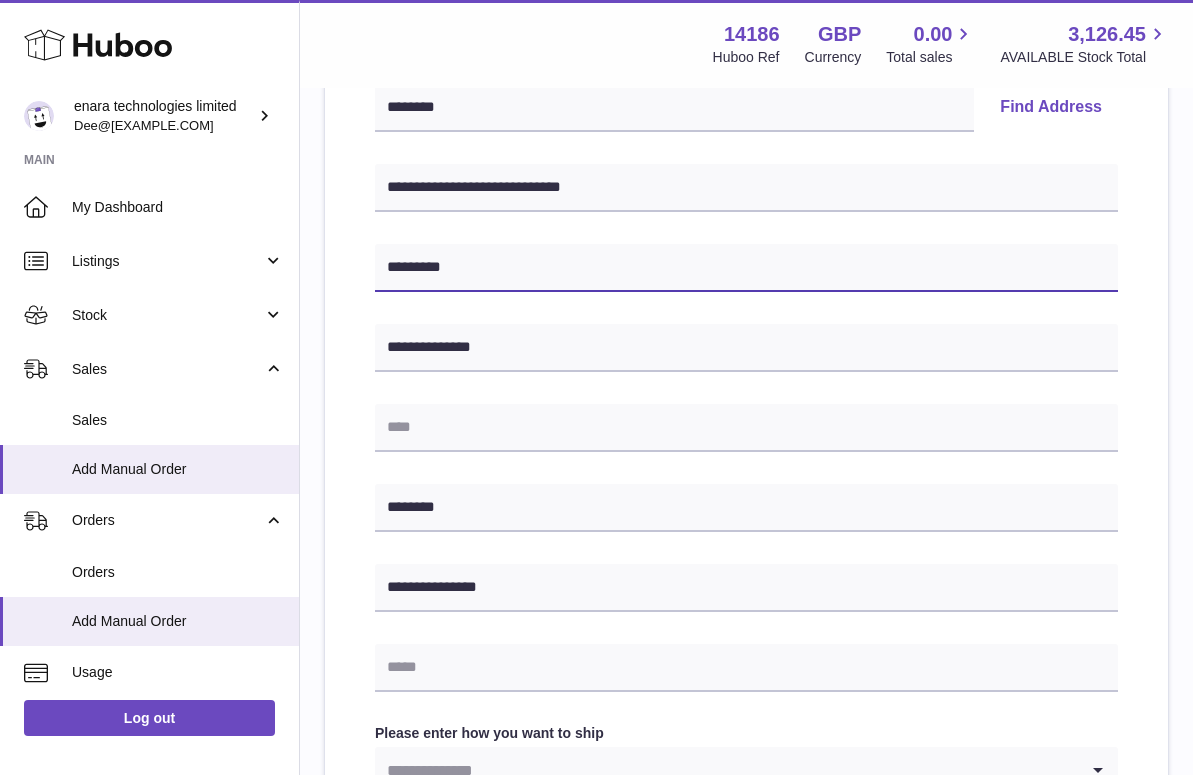 click on "********" at bounding box center [746, 268] 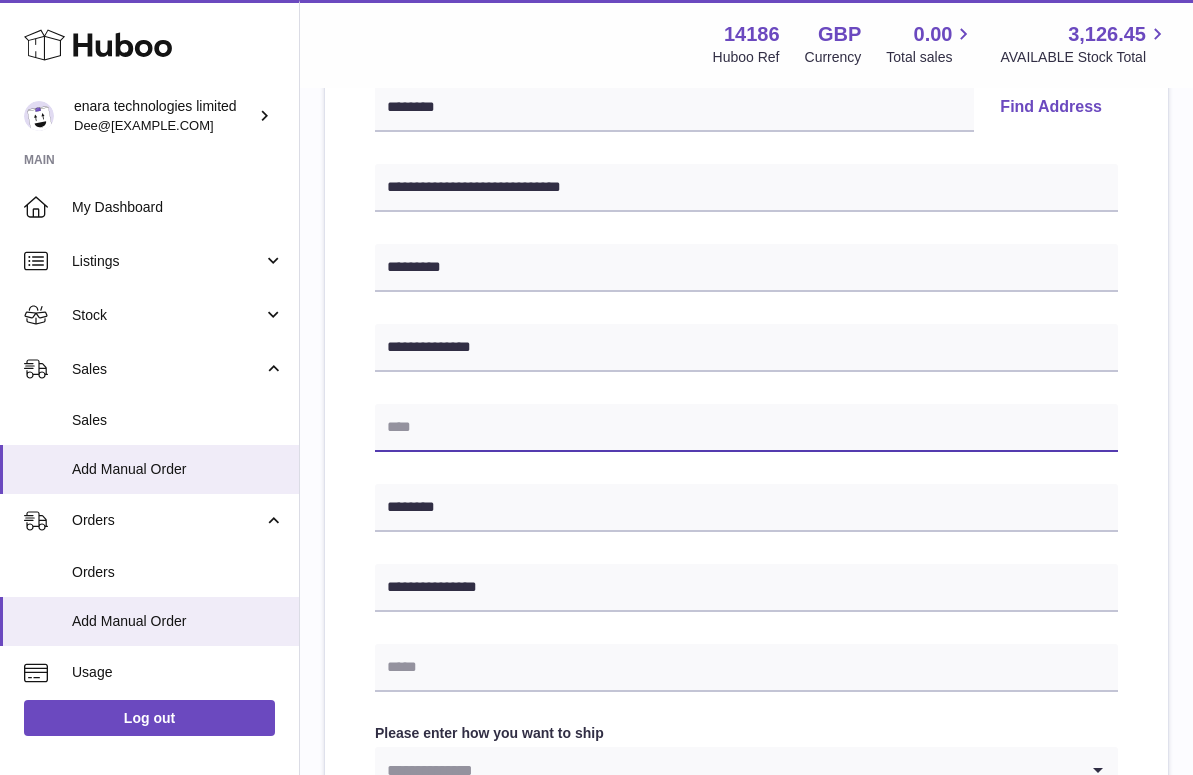 click at bounding box center (746, 428) 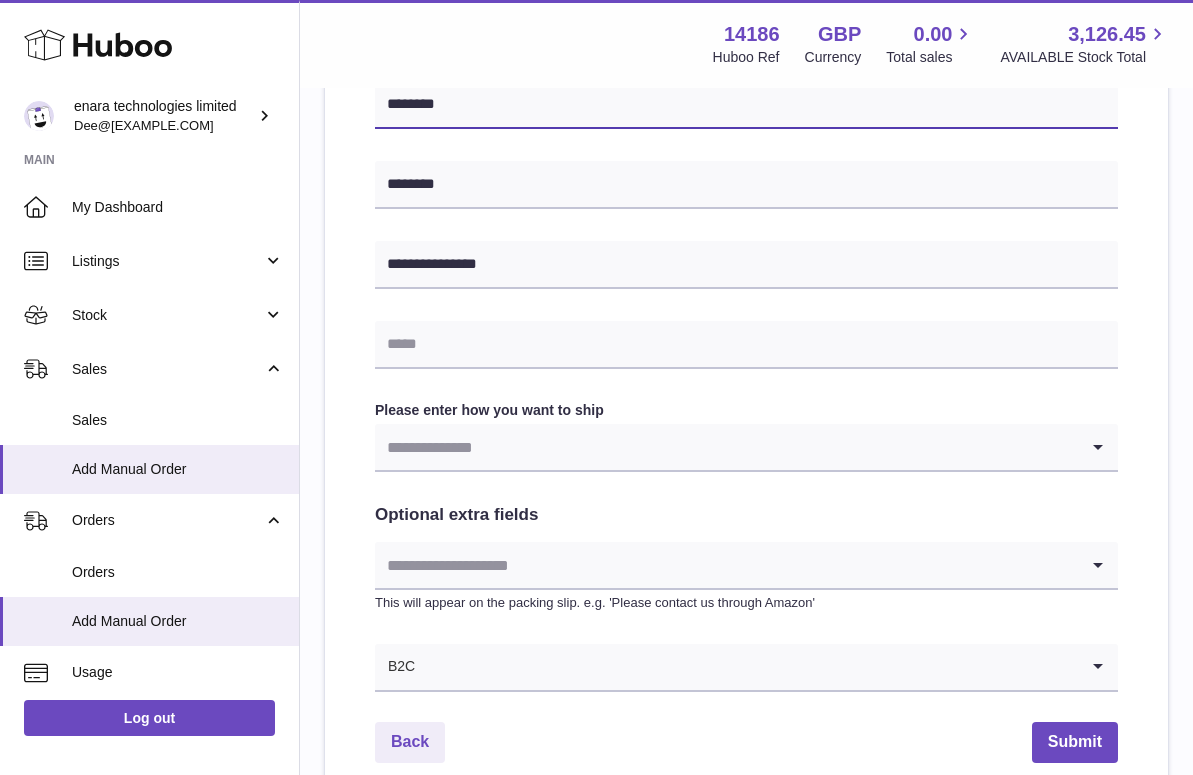 scroll, scrollTop: 779, scrollLeft: 0, axis: vertical 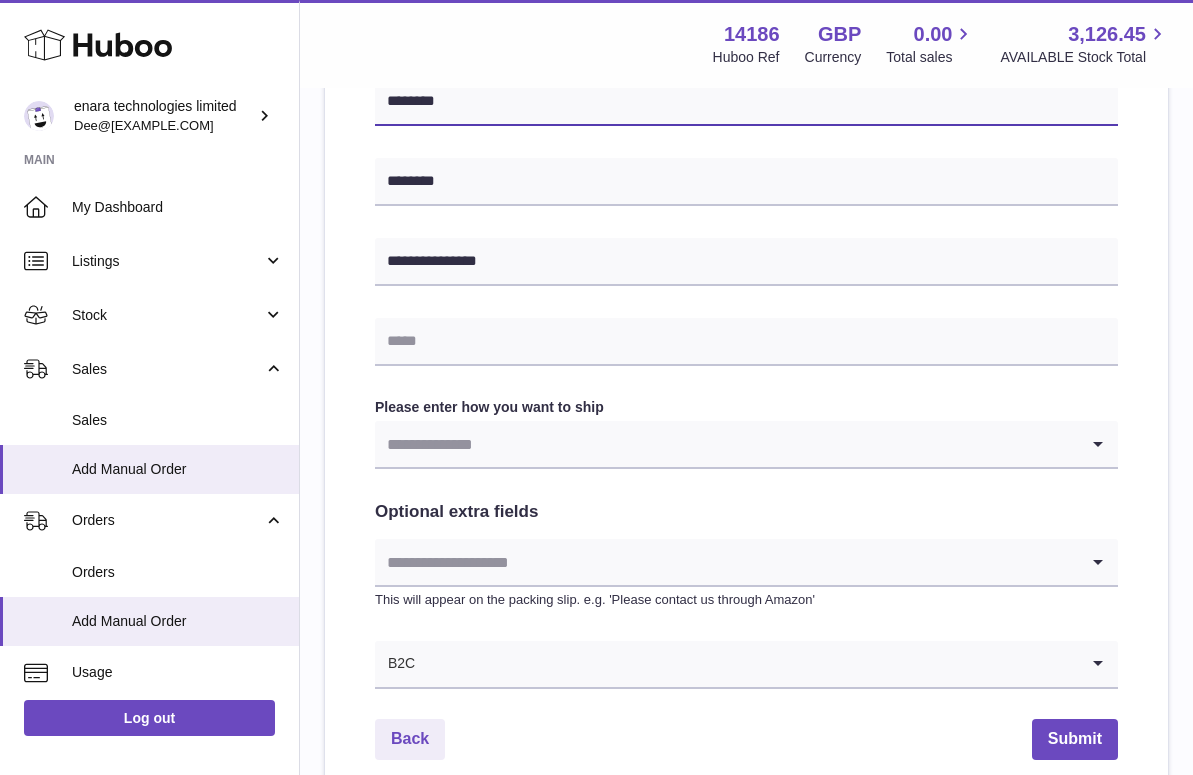 type on "********" 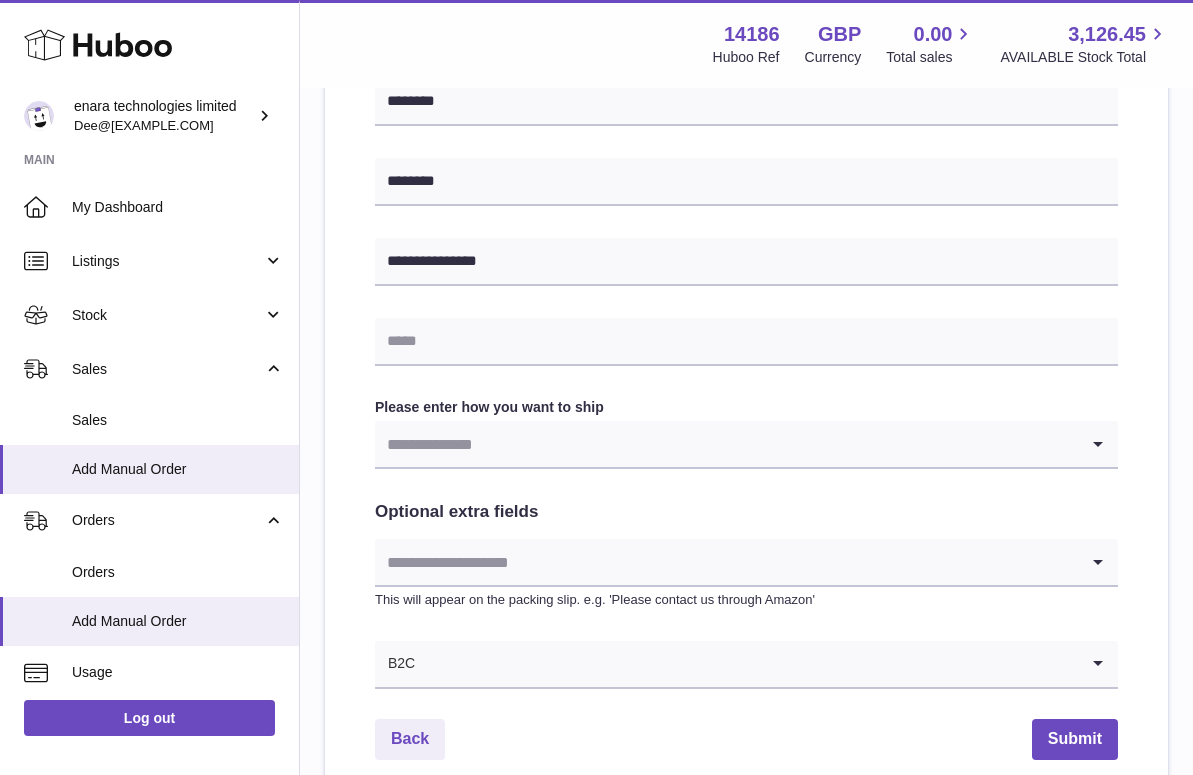 click at bounding box center (726, 444) 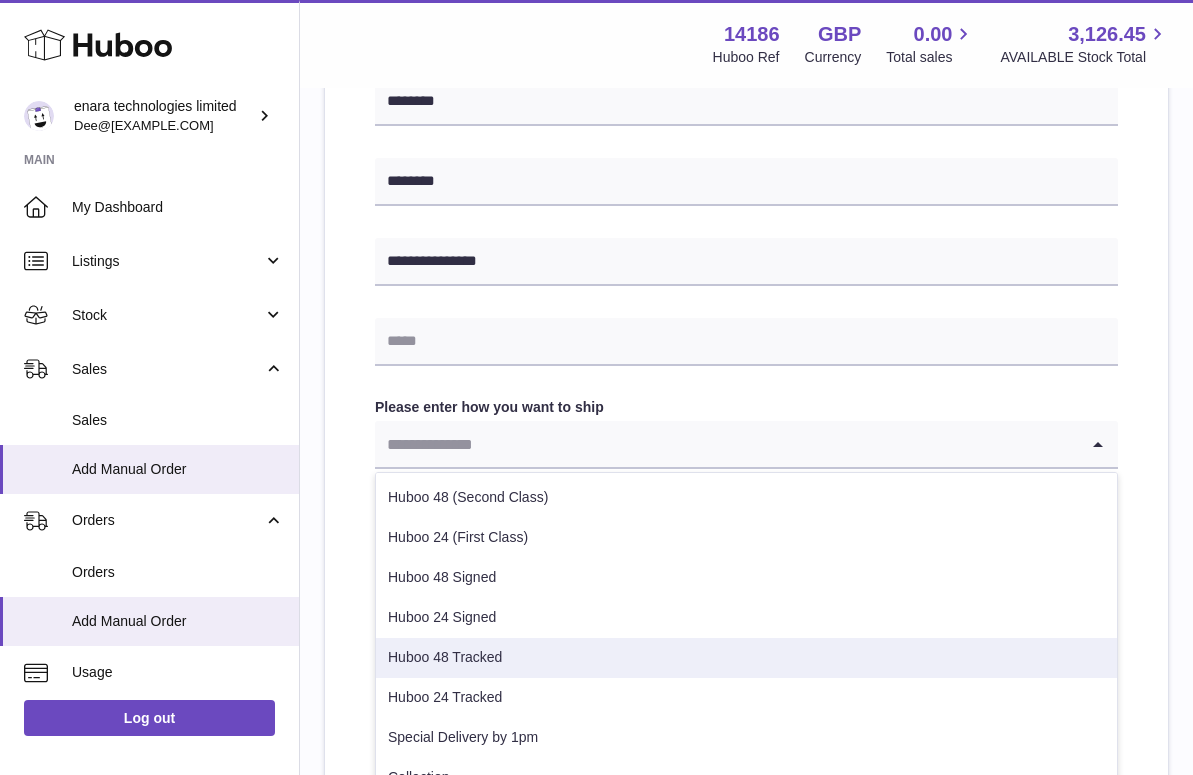 click on "Huboo 48 Tracked" at bounding box center [746, 658] 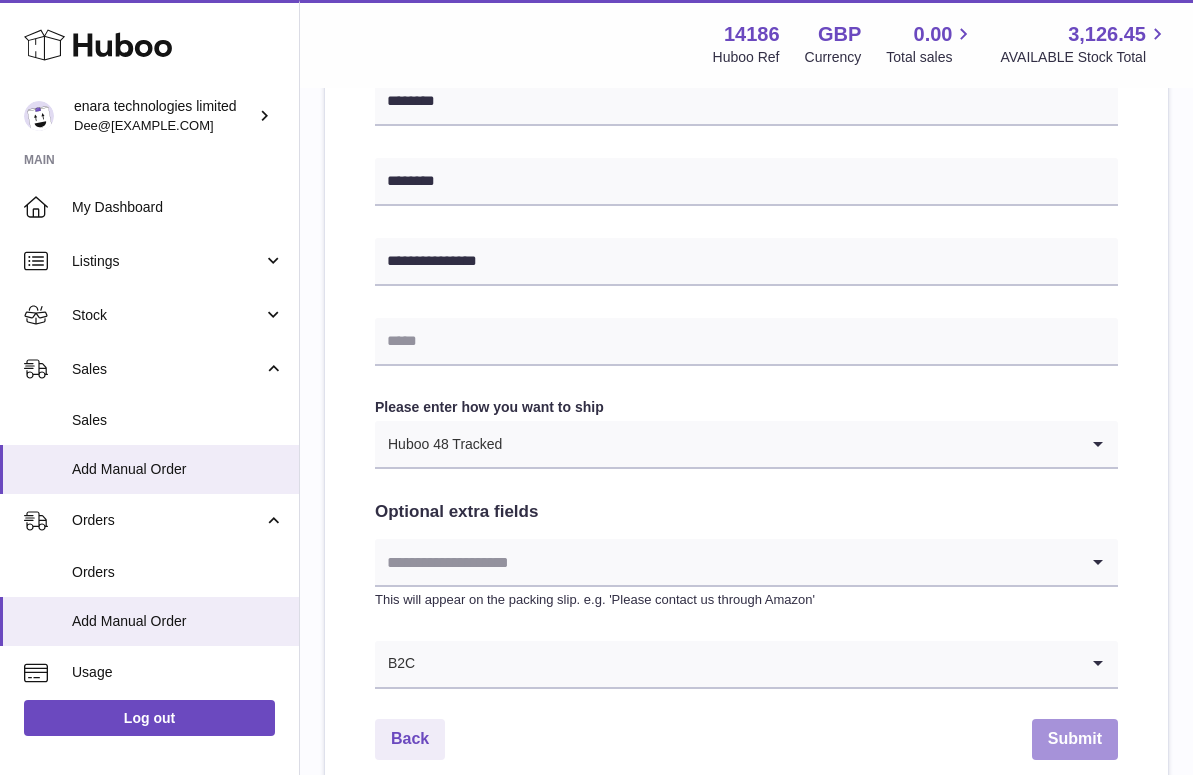 click on "Submit" at bounding box center [1075, 739] 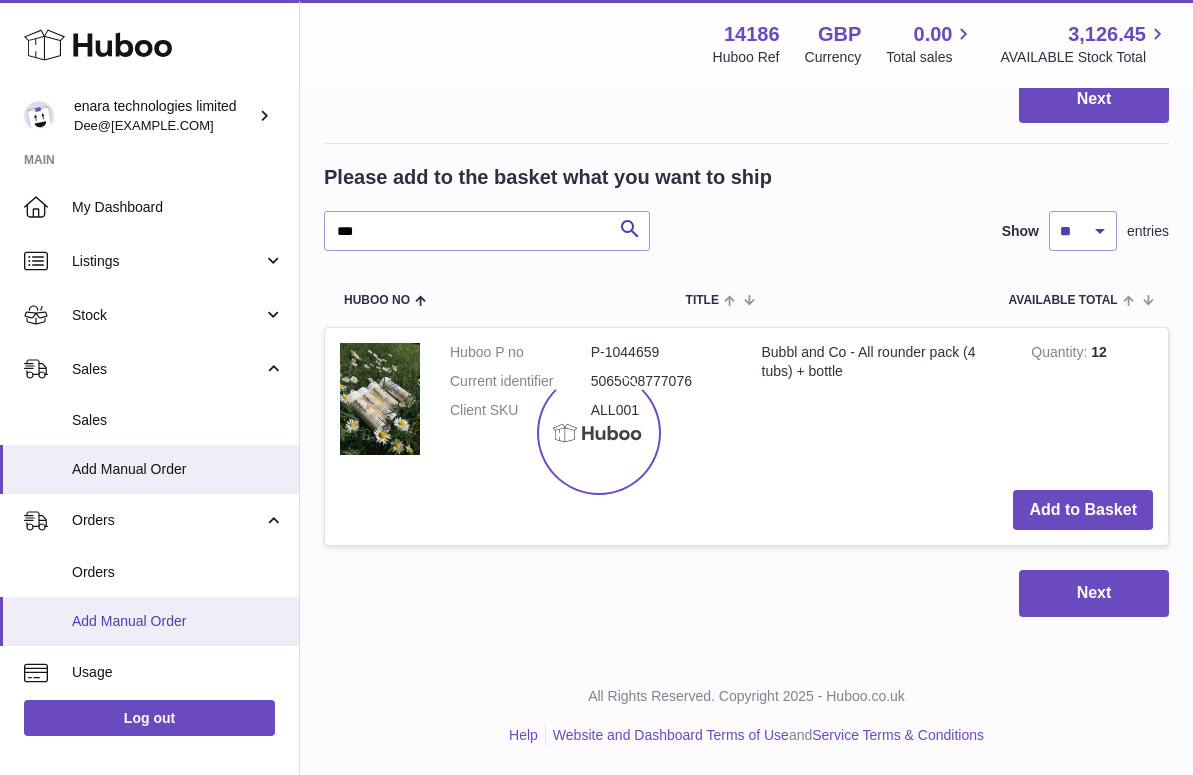 scroll, scrollTop: 0, scrollLeft: 0, axis: both 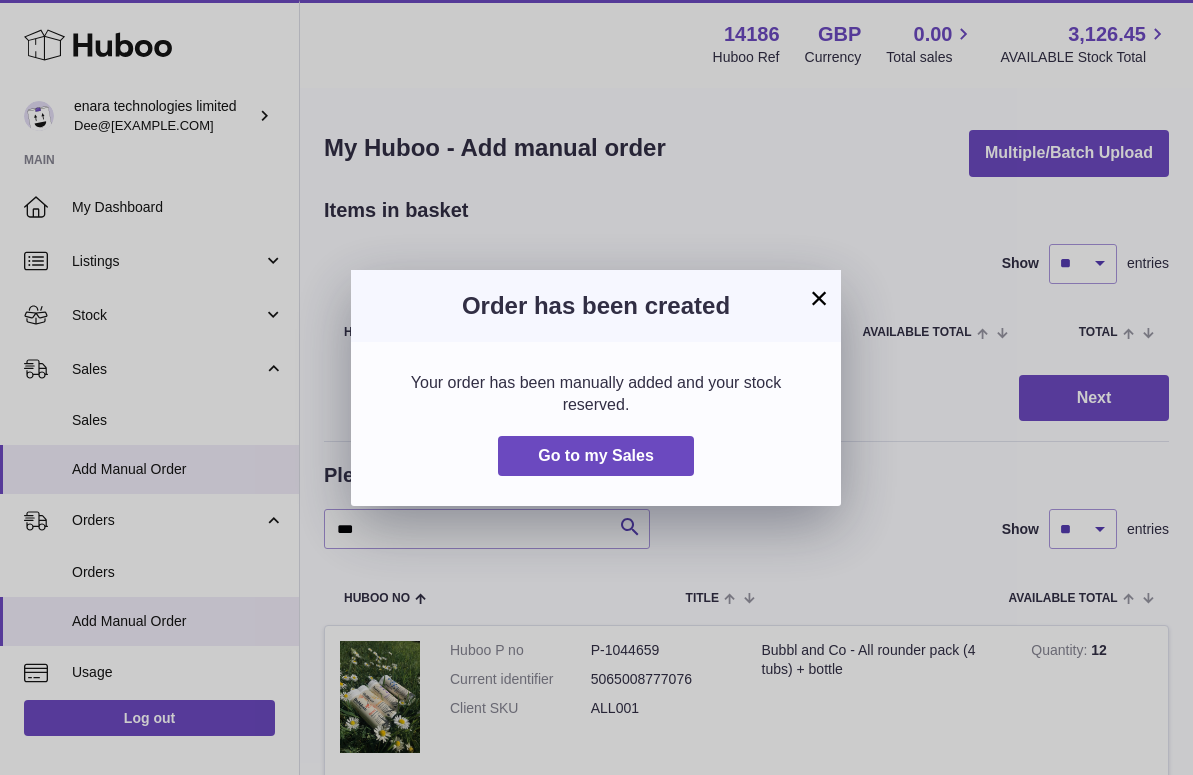 click on "×" at bounding box center (819, 298) 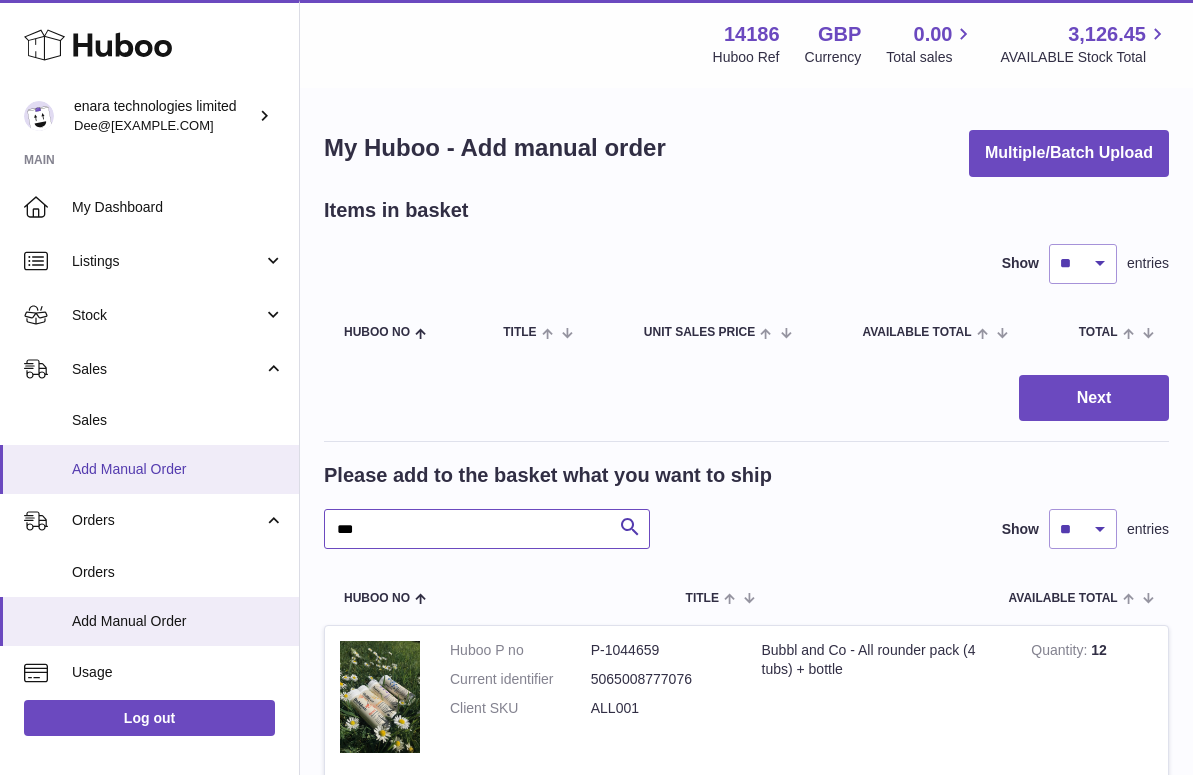 drag, startPoint x: 397, startPoint y: 525, endPoint x: 120, endPoint y: 483, distance: 280.16602 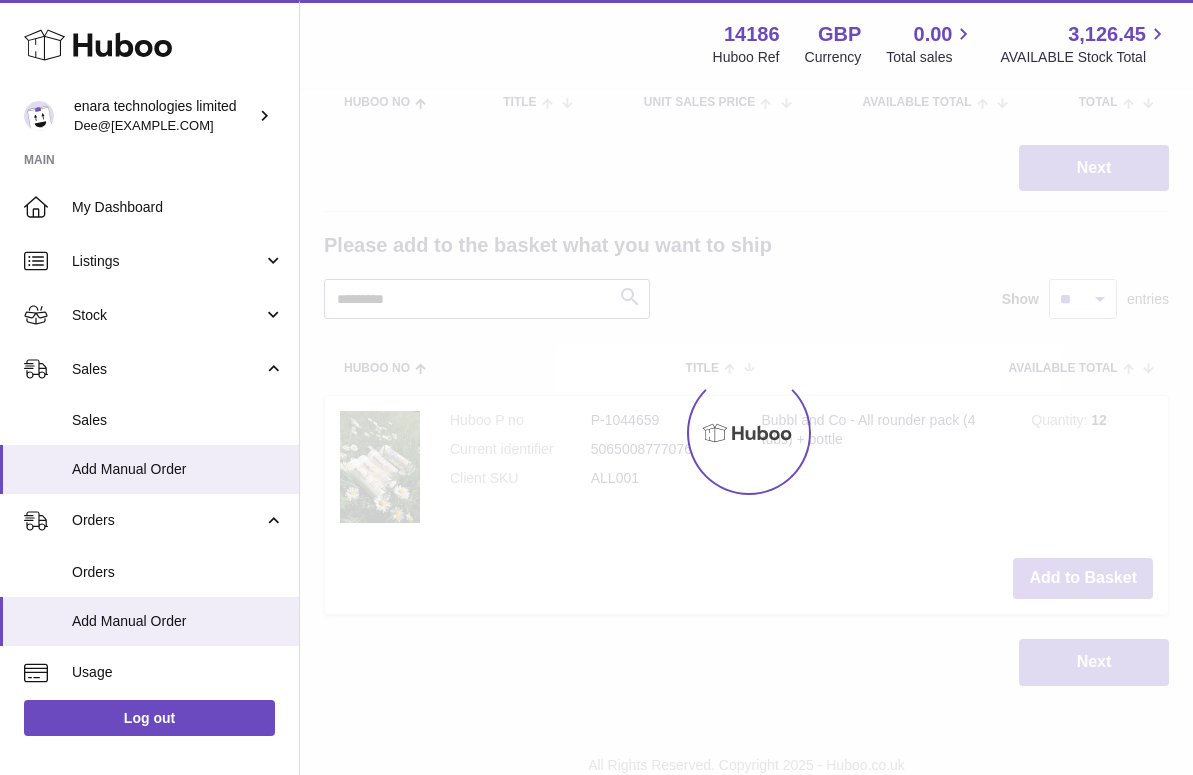 scroll, scrollTop: 247, scrollLeft: 0, axis: vertical 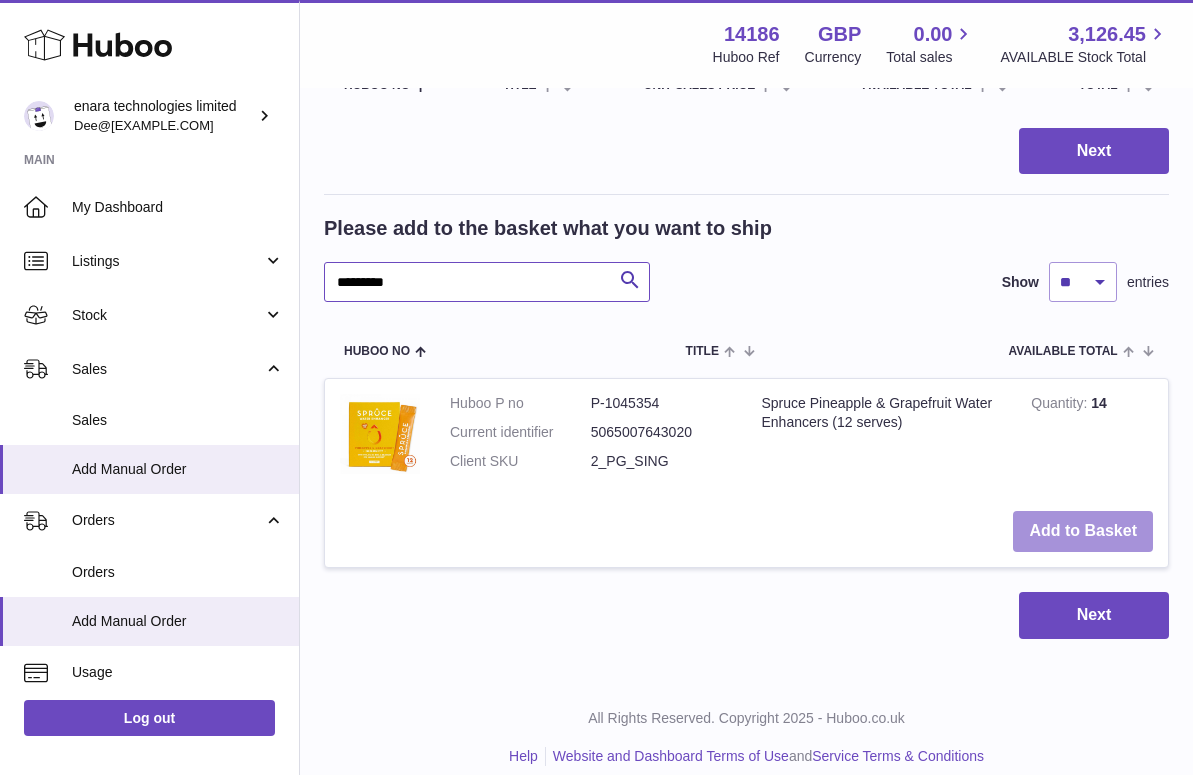 type on "*********" 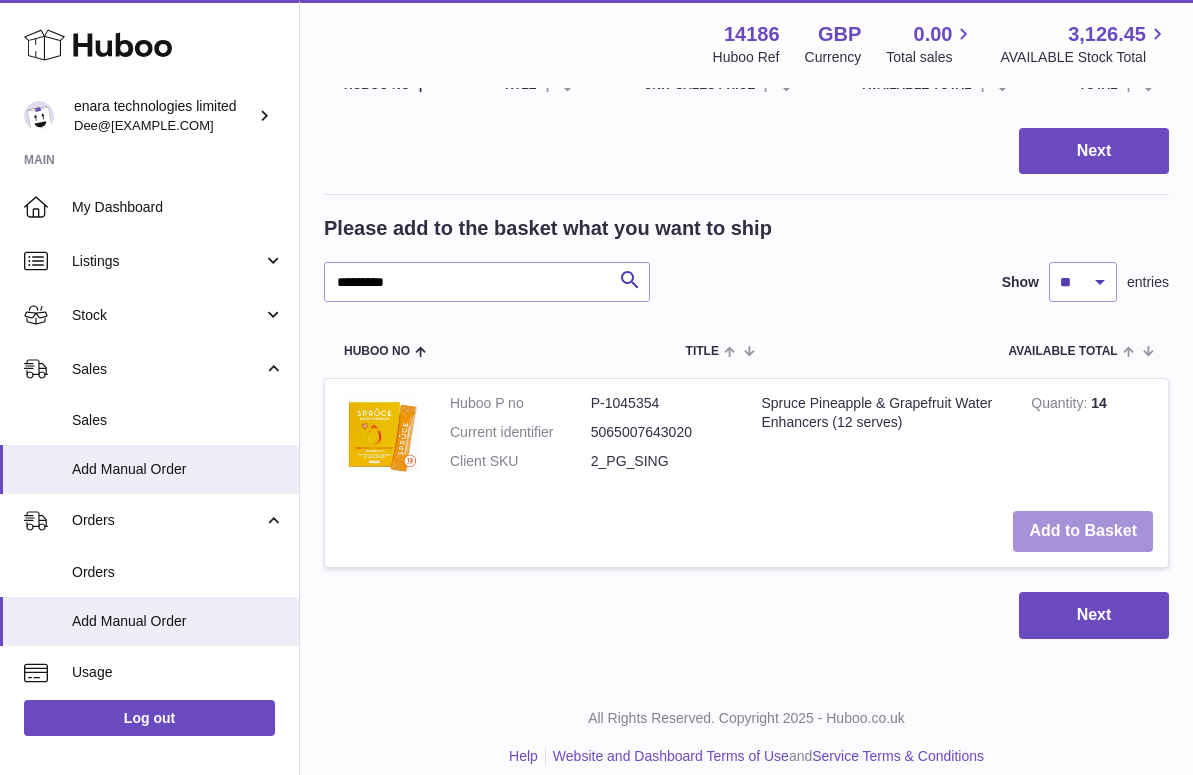 click on "Add to Basket" at bounding box center (1083, 531) 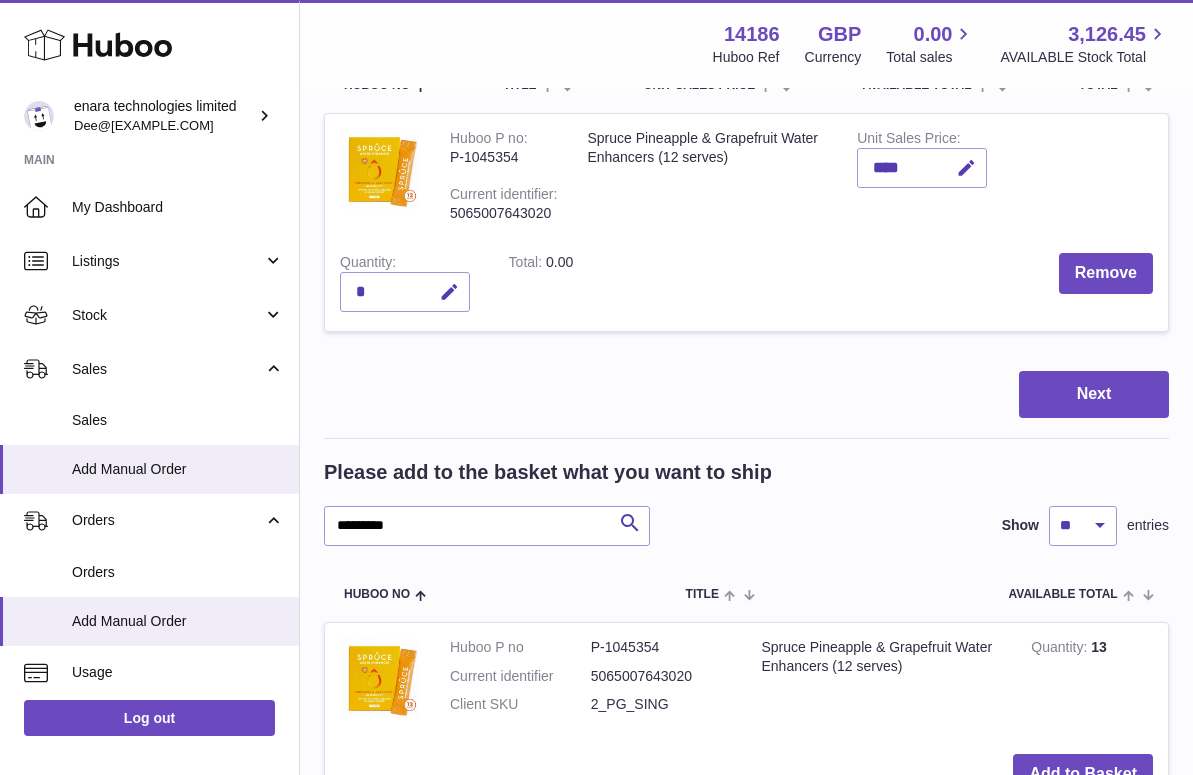 scroll, scrollTop: 167, scrollLeft: 0, axis: vertical 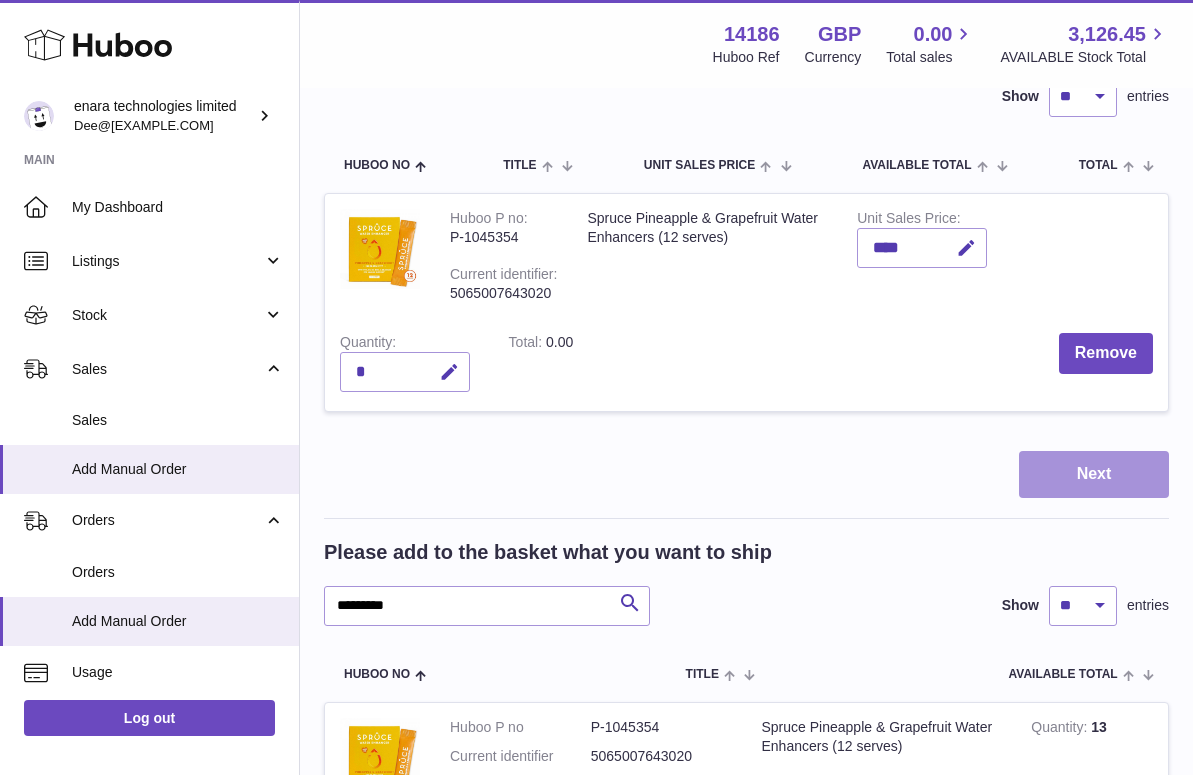 click on "Next" at bounding box center [1094, 474] 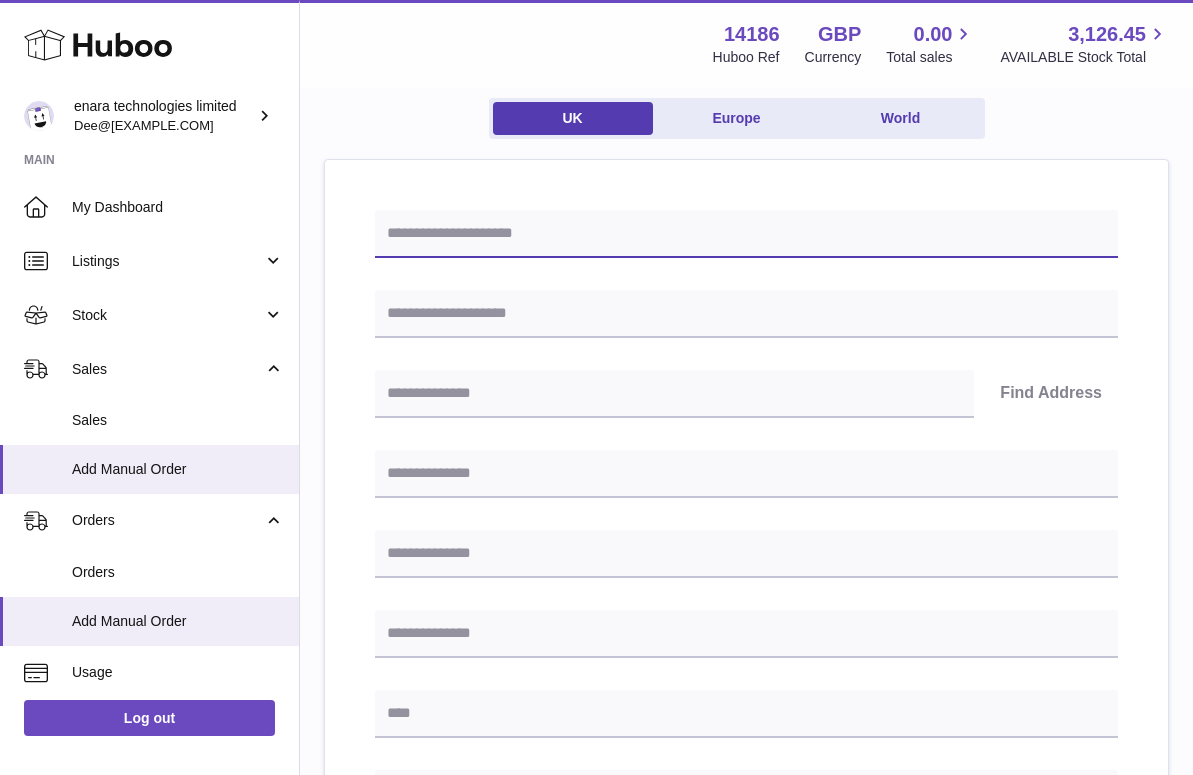 click at bounding box center (746, 234) 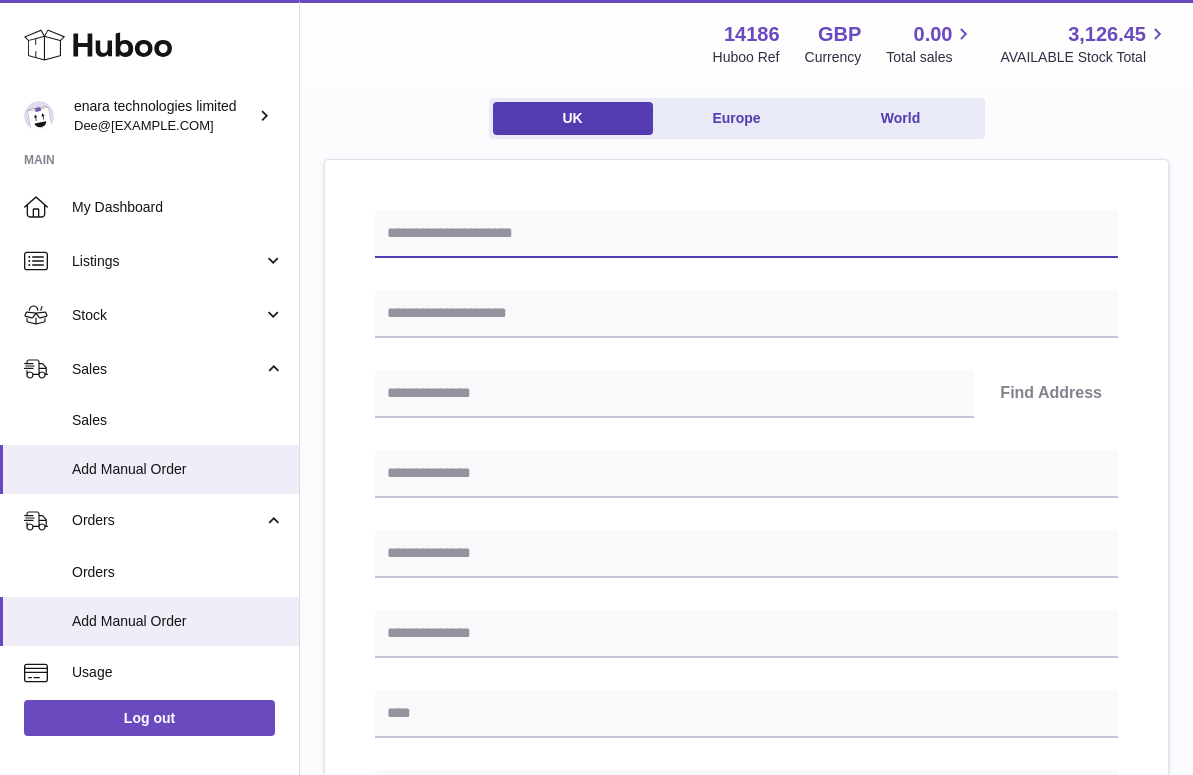 paste on "**********" 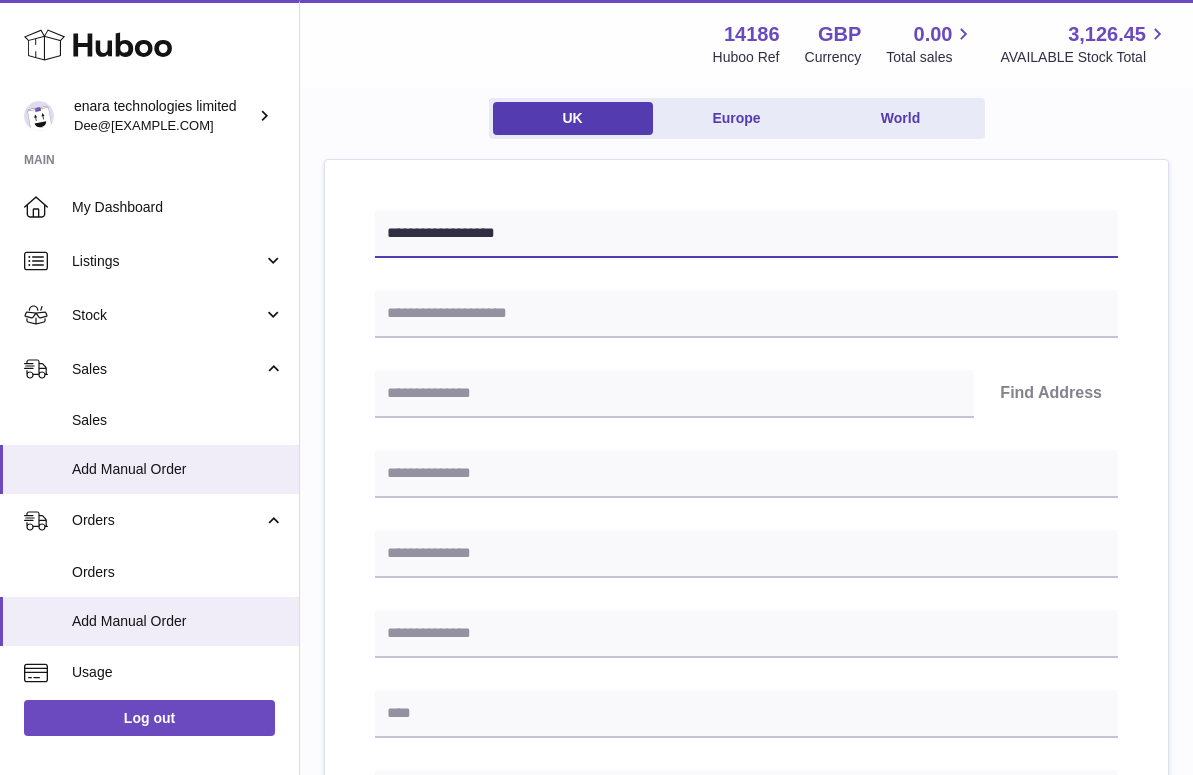 type on "**********" 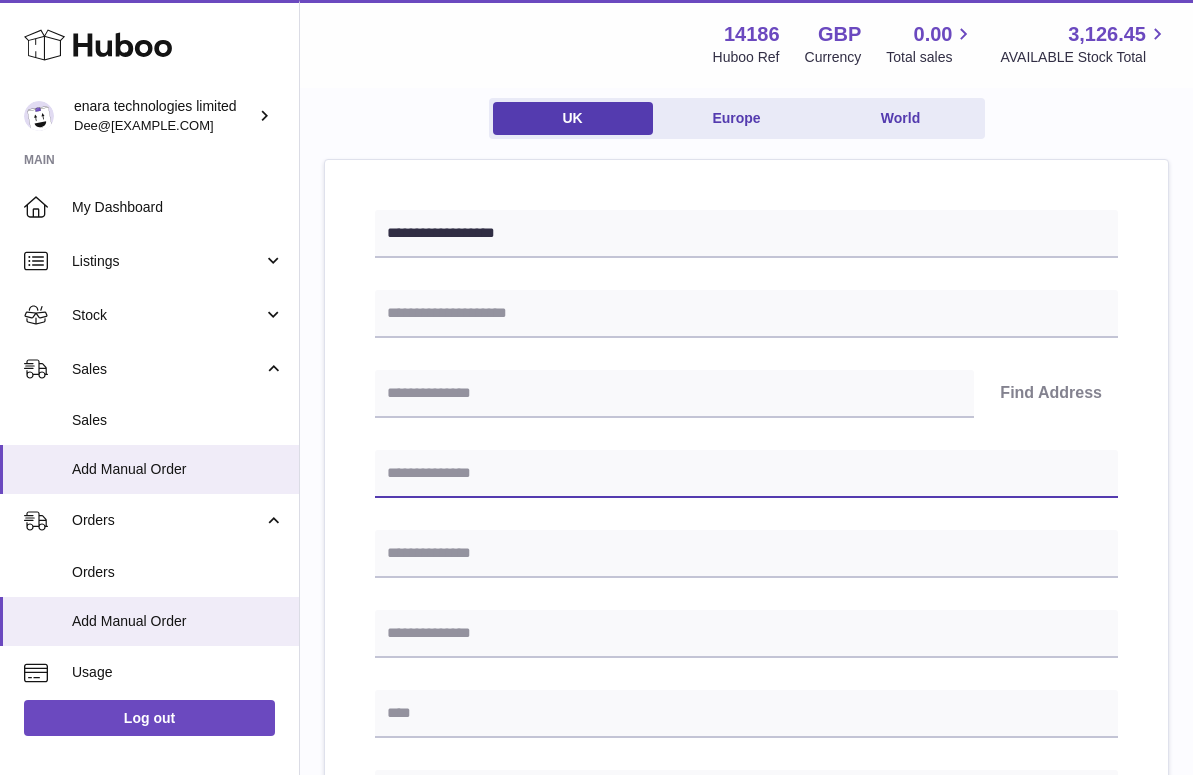 paste on "**********" 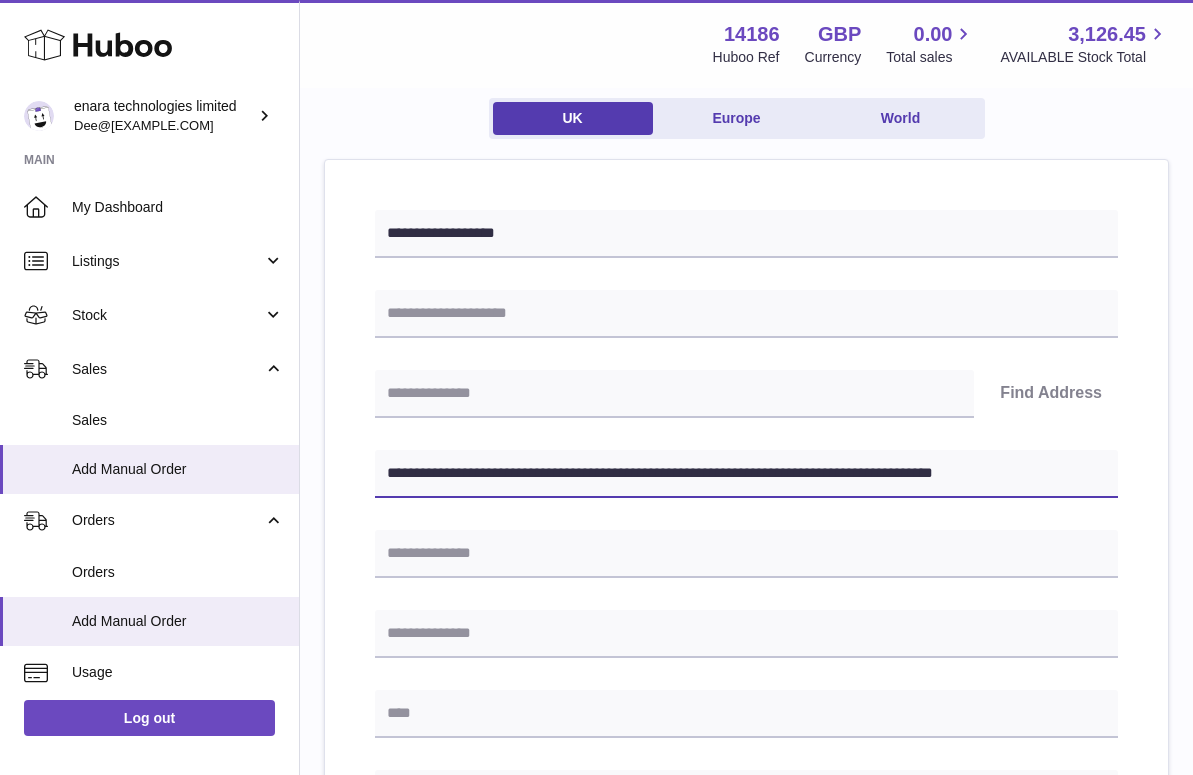 drag, startPoint x: 751, startPoint y: 472, endPoint x: 1284, endPoint y: 556, distance: 539.57855 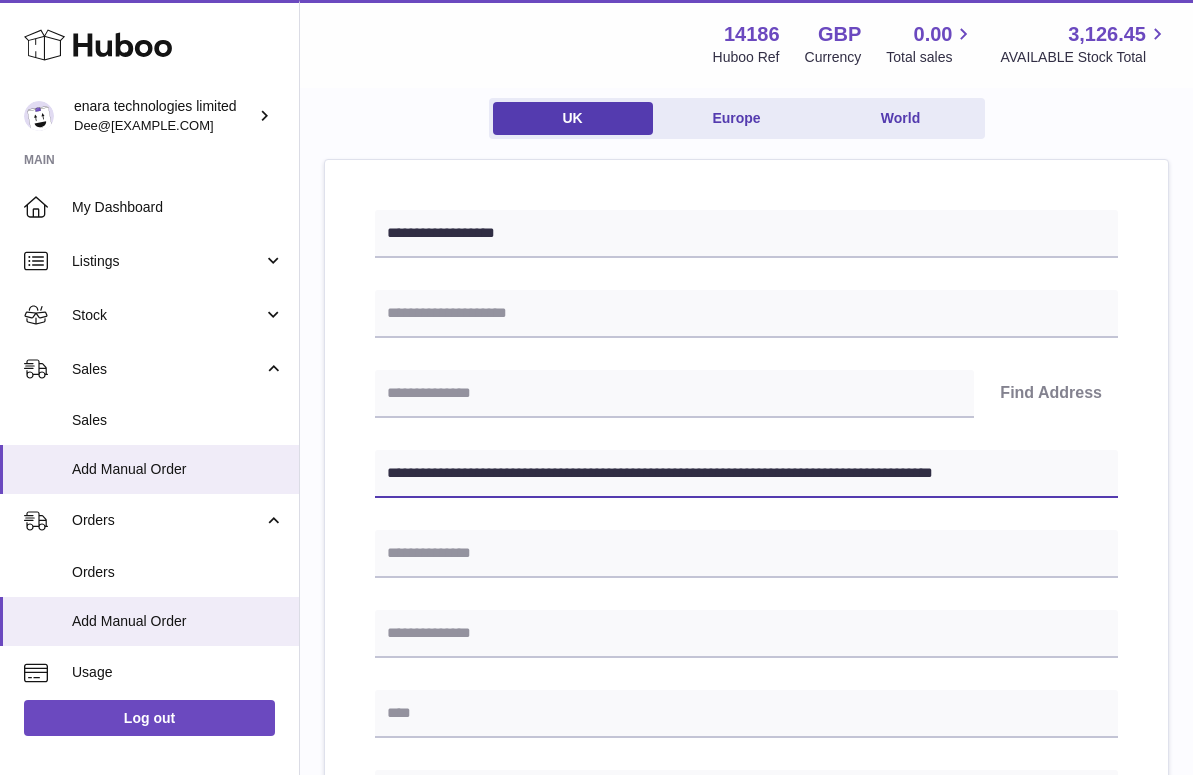 click on ".st0{fill:#141414;}" at bounding box center [596, 220] 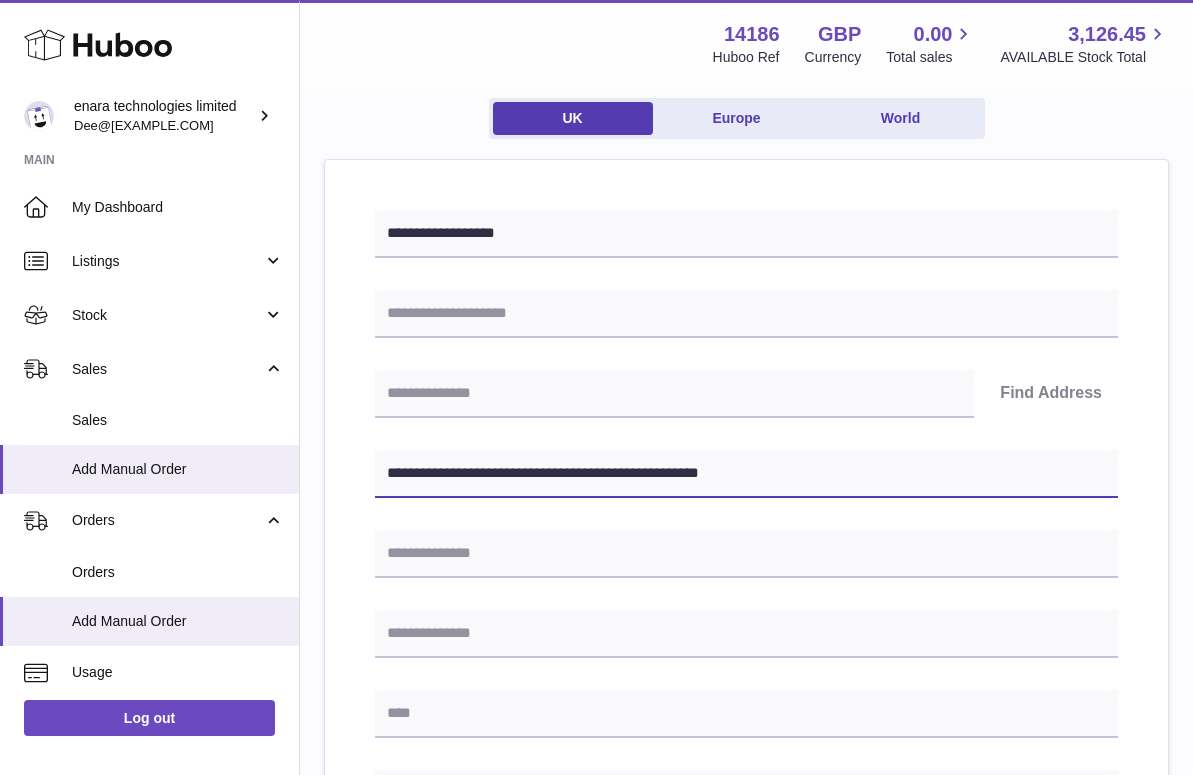 type on "**********" 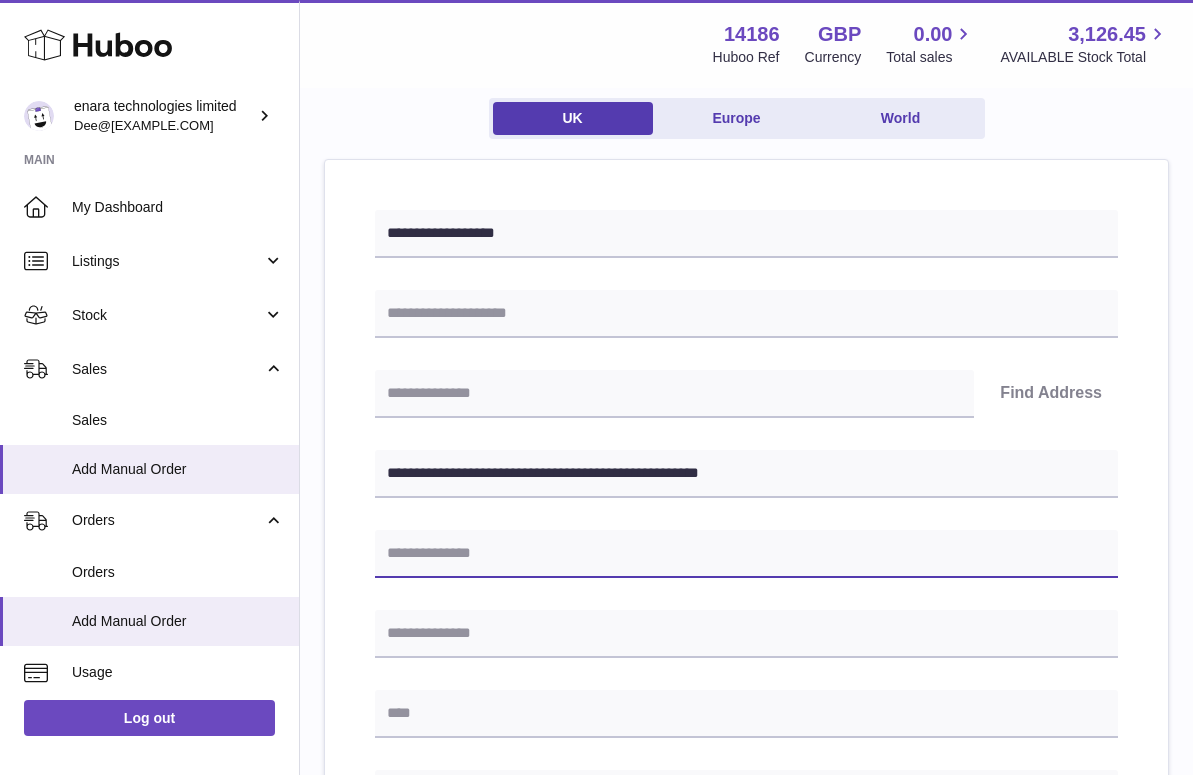 paste on "**********" 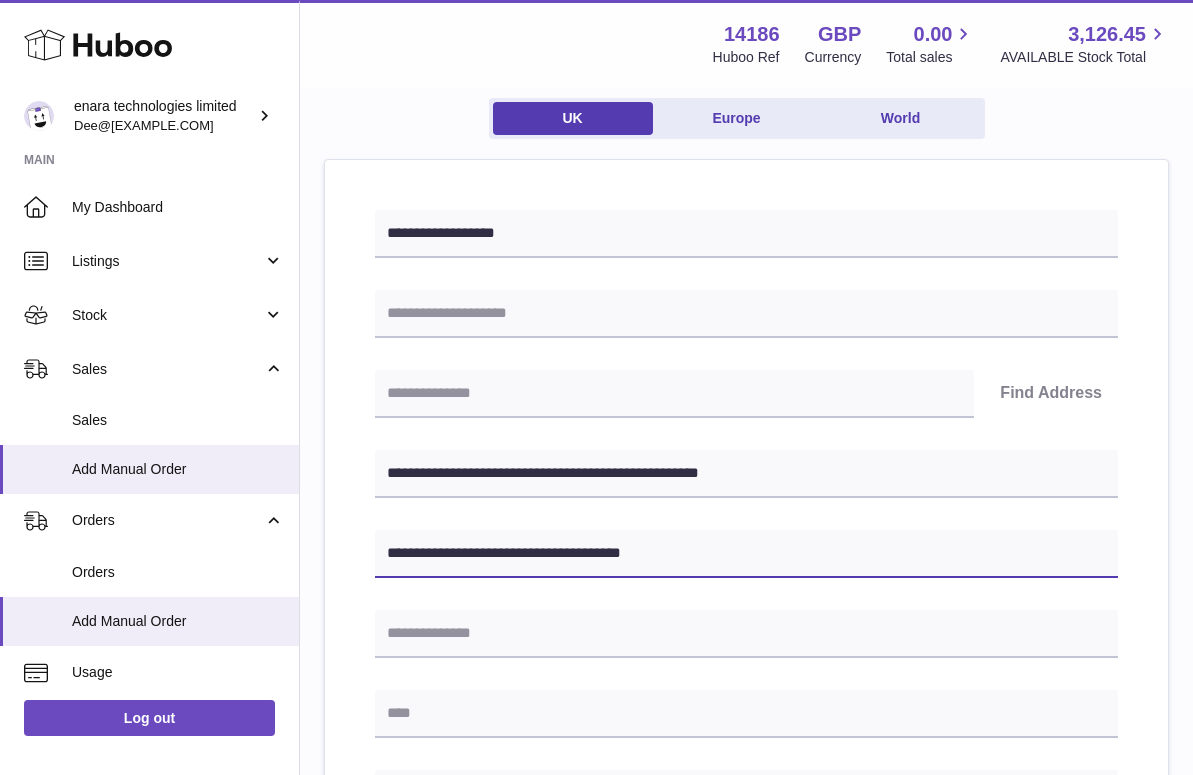 type on "**********" 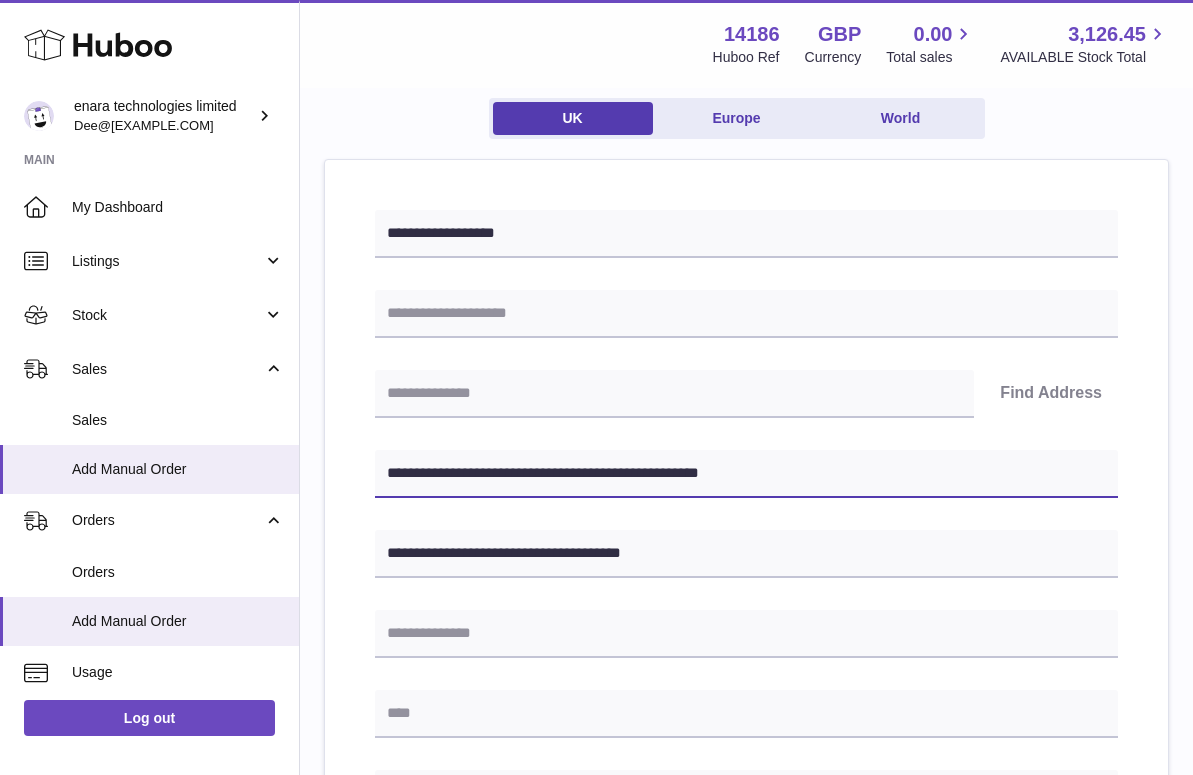drag, startPoint x: 503, startPoint y: 472, endPoint x: 392, endPoint y: 473, distance: 111.0045 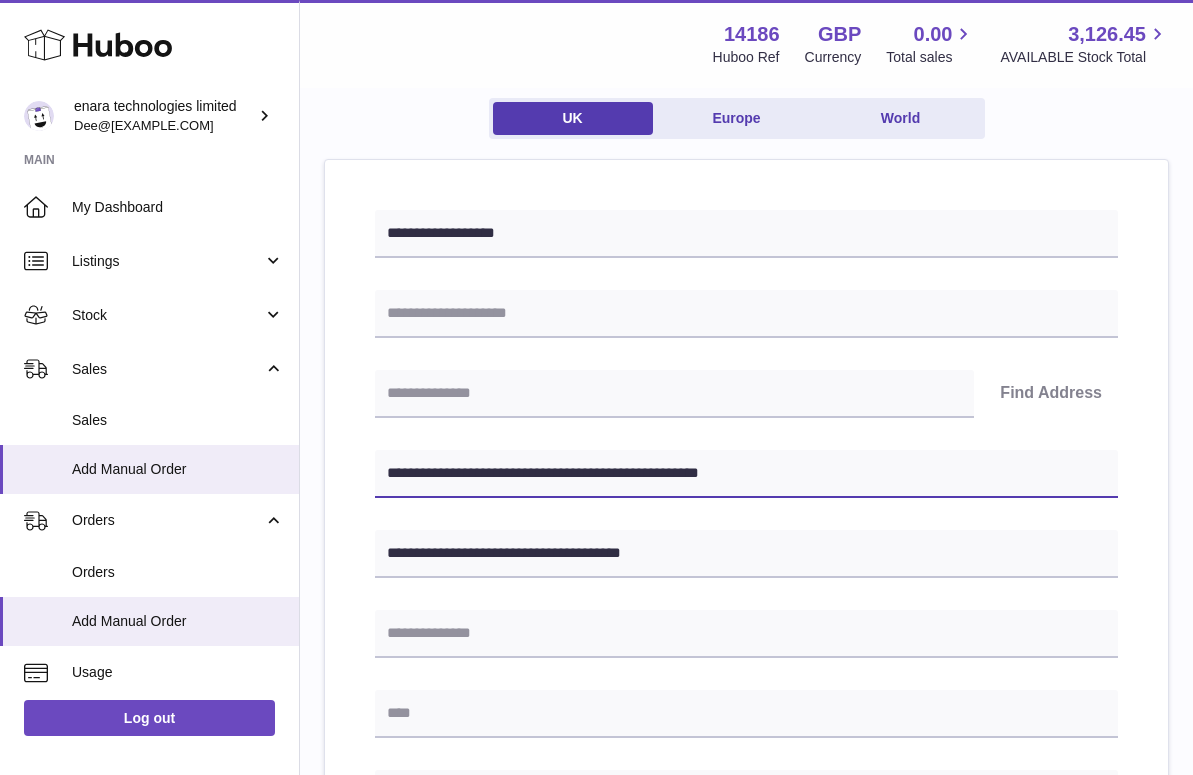 click on "**********" at bounding box center [746, 474] 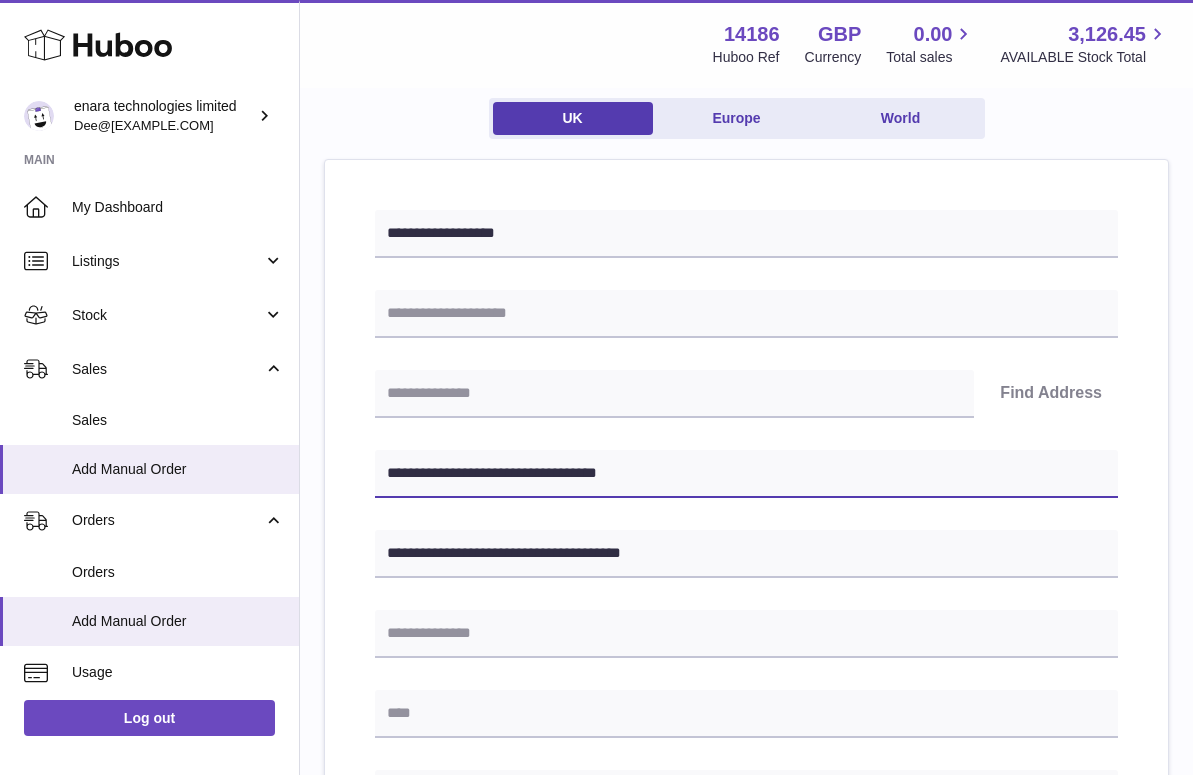 type on "**********" 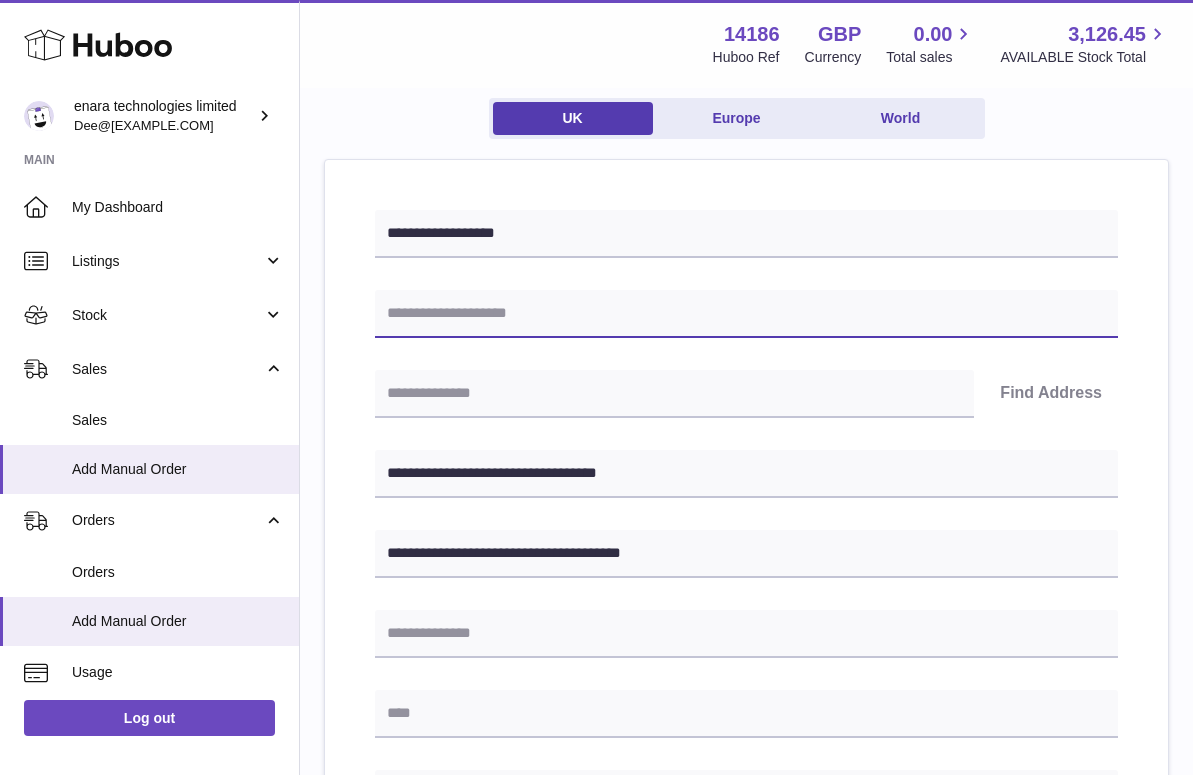 paste on "**********" 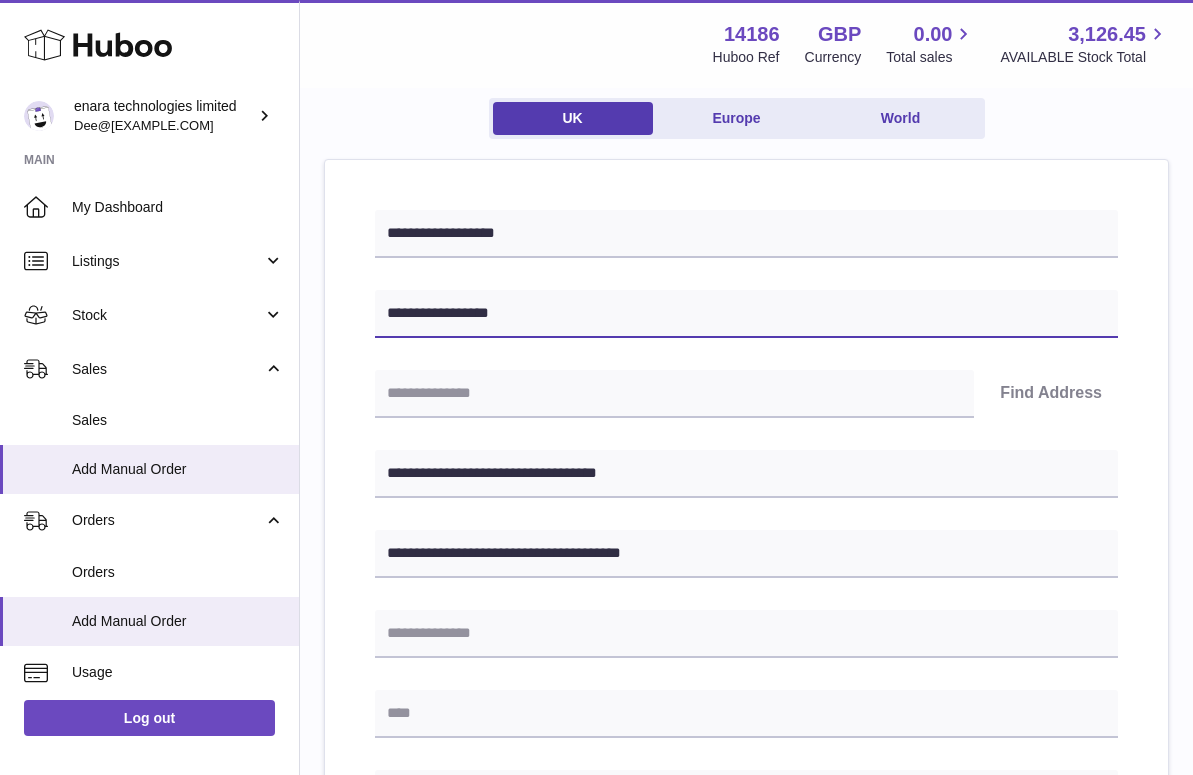 type on "**********" 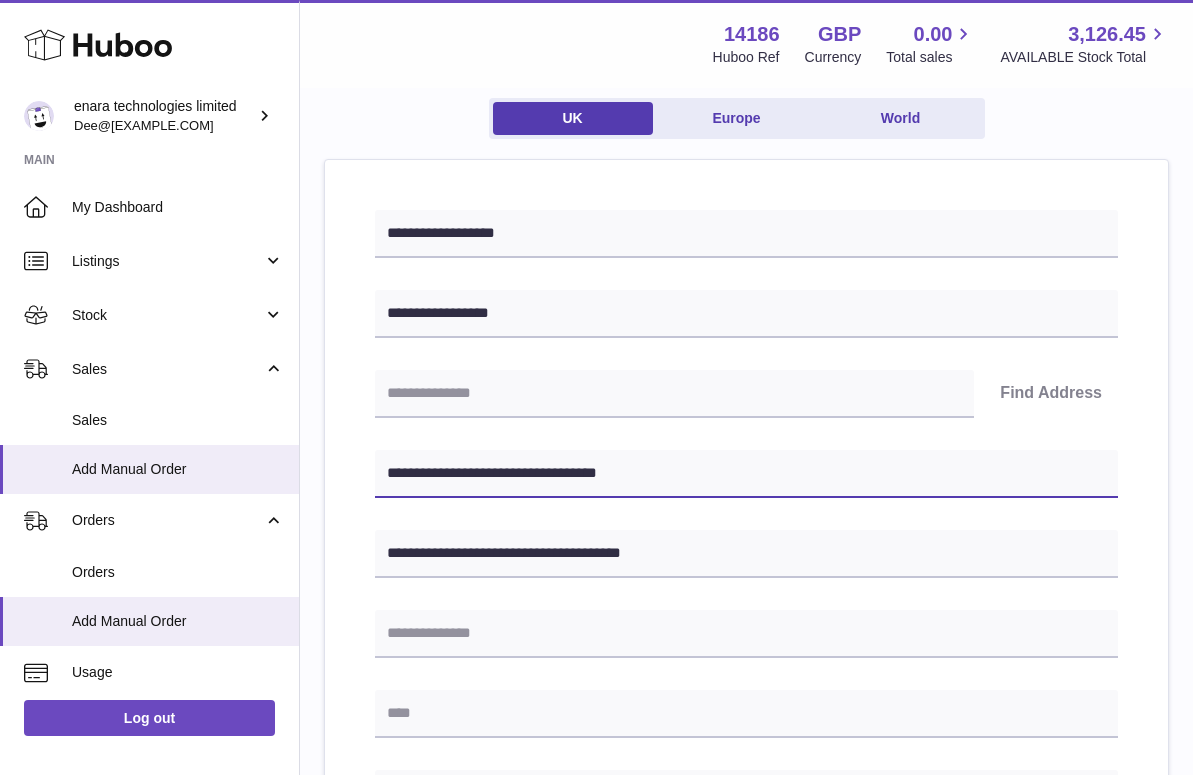 click on "**********" at bounding box center (746, 474) 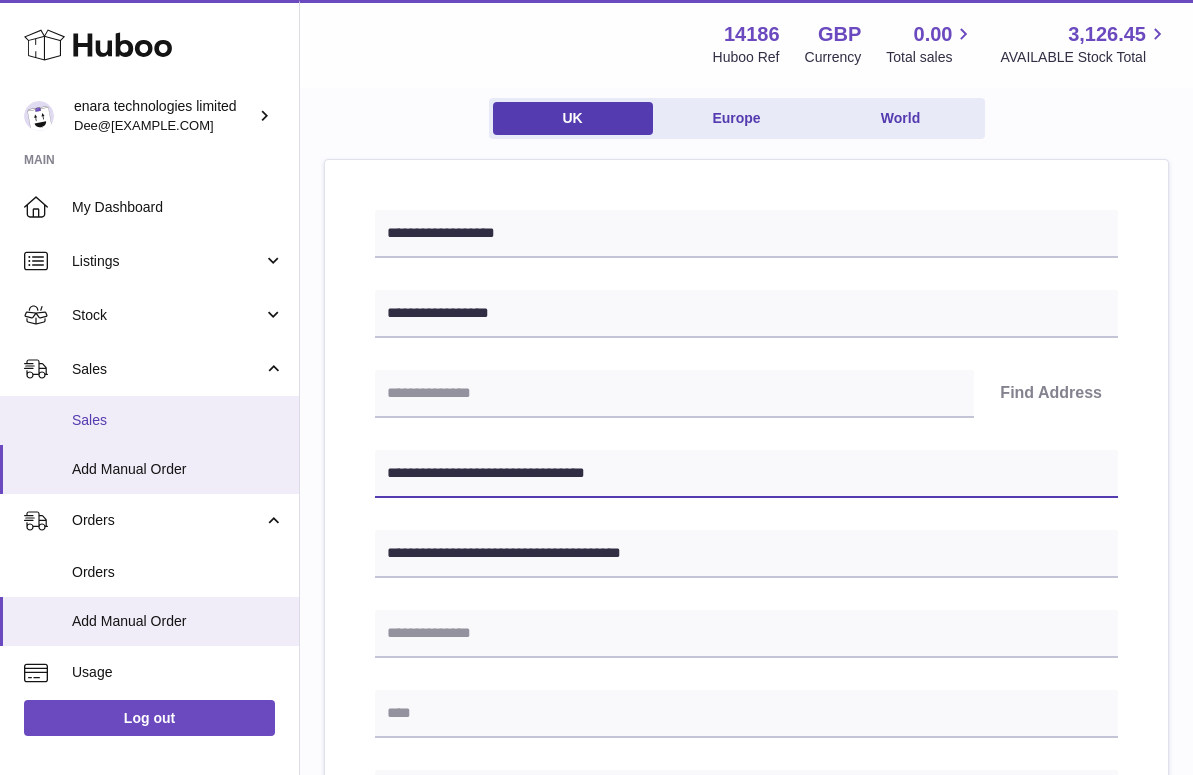 drag, startPoint x: 505, startPoint y: 468, endPoint x: 174, endPoint y: 416, distance: 335.0597 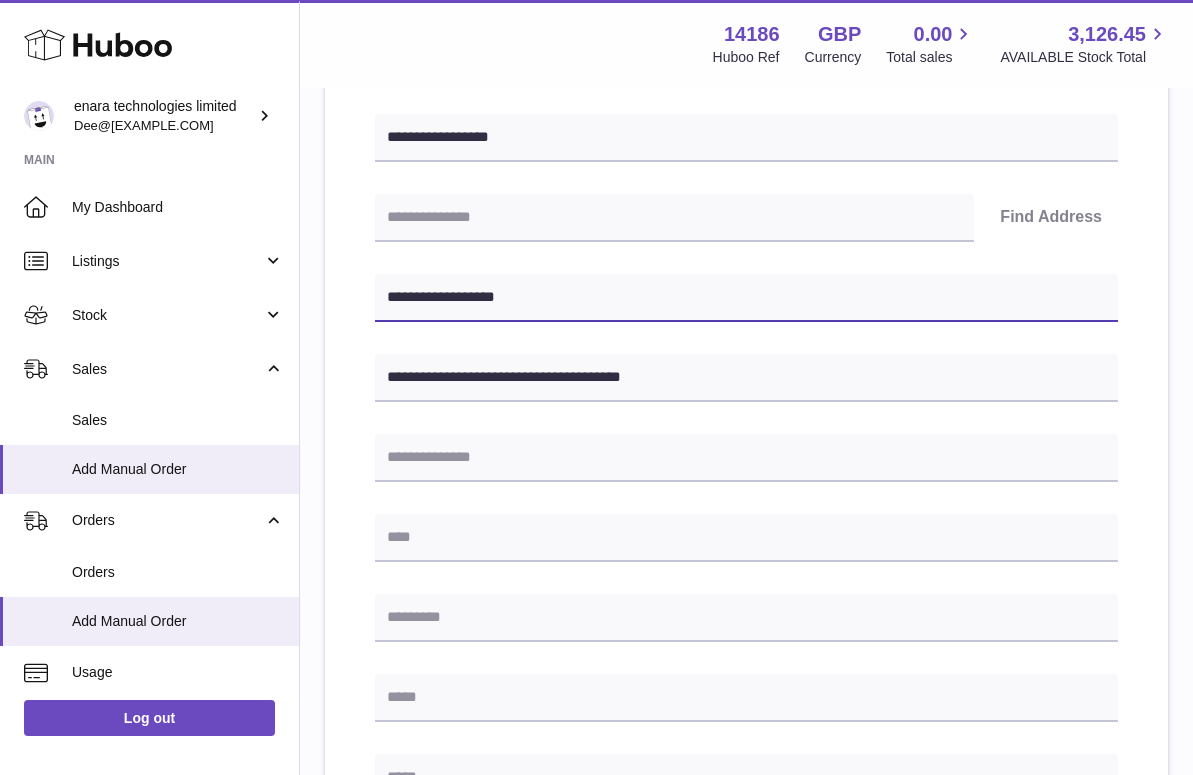 scroll, scrollTop: 431, scrollLeft: 0, axis: vertical 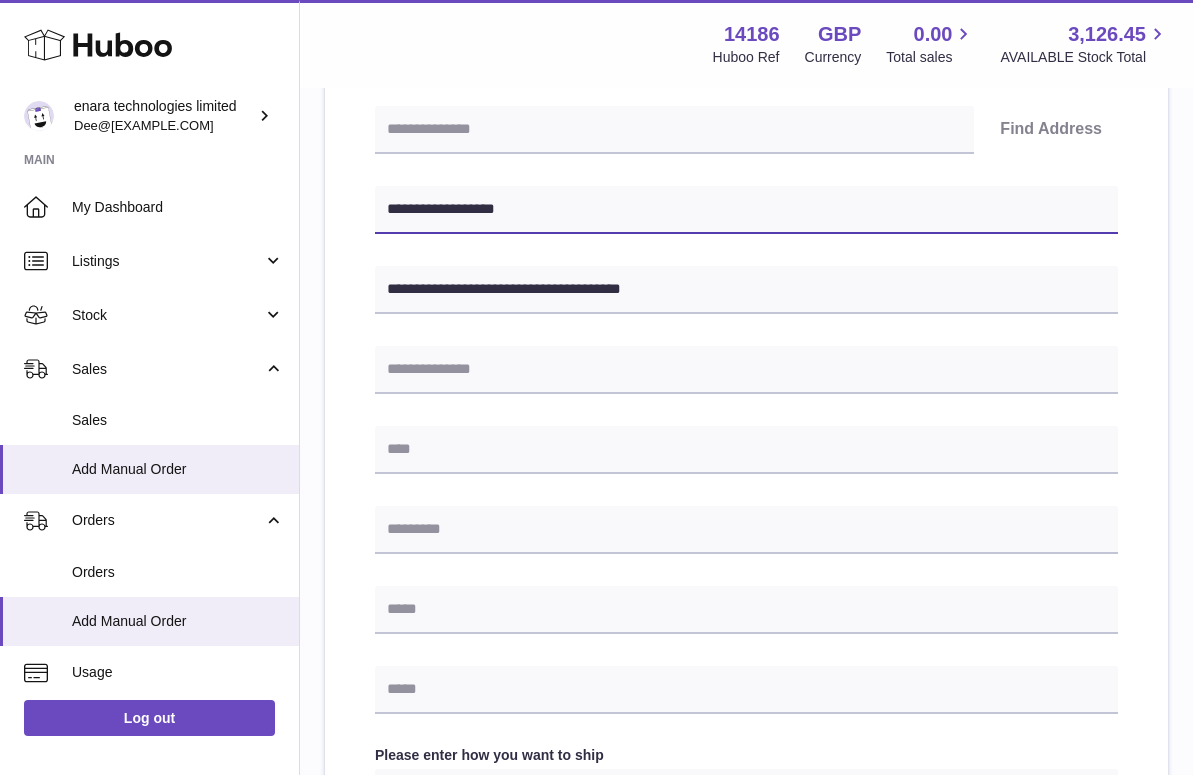 type on "**********" 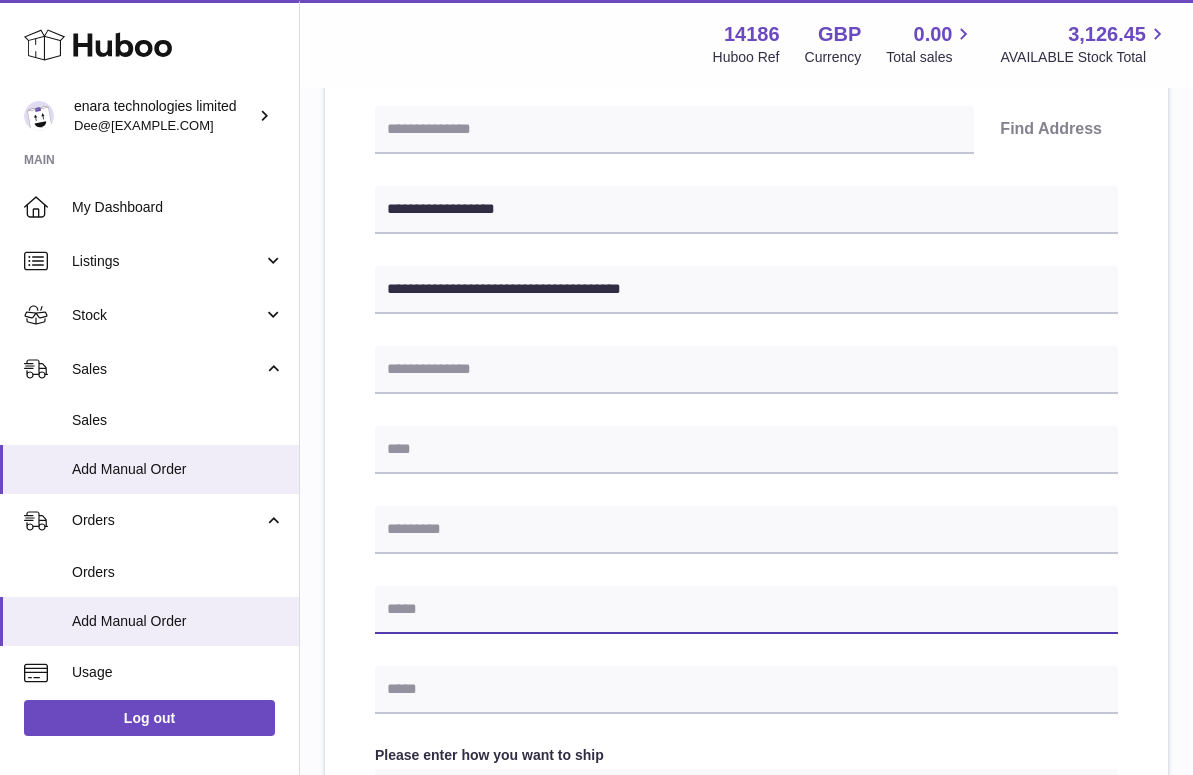 paste on "**********" 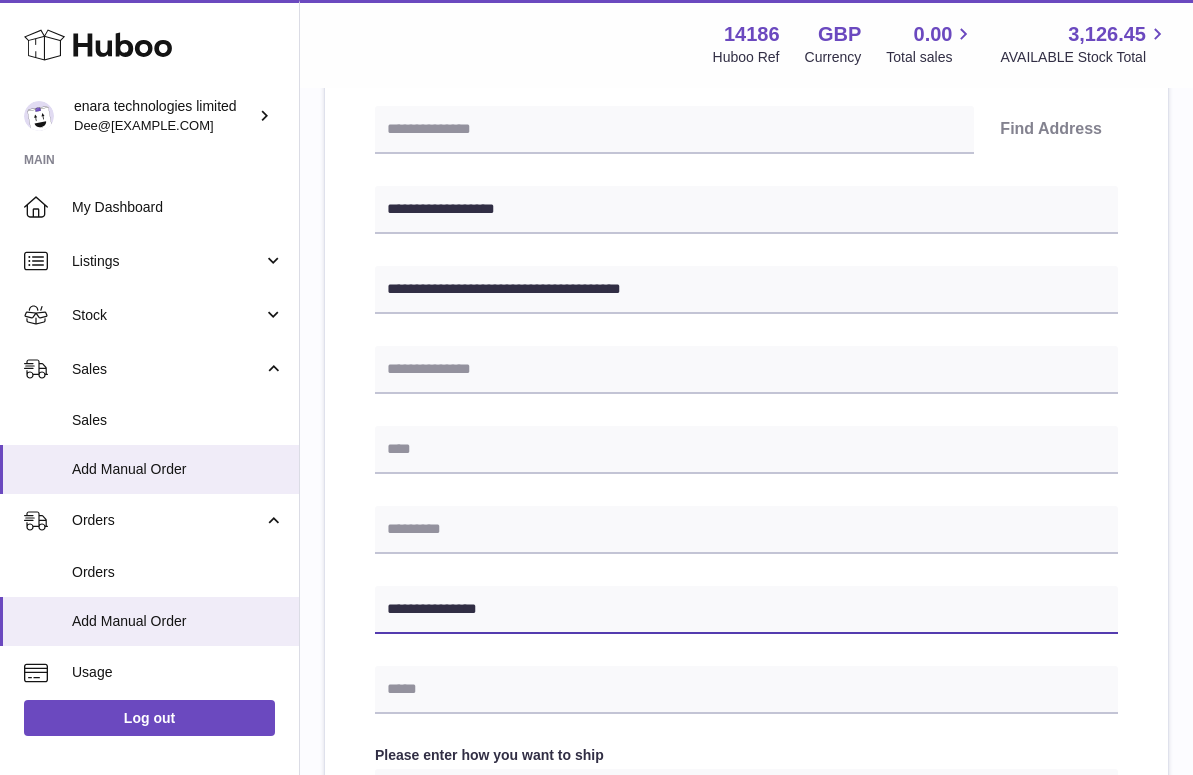 type on "**********" 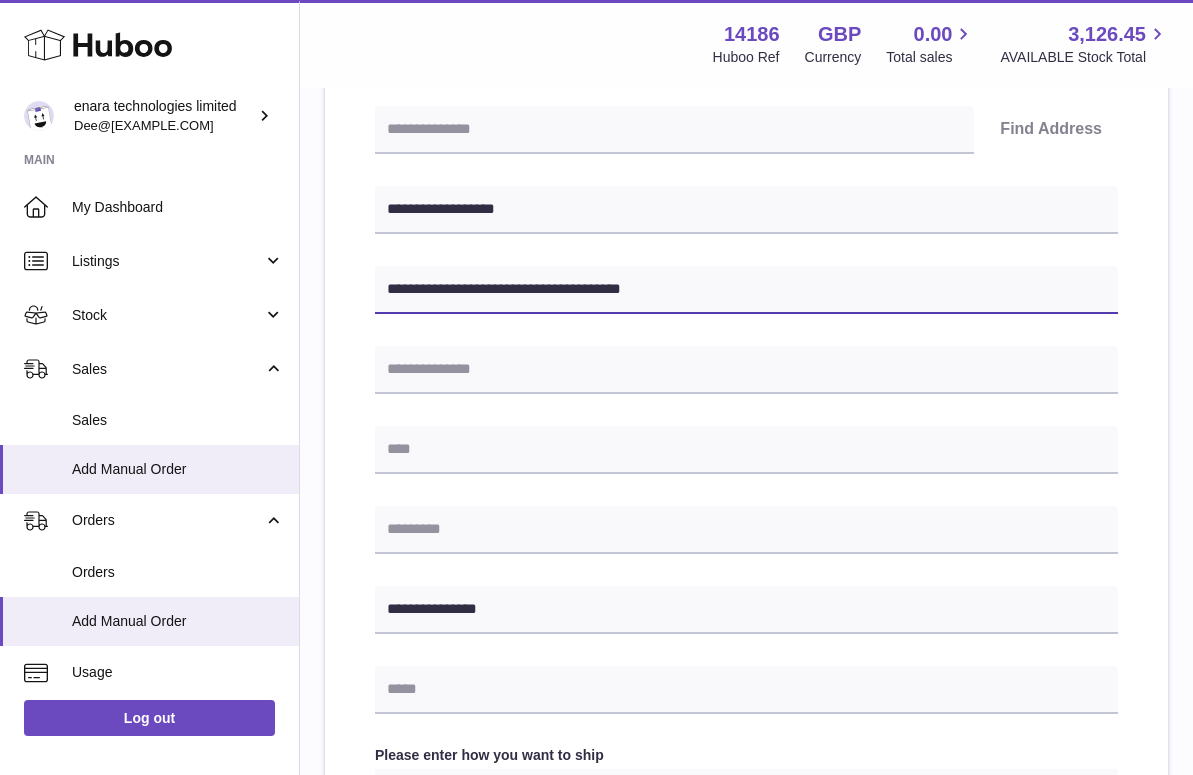 drag, startPoint x: 566, startPoint y: 285, endPoint x: 493, endPoint y: 287, distance: 73.02739 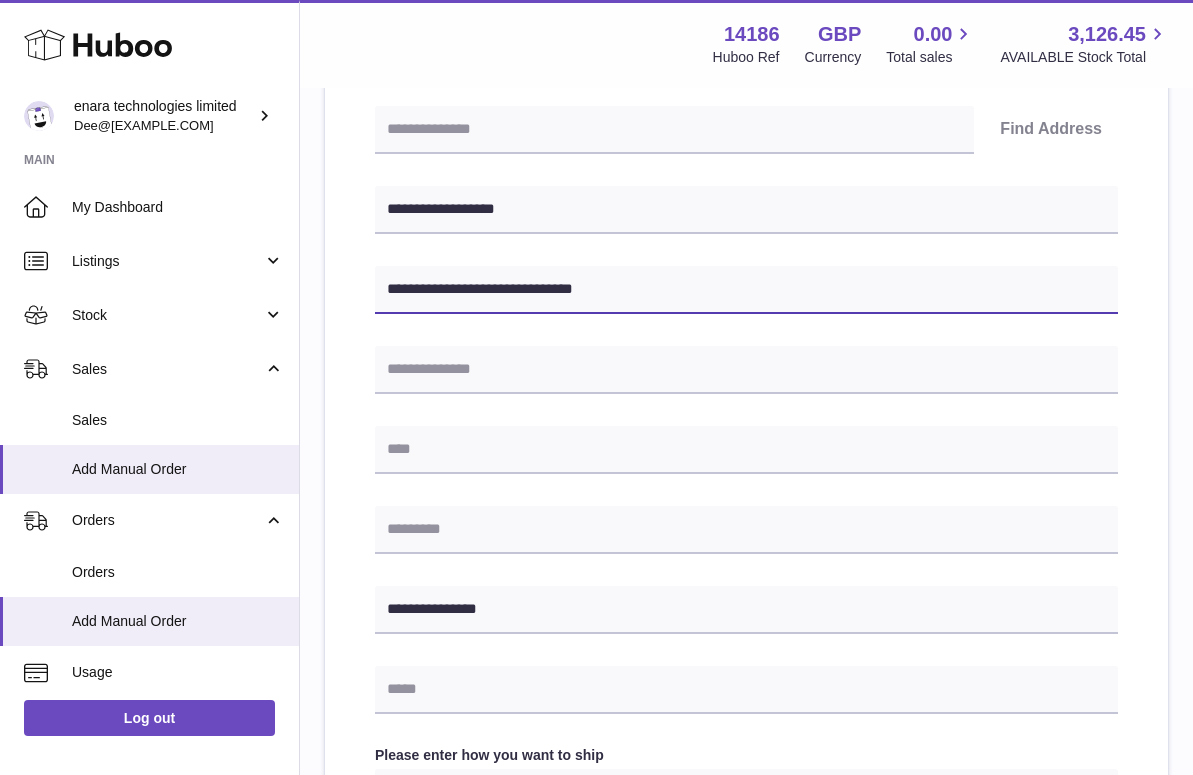 type on "**********" 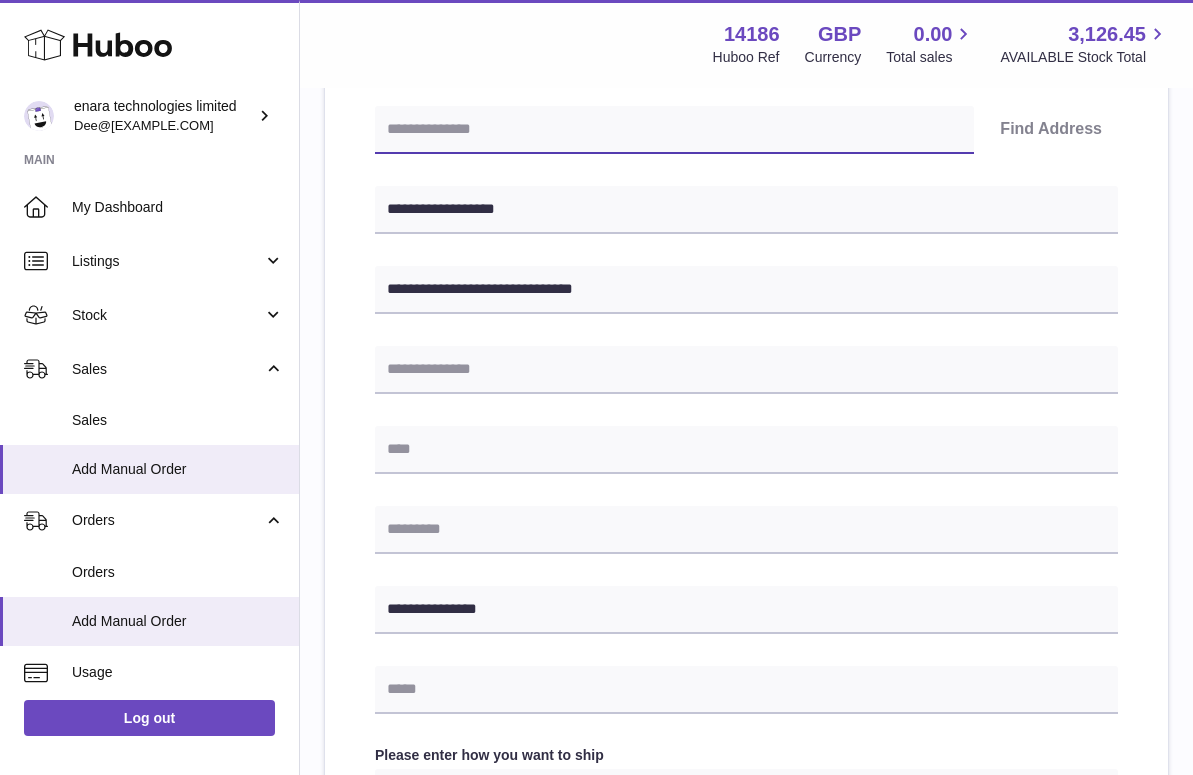 paste on "********" 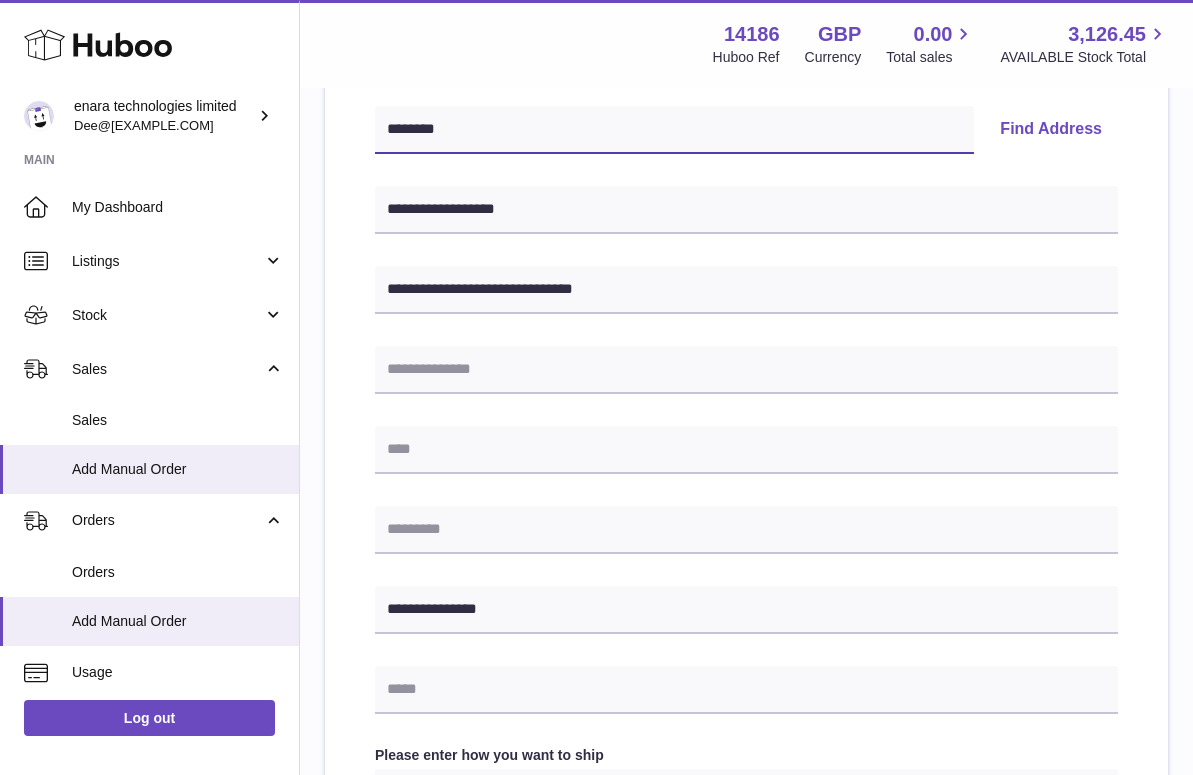 type on "********" 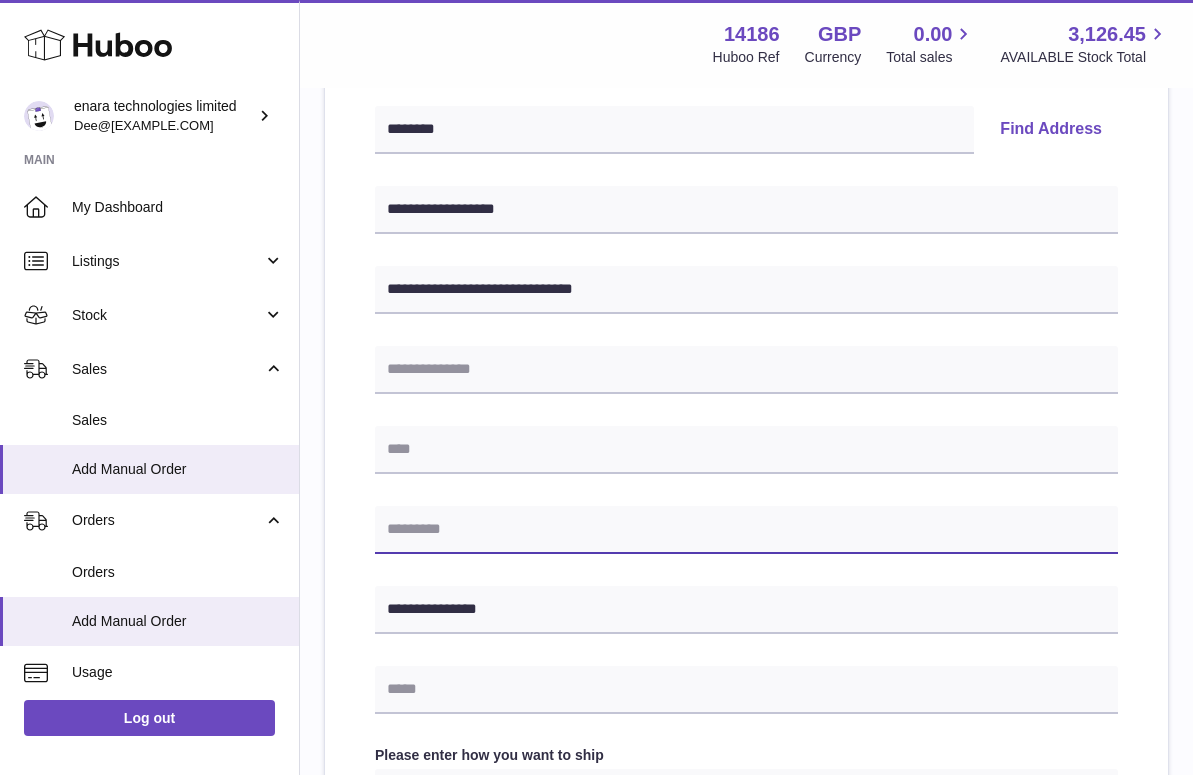 paste on "********" 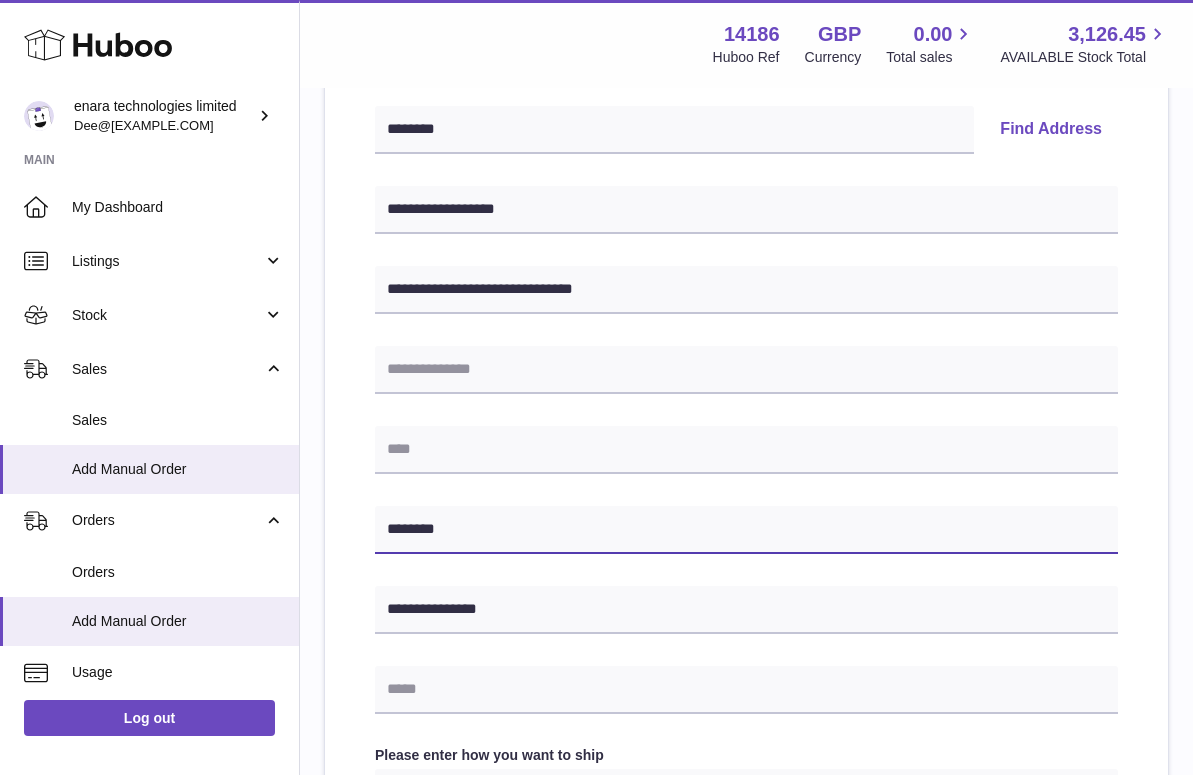 type on "********" 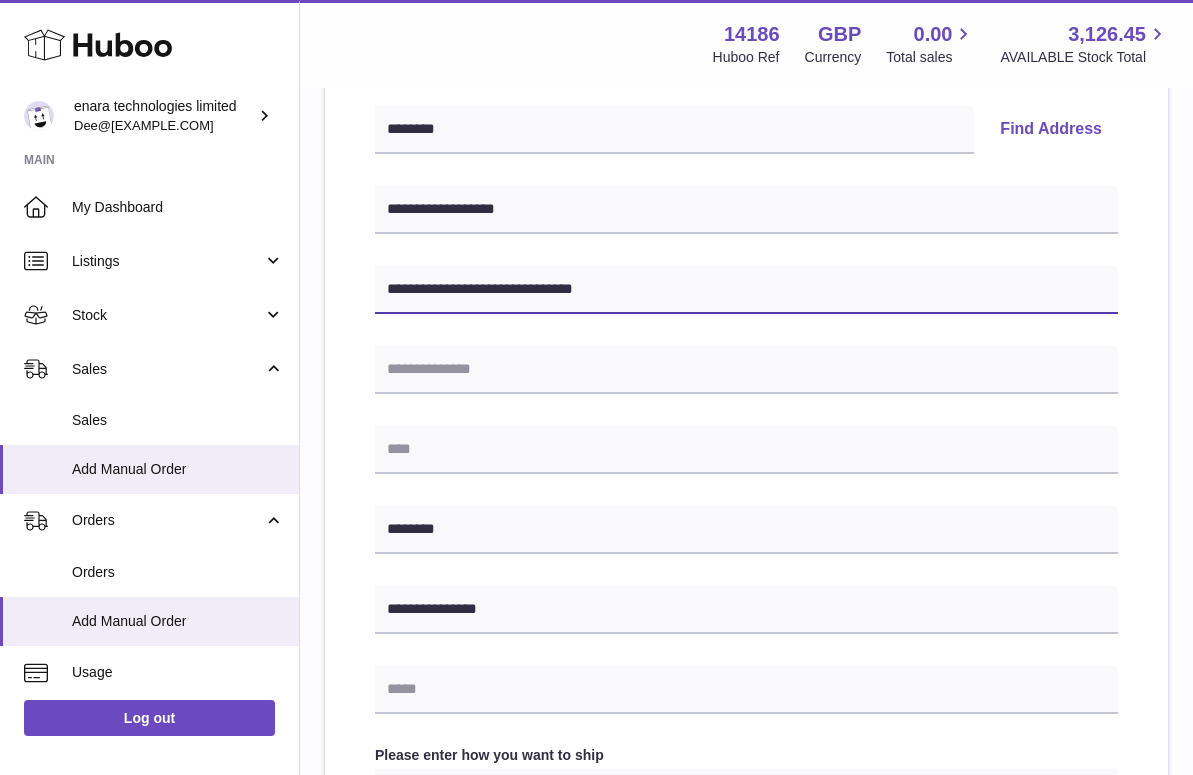 drag, startPoint x: 500, startPoint y: 287, endPoint x: 697, endPoint y: 311, distance: 198.45654 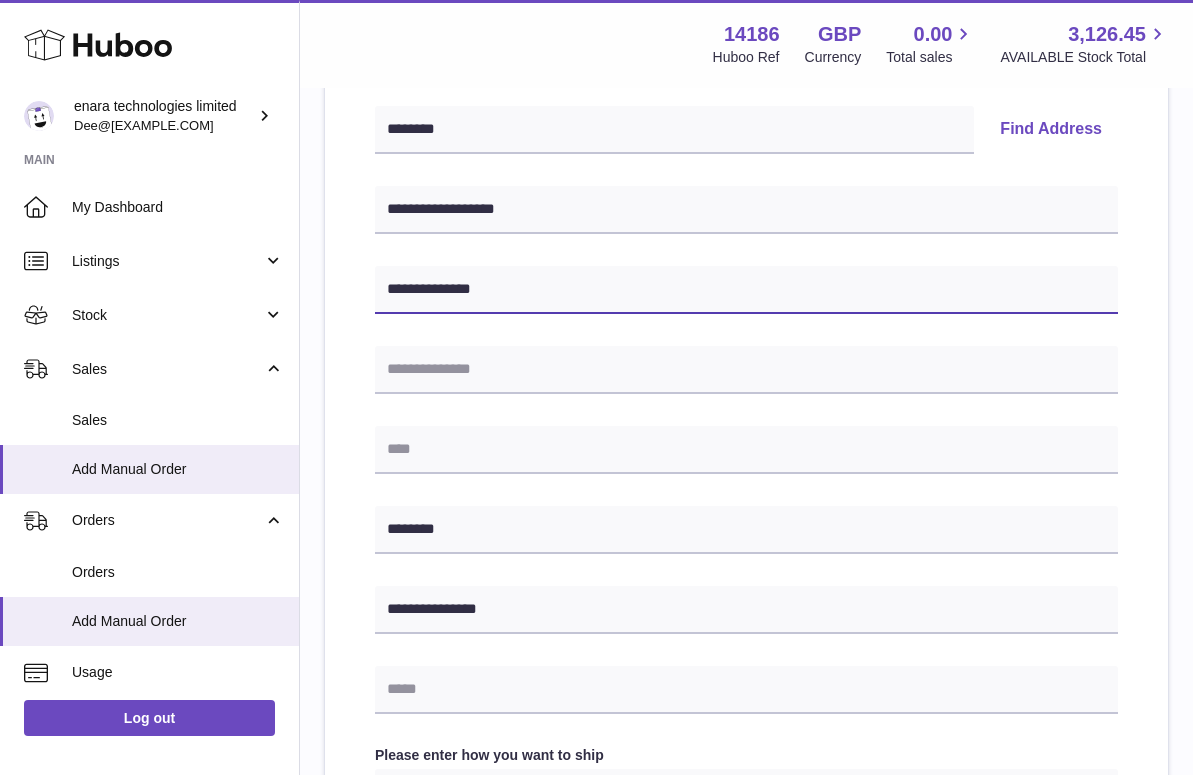 type on "**********" 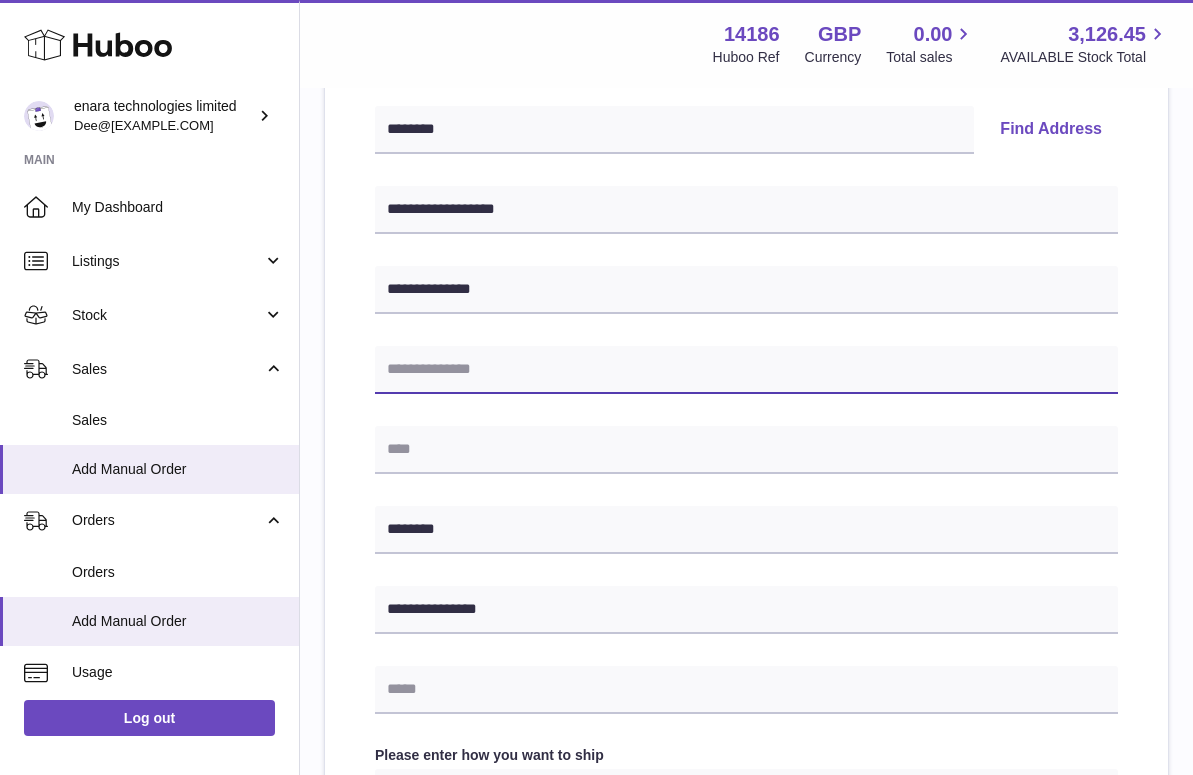 paste on "**********" 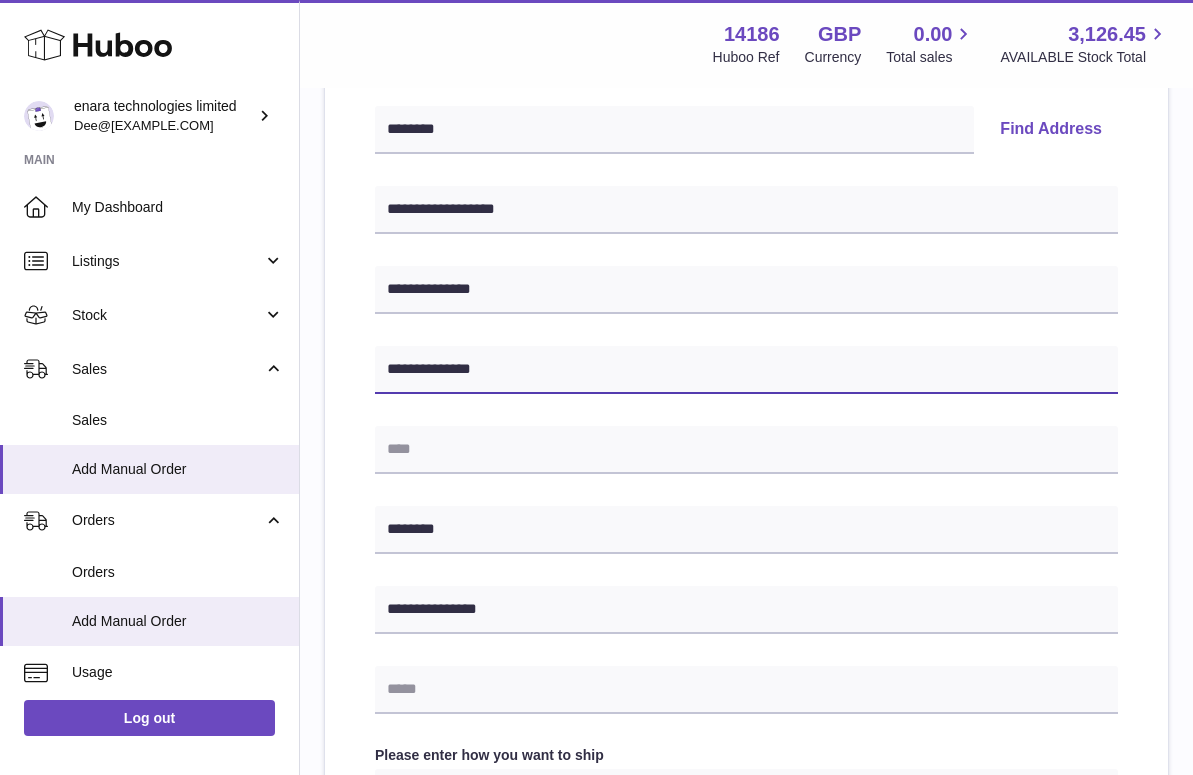 type on "**********" 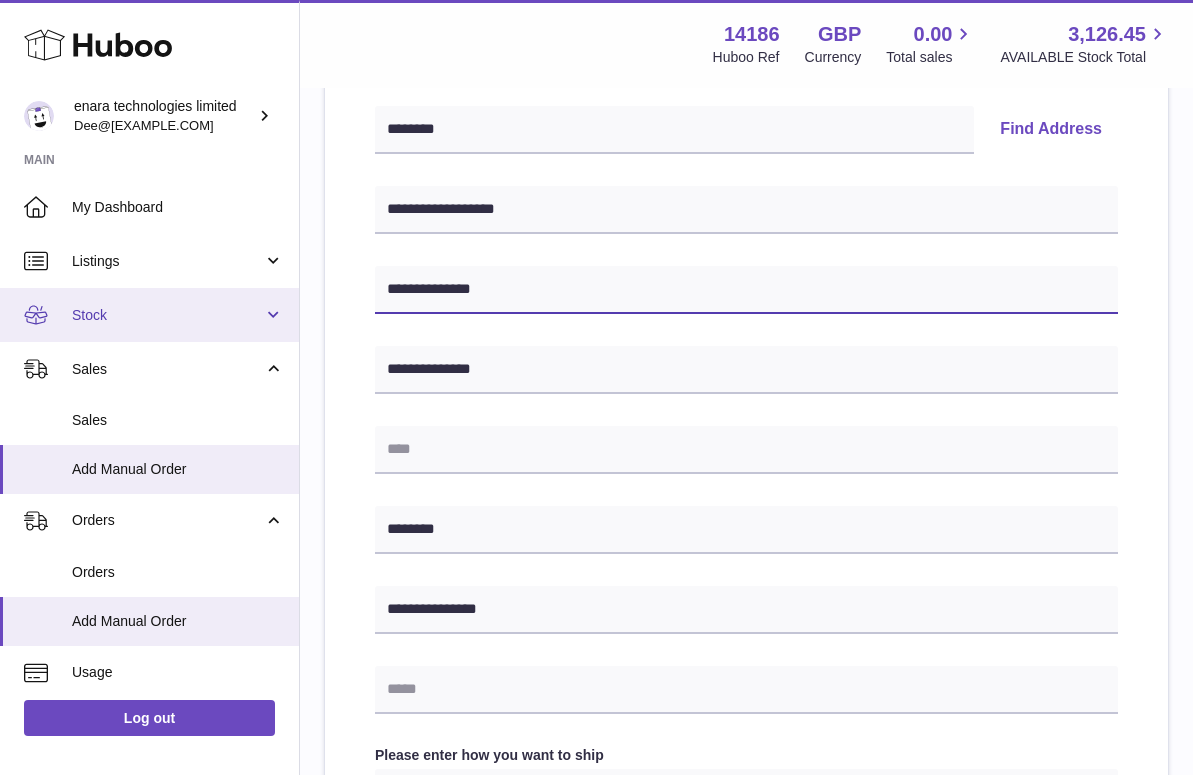 drag, startPoint x: 508, startPoint y: 301, endPoint x: 288, endPoint y: 298, distance: 220.02045 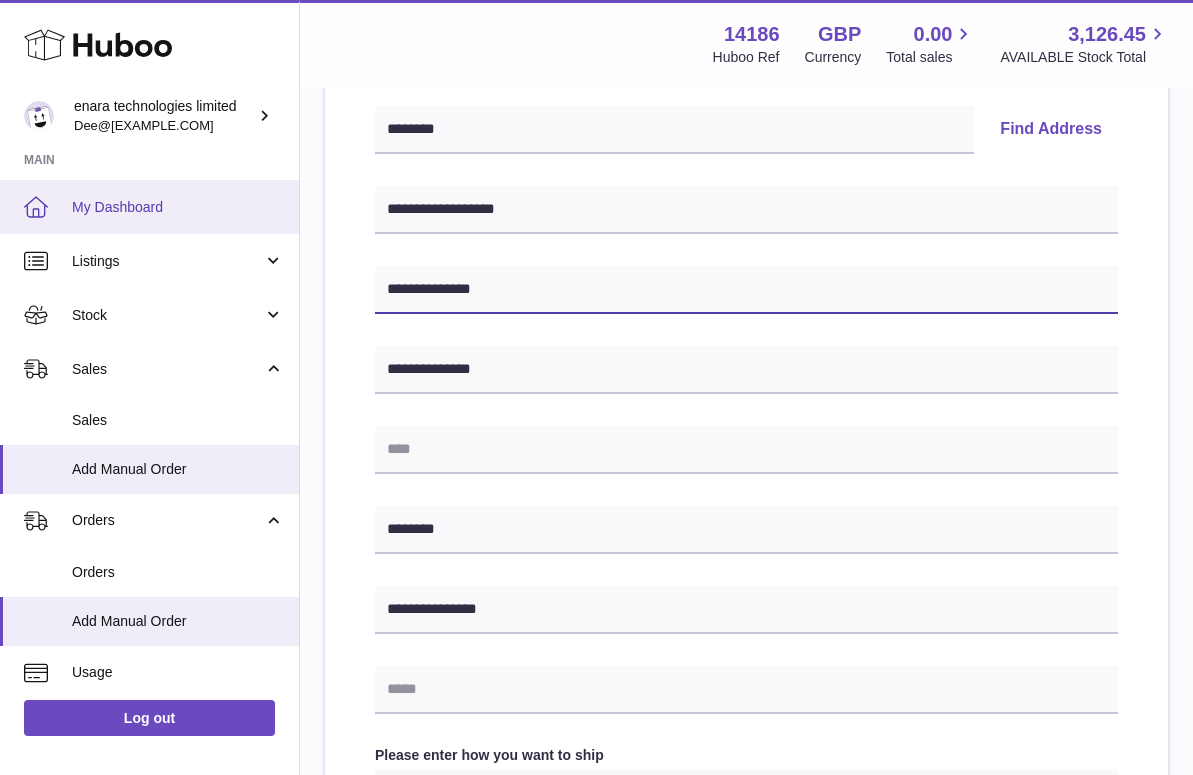drag, startPoint x: 534, startPoint y: 287, endPoint x: 120, endPoint y: 208, distance: 421.47003 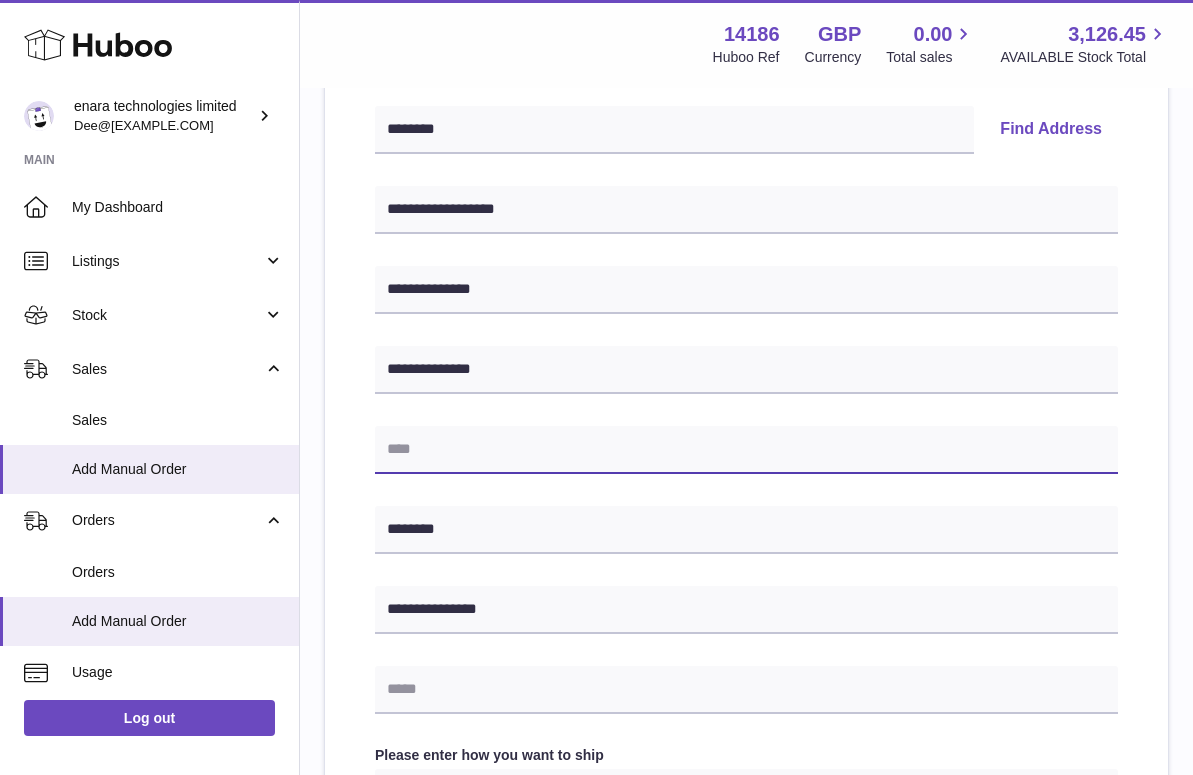 click at bounding box center [746, 450] 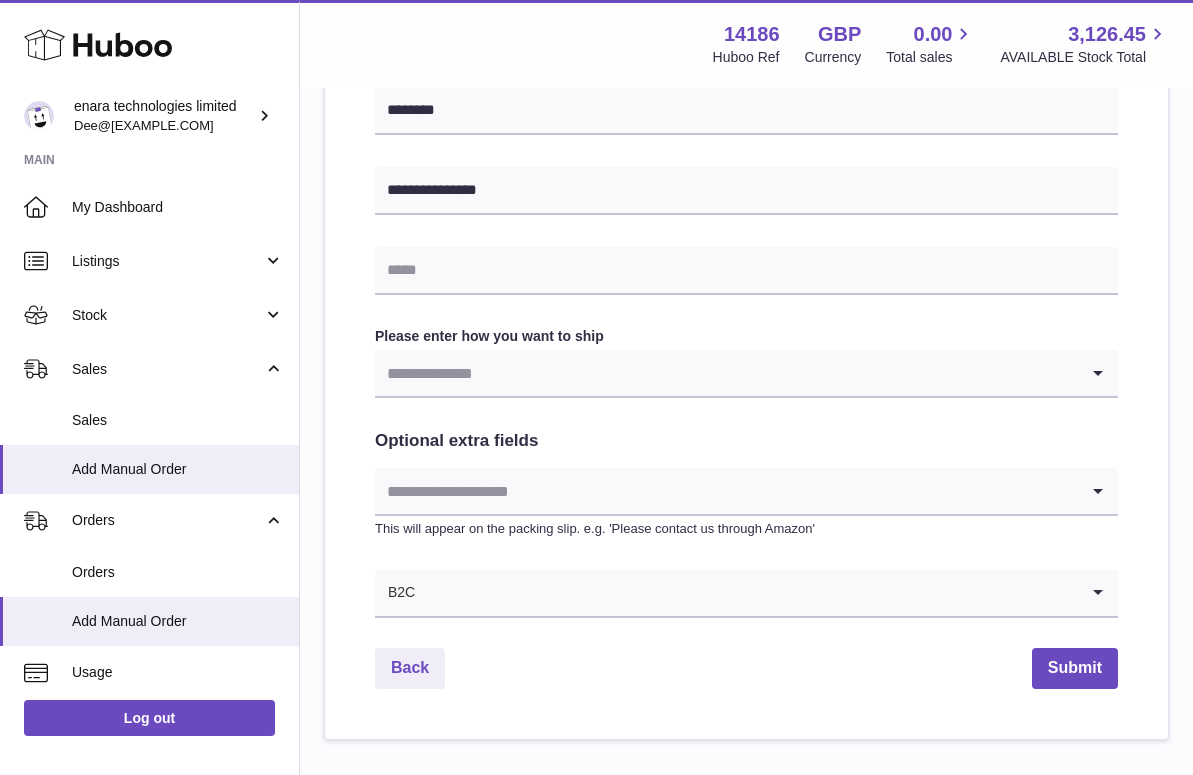 scroll, scrollTop: 878, scrollLeft: 0, axis: vertical 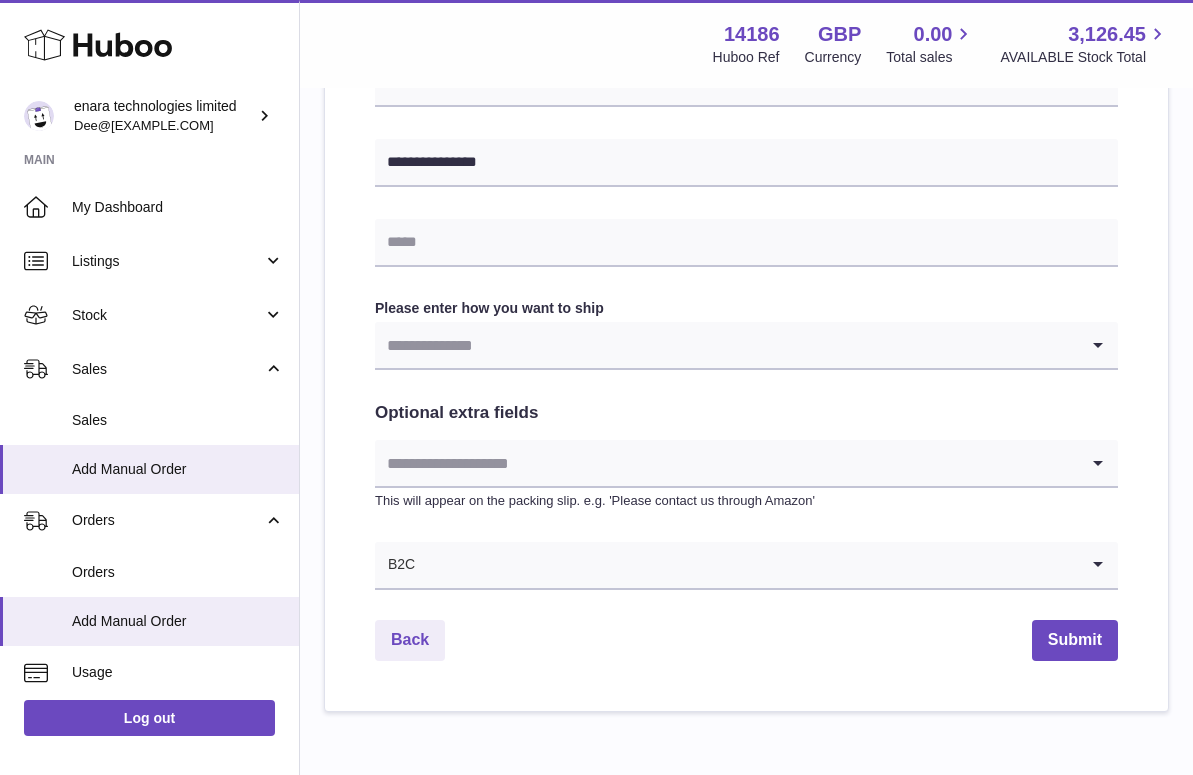 type on "**********" 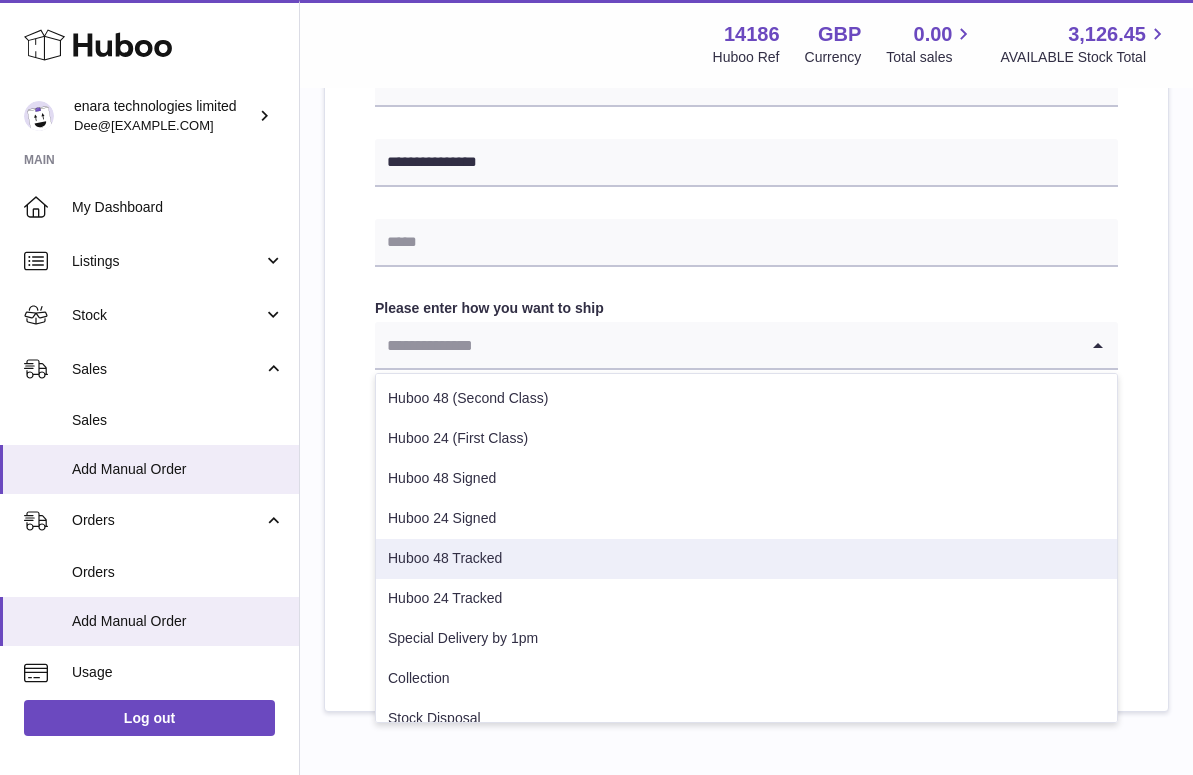 click on "Huboo 48 Tracked" at bounding box center (746, 559) 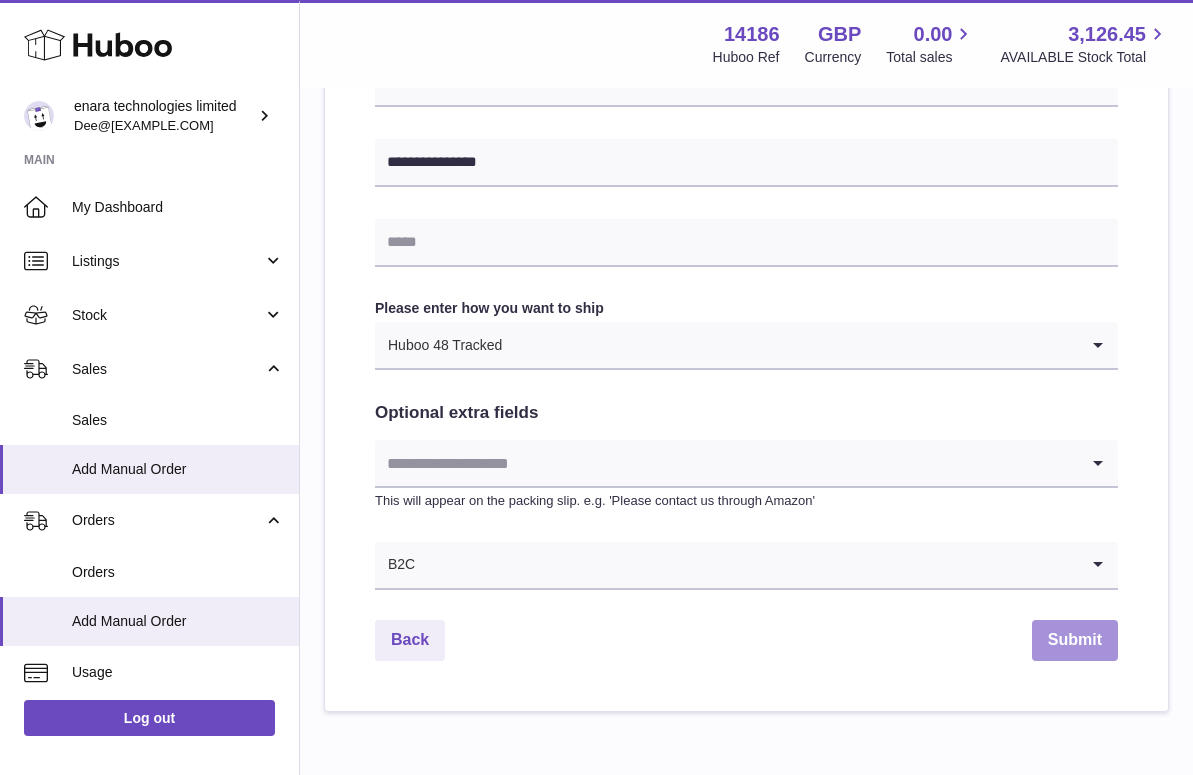 click on "Submit" at bounding box center (1075, 640) 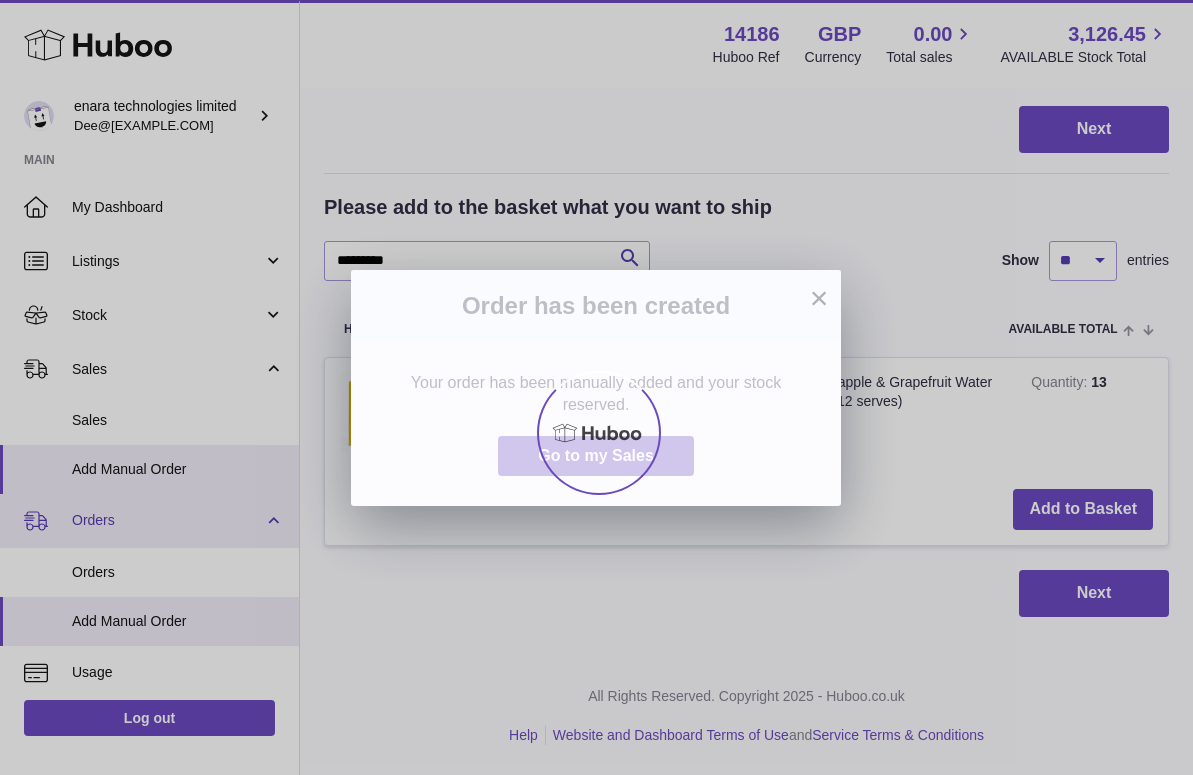scroll, scrollTop: 0, scrollLeft: 0, axis: both 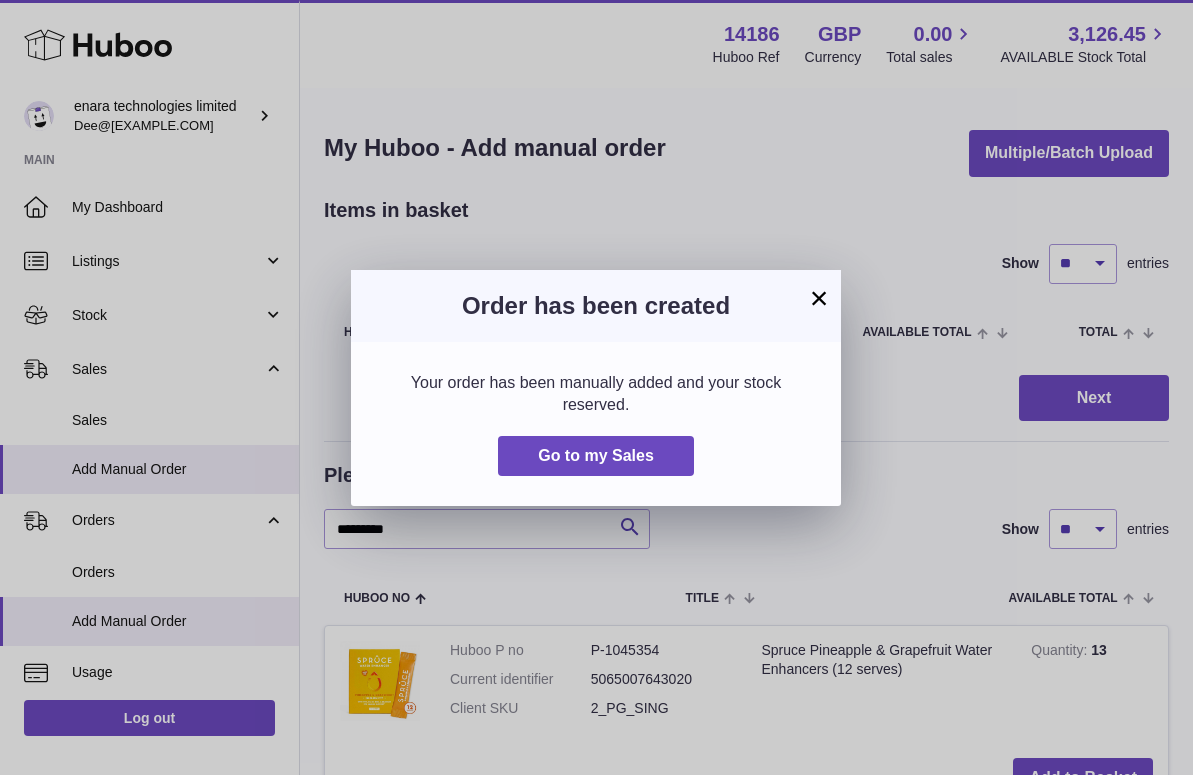 click on "×" at bounding box center [819, 298] 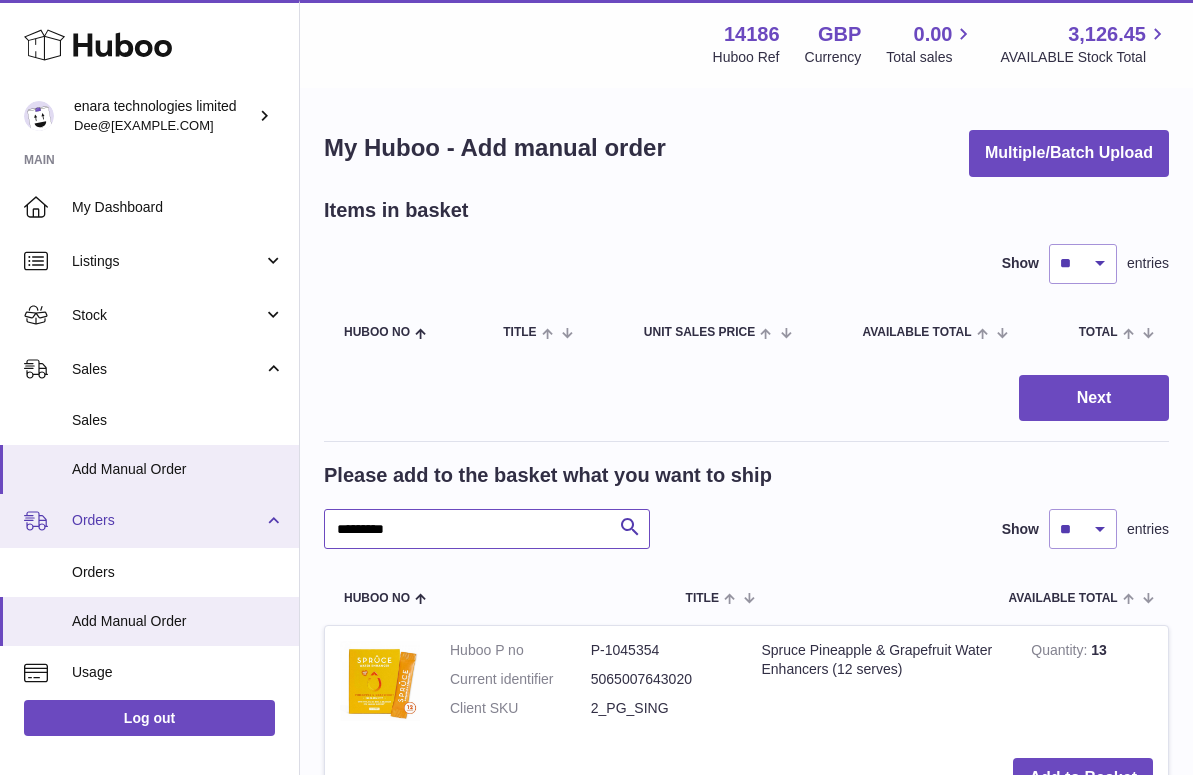 drag, startPoint x: 463, startPoint y: 518, endPoint x: 131, endPoint y: 513, distance: 332.03766 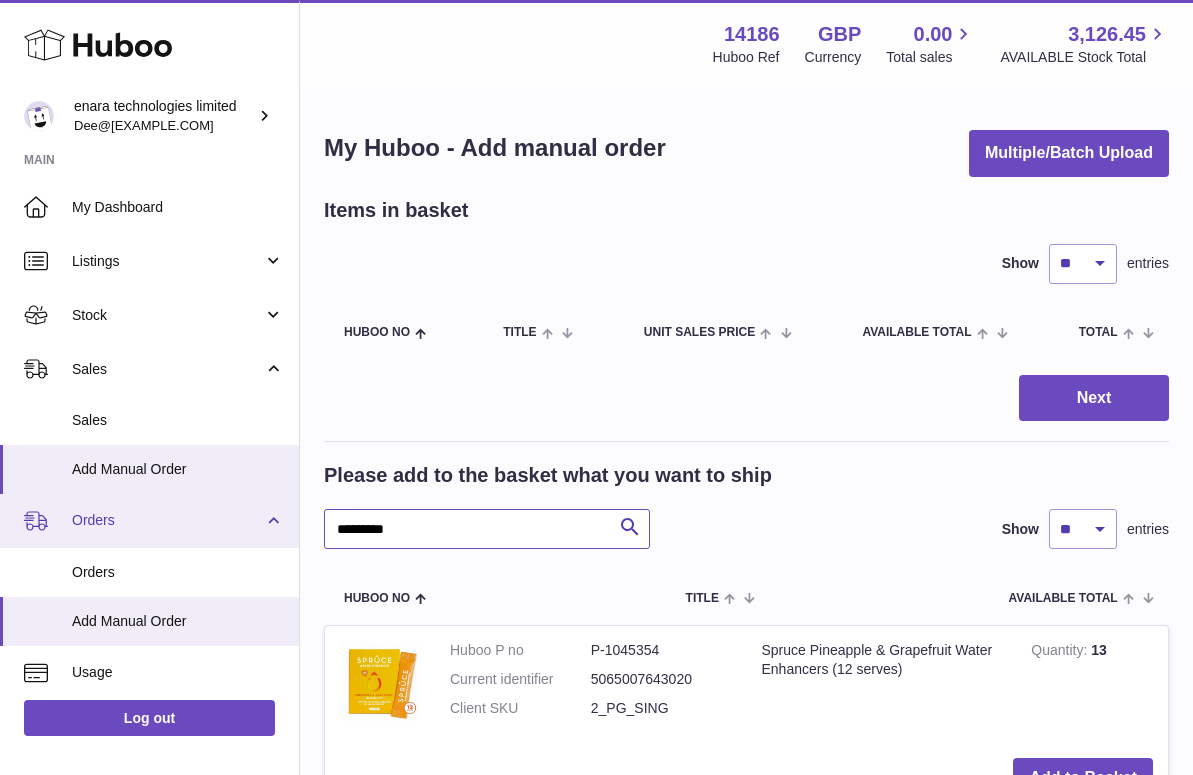 drag, startPoint x: 450, startPoint y: 521, endPoint x: 162, endPoint y: 521, distance: 288 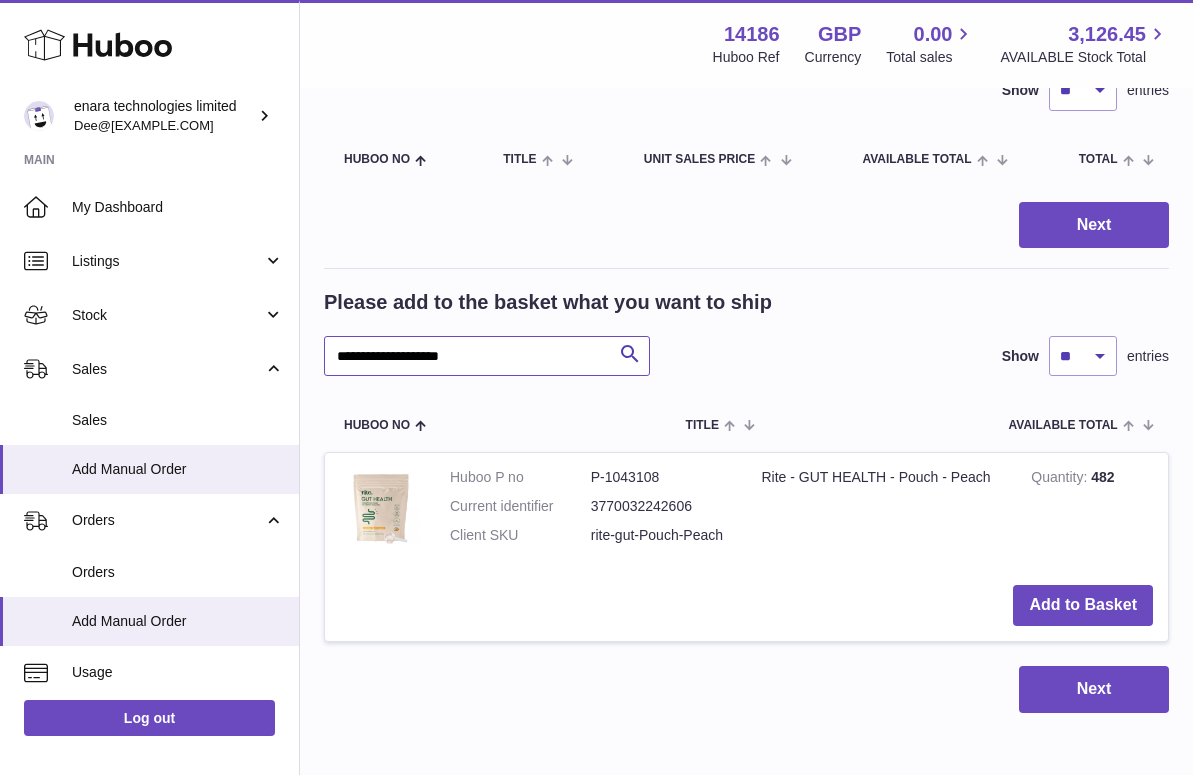 scroll, scrollTop: 242, scrollLeft: 0, axis: vertical 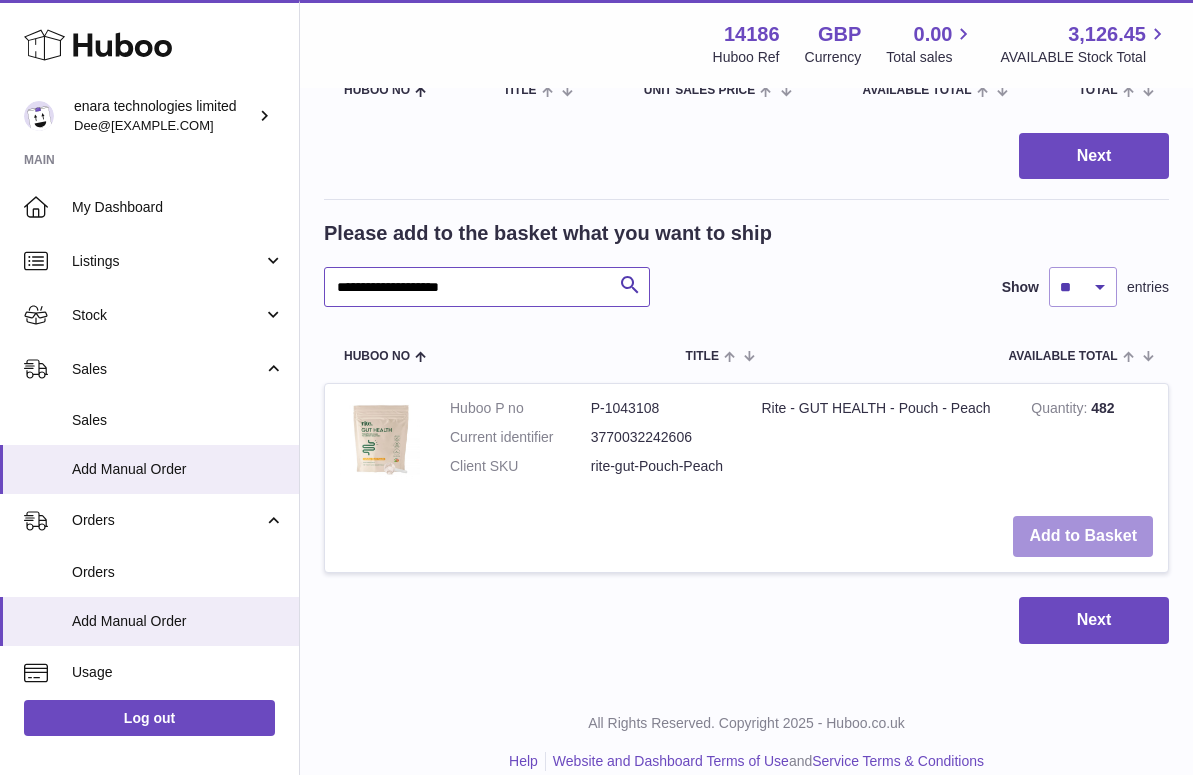 type on "**********" 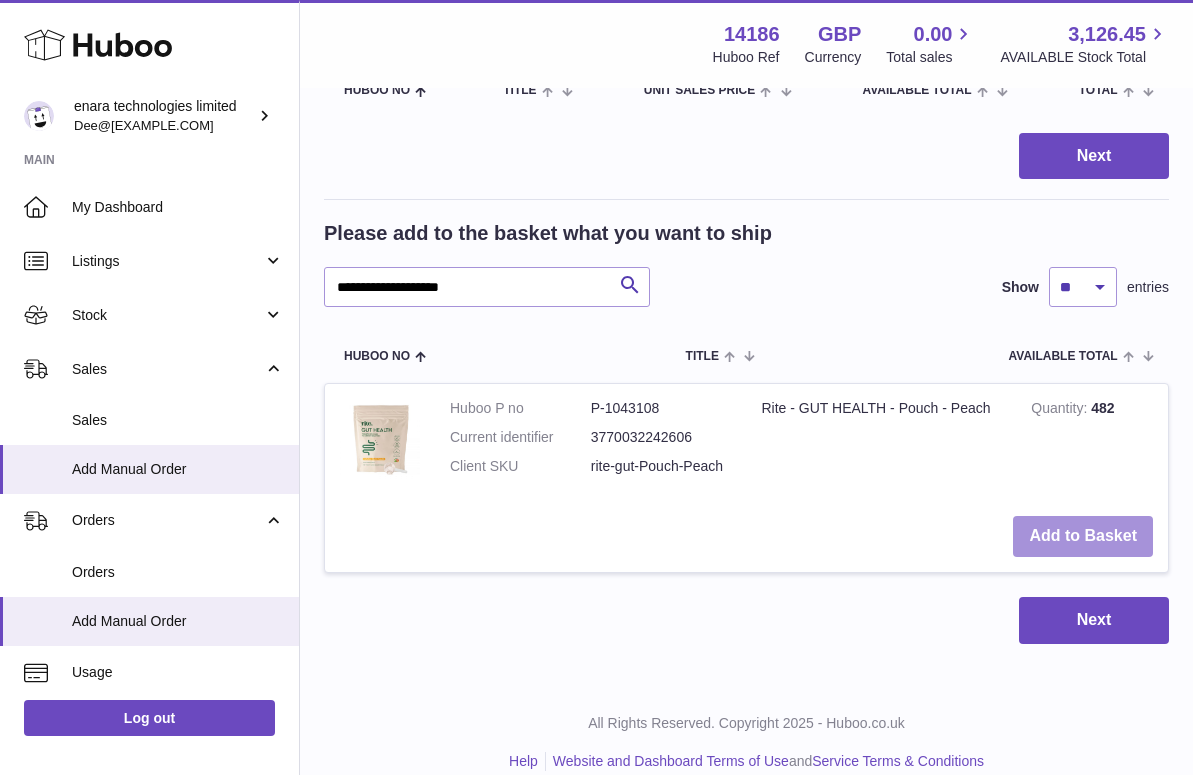 click on "Add to Basket" at bounding box center [1083, 536] 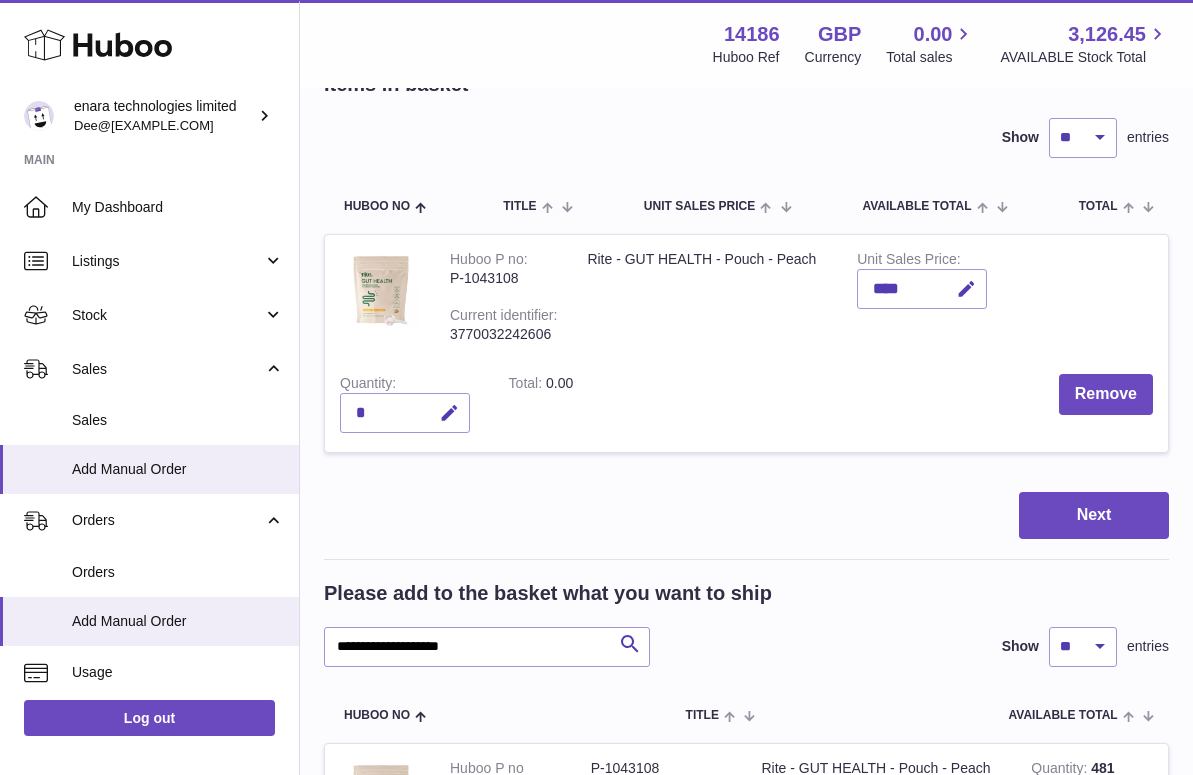 scroll, scrollTop: 102, scrollLeft: 0, axis: vertical 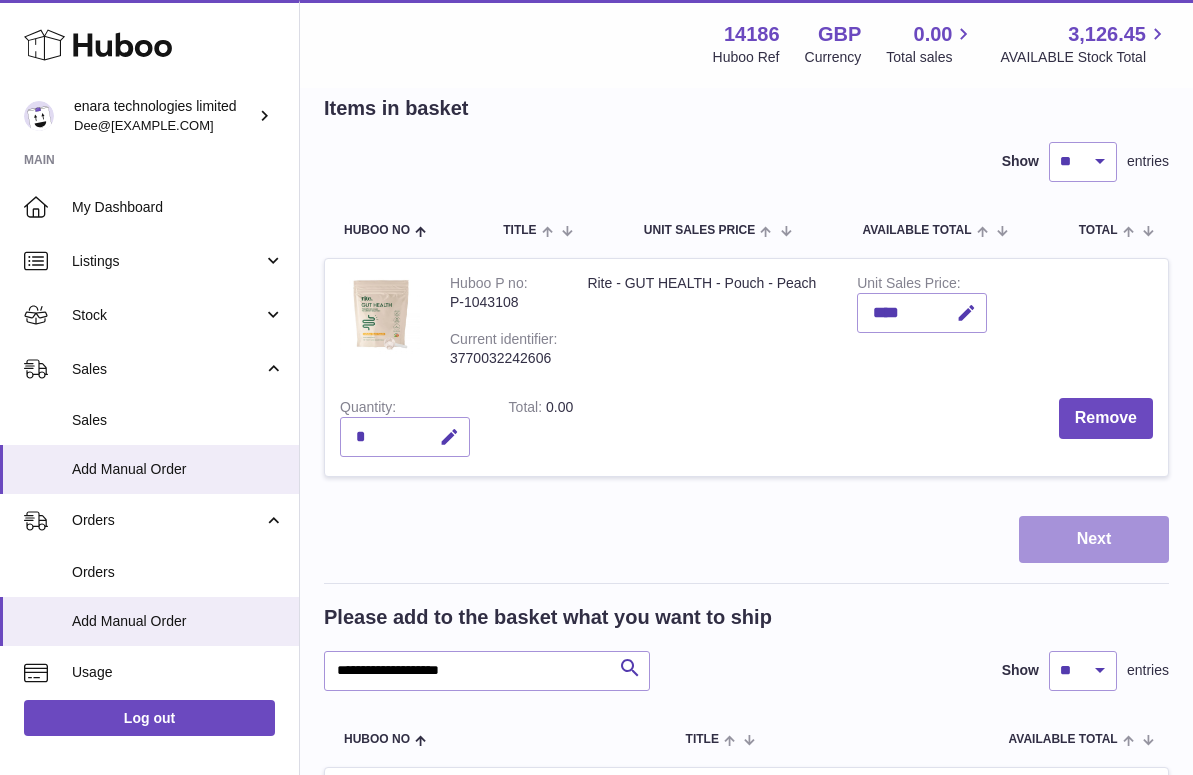 click on "Next" at bounding box center [1094, 539] 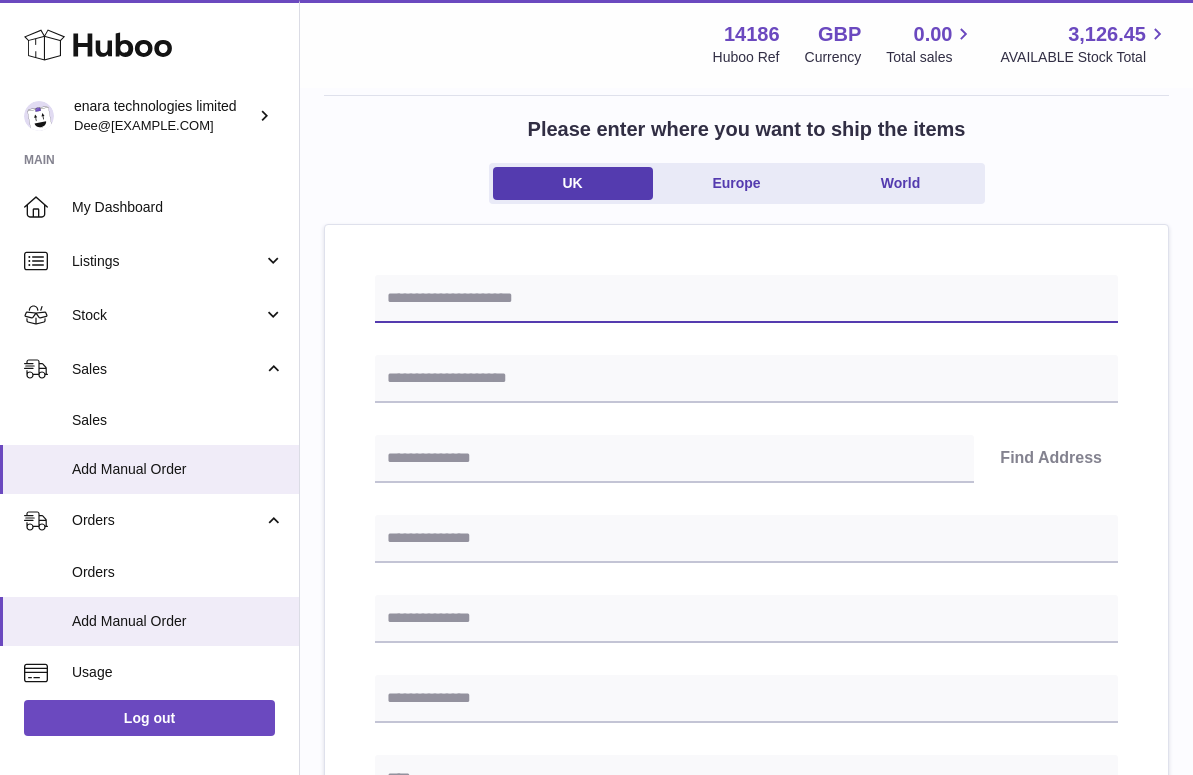 click at bounding box center (746, 299) 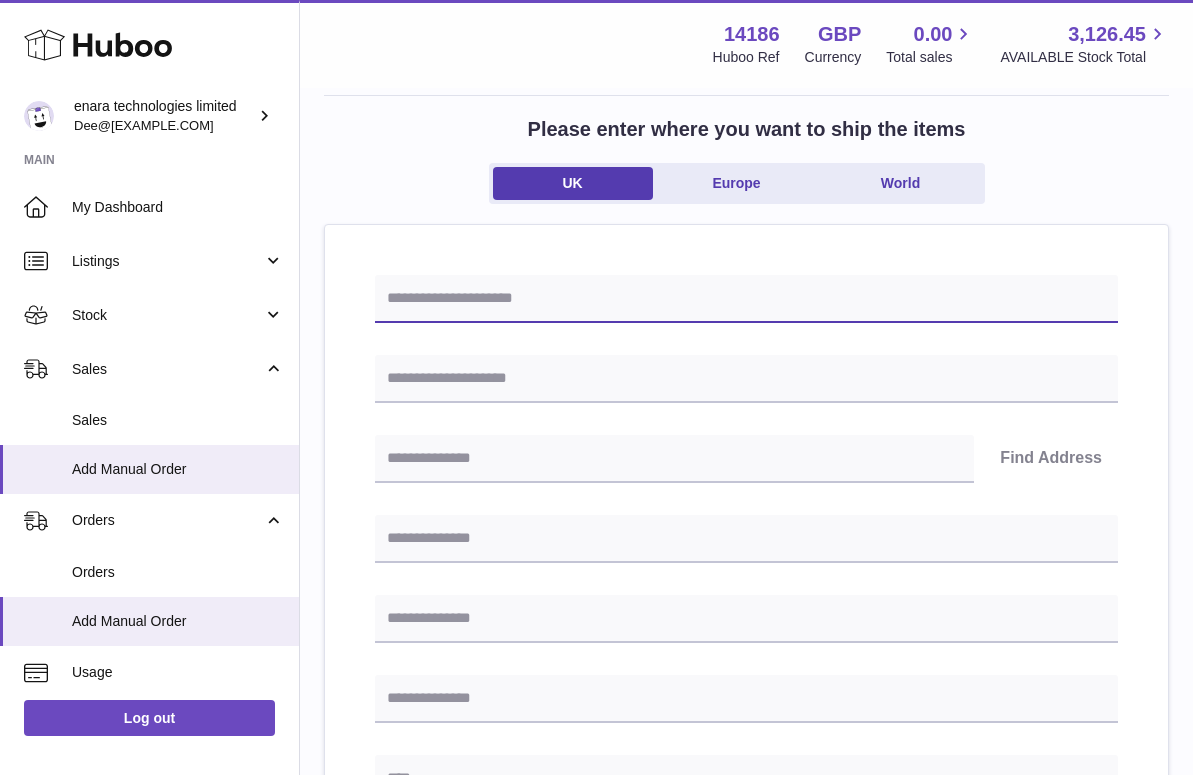paste on "**********" 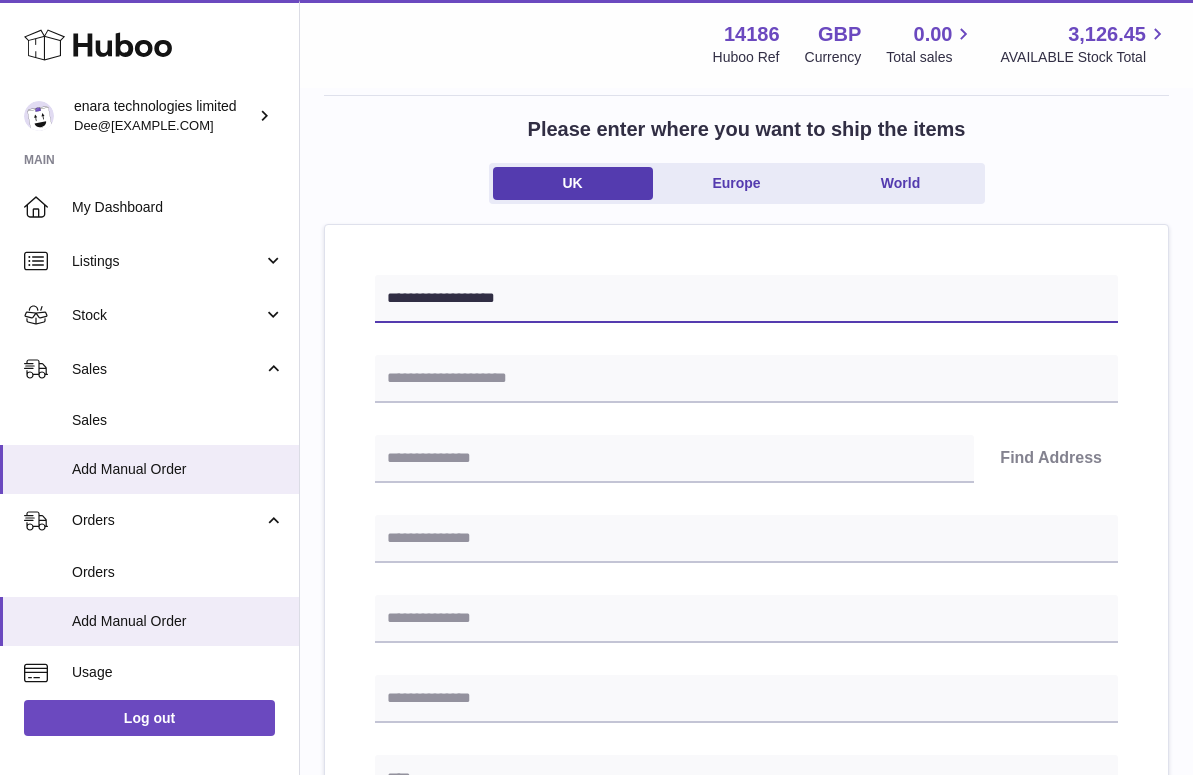 type on "**********" 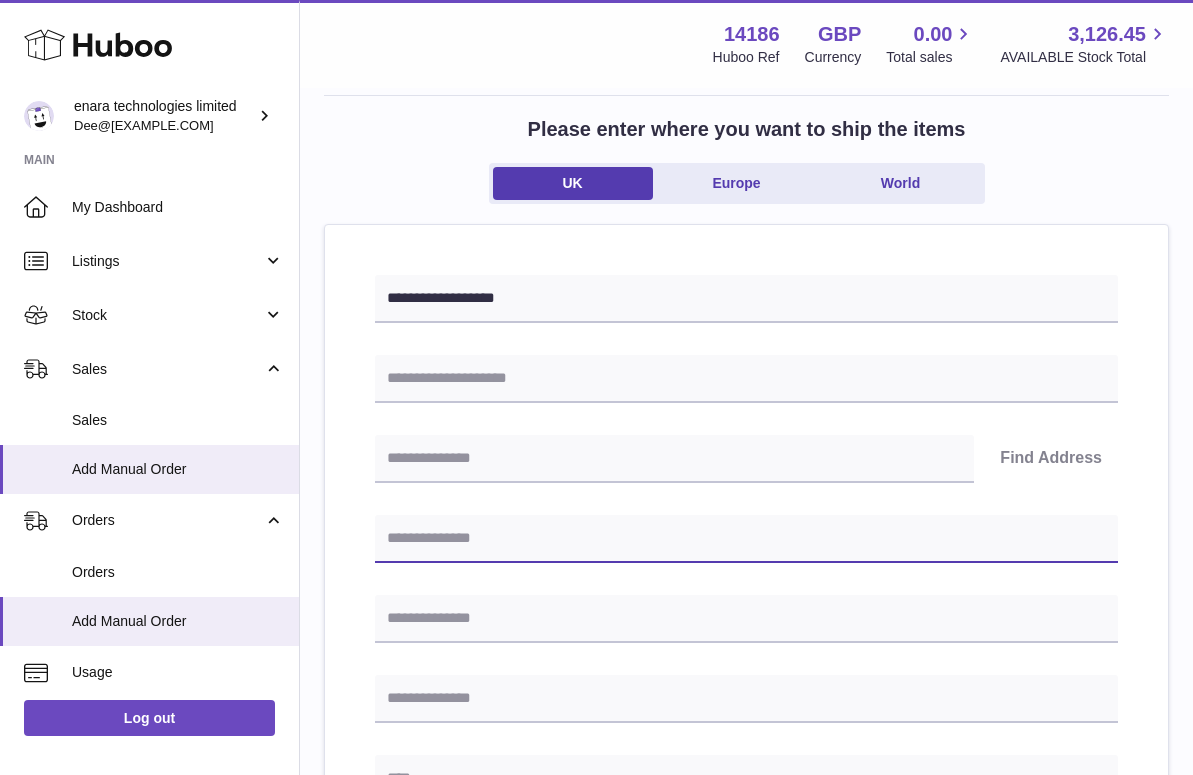 paste on "**********" 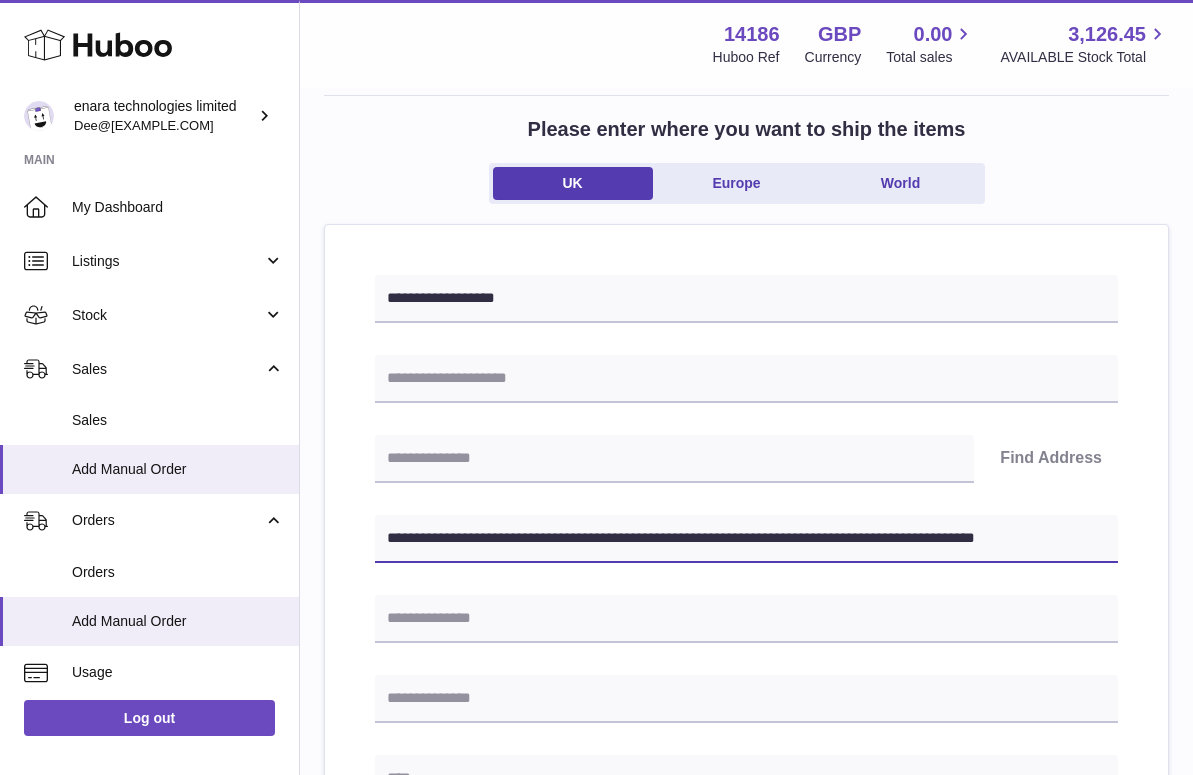 drag, startPoint x: 723, startPoint y: 536, endPoint x: 1126, endPoint y: 562, distance: 403.83783 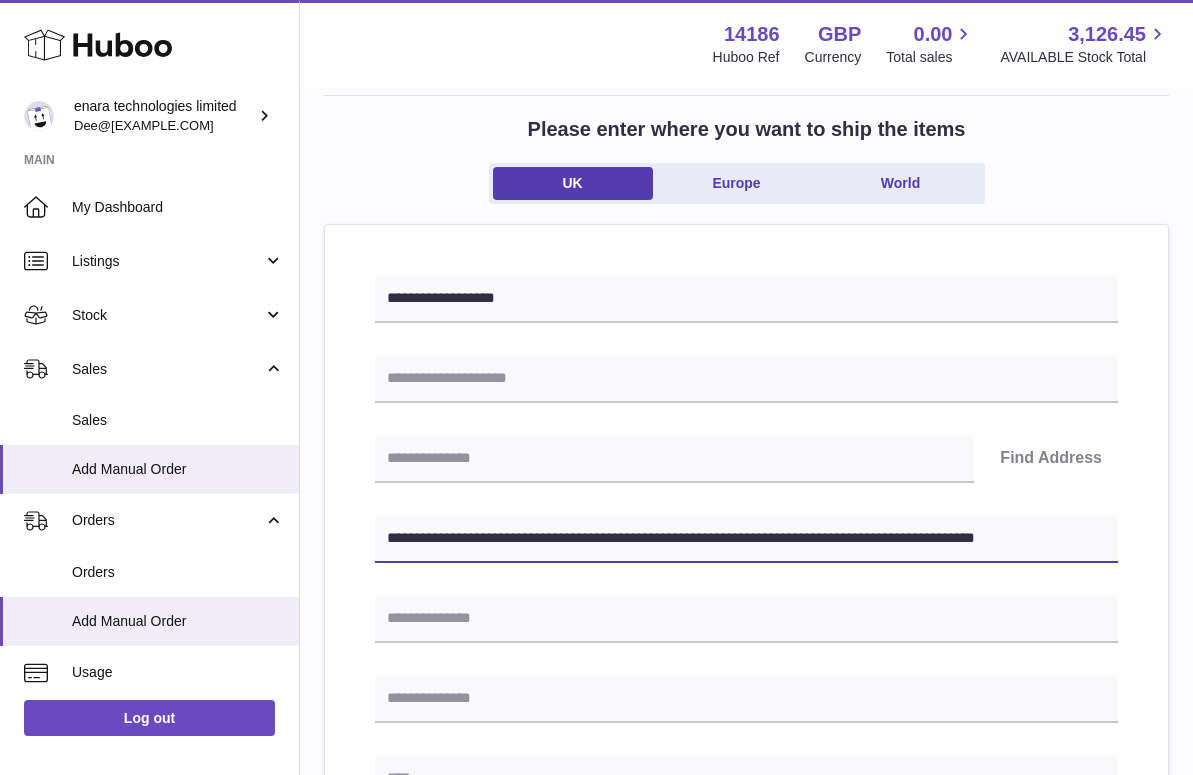 click on "**********" at bounding box center [746, 856] 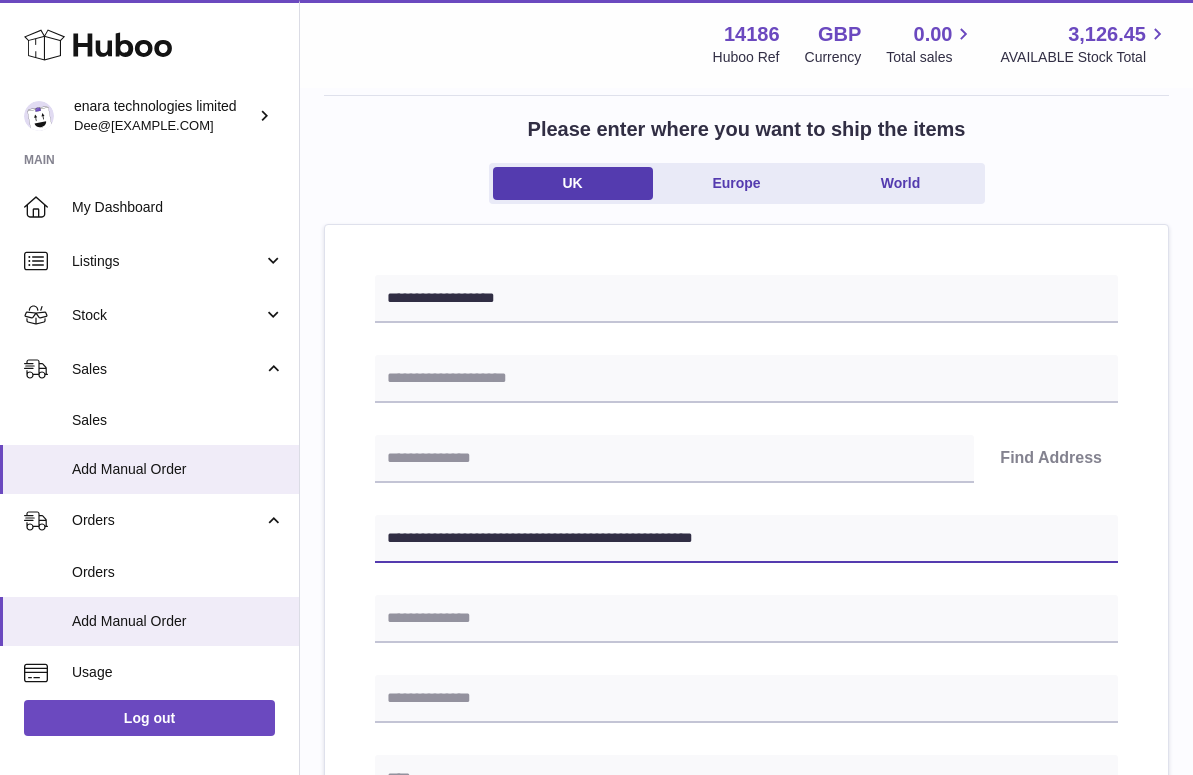 type on "**********" 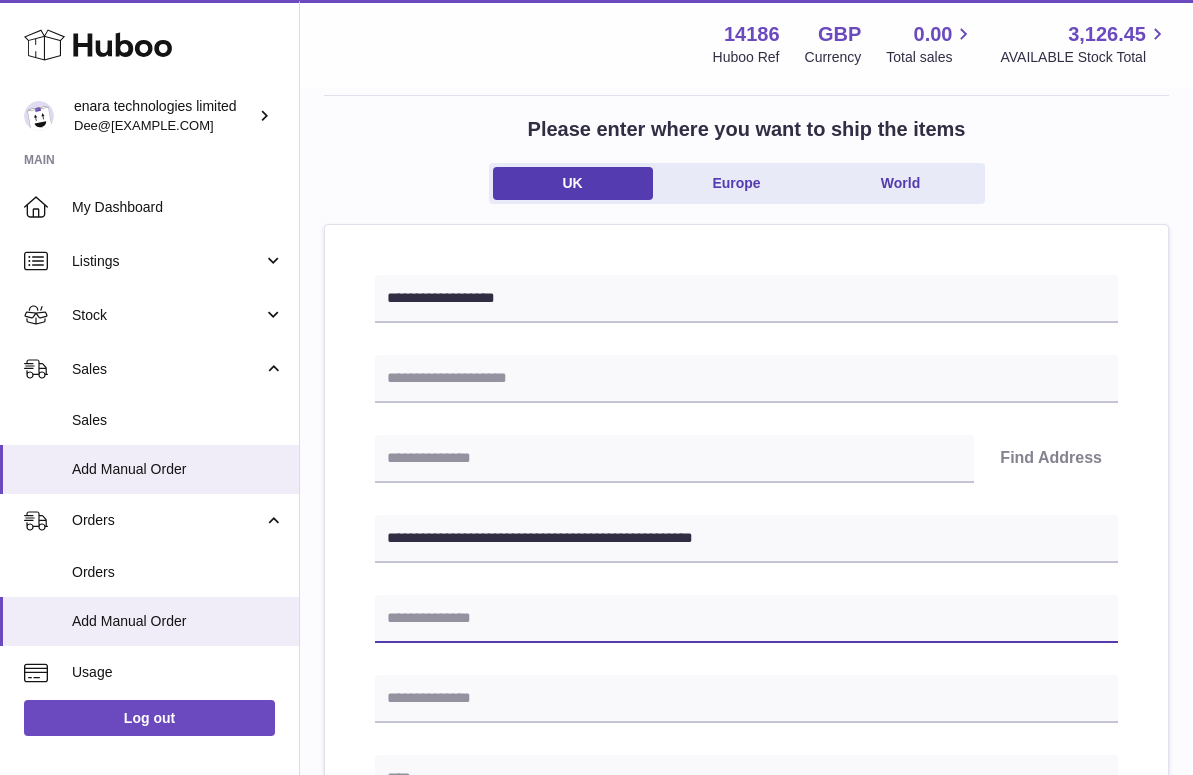 paste on "**********" 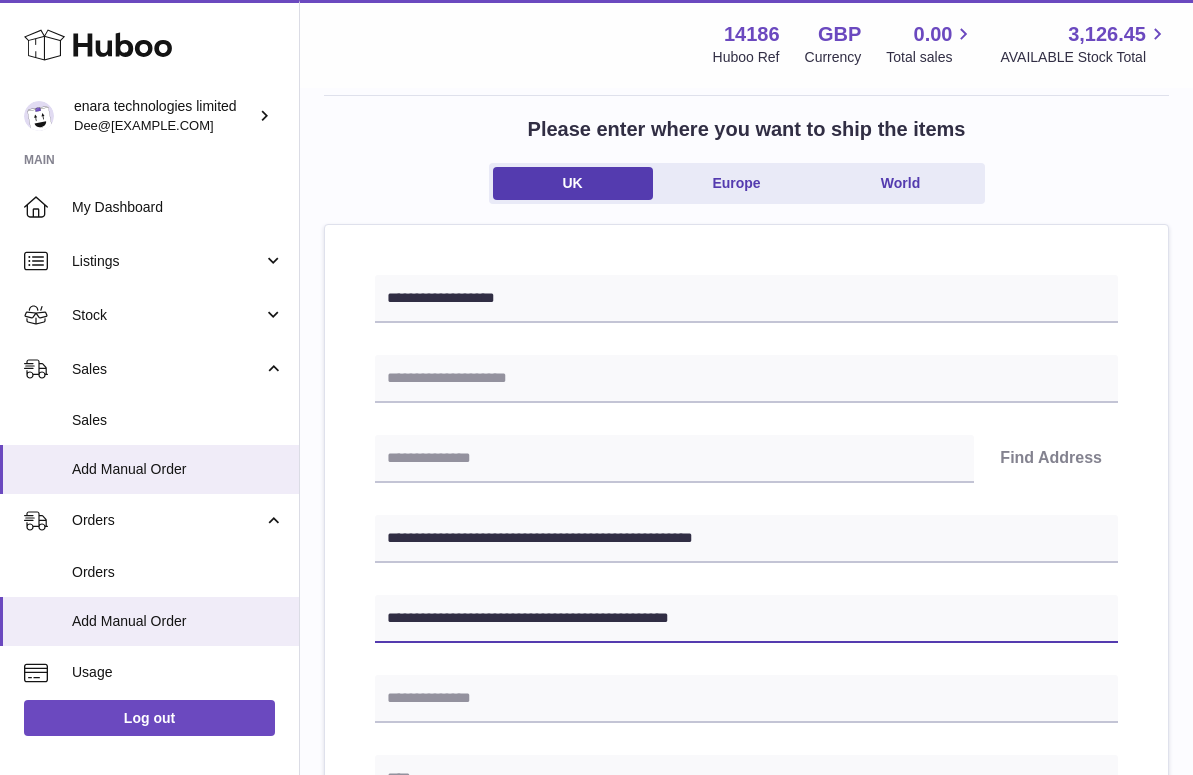 type on "**********" 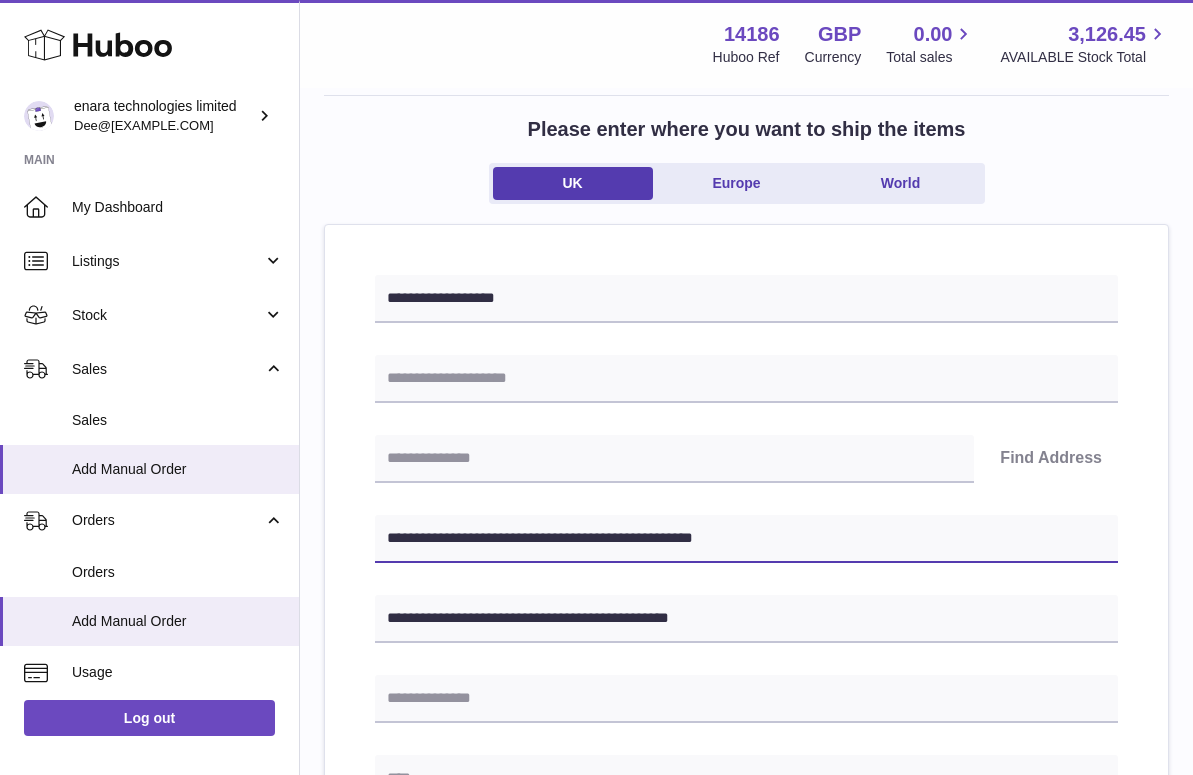 drag, startPoint x: 442, startPoint y: 538, endPoint x: 392, endPoint y: 538, distance: 50 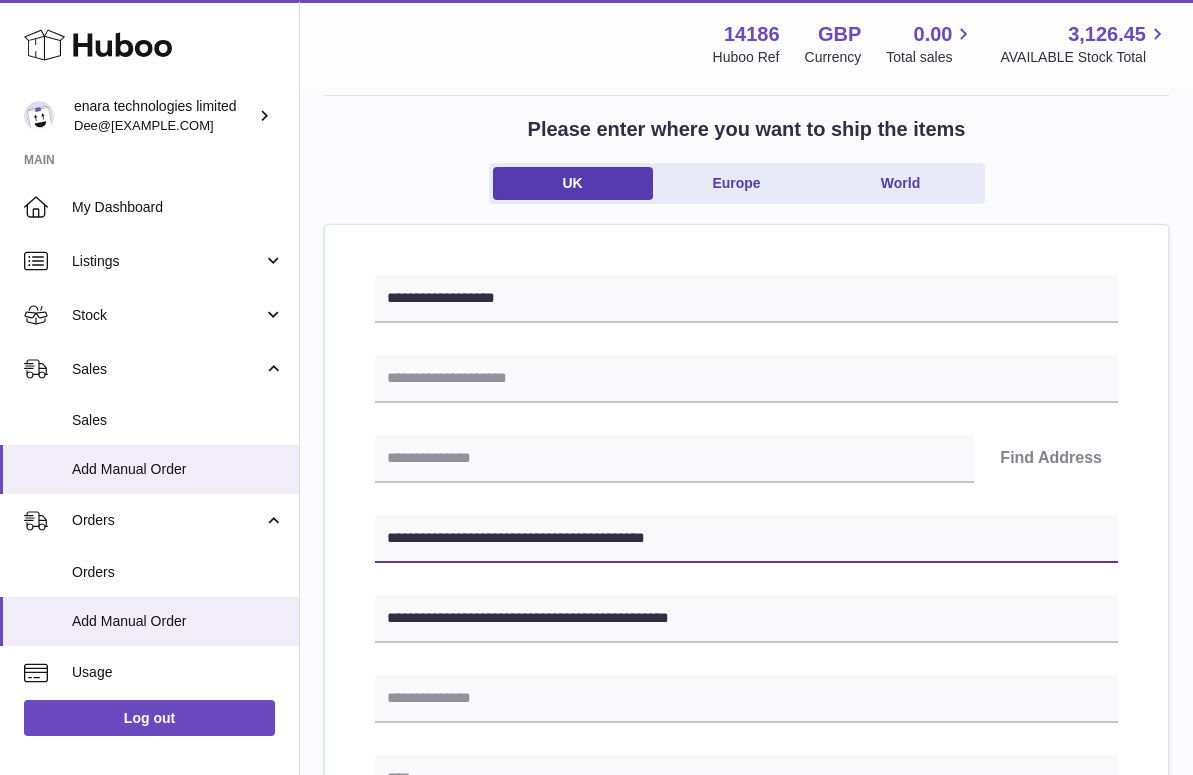 type on "**********" 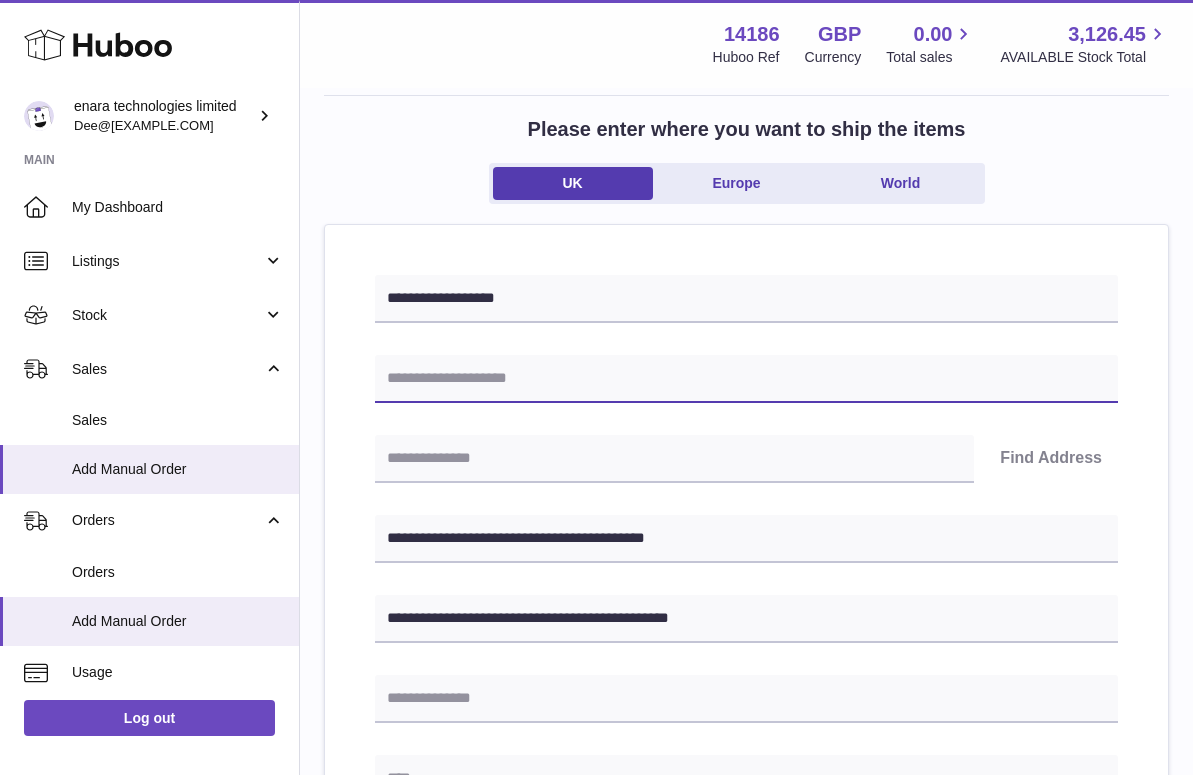 paste on "********" 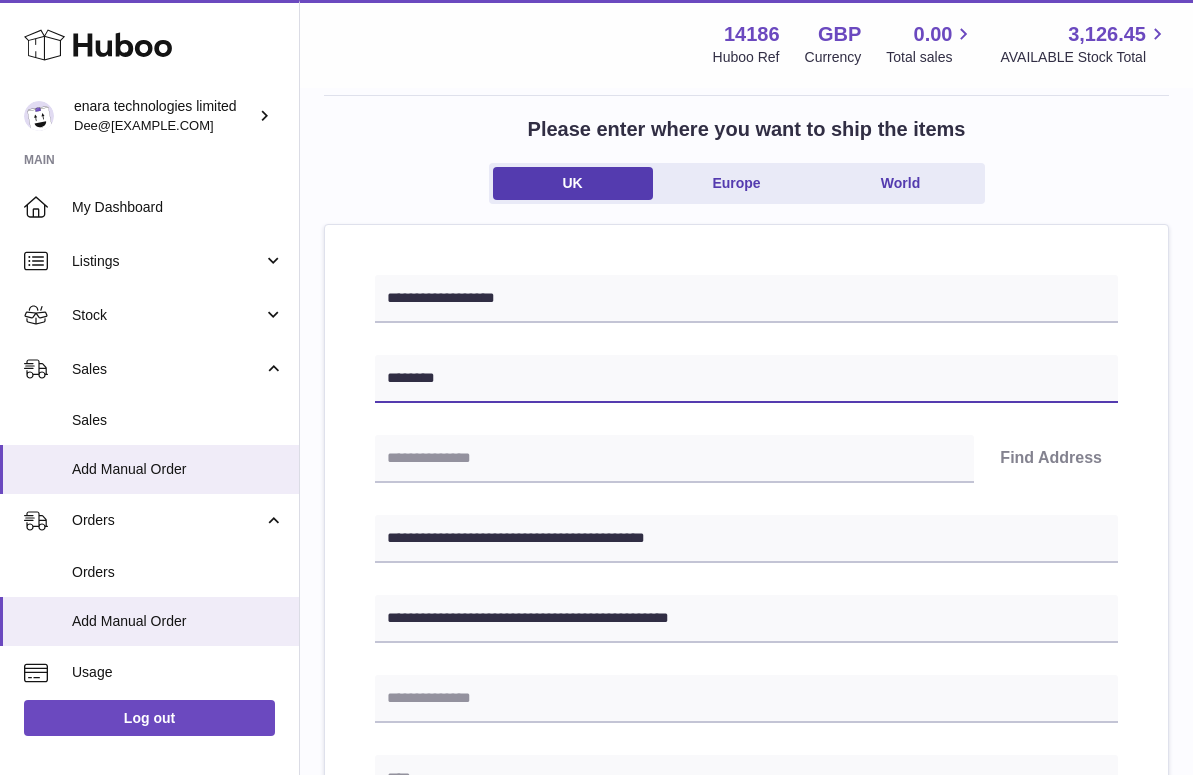type on "********" 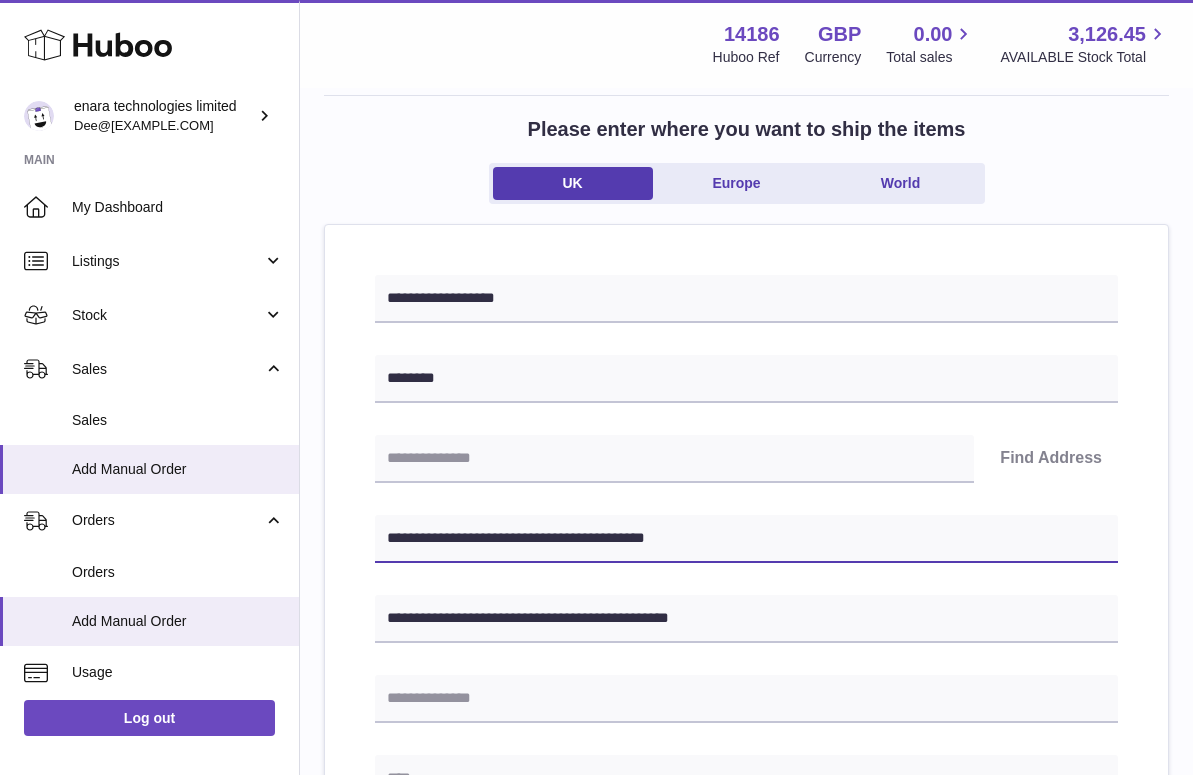 click on "**********" at bounding box center [746, 539] 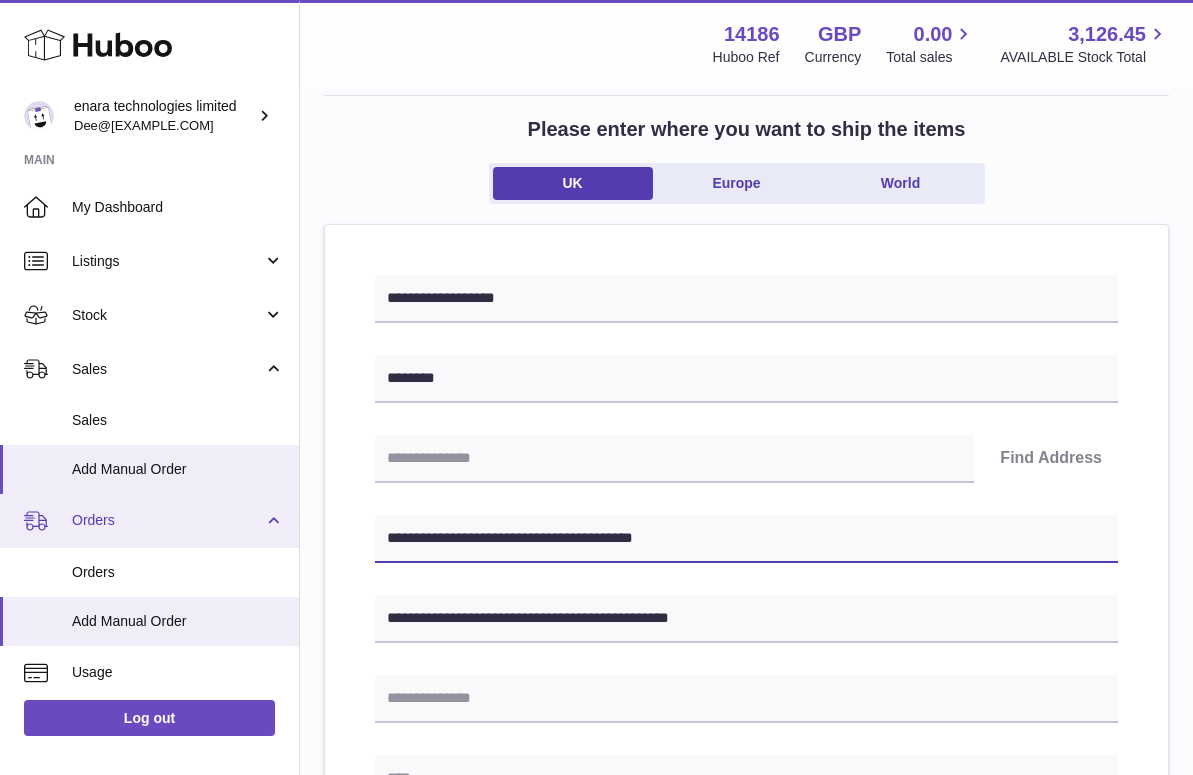 drag, startPoint x: 506, startPoint y: 534, endPoint x: 172, endPoint y: 510, distance: 334.86118 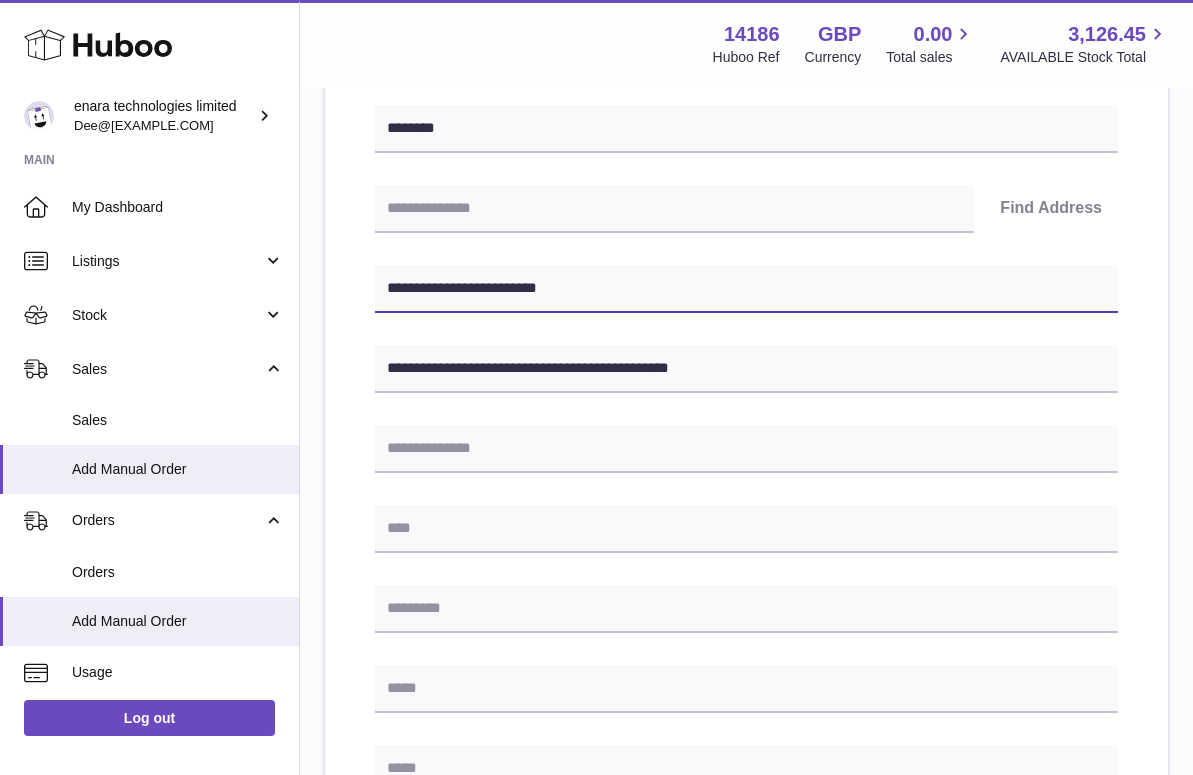 scroll, scrollTop: 357, scrollLeft: 0, axis: vertical 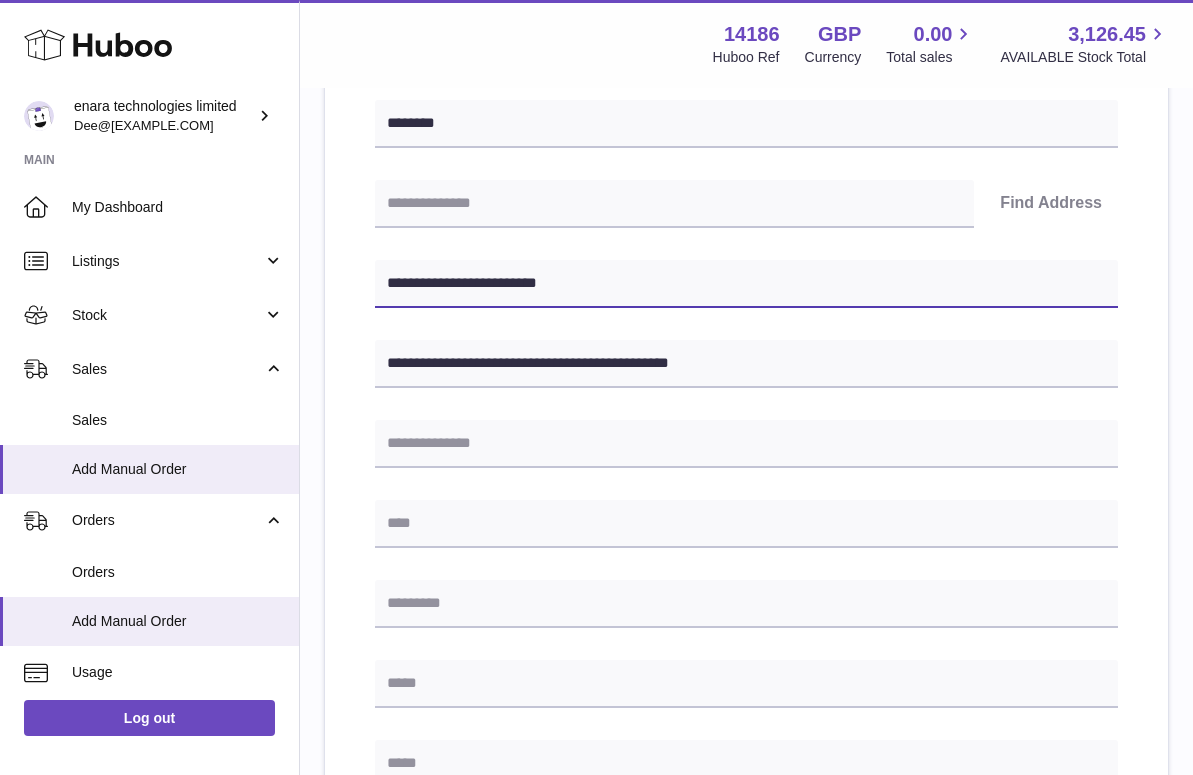 type on "**********" 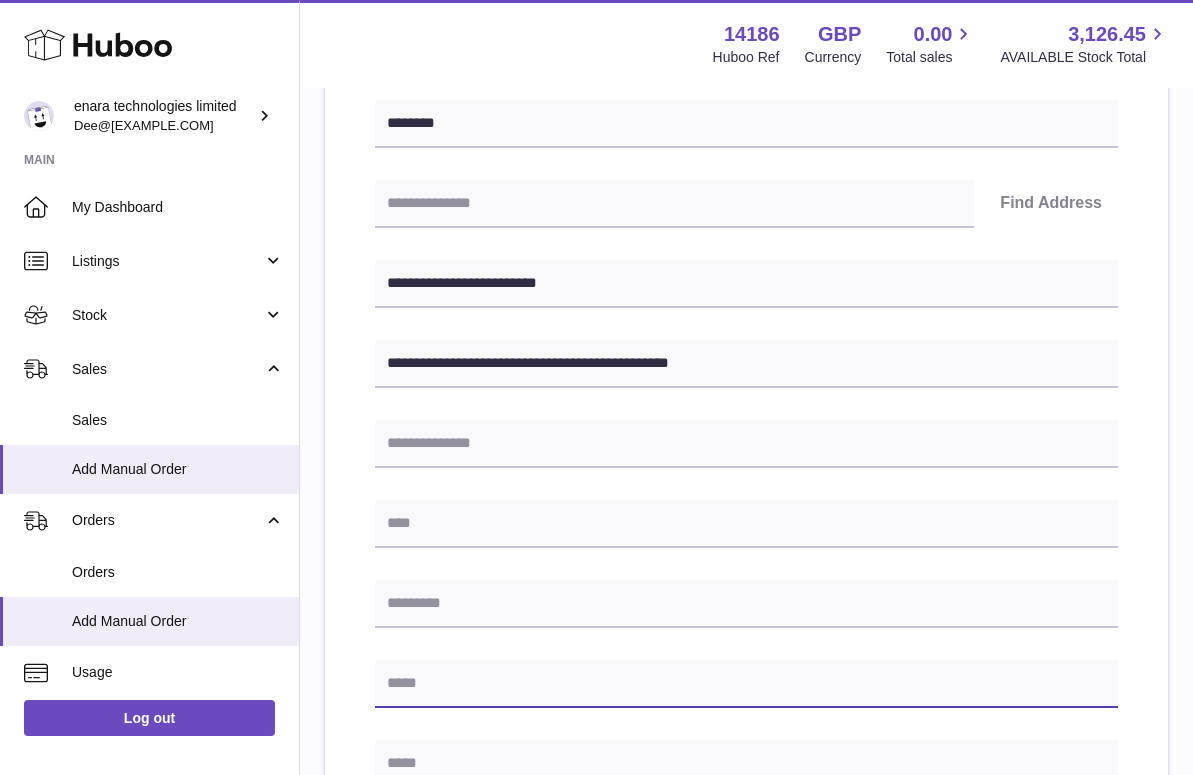 paste on "**********" 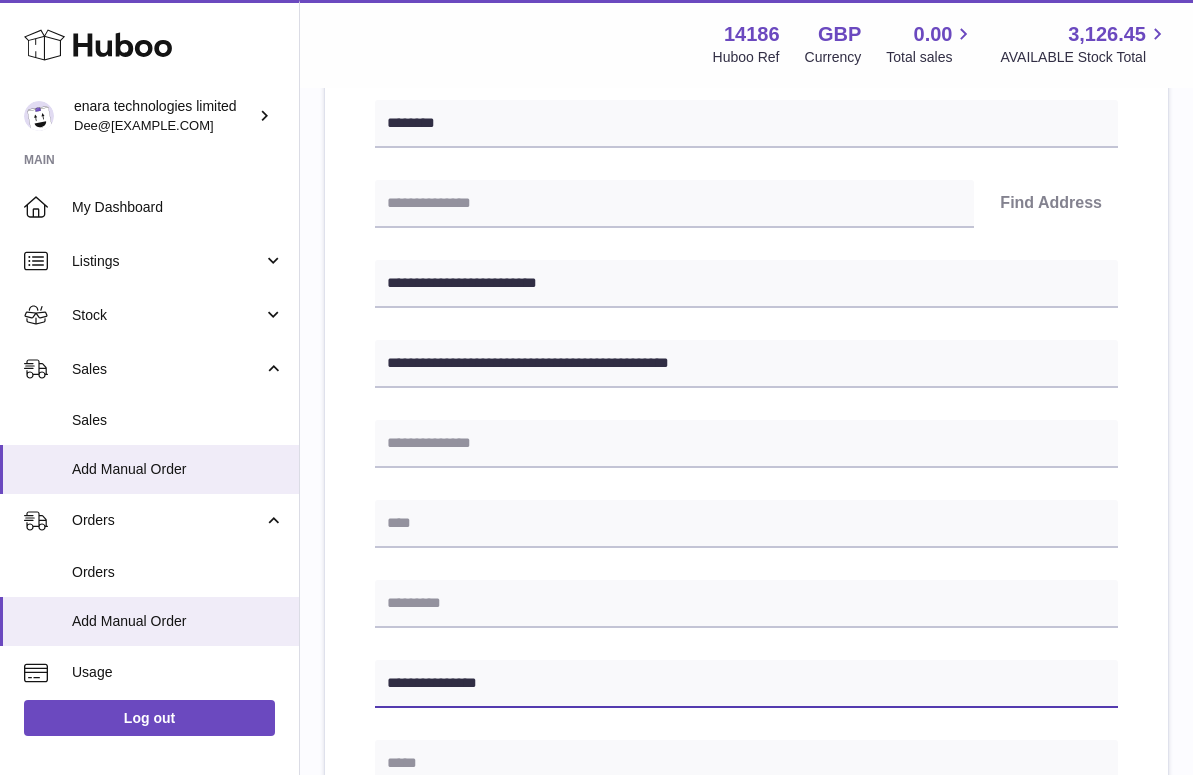 type on "**********" 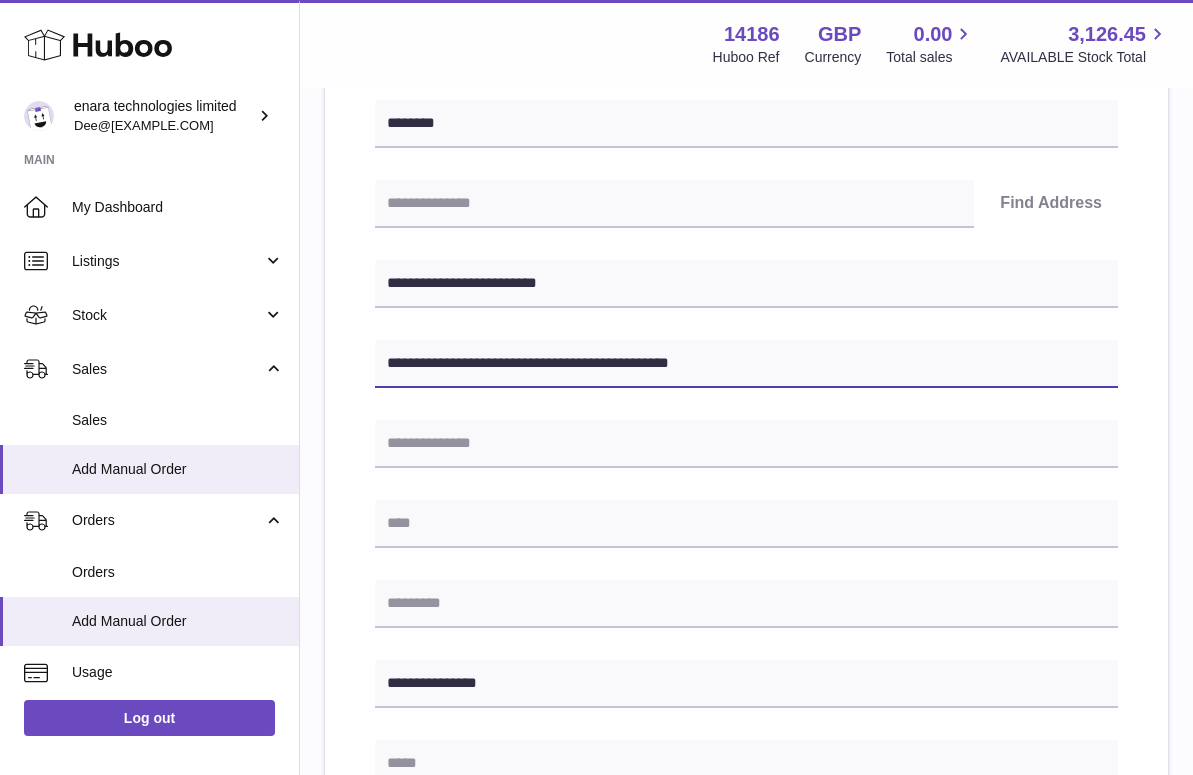 drag, startPoint x: 627, startPoint y: 359, endPoint x: 564, endPoint y: 360, distance: 63.007935 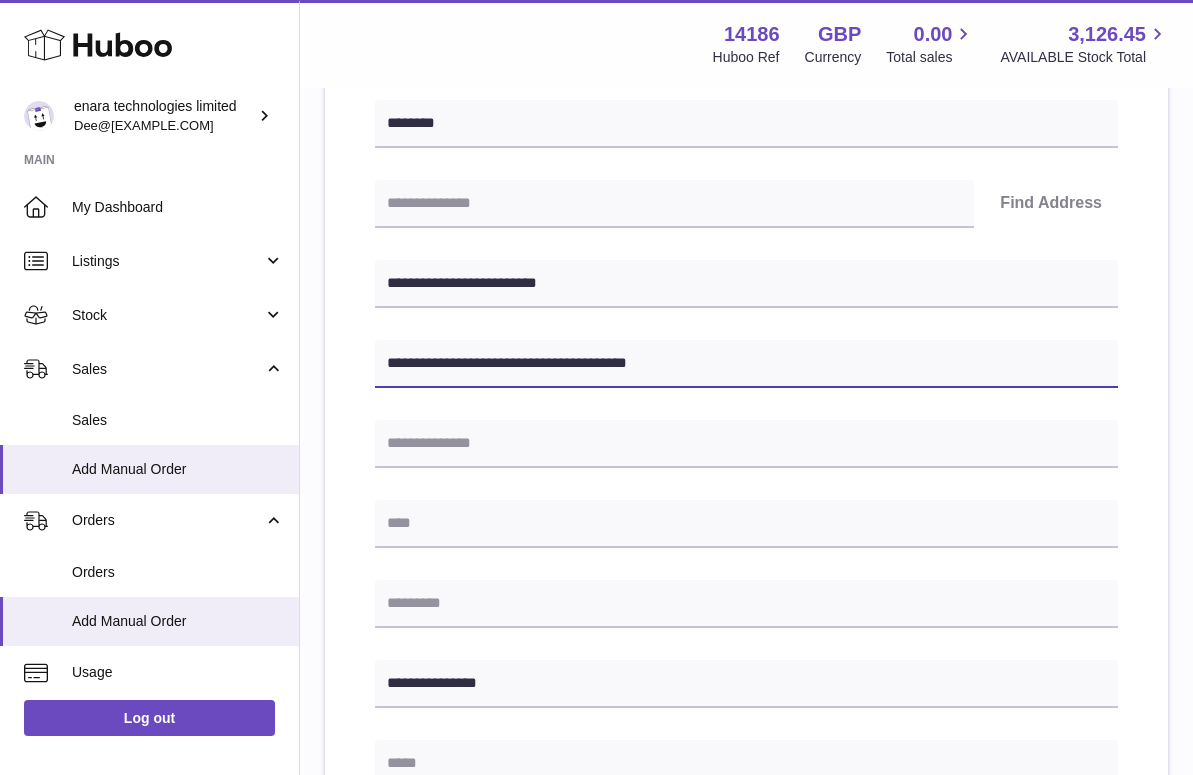 type on "**********" 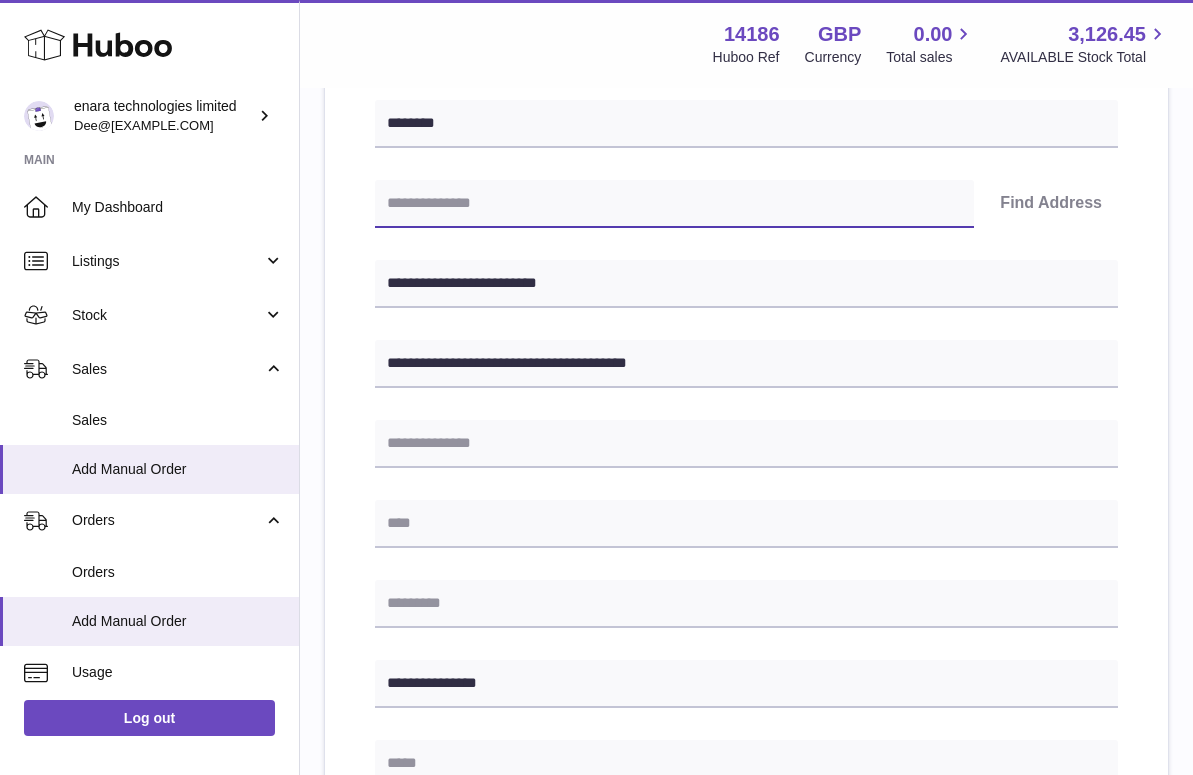 paste on "*******" 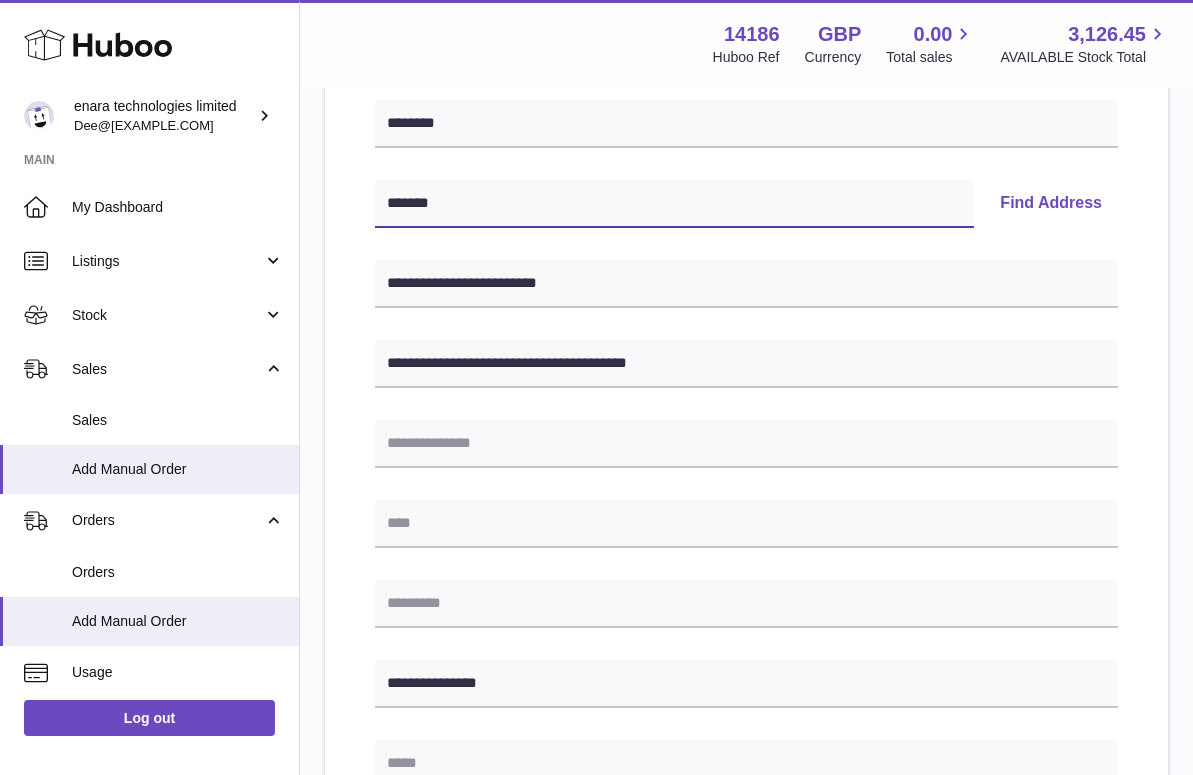 type on "*******" 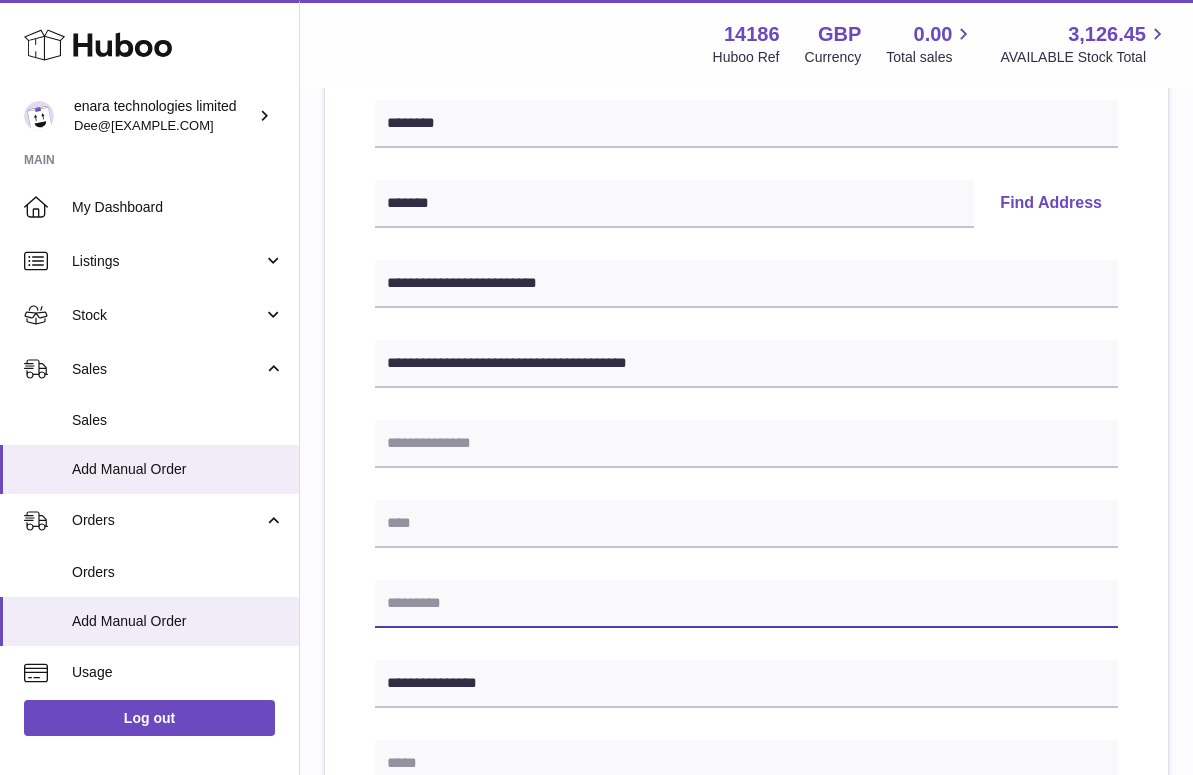 paste on "*******" 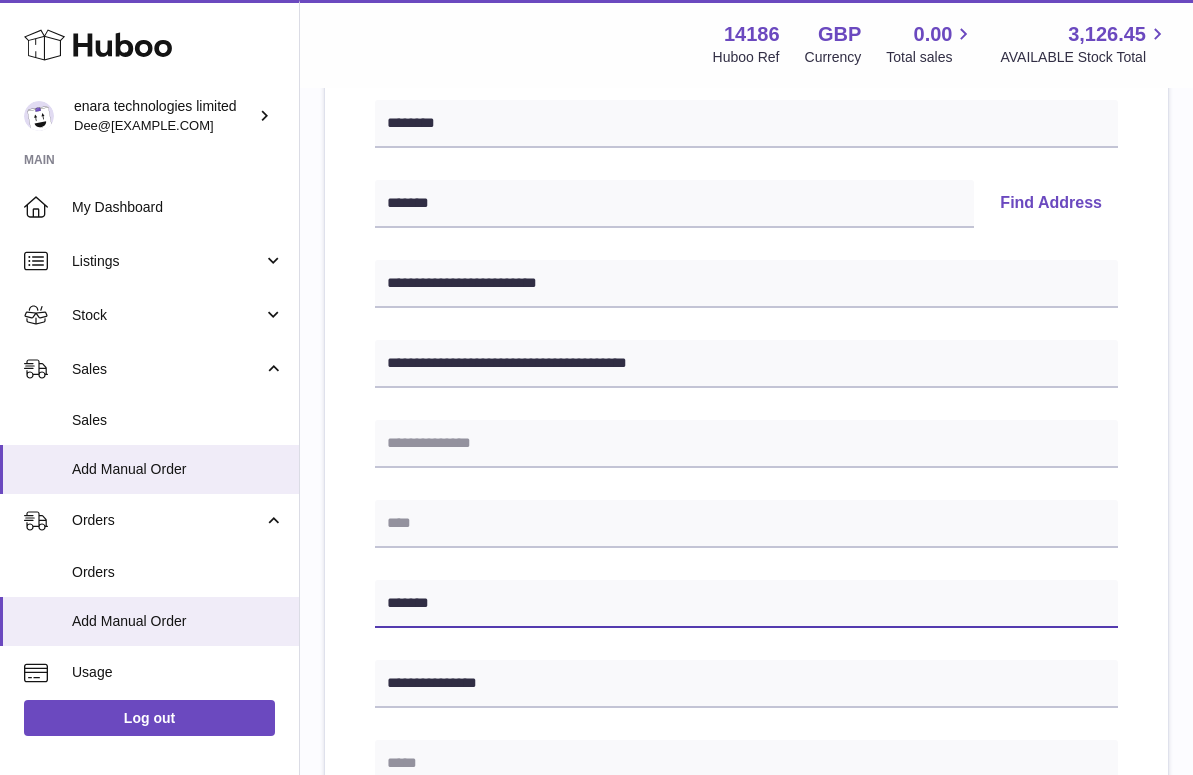 type on "*******" 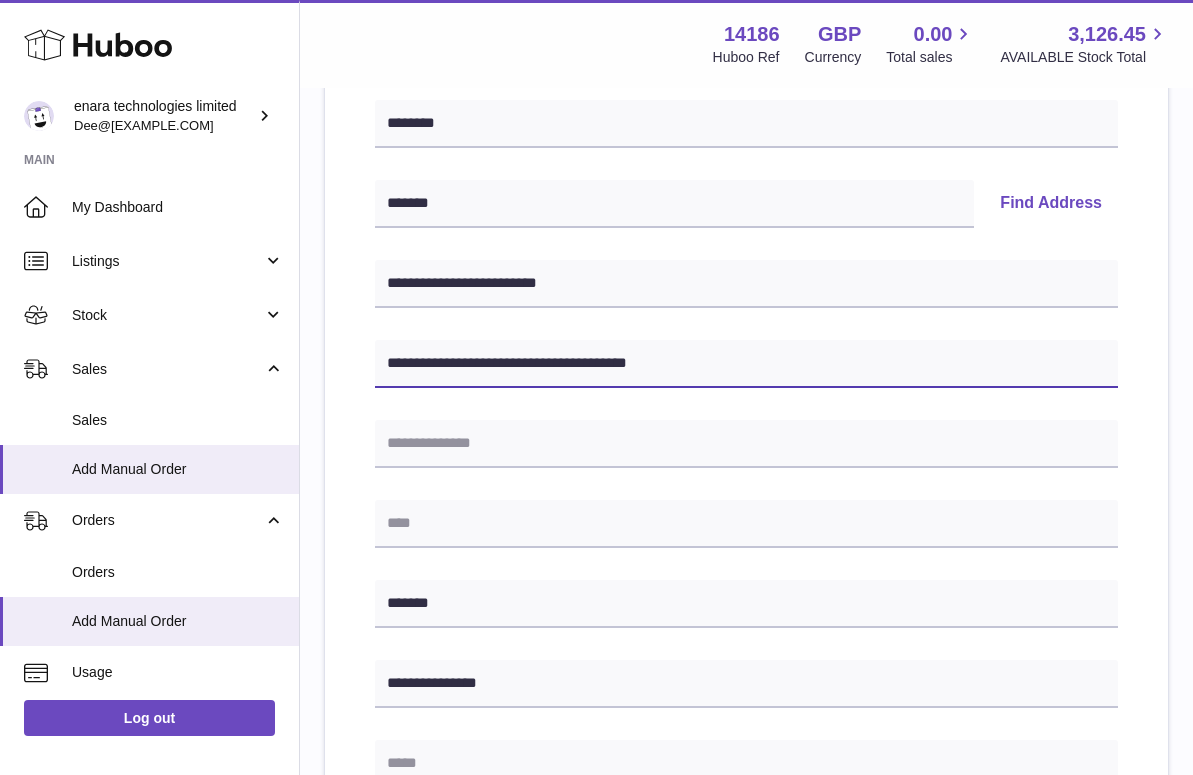 drag, startPoint x: 567, startPoint y: 361, endPoint x: 802, endPoint y: 416, distance: 241.35037 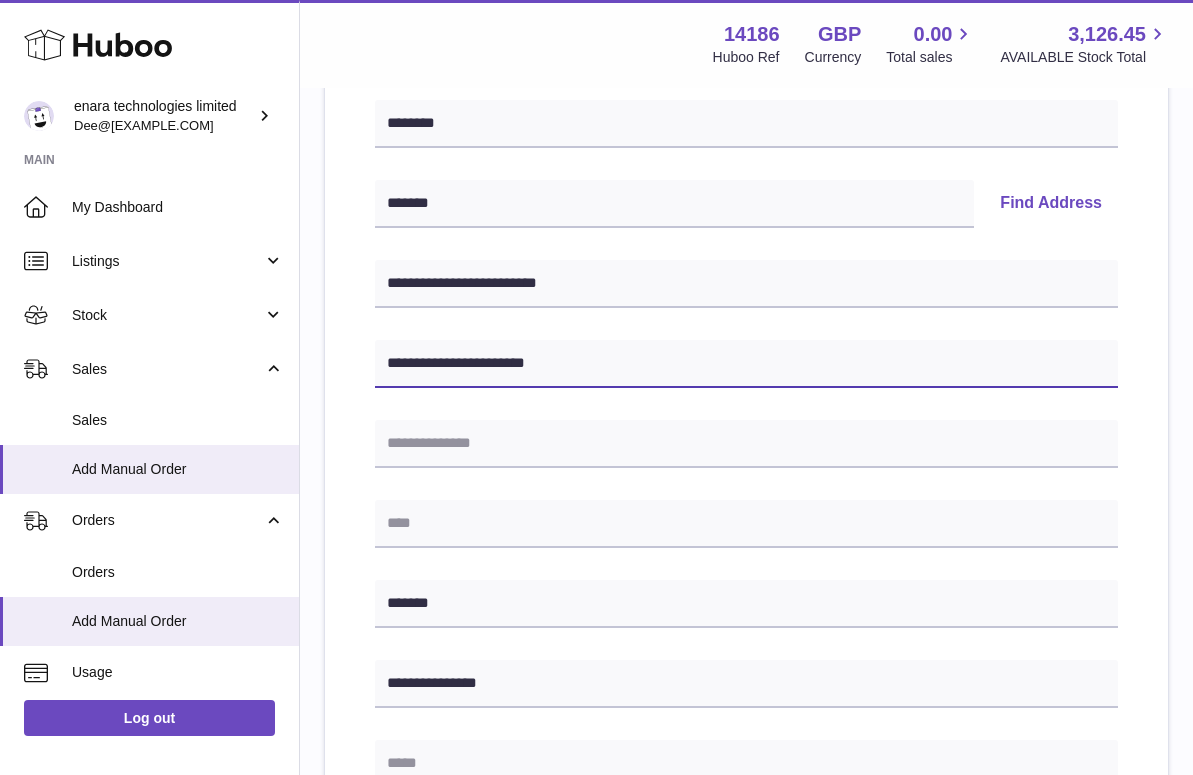 type on "**********" 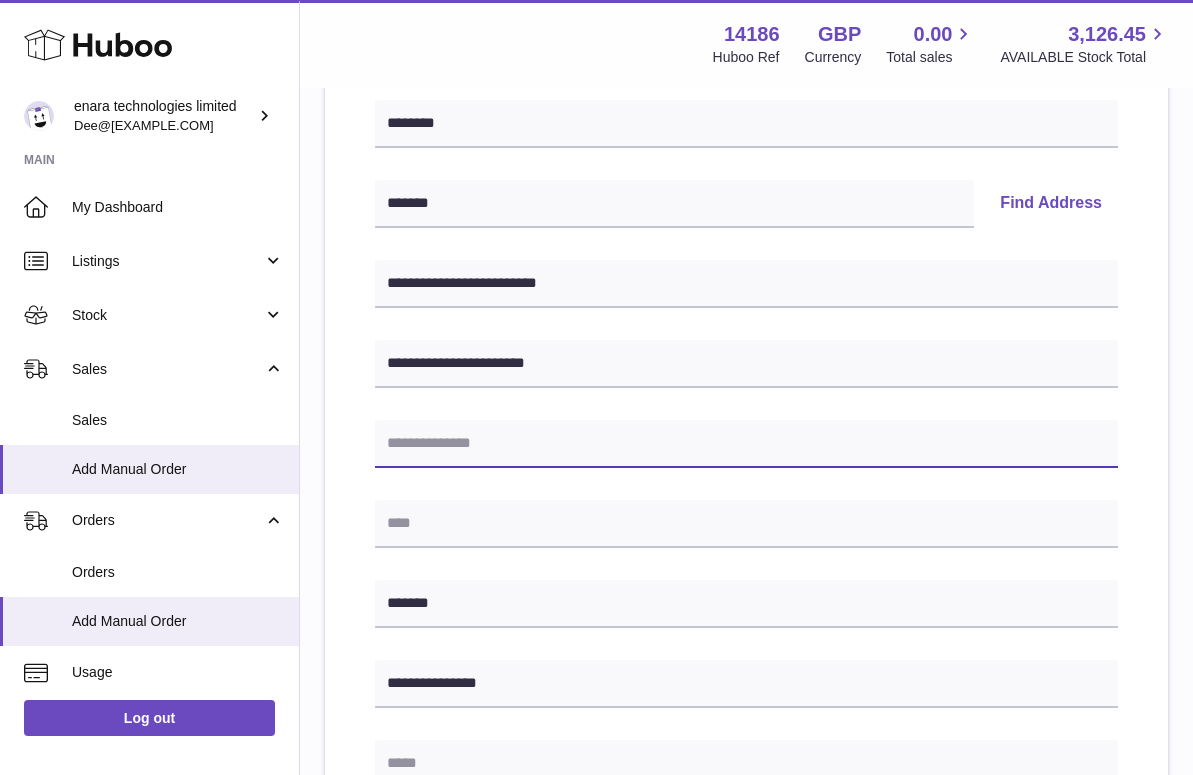 paste on "**********" 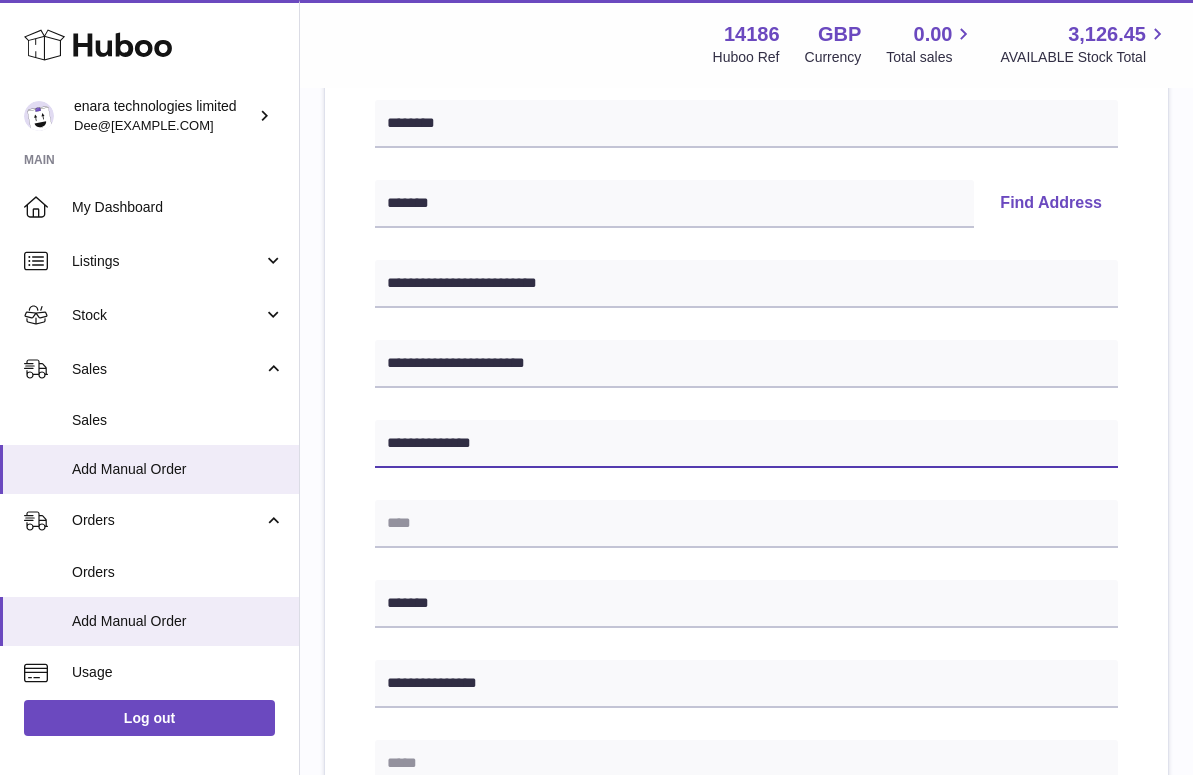 type on "**********" 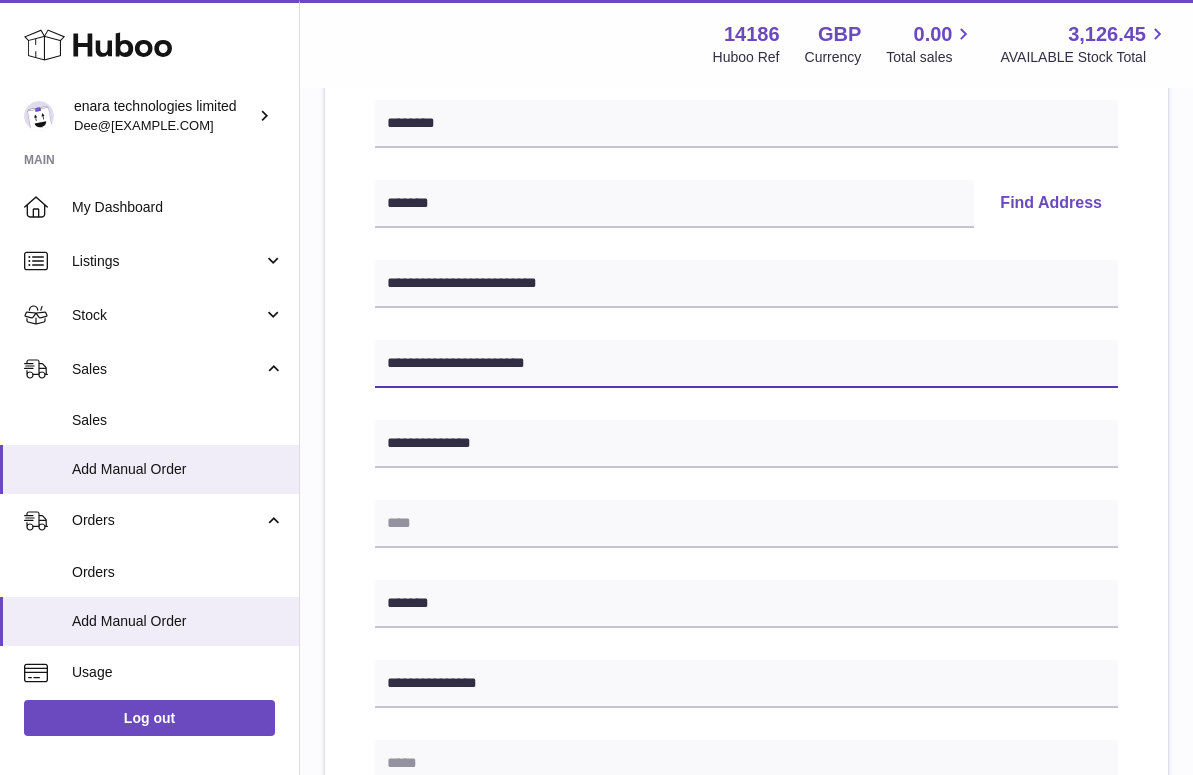 drag, startPoint x: 598, startPoint y: 370, endPoint x: 457, endPoint y: 363, distance: 141.17365 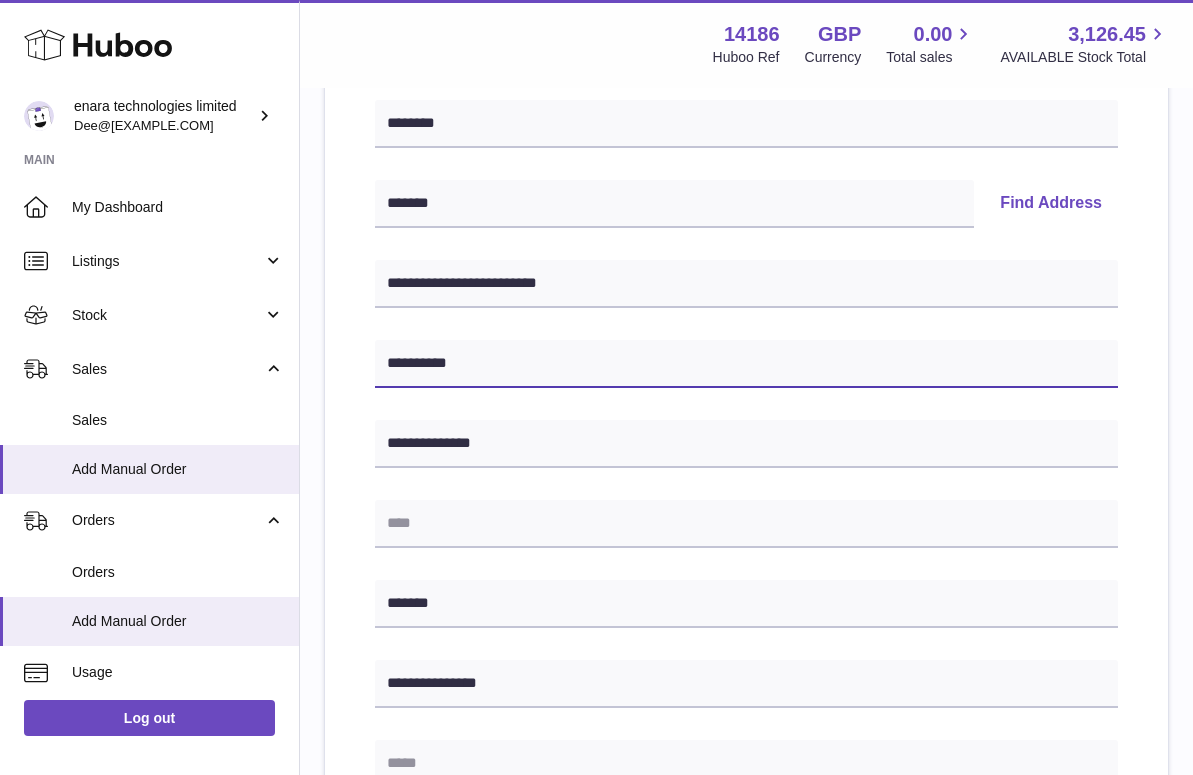 paste on "**********" 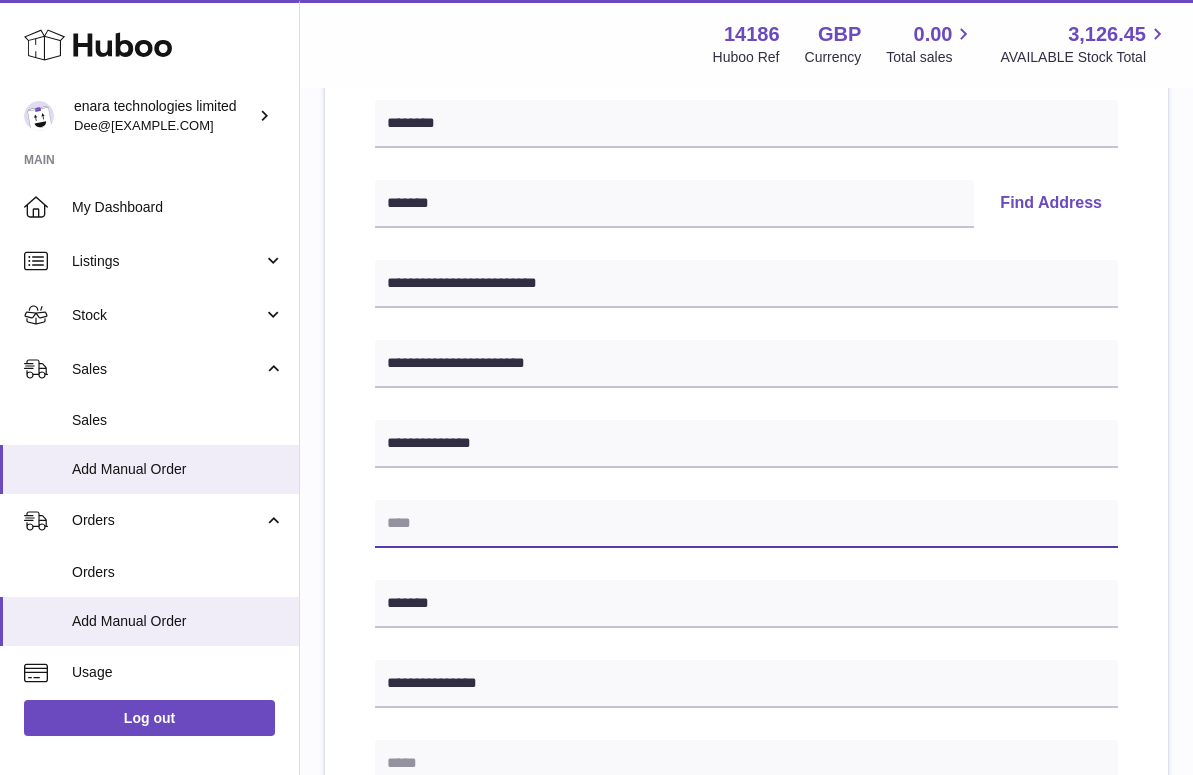 click at bounding box center [746, 524] 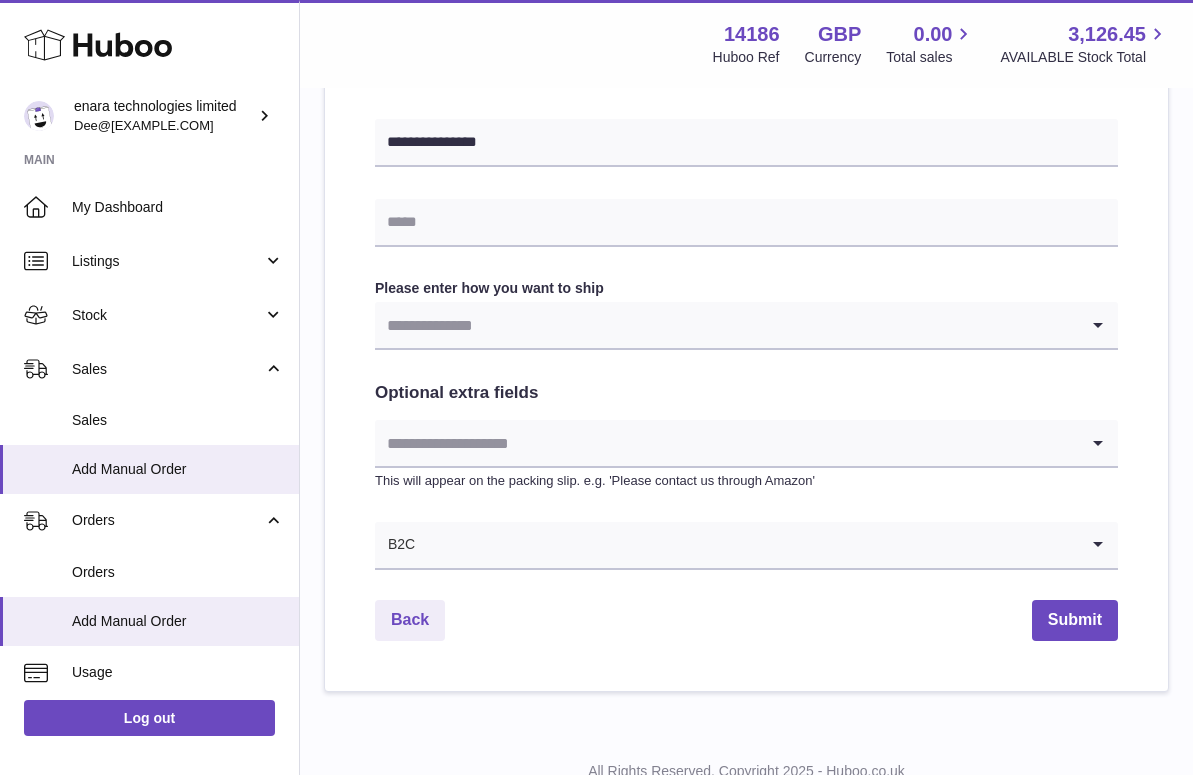 scroll, scrollTop: 918, scrollLeft: 0, axis: vertical 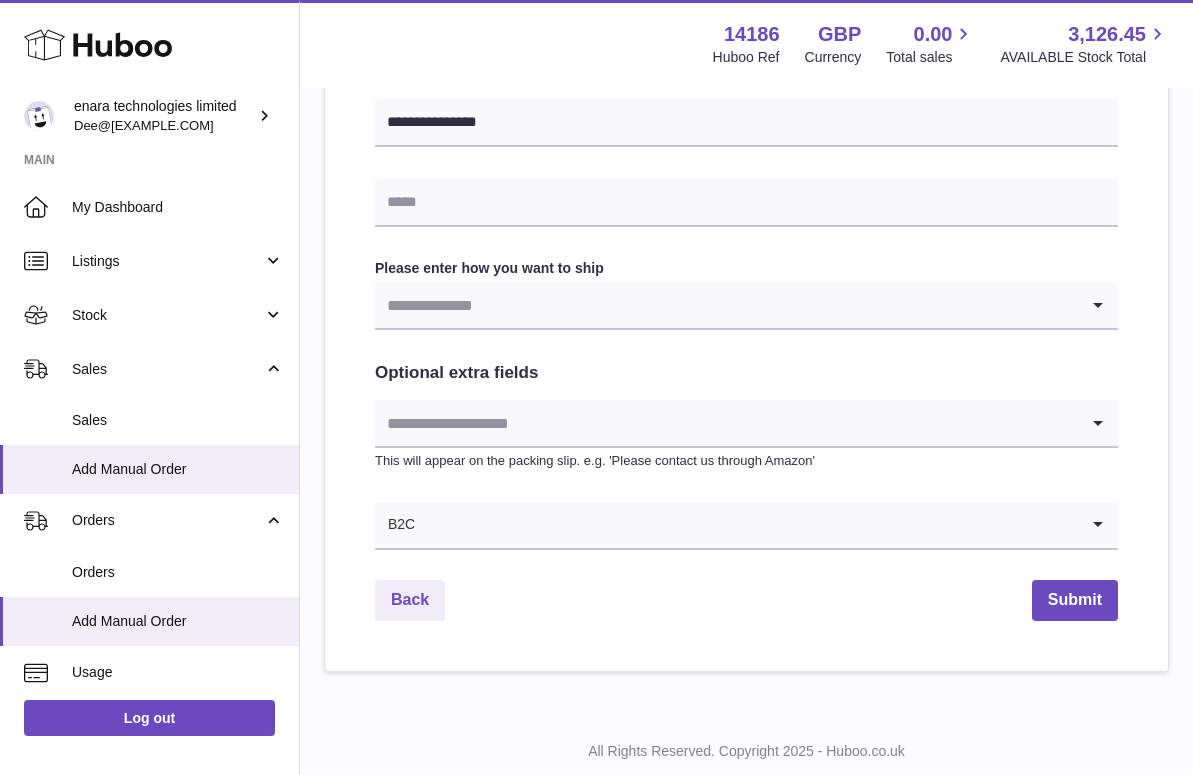 type on "**********" 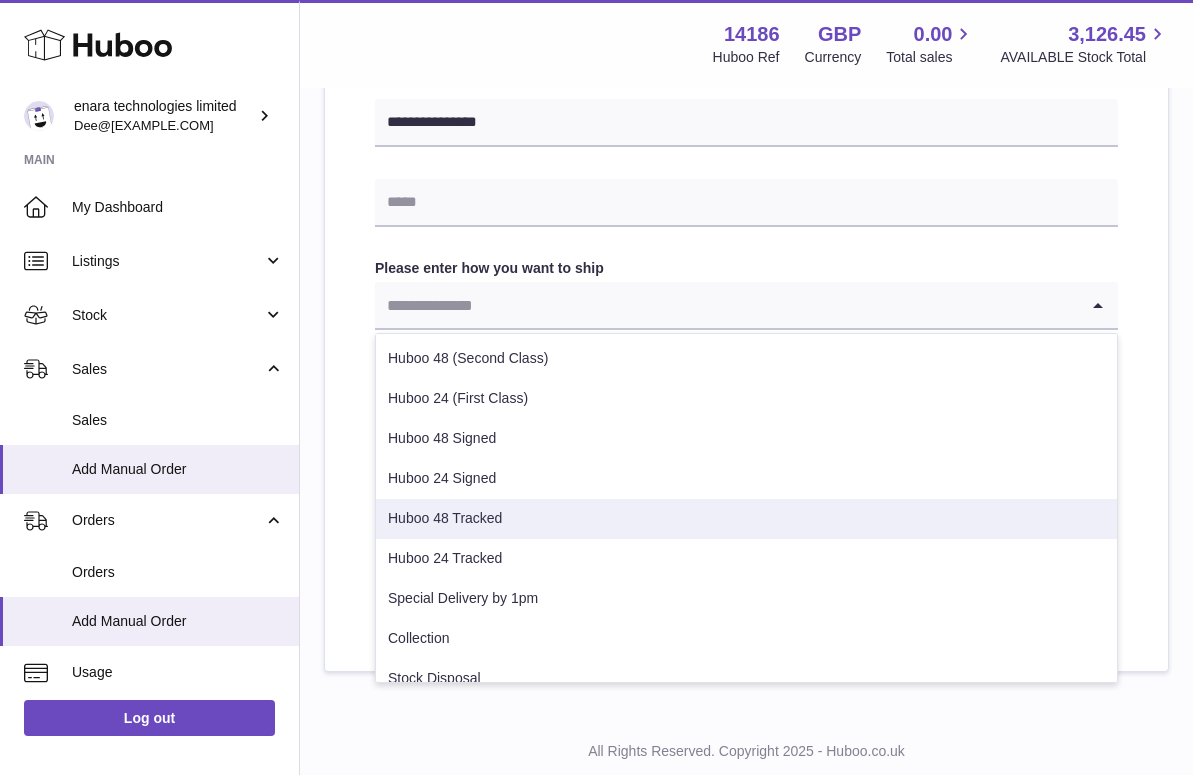 click on "Huboo 48 Tracked" at bounding box center (746, 519) 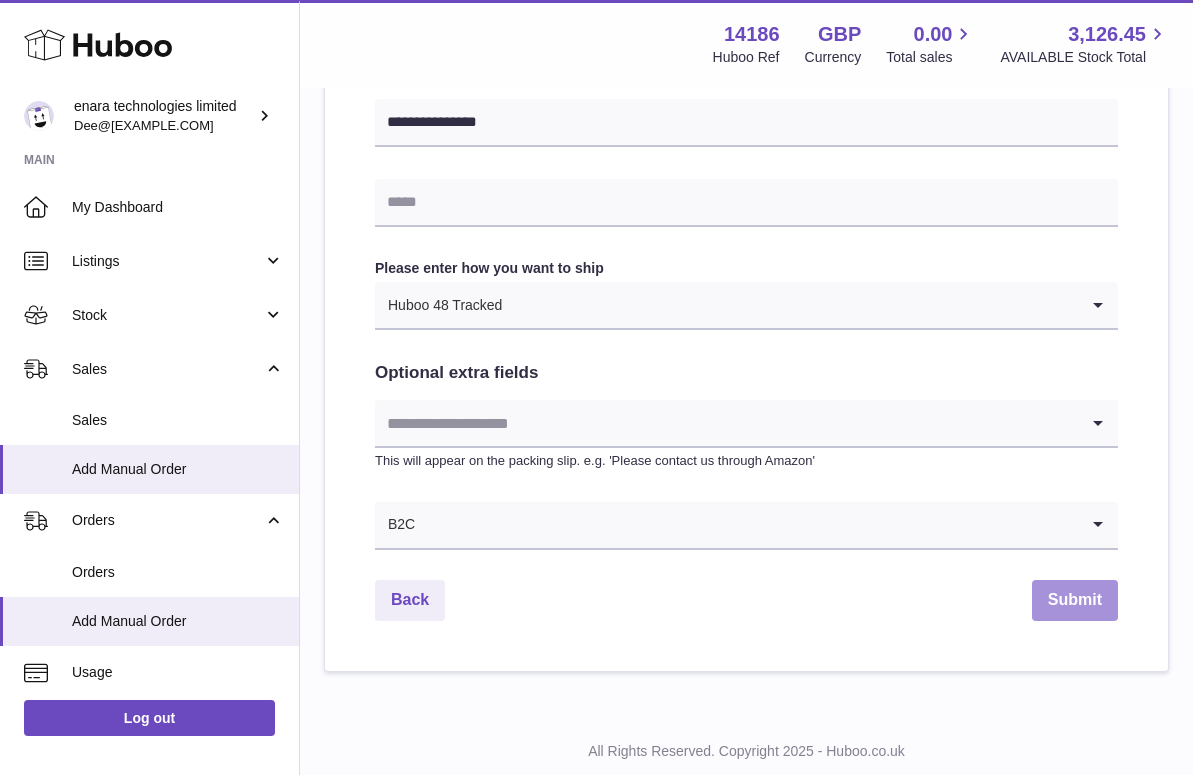 click on "Submit" at bounding box center (1075, 600) 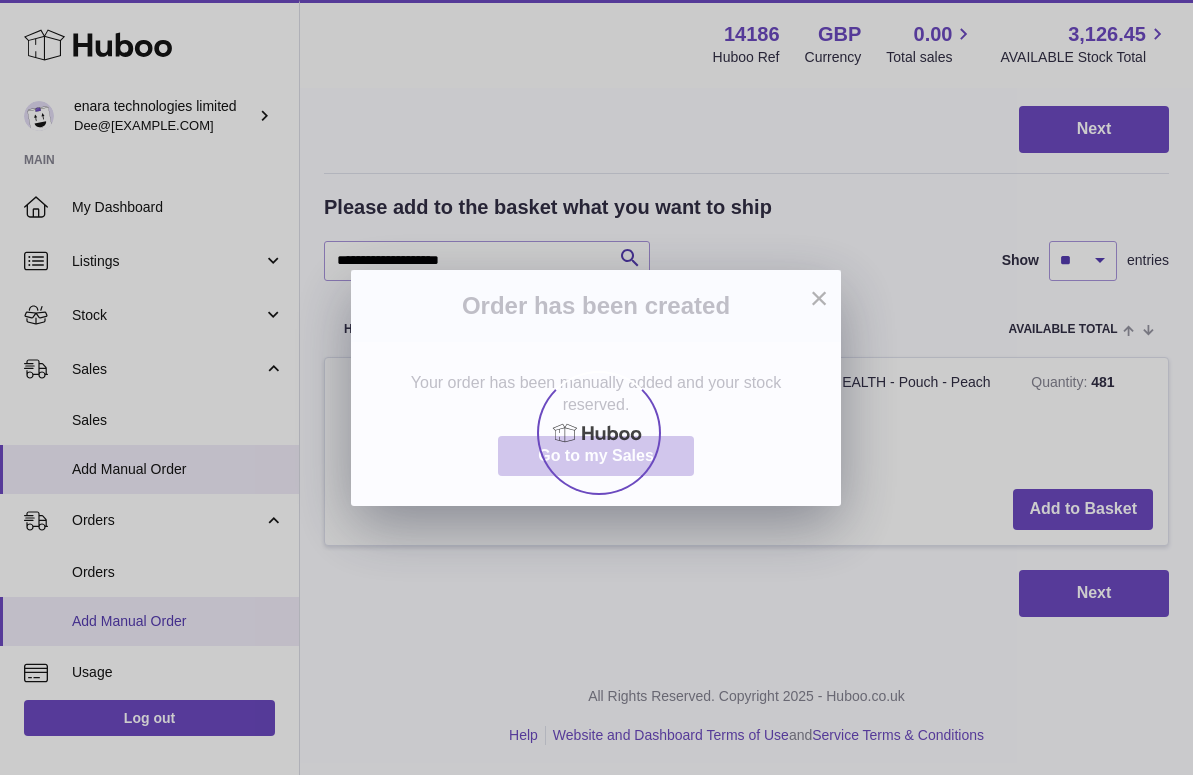 scroll, scrollTop: 0, scrollLeft: 0, axis: both 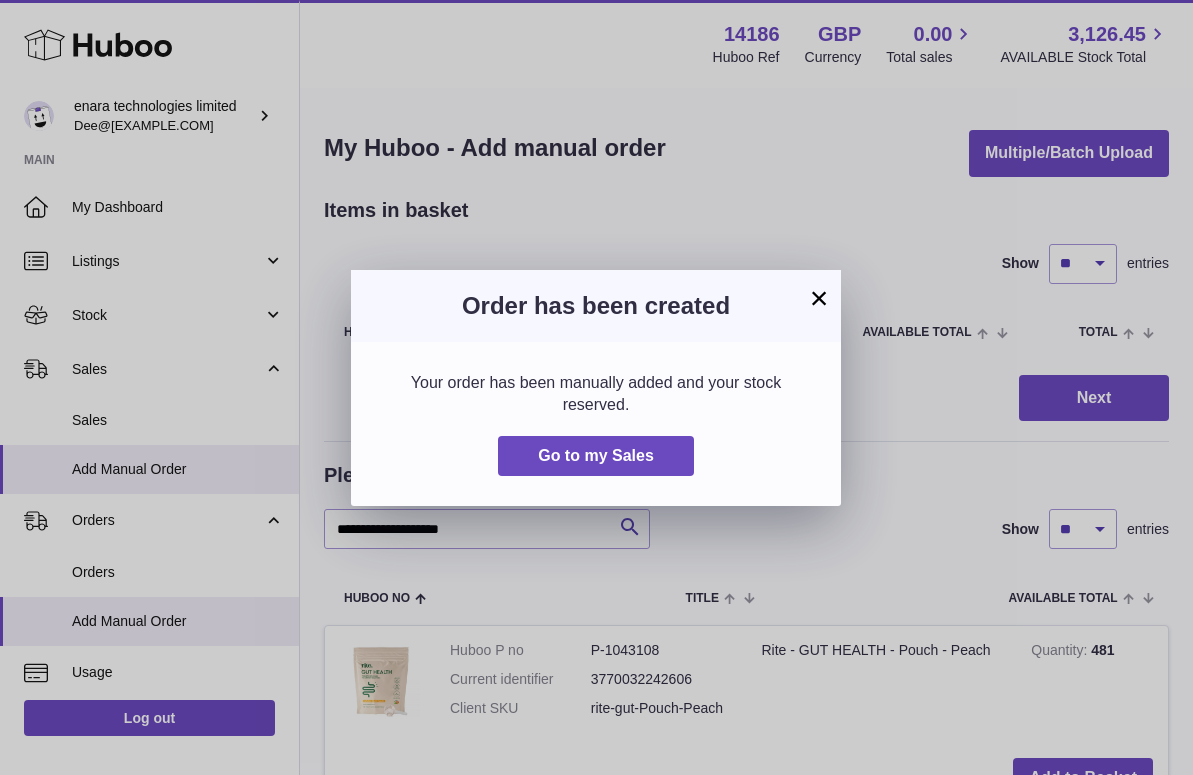 click on "×" at bounding box center (819, 298) 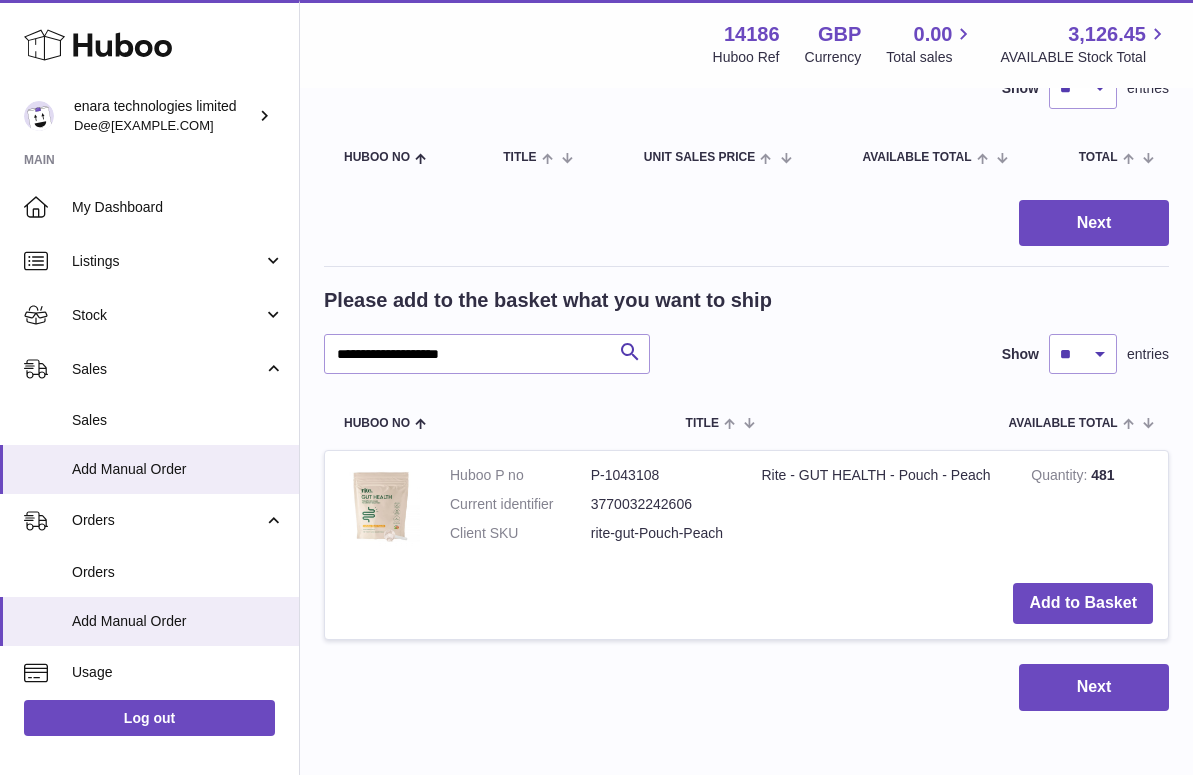 scroll, scrollTop: 212, scrollLeft: 0, axis: vertical 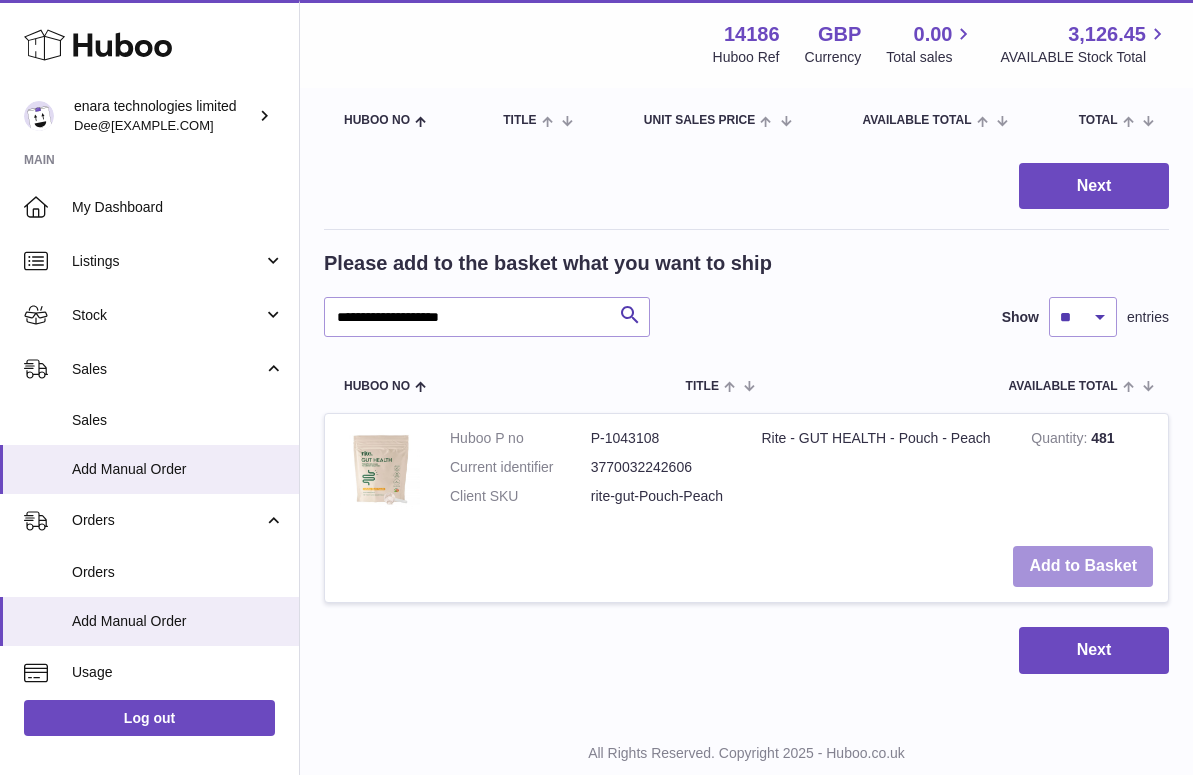 click on "Add to Basket" at bounding box center (1083, 566) 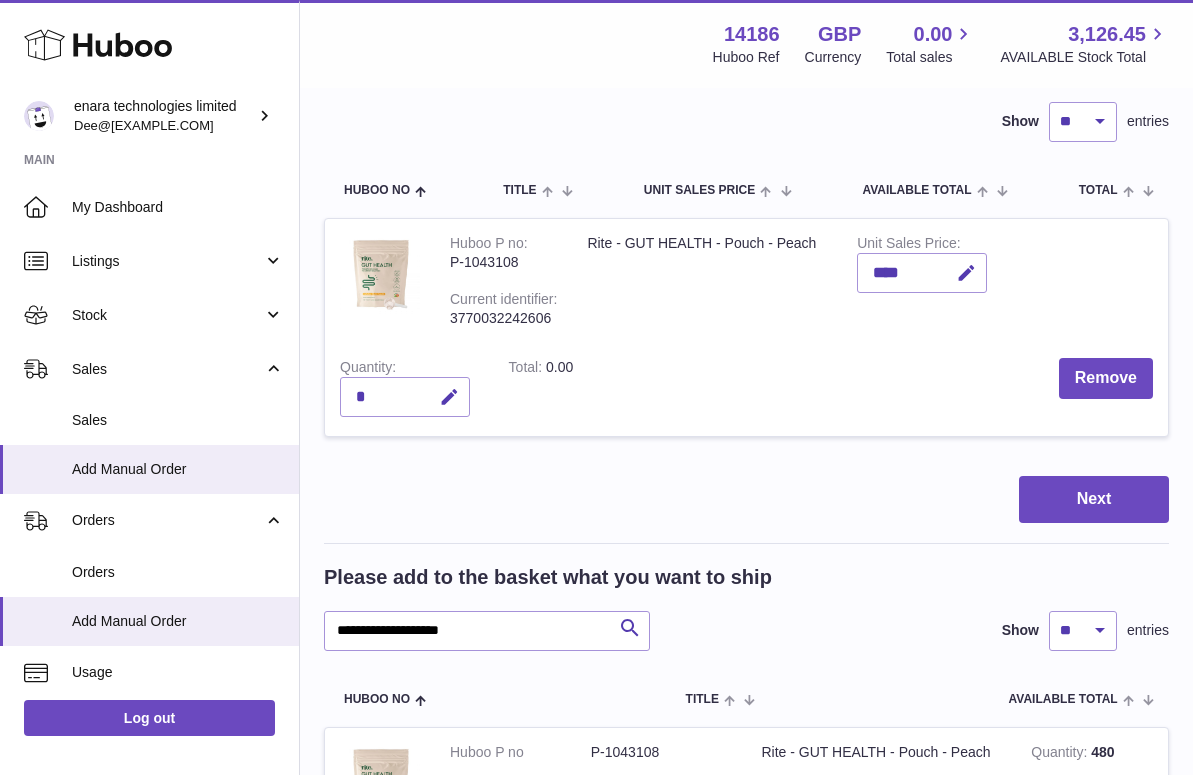 scroll, scrollTop: 117, scrollLeft: 0, axis: vertical 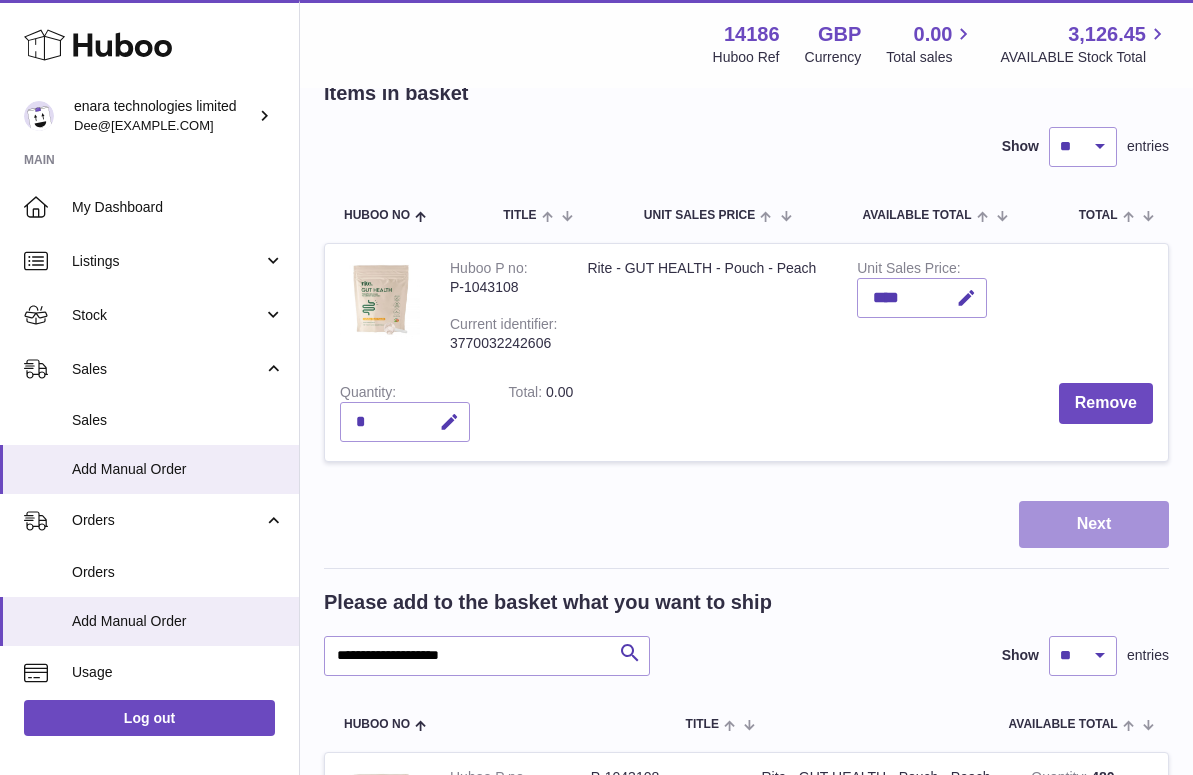 click on "Next" at bounding box center [1094, 524] 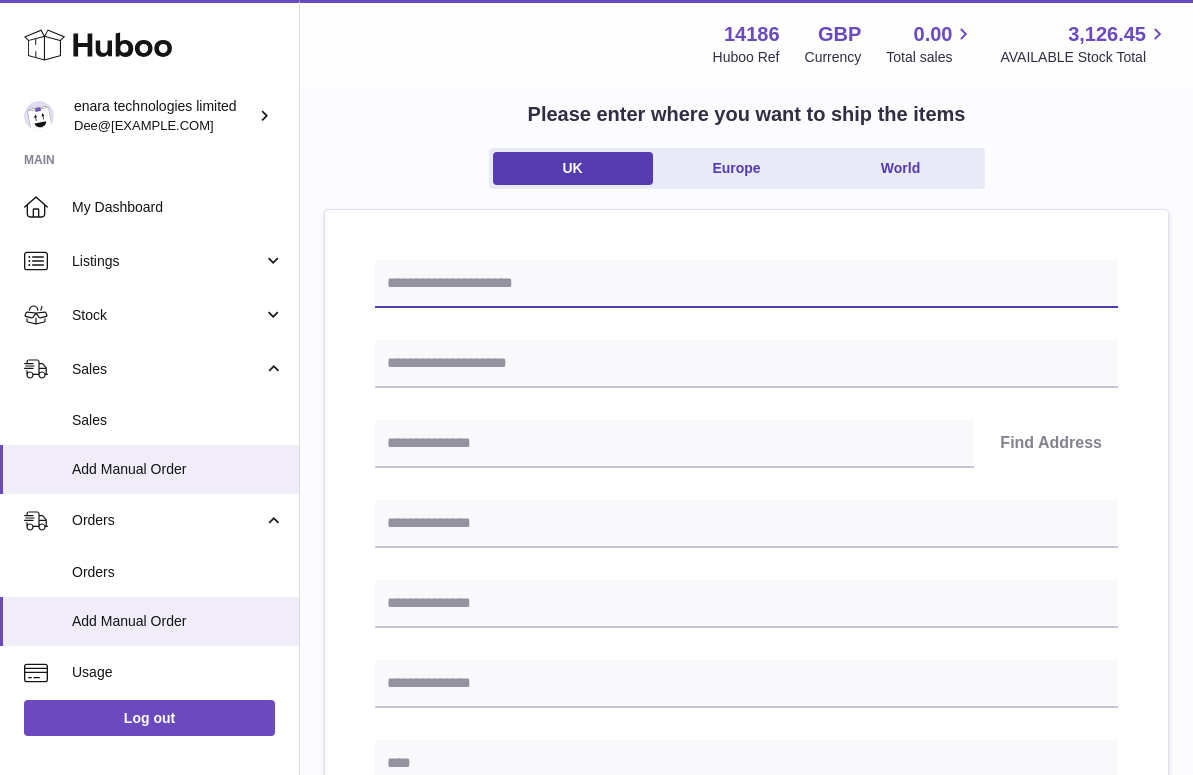 click at bounding box center (746, 284) 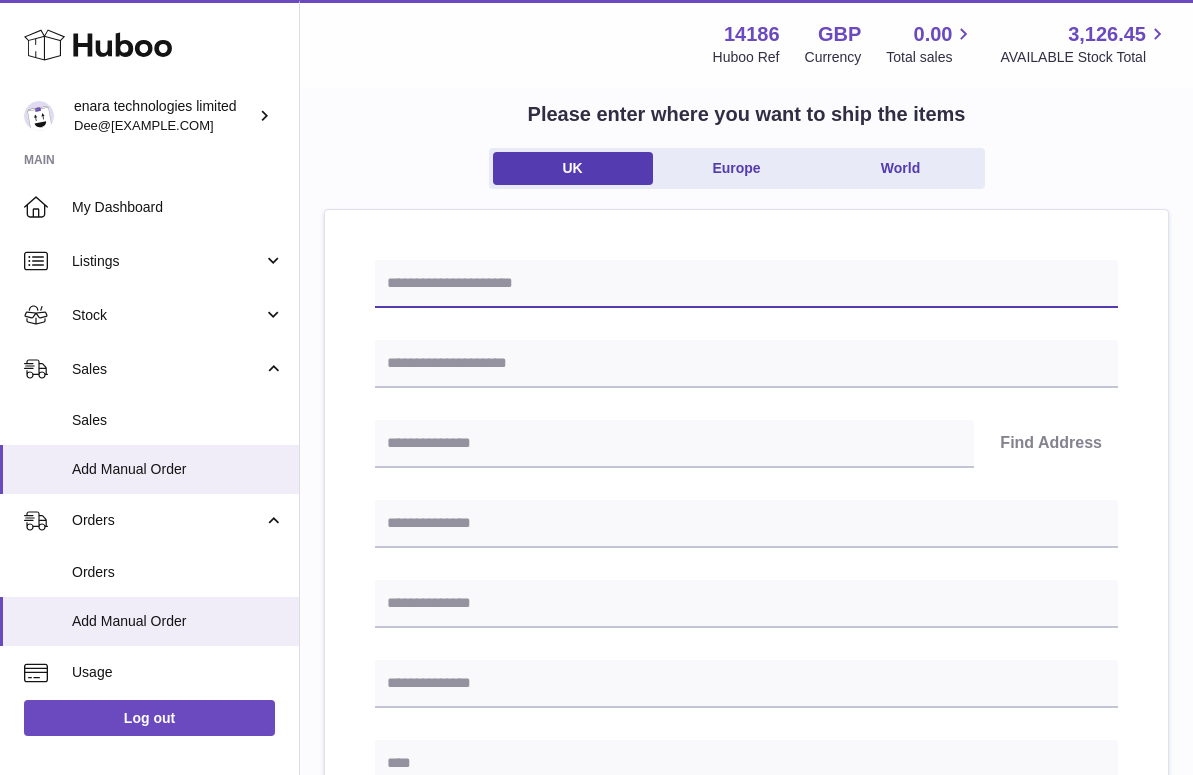 paste on "**********" 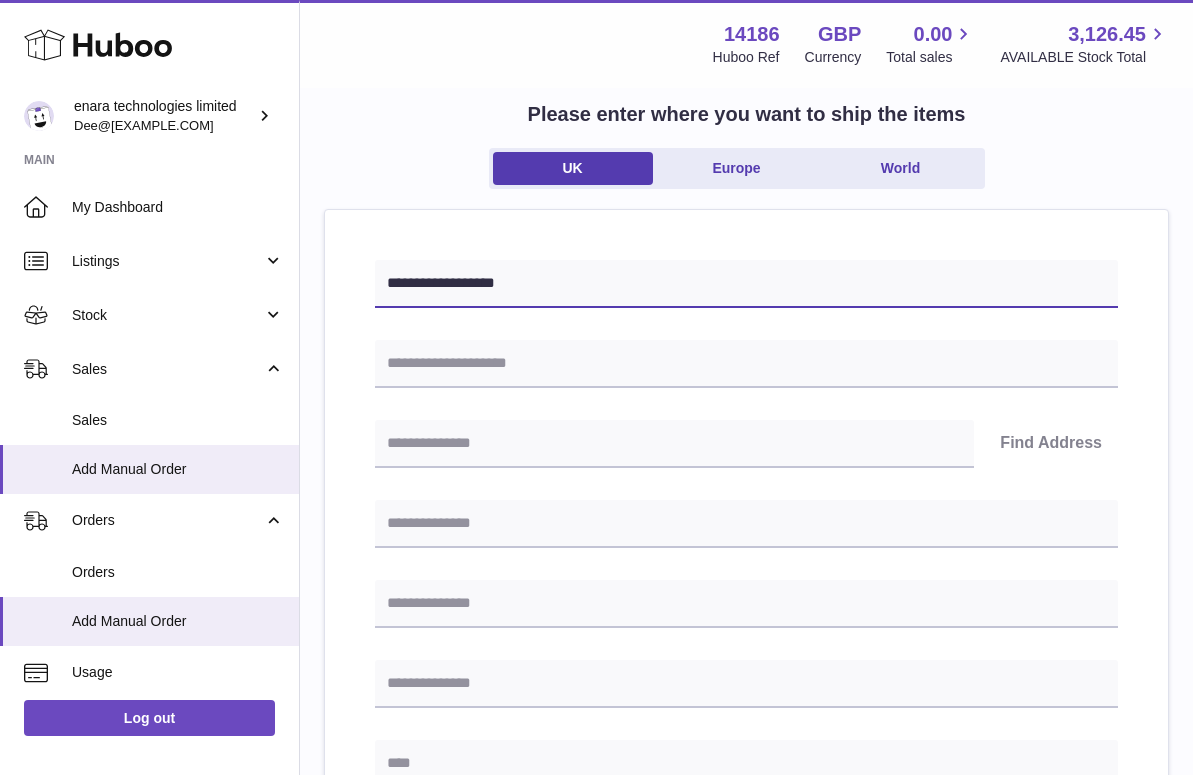 type on "**********" 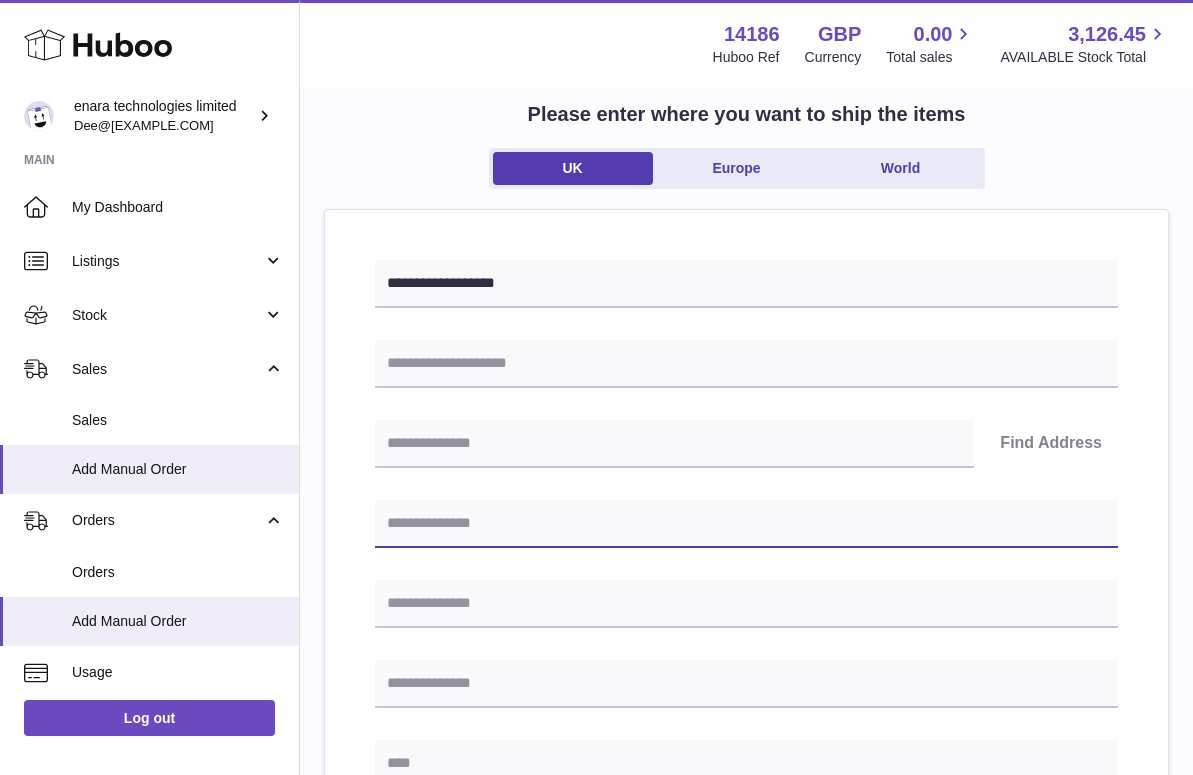 paste on "**********" 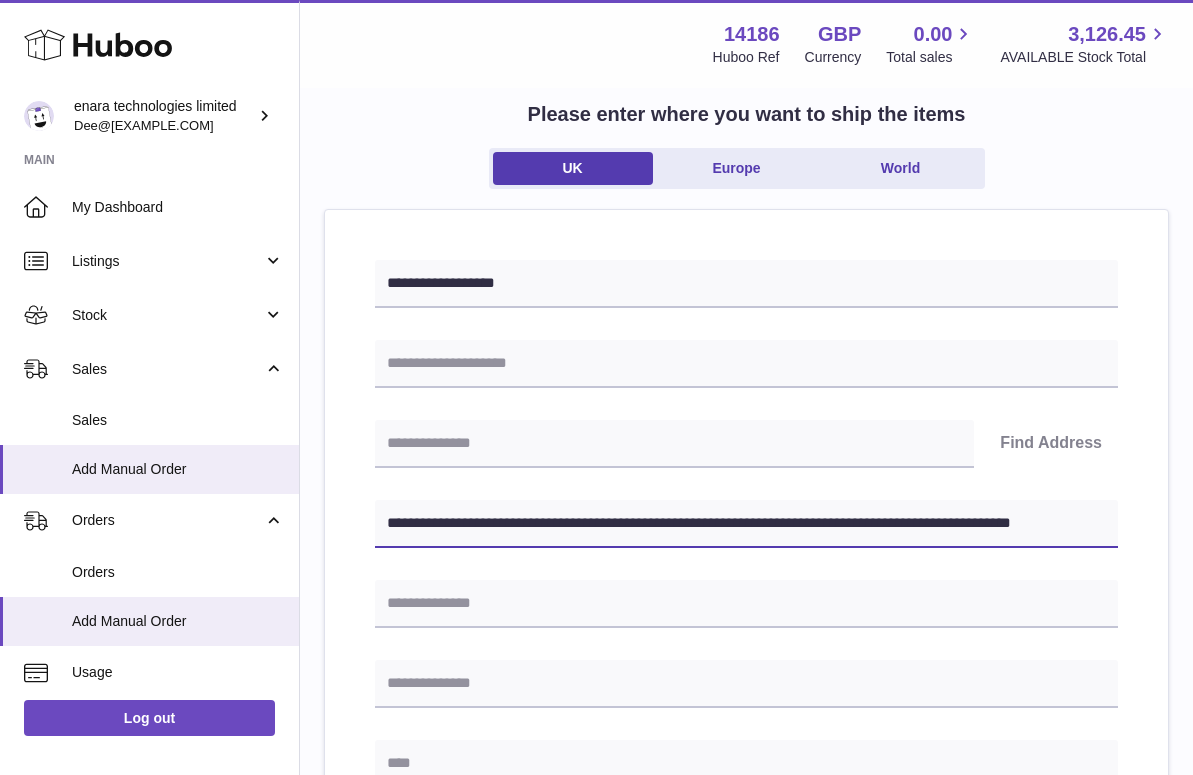 drag, startPoint x: 789, startPoint y: 521, endPoint x: 1284, endPoint y: 603, distance: 501.74594 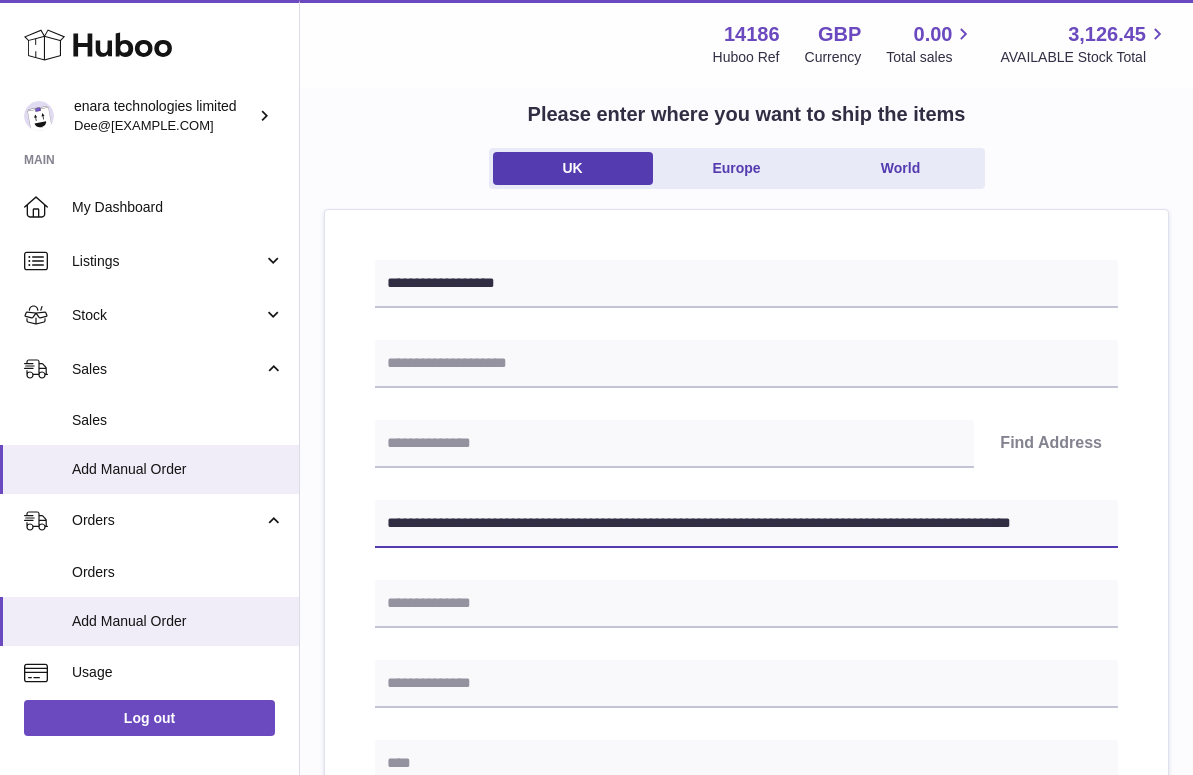 click on ".st0{fill:#141414;}" at bounding box center [596, 270] 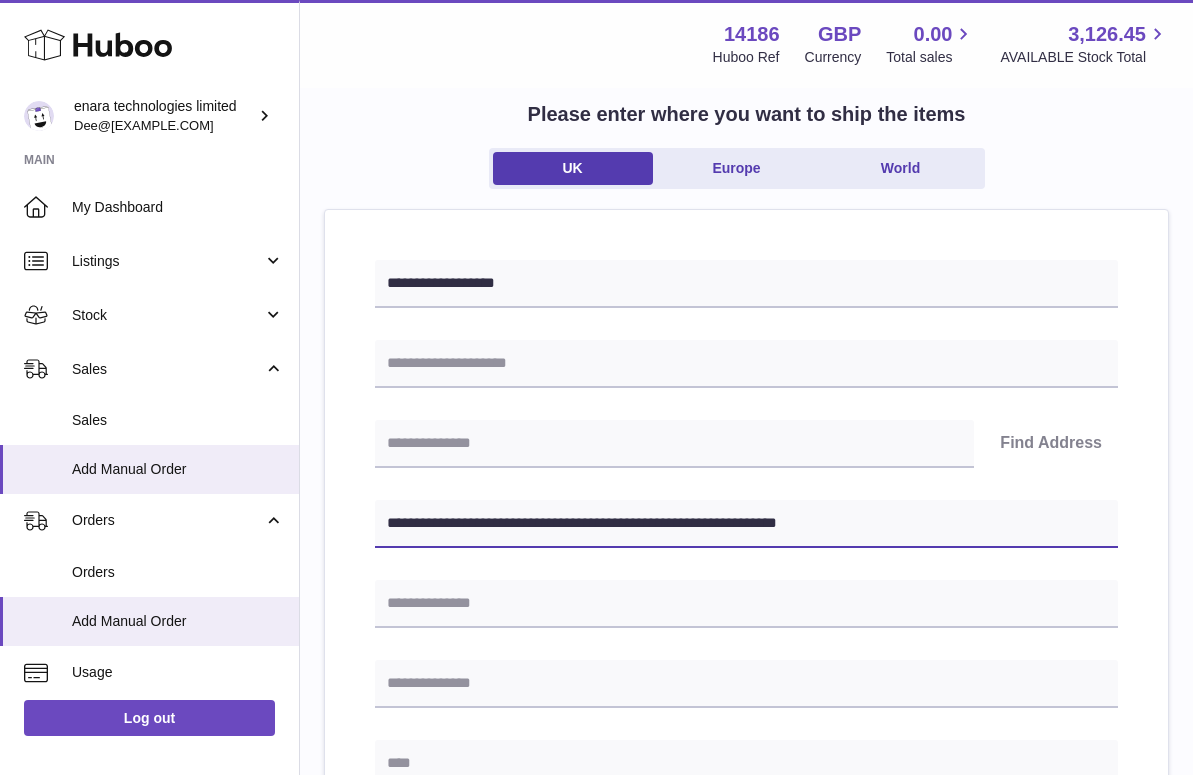 type on "**********" 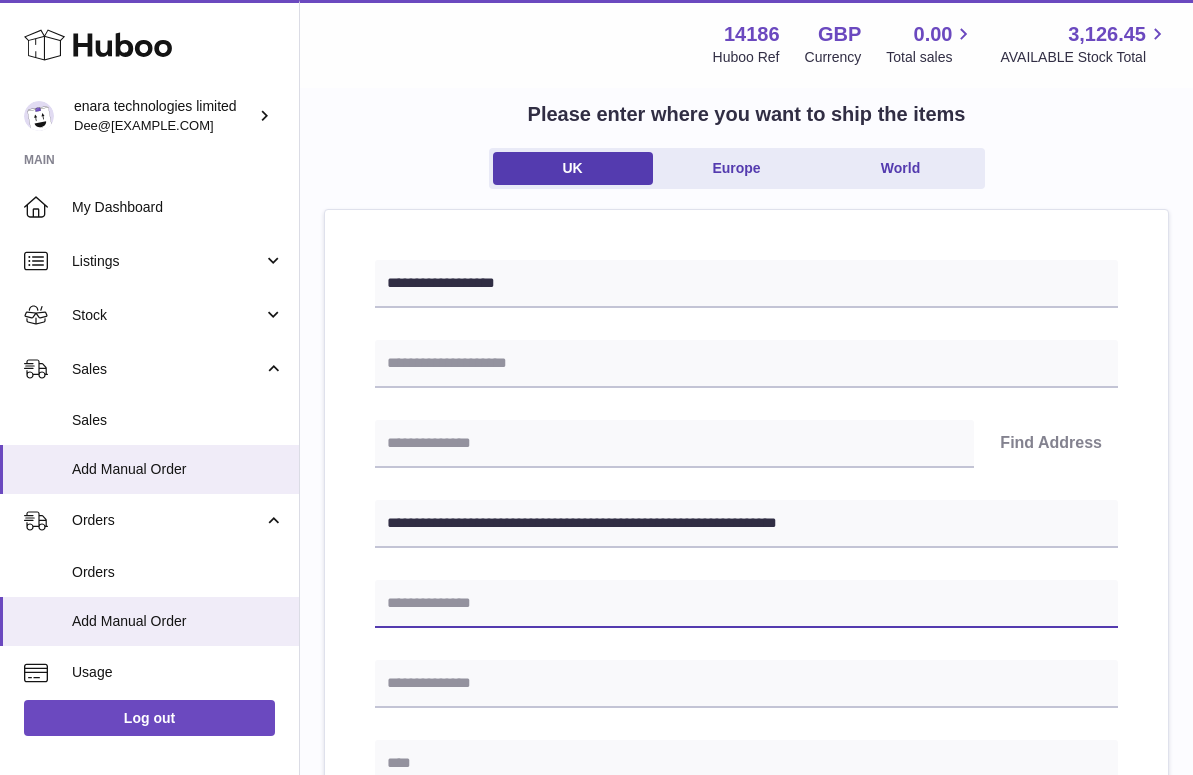 paste on "**********" 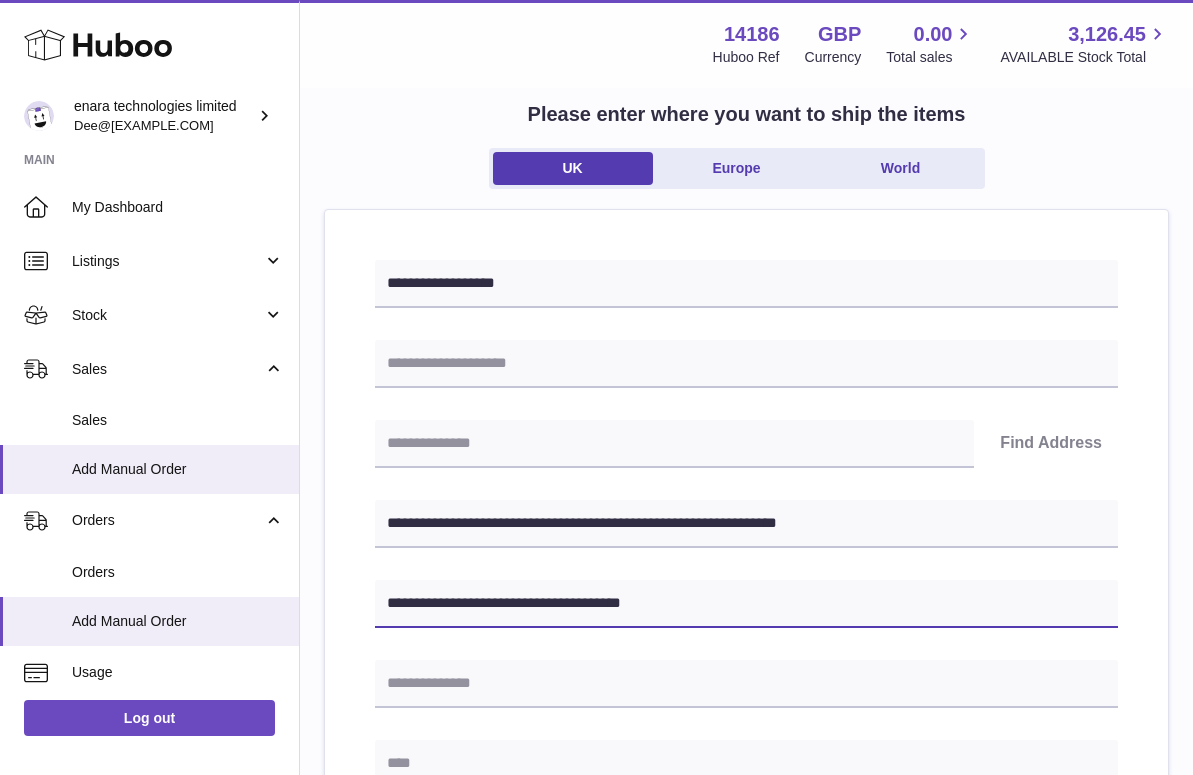type on "**********" 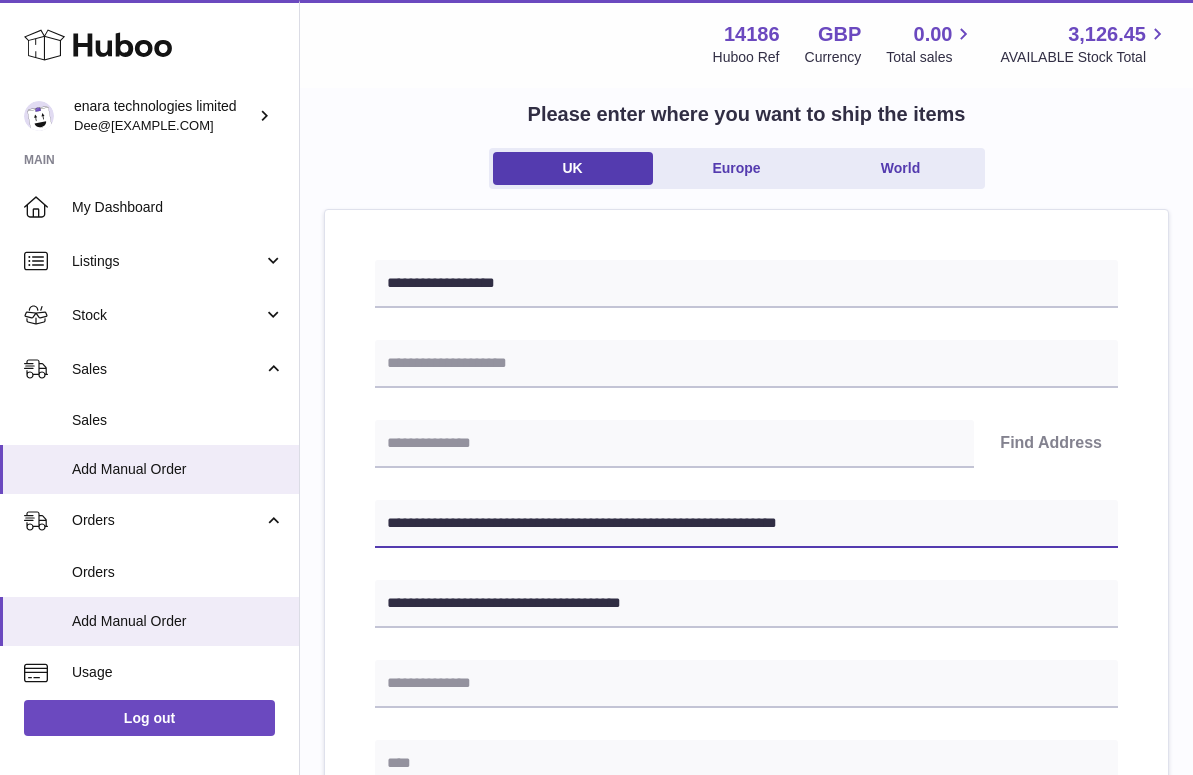 drag, startPoint x: 472, startPoint y: 522, endPoint x: 394, endPoint y: 523, distance: 78.00641 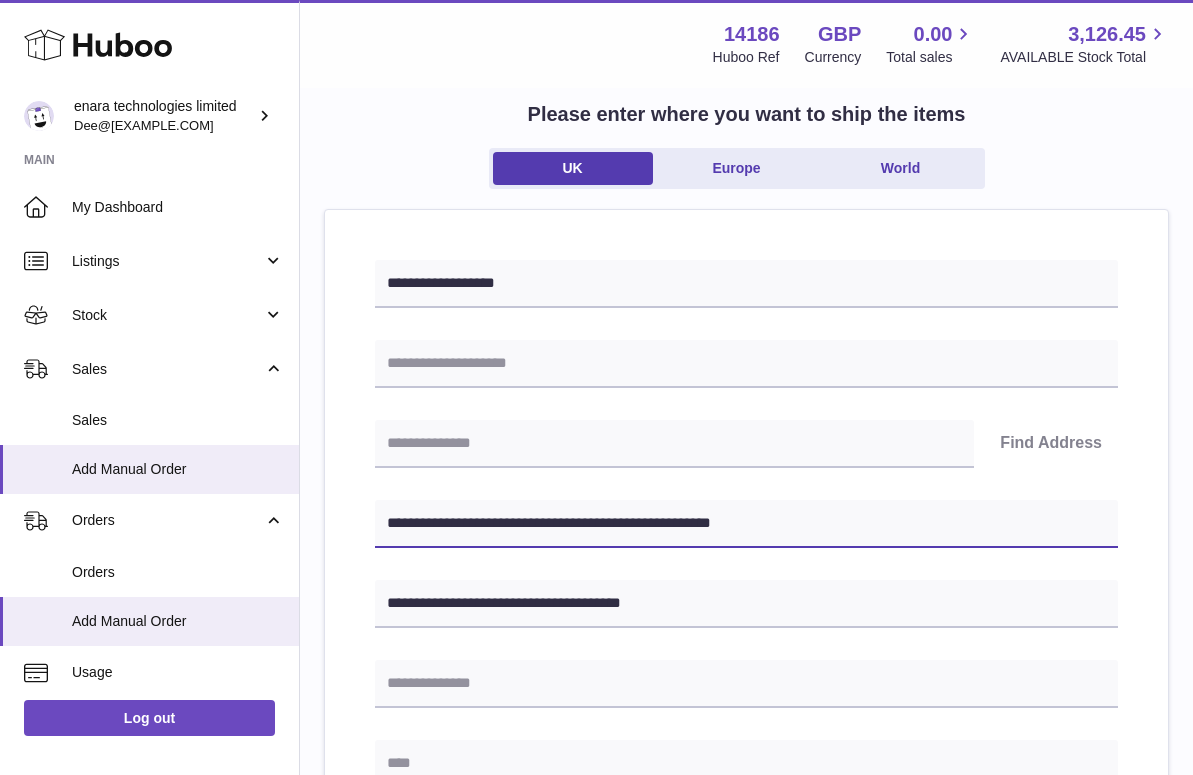 type on "**********" 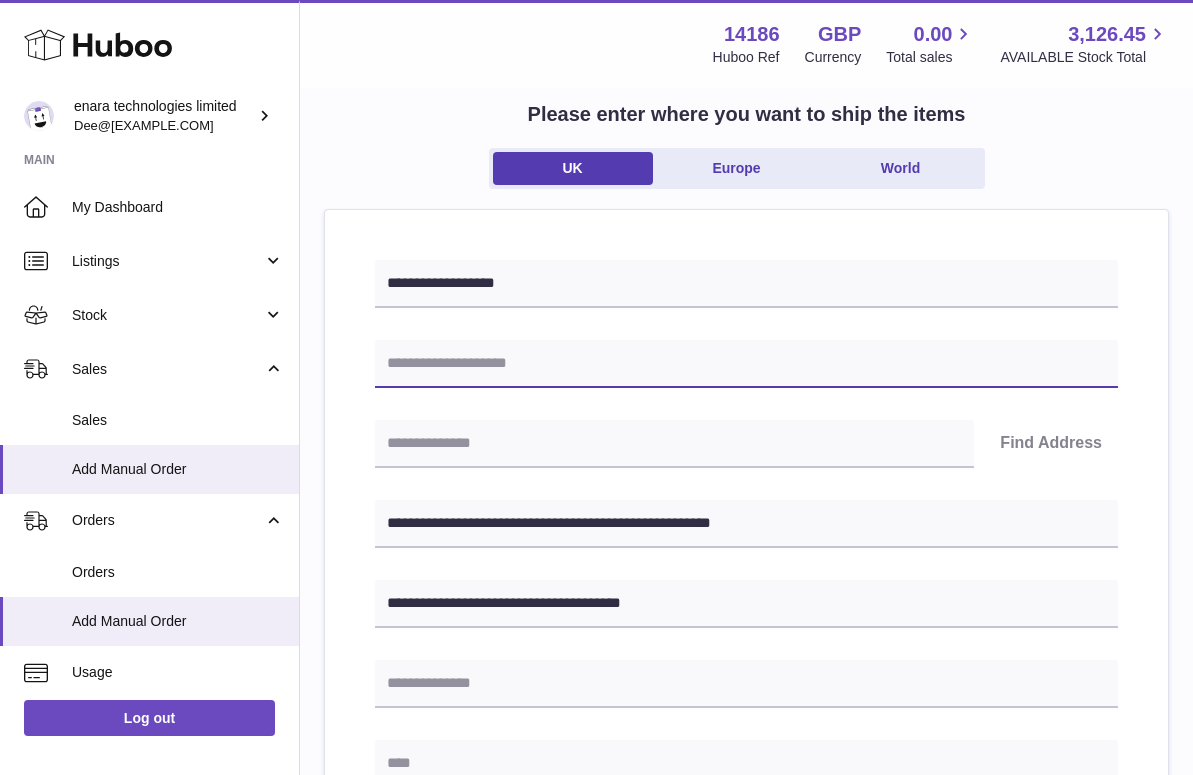 paste on "**********" 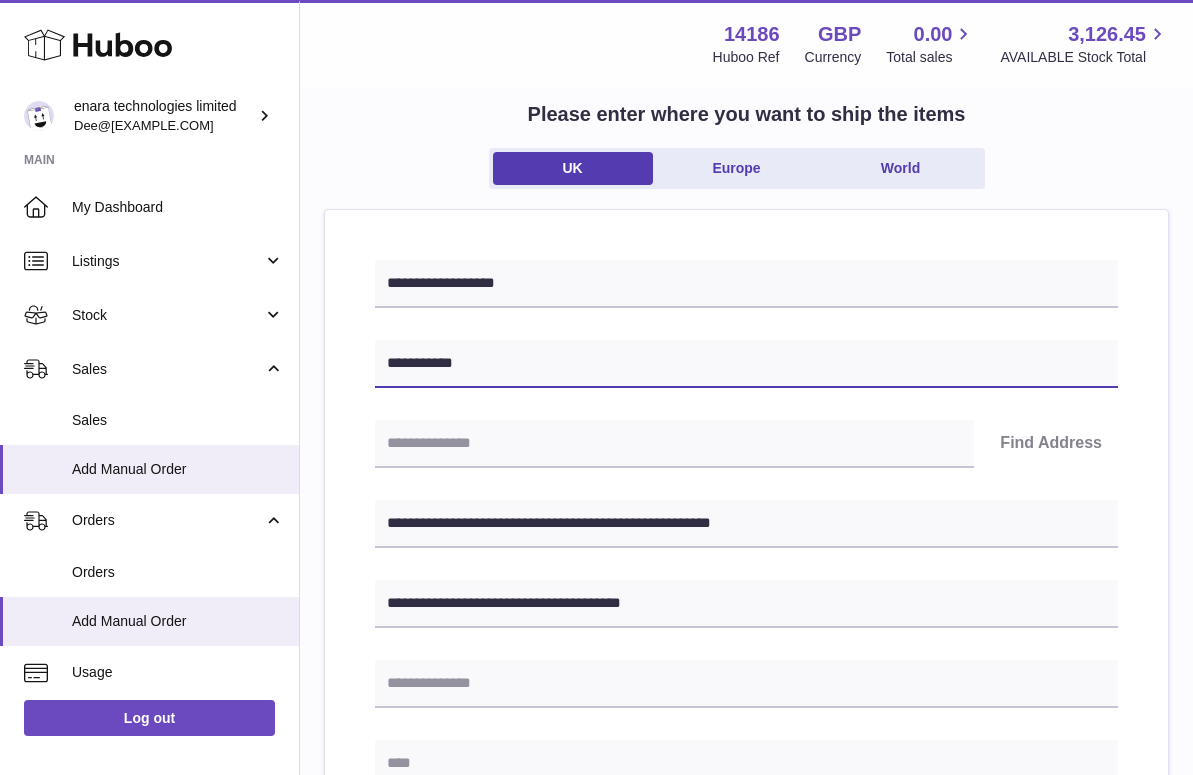 type on "**********" 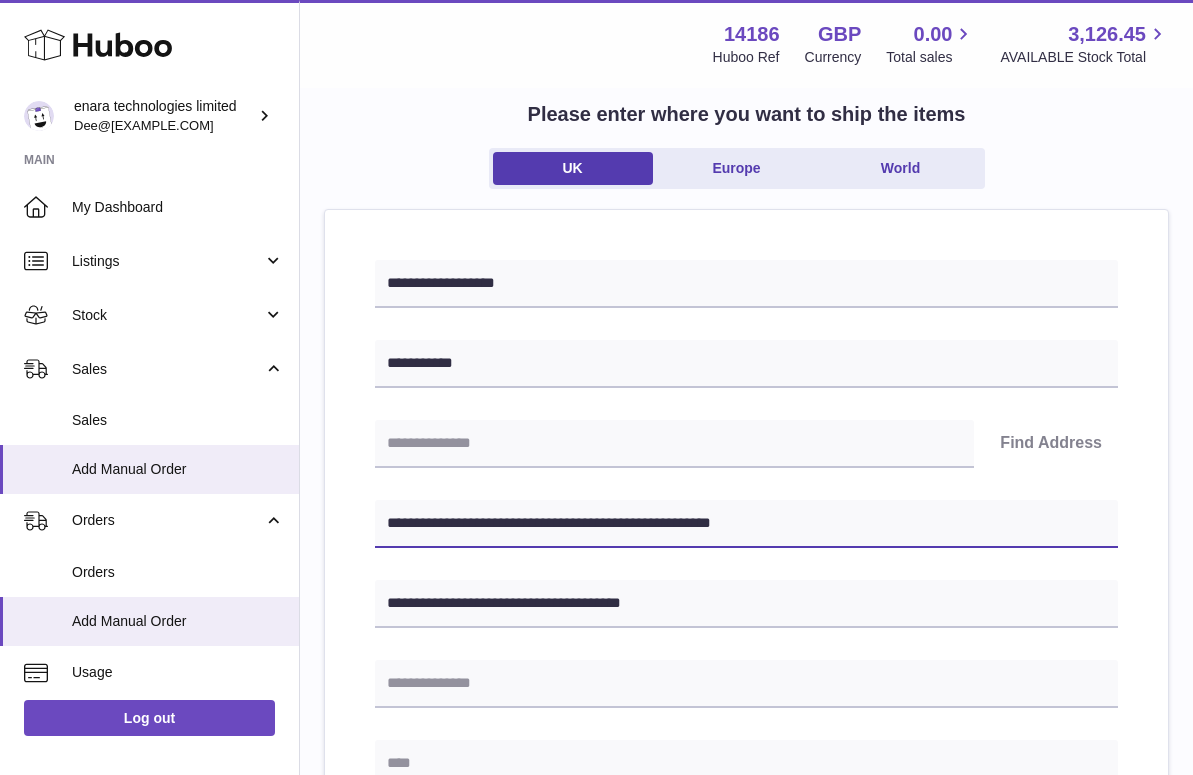 drag, startPoint x: 517, startPoint y: 523, endPoint x: 399, endPoint y: 522, distance: 118.004234 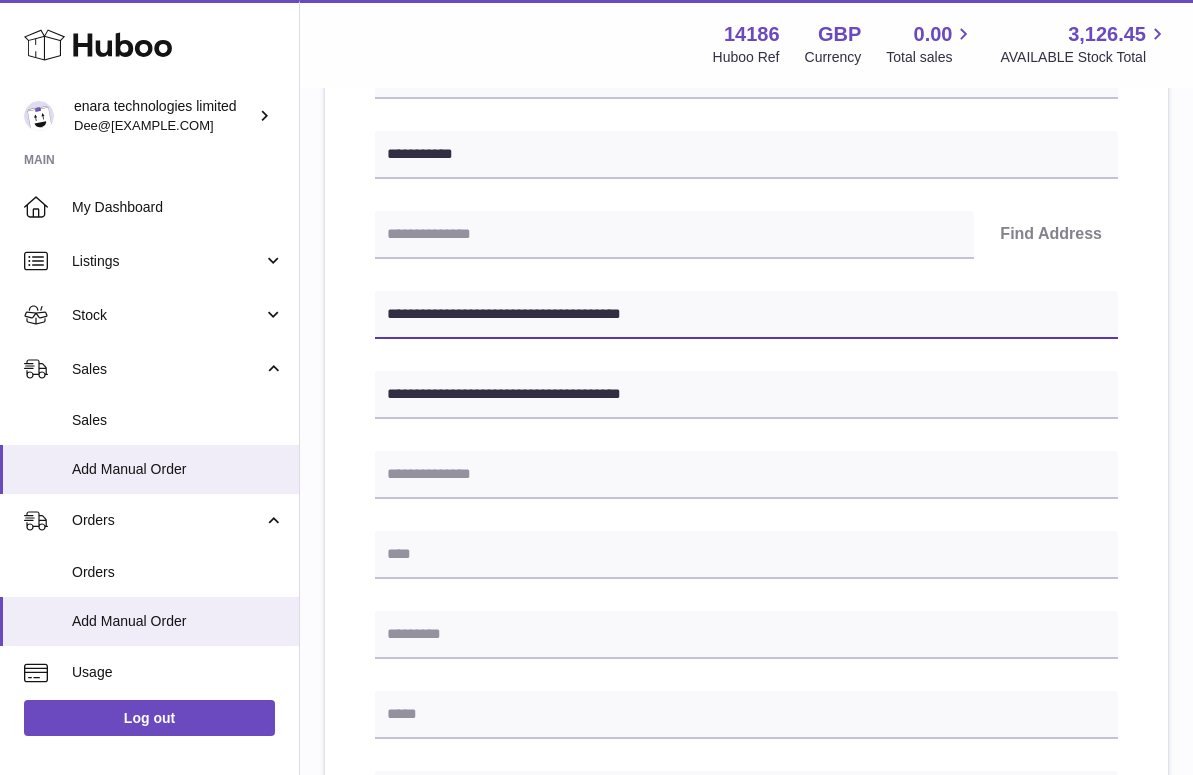scroll, scrollTop: 327, scrollLeft: 0, axis: vertical 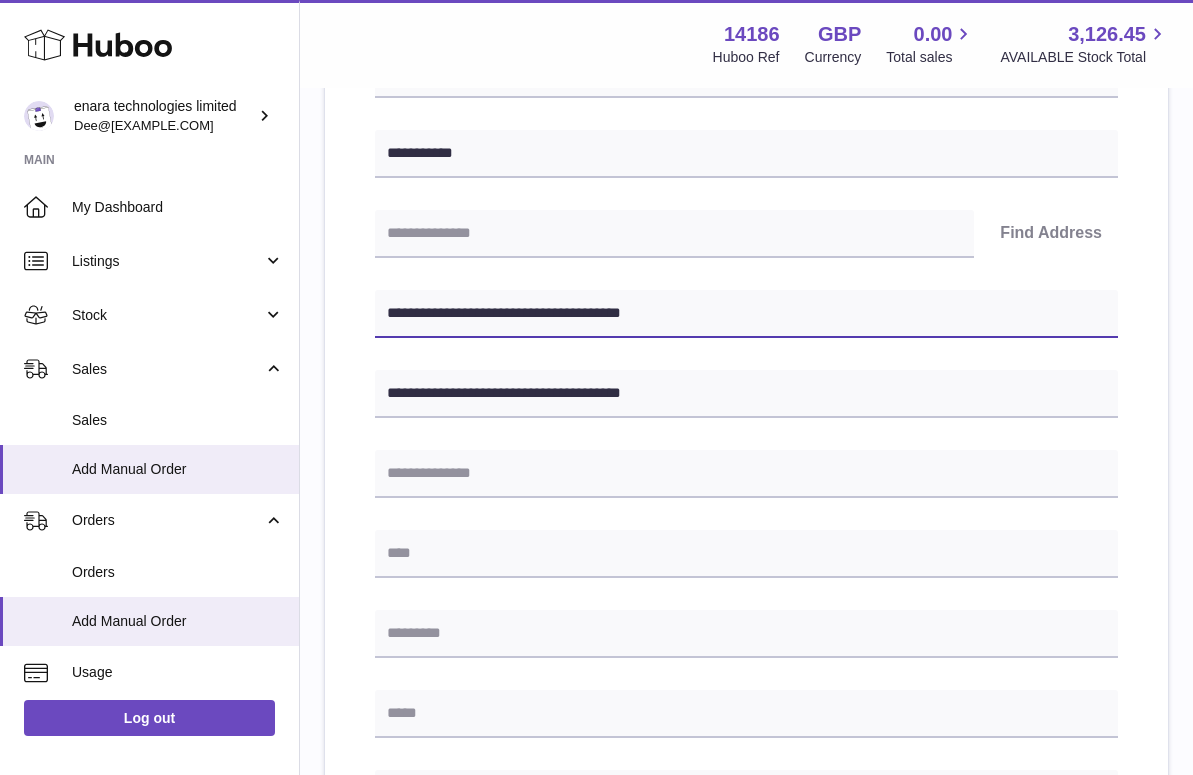 type on "**********" 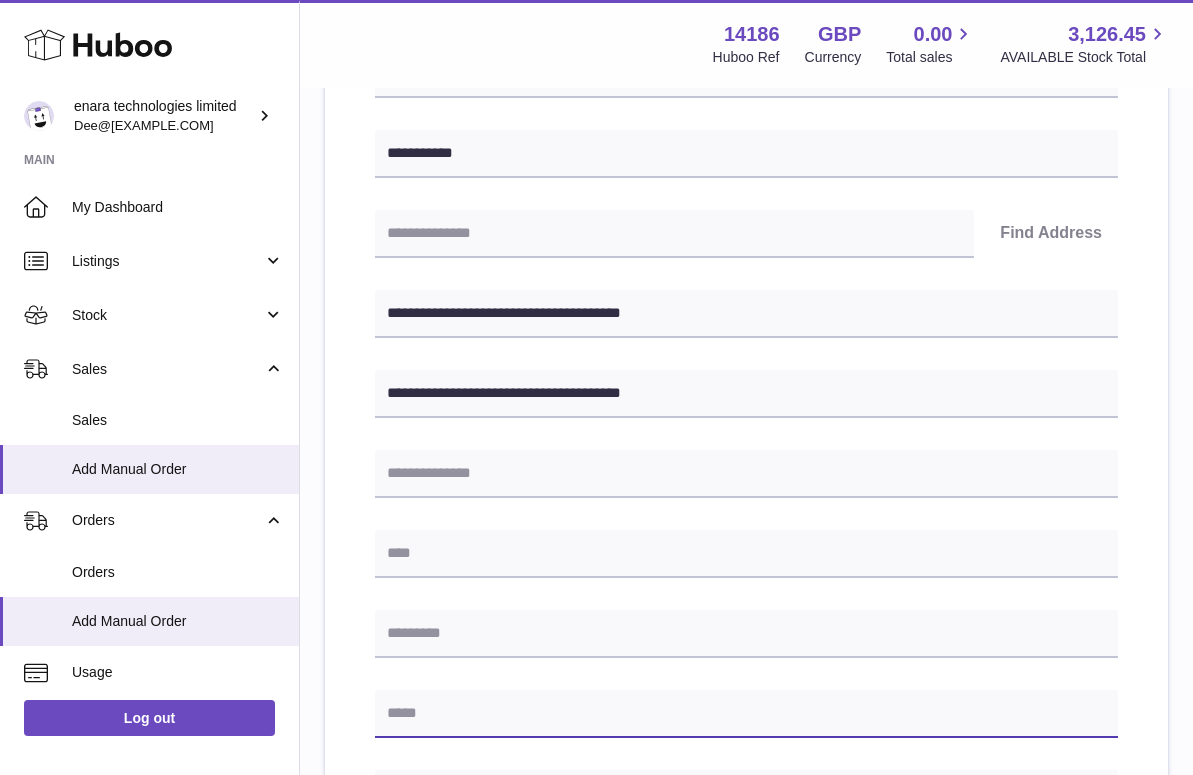 paste on "**********" 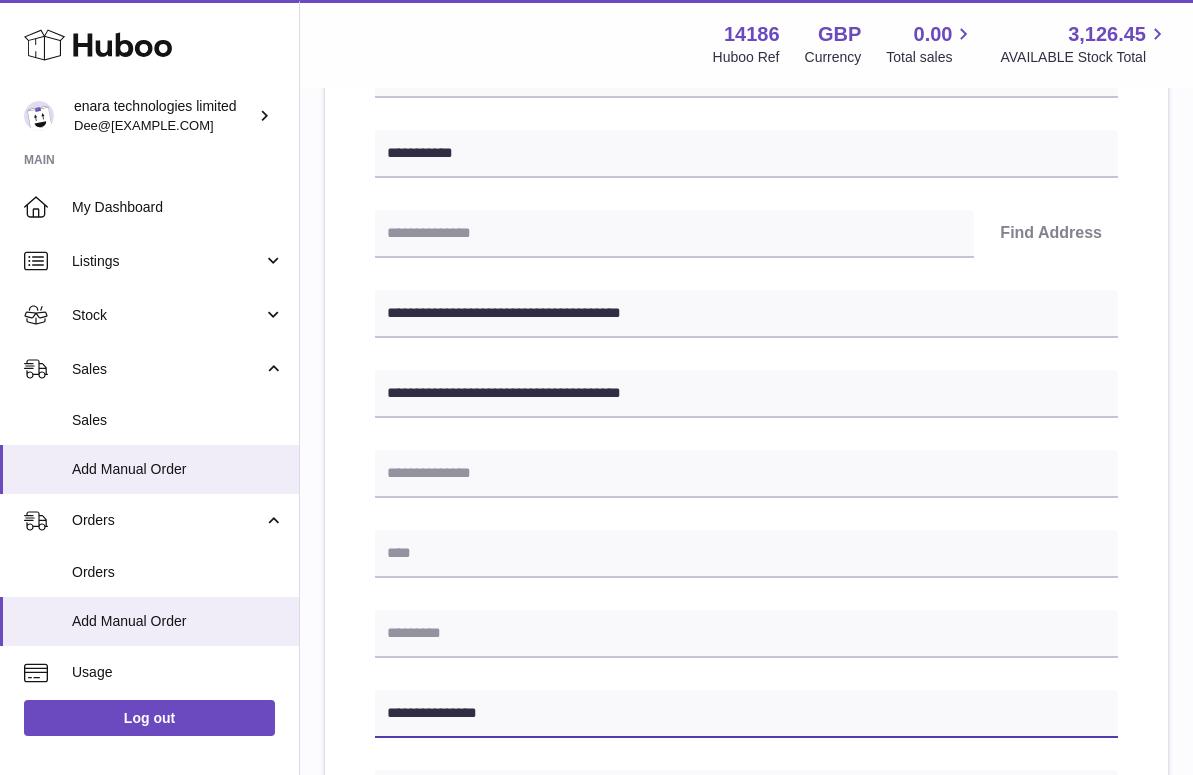 type on "**********" 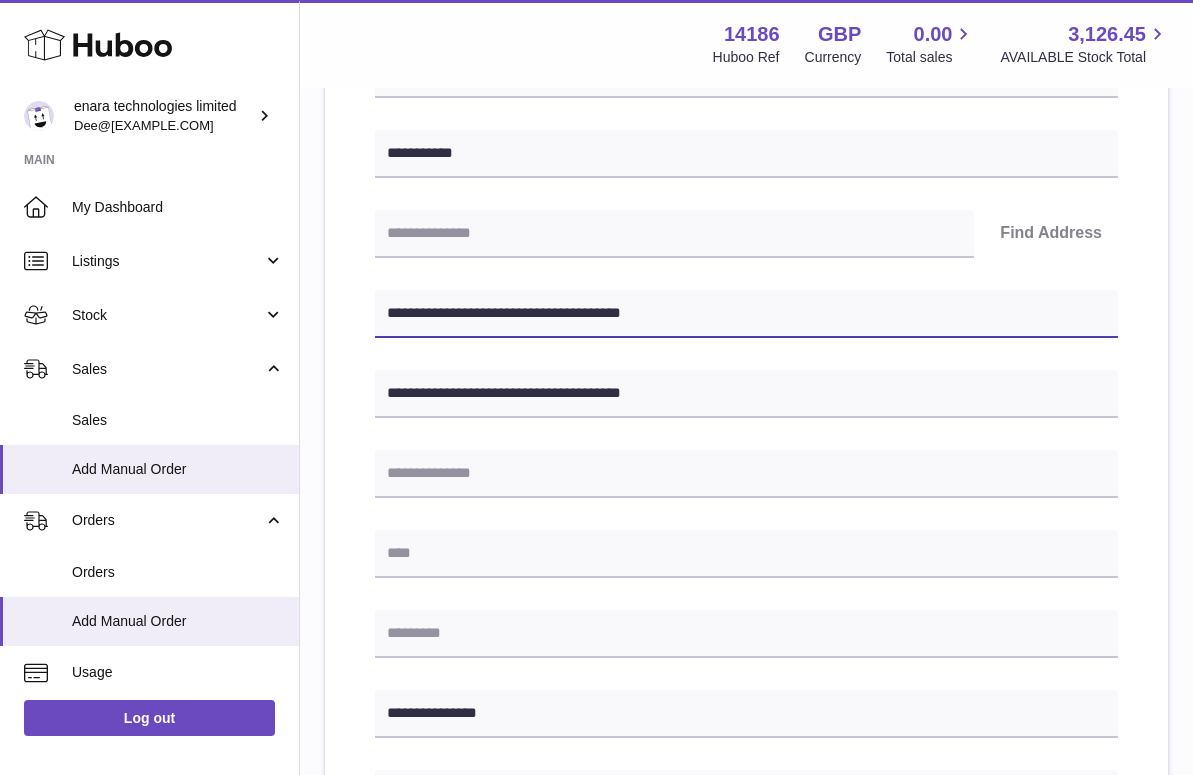 click on "**********" at bounding box center (746, 314) 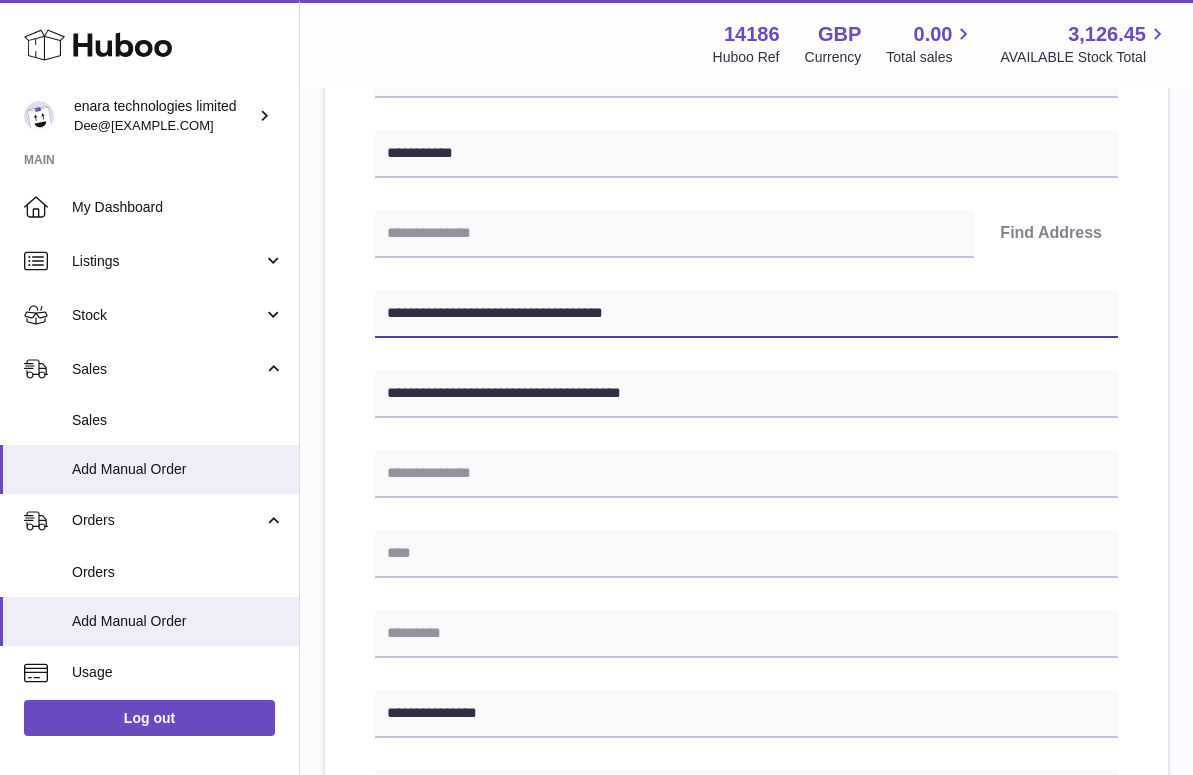 drag, startPoint x: 654, startPoint y: 319, endPoint x: 513, endPoint y: 310, distance: 141.28694 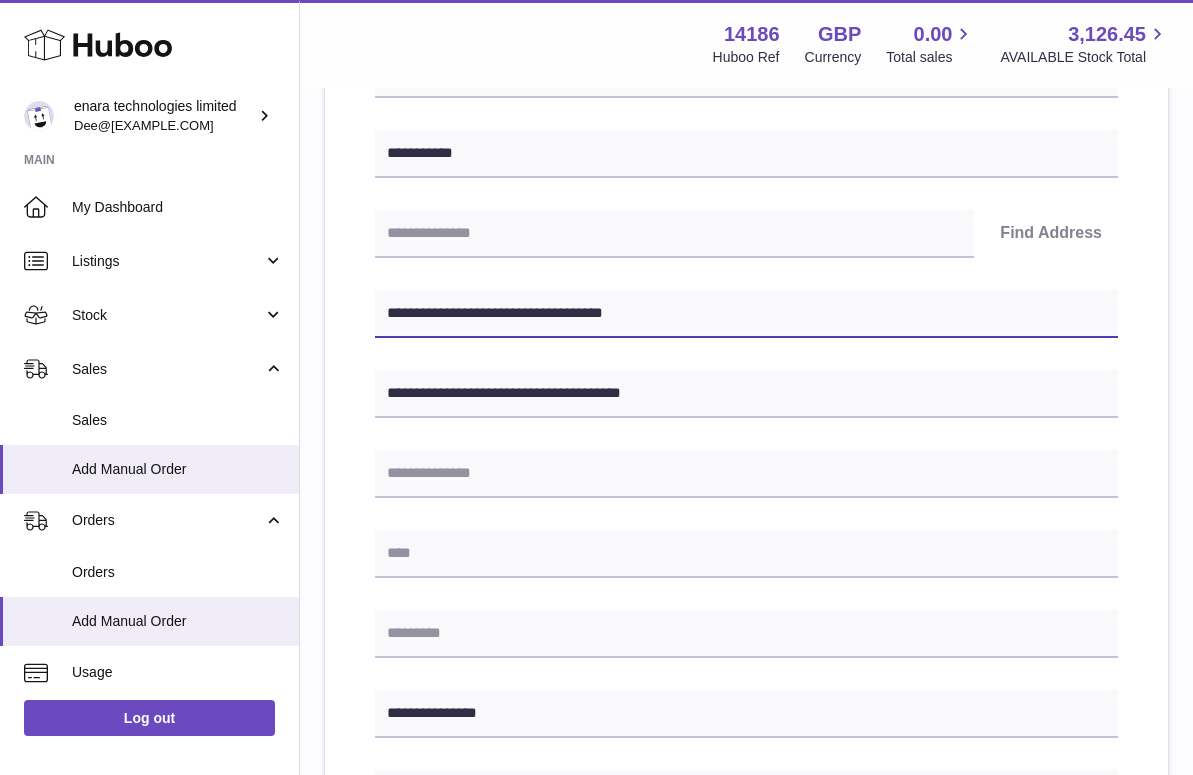 click on "**********" at bounding box center [746, 314] 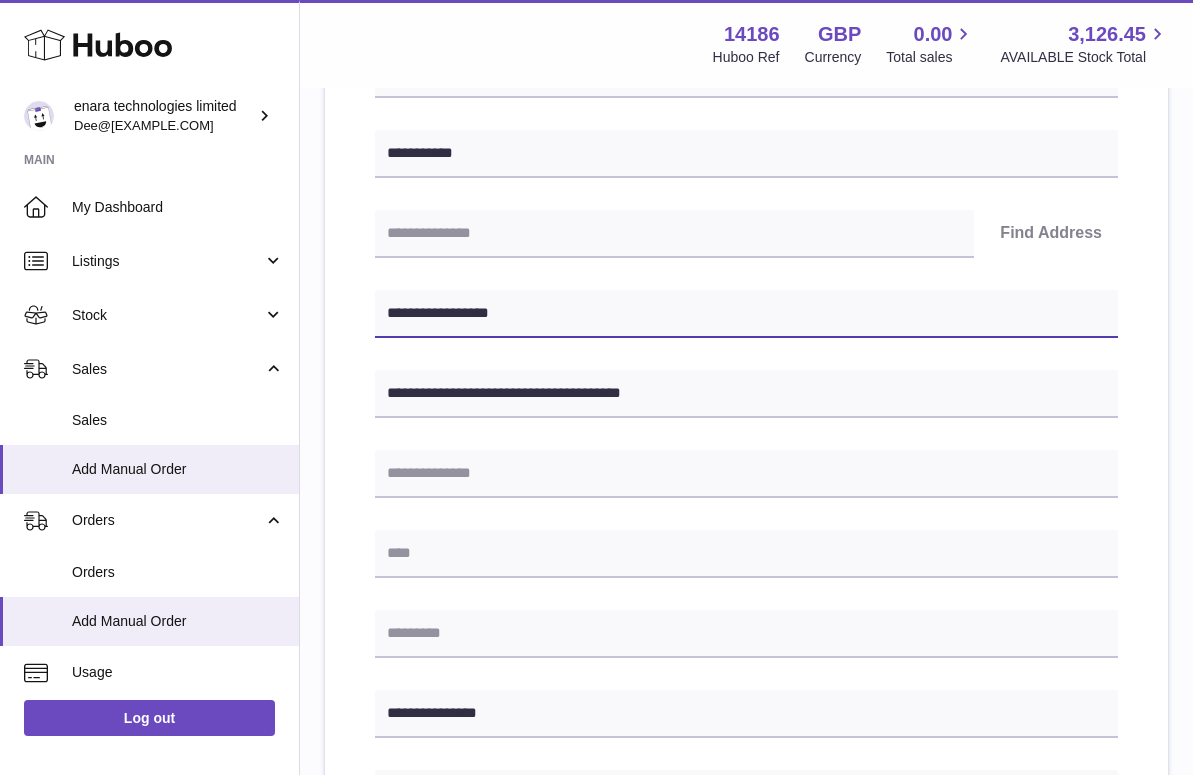type on "**********" 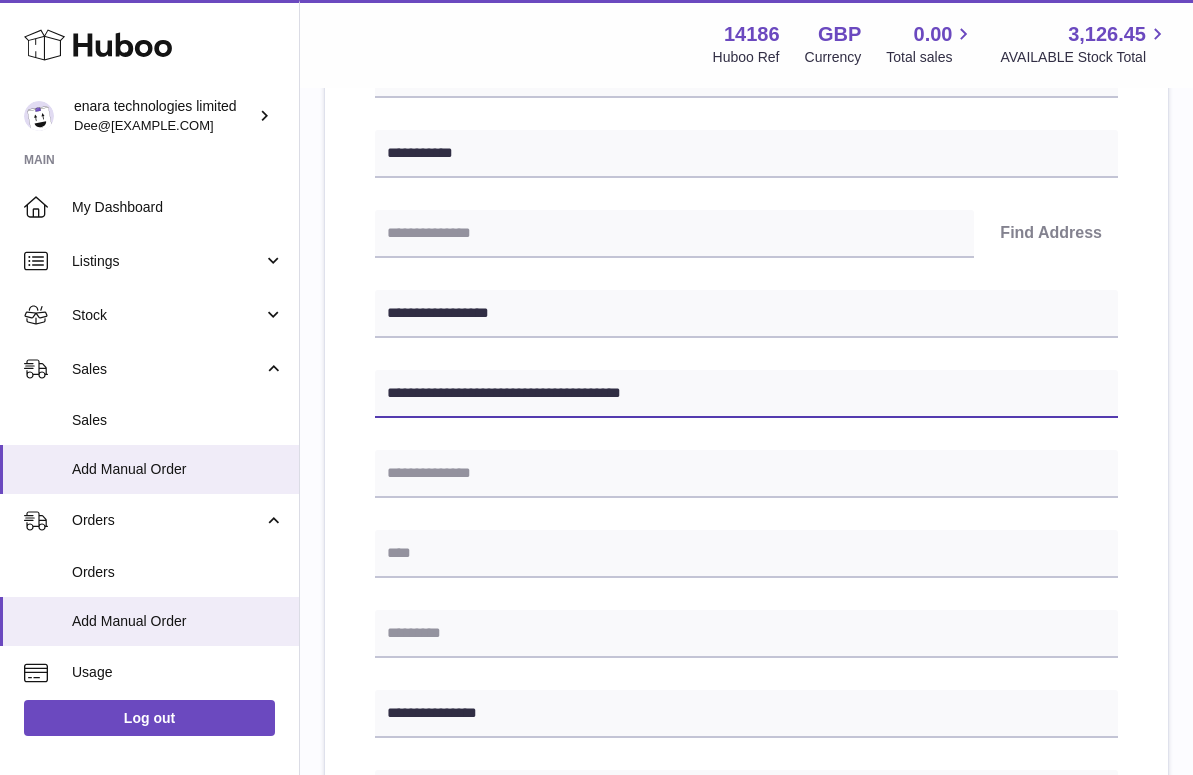 click on "**********" at bounding box center (746, 394) 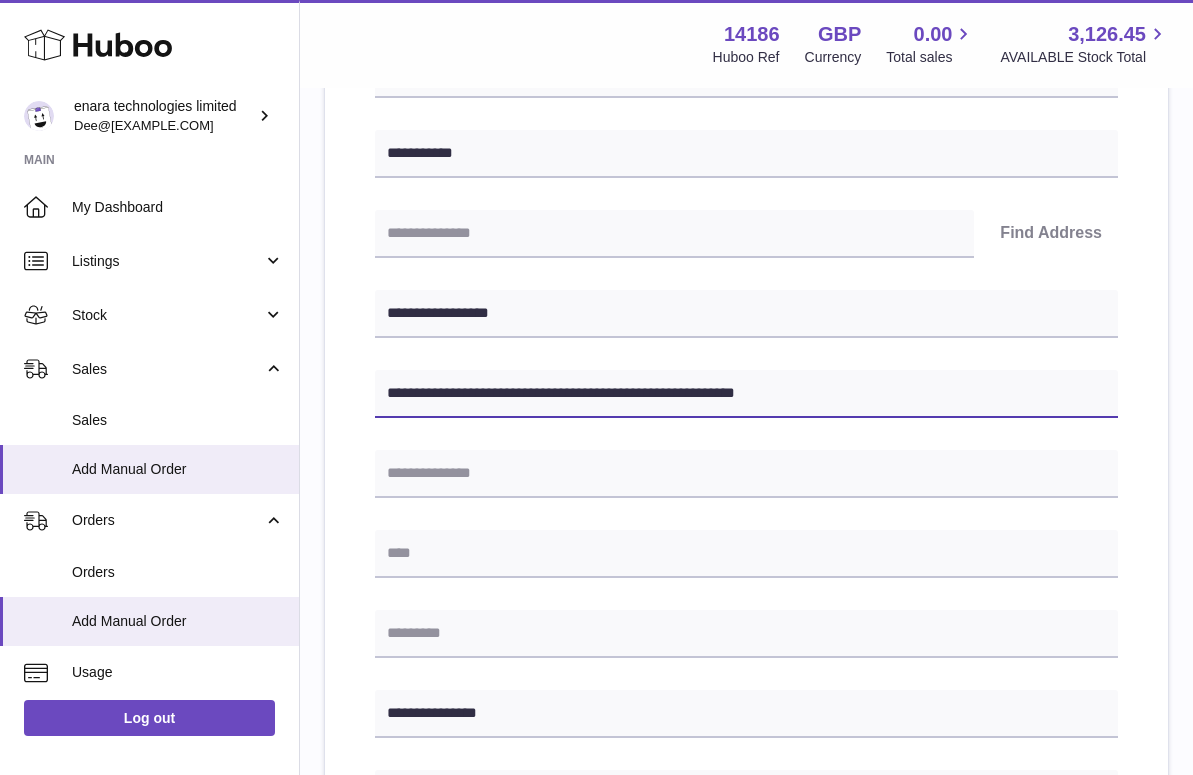 drag, startPoint x: 632, startPoint y: 388, endPoint x: 691, endPoint y: 395, distance: 59.413803 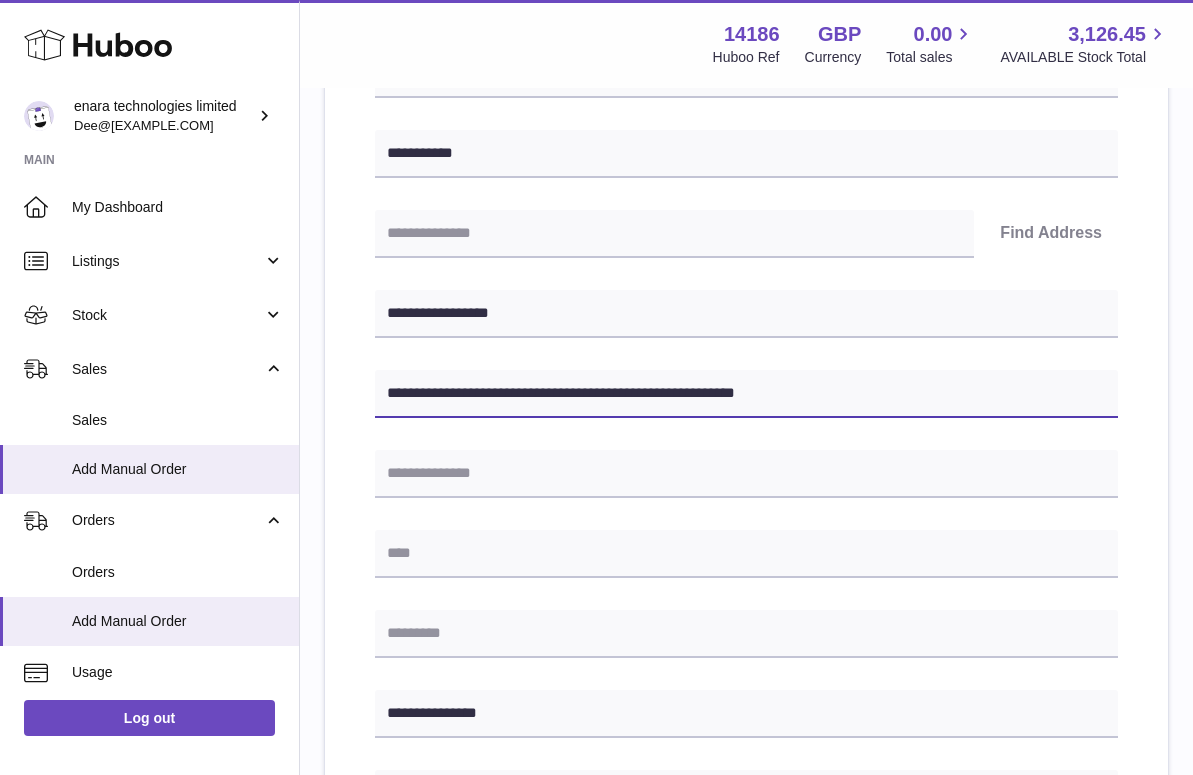 click on "**********" at bounding box center [746, 394] 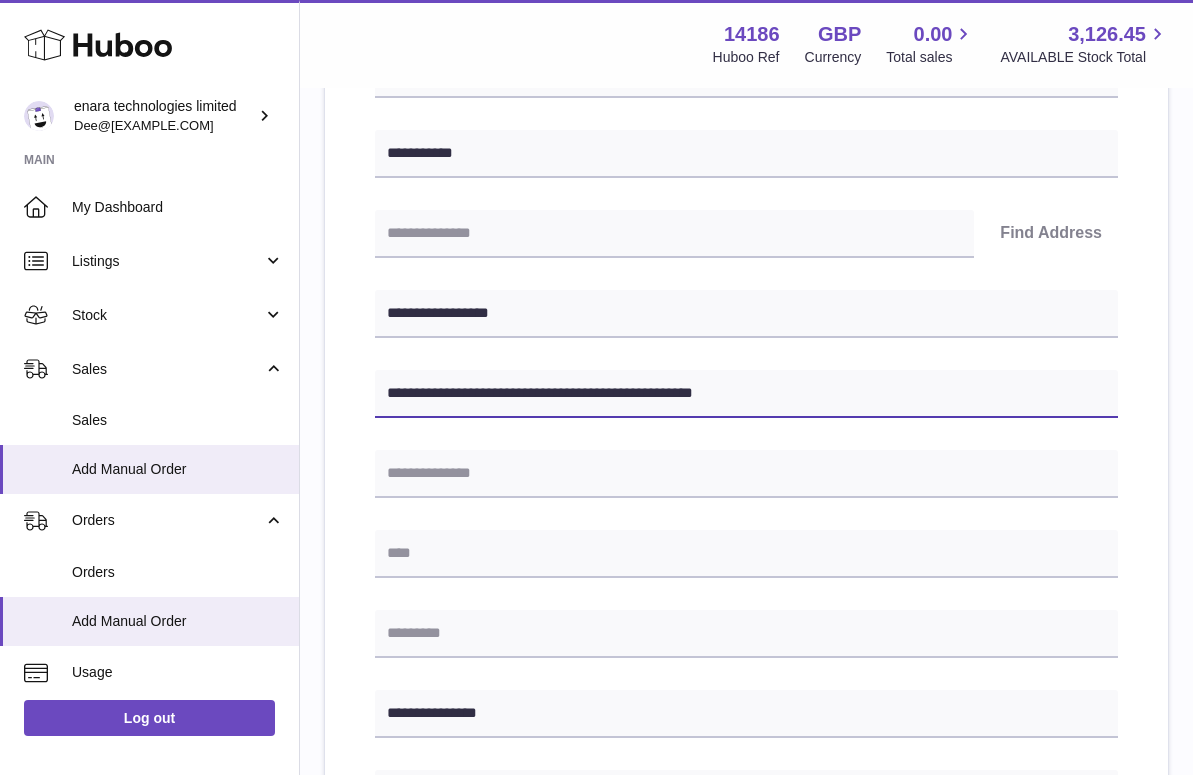 type on "**********" 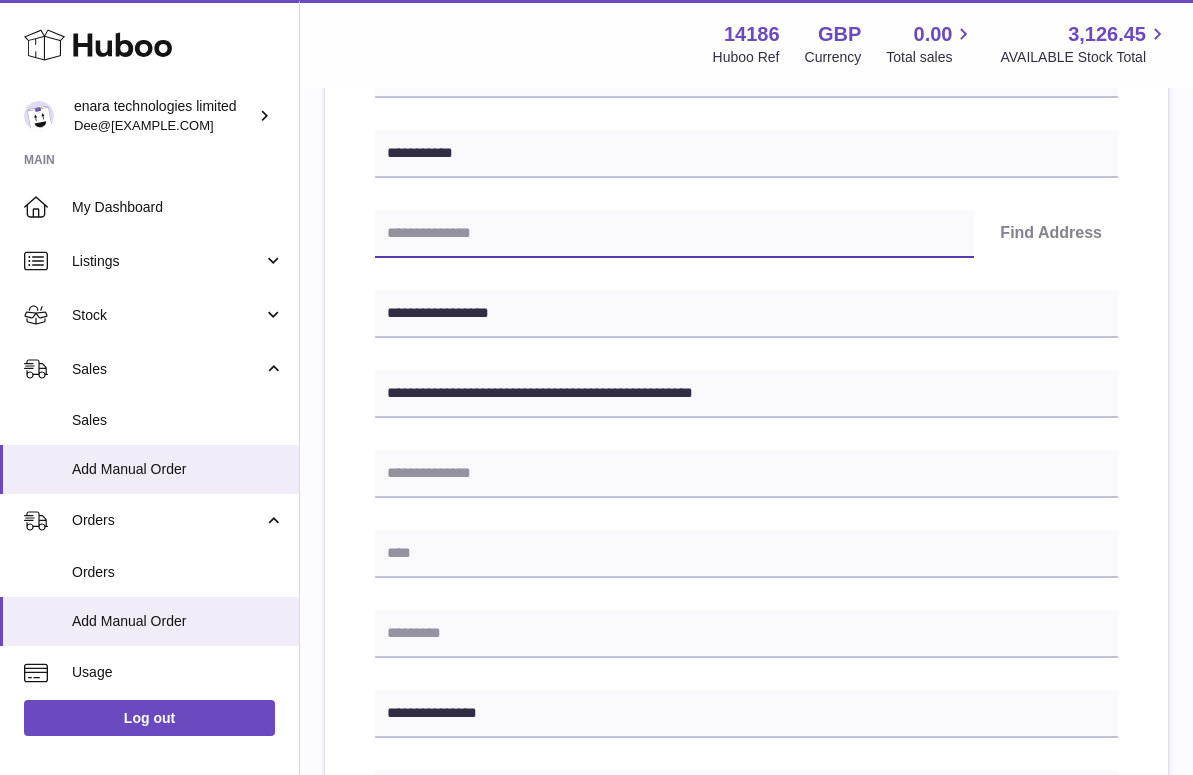 paste on "*******" 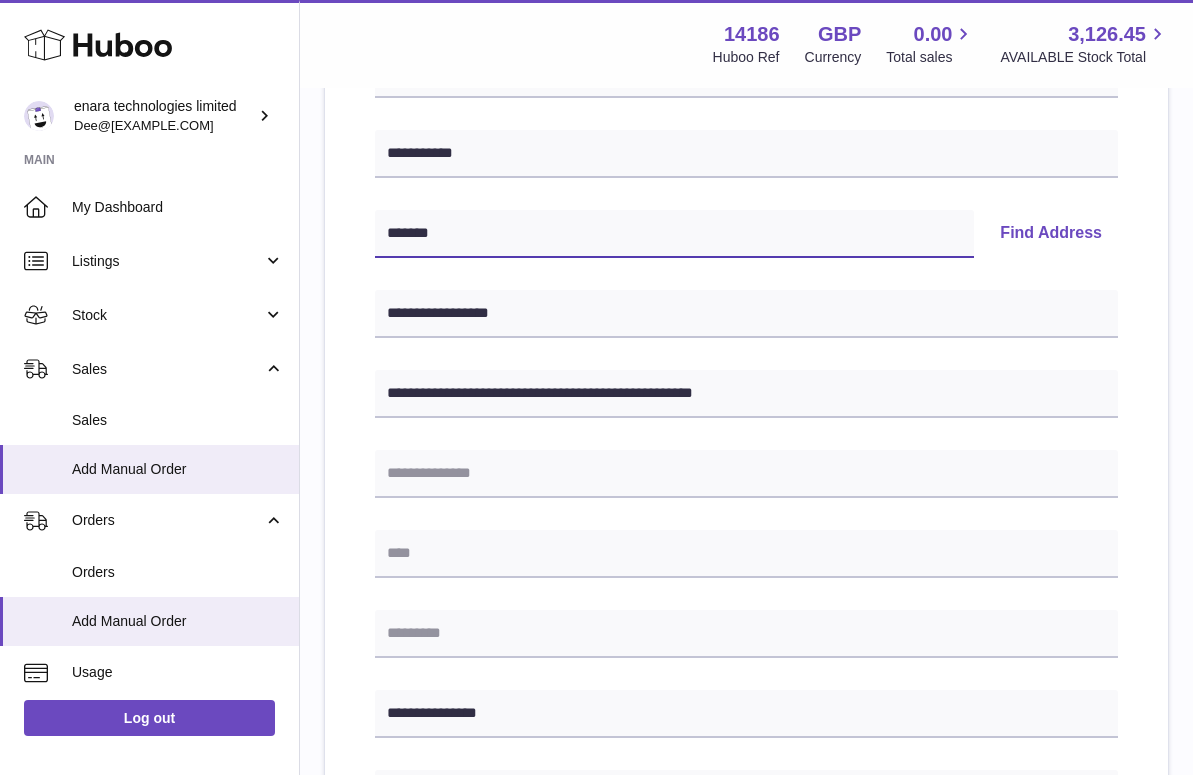 type on "*******" 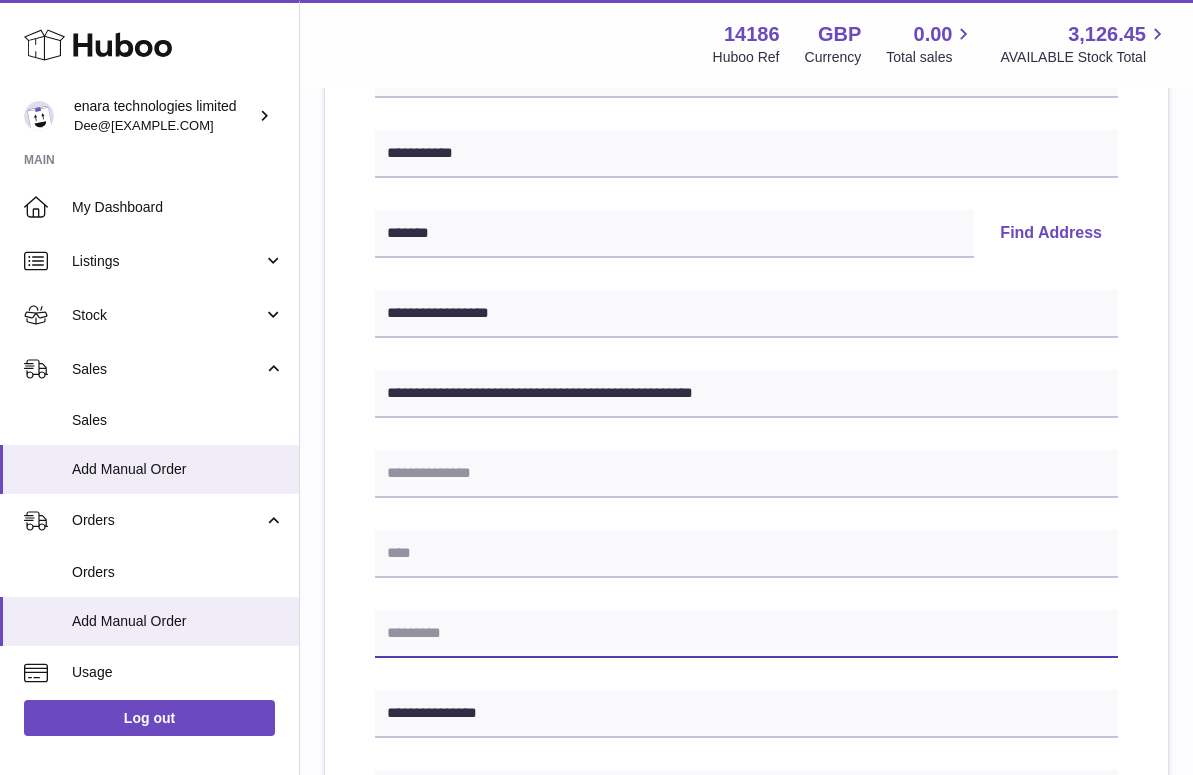 paste on "*******" 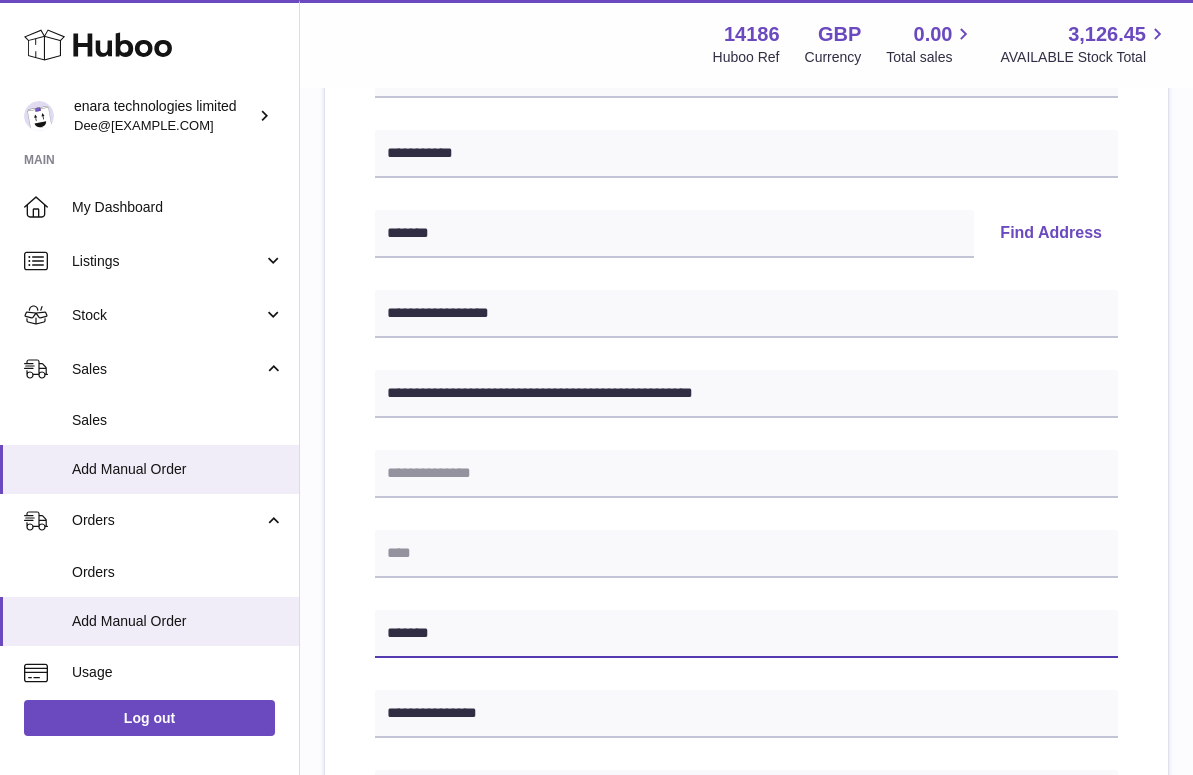 type on "*******" 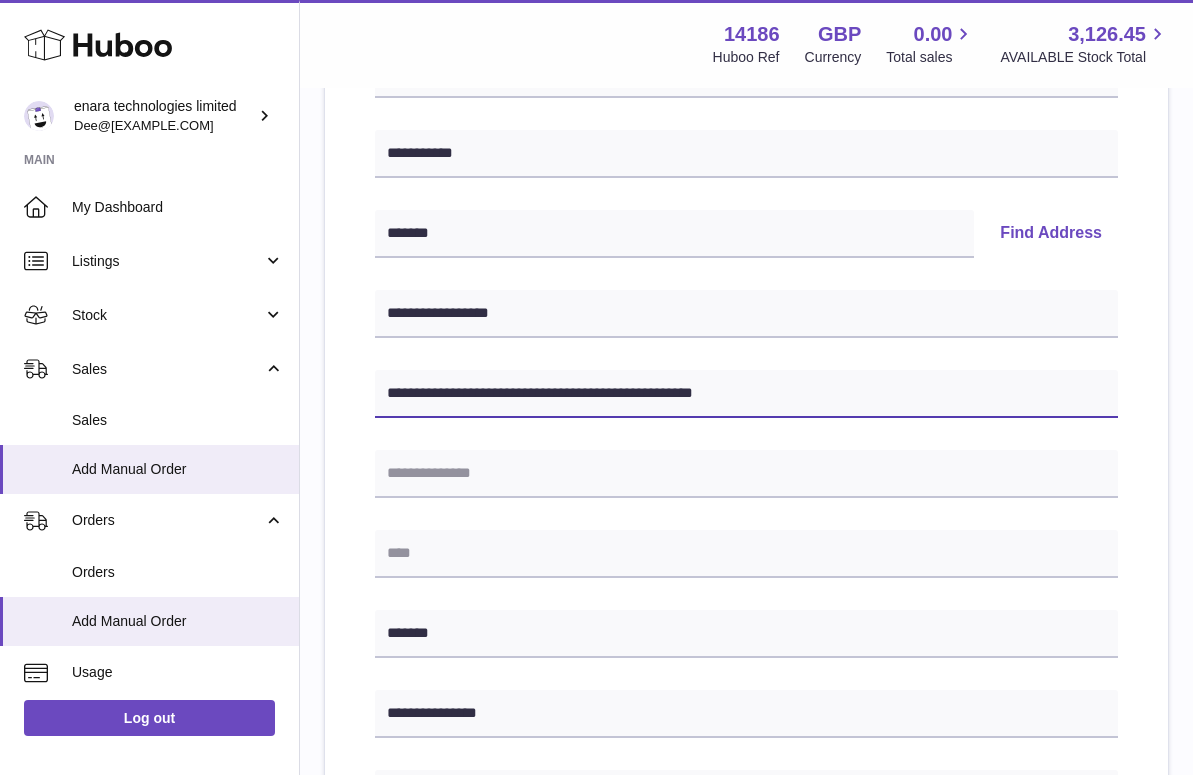 drag, startPoint x: 521, startPoint y: 389, endPoint x: 885, endPoint y: 405, distance: 364.35147 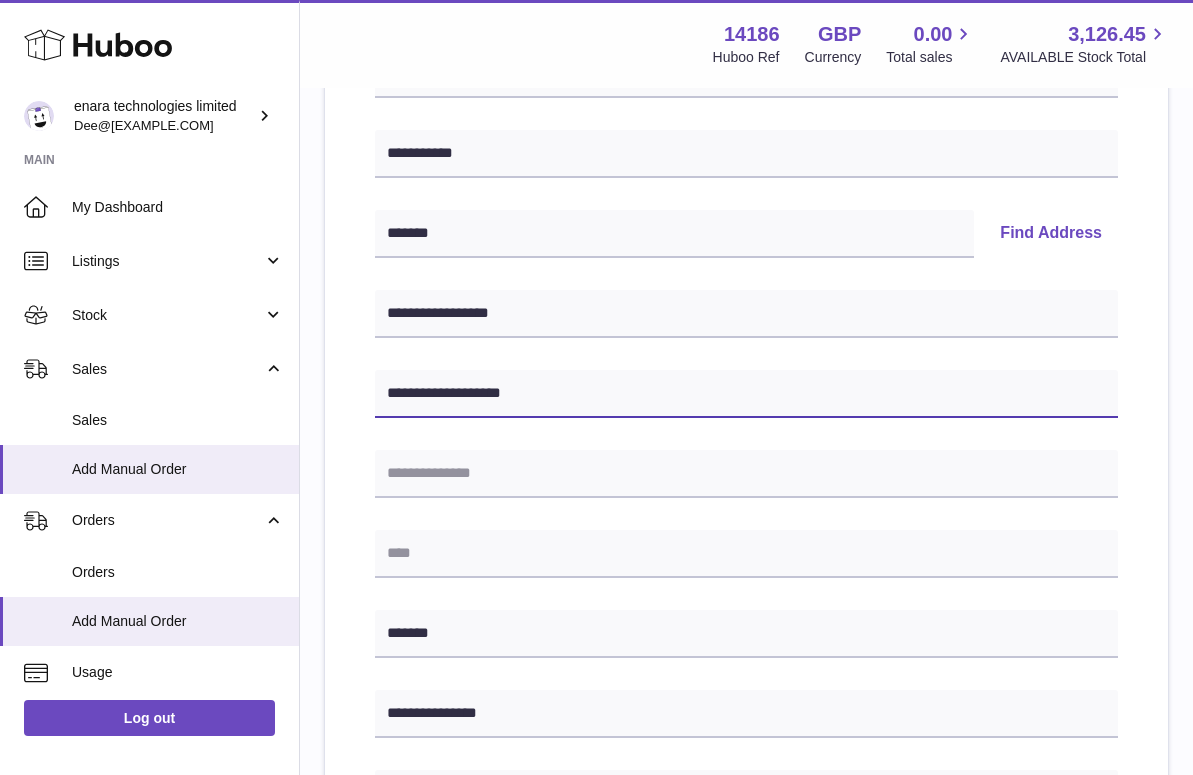 type on "**********" 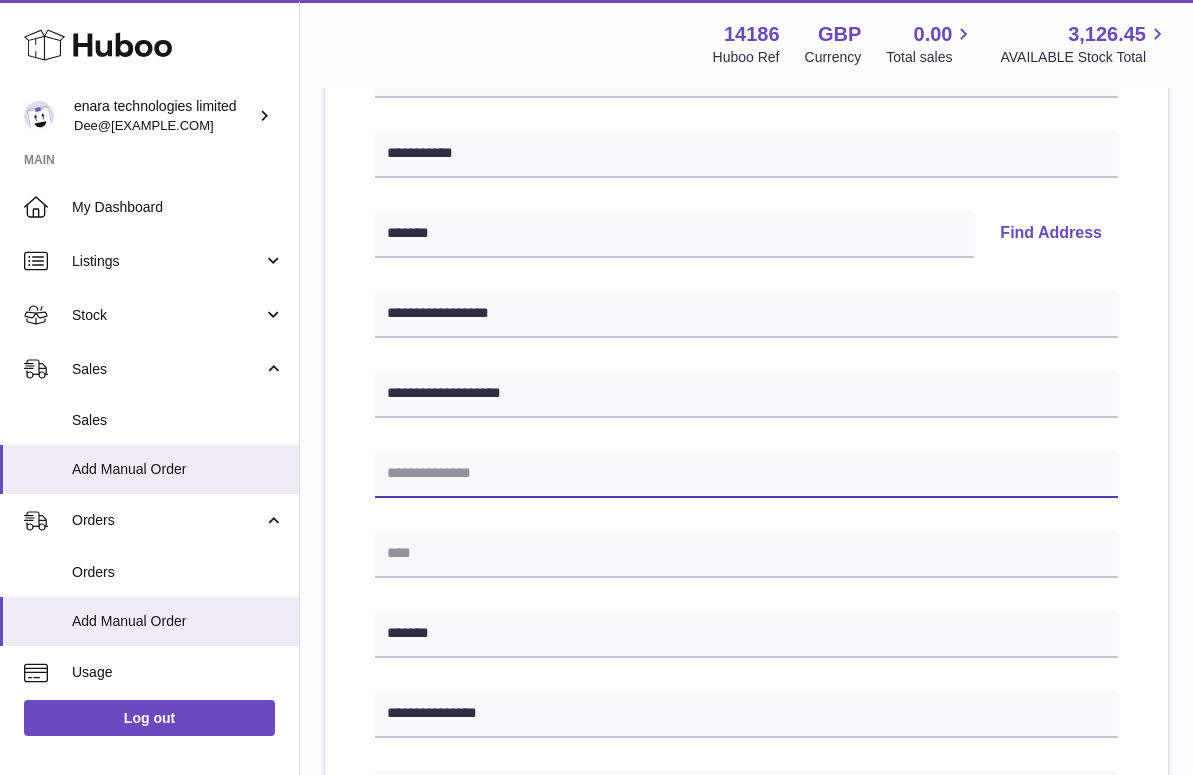 paste on "**********" 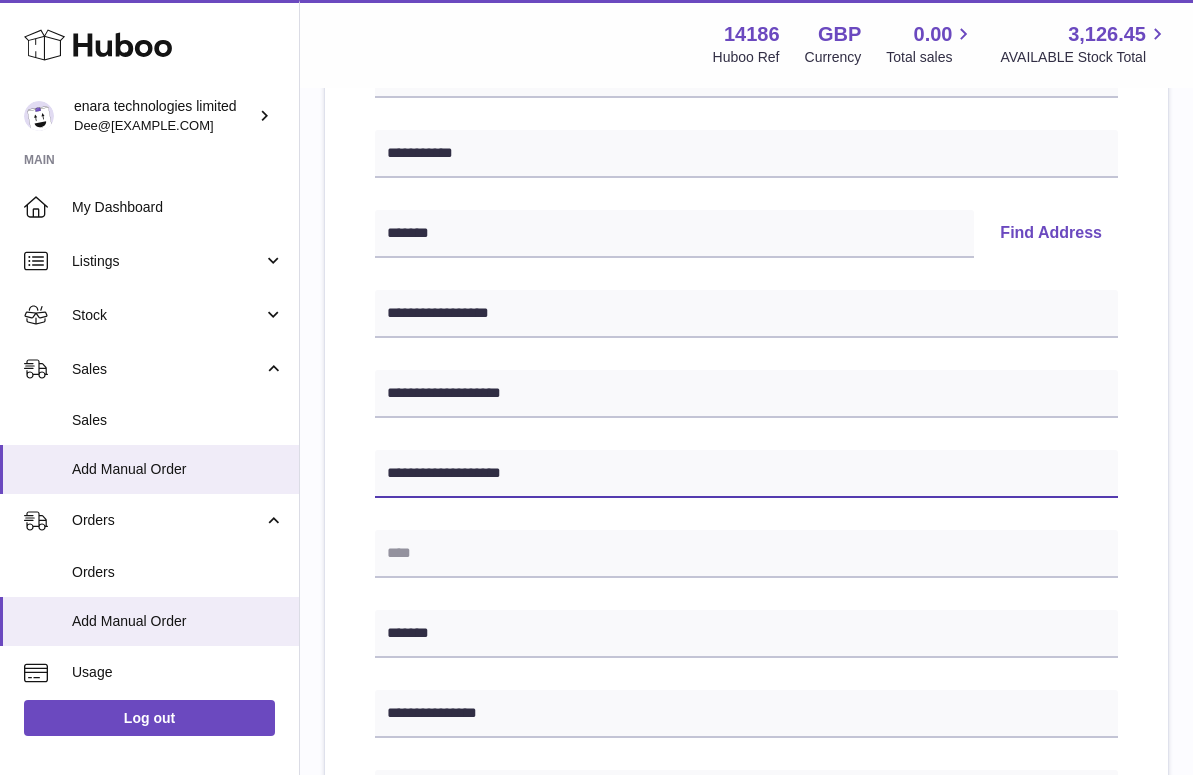 drag, startPoint x: 491, startPoint y: 472, endPoint x: 446, endPoint y: 471, distance: 45.01111 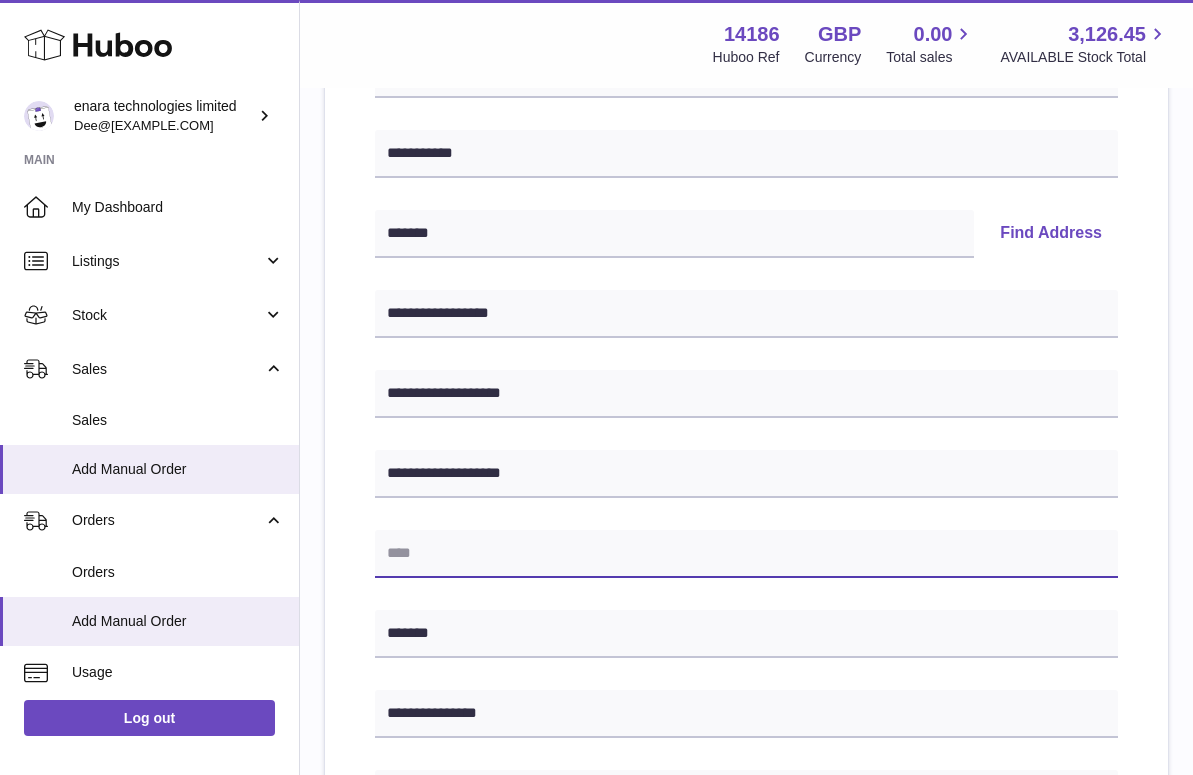 click at bounding box center (746, 554) 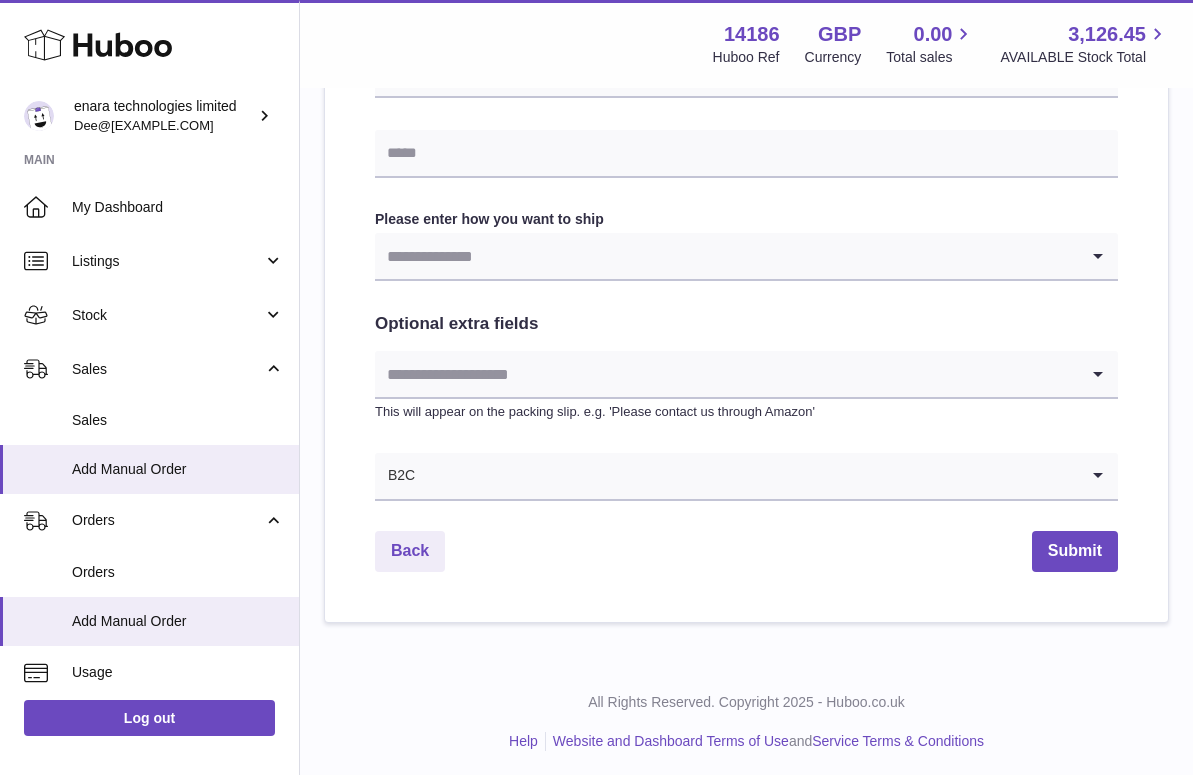 scroll, scrollTop: 966, scrollLeft: 0, axis: vertical 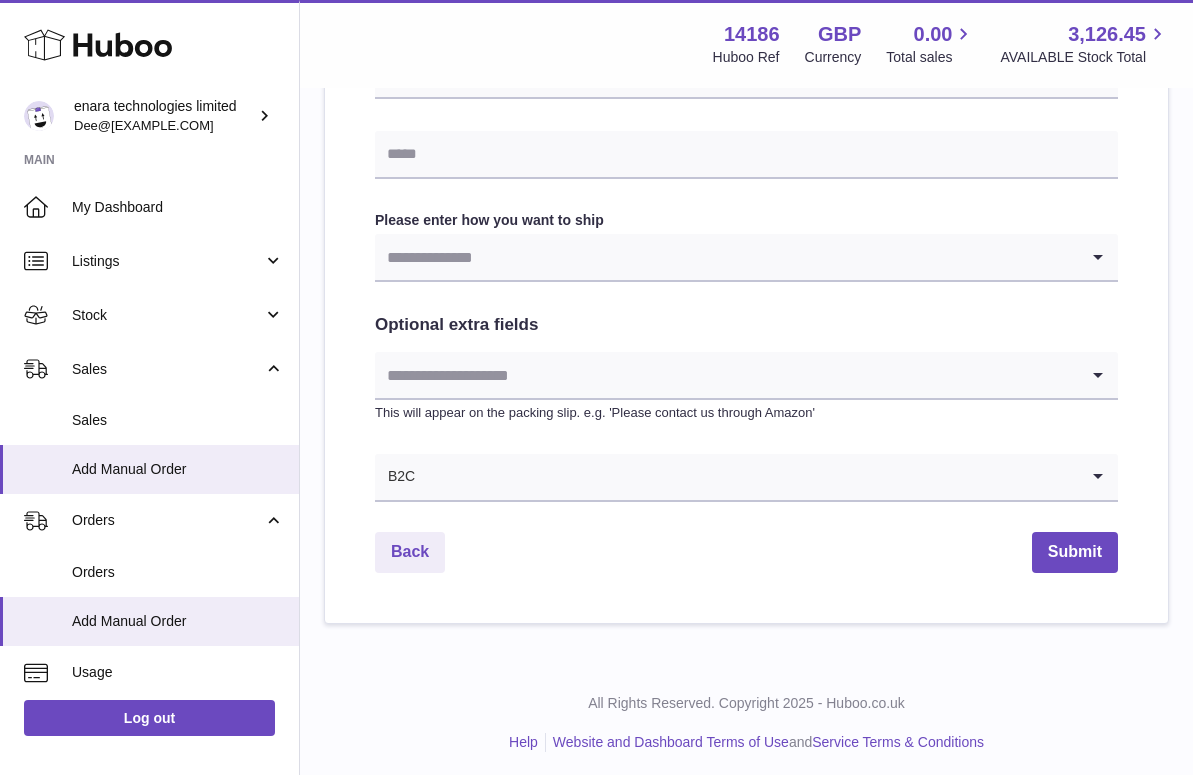 type on "*******" 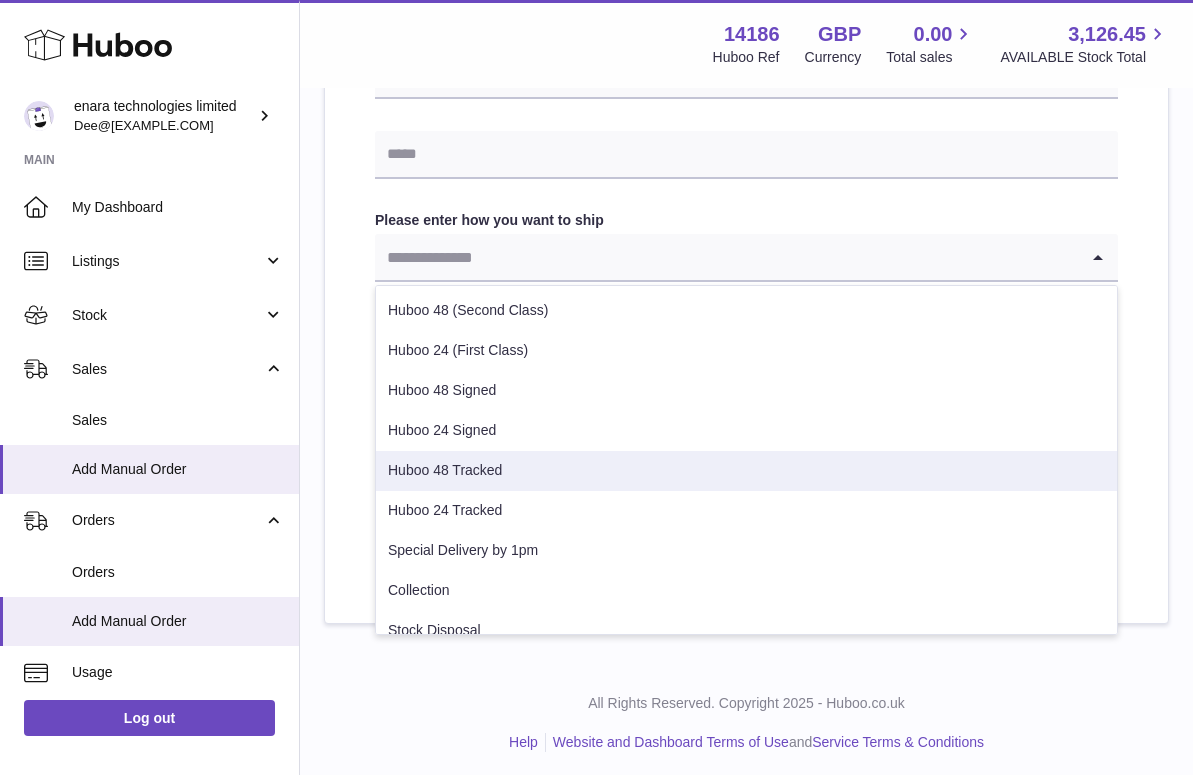 click on "Huboo 48 Tracked" at bounding box center (746, 471) 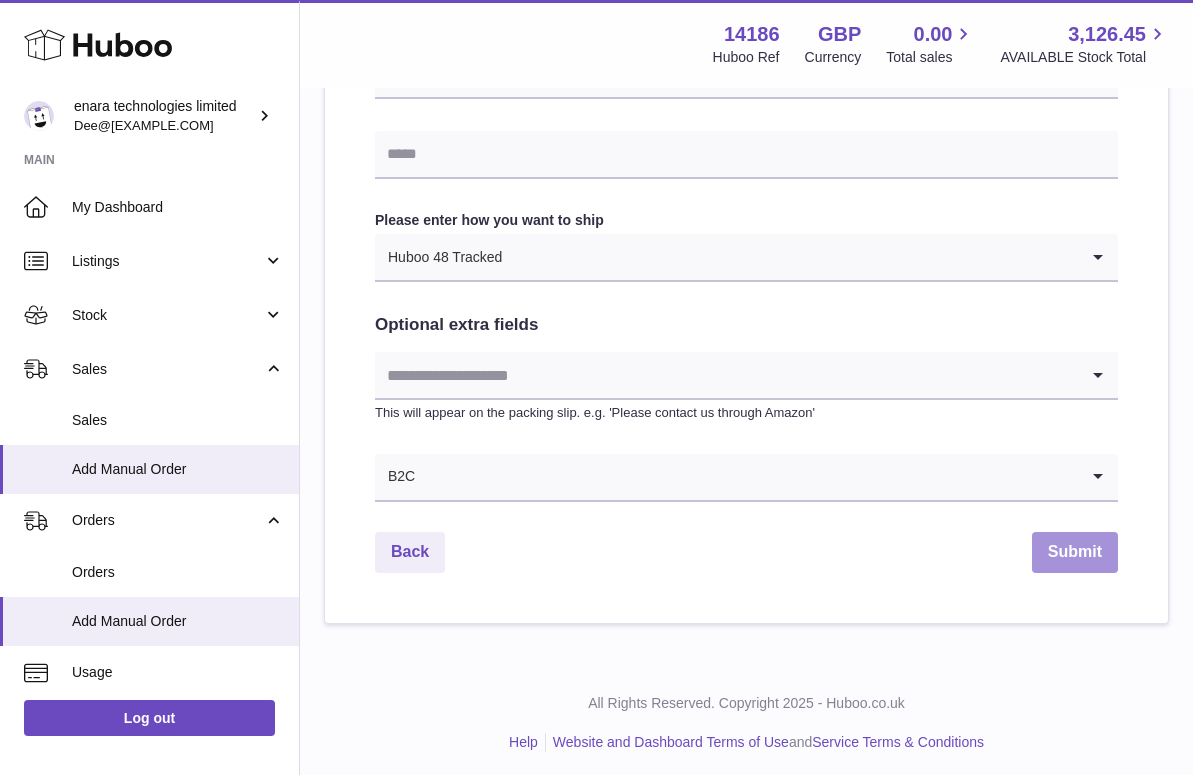 click on "Submit" at bounding box center [1075, 552] 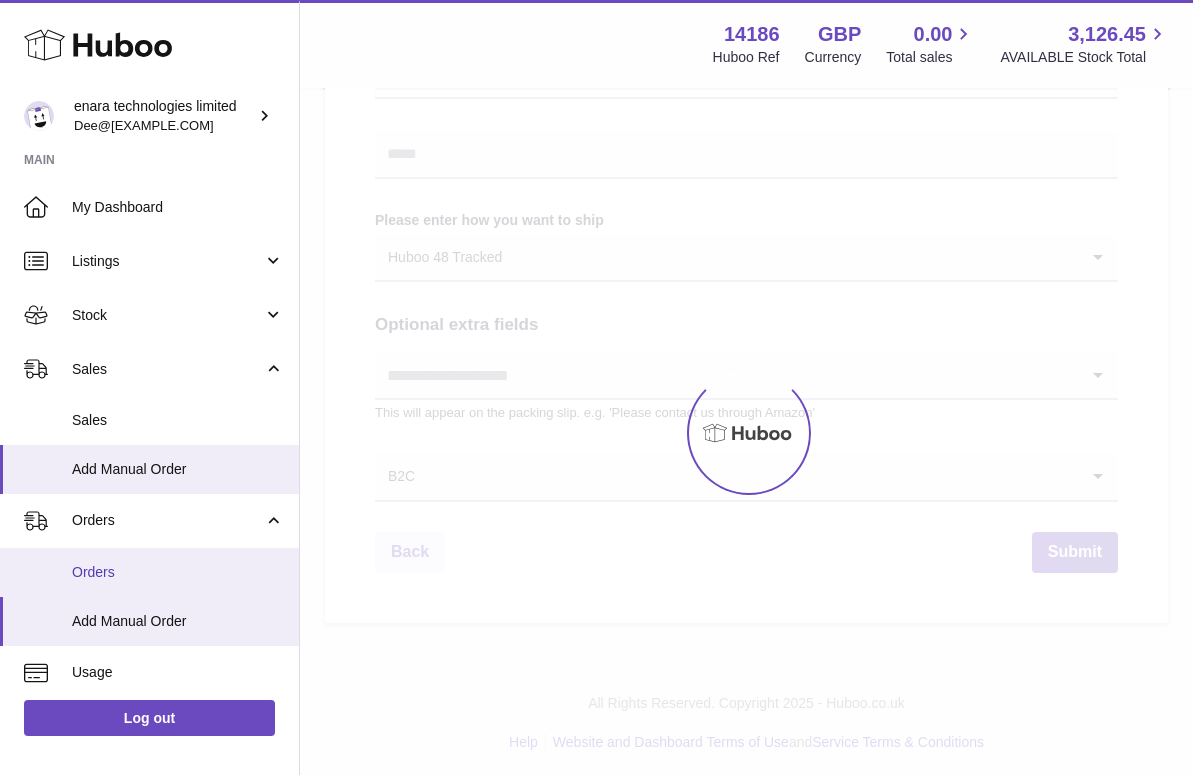 scroll, scrollTop: 0, scrollLeft: 0, axis: both 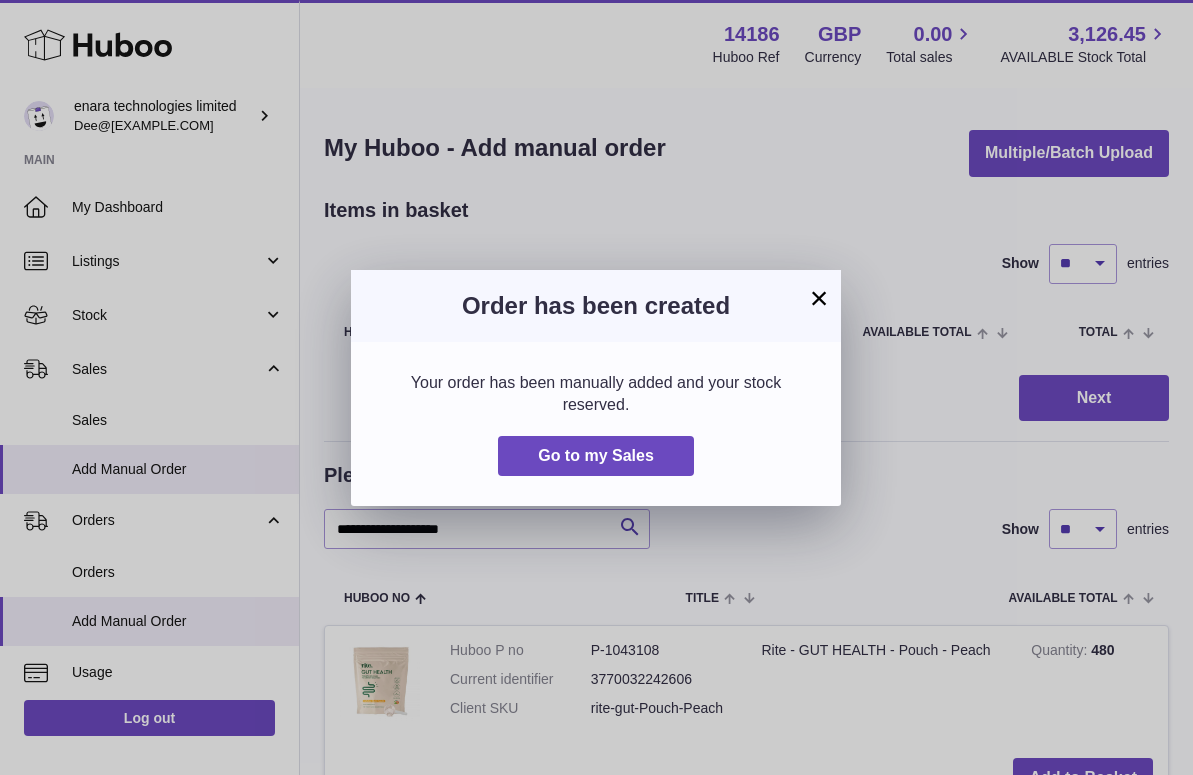 click on "×" at bounding box center (819, 298) 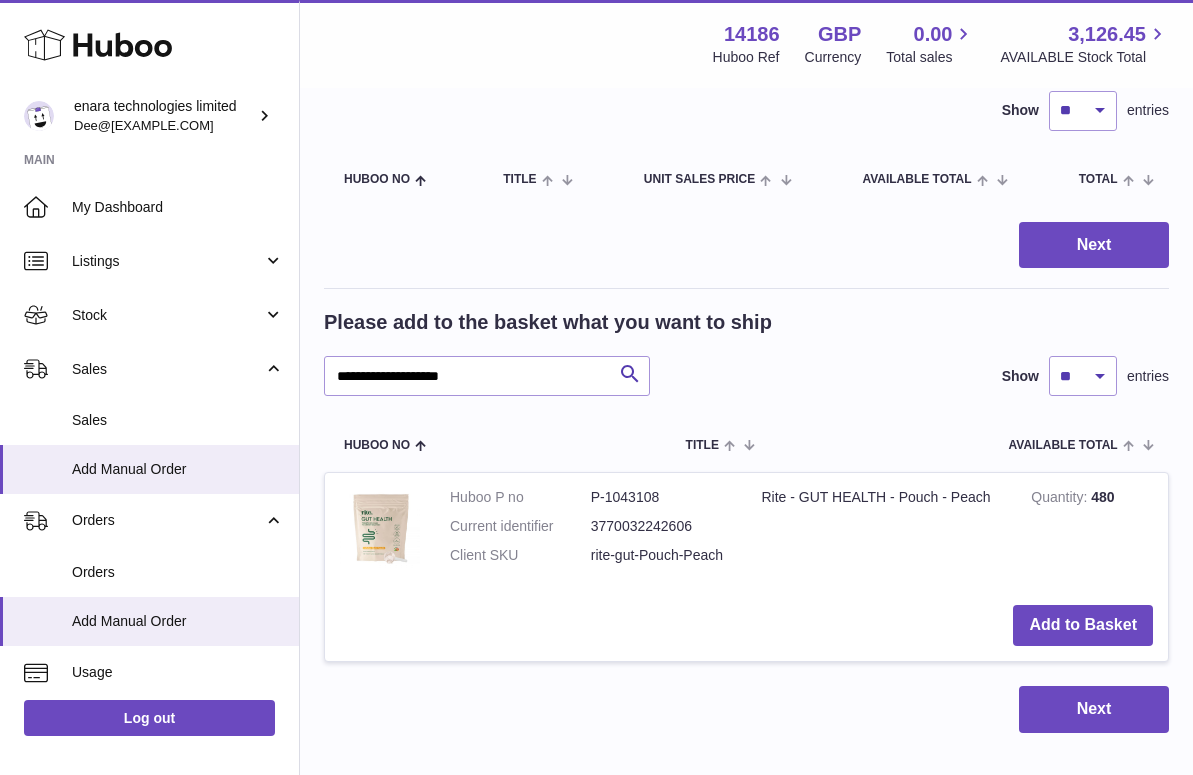 scroll, scrollTop: 179, scrollLeft: 0, axis: vertical 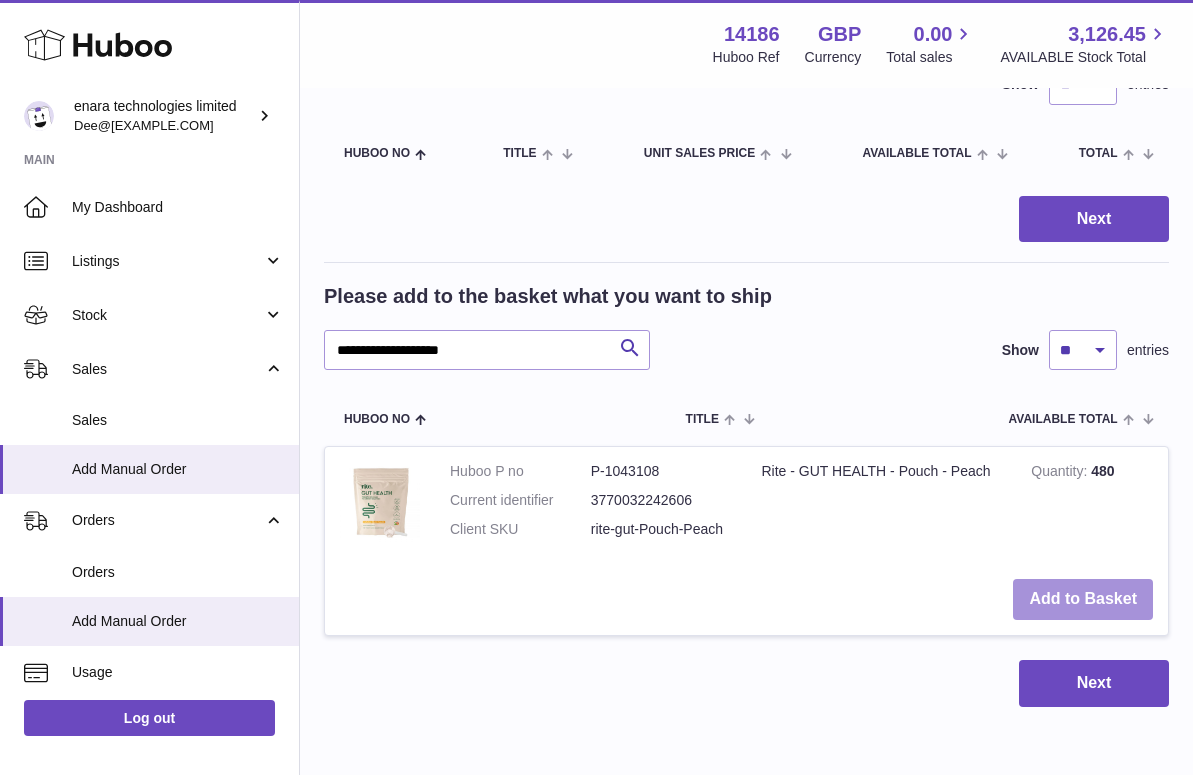 click on "Add to Basket" at bounding box center [1083, 599] 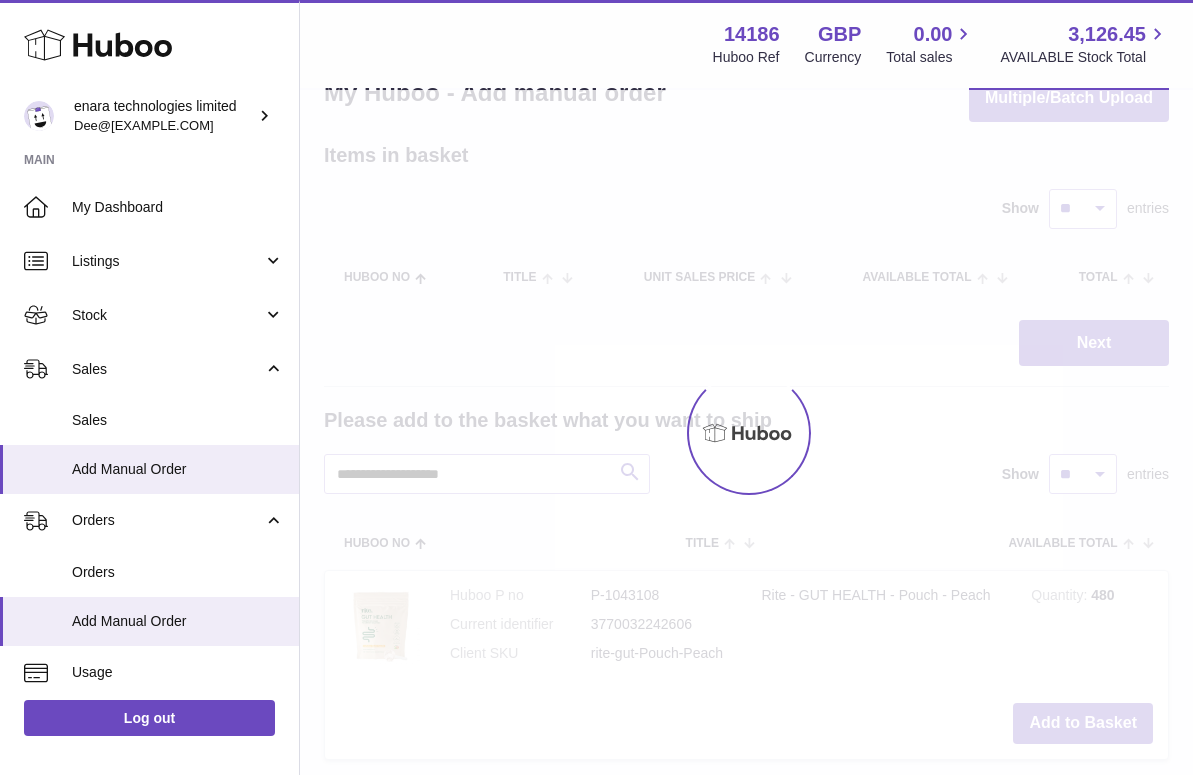 scroll, scrollTop: 54, scrollLeft: 0, axis: vertical 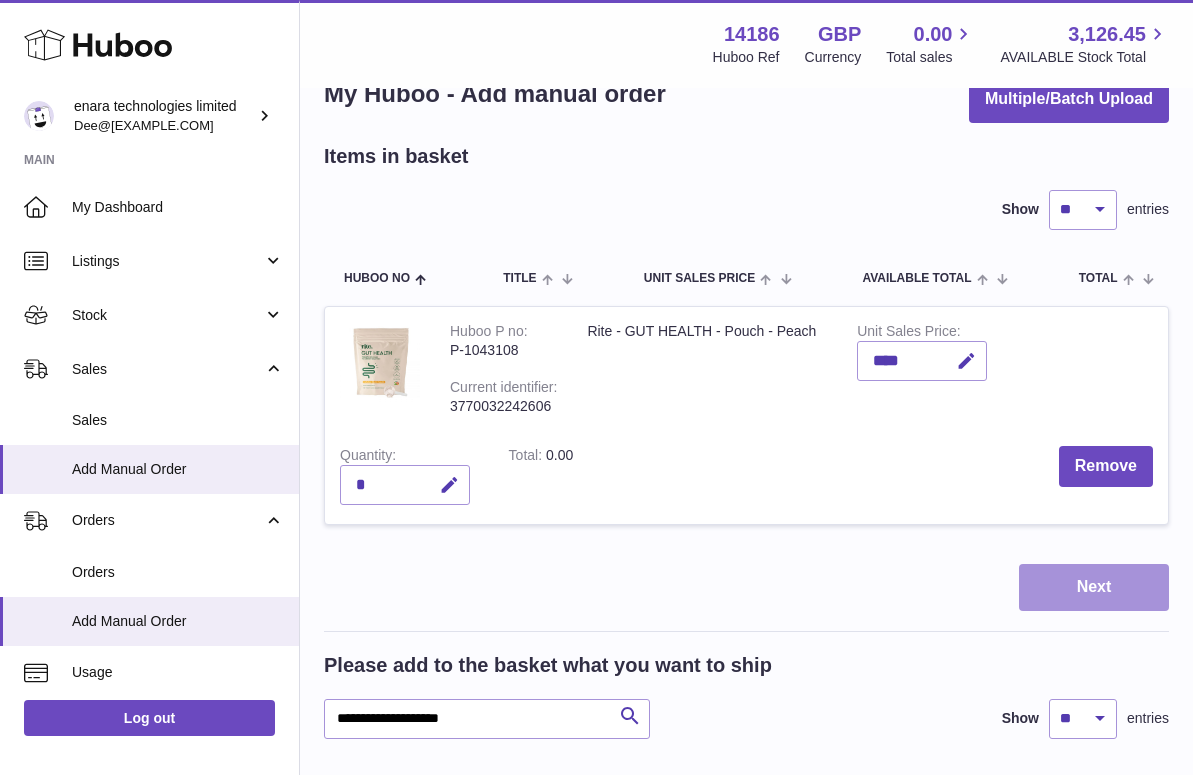click on "Next" at bounding box center (1094, 587) 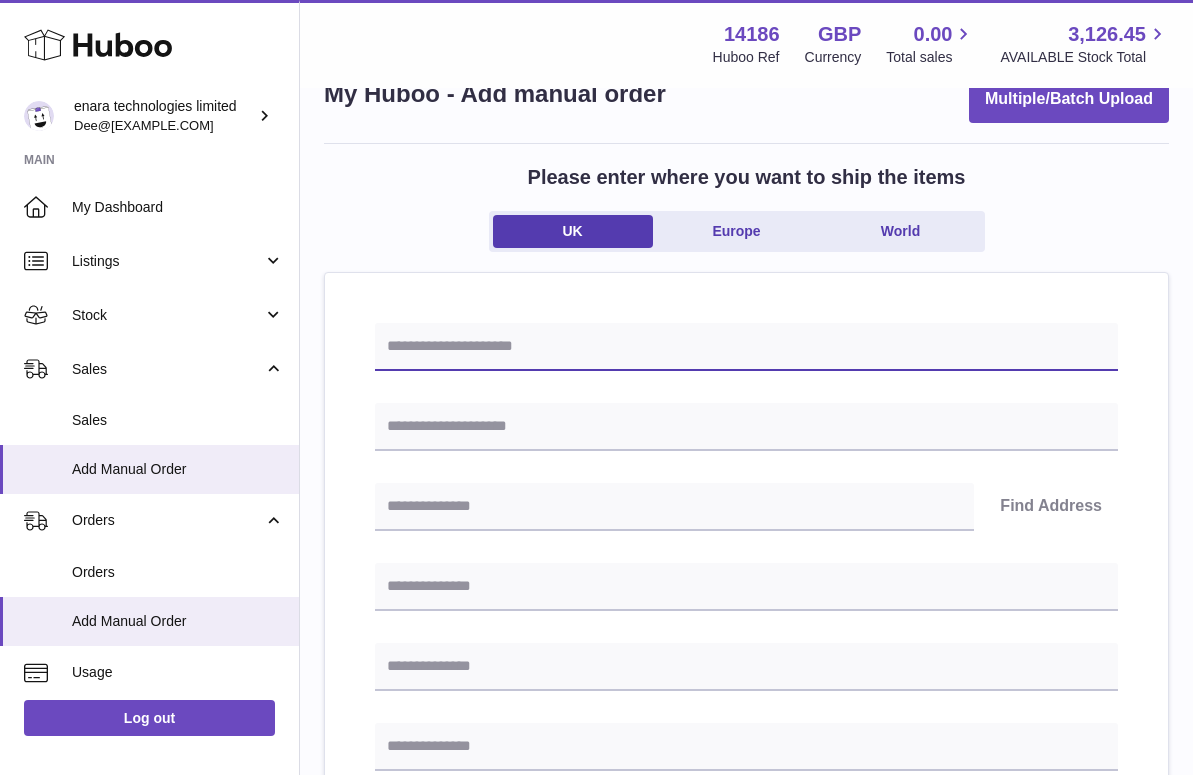 click at bounding box center [746, 347] 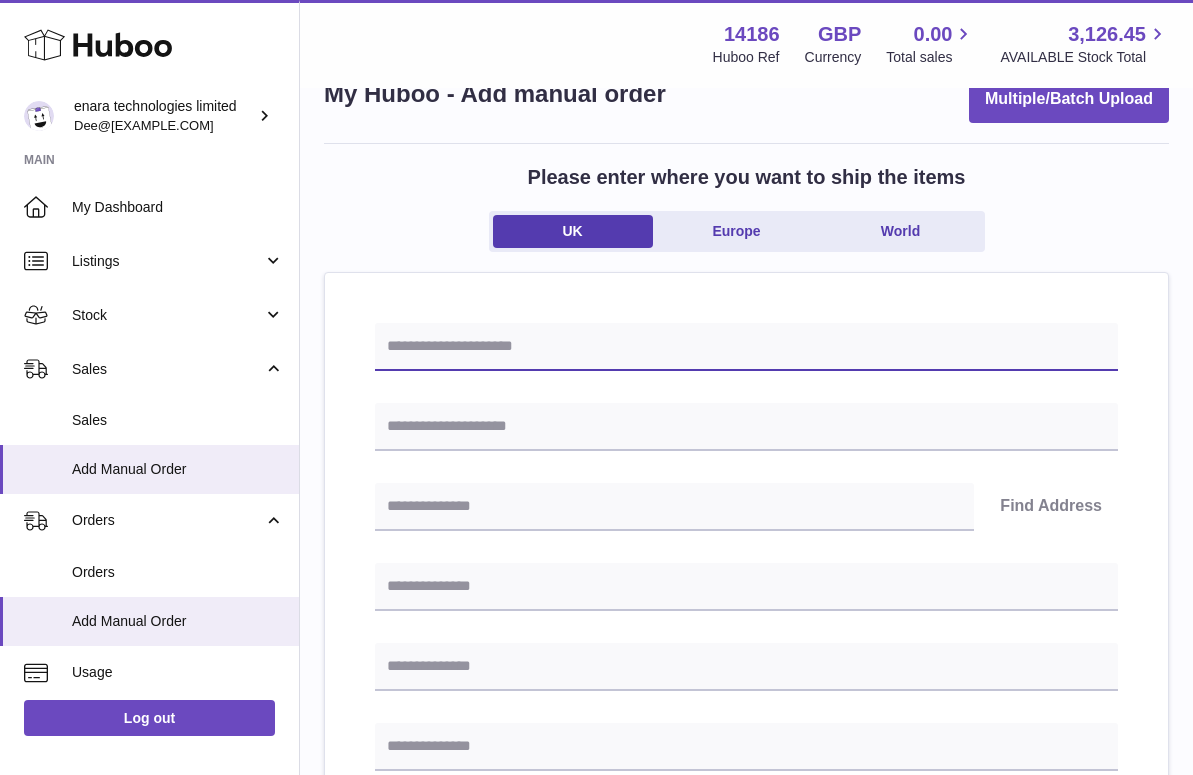 paste on "**********" 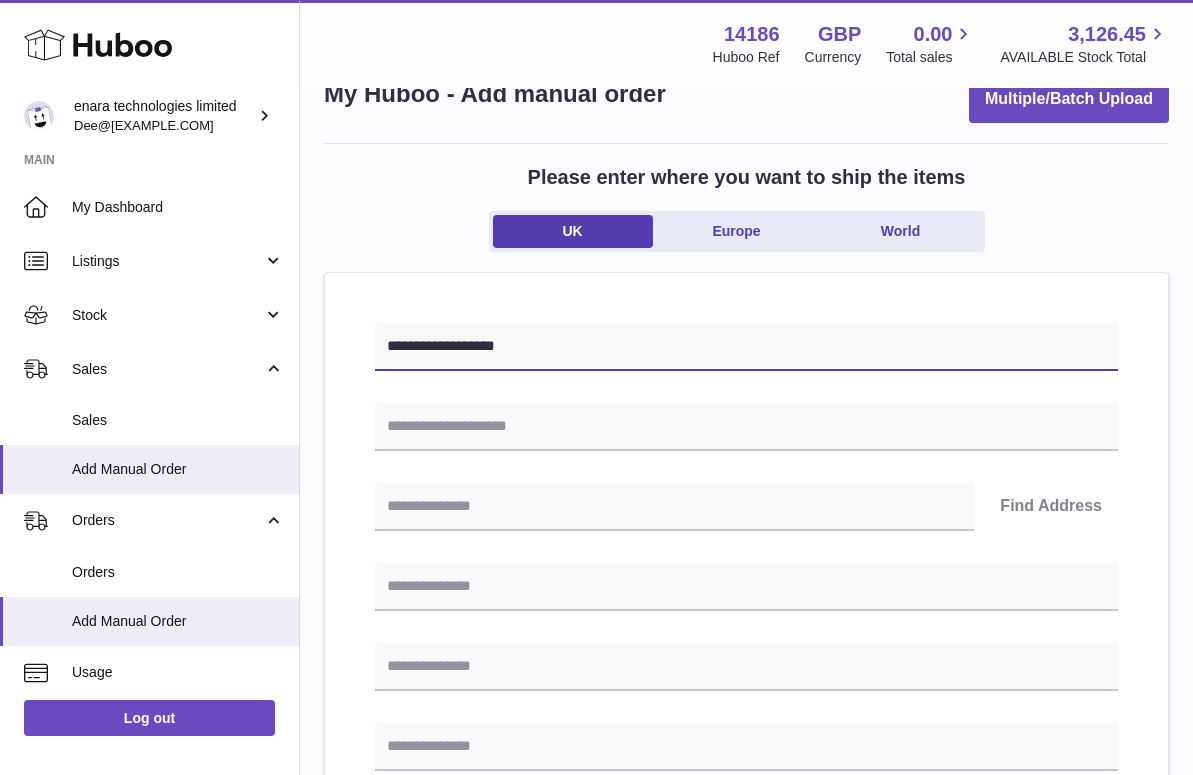type on "**********" 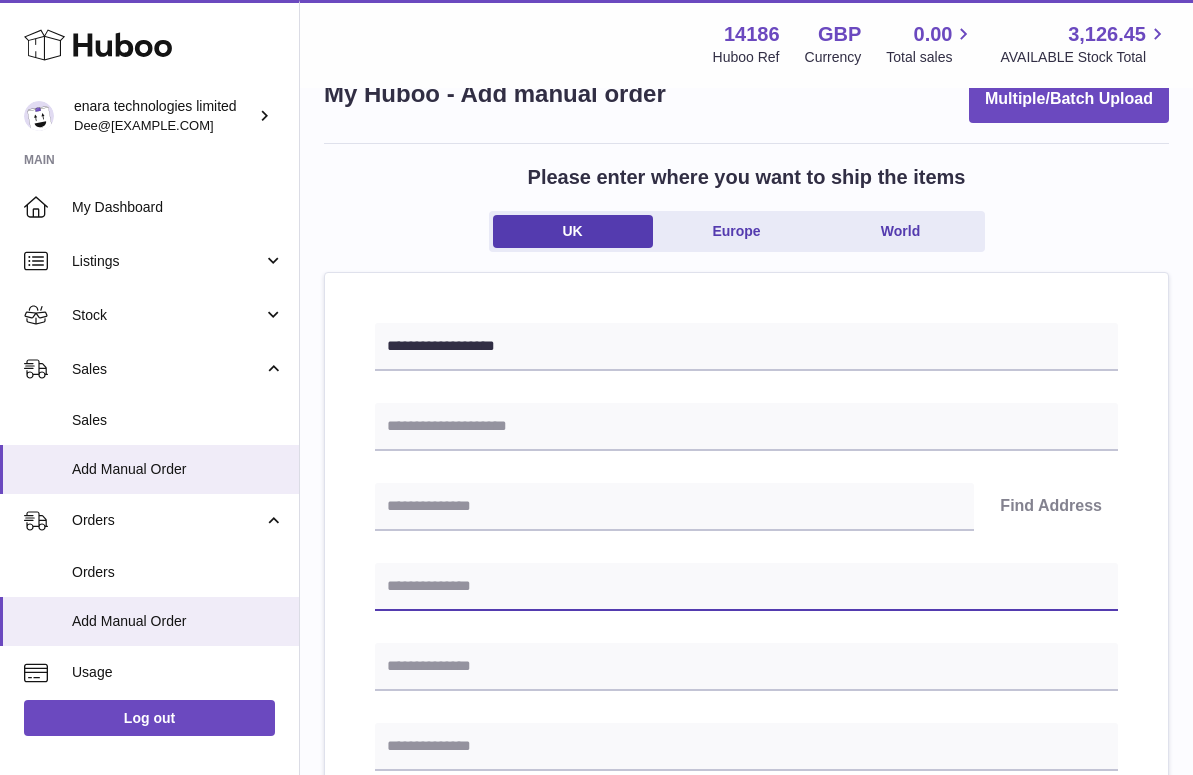 paste on "**********" 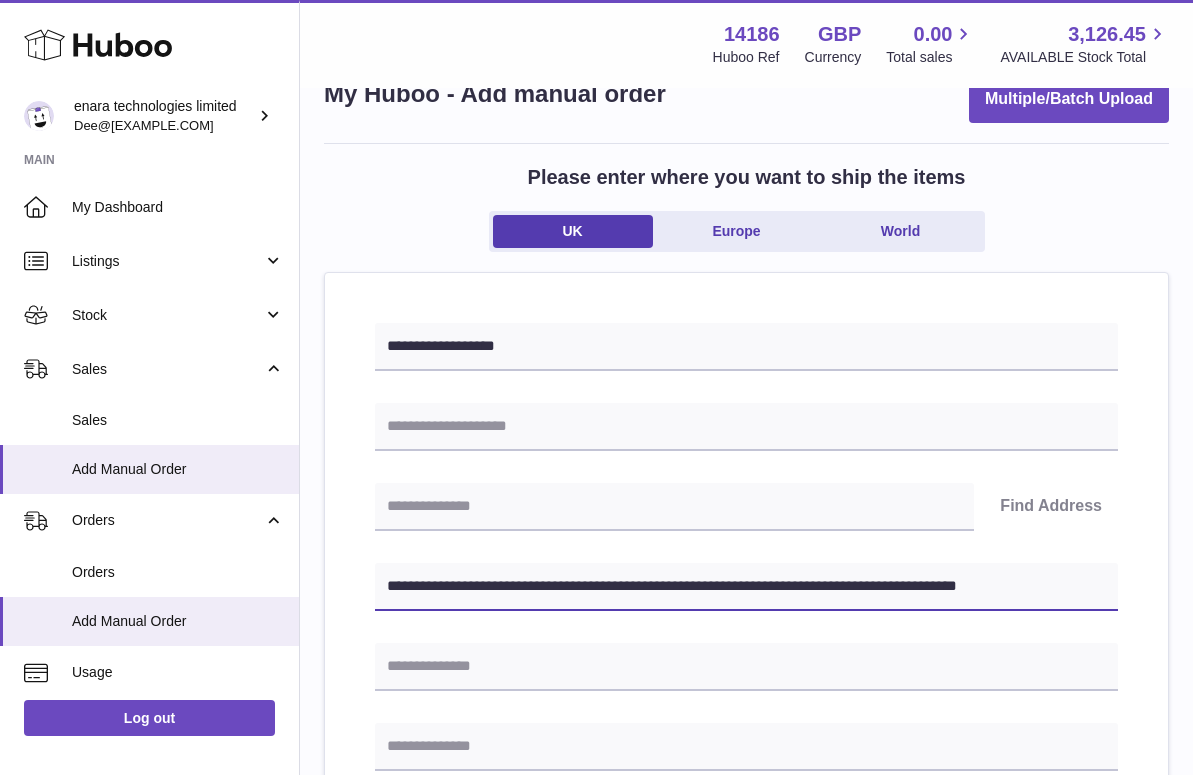 drag, startPoint x: 792, startPoint y: 581, endPoint x: 1222, endPoint y: 589, distance: 430.0744 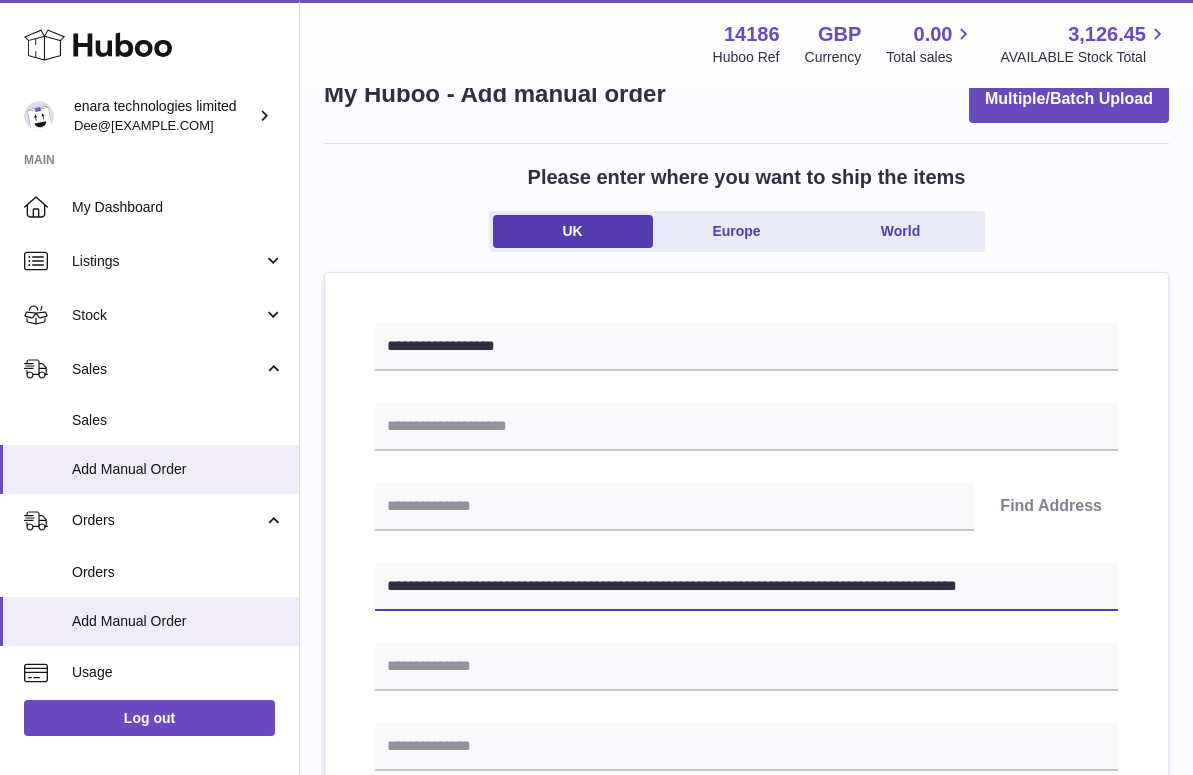 click on ".st0{fill:#141414;}" at bounding box center [596, 333] 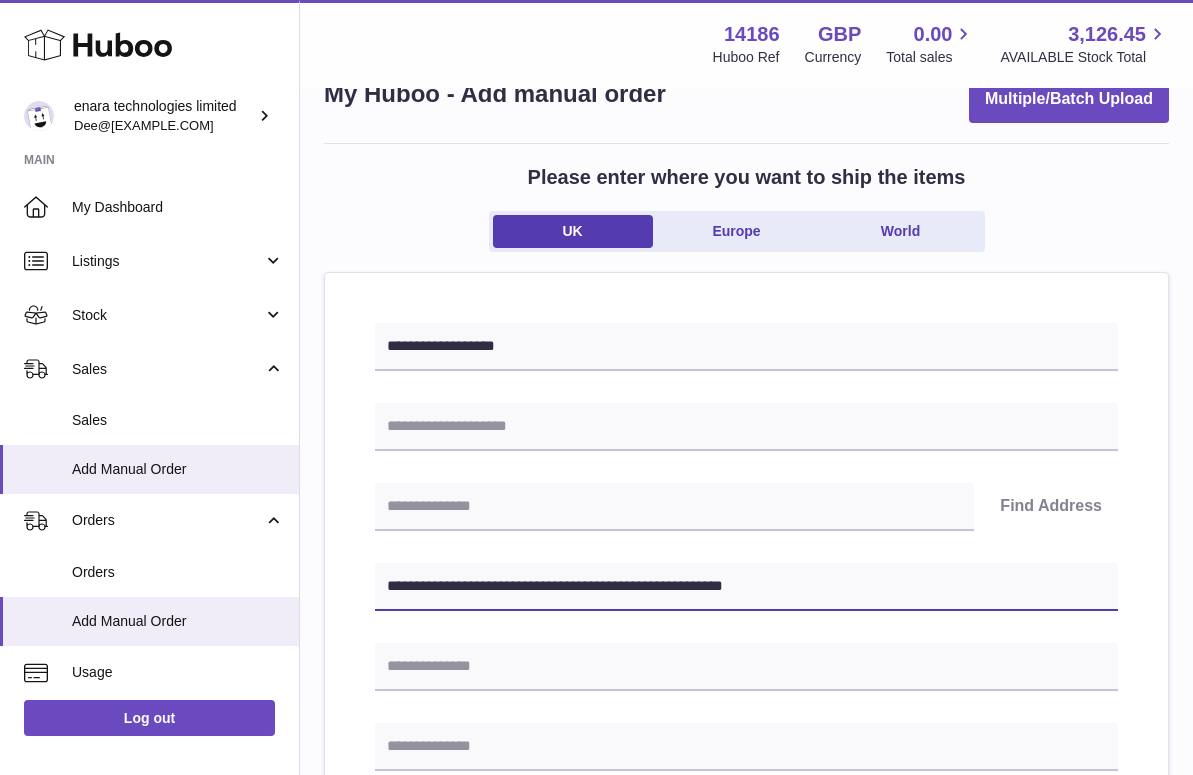 type on "**********" 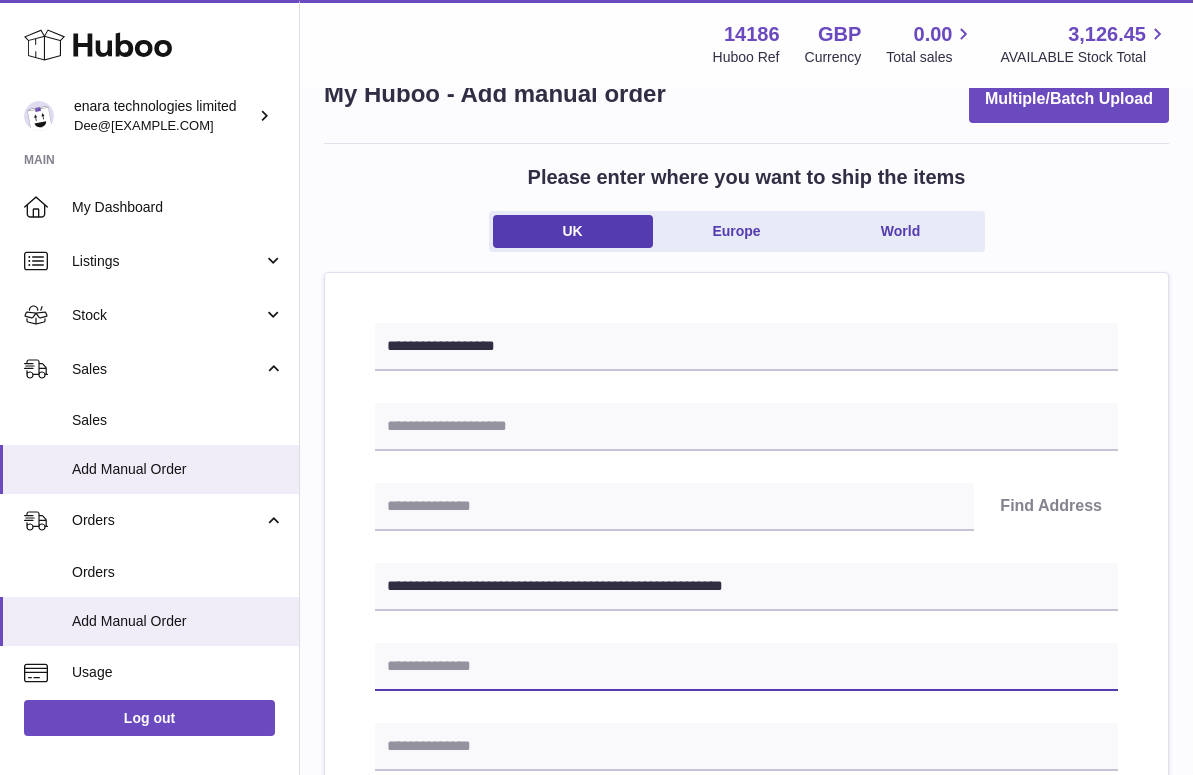 paste on "**********" 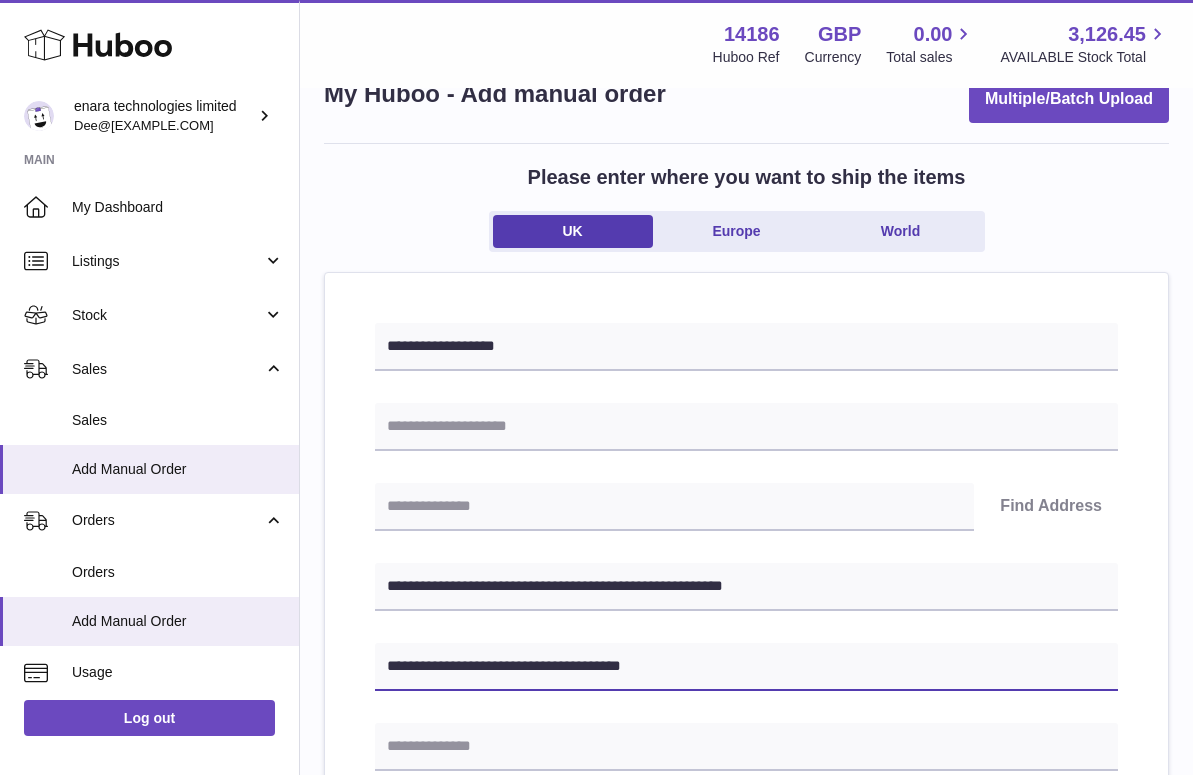 type on "**********" 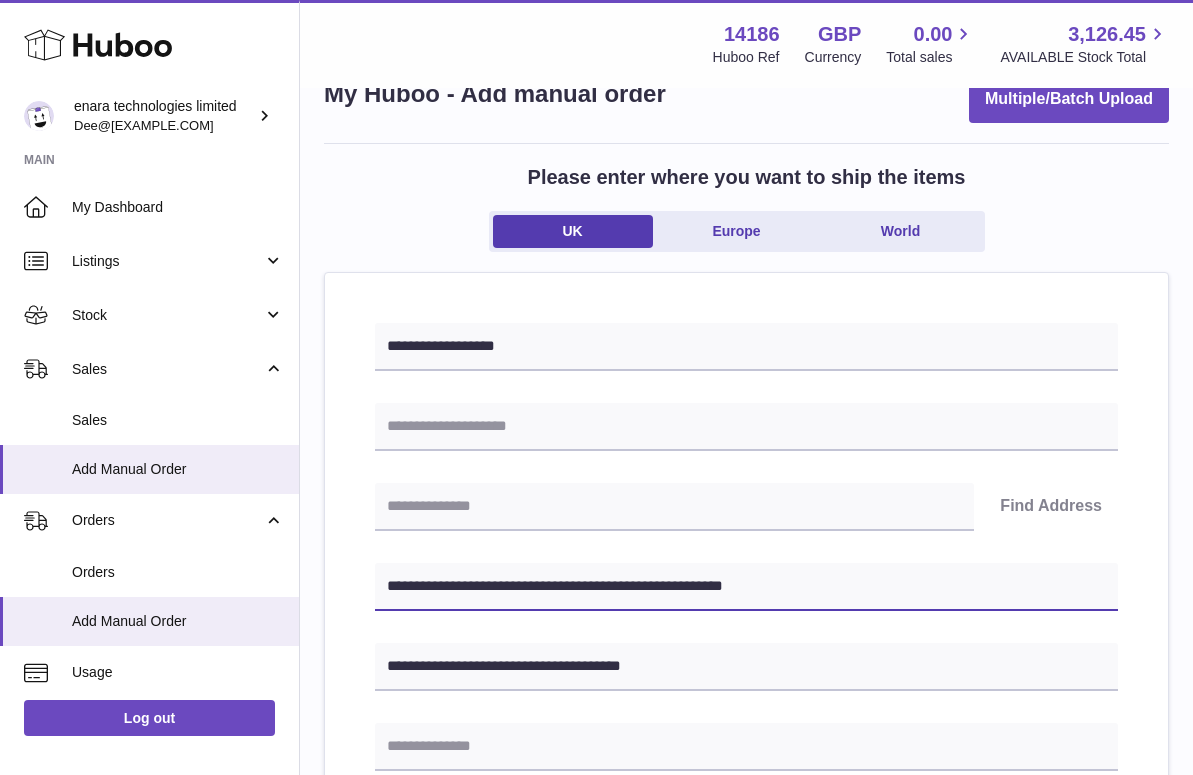 drag, startPoint x: 446, startPoint y: 584, endPoint x: 391, endPoint y: 584, distance: 55 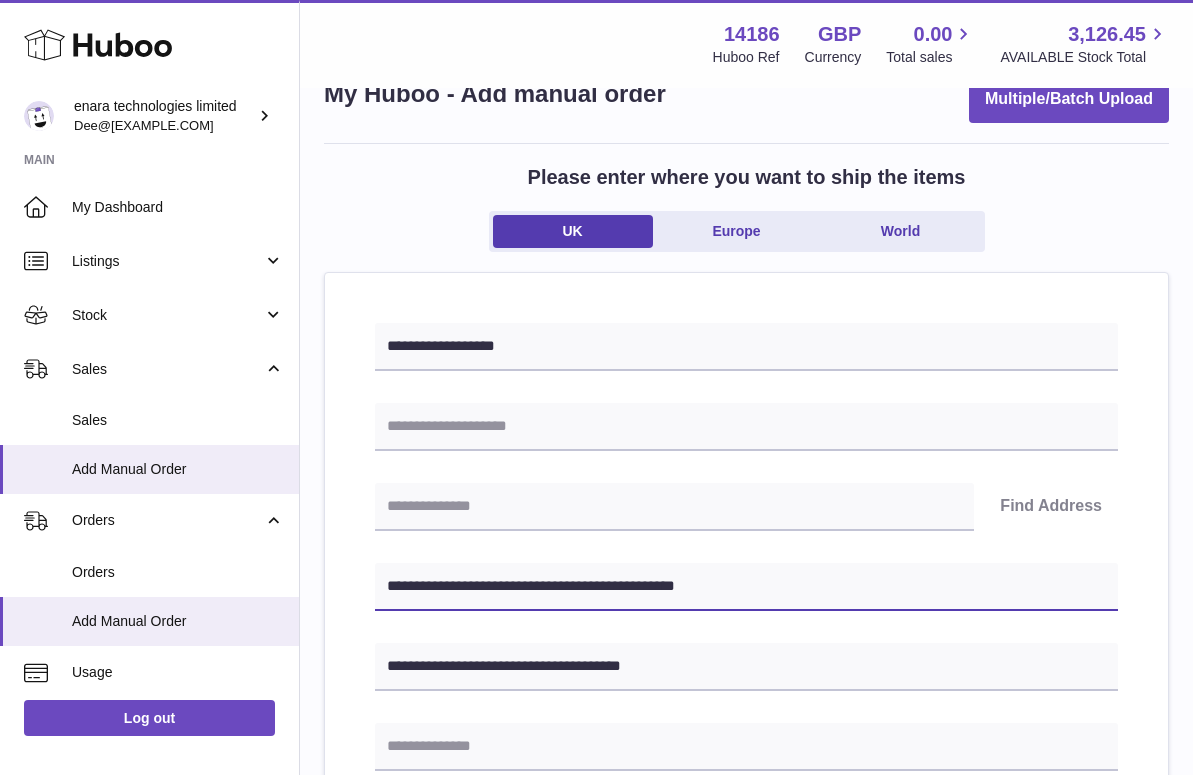 type on "**********" 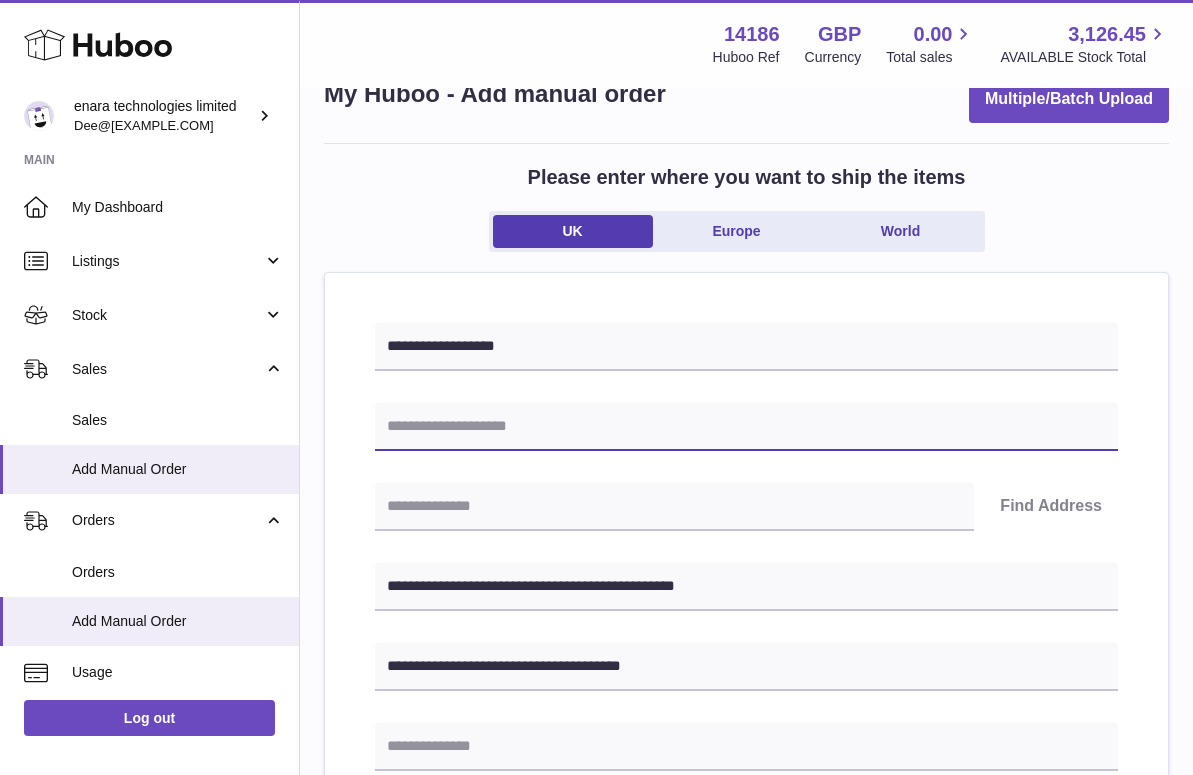 paste on "********" 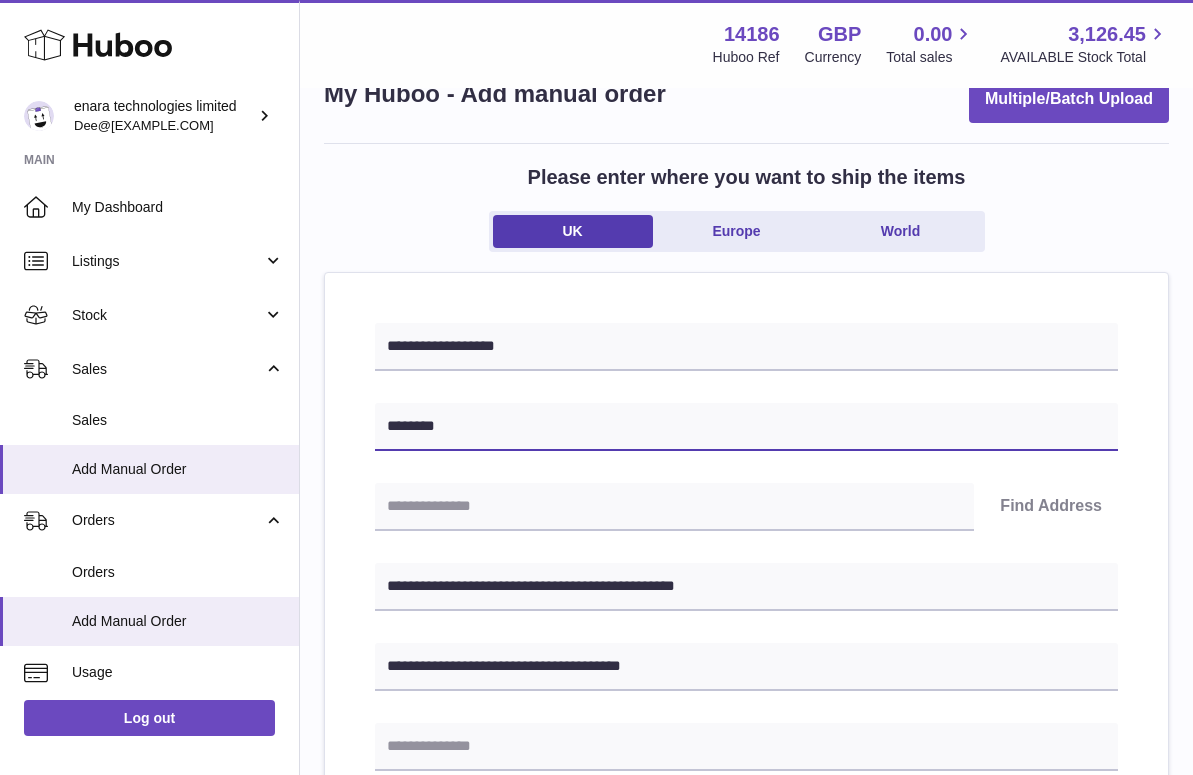 type on "********" 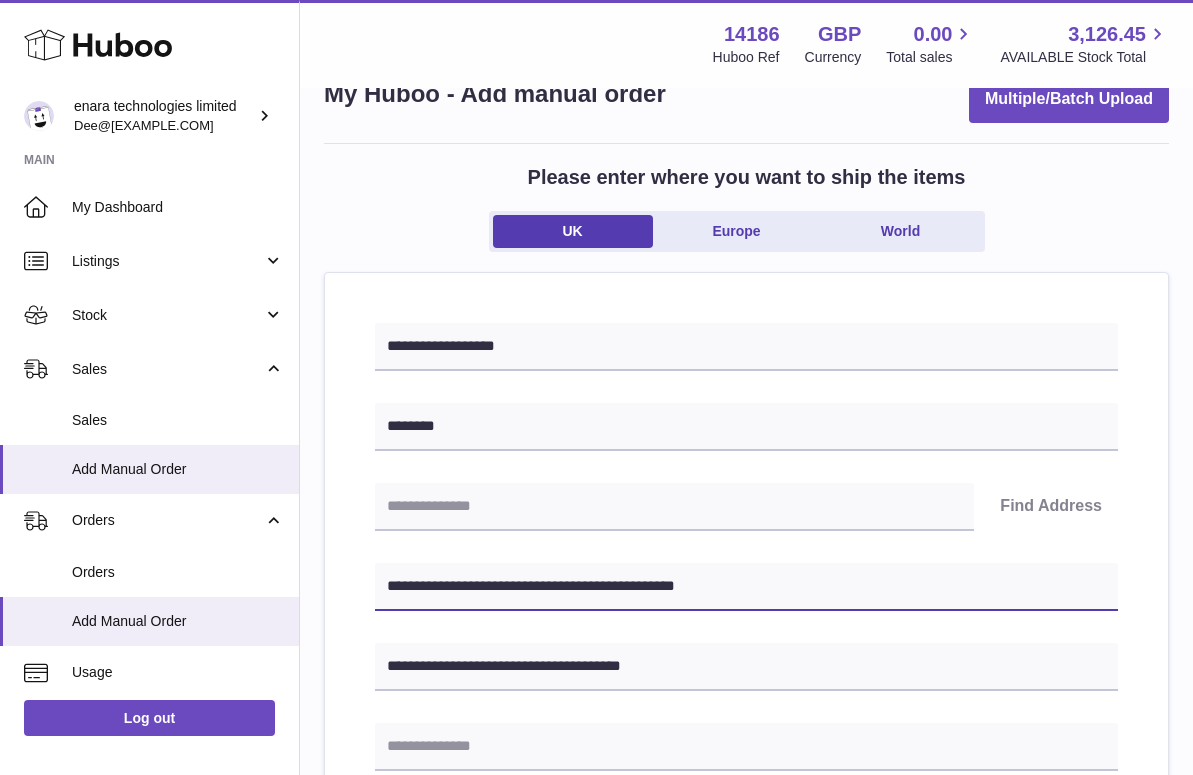 click on "**********" at bounding box center (746, 587) 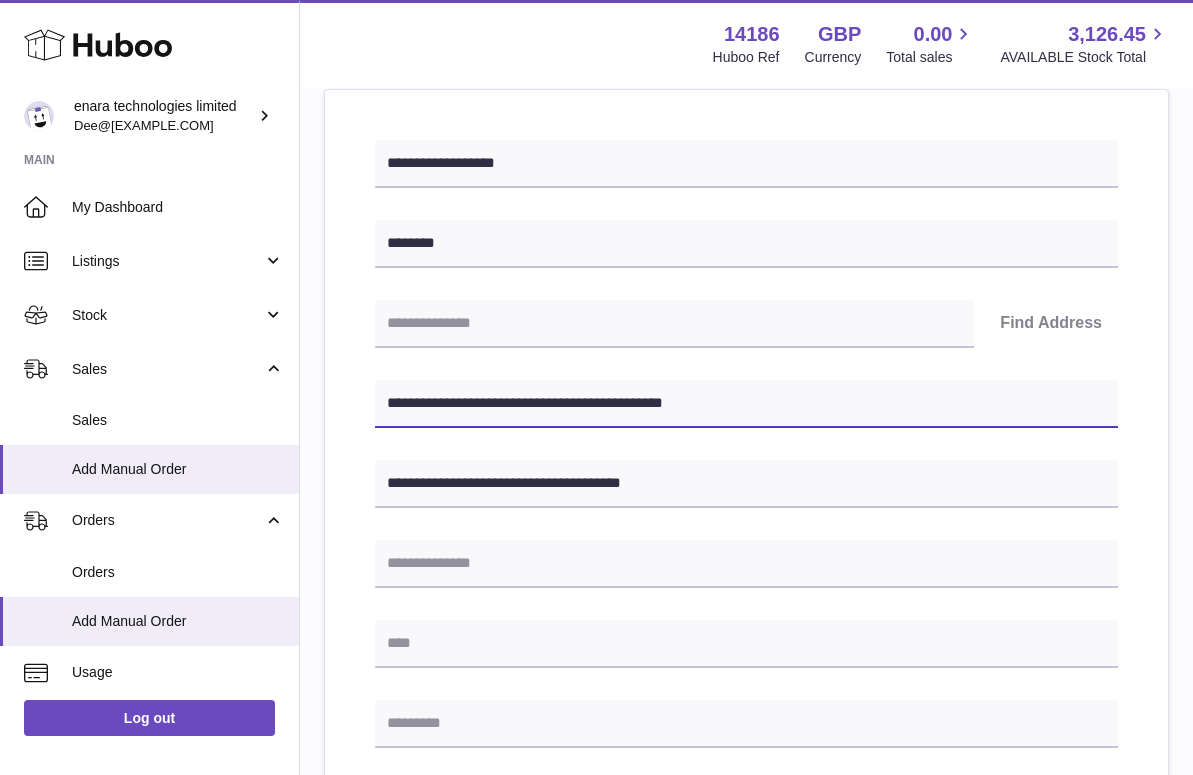scroll, scrollTop: 264, scrollLeft: 0, axis: vertical 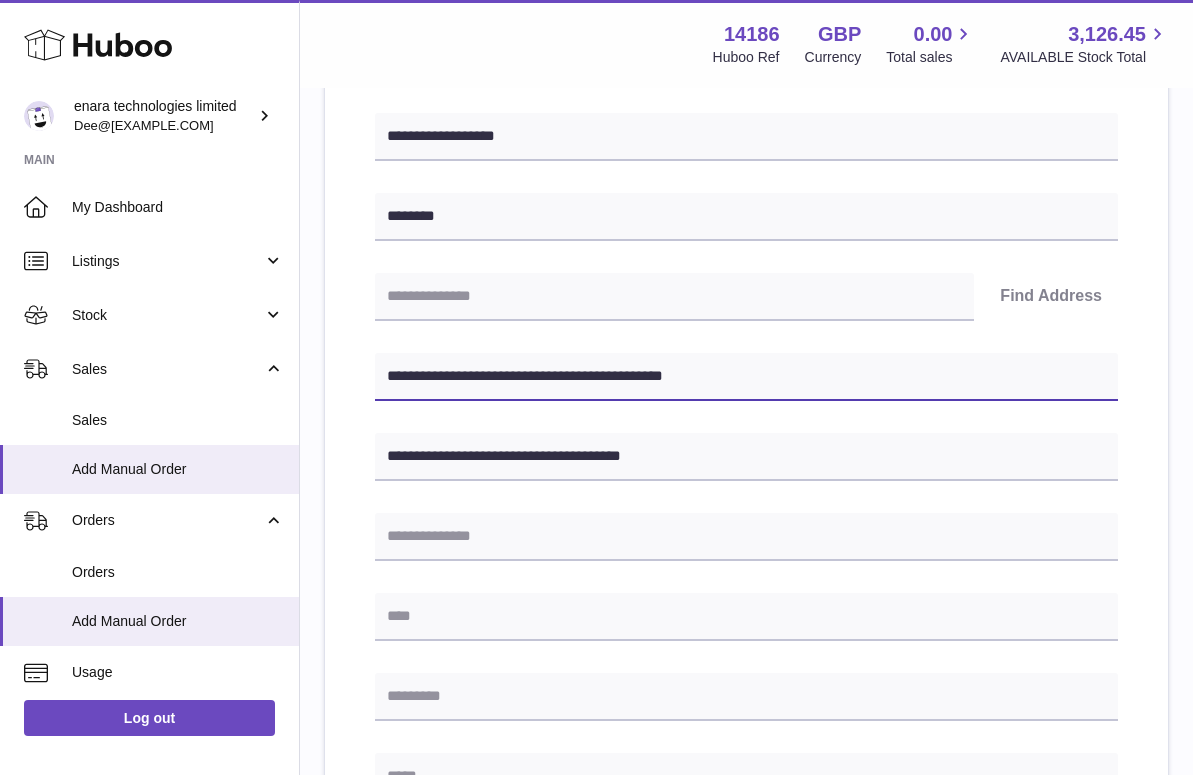 type on "**********" 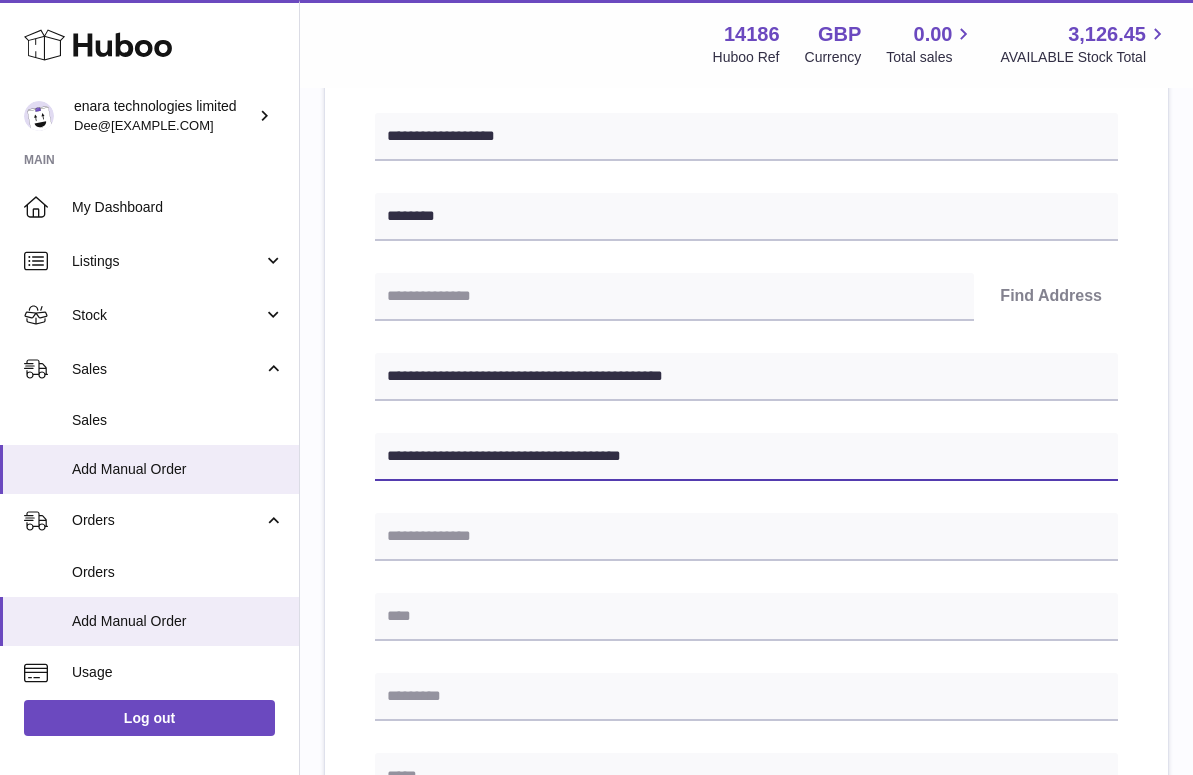 drag, startPoint x: 560, startPoint y: 460, endPoint x: 492, endPoint y: 459, distance: 68.007355 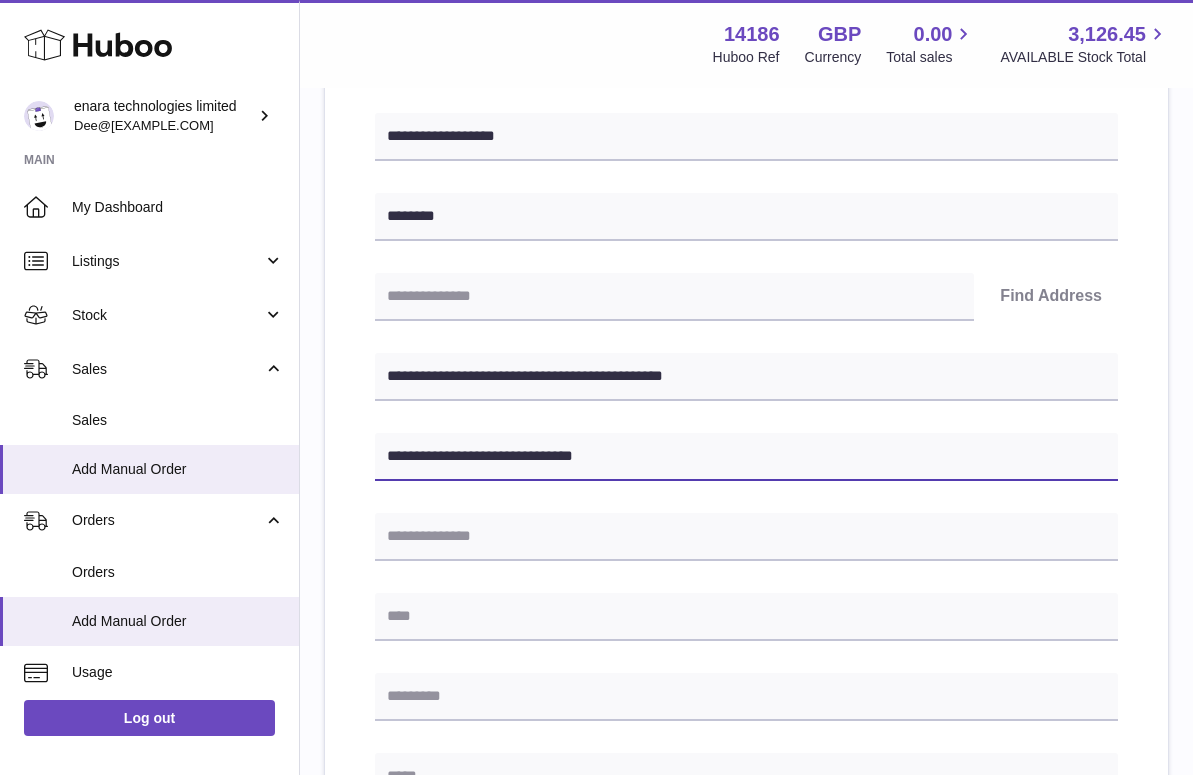 type on "**********" 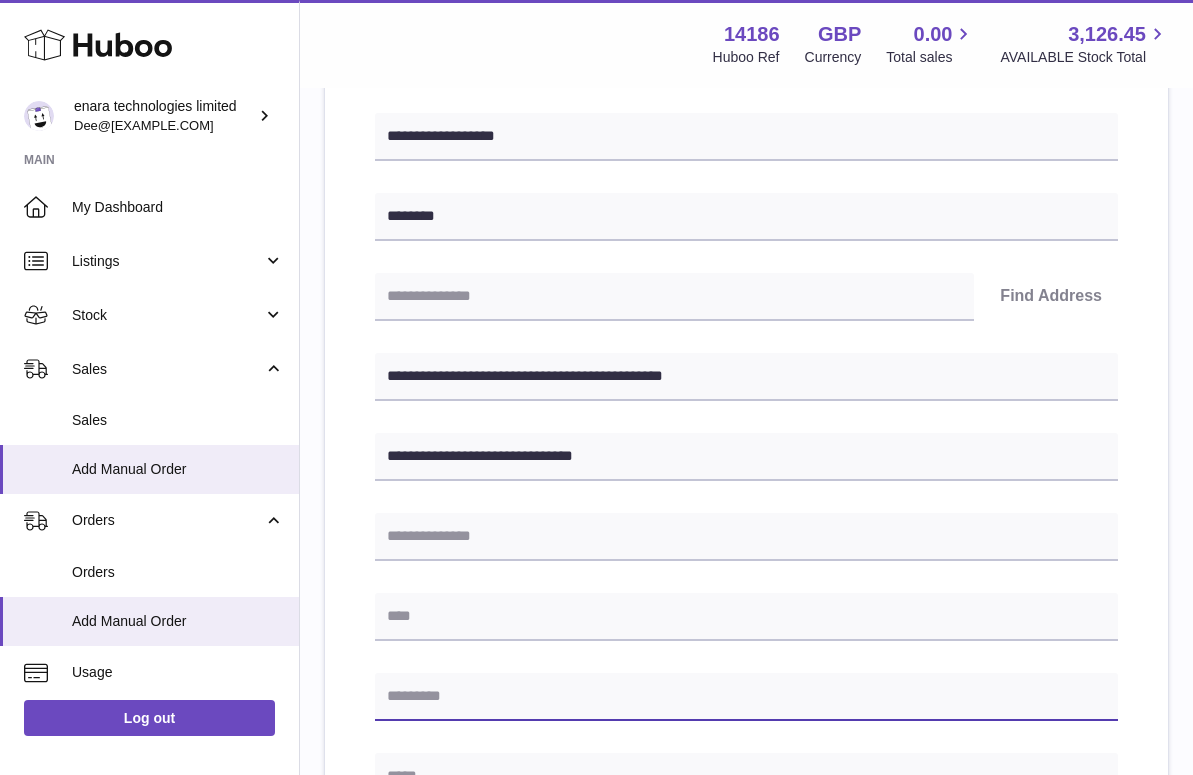 paste on "********" 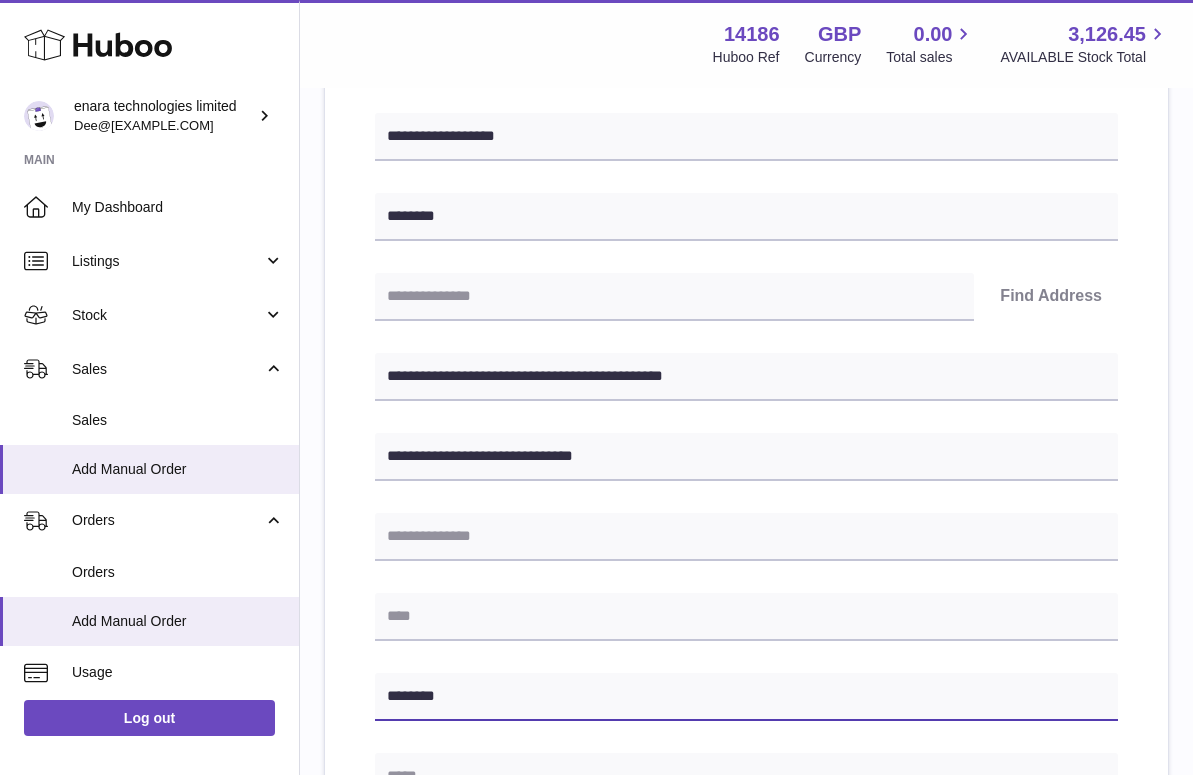 type on "********" 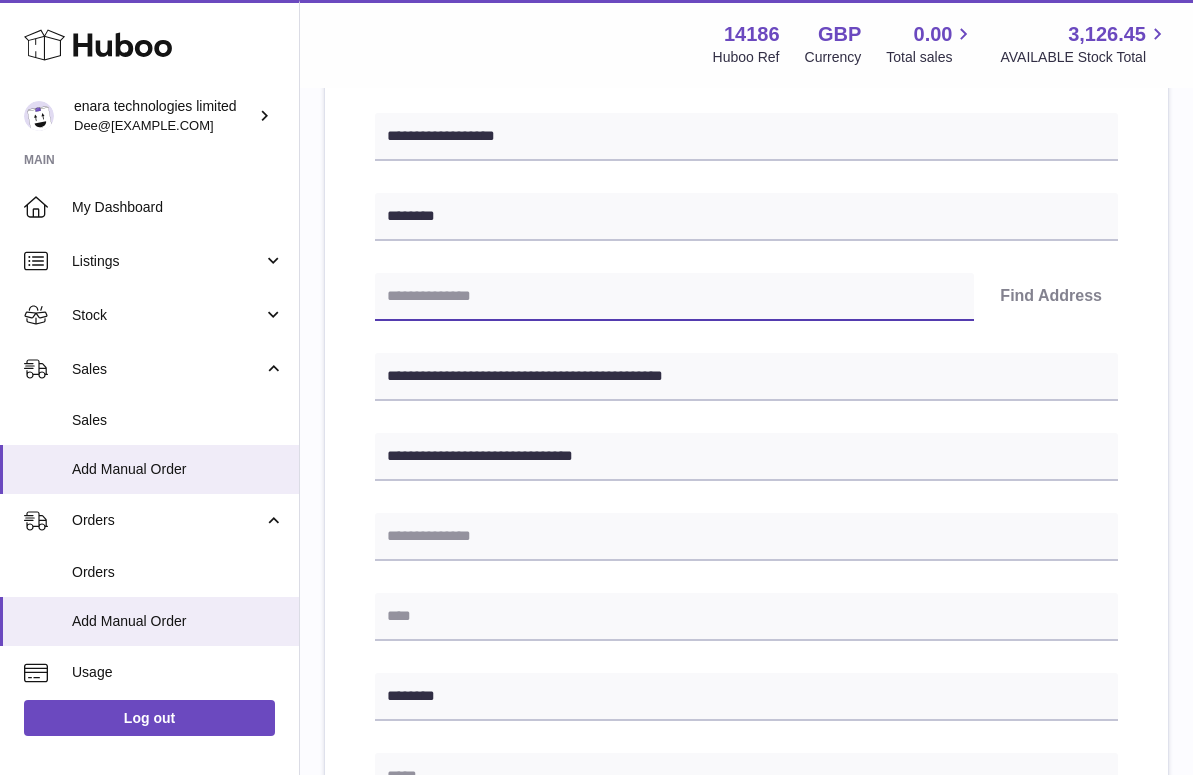 paste on "********" 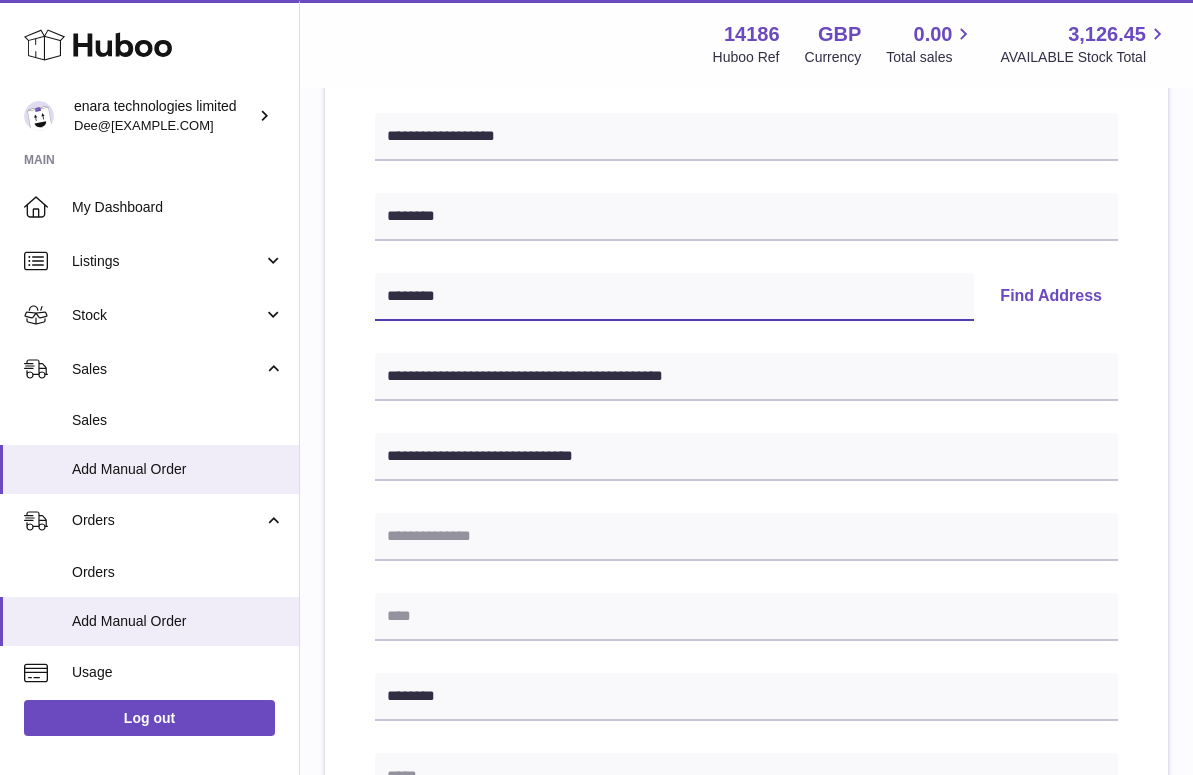 type on "********" 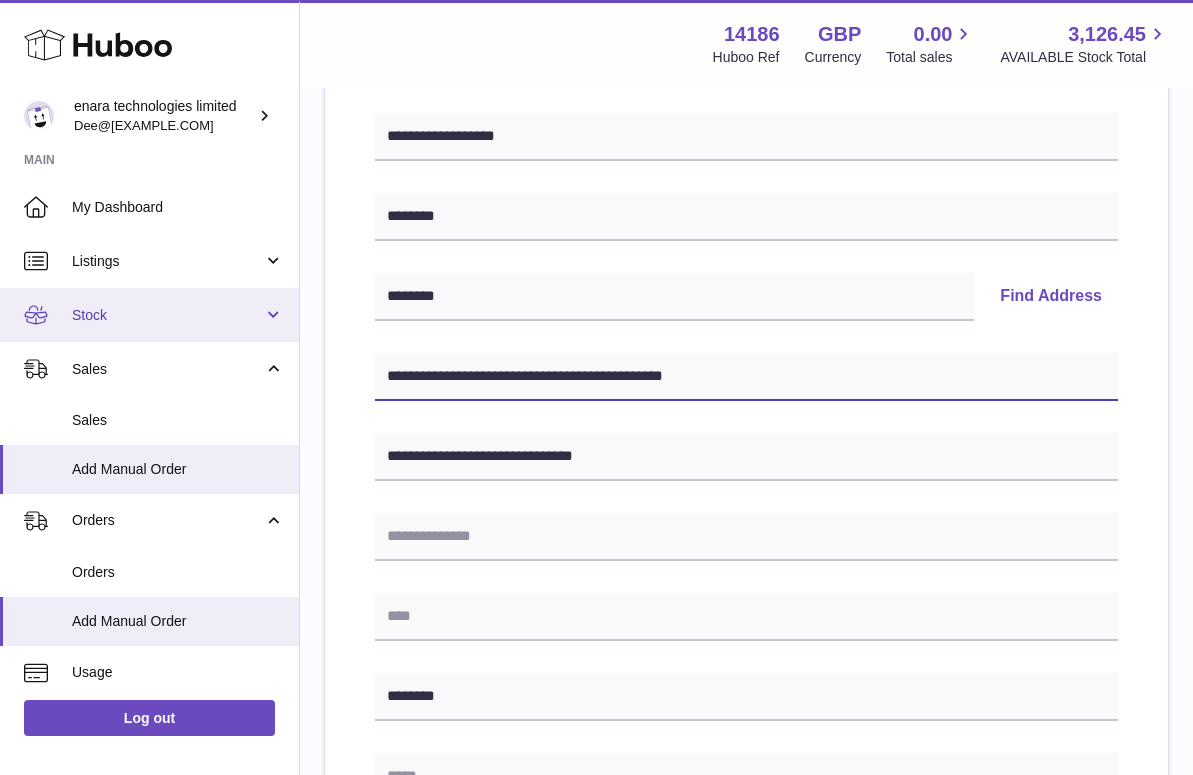 drag, startPoint x: 505, startPoint y: 376, endPoint x: 220, endPoint y: 331, distance: 288.53076 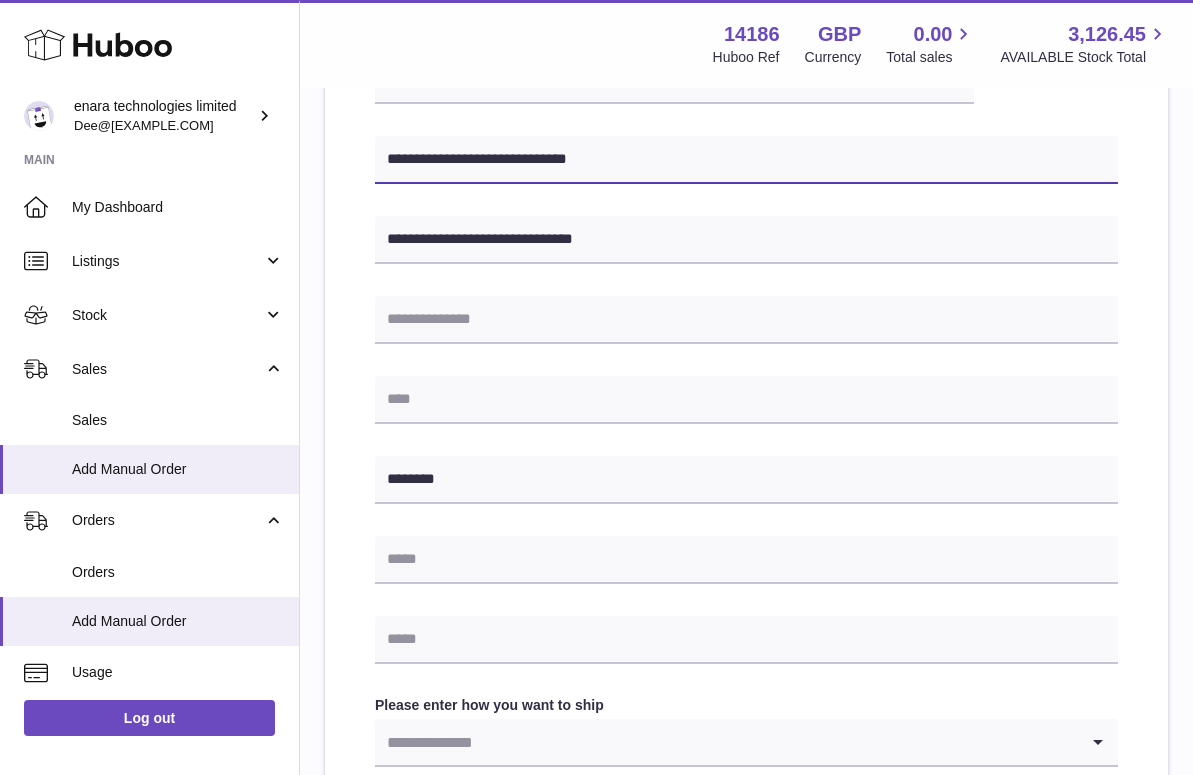 scroll, scrollTop: 504, scrollLeft: 0, axis: vertical 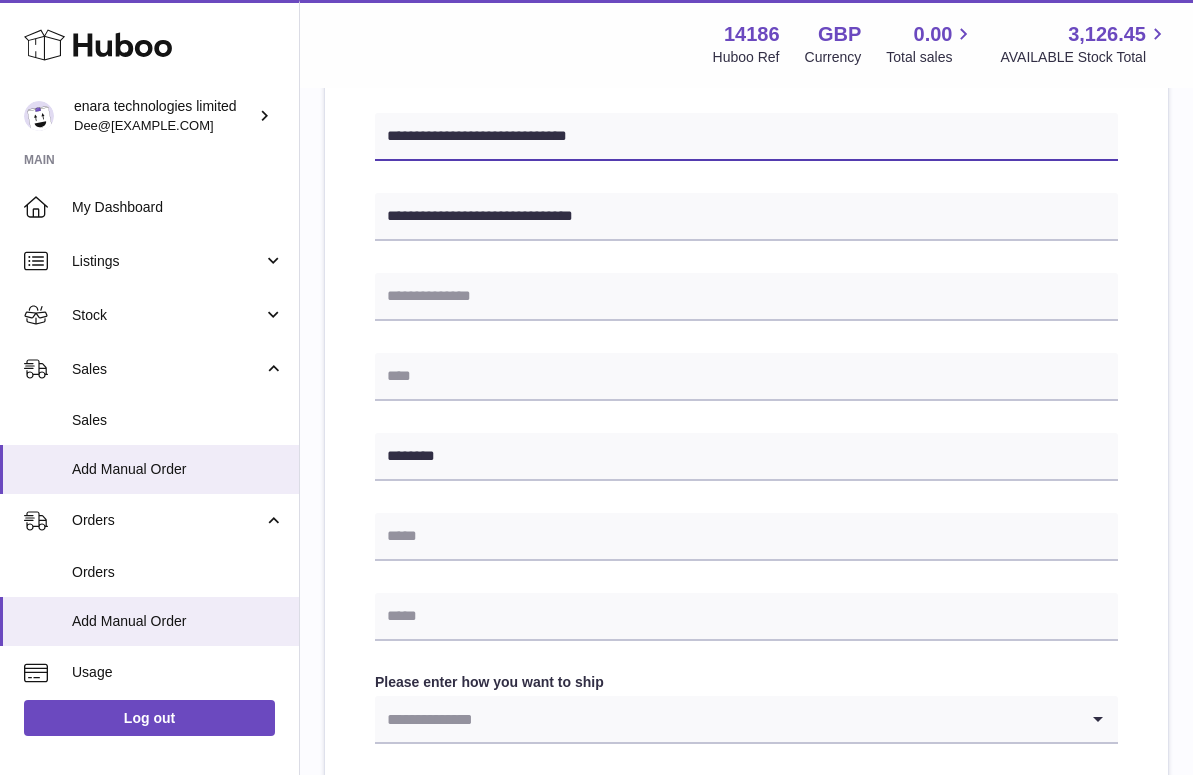 type on "**********" 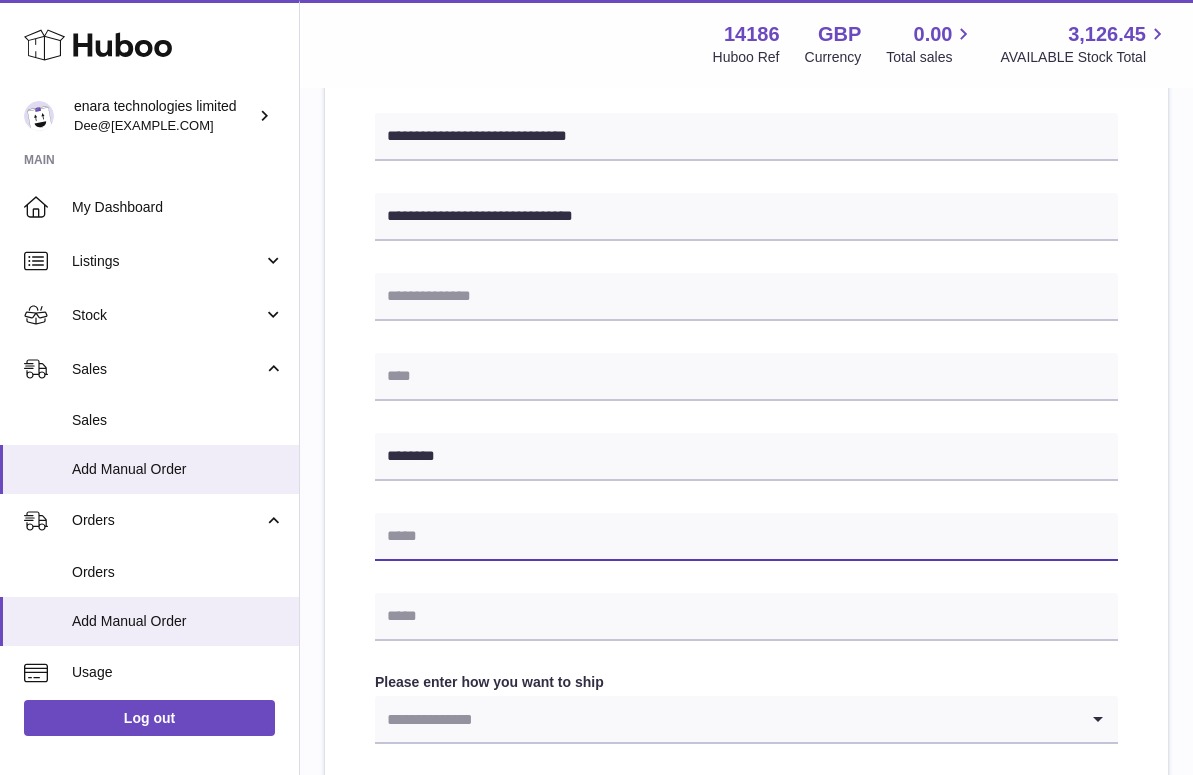paste on "**********" 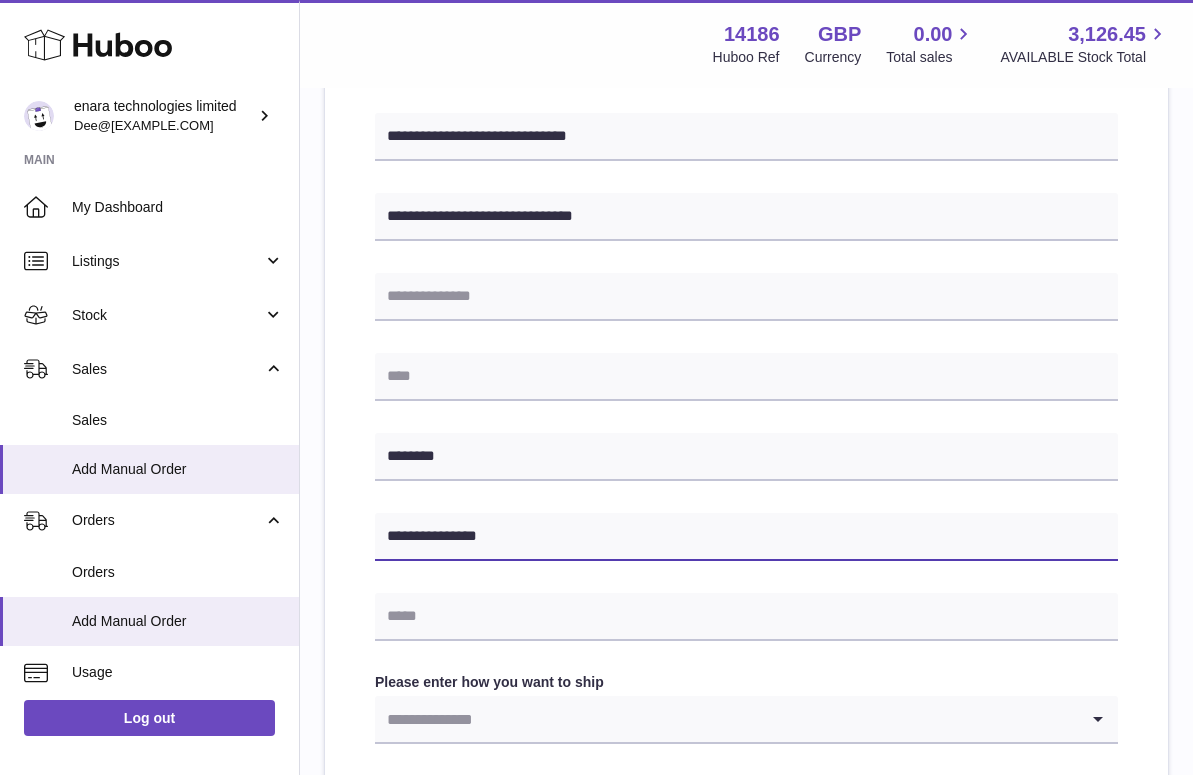 type on "**********" 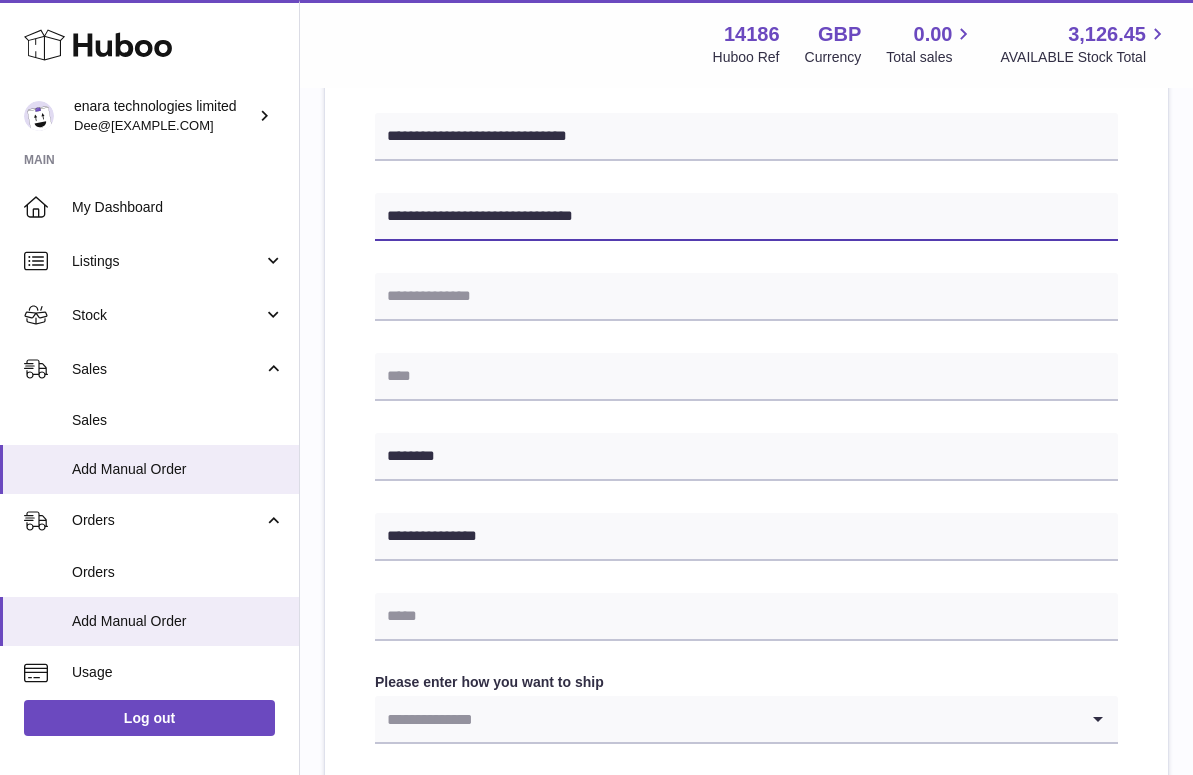 drag, startPoint x: 495, startPoint y: 212, endPoint x: 711, endPoint y: 239, distance: 217.68095 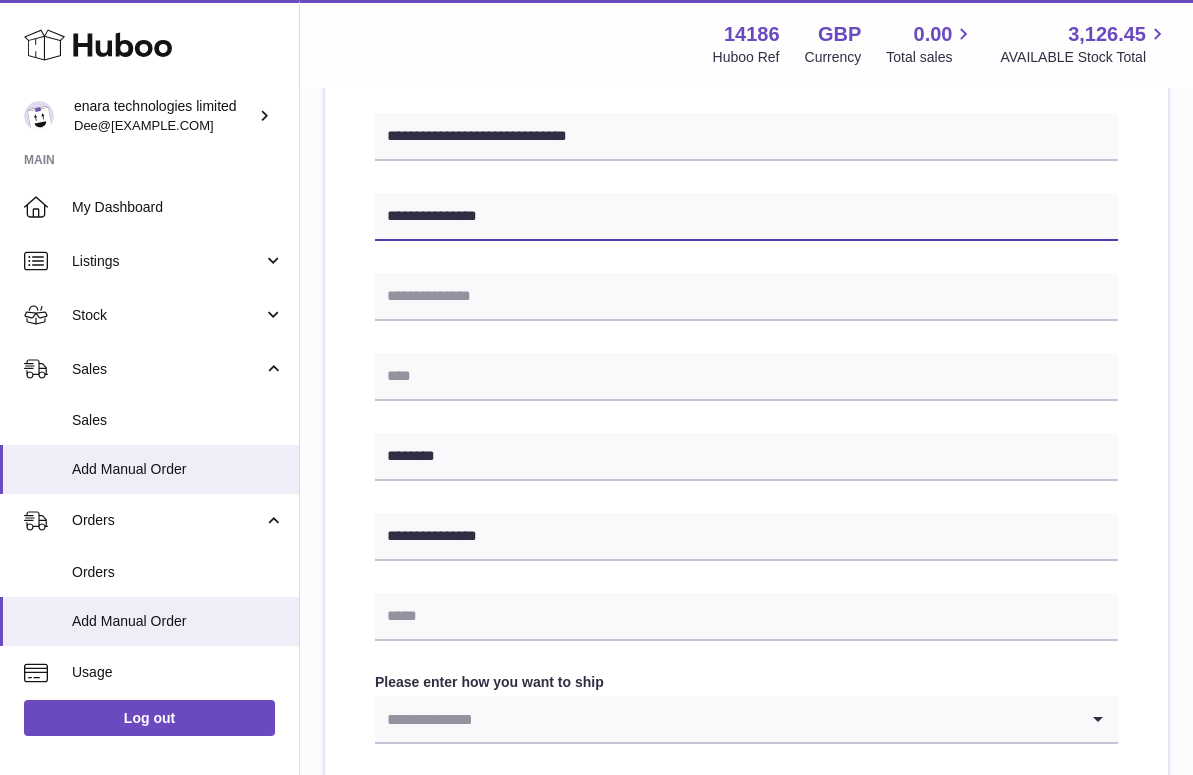 type on "**********" 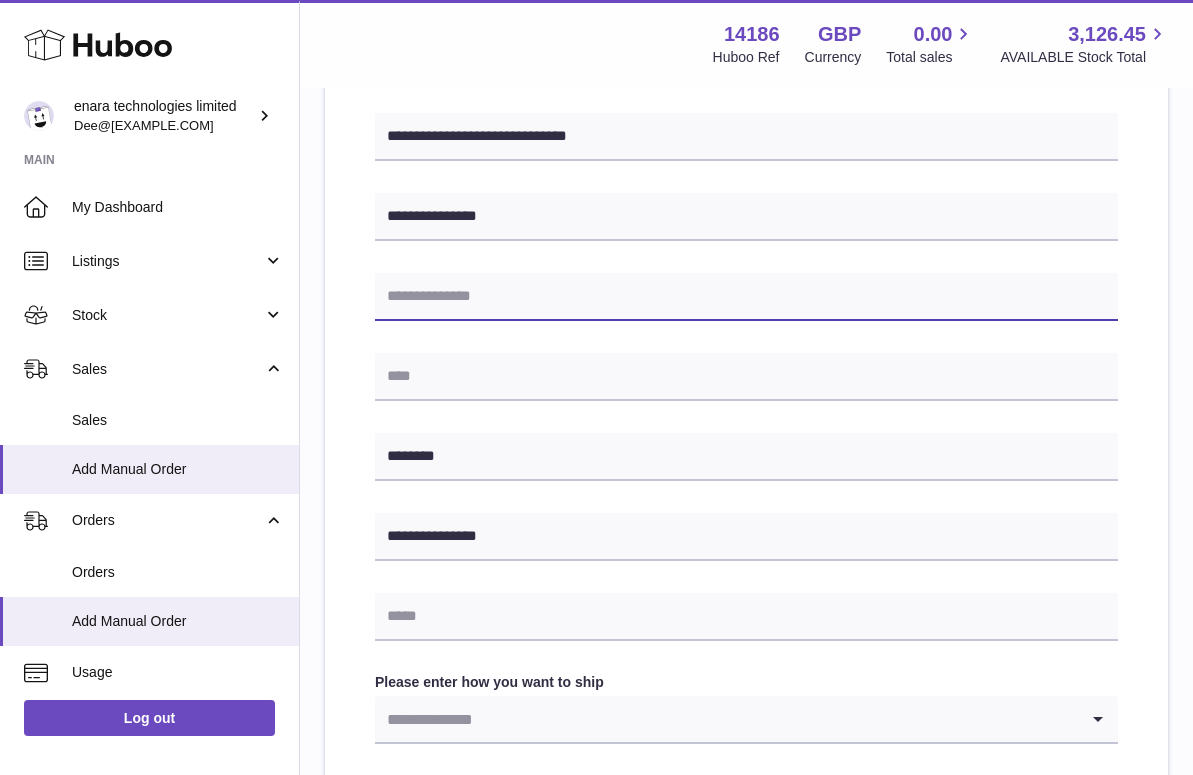paste on "**********" 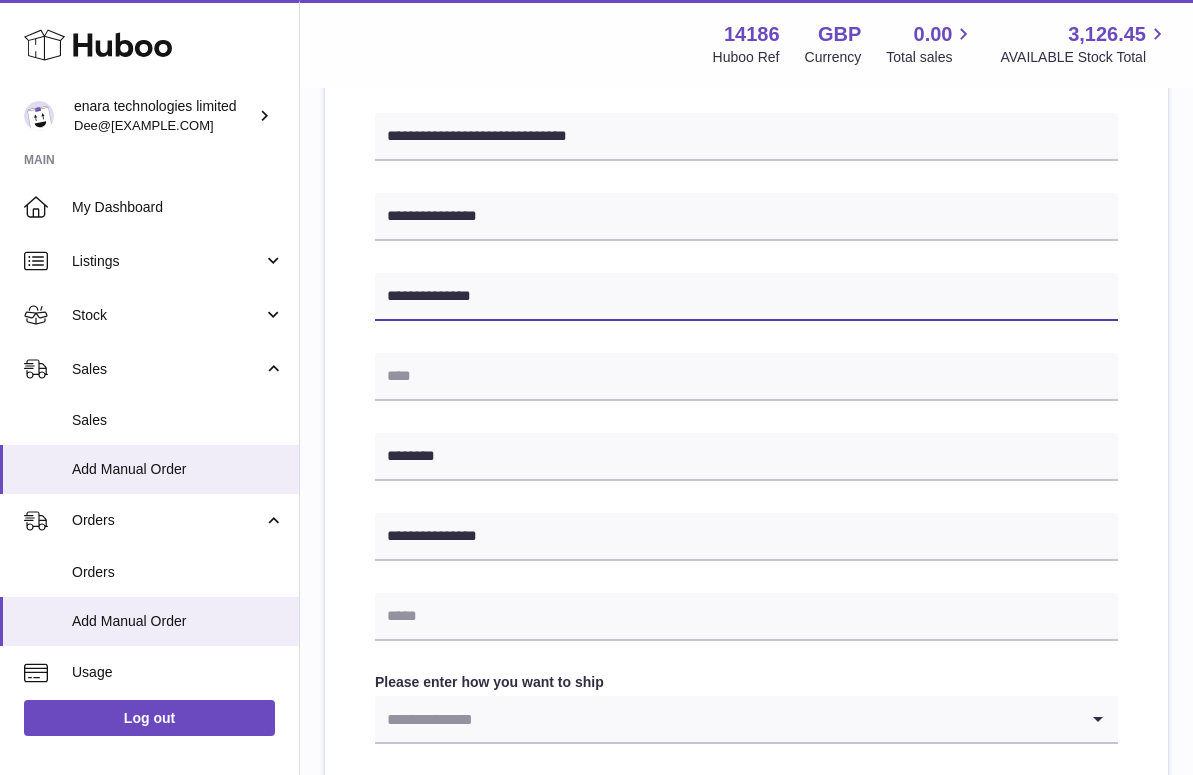 type on "**********" 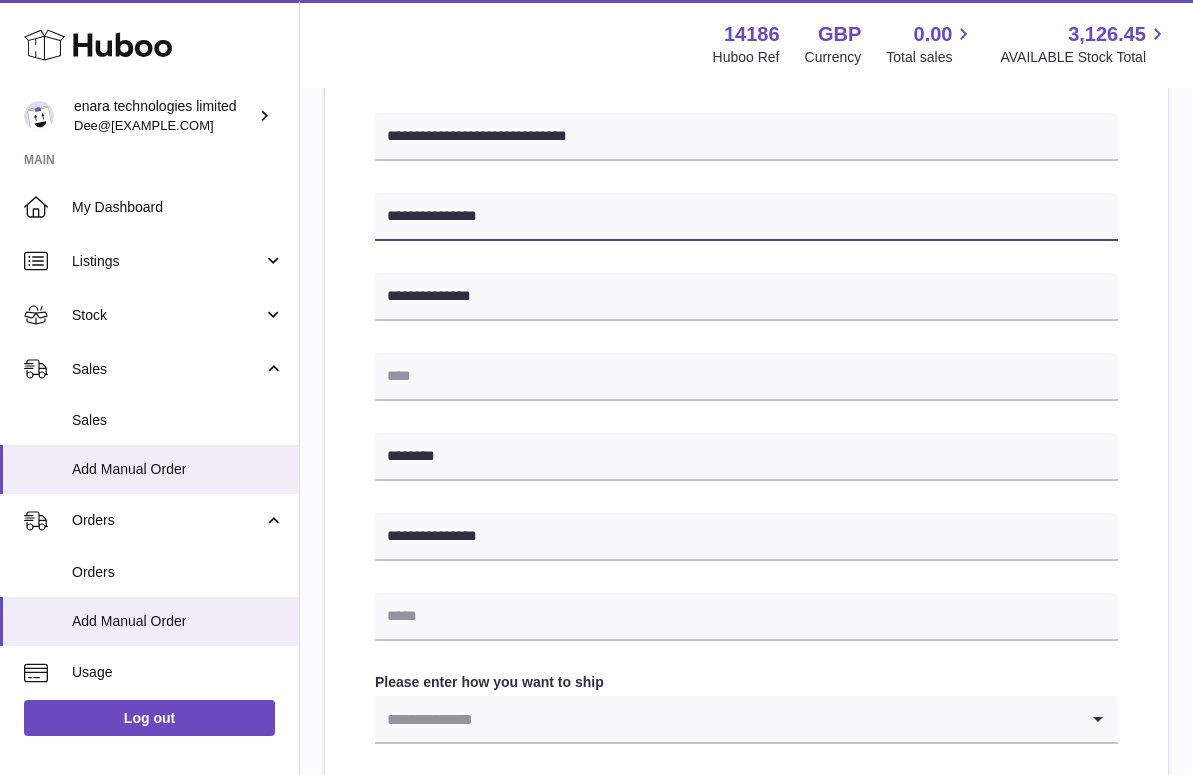 drag, startPoint x: 507, startPoint y: 219, endPoint x: 346, endPoint y: 210, distance: 161.25136 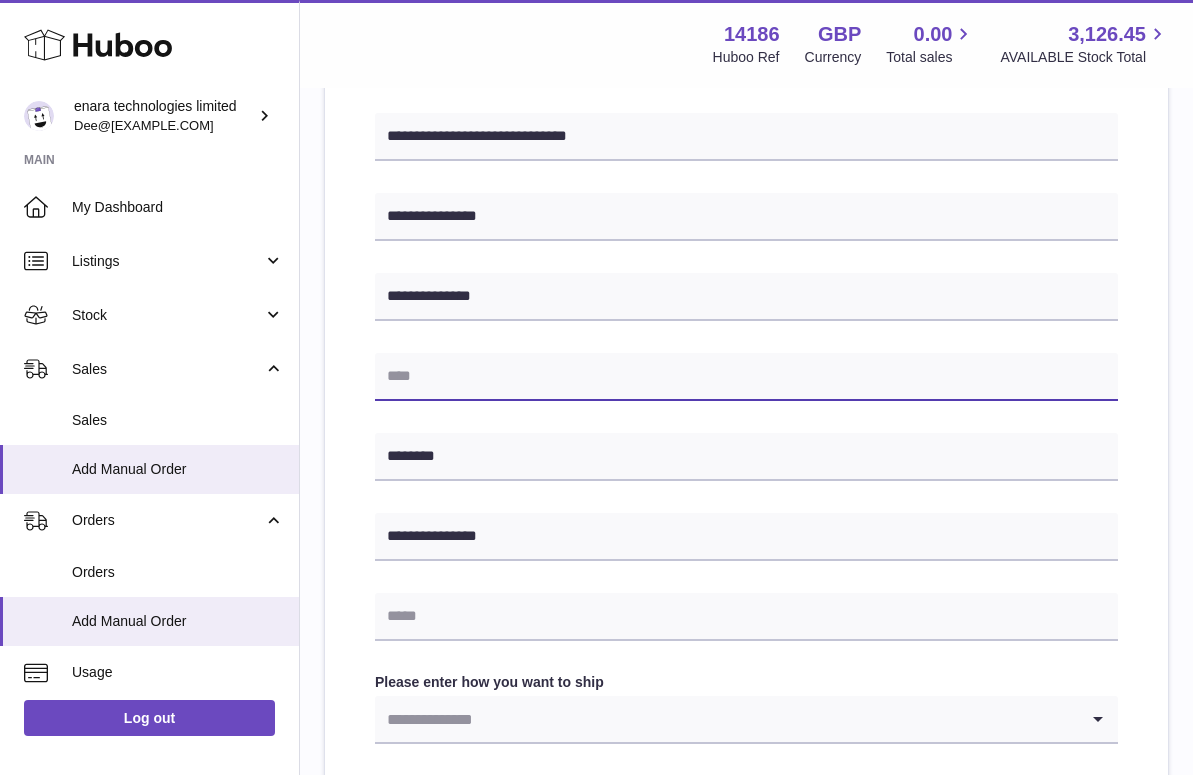 click at bounding box center [746, 377] 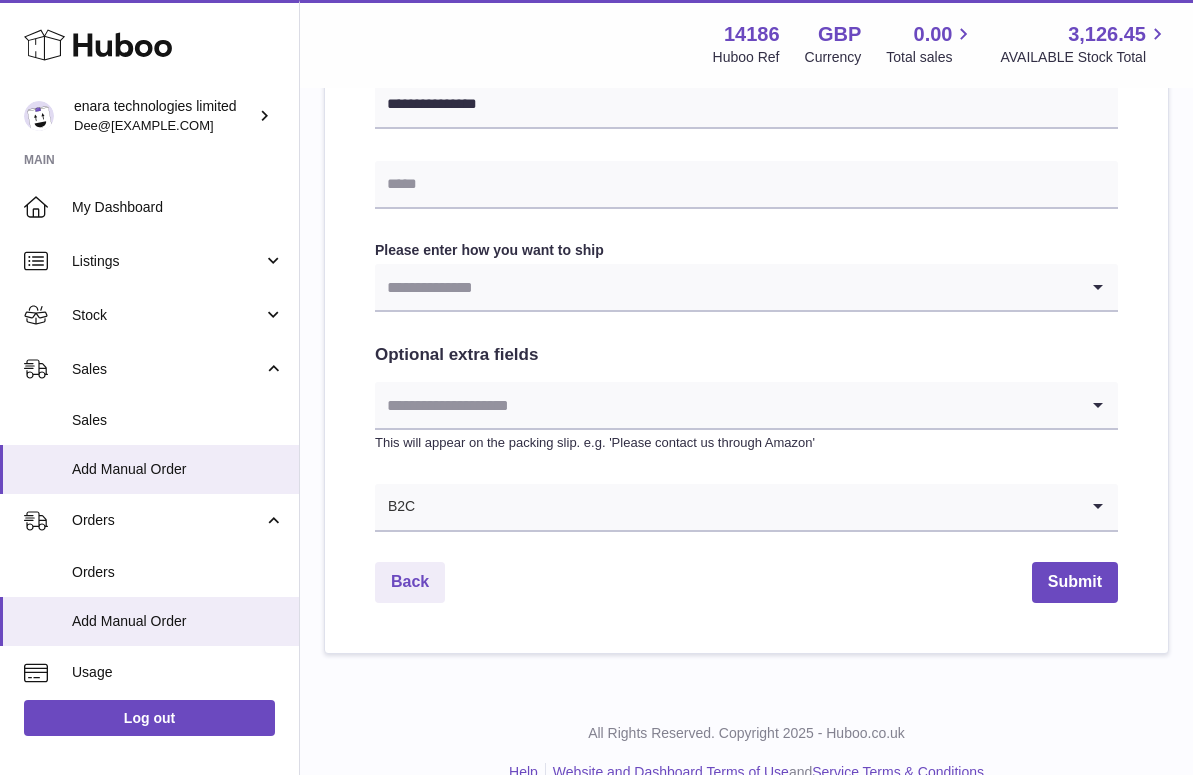scroll, scrollTop: 966, scrollLeft: 0, axis: vertical 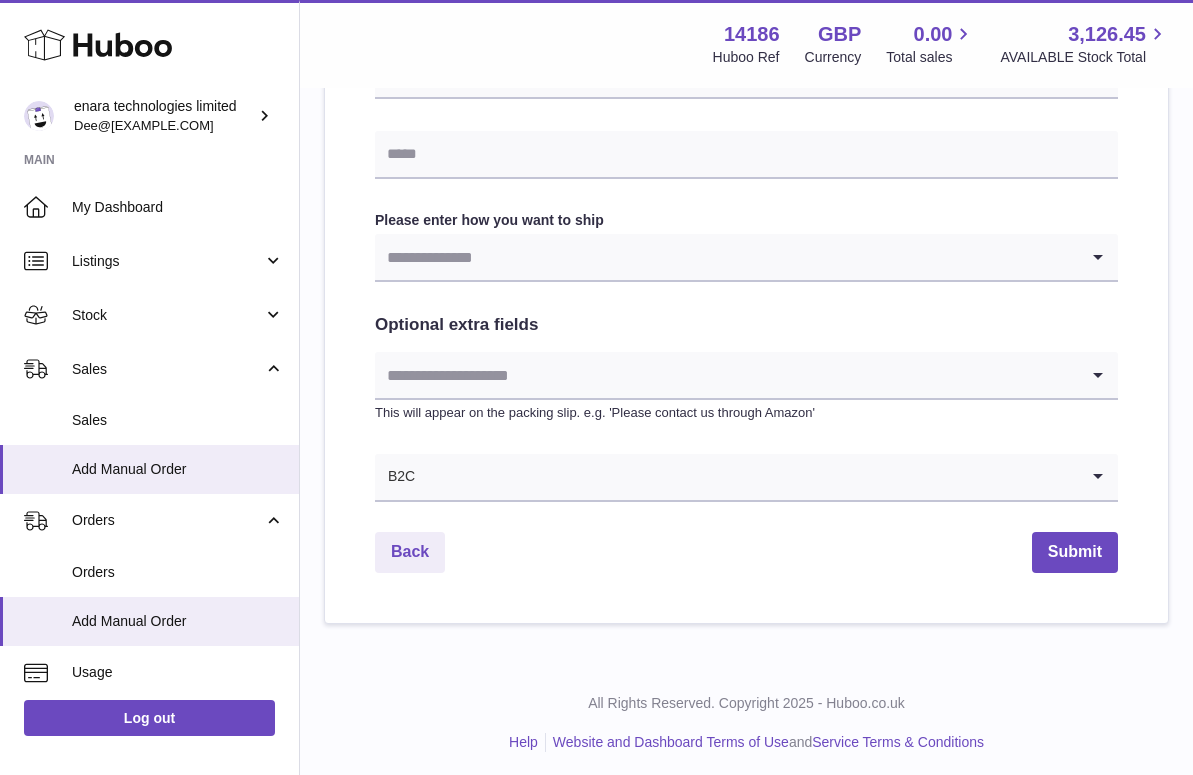 type on "**********" 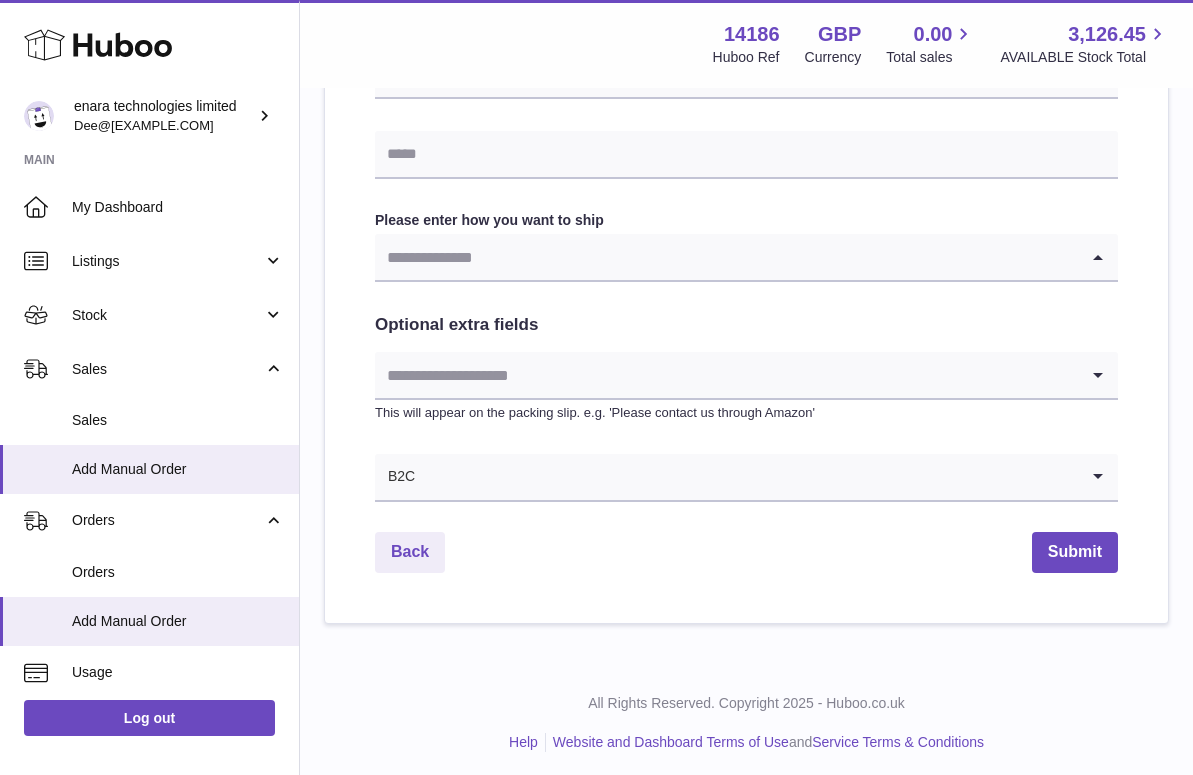 click on "Loading..." at bounding box center (746, 258) 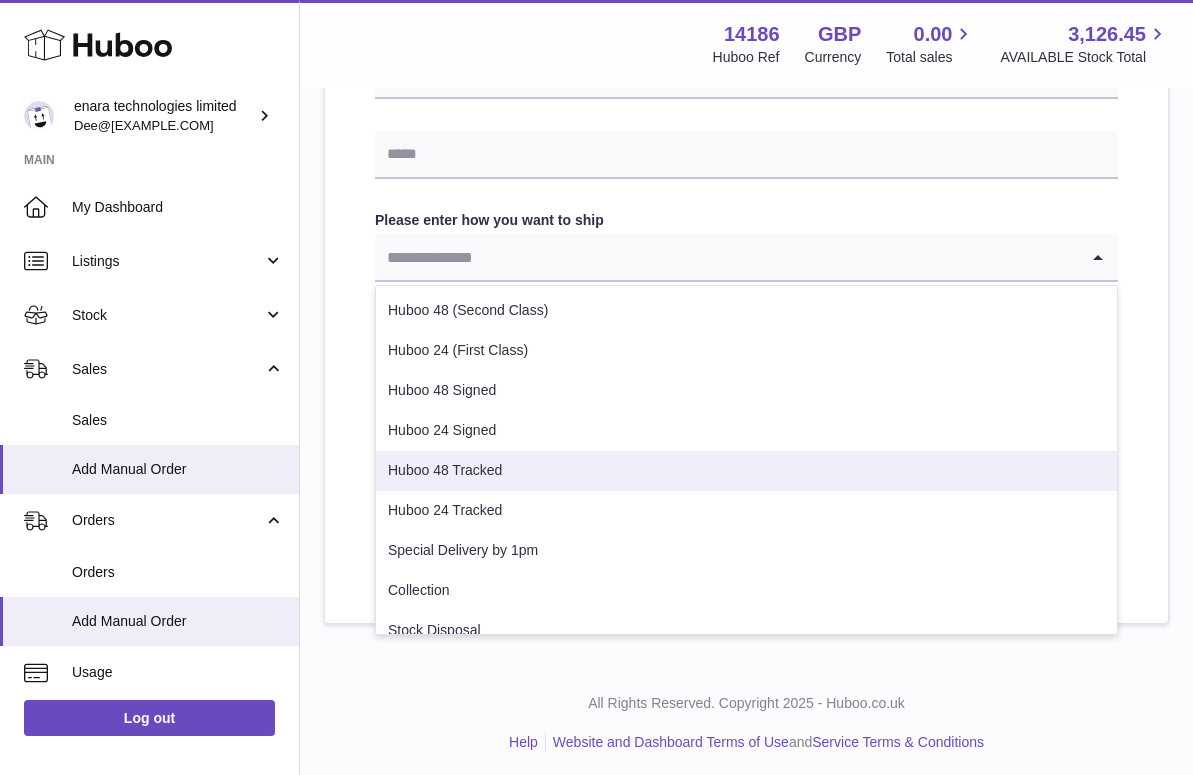 click on "Huboo 48 Tracked" at bounding box center [746, 471] 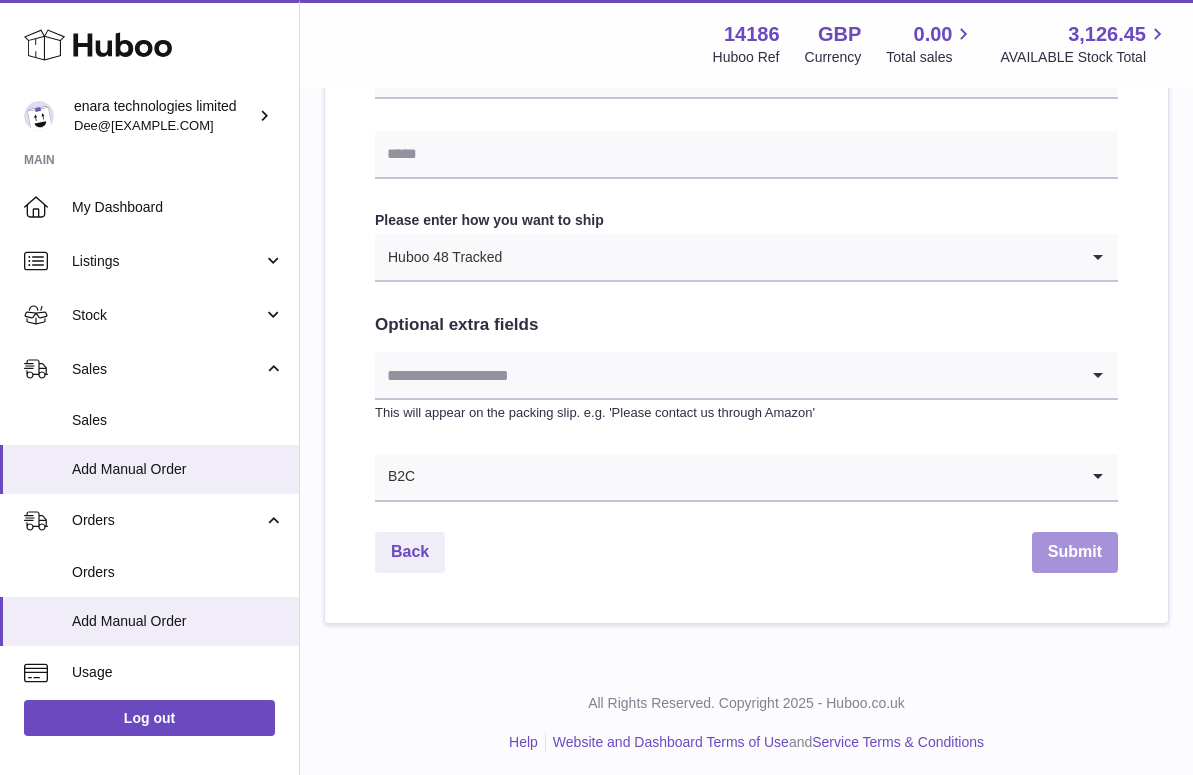 click on "Submit" at bounding box center (1075, 552) 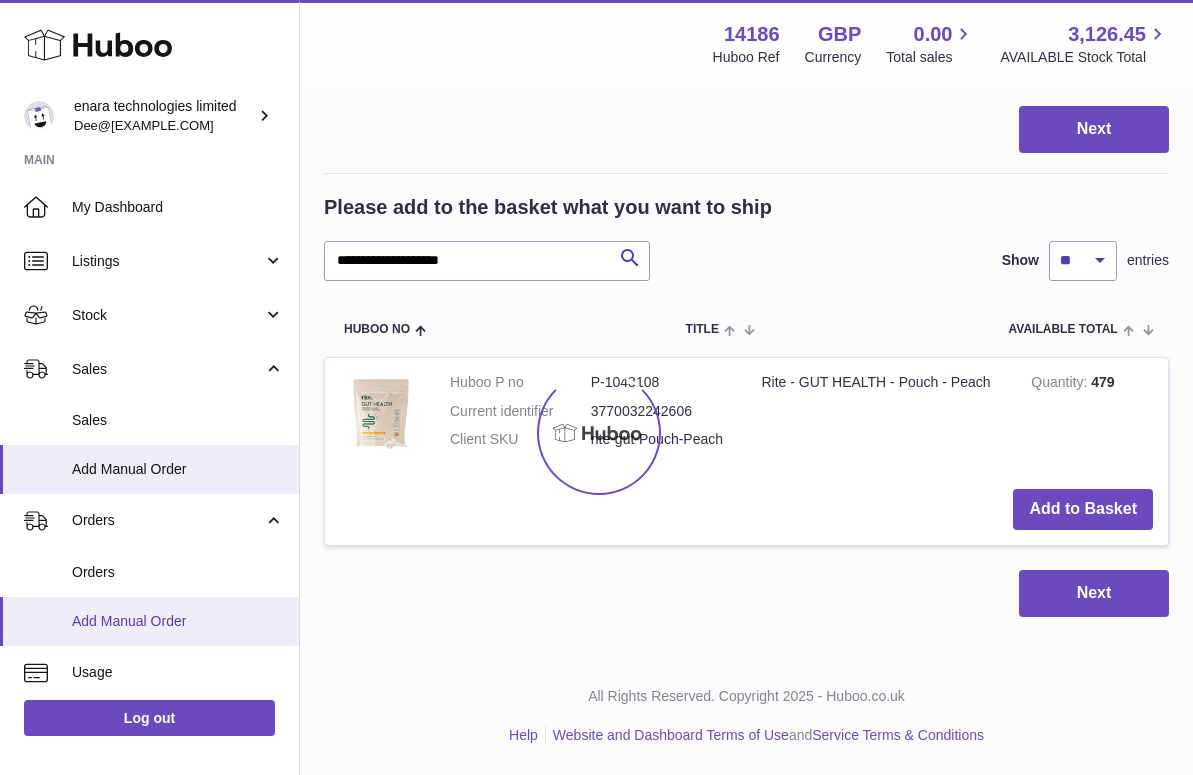 scroll, scrollTop: 0, scrollLeft: 0, axis: both 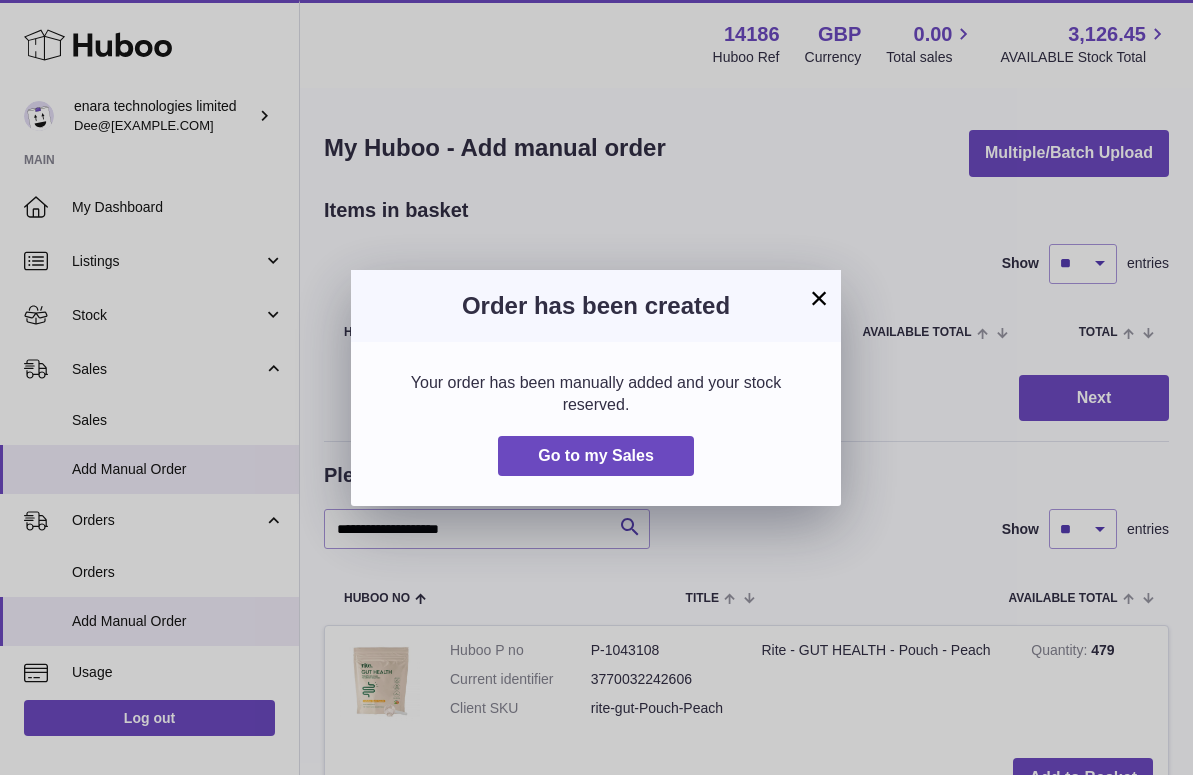 click on "×" at bounding box center [819, 298] 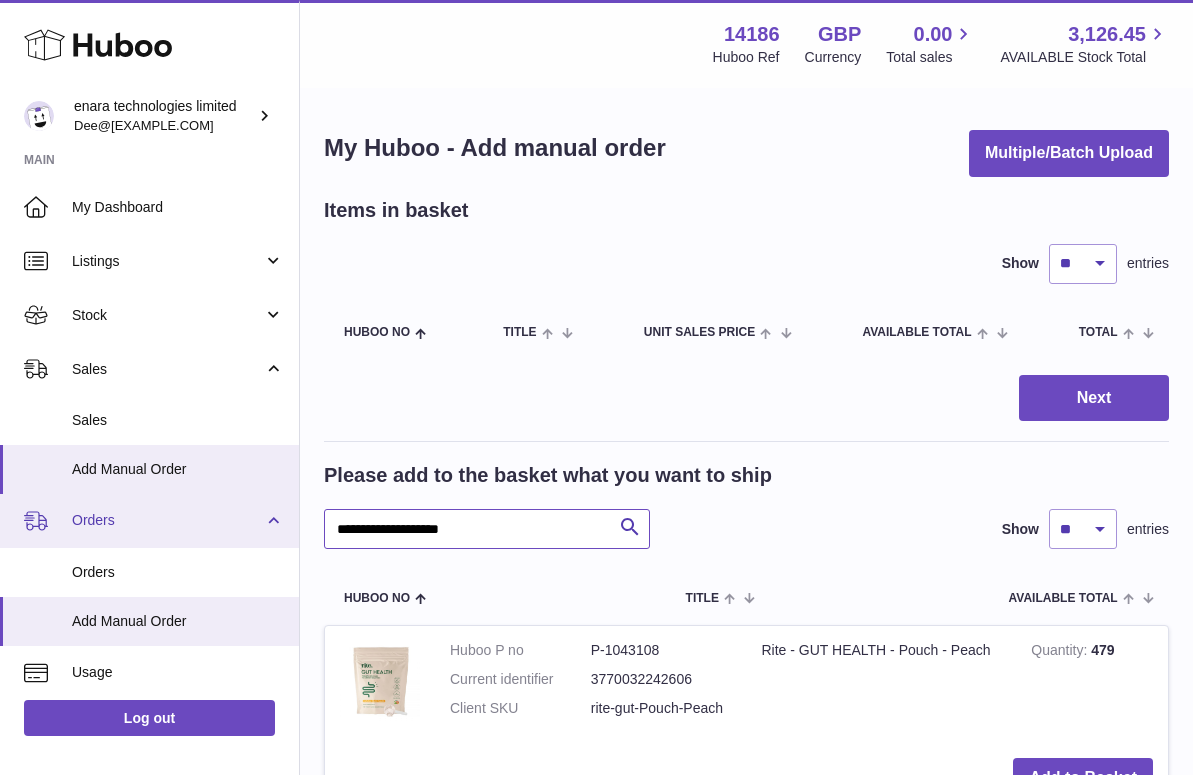 drag, startPoint x: 518, startPoint y: 525, endPoint x: 103, endPoint y: 509, distance: 415.30832 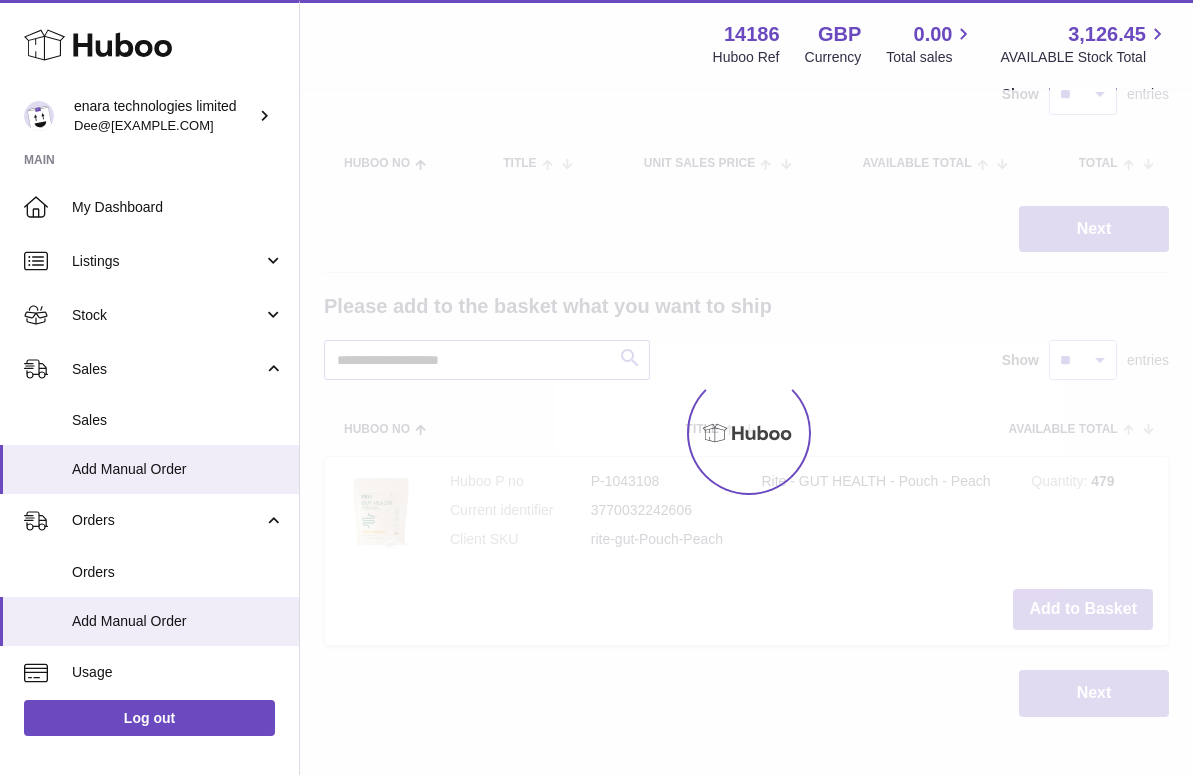 scroll, scrollTop: 217, scrollLeft: 0, axis: vertical 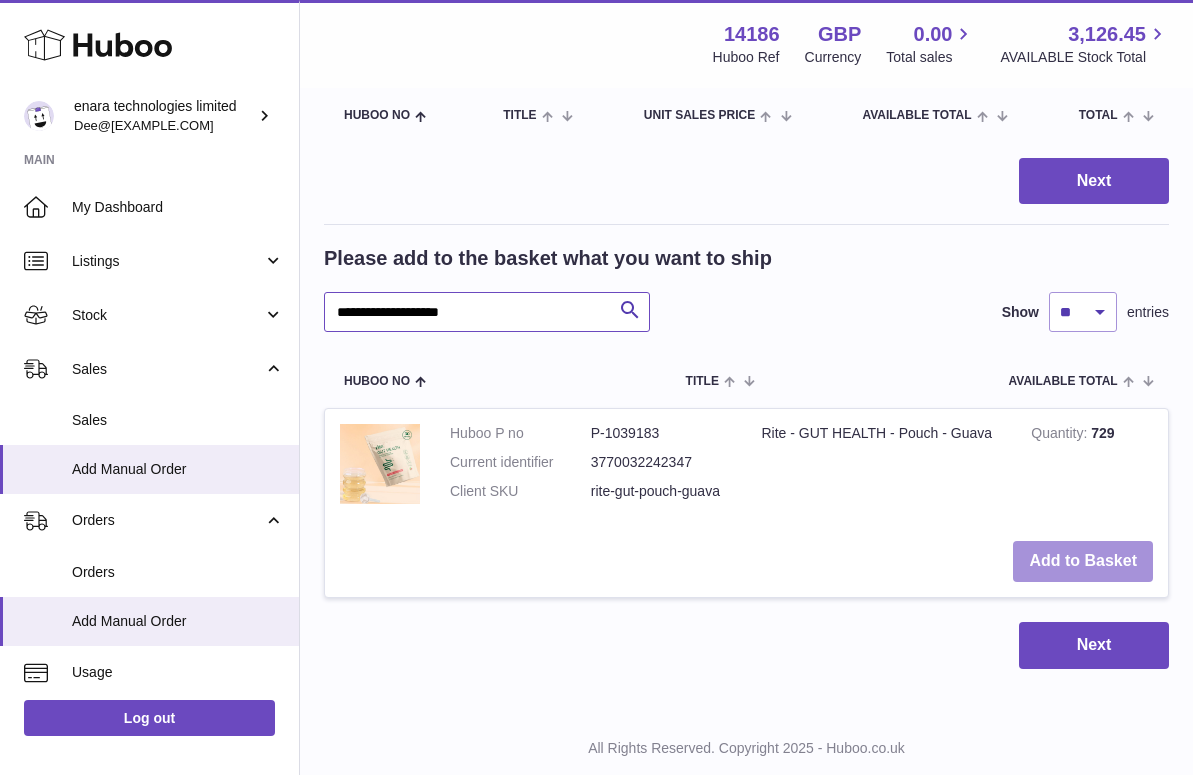 type on "**********" 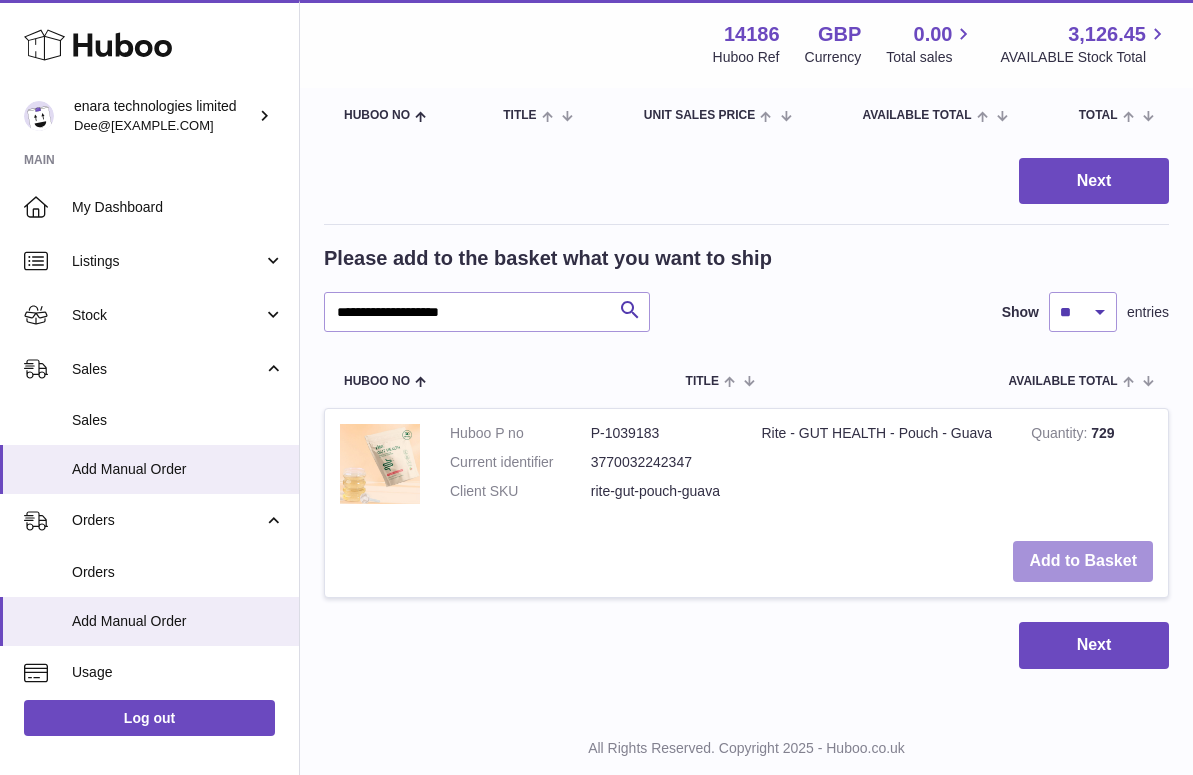 click on "Add to Basket" at bounding box center (1083, 561) 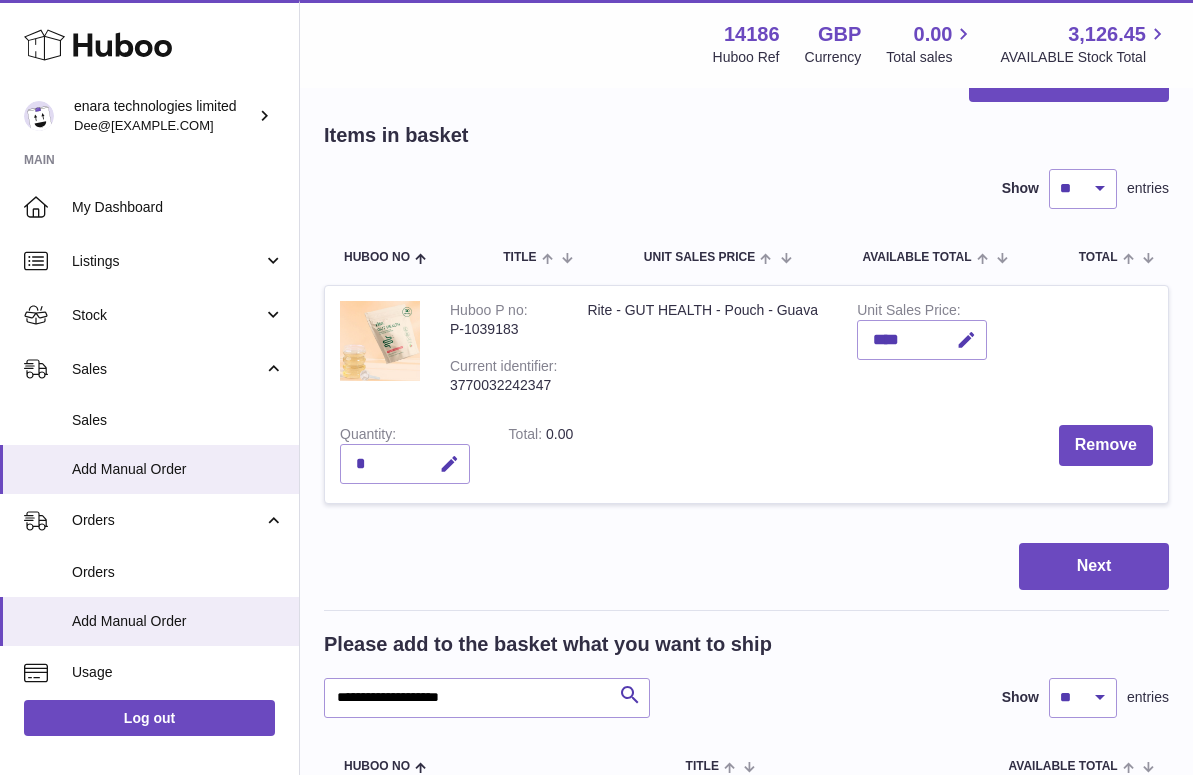 scroll, scrollTop: 76, scrollLeft: 0, axis: vertical 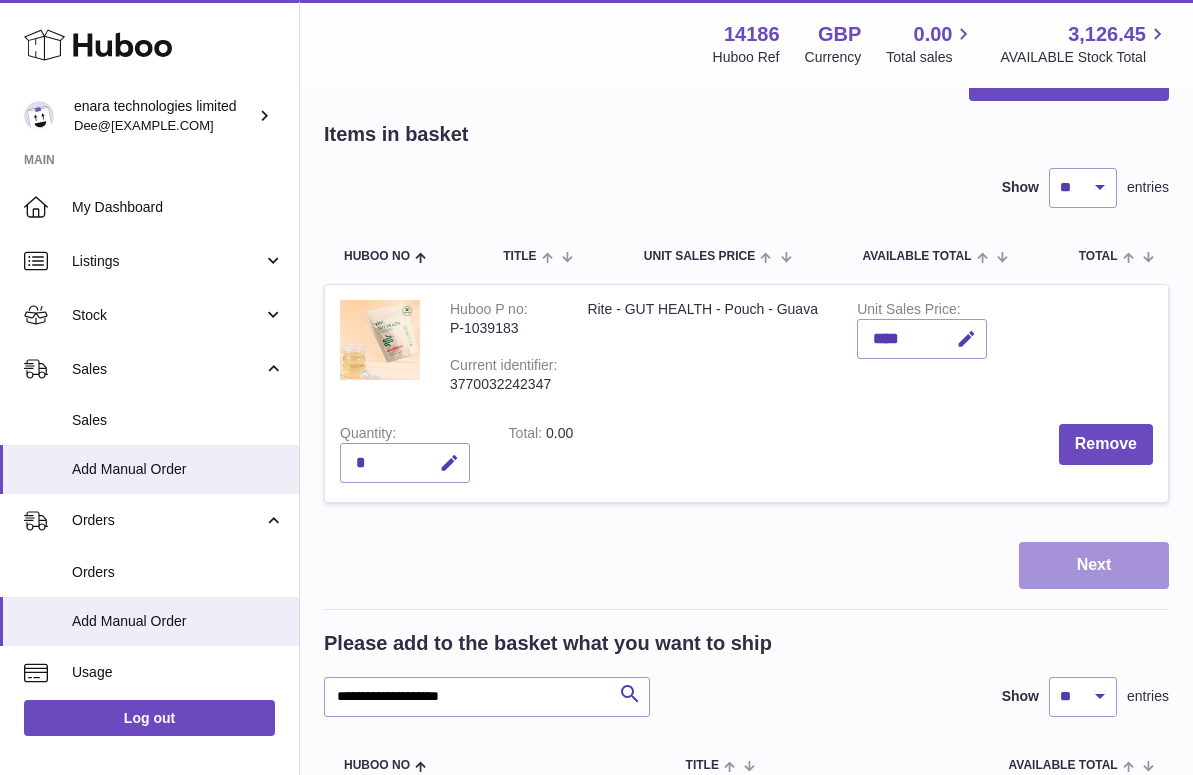 click on "Next" at bounding box center (1094, 565) 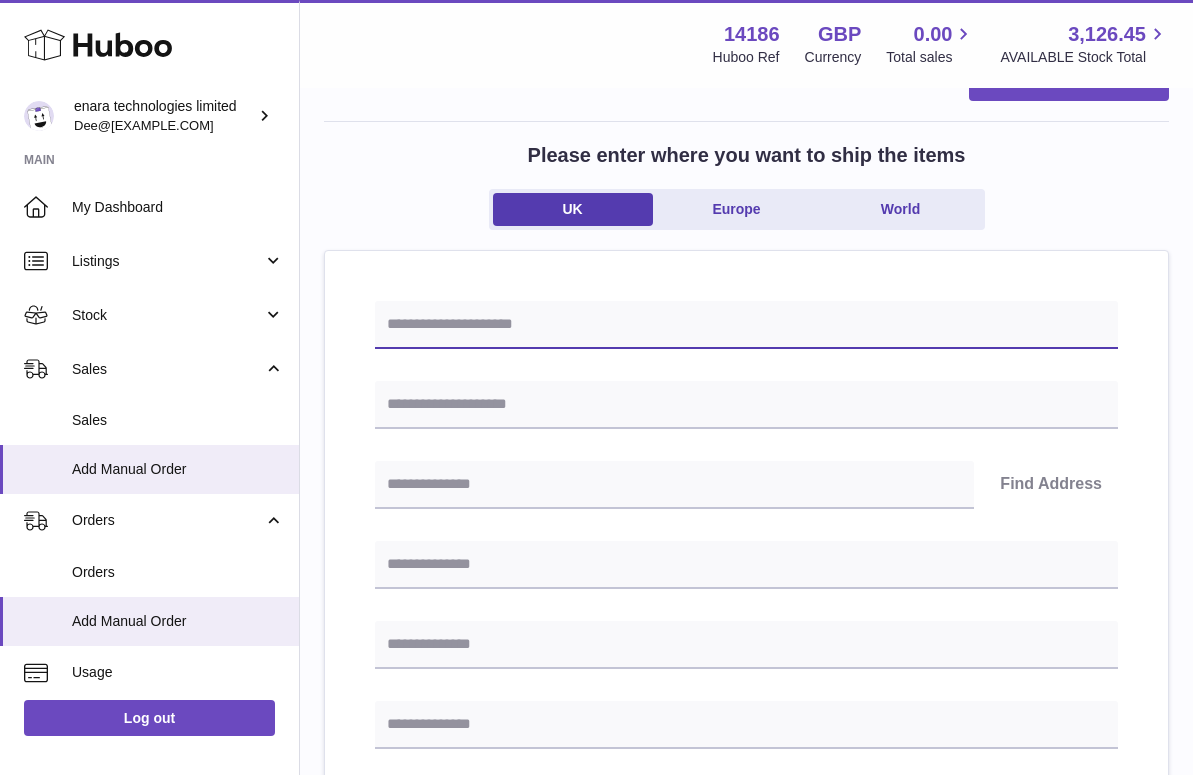 click at bounding box center [746, 325] 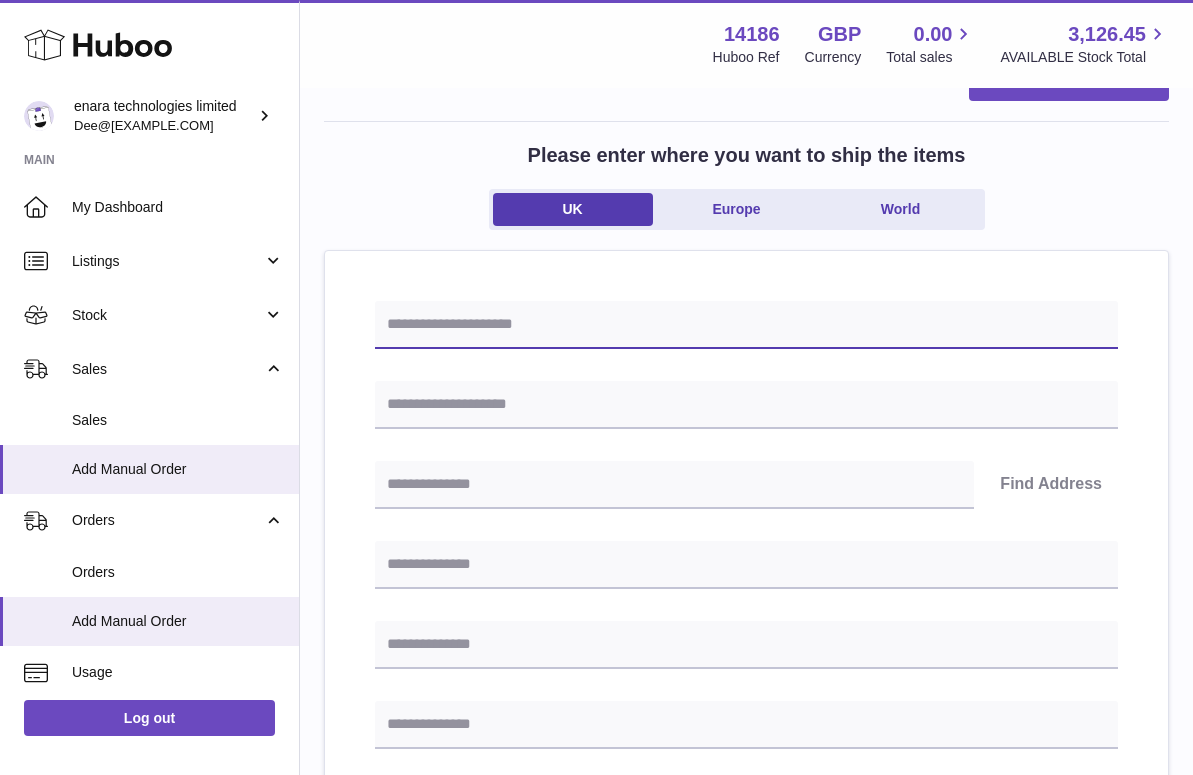 paste on "**********" 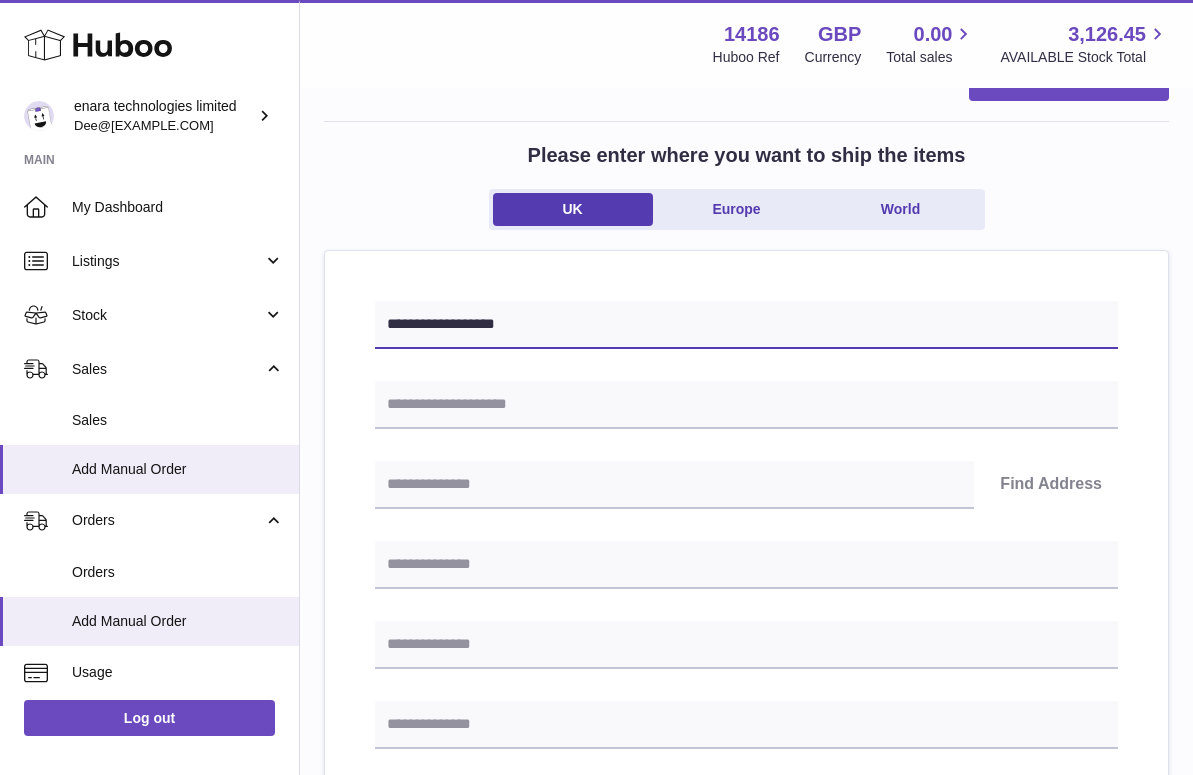type on "**********" 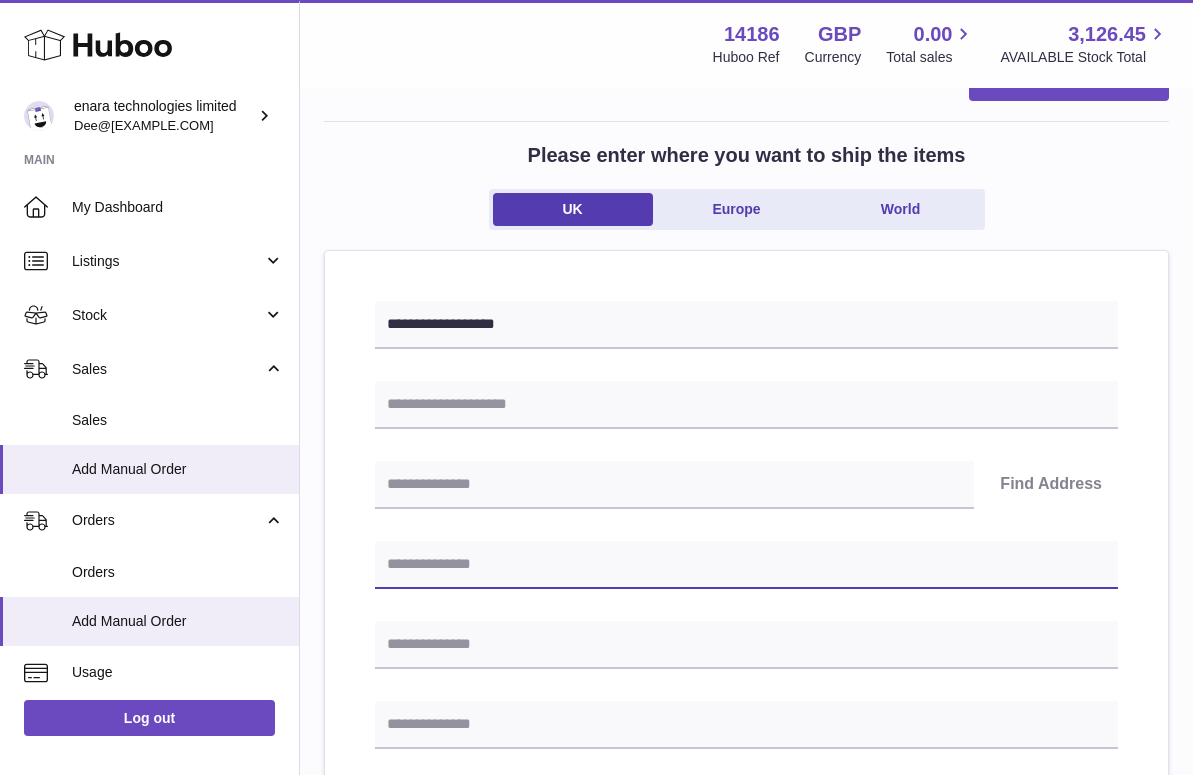 paste on "**********" 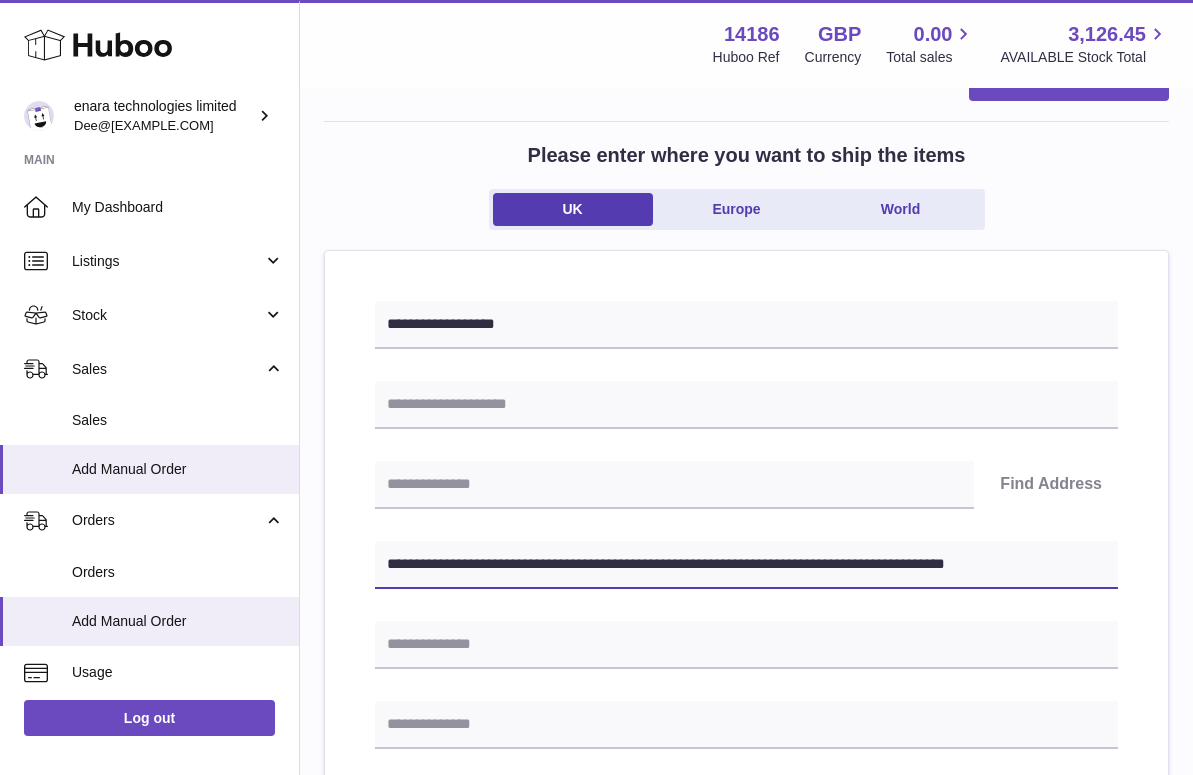 drag, startPoint x: 733, startPoint y: 563, endPoint x: 1284, endPoint y: 605, distance: 552.5984 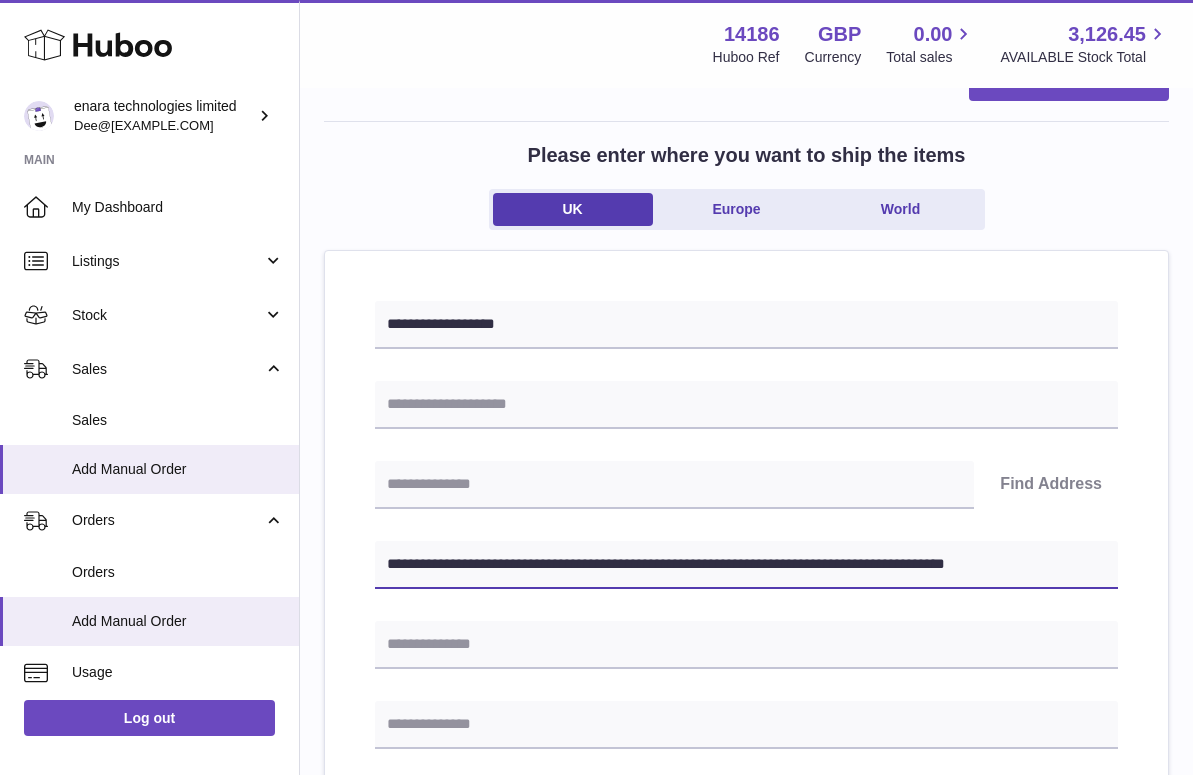 click on ".st0{fill:#141414;}" at bounding box center [596, 311] 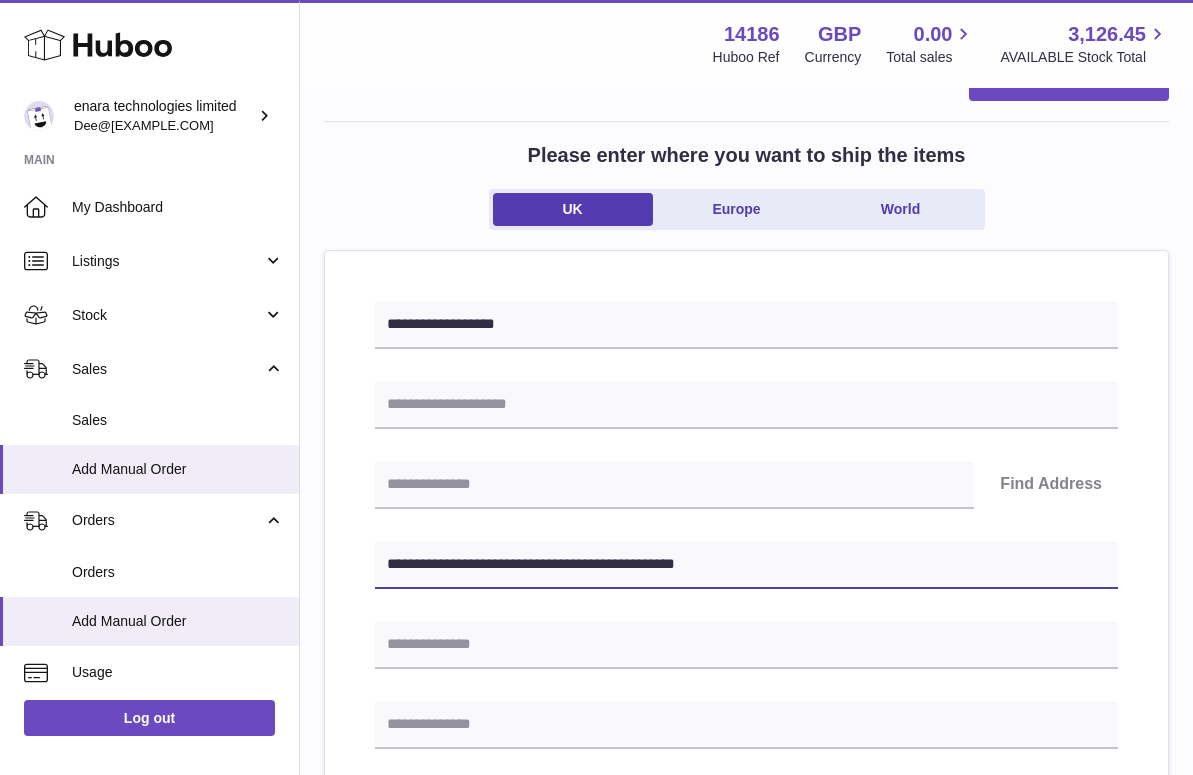 type on "**********" 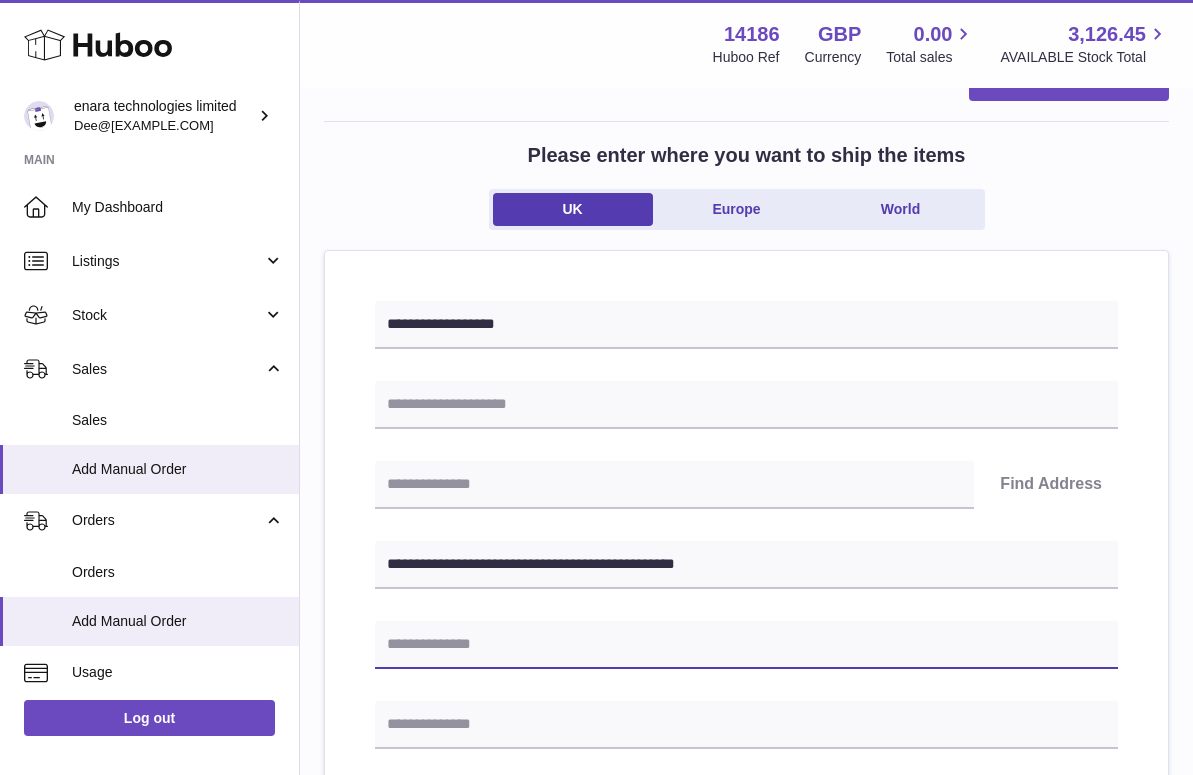 paste on "**********" 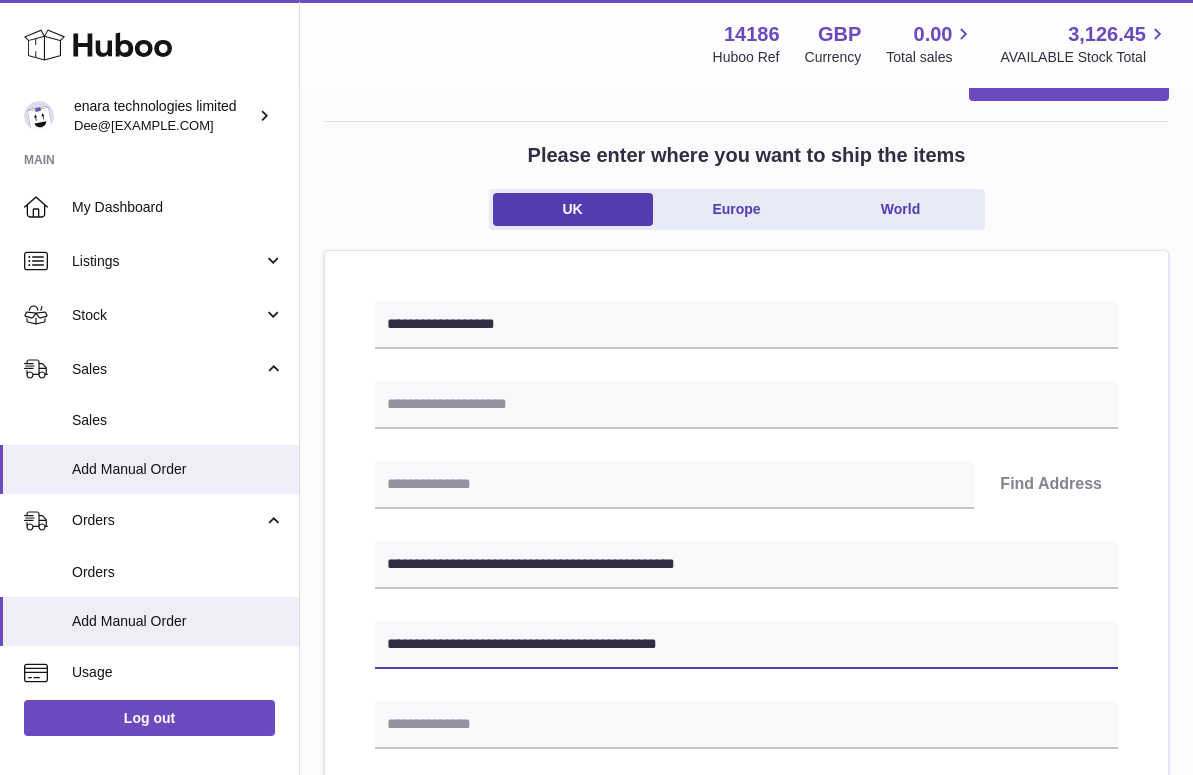 type on "**********" 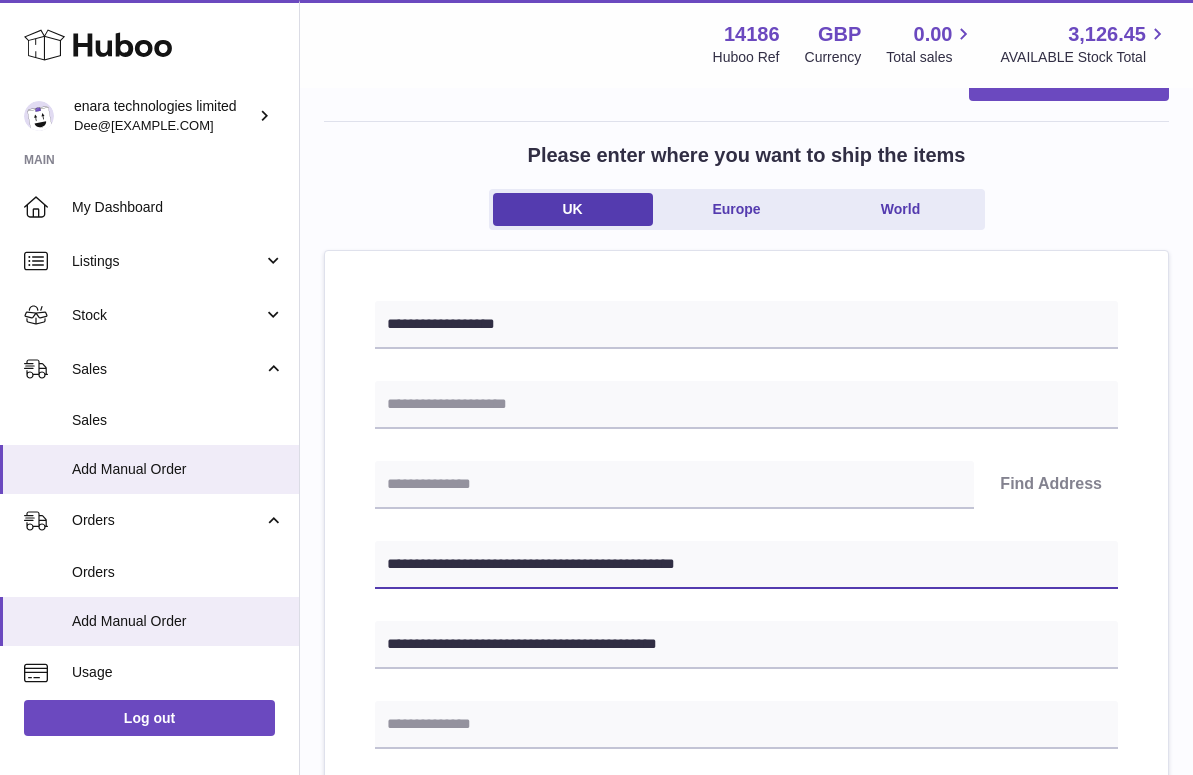 drag, startPoint x: 486, startPoint y: 563, endPoint x: 393, endPoint y: 565, distance: 93.0215 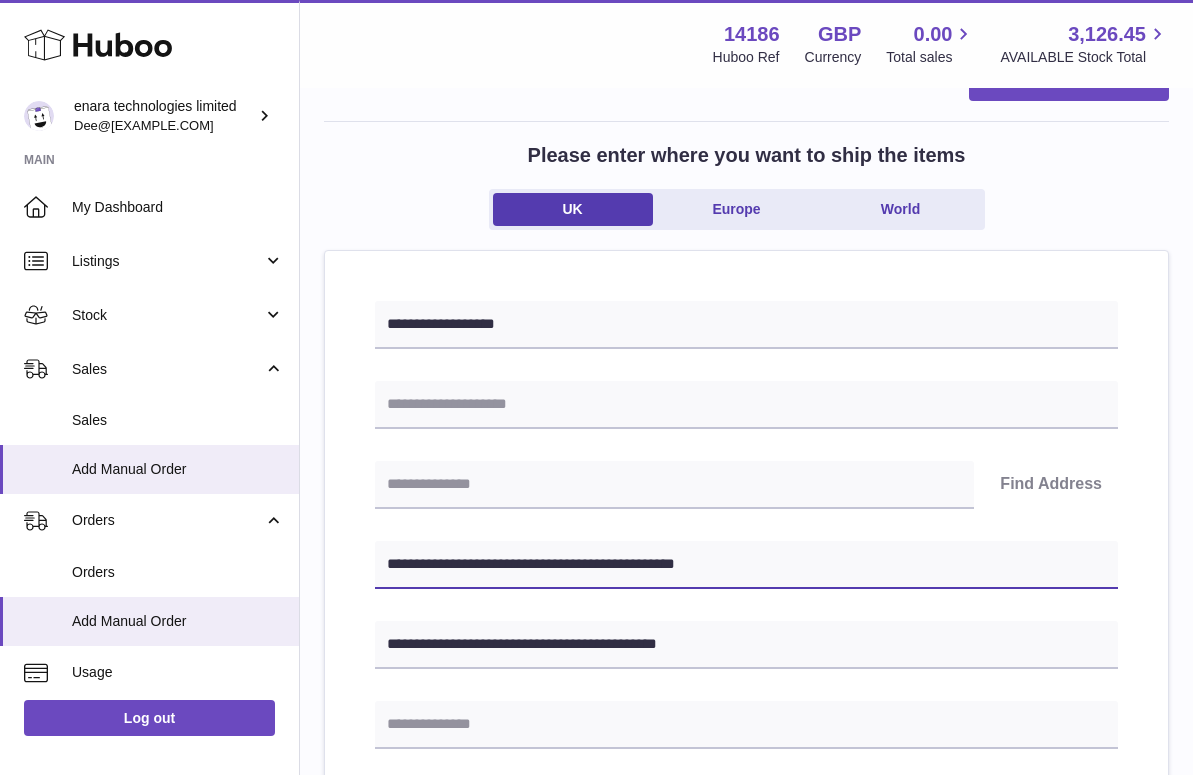 click on "**********" at bounding box center (746, 565) 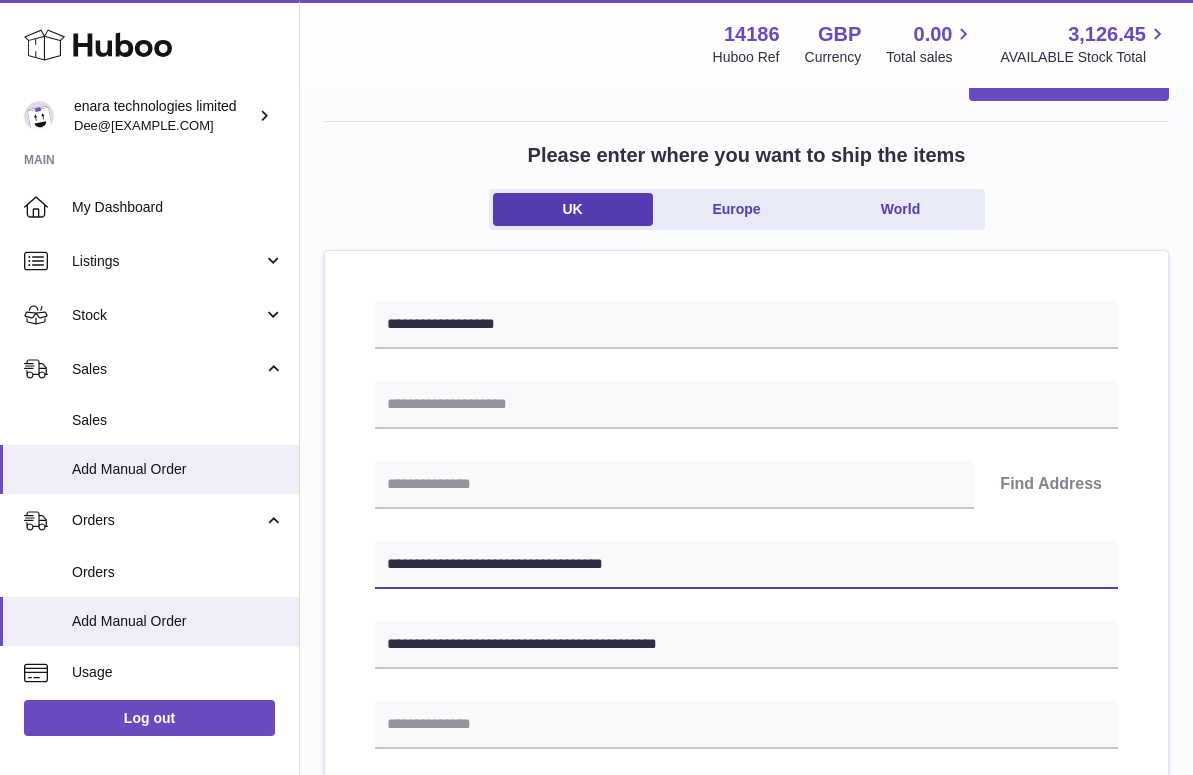 type on "**********" 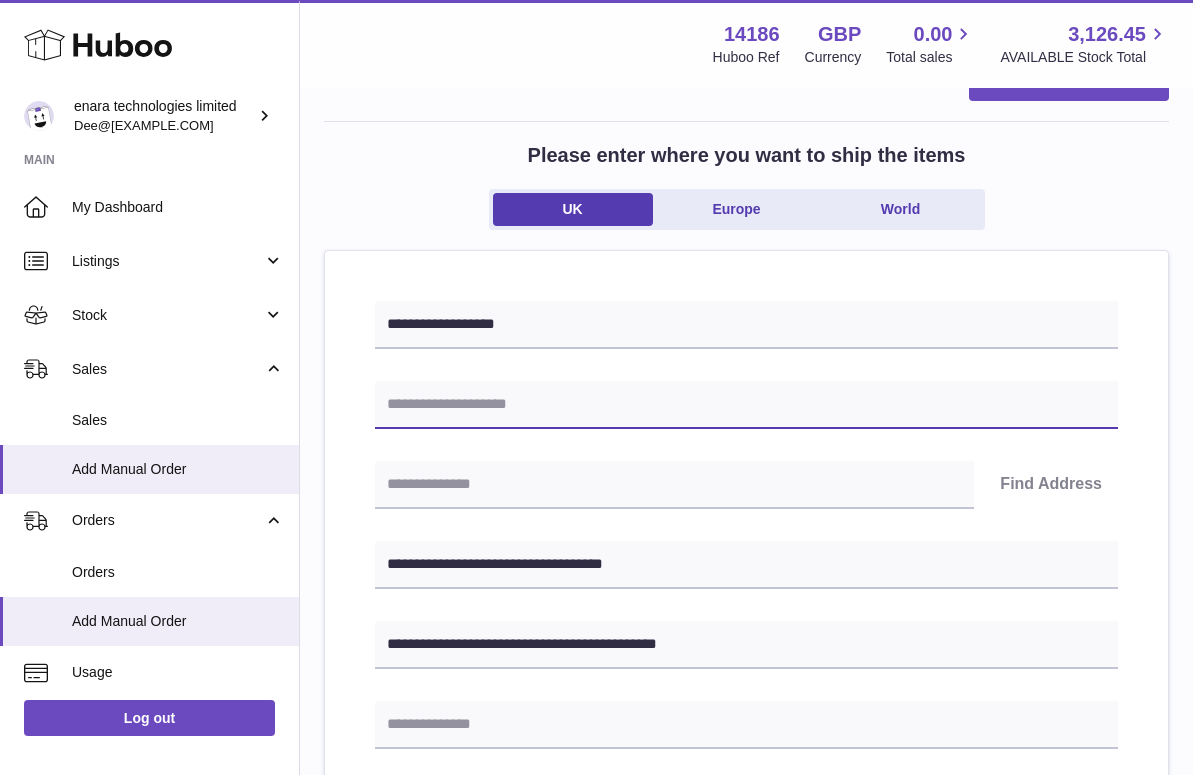 paste on "**********" 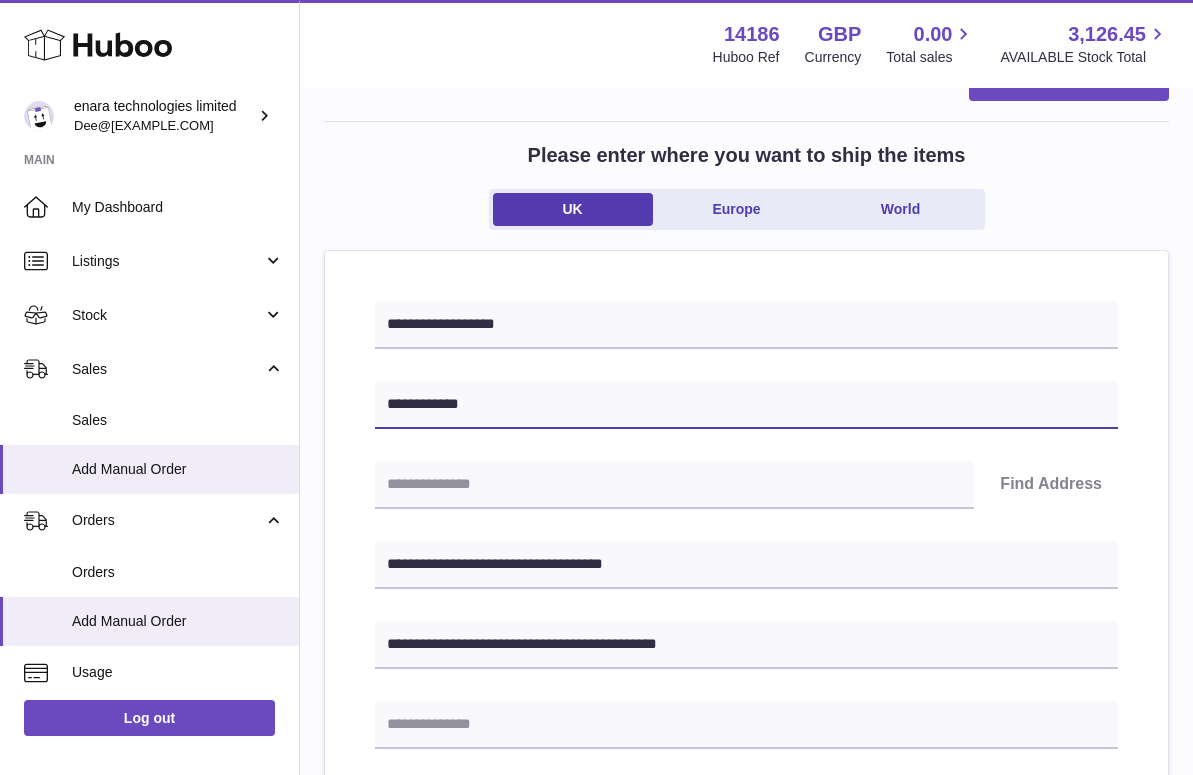 type on "**********" 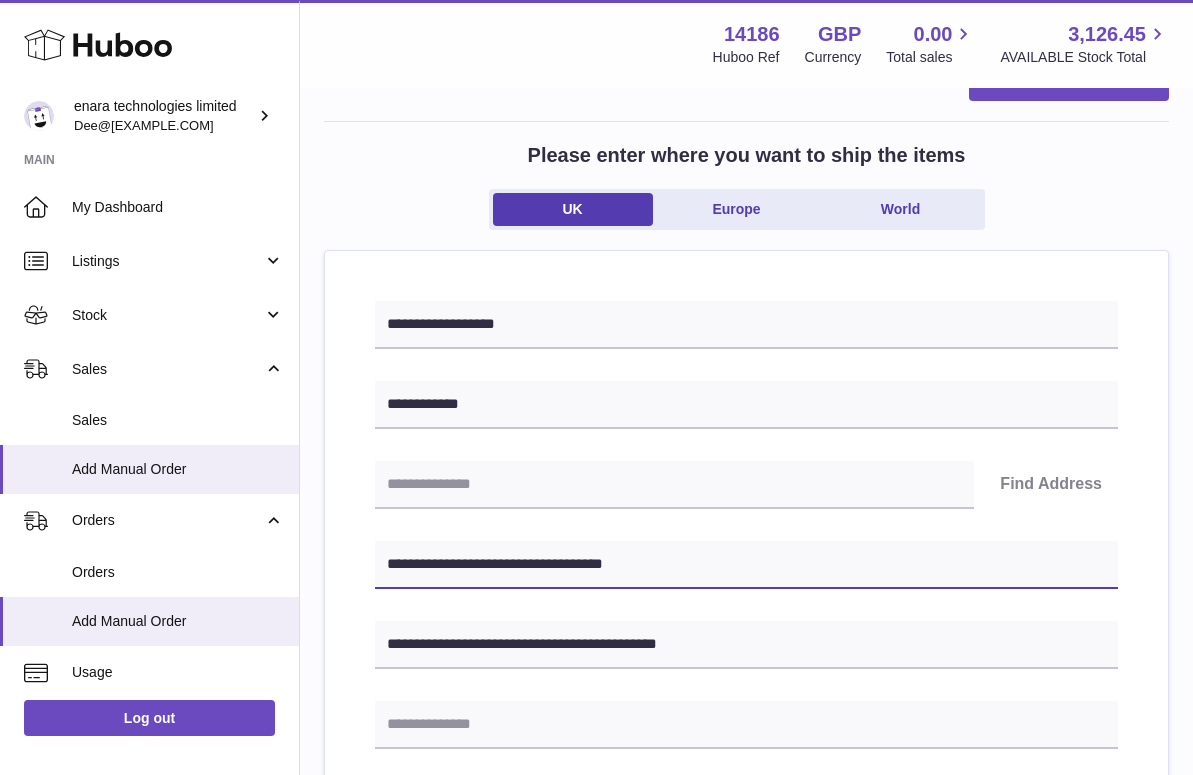 drag, startPoint x: 515, startPoint y: 563, endPoint x: 395, endPoint y: 564, distance: 120.004166 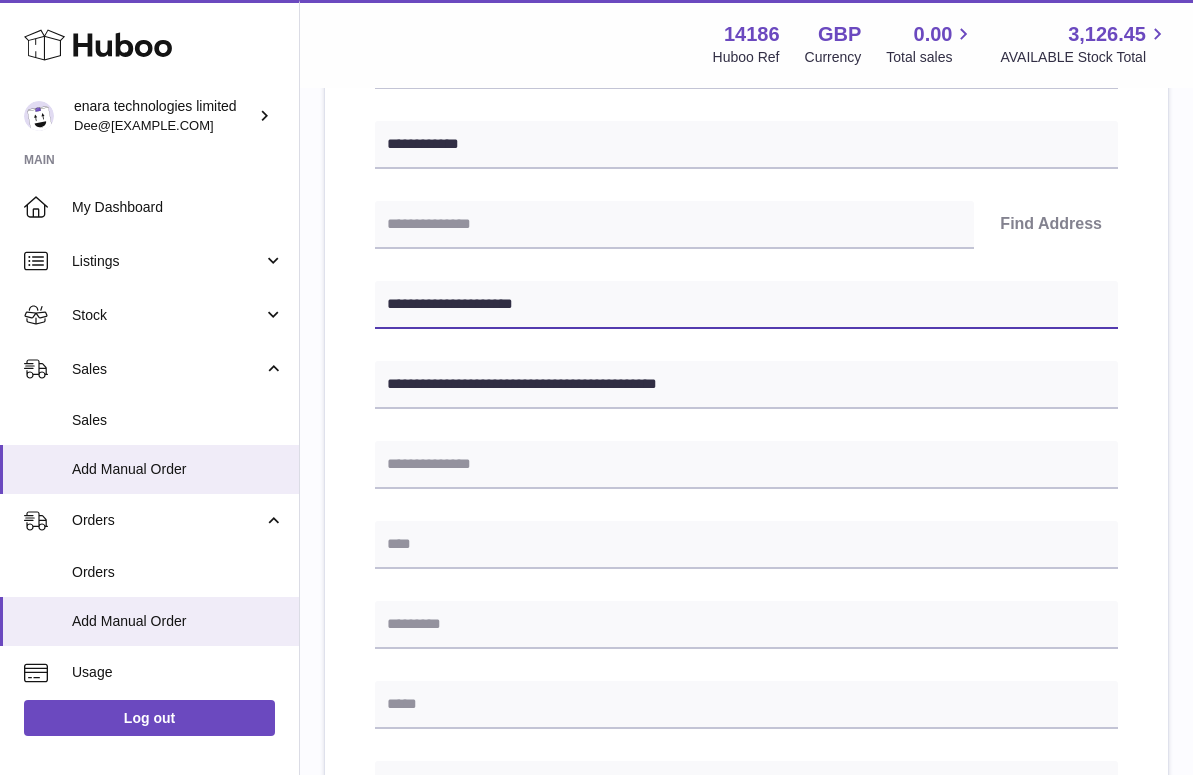 scroll, scrollTop: 379, scrollLeft: 0, axis: vertical 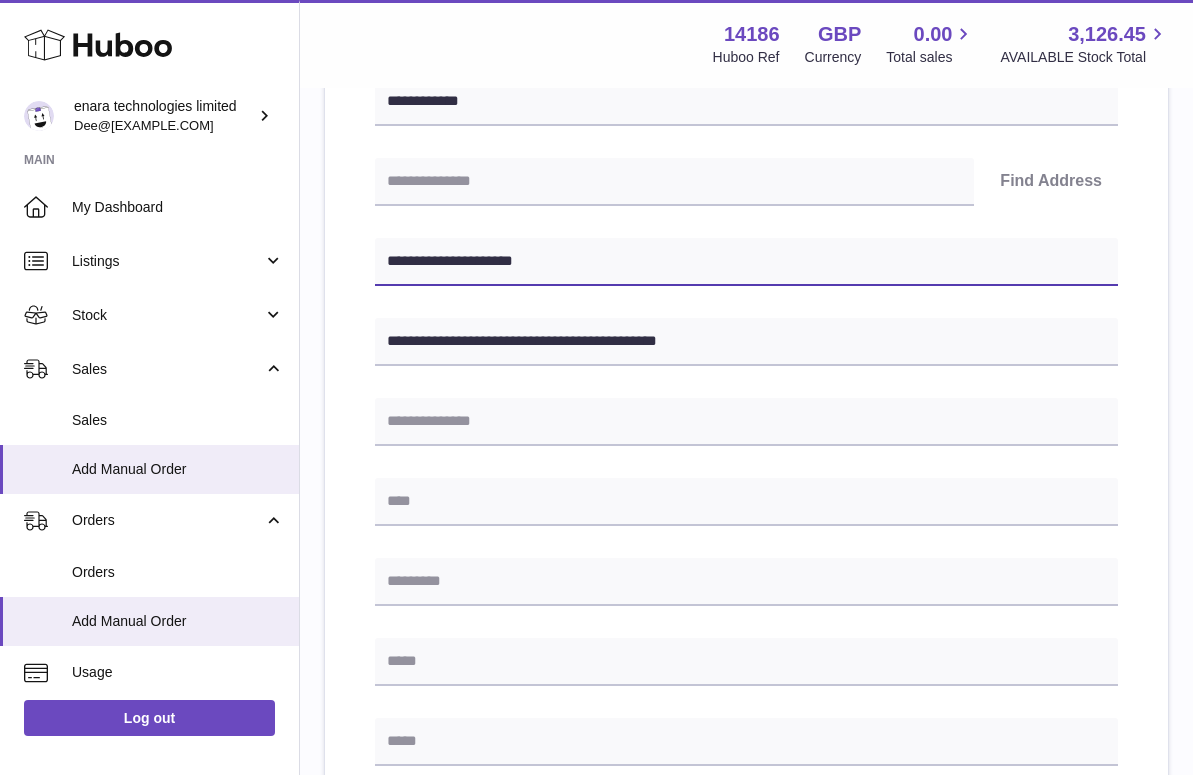 type on "**********" 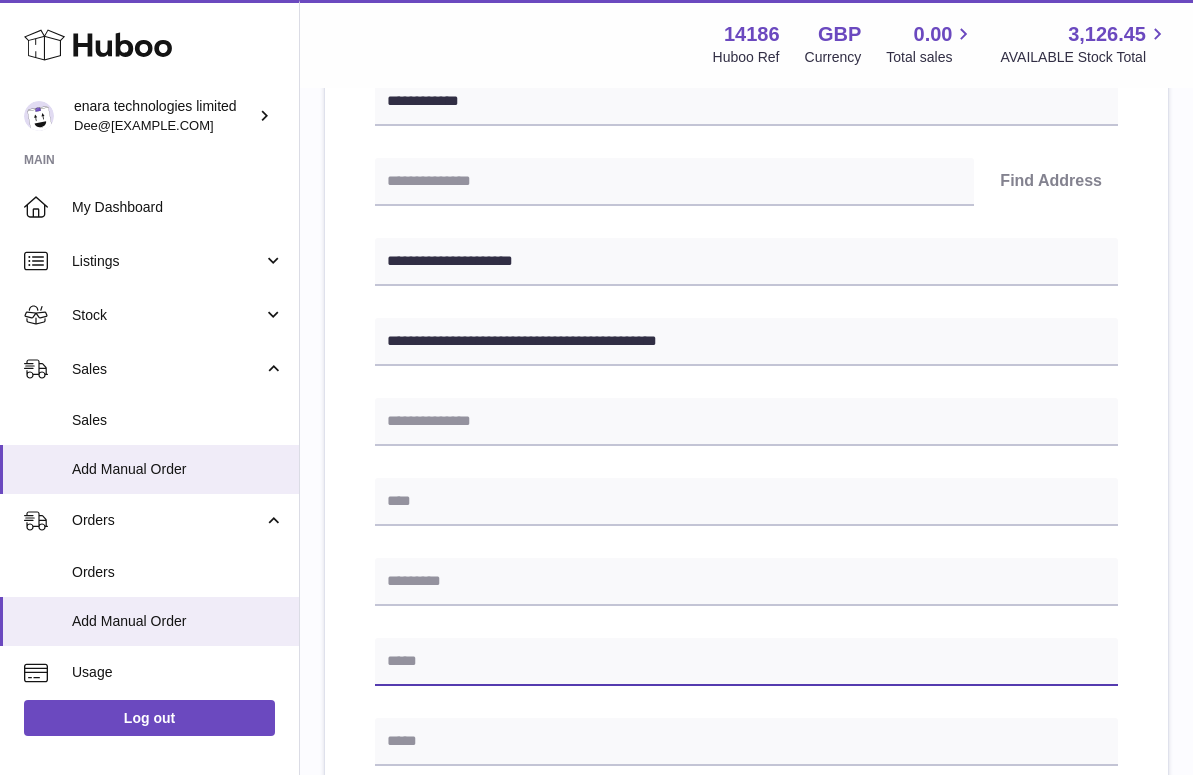 paste on "**********" 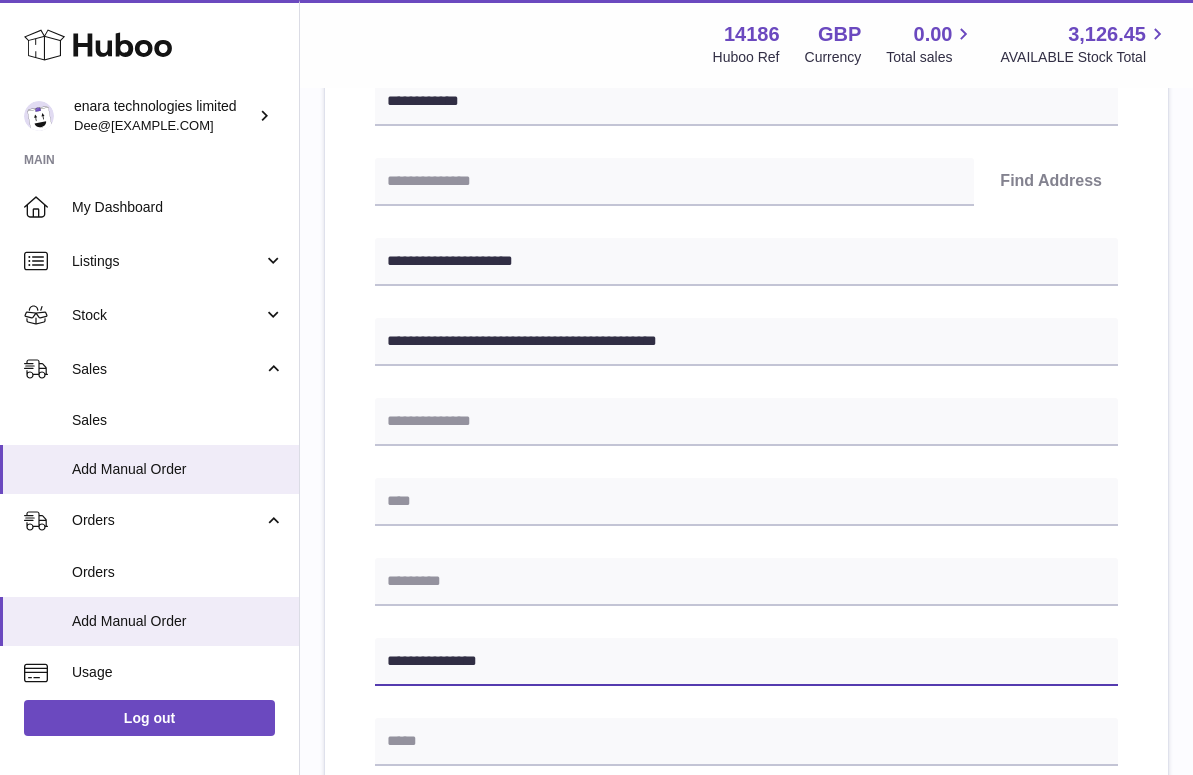 type on "**********" 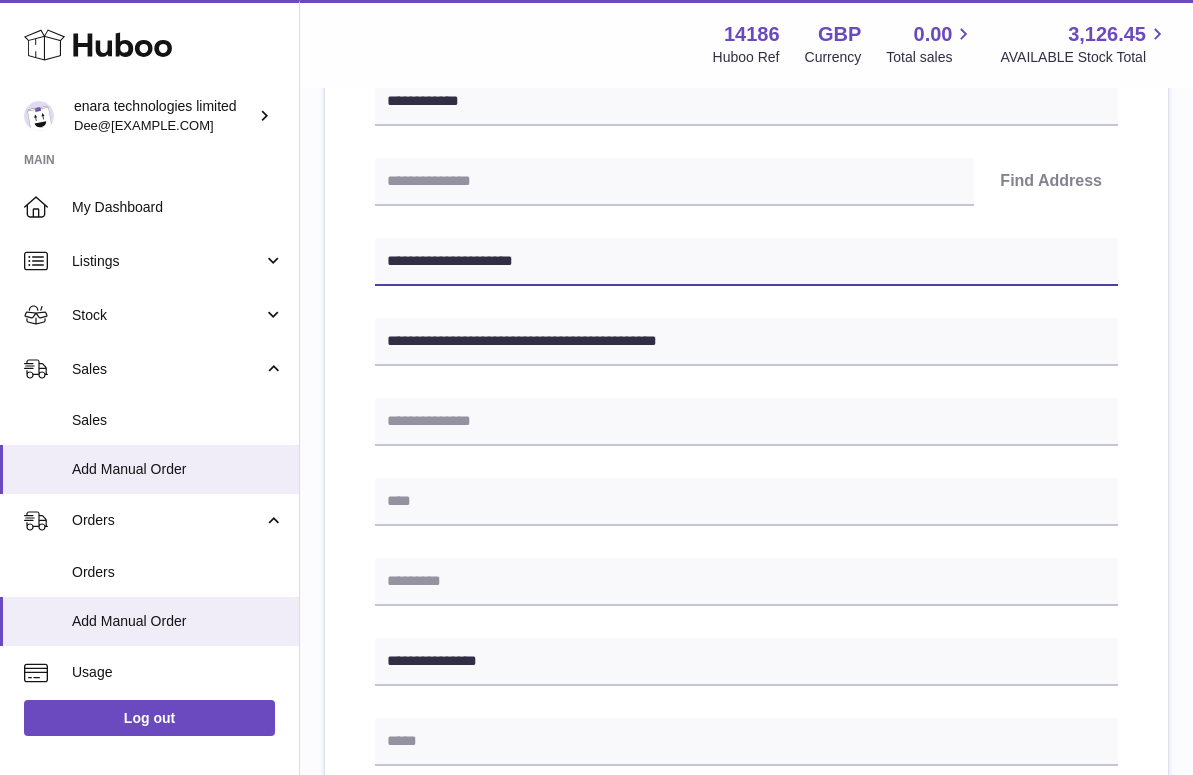 click on "**********" at bounding box center (746, 262) 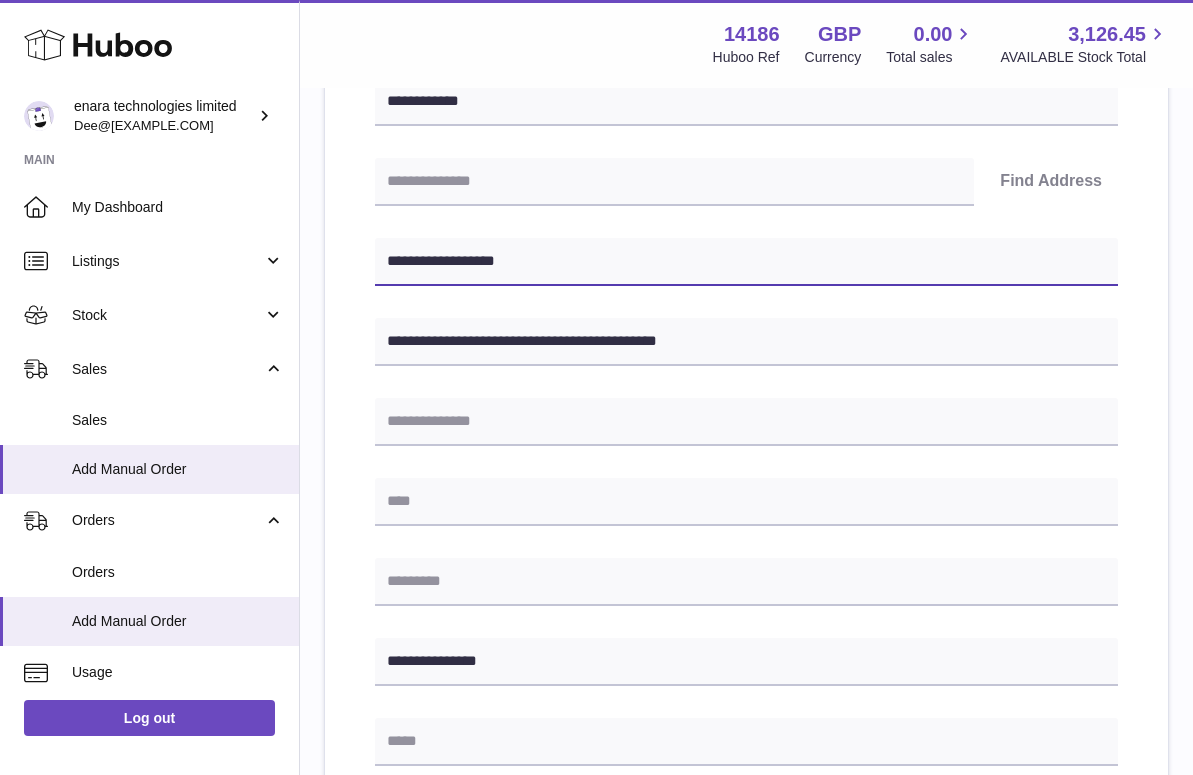 type on "**********" 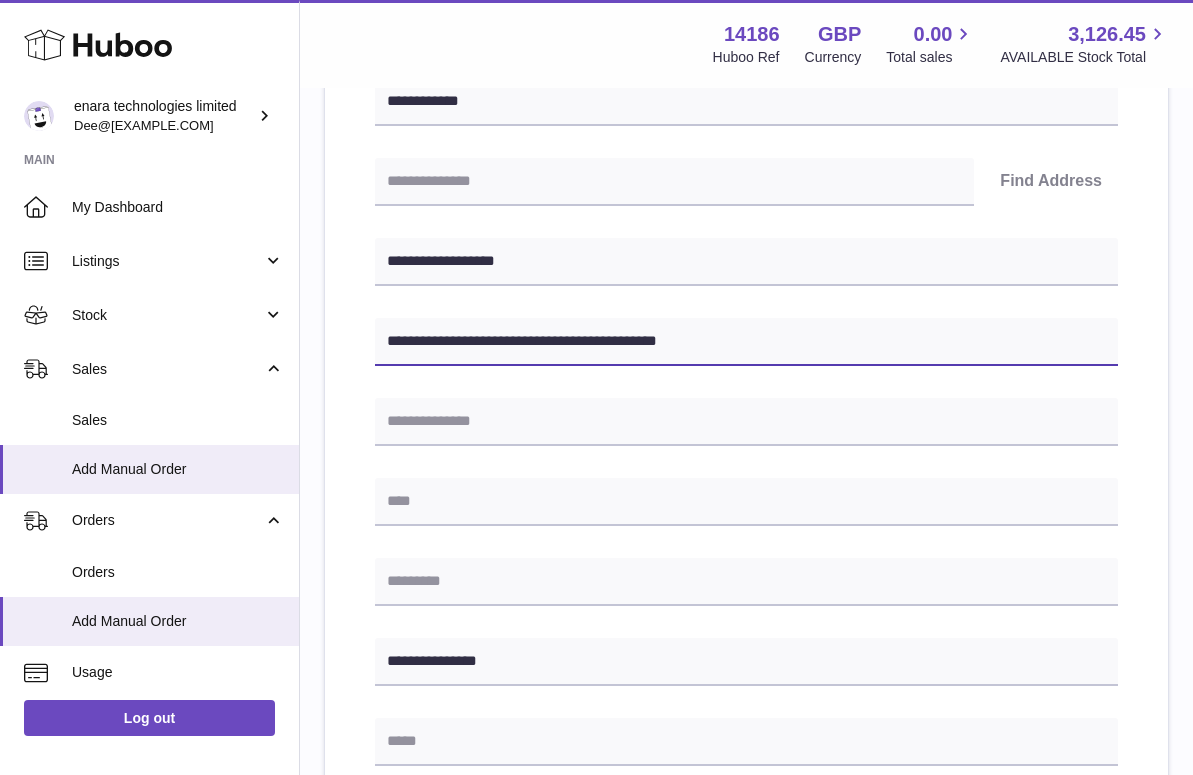click on "**********" at bounding box center [746, 342] 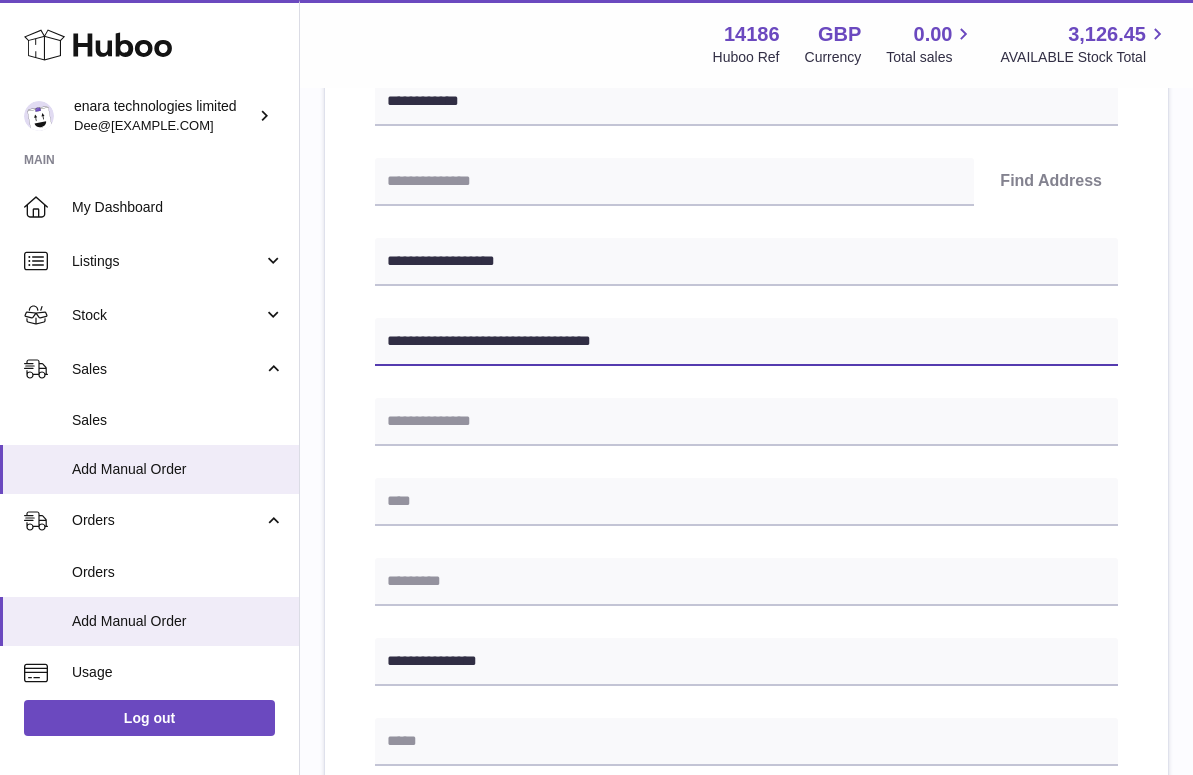 drag, startPoint x: 533, startPoint y: 341, endPoint x: 468, endPoint y: 341, distance: 65 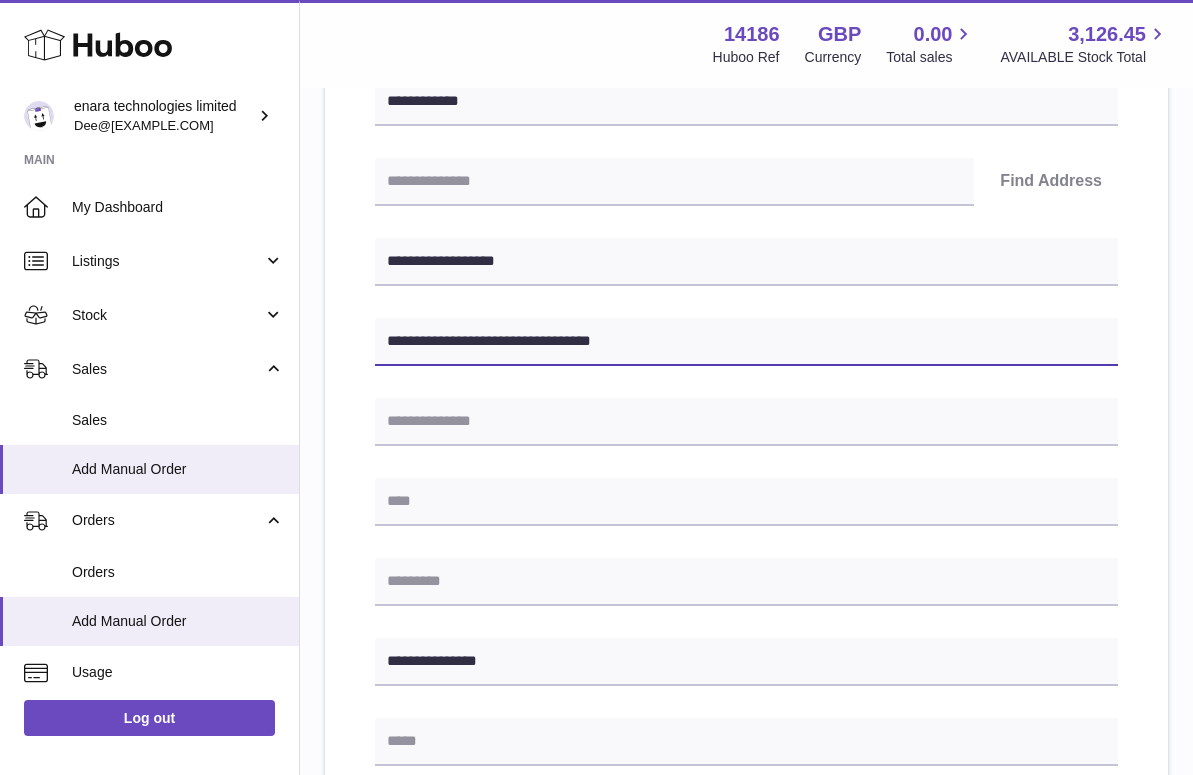 click on "**********" at bounding box center (746, 342) 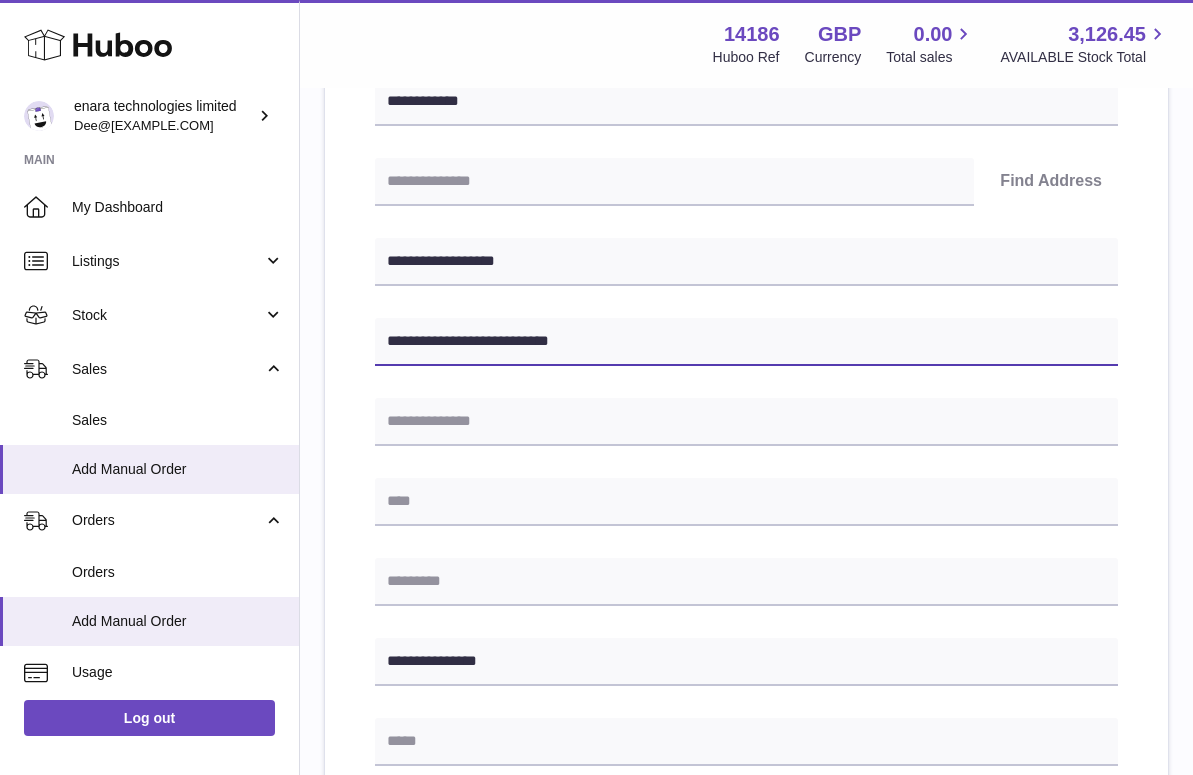 type on "**********" 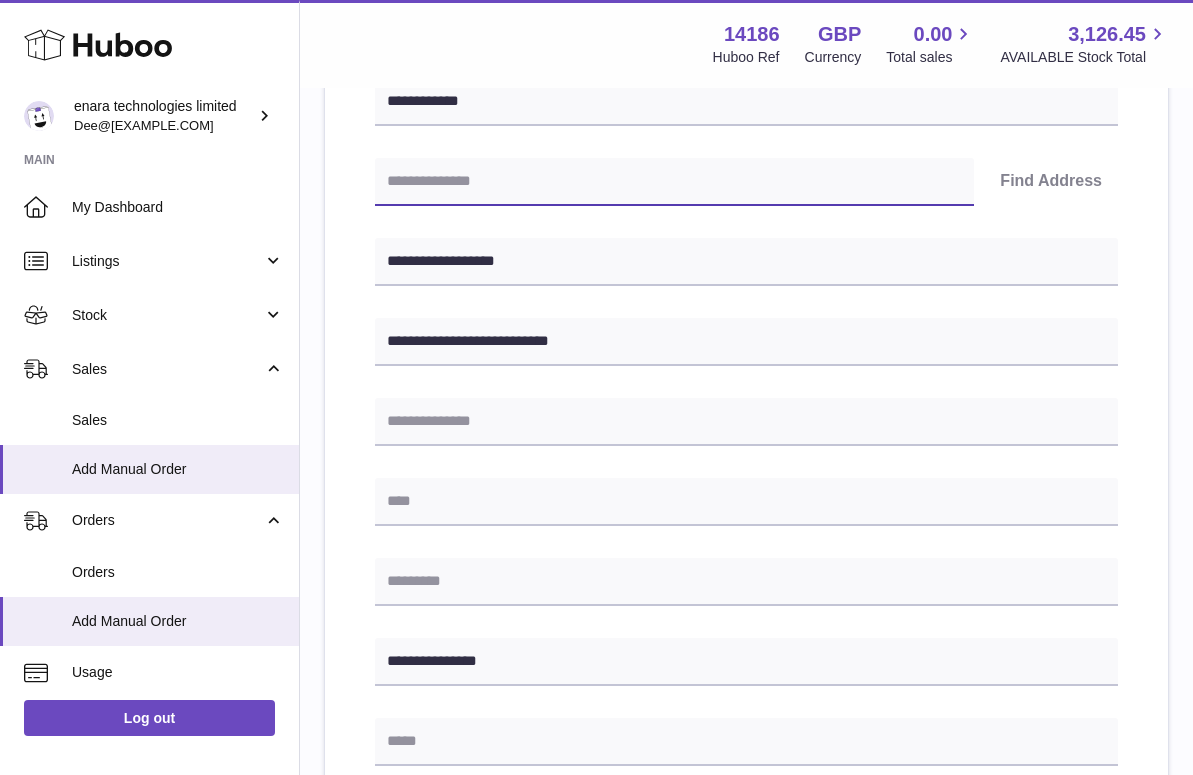paste on "*******" 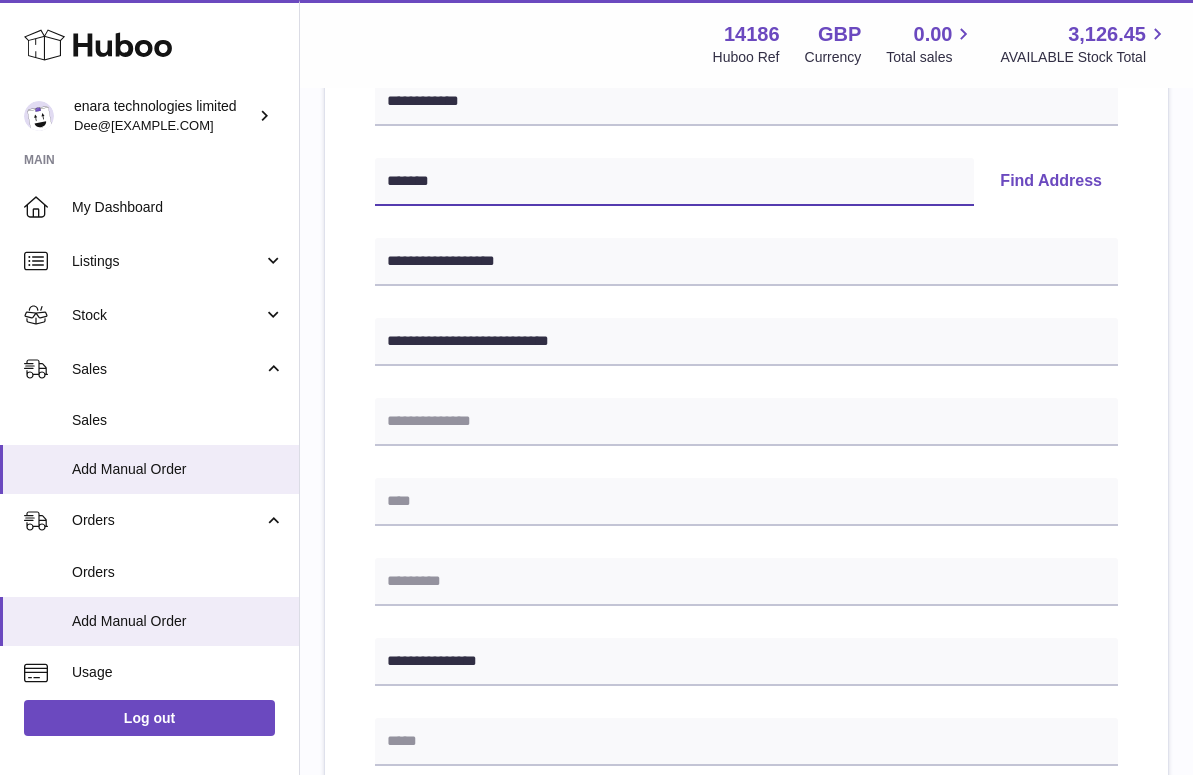type on "*******" 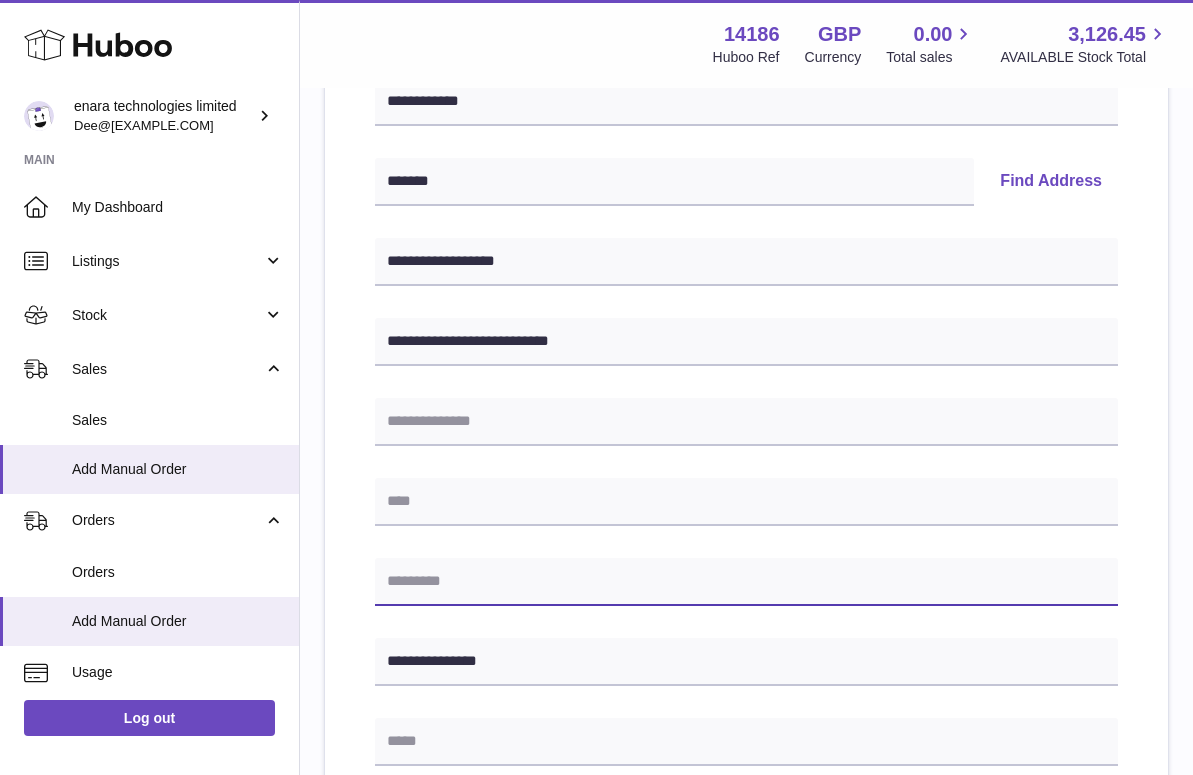 paste on "*******" 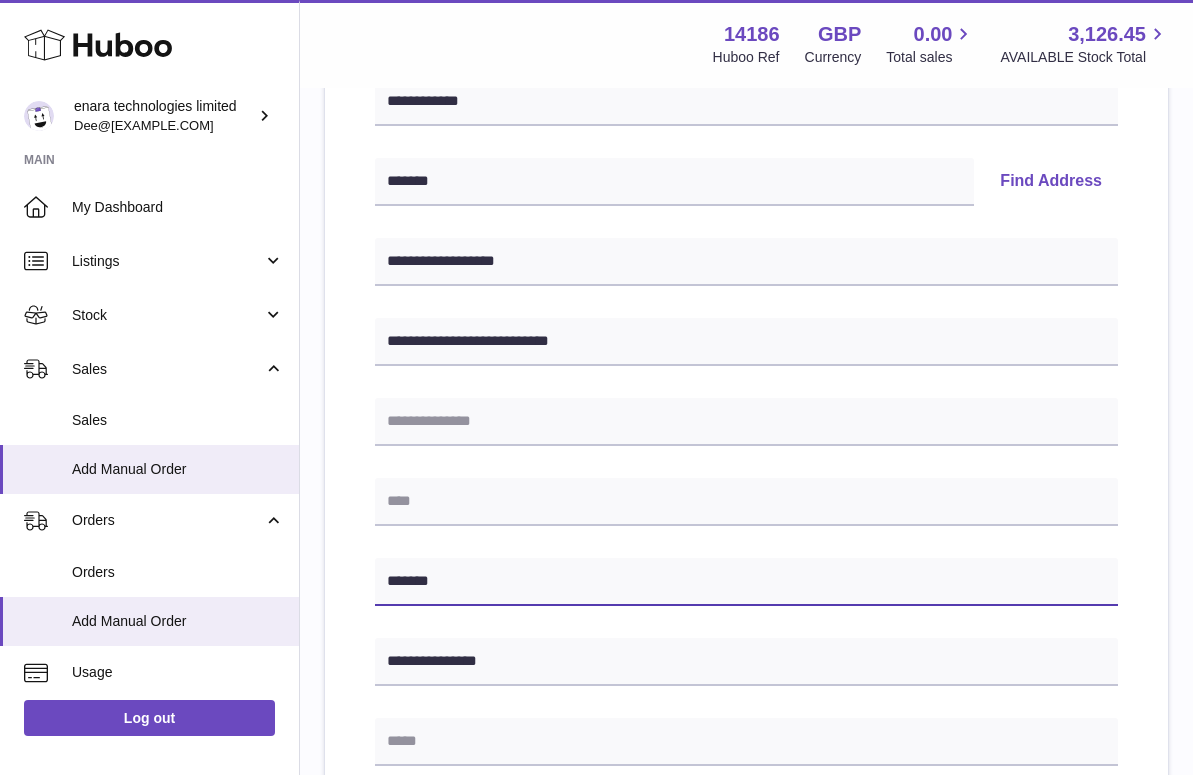 type on "*******" 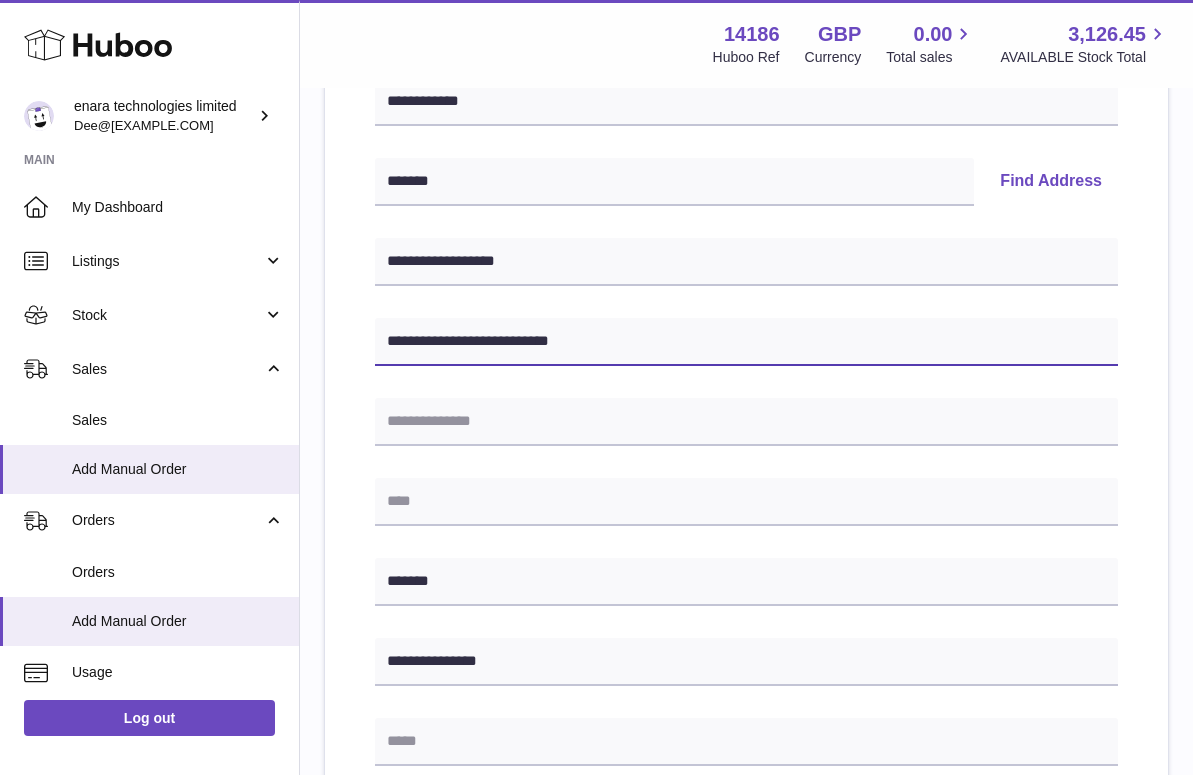drag, startPoint x: 474, startPoint y: 338, endPoint x: 777, endPoint y: 369, distance: 304.5817 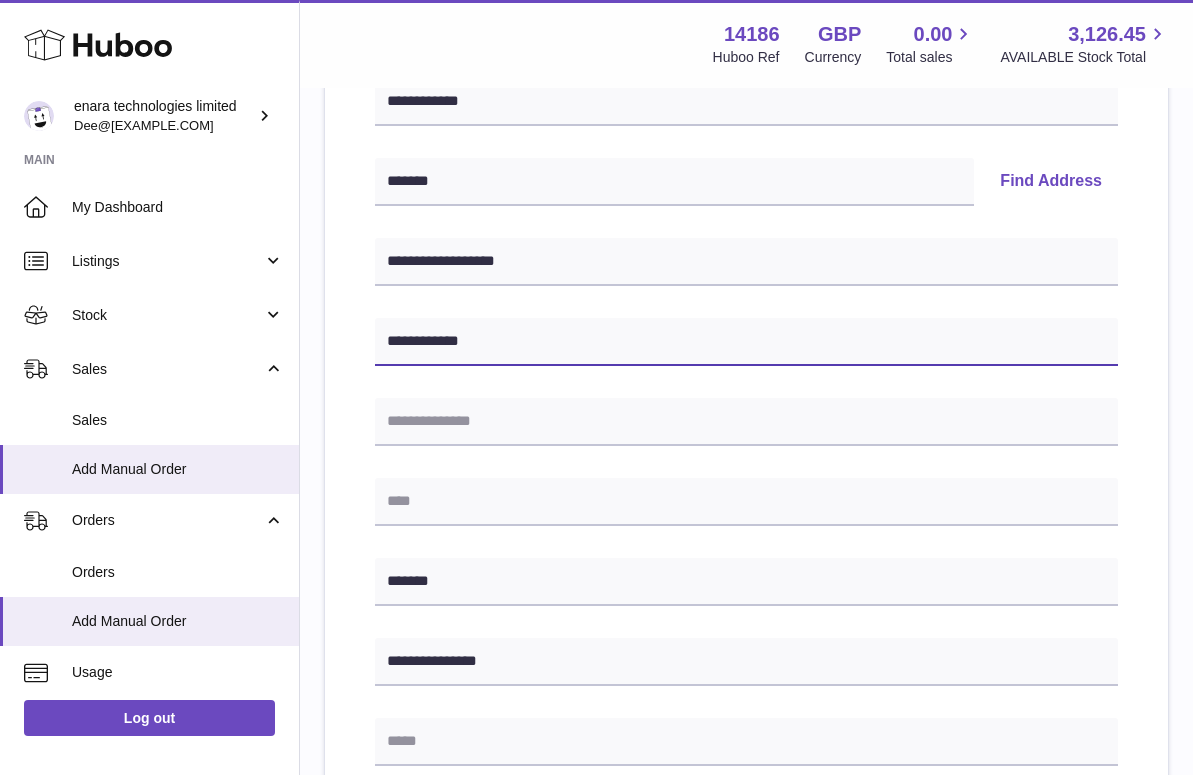 type on "**********" 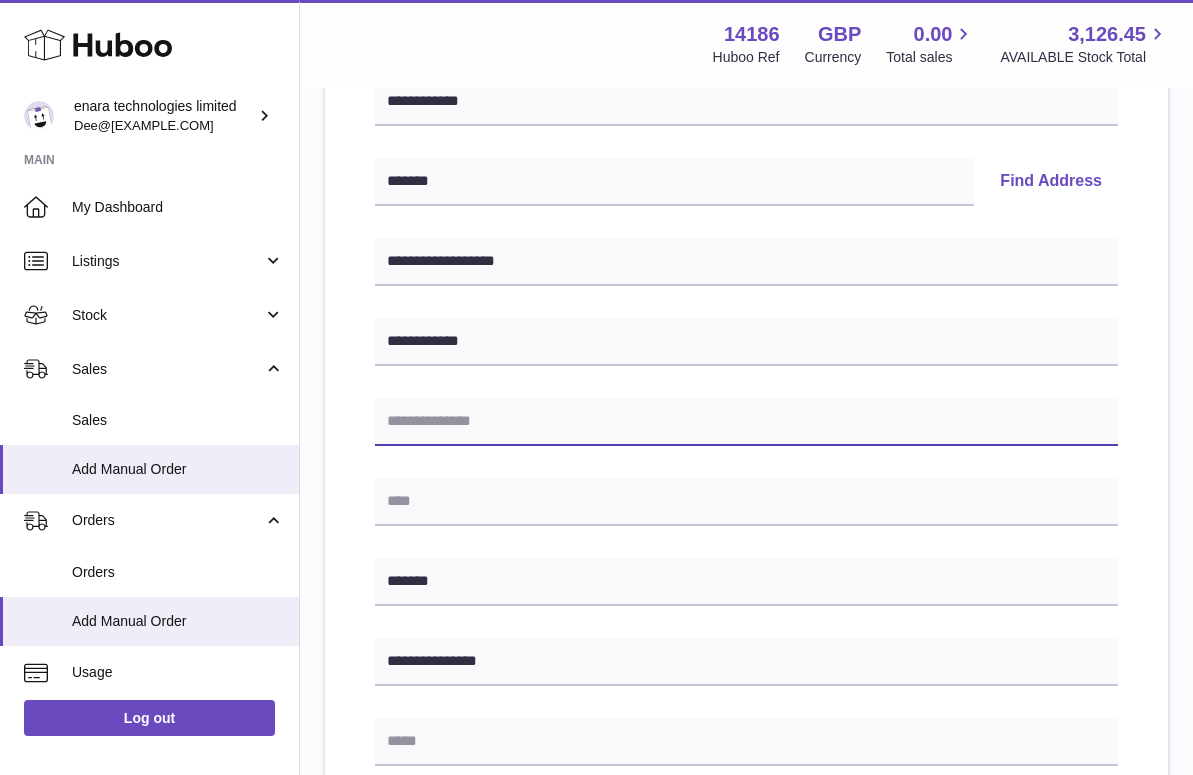 paste 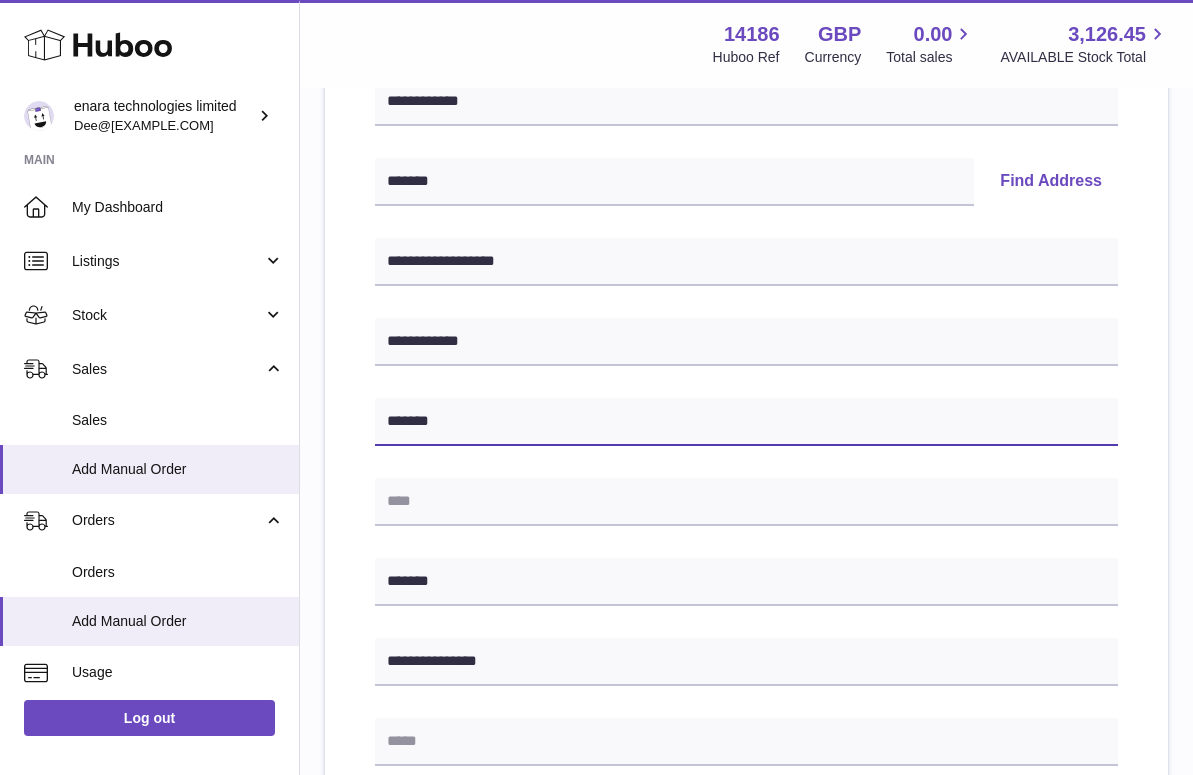 type 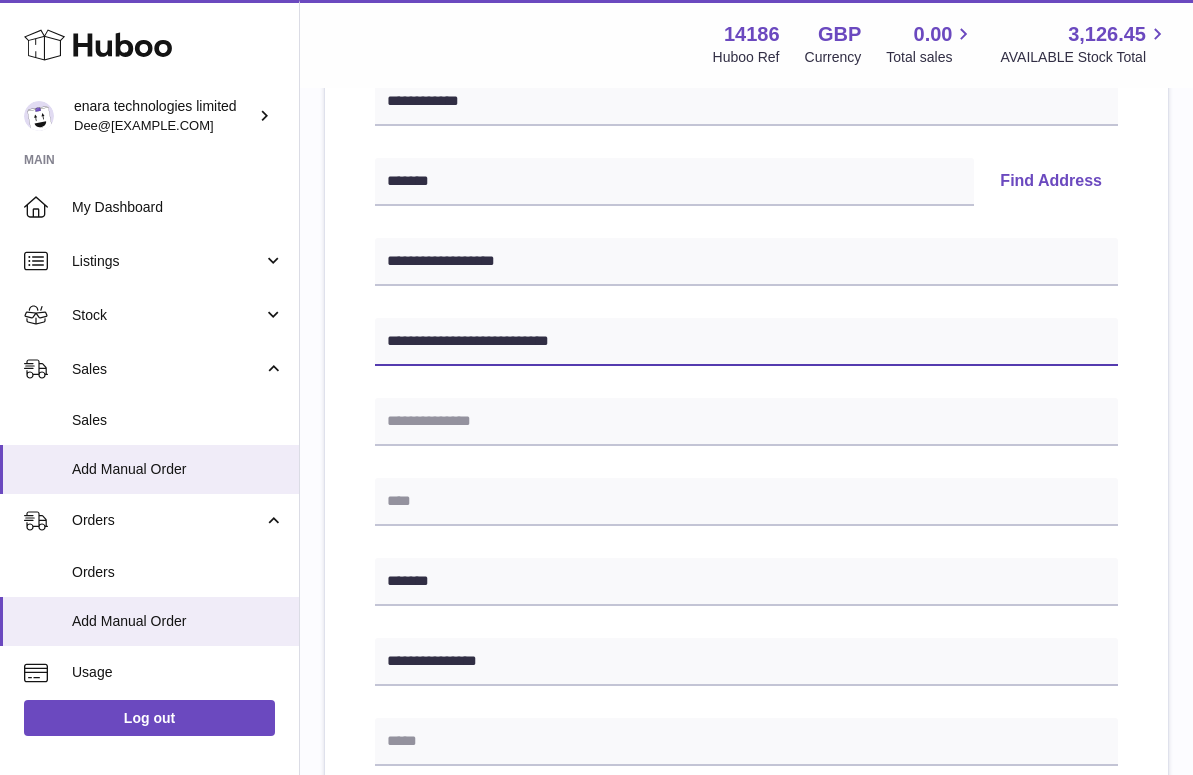 type on "**********" 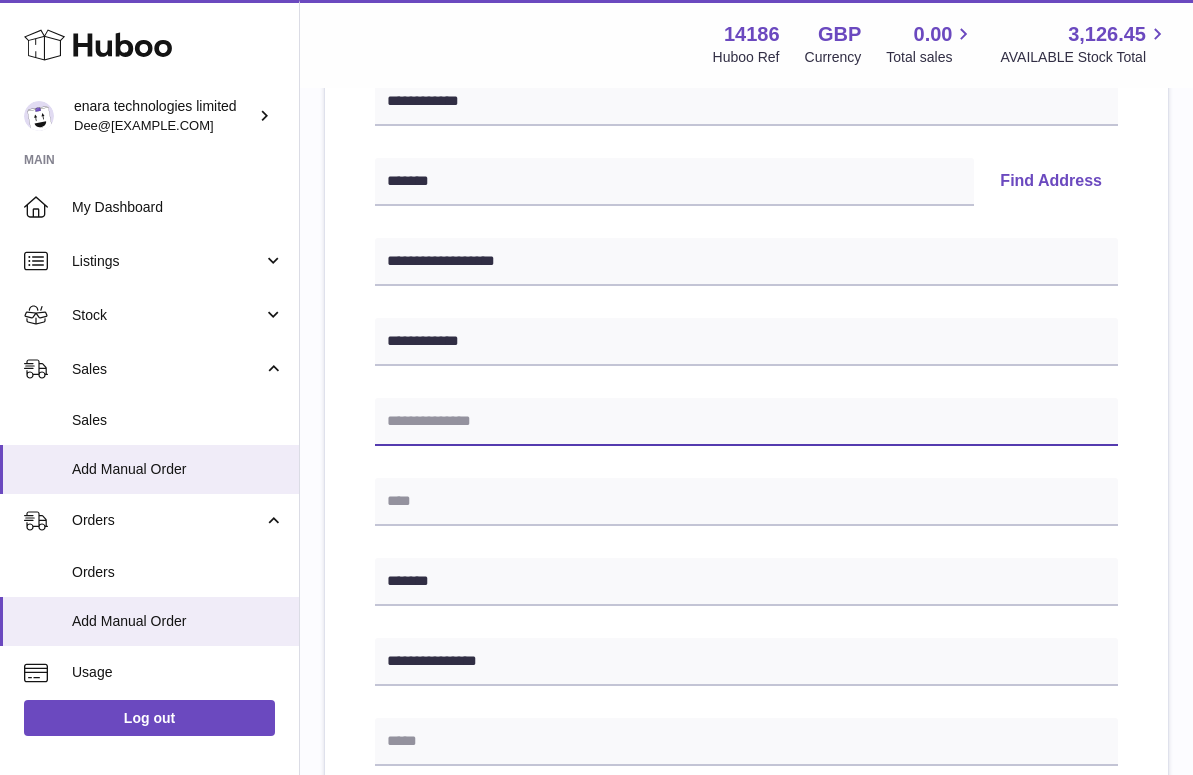 click at bounding box center (746, 422) 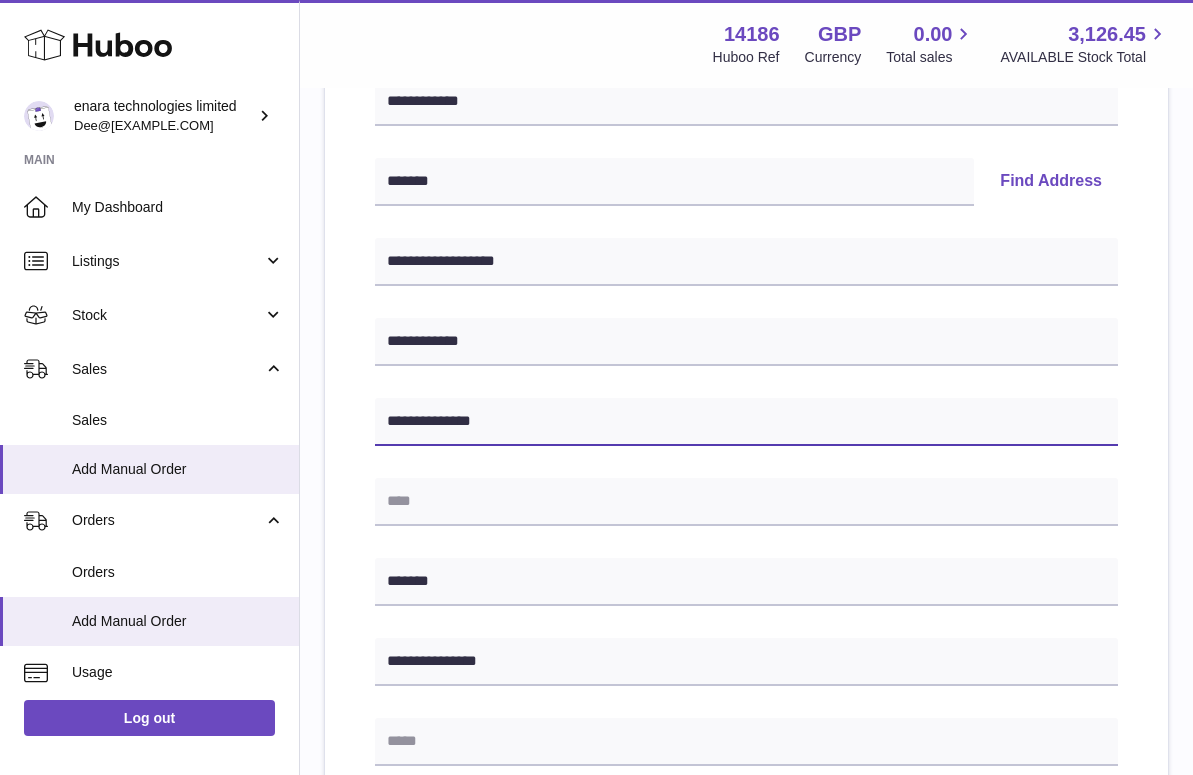 type on "**********" 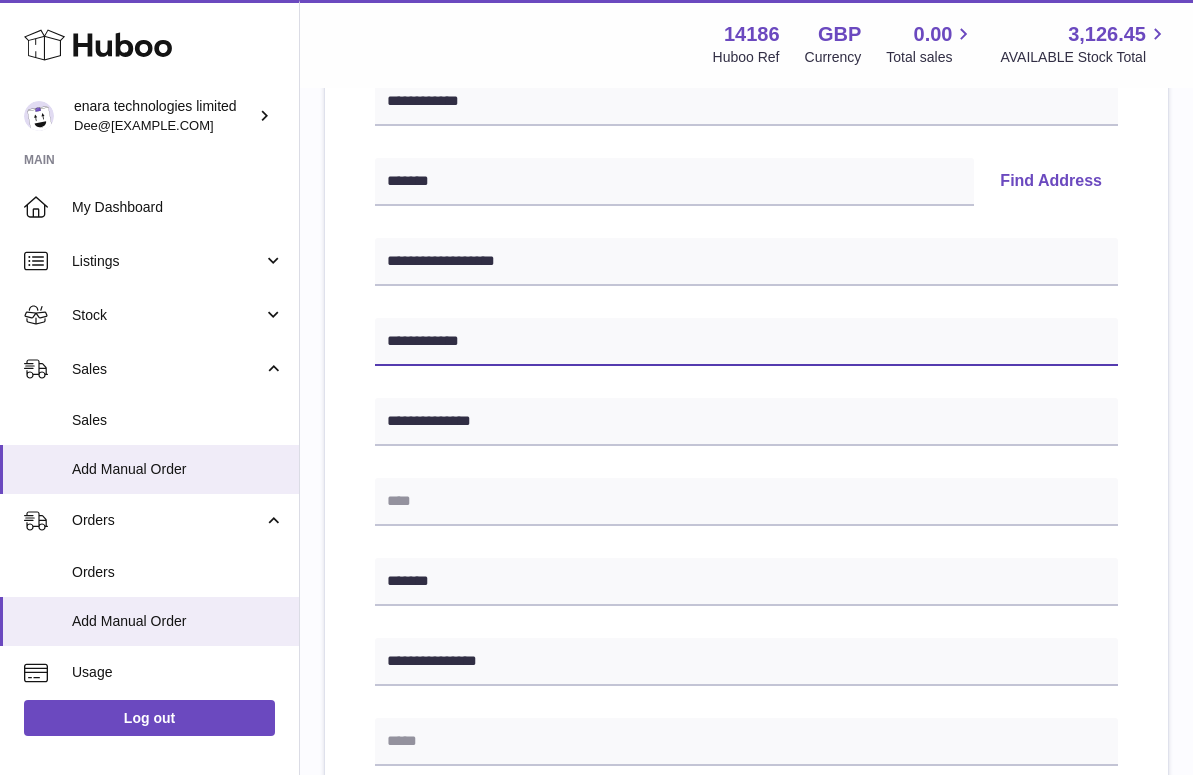click on "**********" at bounding box center [746, 342] 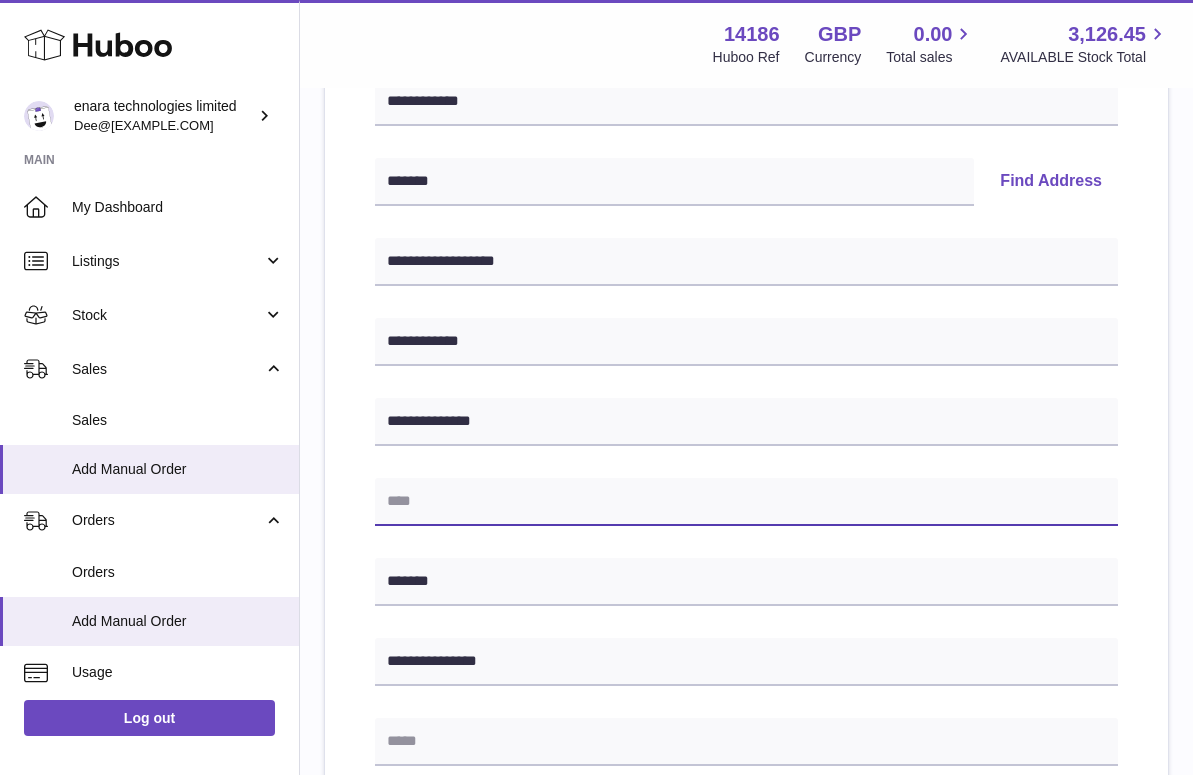 click at bounding box center (746, 502) 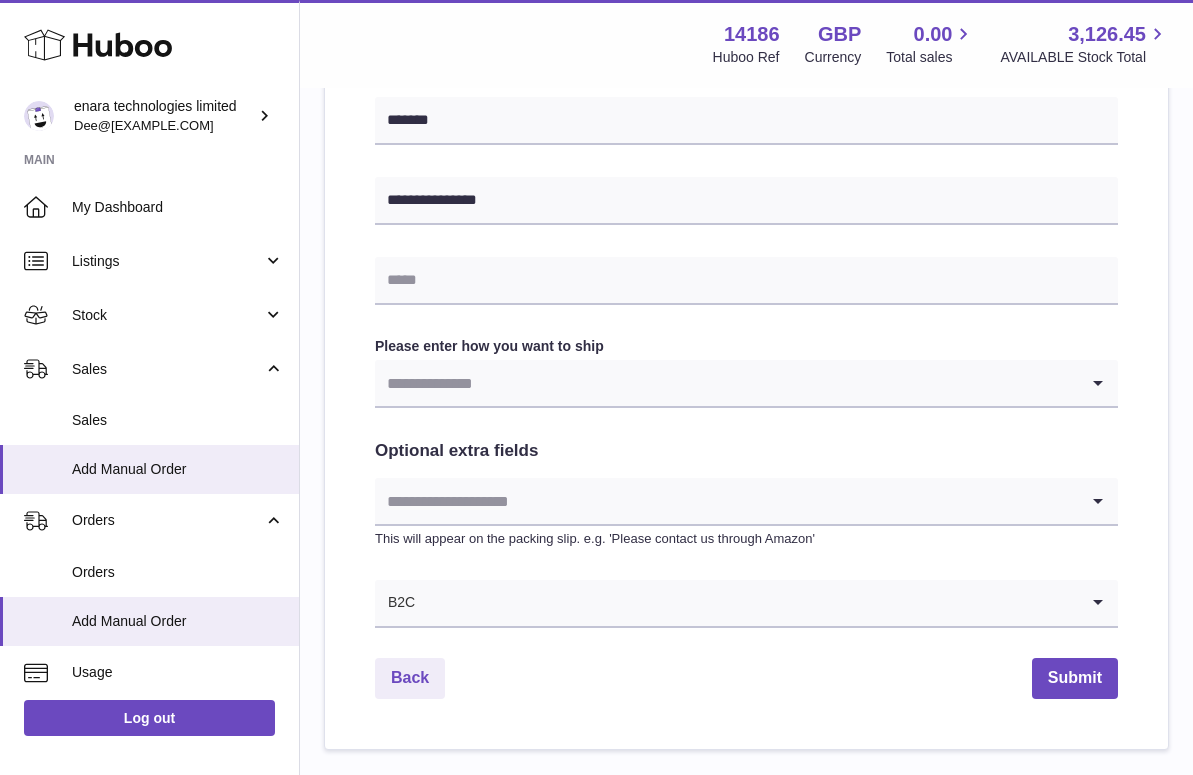 scroll, scrollTop: 853, scrollLeft: 0, axis: vertical 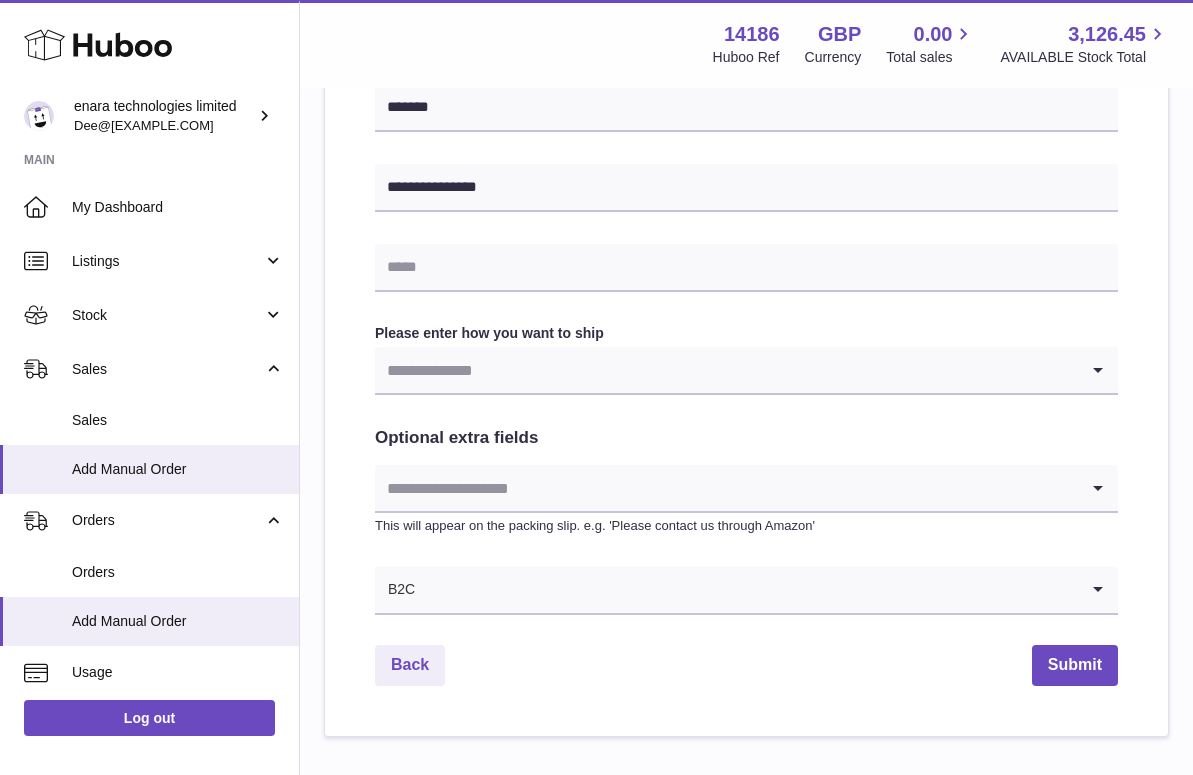 type on "**********" 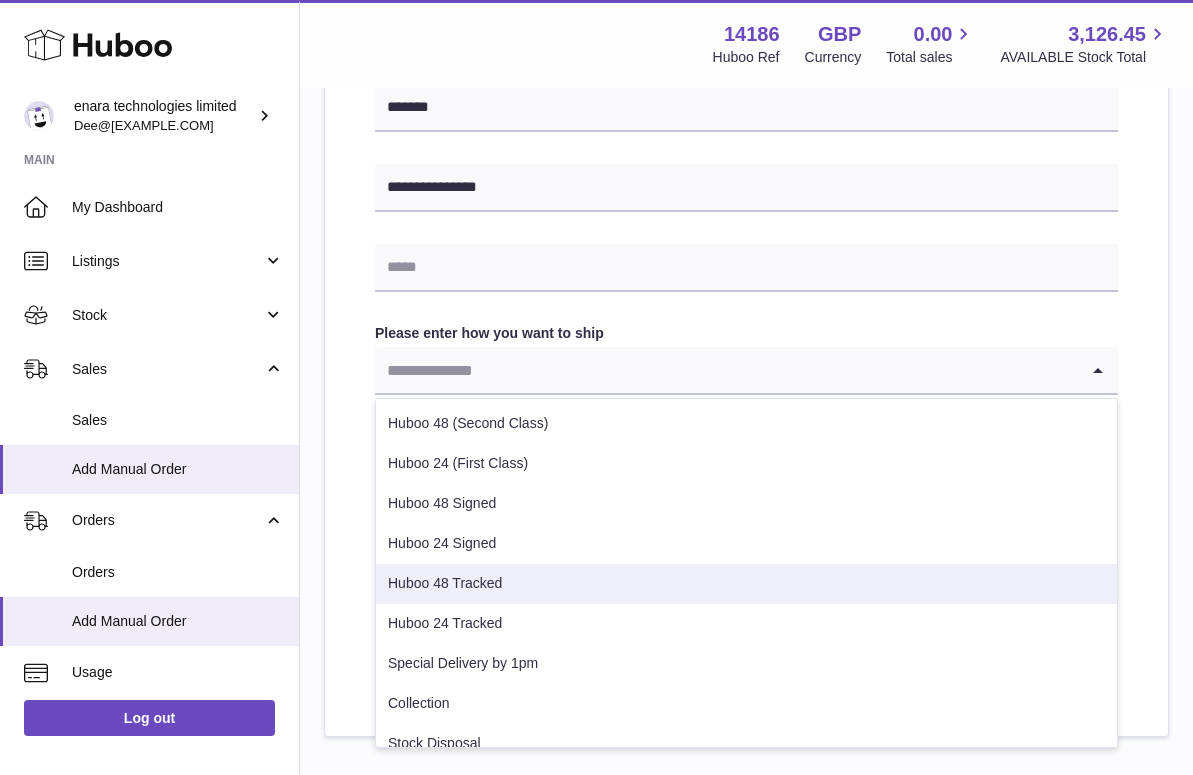 click on "Huboo 48 Tracked" at bounding box center (746, 584) 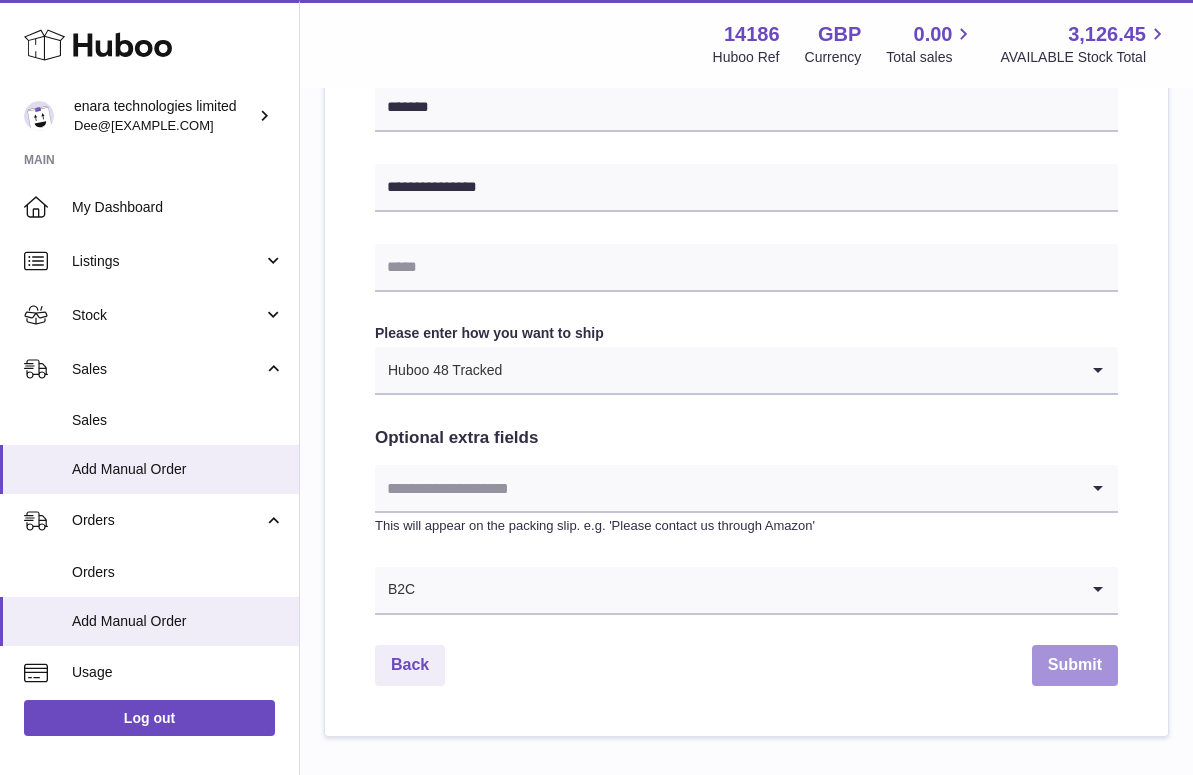 click on "Submit" at bounding box center (1075, 665) 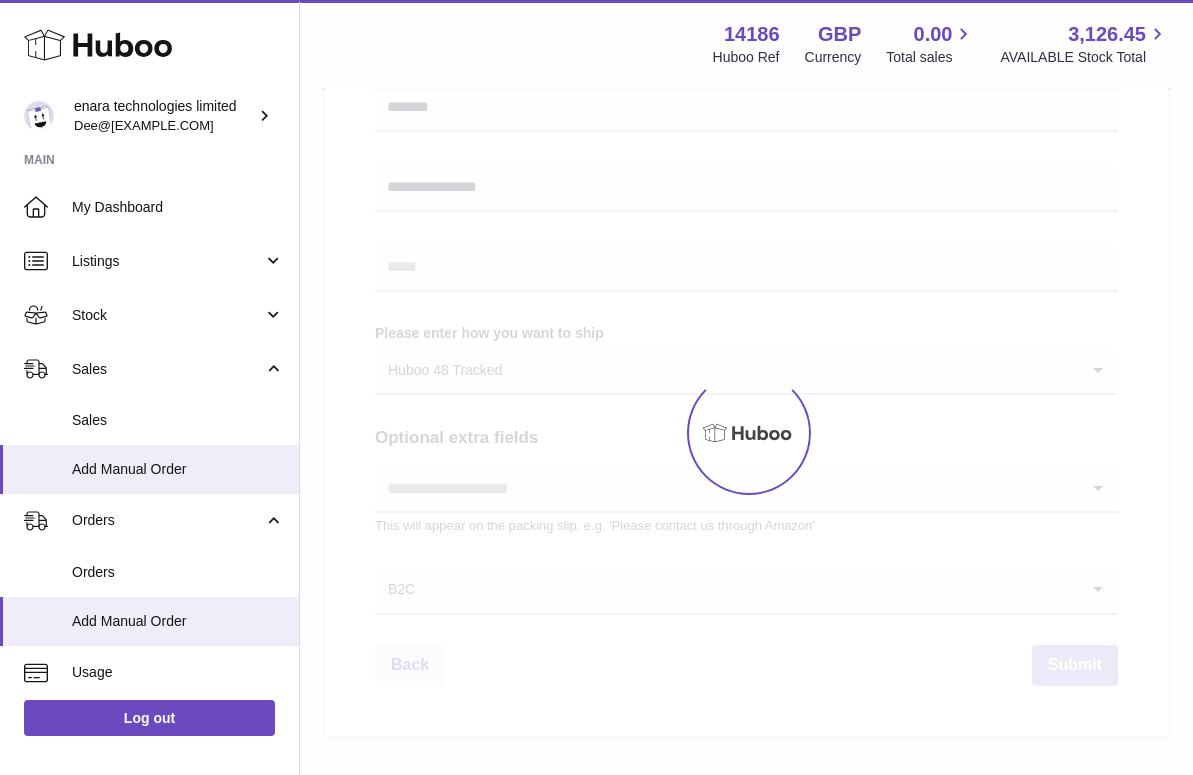scroll, scrollTop: 0, scrollLeft: 0, axis: both 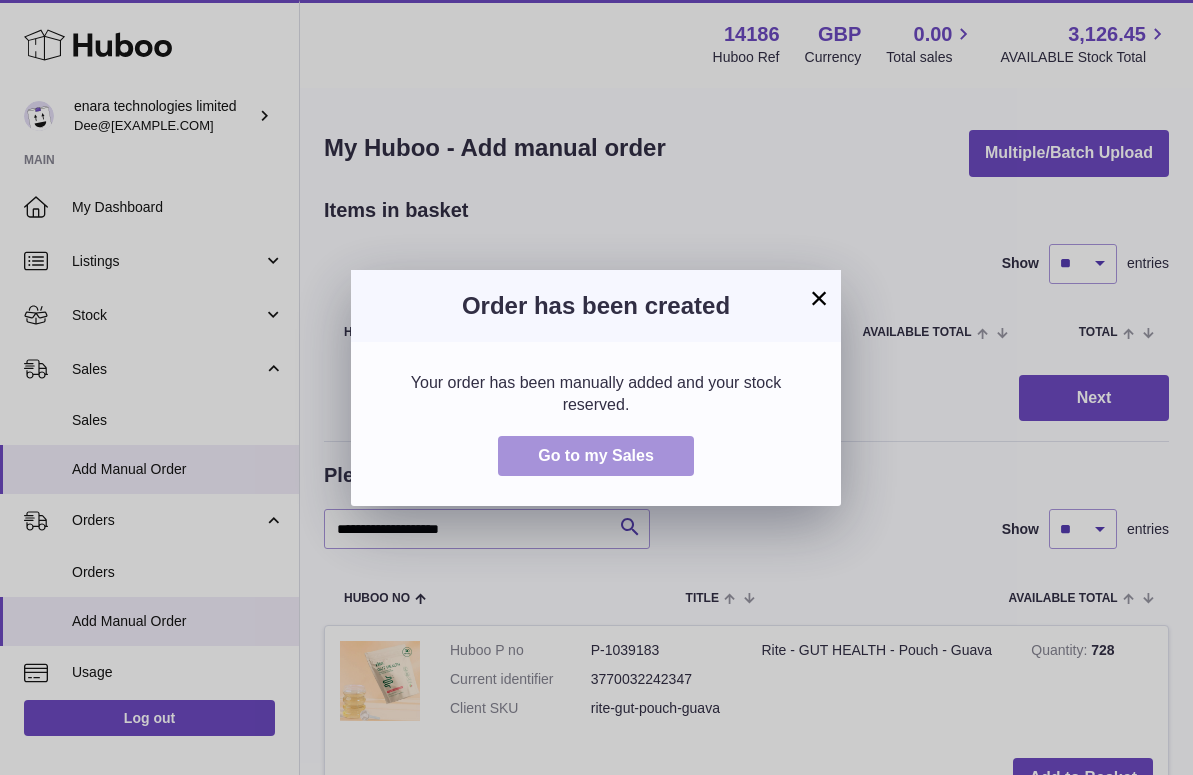 click on "Go to my Sales" at bounding box center [596, 456] 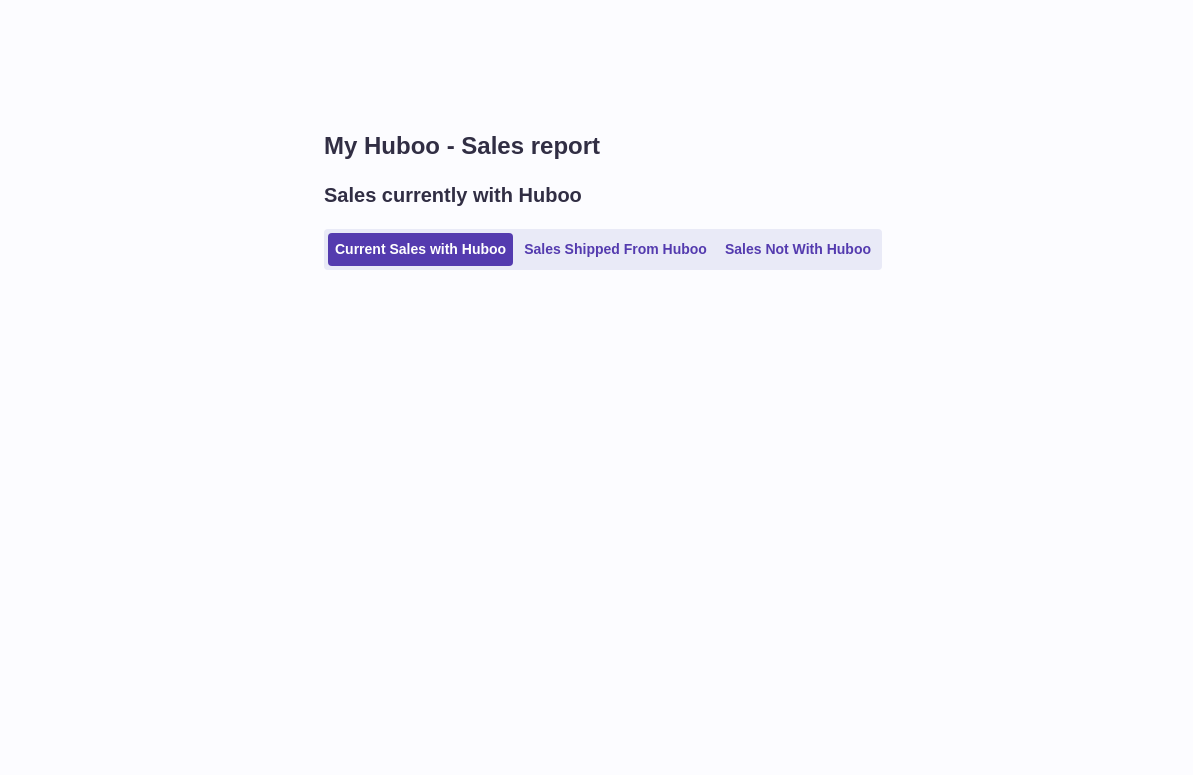scroll, scrollTop: 0, scrollLeft: 0, axis: both 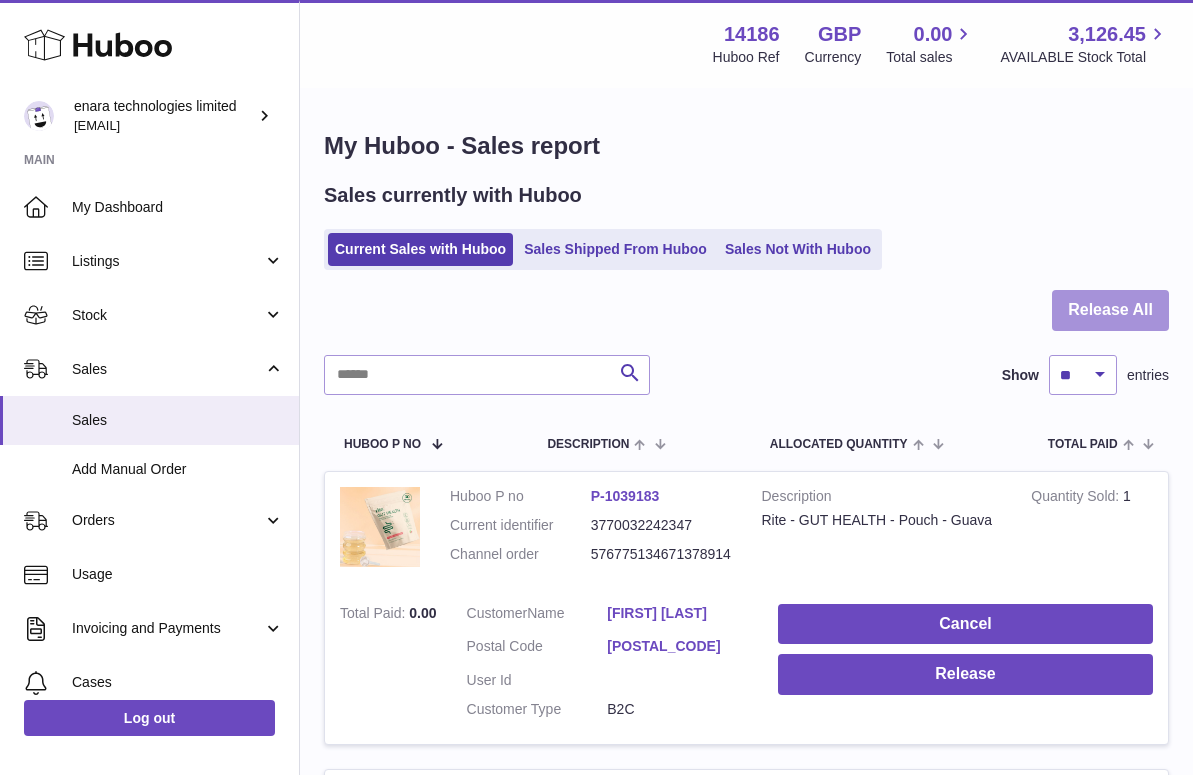 click on "Release All" at bounding box center (1110, 310) 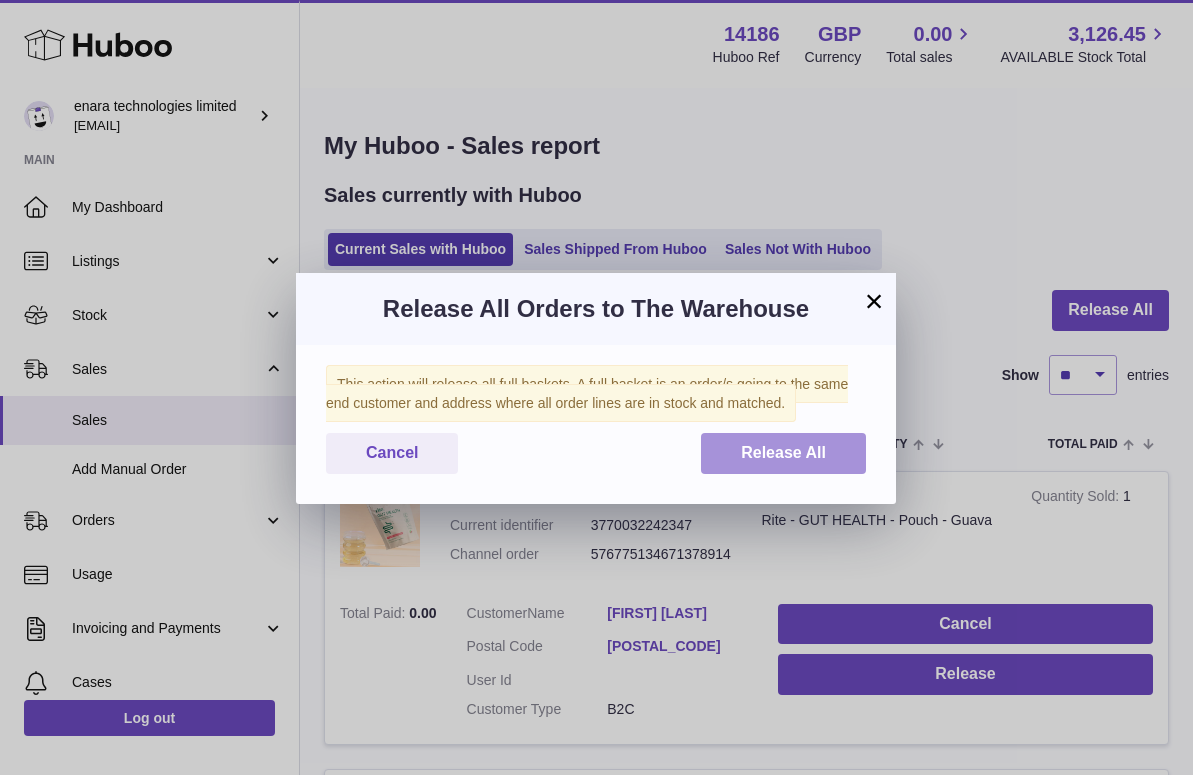 click on "Release All" at bounding box center (783, 452) 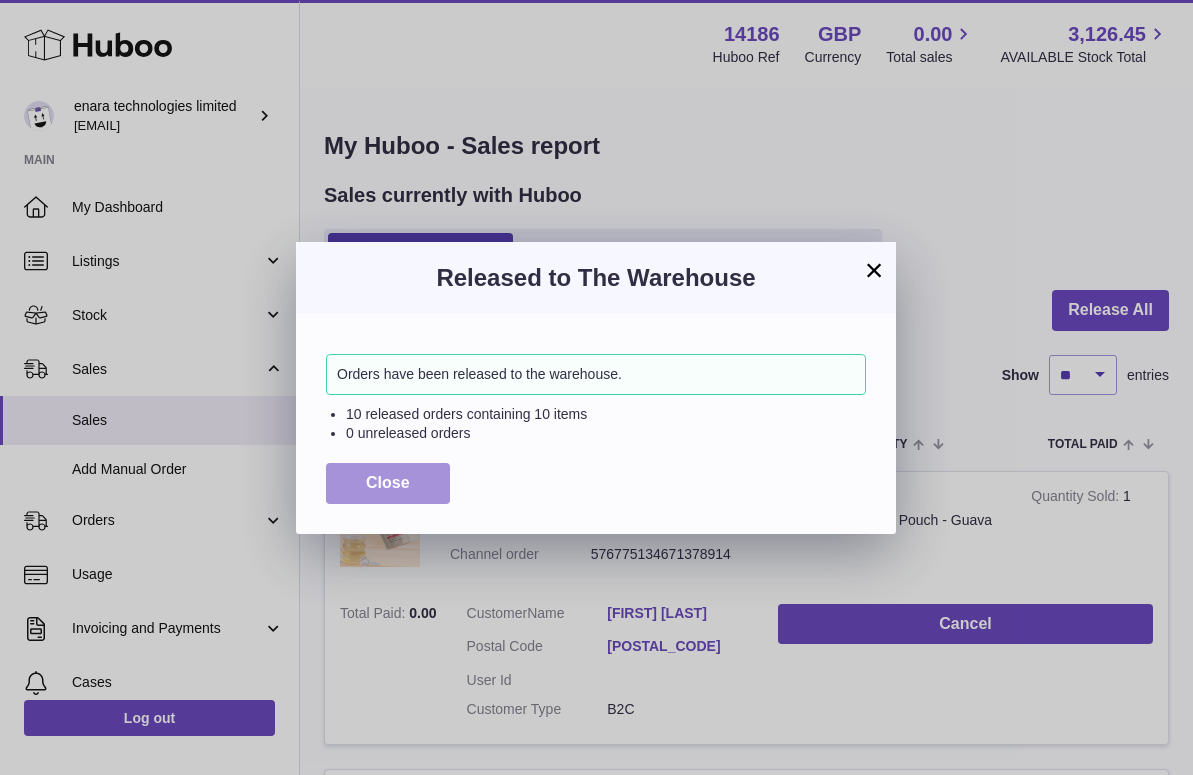 click on "Close" at bounding box center (388, 483) 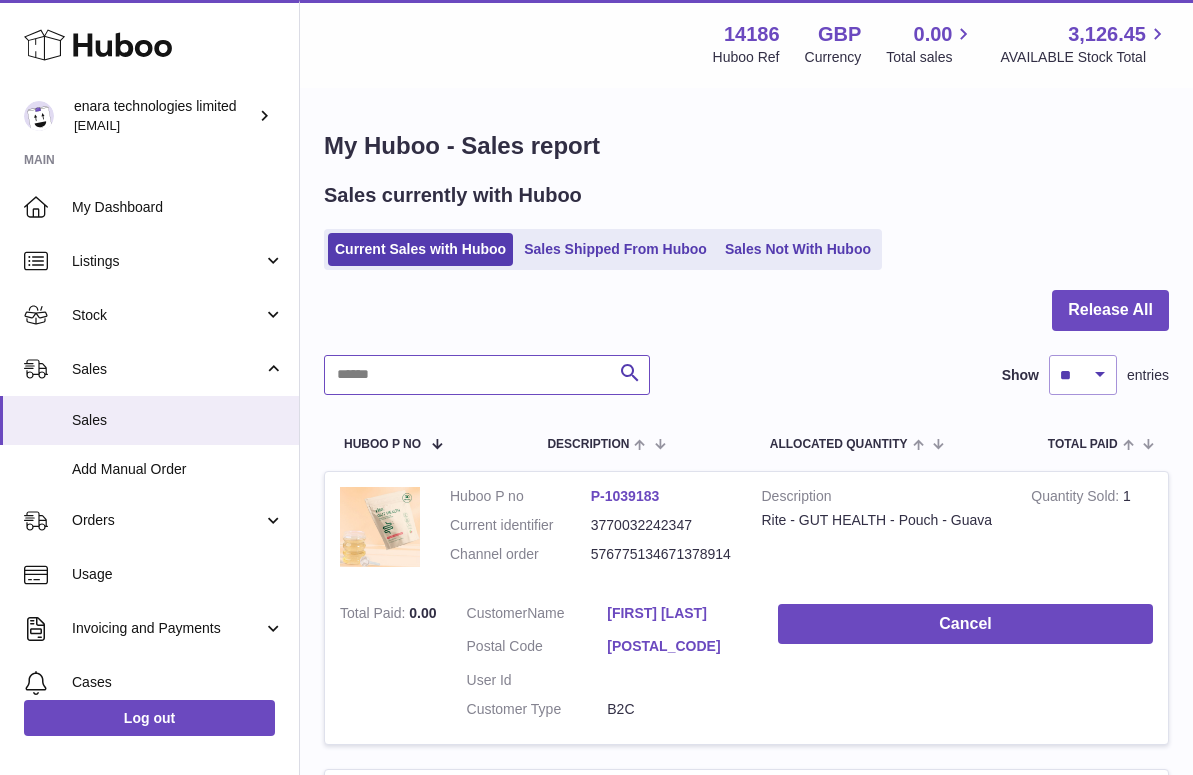 click at bounding box center (487, 375) 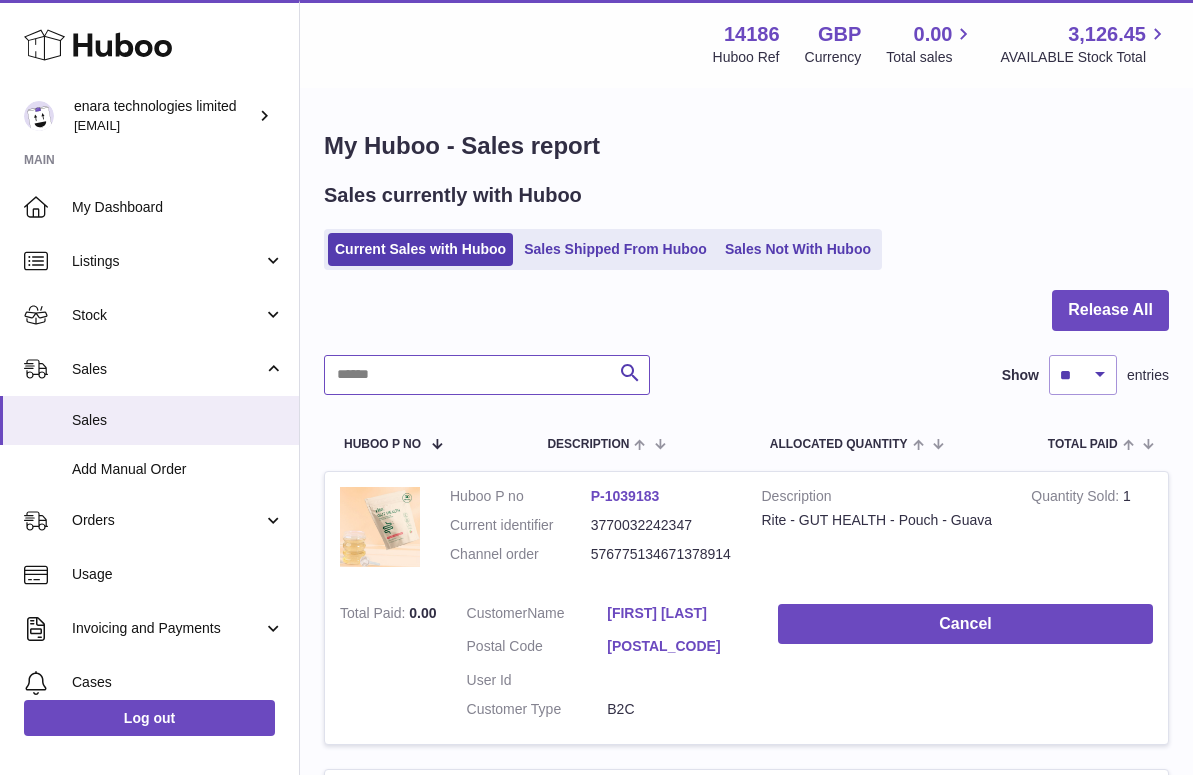 paste on "**********" 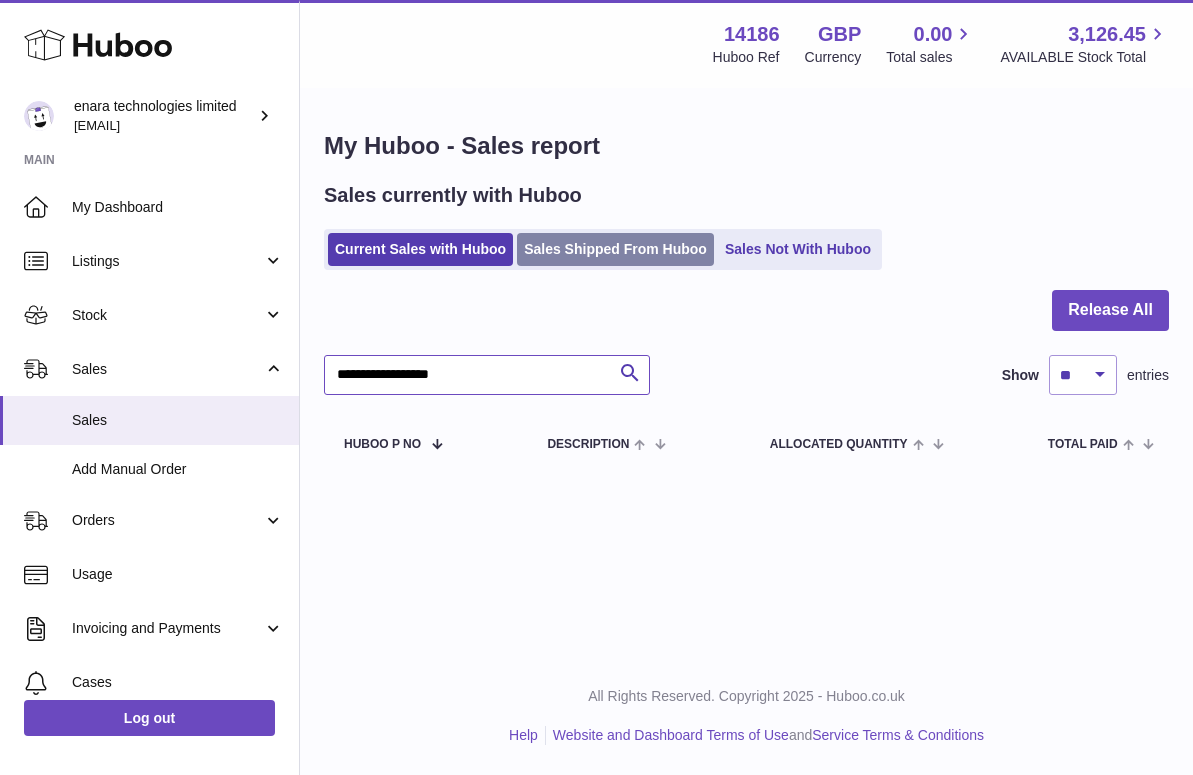 type on "**********" 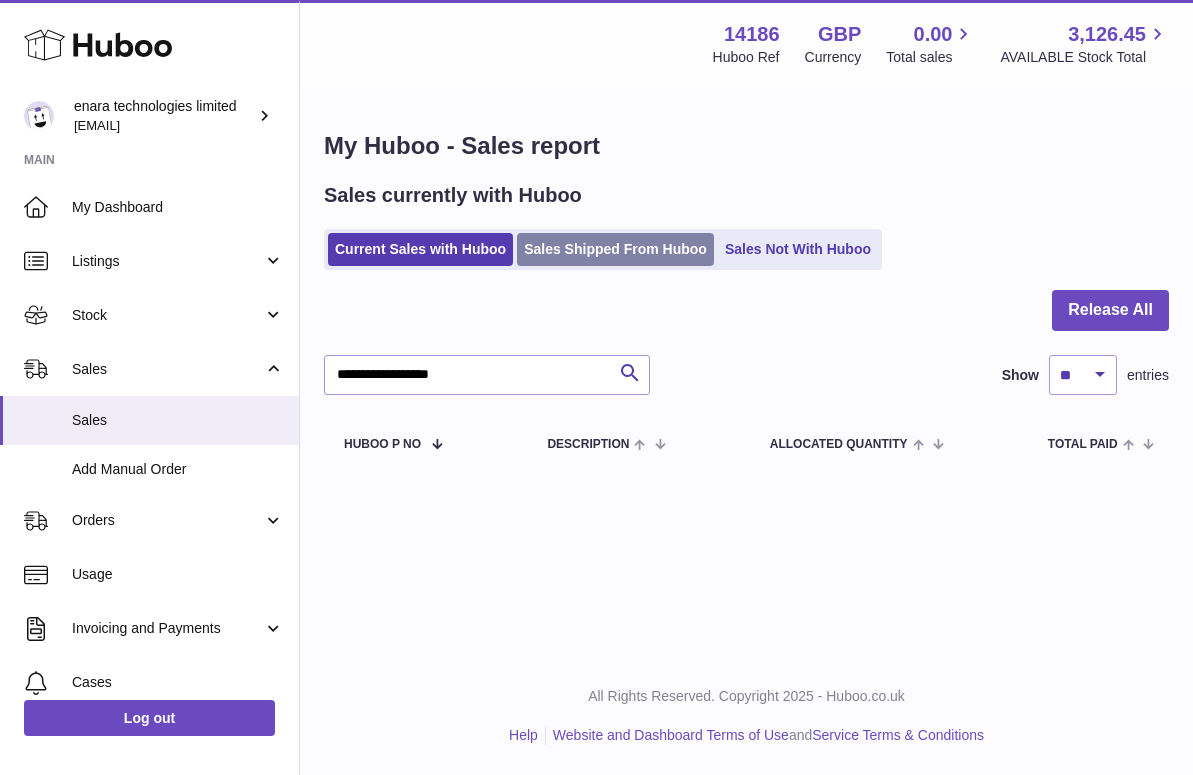click on "Sales Shipped From Huboo" at bounding box center [615, 249] 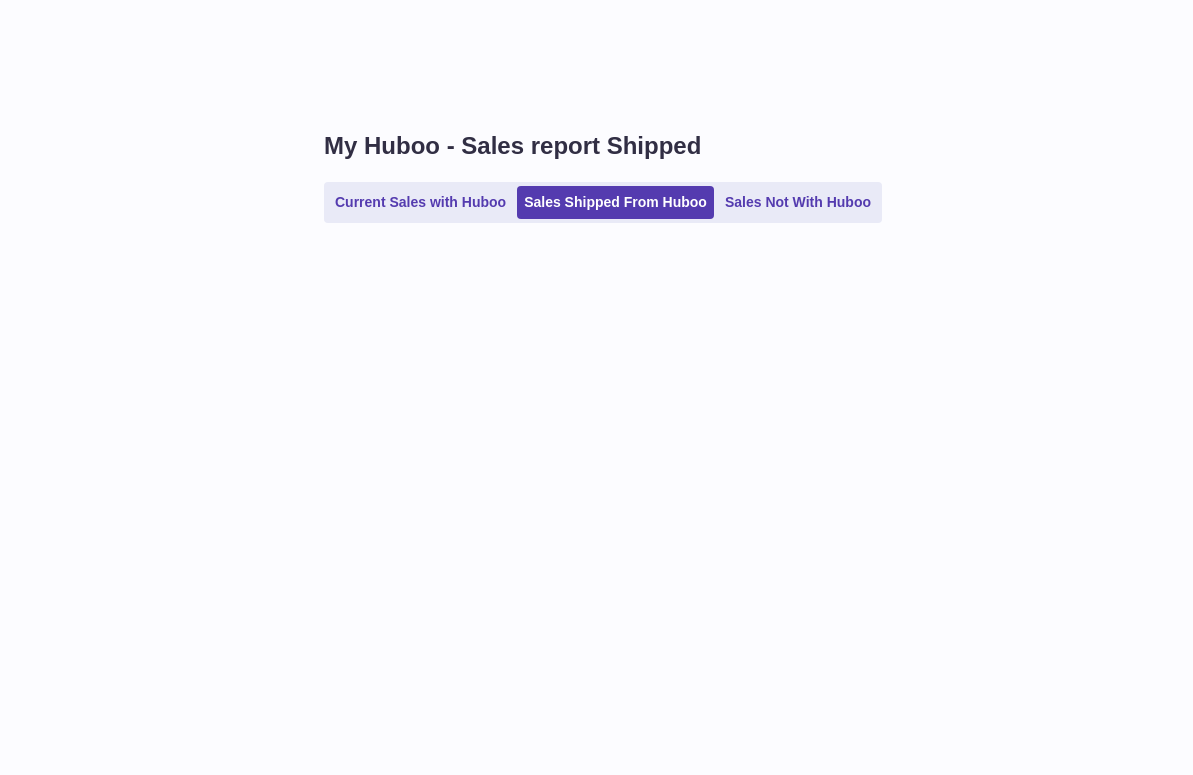 scroll, scrollTop: 0, scrollLeft: 0, axis: both 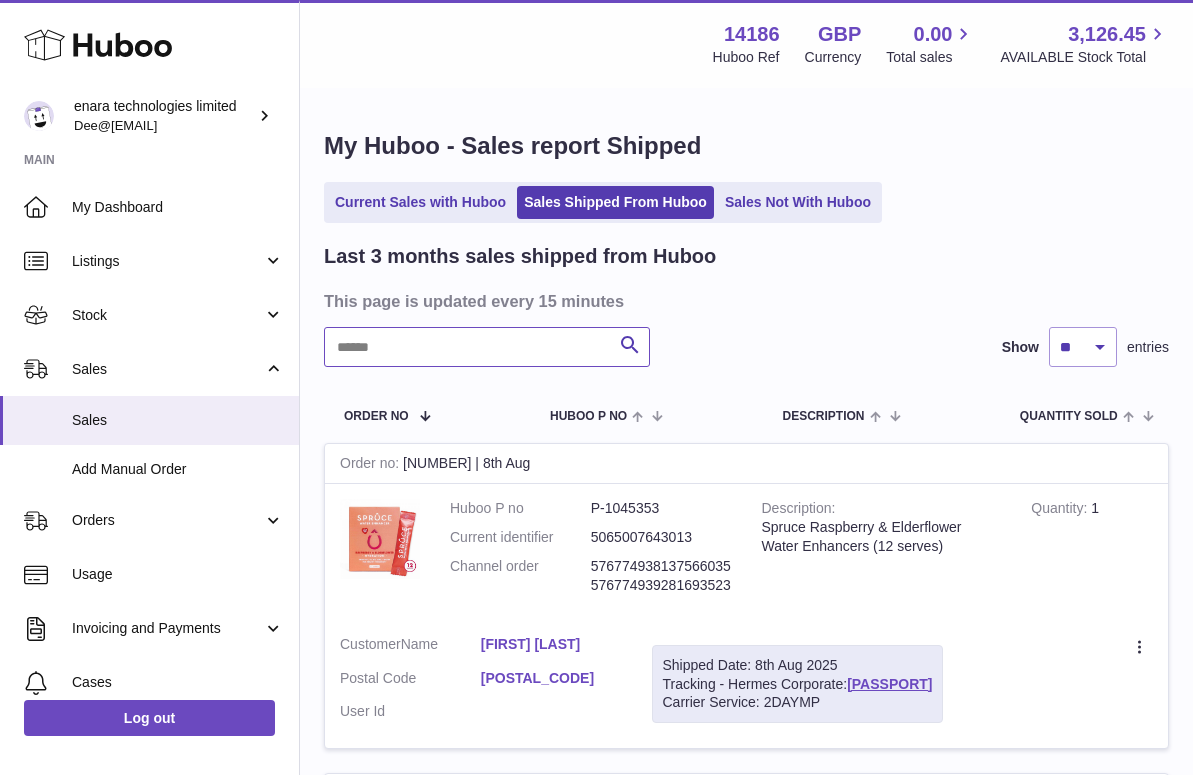 click at bounding box center (487, 347) 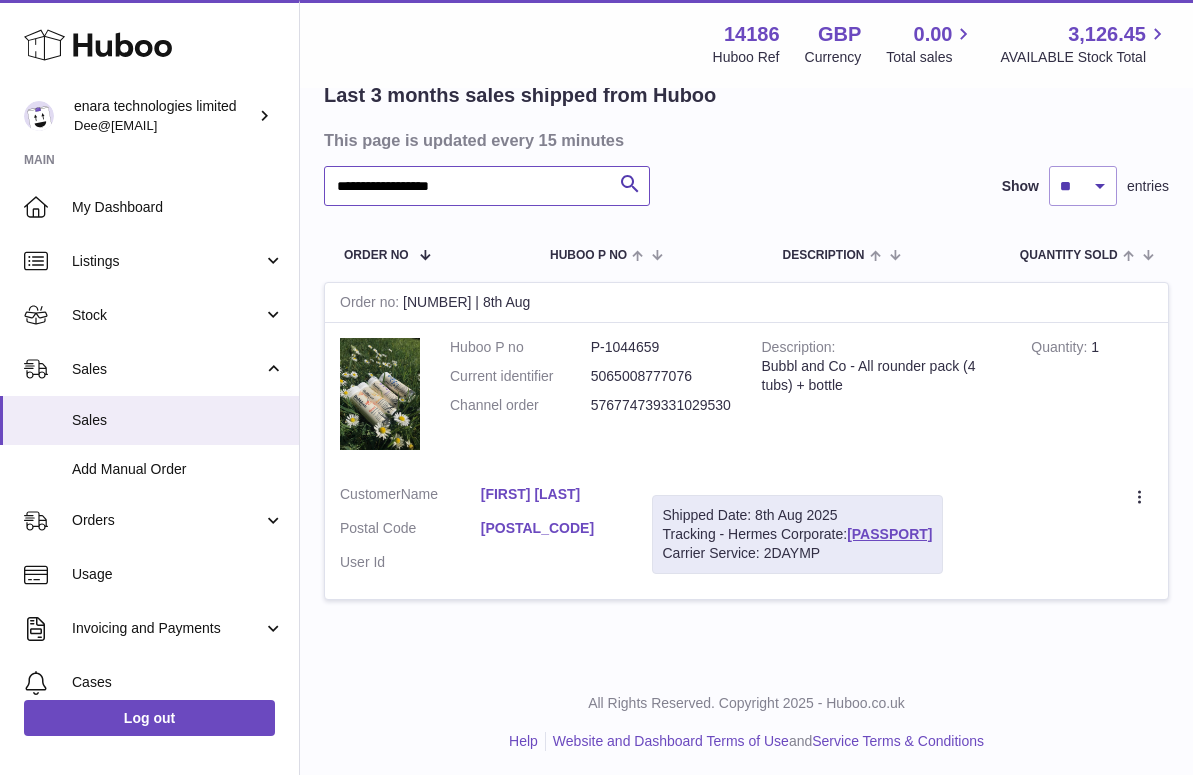 scroll, scrollTop: 160, scrollLeft: 0, axis: vertical 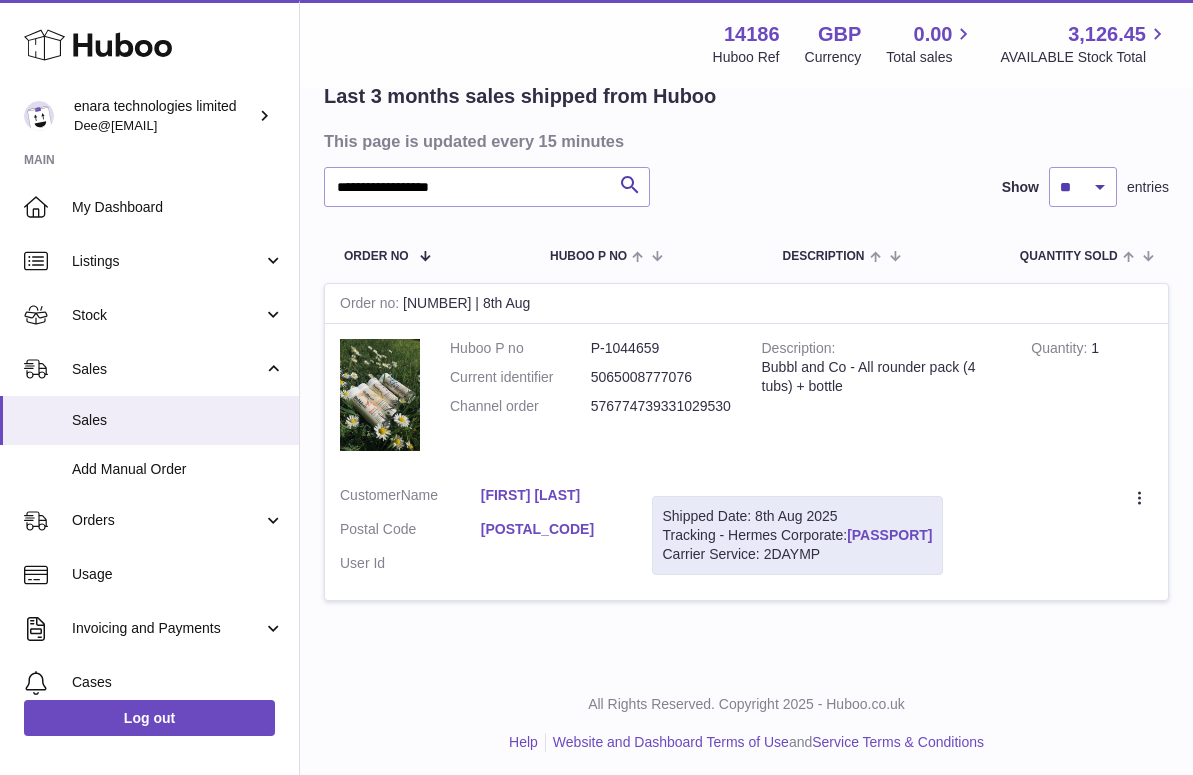 drag, startPoint x: 985, startPoint y: 528, endPoint x: 851, endPoint y: 534, distance: 134.13426 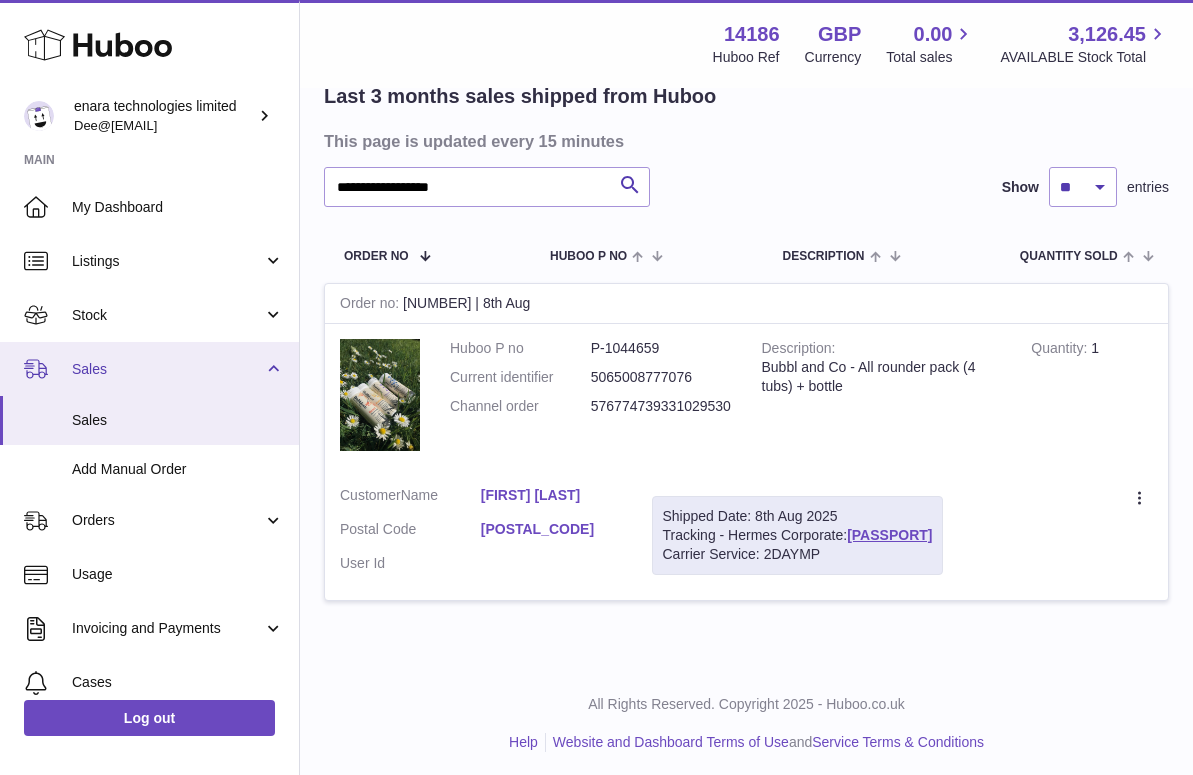 copy on "[PASSPORT]" 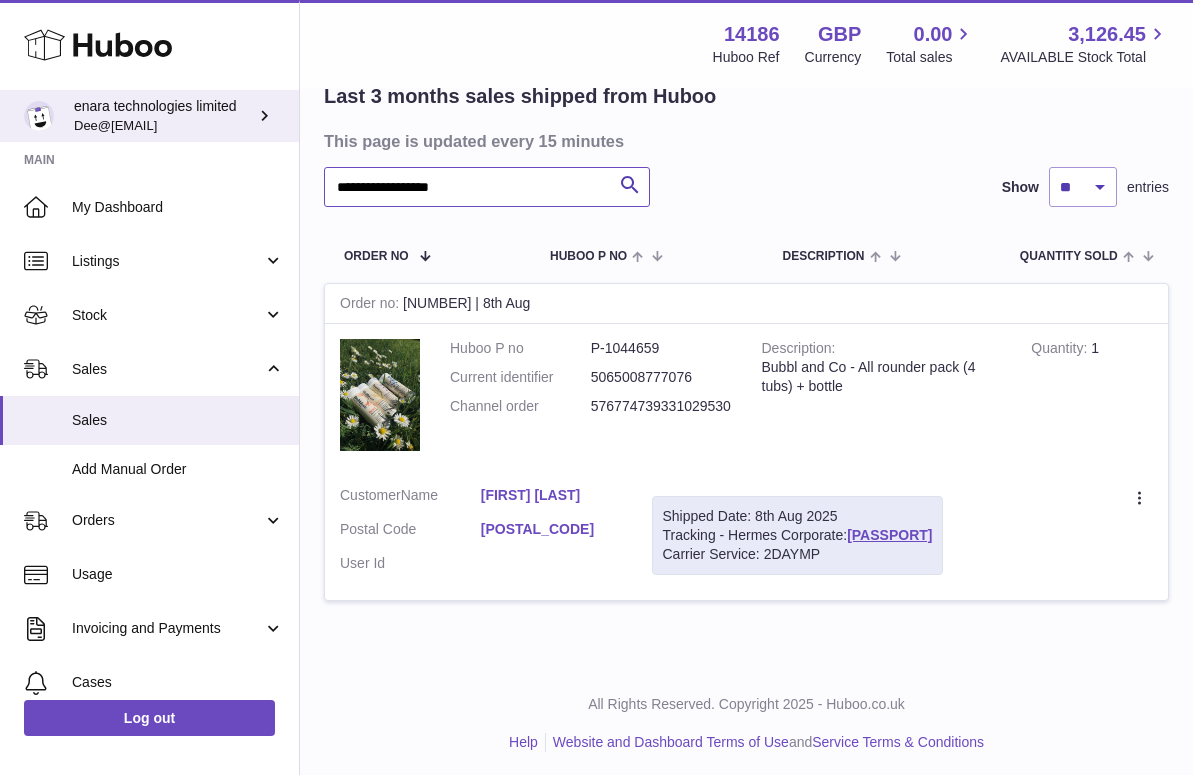 drag, startPoint x: 484, startPoint y: 188, endPoint x: 33, endPoint y: 111, distance: 457.52597 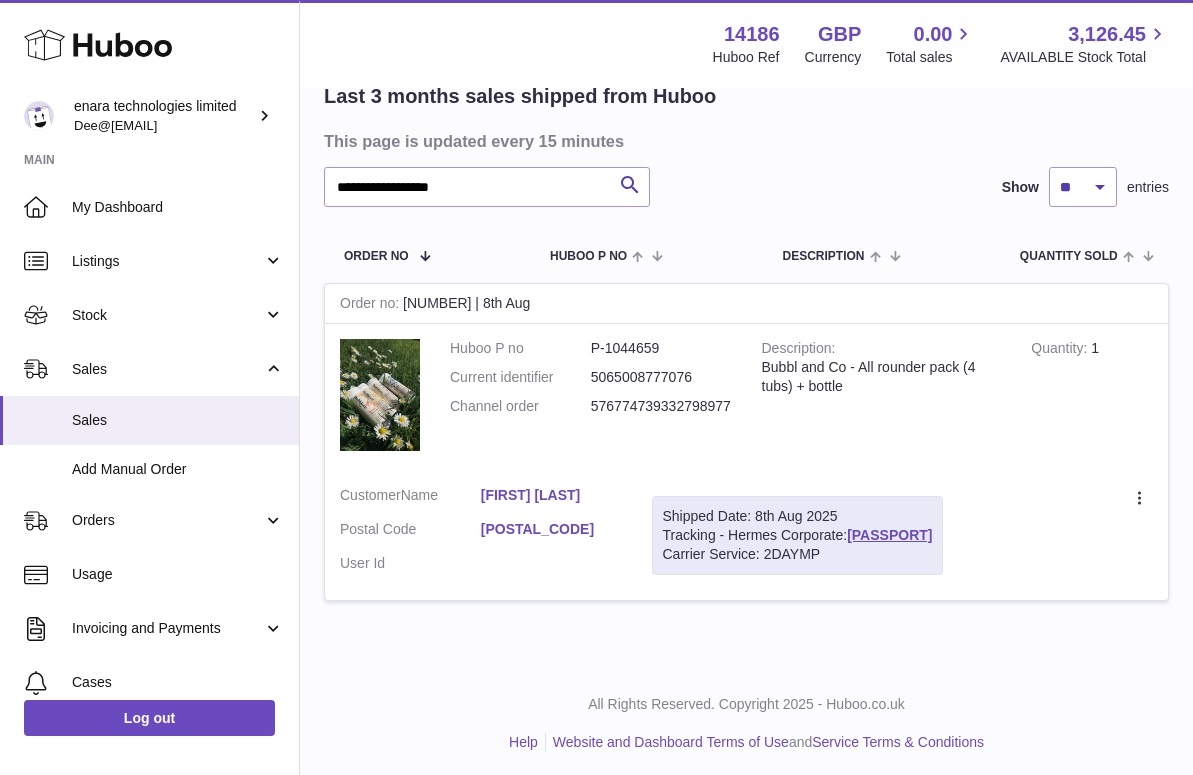 drag, startPoint x: 985, startPoint y: 528, endPoint x: 850, endPoint y: 532, distance: 135.05925 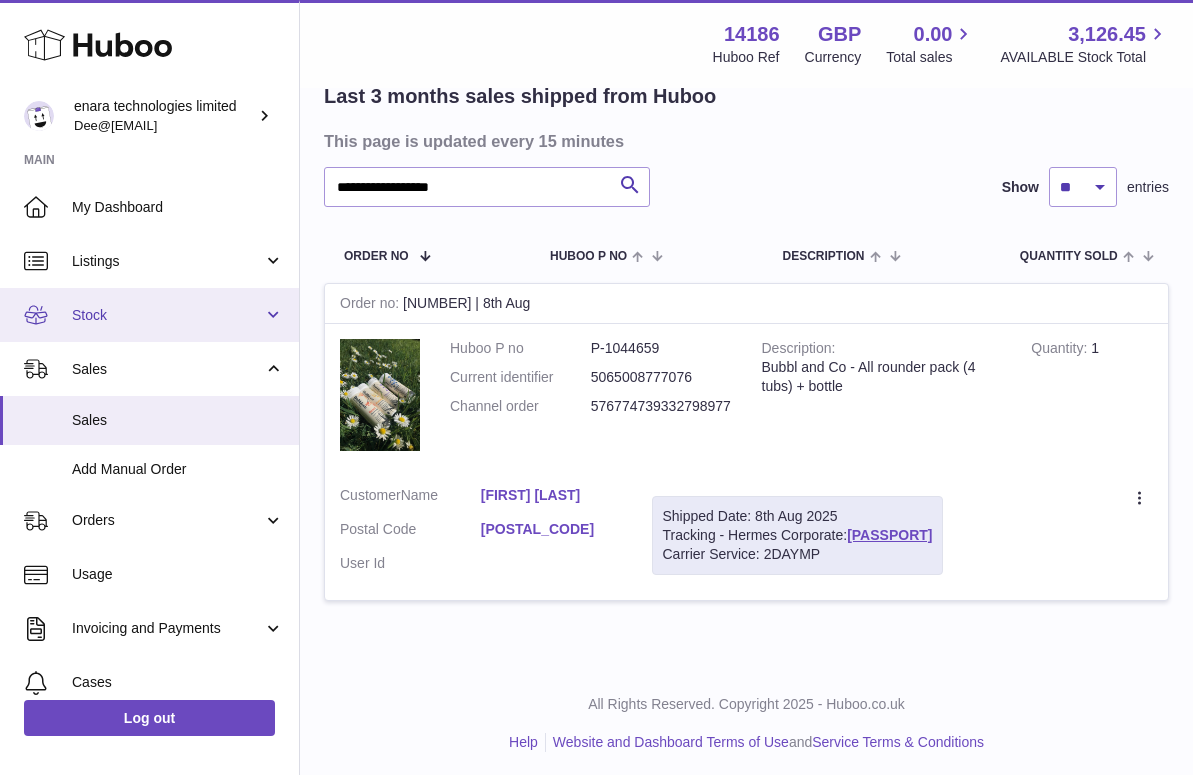 copy on "[PASSPORT]" 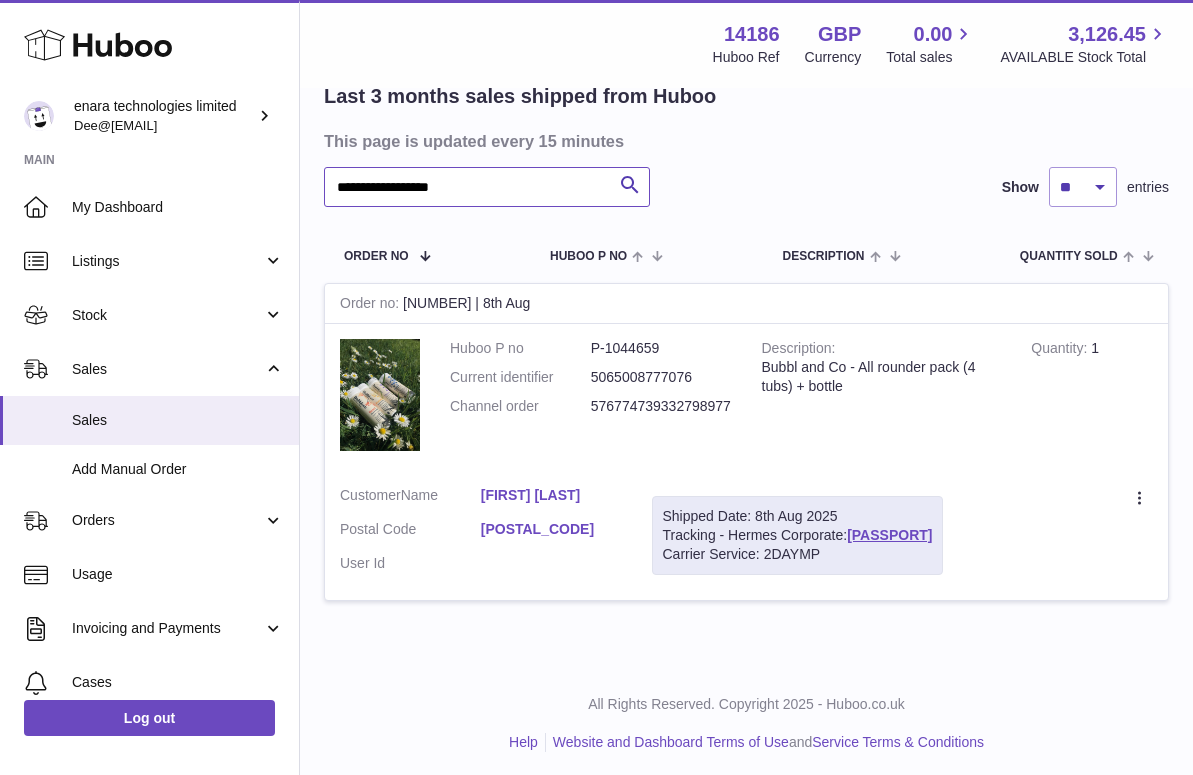 drag, startPoint x: 487, startPoint y: 186, endPoint x: 62, endPoint y: 173, distance: 425.1988 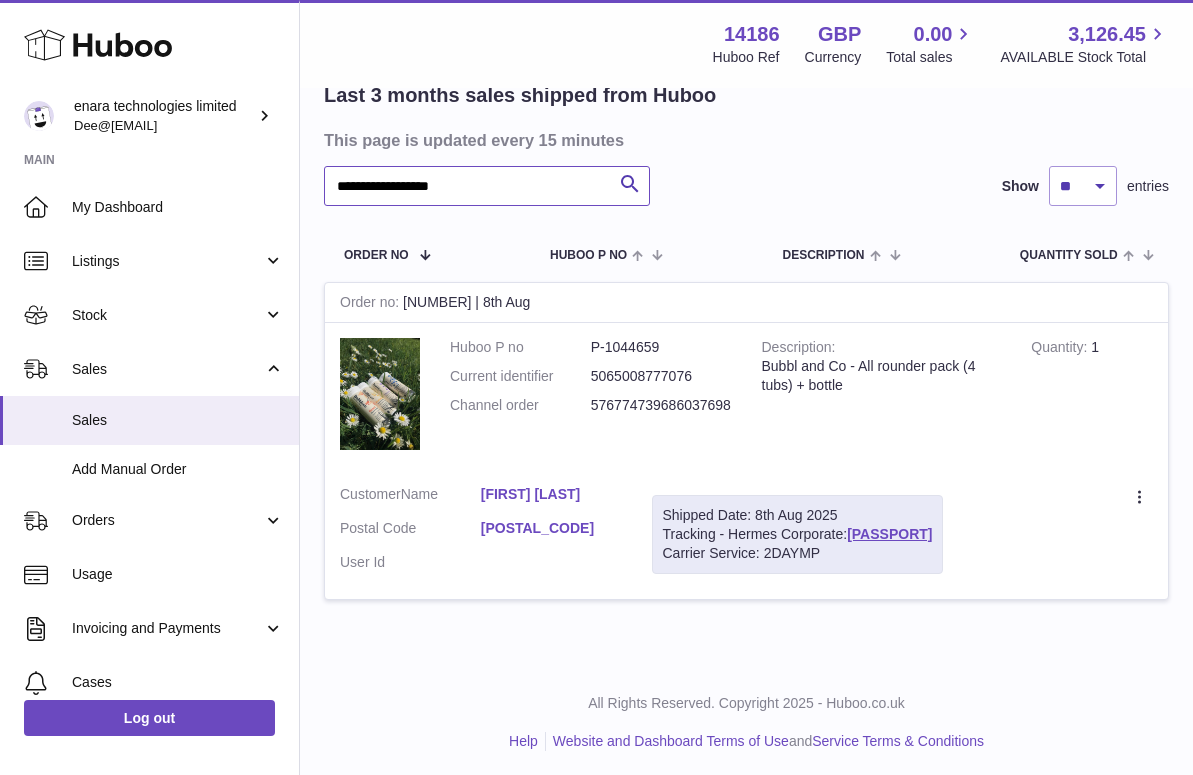 scroll, scrollTop: 160, scrollLeft: 0, axis: vertical 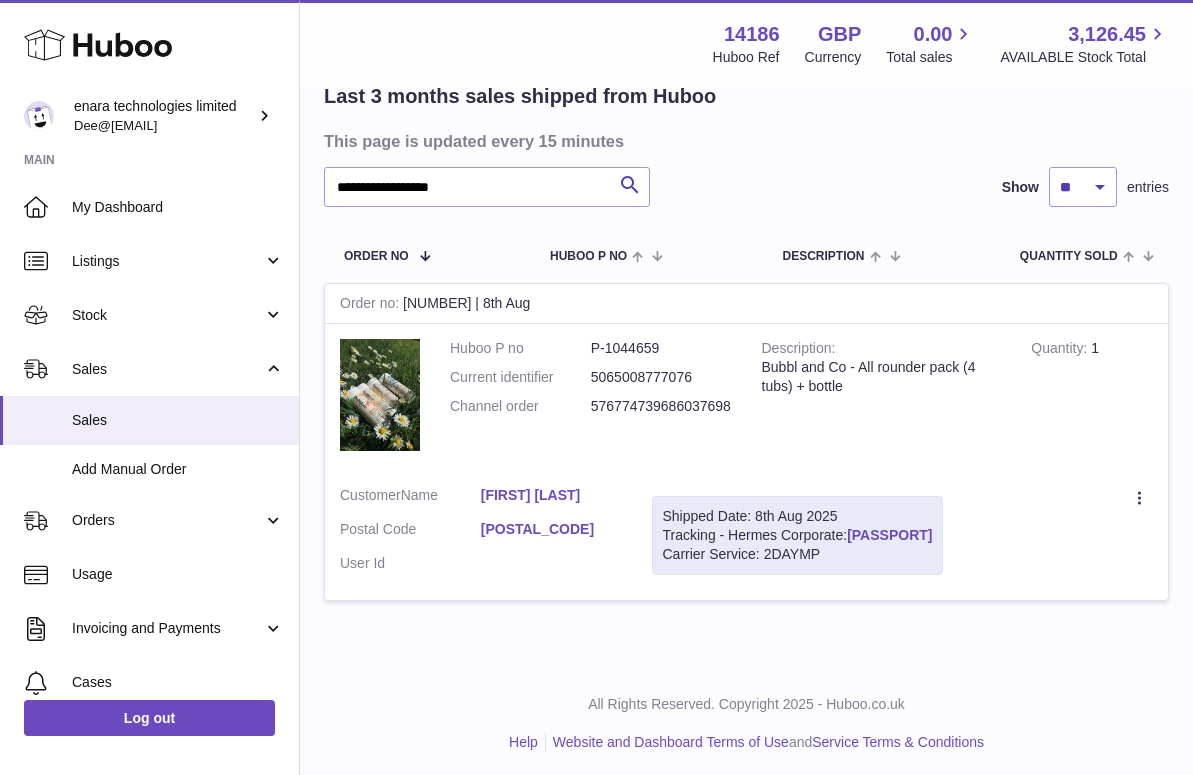 drag, startPoint x: 985, startPoint y: 528, endPoint x: 854, endPoint y: 535, distance: 131.18689 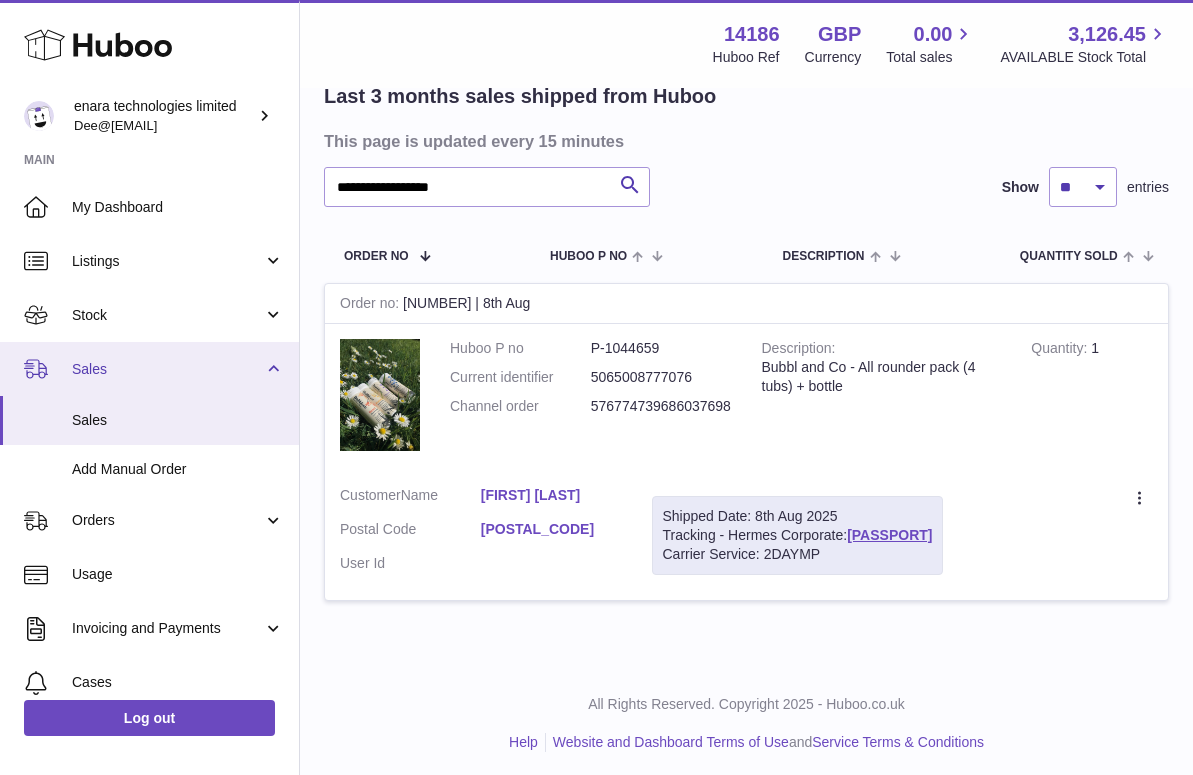 copy on "[PASSPORT]" 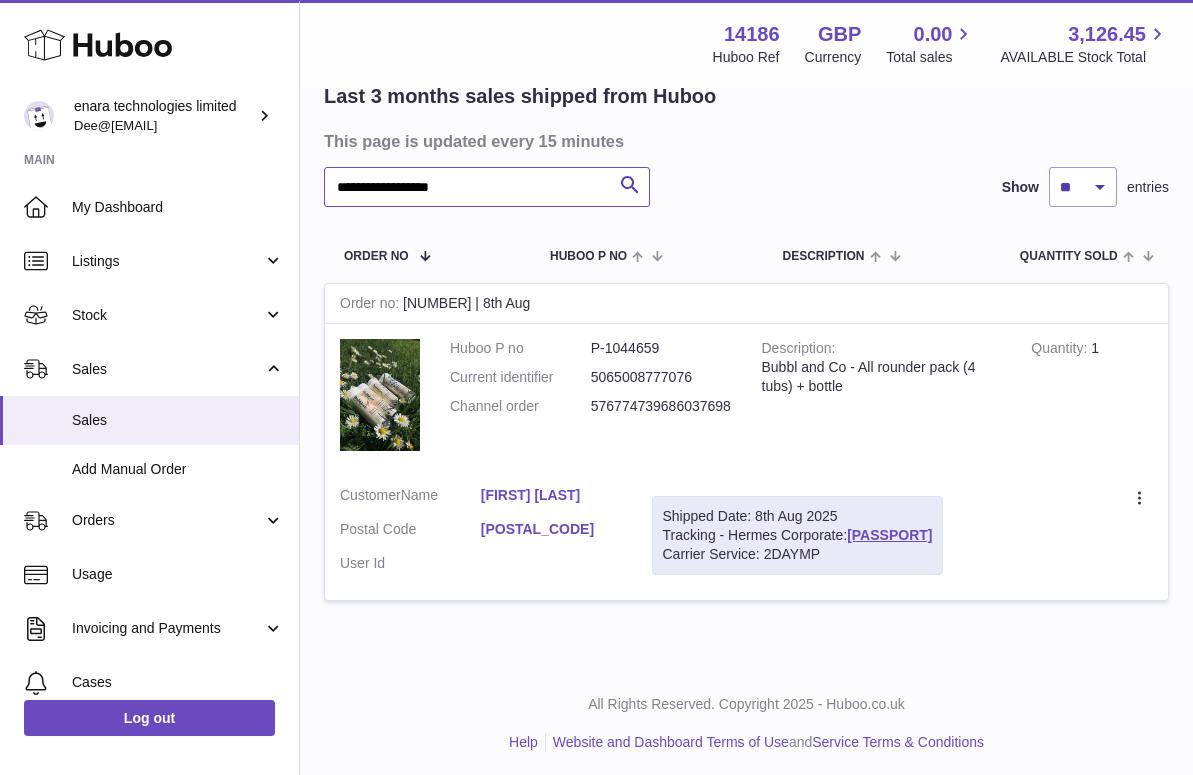 drag, startPoint x: 482, startPoint y: 186, endPoint x: 140, endPoint y: 163, distance: 342.77252 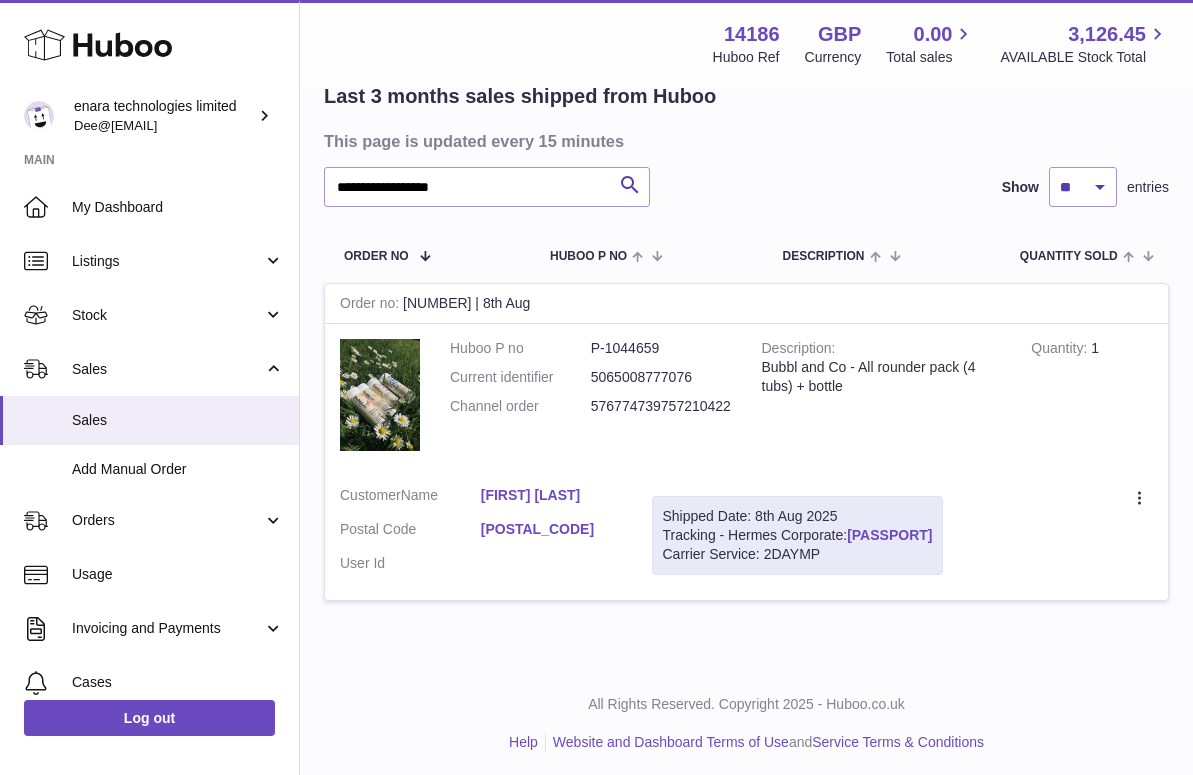 drag, startPoint x: 983, startPoint y: 531, endPoint x: 855, endPoint y: 533, distance: 128.01562 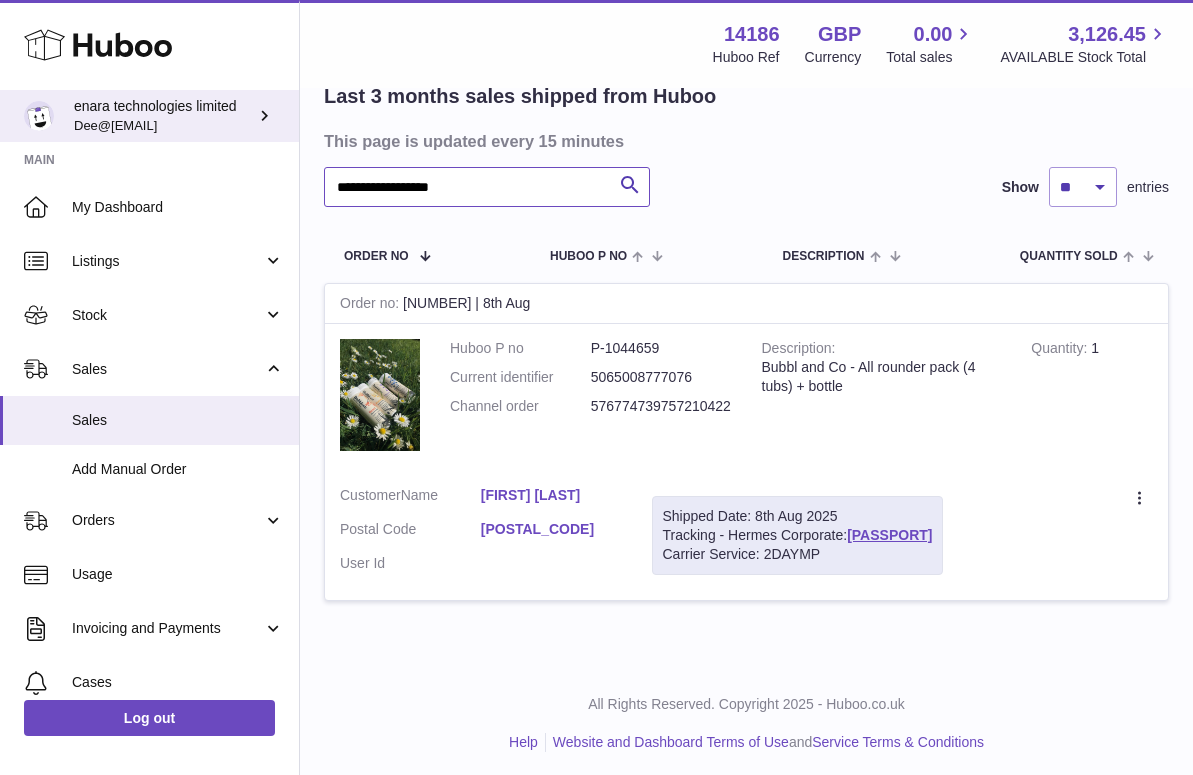 drag, startPoint x: 491, startPoint y: 185, endPoint x: 49, endPoint y: 129, distance: 445.5334 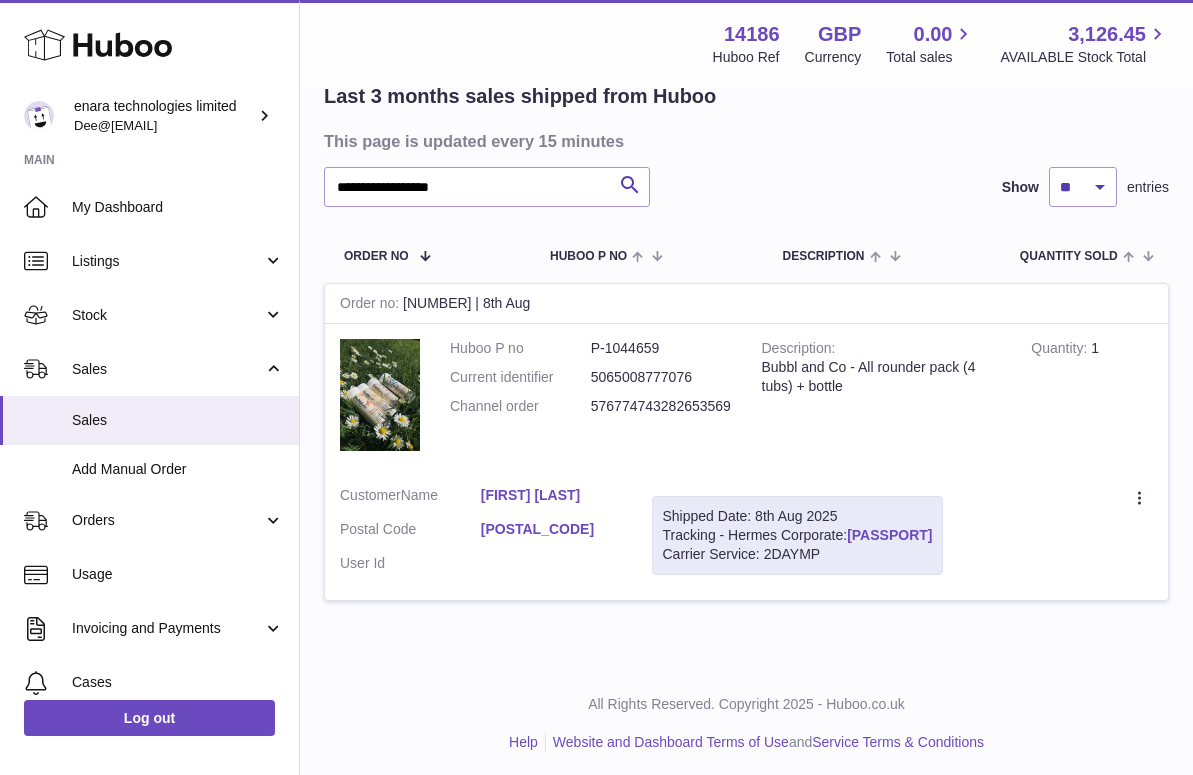 click on "[PASSPORT]" at bounding box center [889, 535] 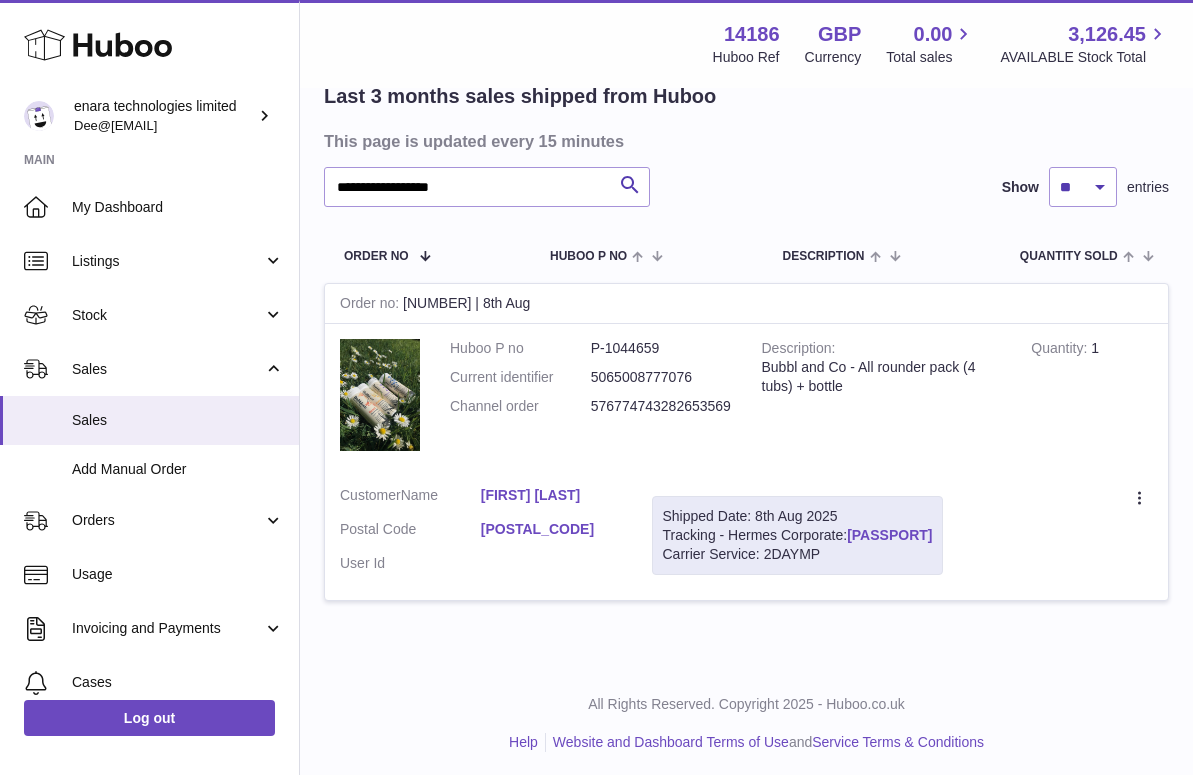 drag, startPoint x: 985, startPoint y: 527, endPoint x: 853, endPoint y: 534, distance: 132.18547 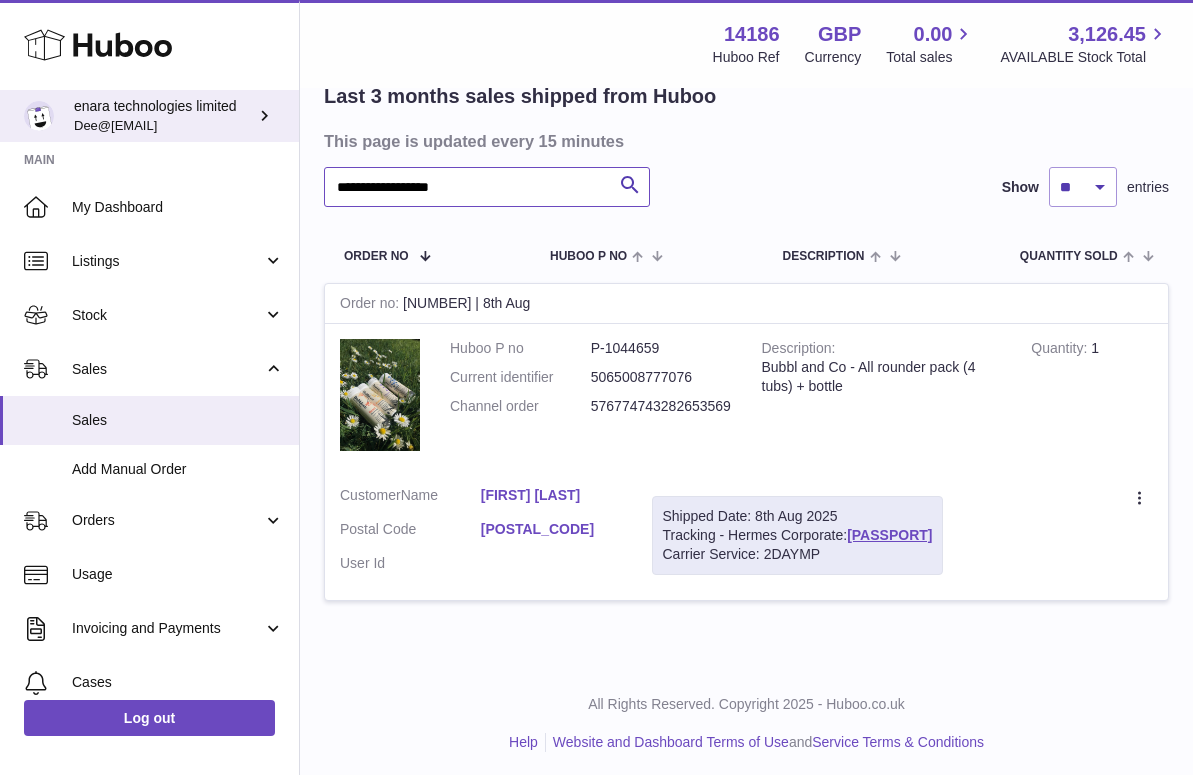 drag, startPoint x: 489, startPoint y: 189, endPoint x: 145, endPoint y: 132, distance: 348.6904 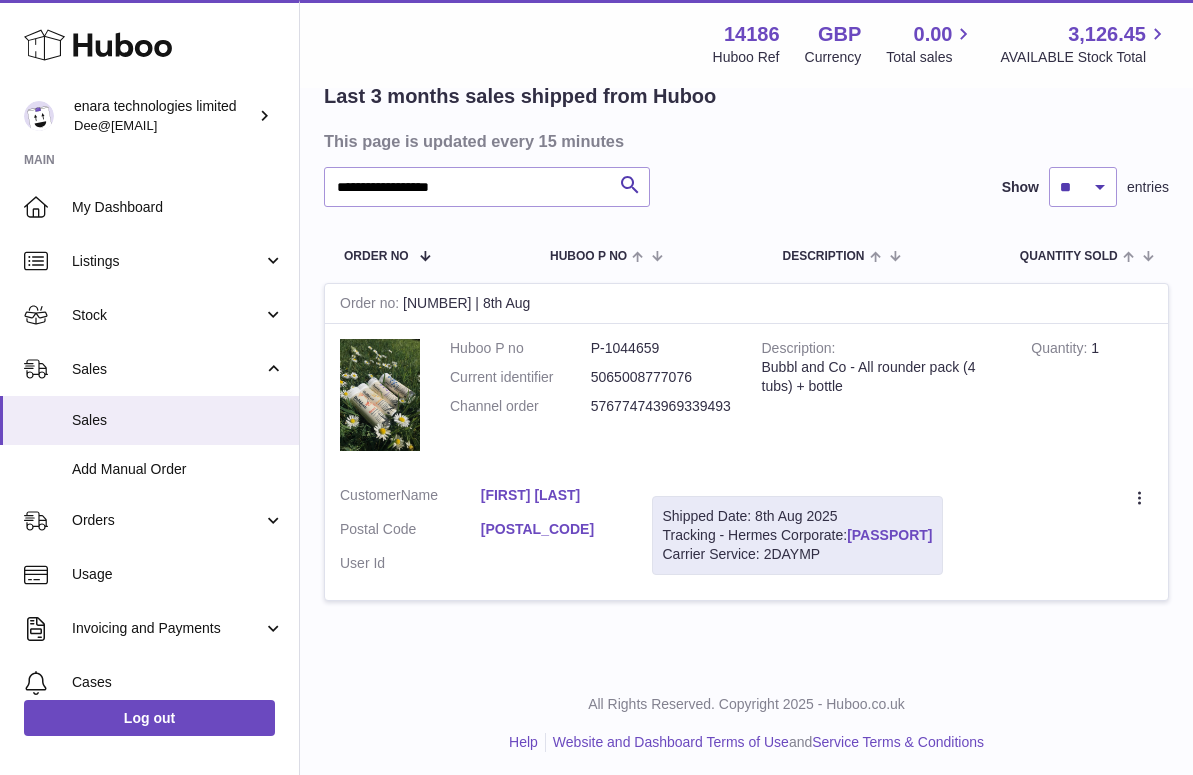 drag, startPoint x: 984, startPoint y: 531, endPoint x: 853, endPoint y: 535, distance: 131.06105 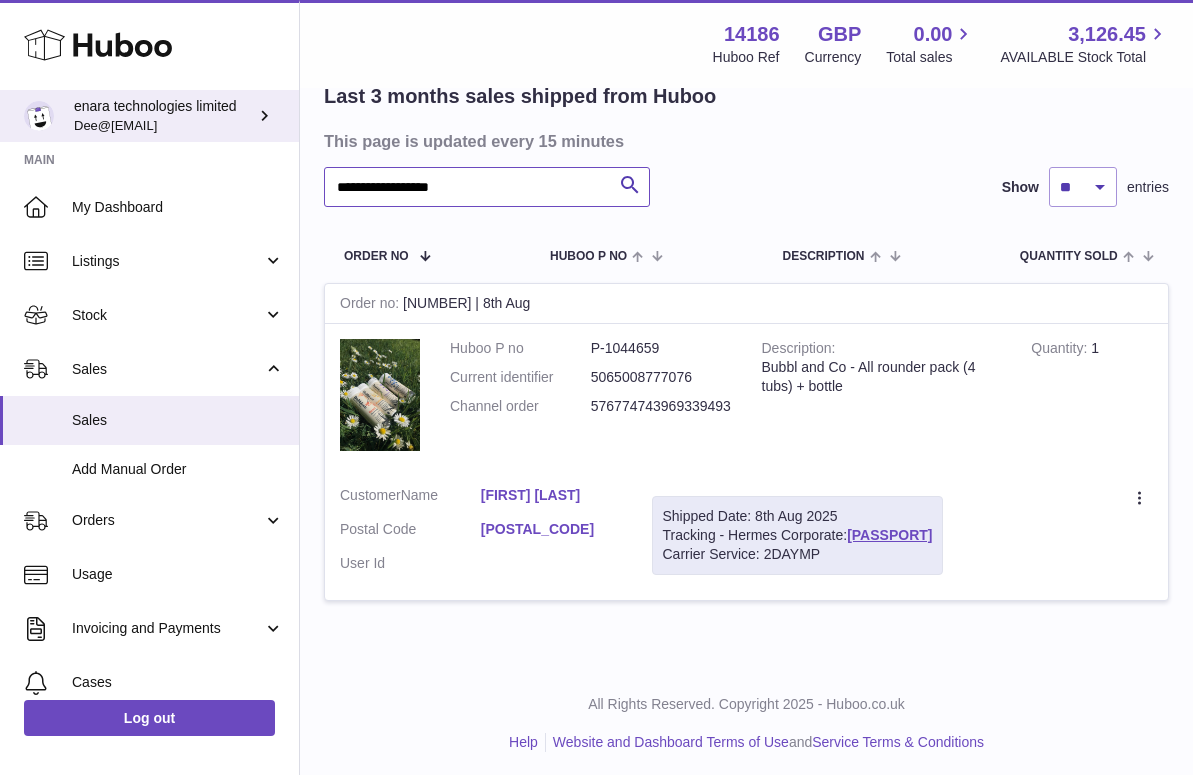 drag, startPoint x: 504, startPoint y: 188, endPoint x: 167, endPoint y: 135, distance: 341.1422 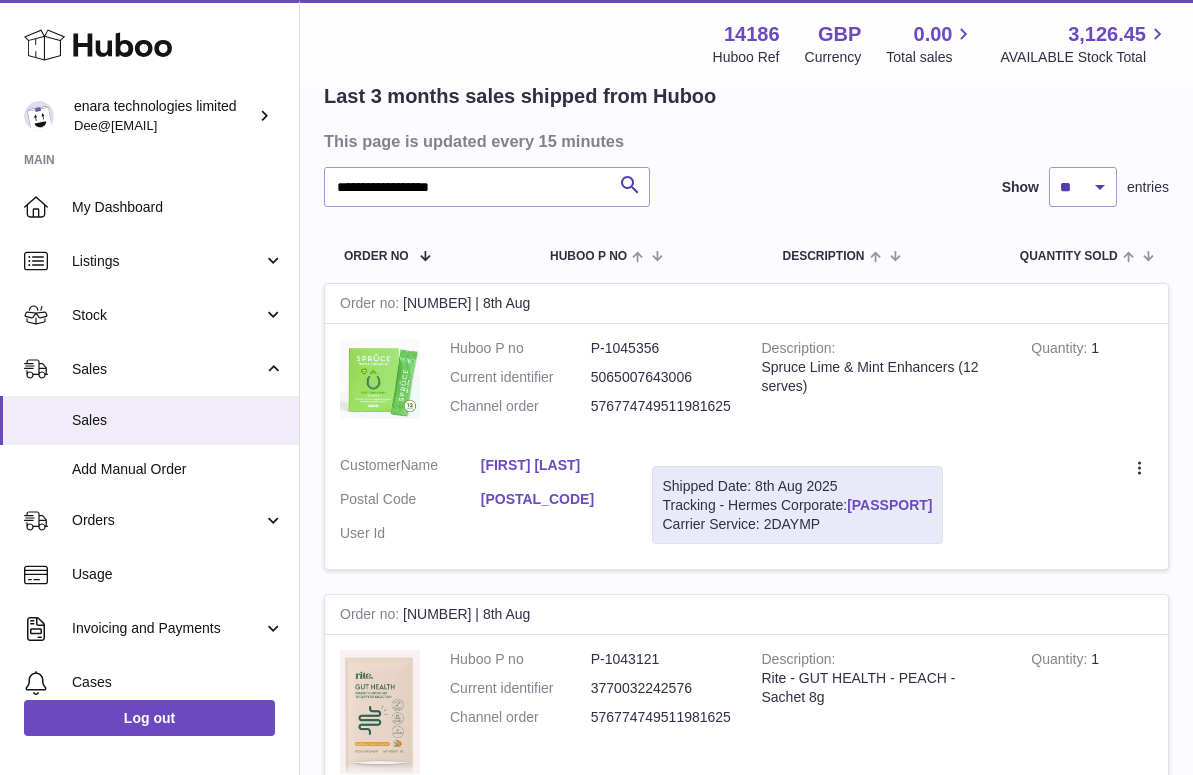 drag, startPoint x: 985, startPoint y: 495, endPoint x: 853, endPoint y: 498, distance: 132.03409 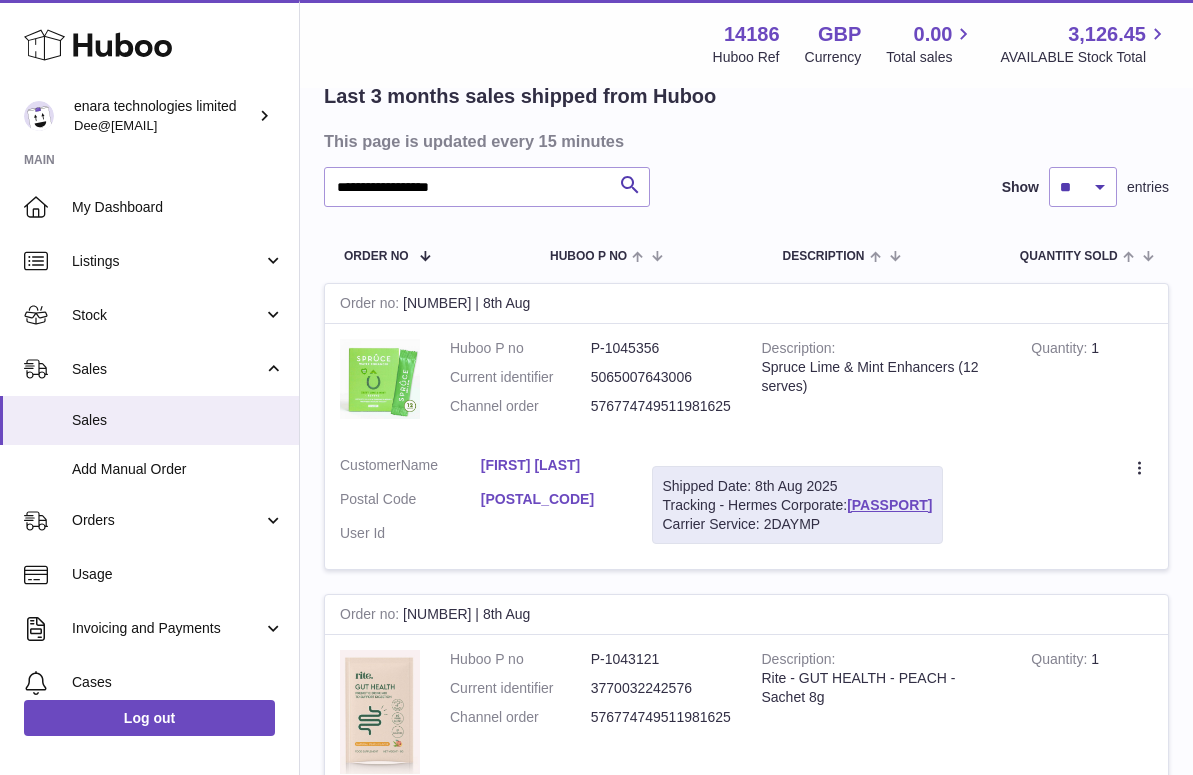 copy on "[PASSPORT]" 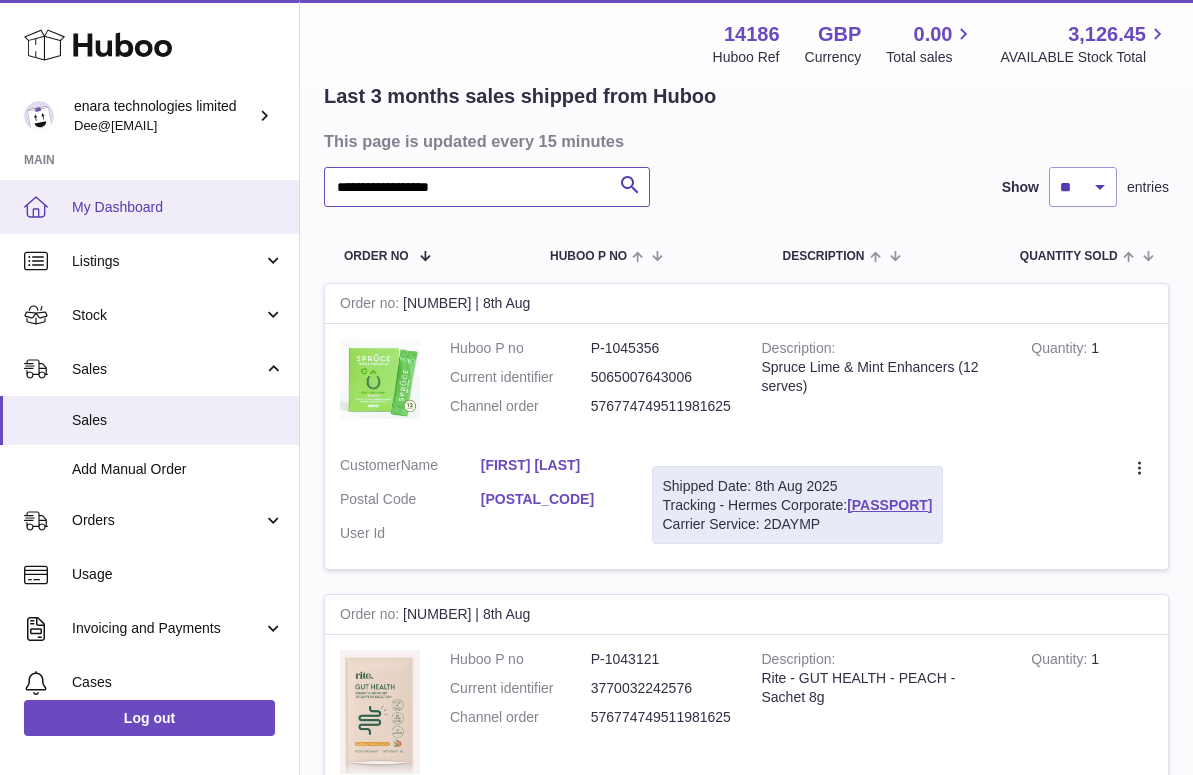 drag, startPoint x: 499, startPoint y: 180, endPoint x: 208, endPoint y: 183, distance: 291.01547 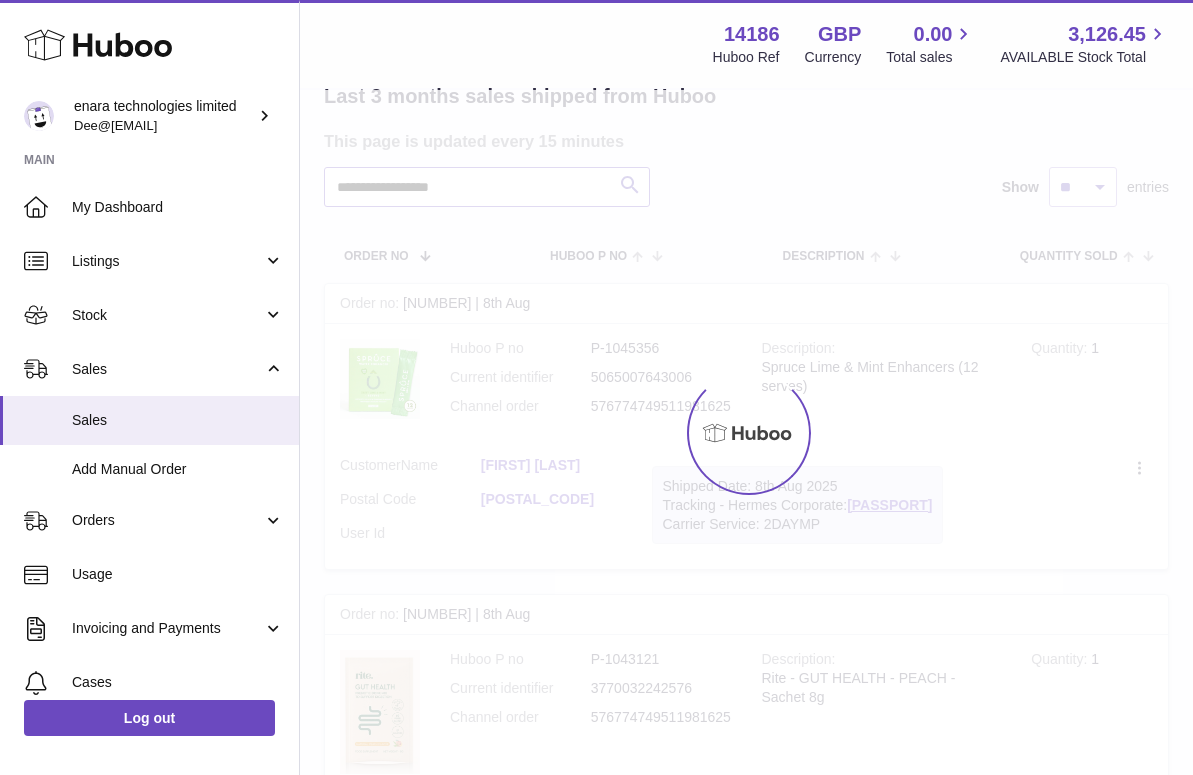 scroll, scrollTop: 128, scrollLeft: 0, axis: vertical 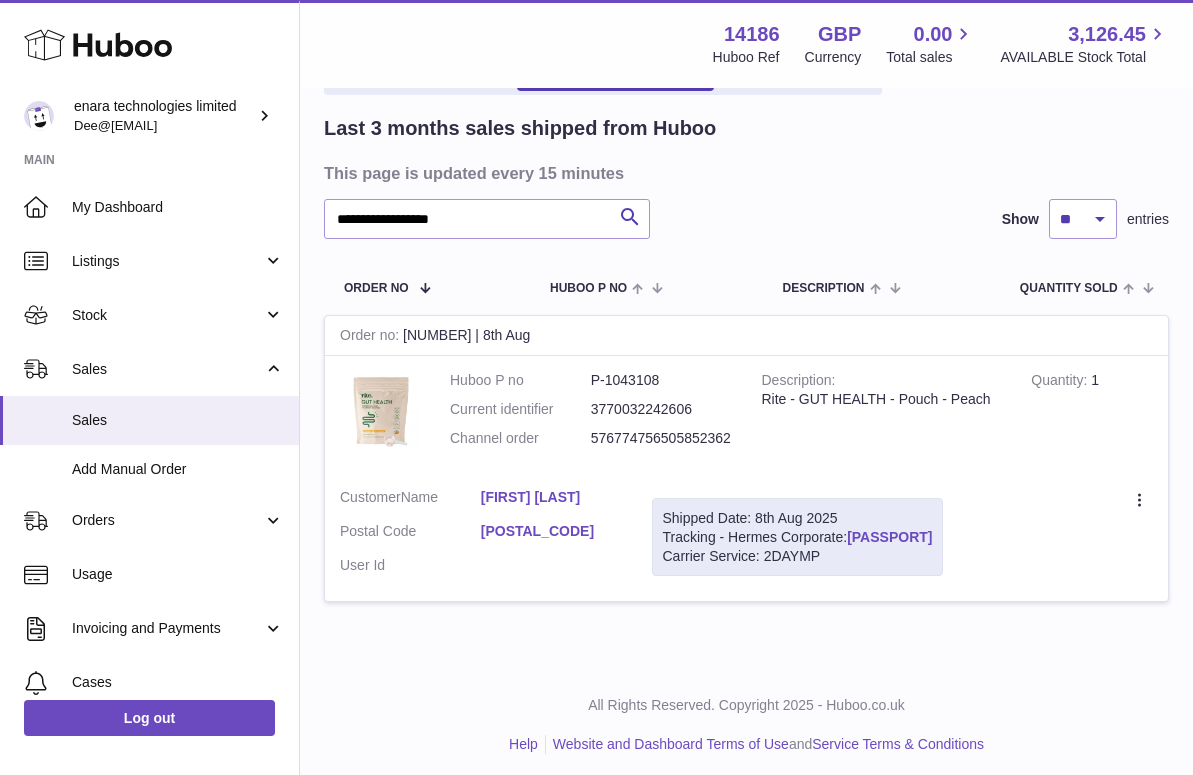 drag, startPoint x: 984, startPoint y: 534, endPoint x: 855, endPoint y: 537, distance: 129.03488 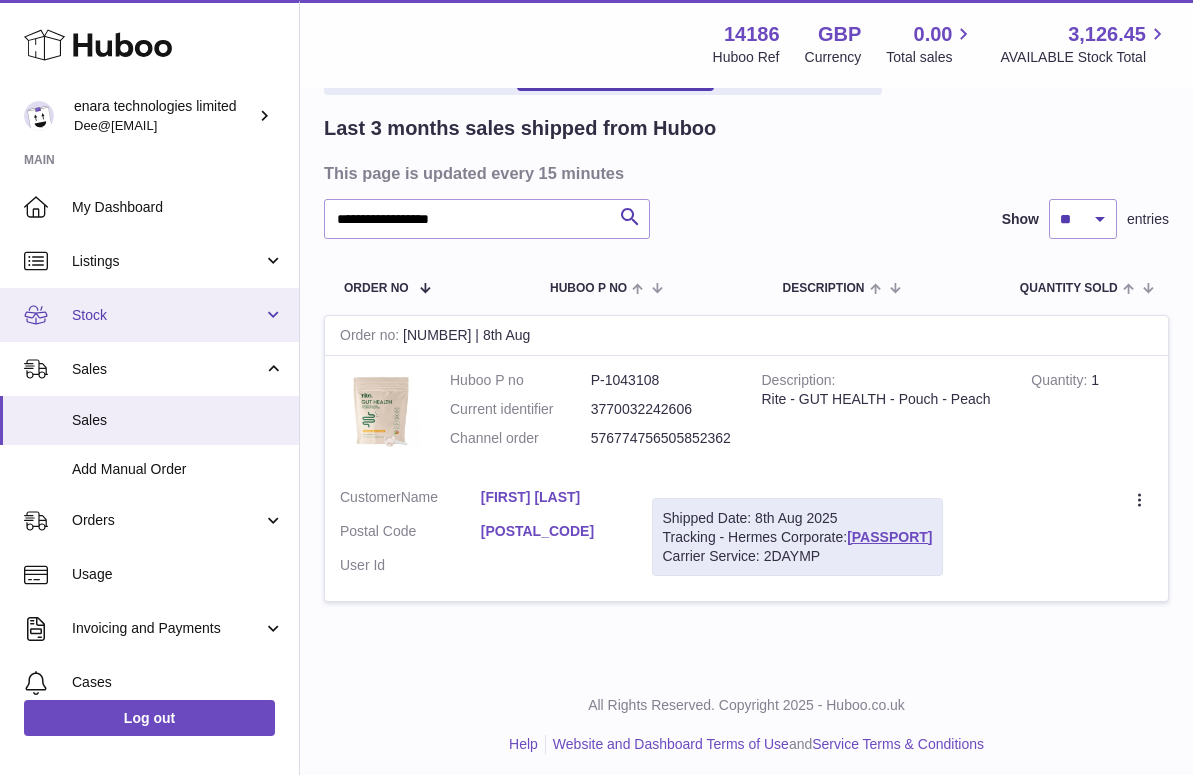 copy on "[PASSPORT]" 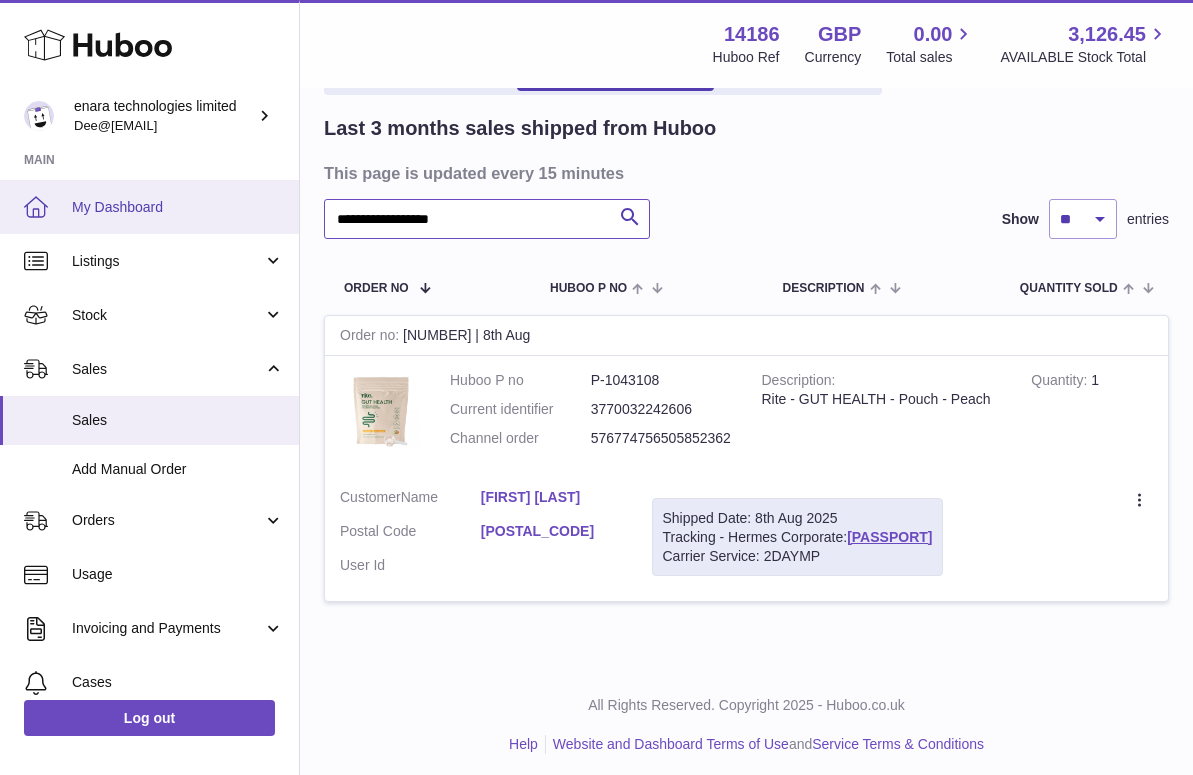 drag, startPoint x: 496, startPoint y: 222, endPoint x: 185, endPoint y: 178, distance: 314.0971 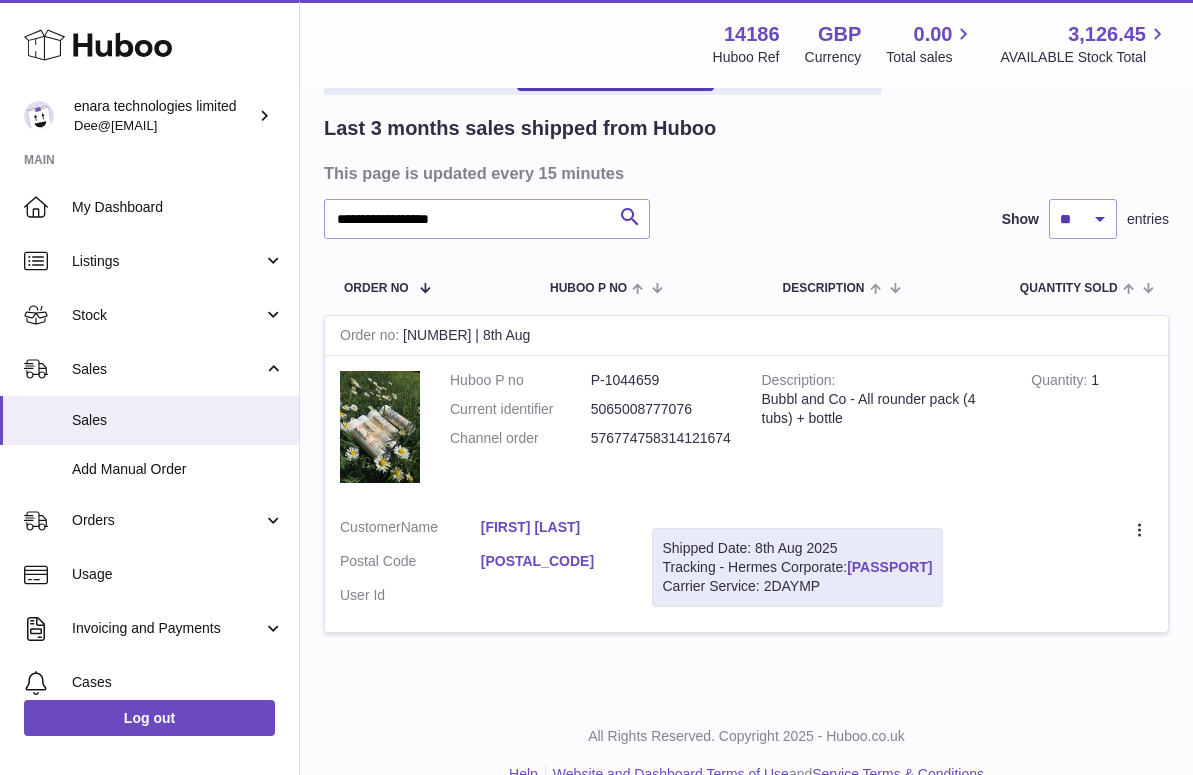 drag, startPoint x: 985, startPoint y: 562, endPoint x: 856, endPoint y: 561, distance: 129.00388 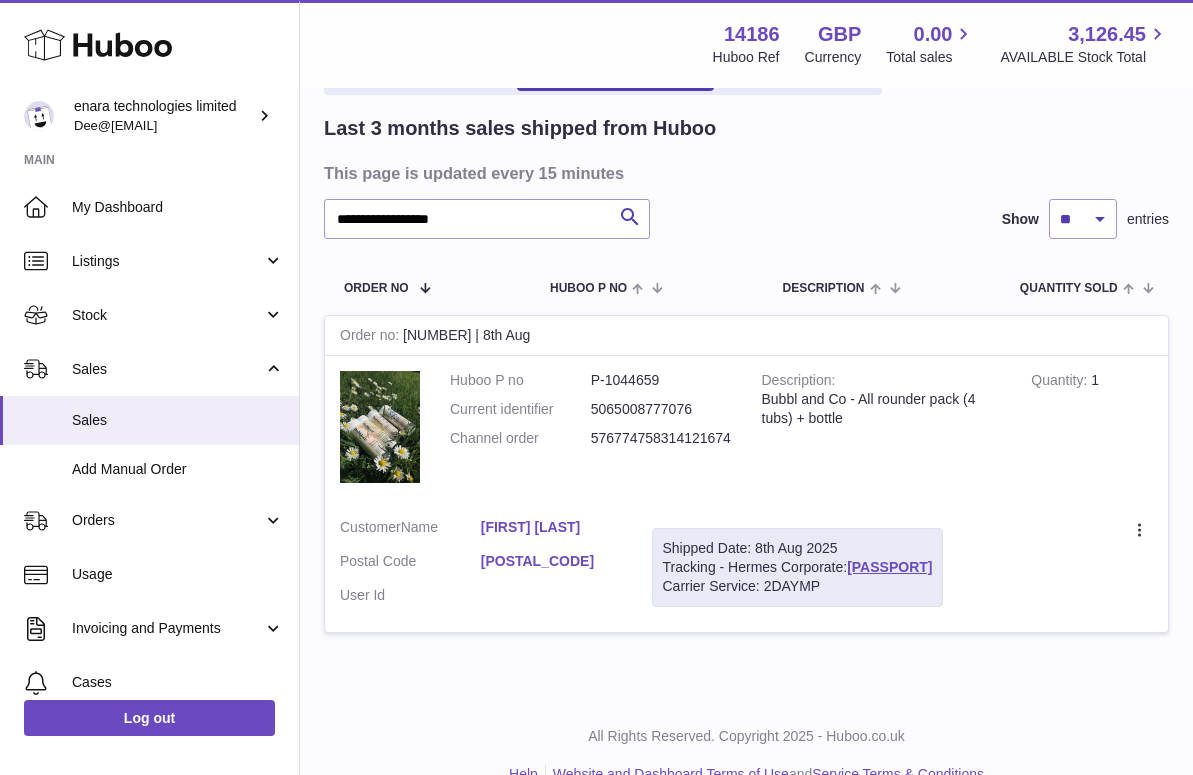 copy on "[PASSPORT]" 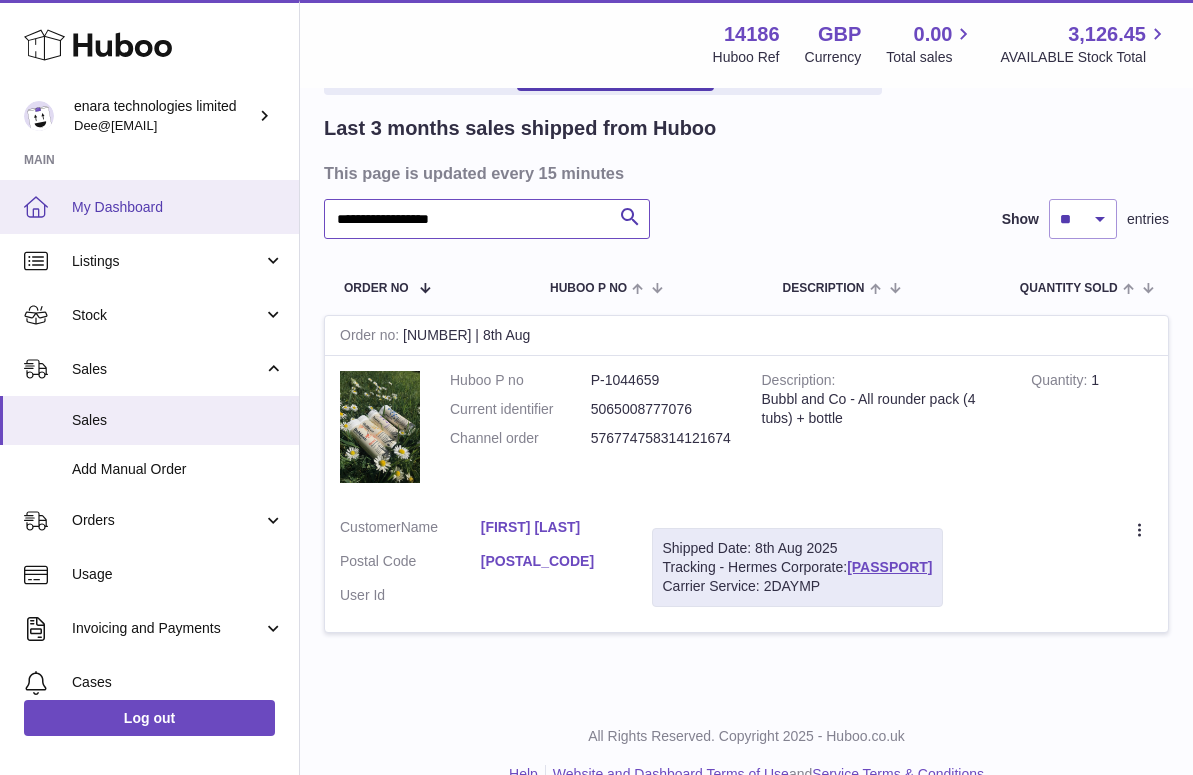 drag, startPoint x: 519, startPoint y: 221, endPoint x: 161, endPoint y: 193, distance: 359.0933 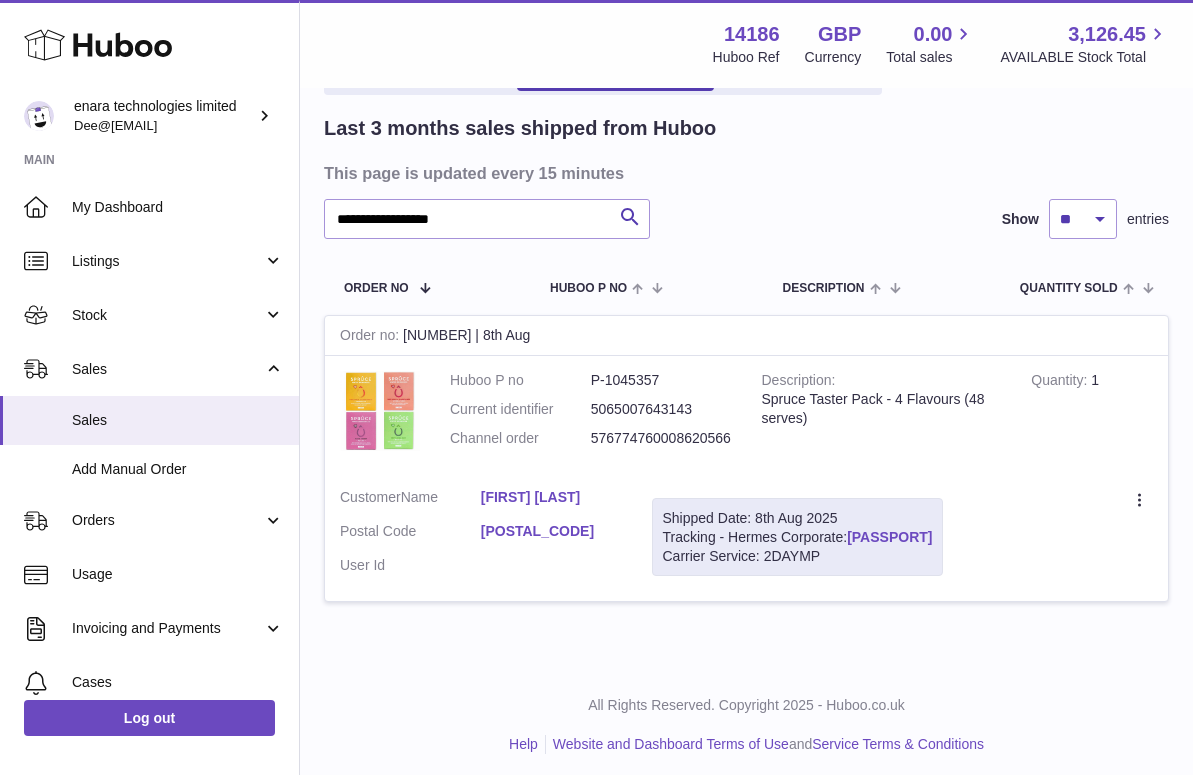 drag, startPoint x: 986, startPoint y: 528, endPoint x: 855, endPoint y: 534, distance: 131.13733 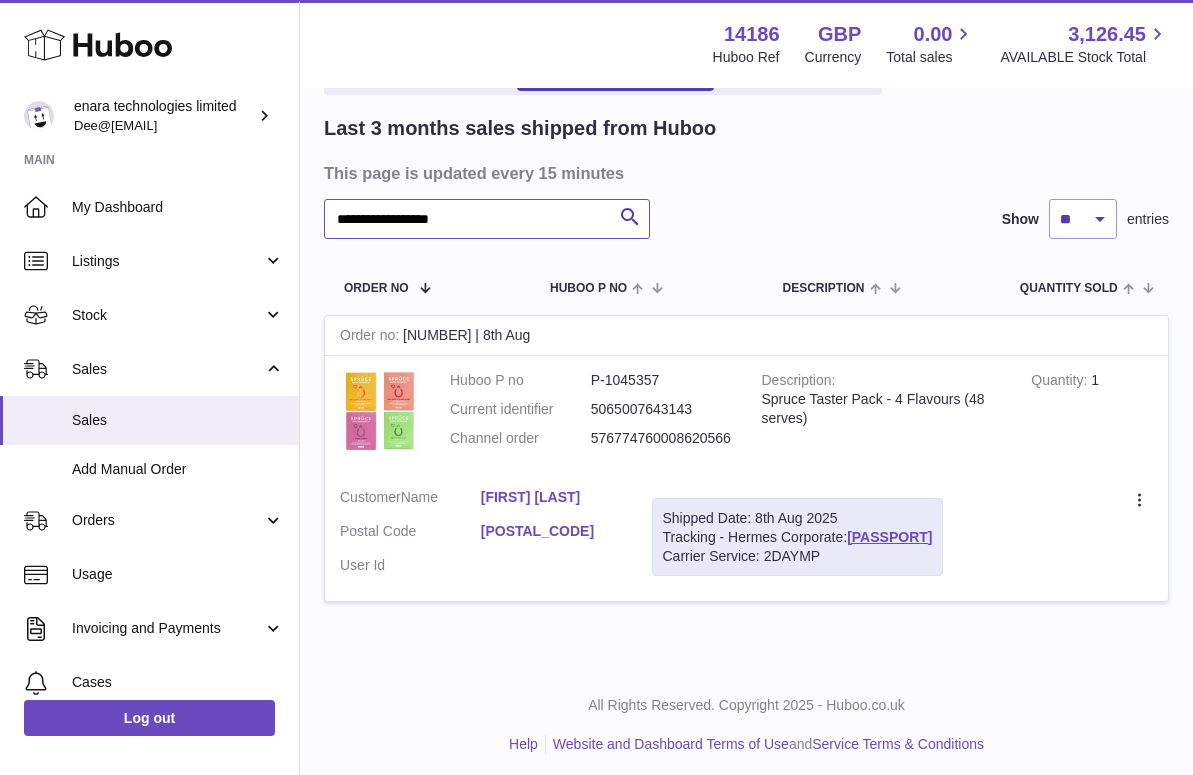drag, startPoint x: 497, startPoint y: 224, endPoint x: -10, endPoint y: 216, distance: 507.0631 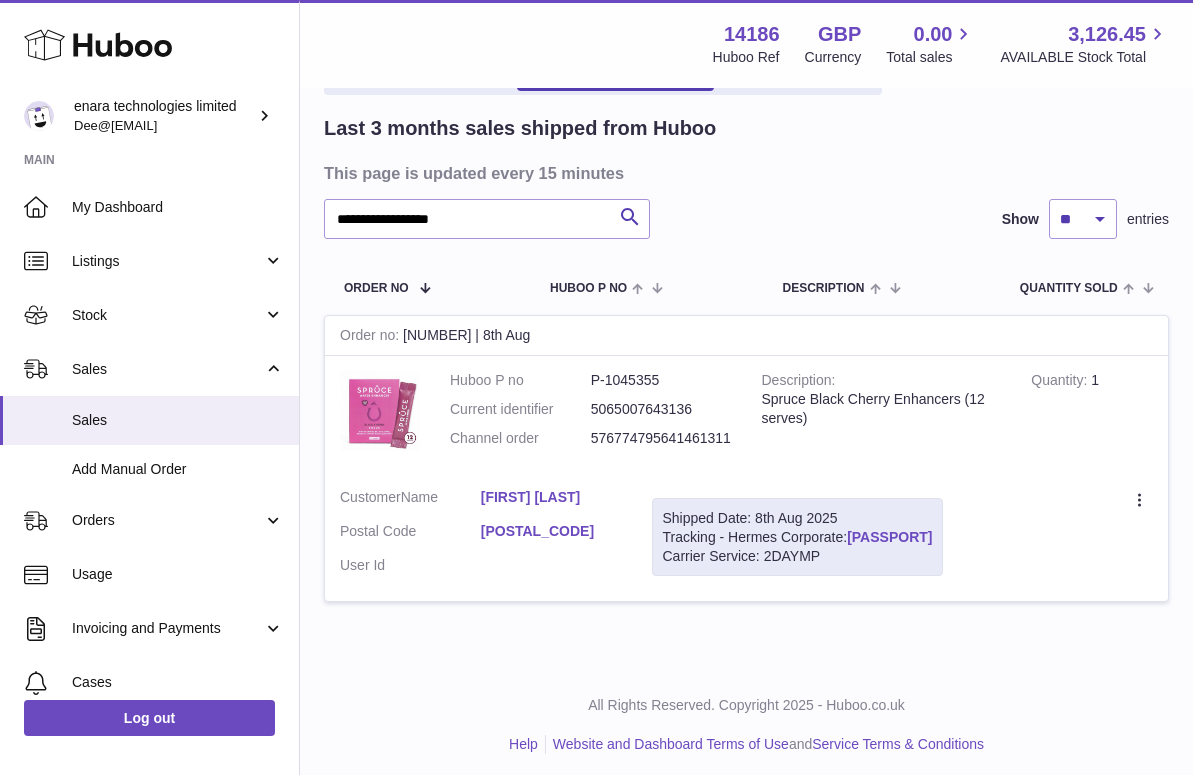 drag, startPoint x: 988, startPoint y: 527, endPoint x: 852, endPoint y: 530, distance: 136.03308 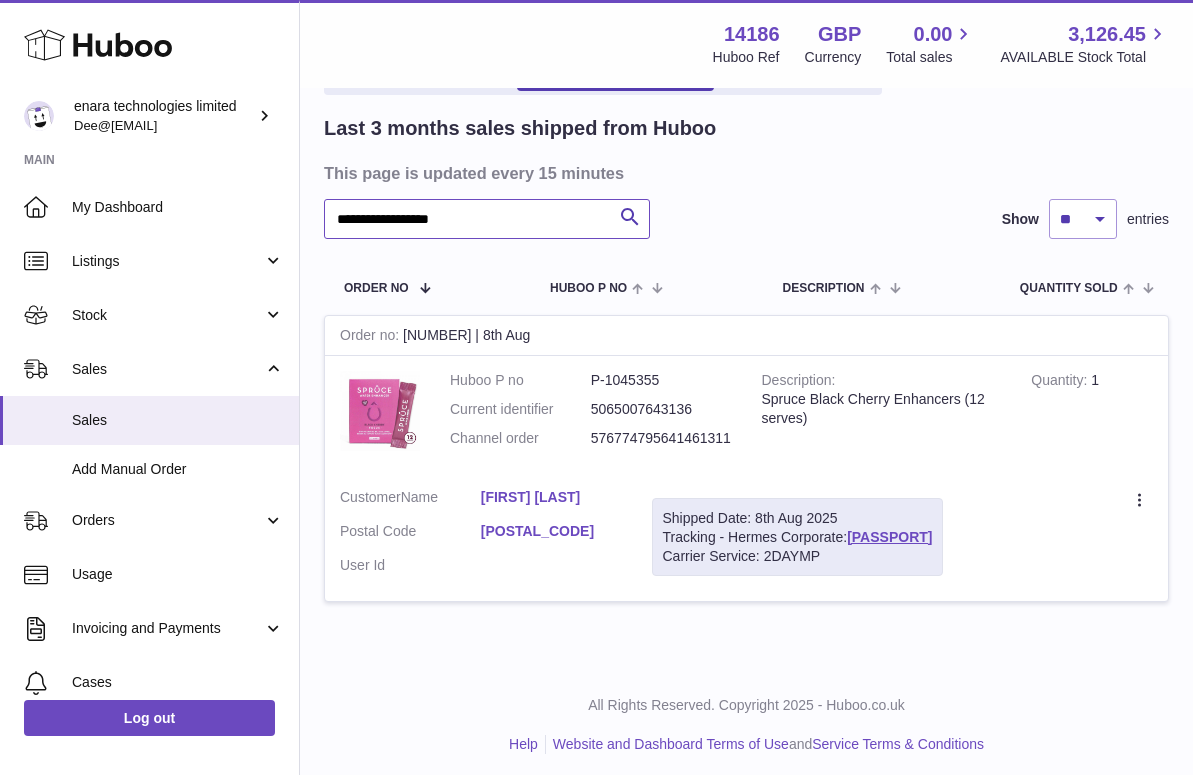 drag, startPoint x: 478, startPoint y: 217, endPoint x: 46, endPoint y: 164, distance: 435.239 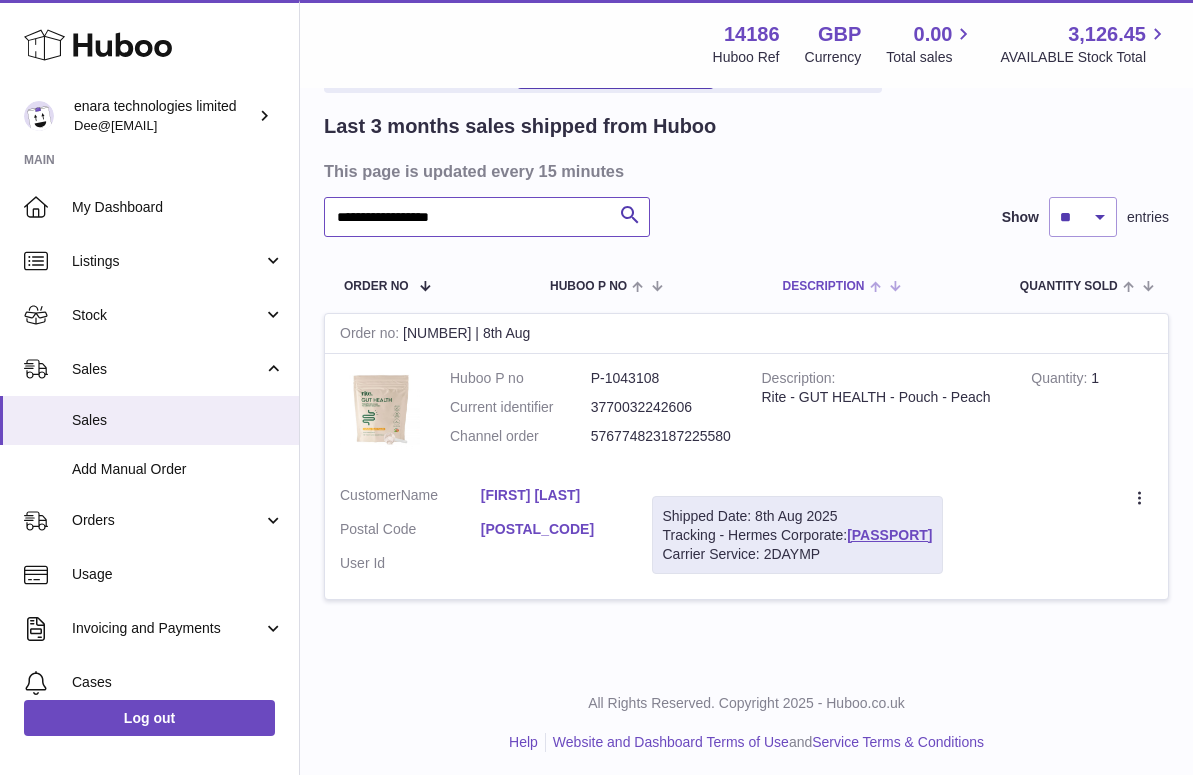 scroll, scrollTop: 128, scrollLeft: 0, axis: vertical 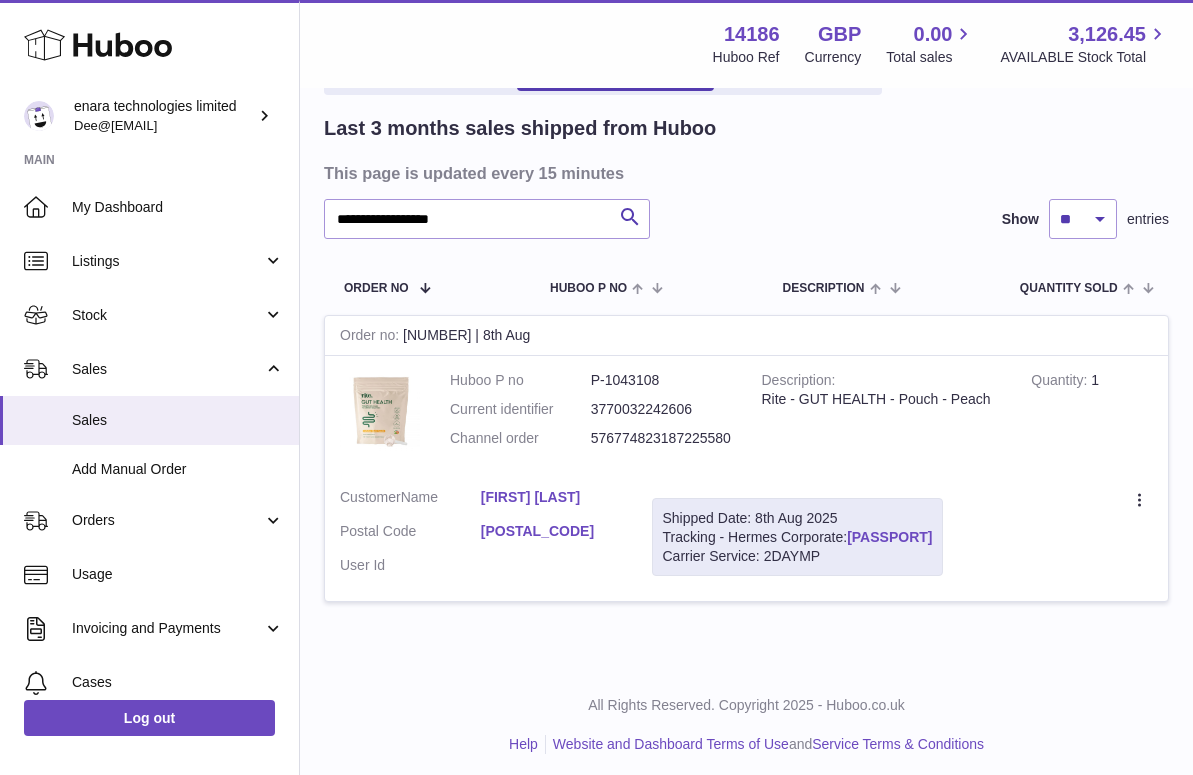 drag, startPoint x: 984, startPoint y: 528, endPoint x: 853, endPoint y: 533, distance: 131.09538 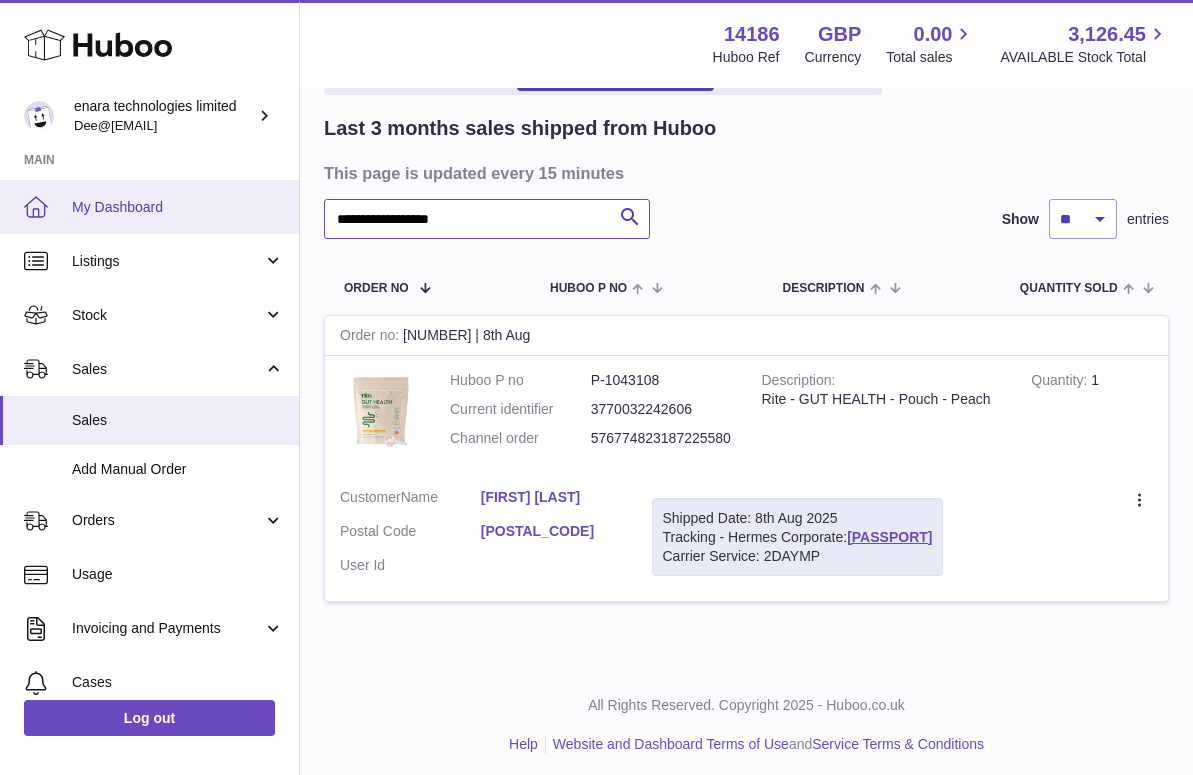 drag, startPoint x: 491, startPoint y: 224, endPoint x: 224, endPoint y: 194, distance: 268.6801 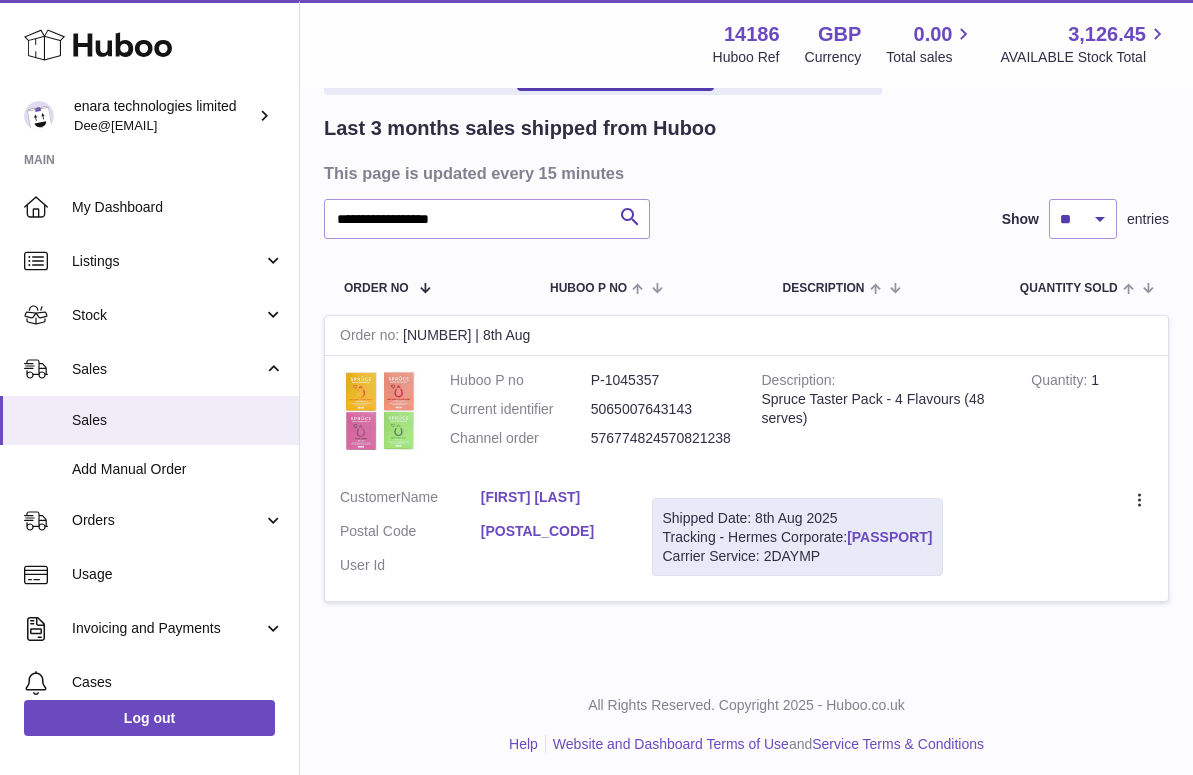 drag, startPoint x: 987, startPoint y: 529, endPoint x: 851, endPoint y: 536, distance: 136.18002 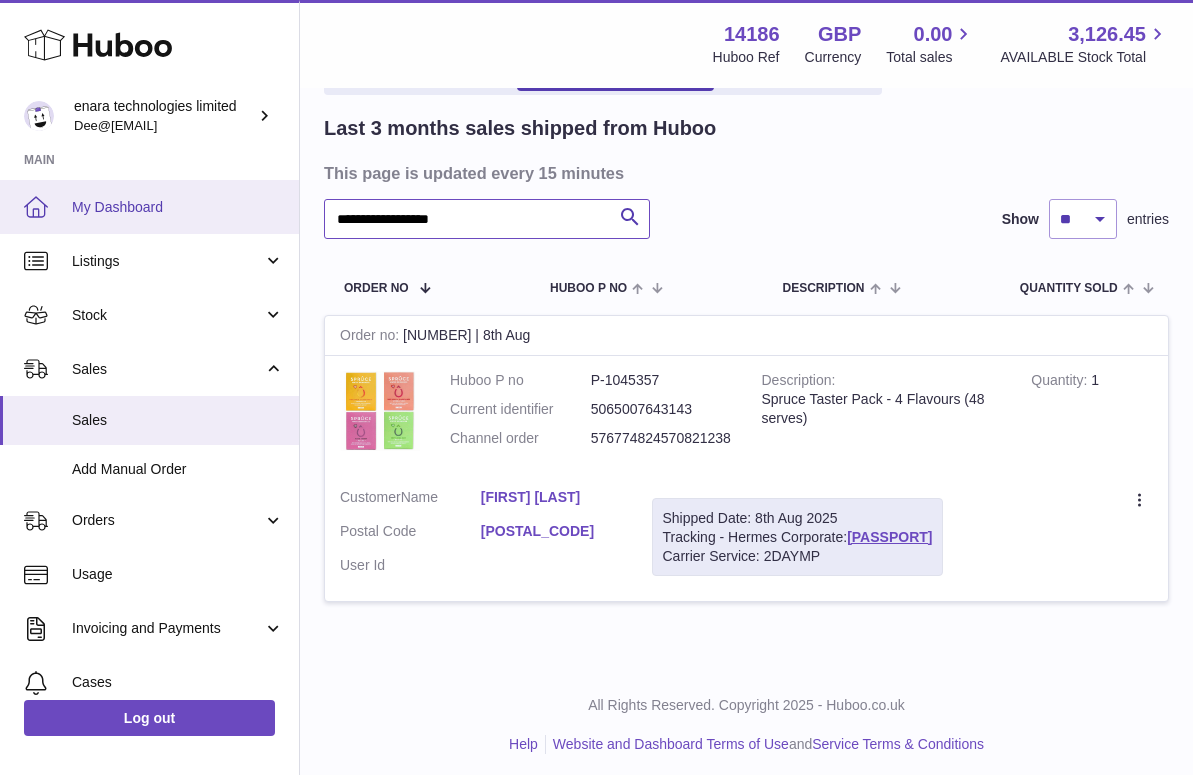 drag, startPoint x: 500, startPoint y: 220, endPoint x: 154, endPoint y: 210, distance: 346.14447 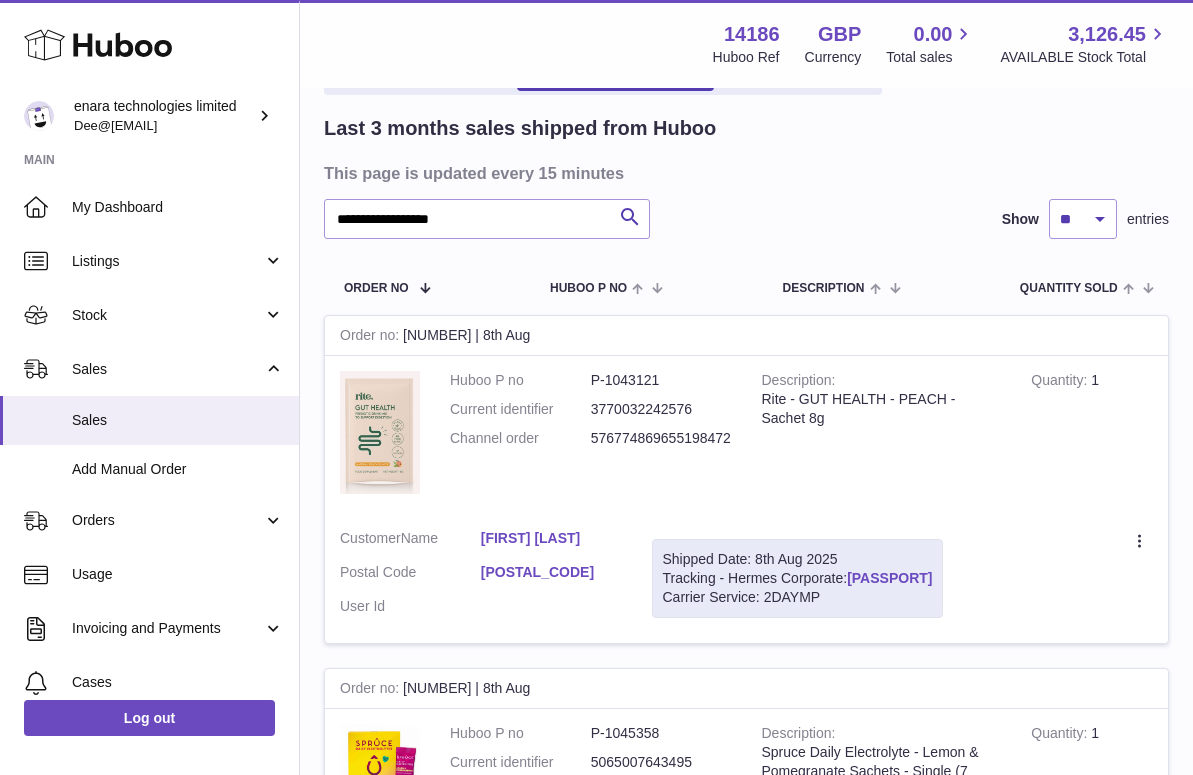 drag, startPoint x: 984, startPoint y: 573, endPoint x: 853, endPoint y: 578, distance: 131.09538 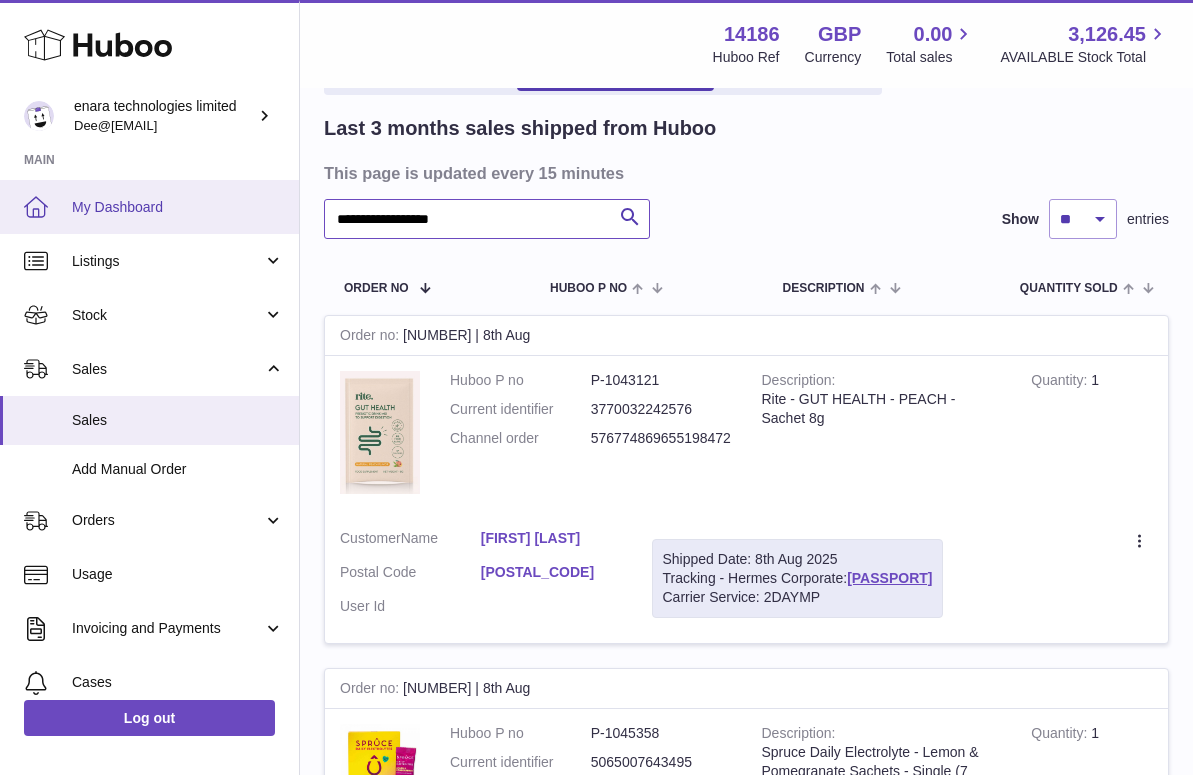 drag, startPoint x: 517, startPoint y: 220, endPoint x: 160, endPoint y: 214, distance: 357.0504 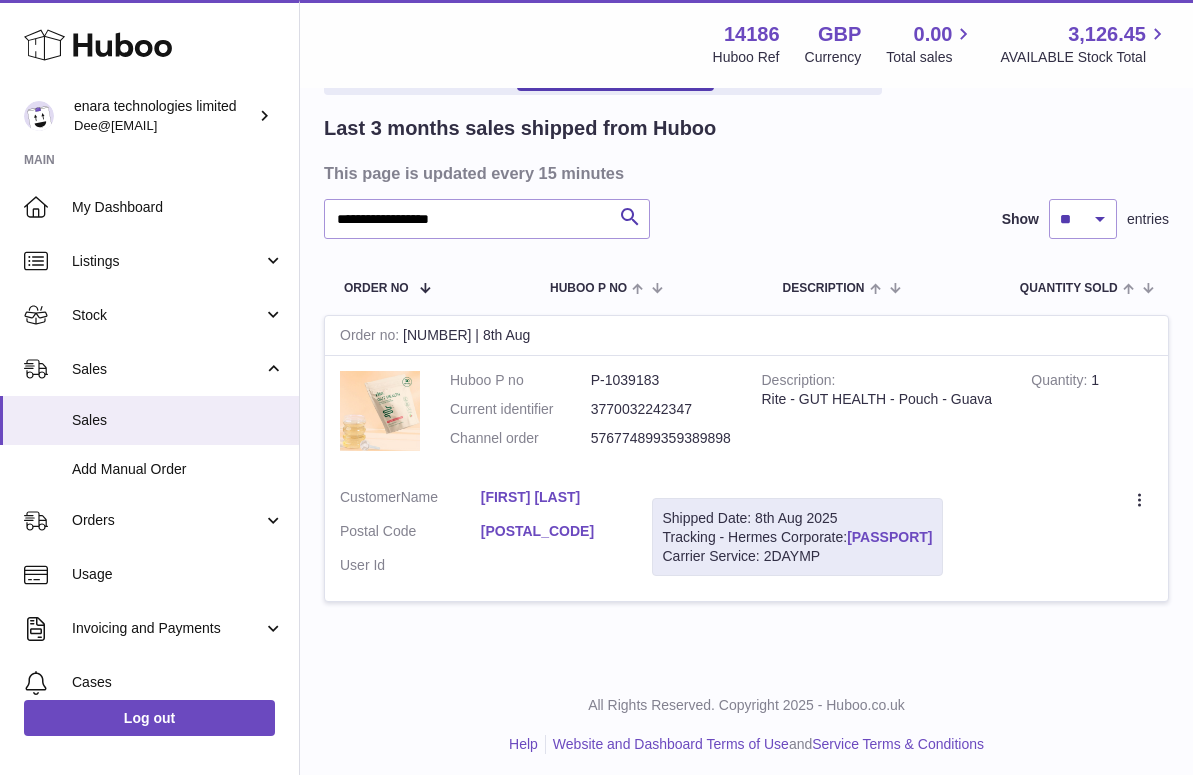 drag, startPoint x: 986, startPoint y: 529, endPoint x: 852, endPoint y: 530, distance: 134.00374 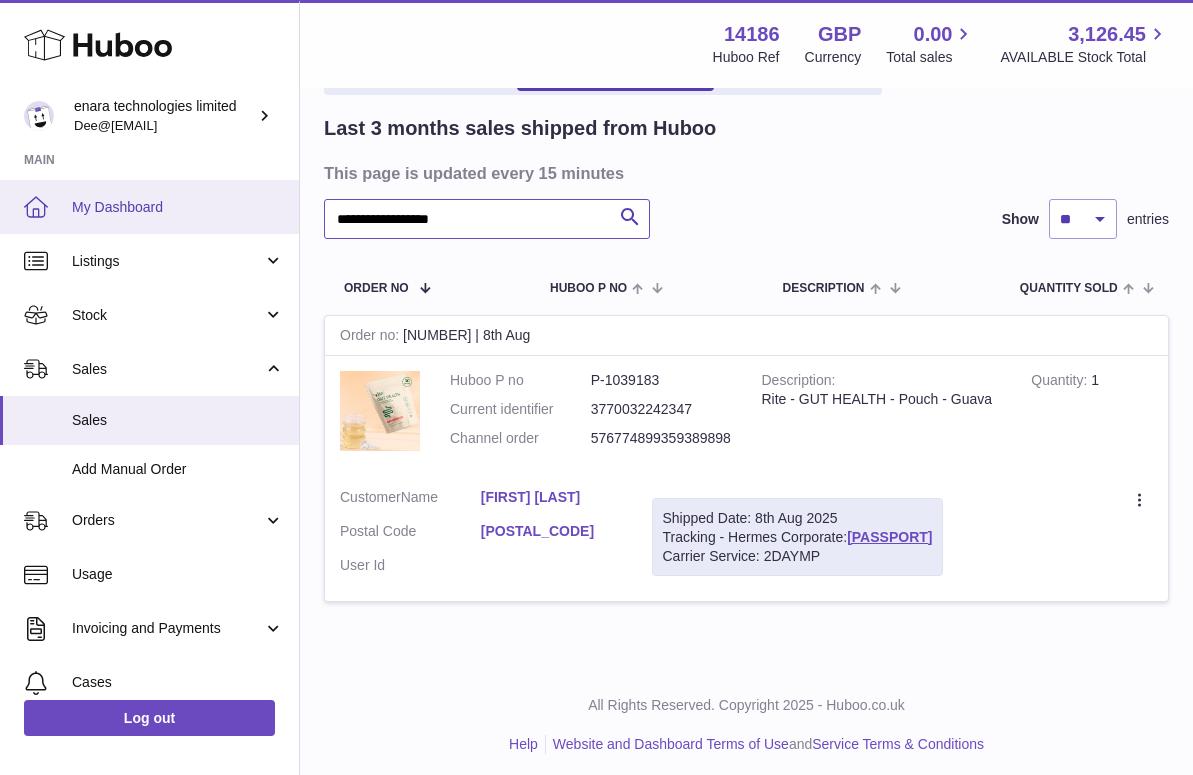 drag, startPoint x: 488, startPoint y: 223, endPoint x: 36, endPoint y: 183, distance: 453.76645 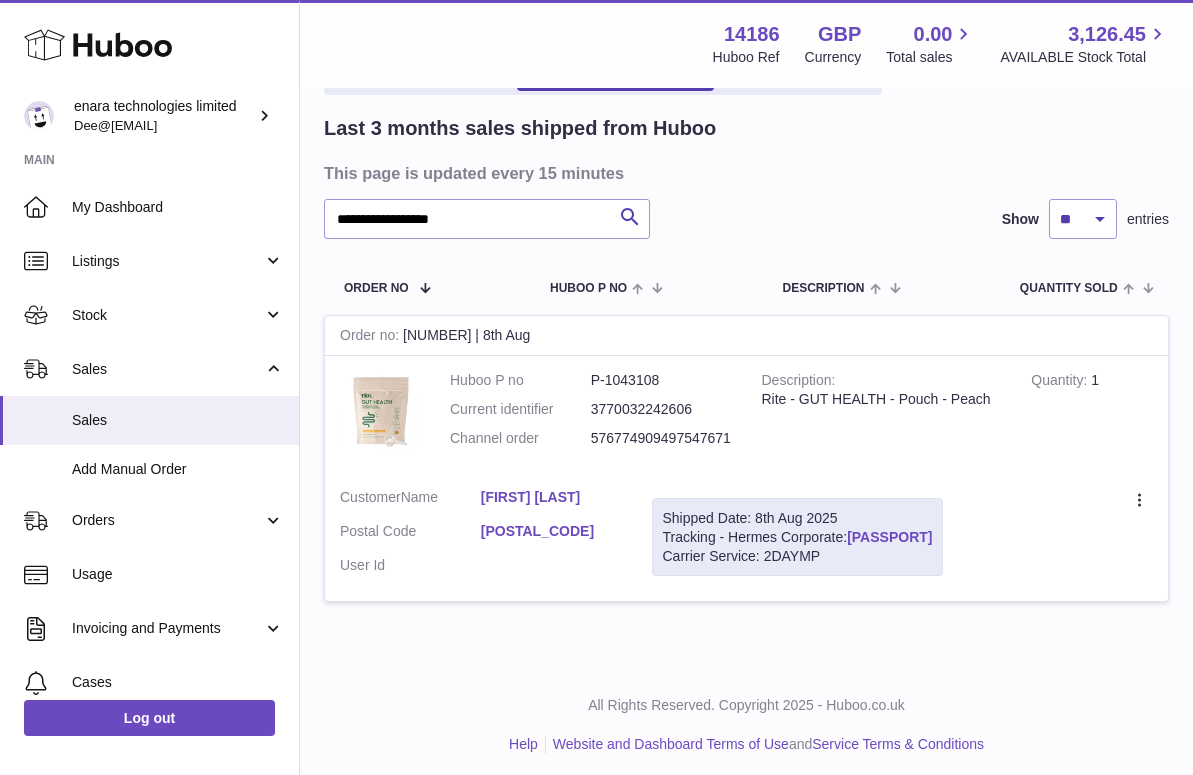 drag, startPoint x: 983, startPoint y: 531, endPoint x: 853, endPoint y: 534, distance: 130.0346 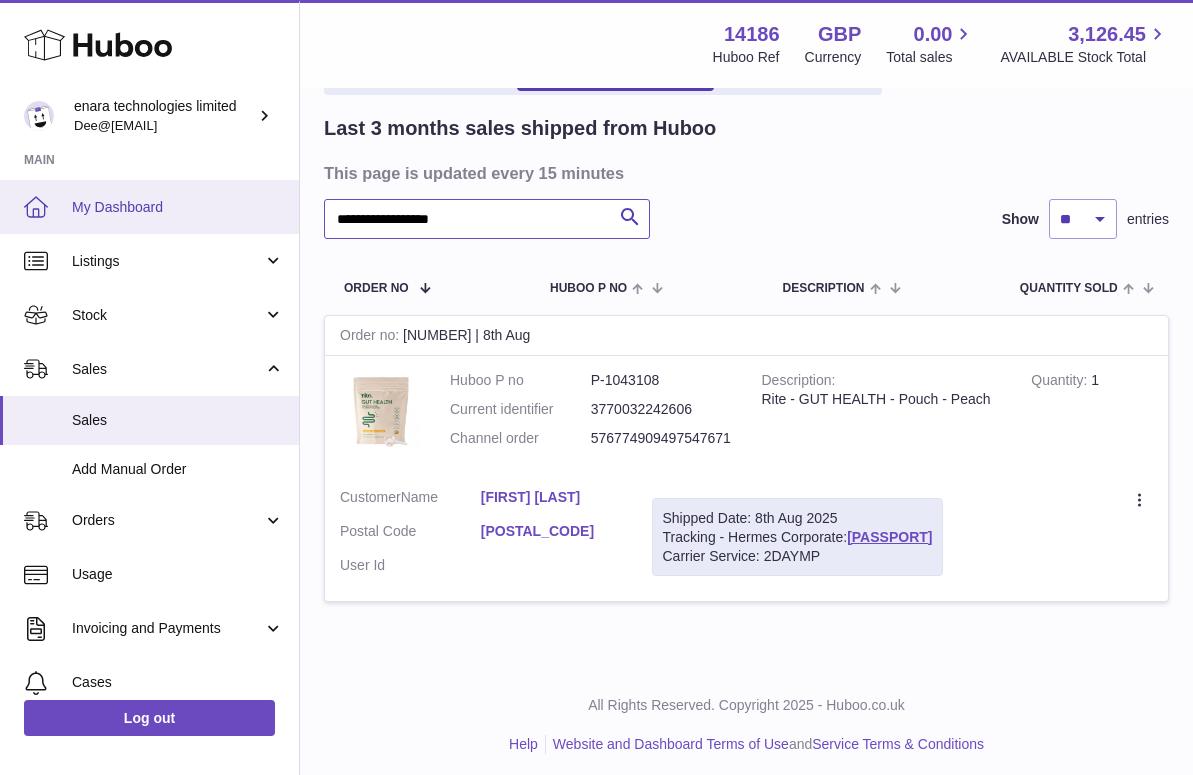 drag, startPoint x: 508, startPoint y: 218, endPoint x: 47, endPoint y: 179, distance: 462.64673 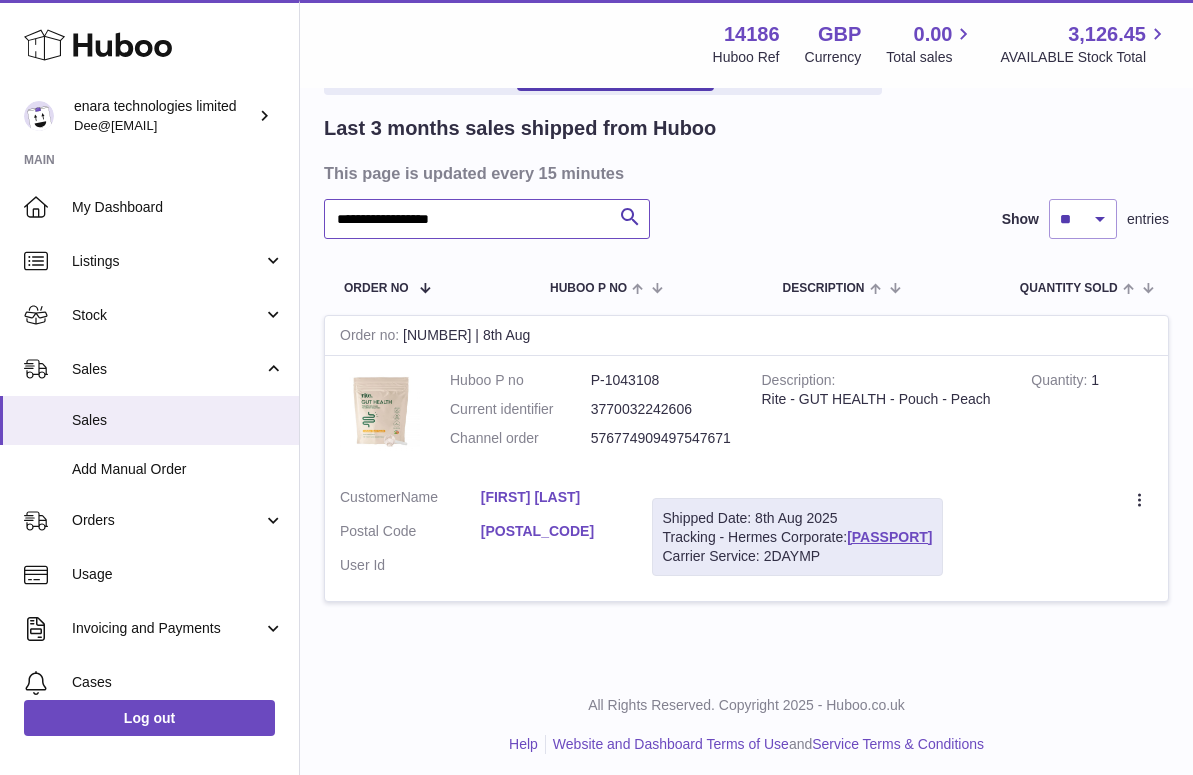 paste 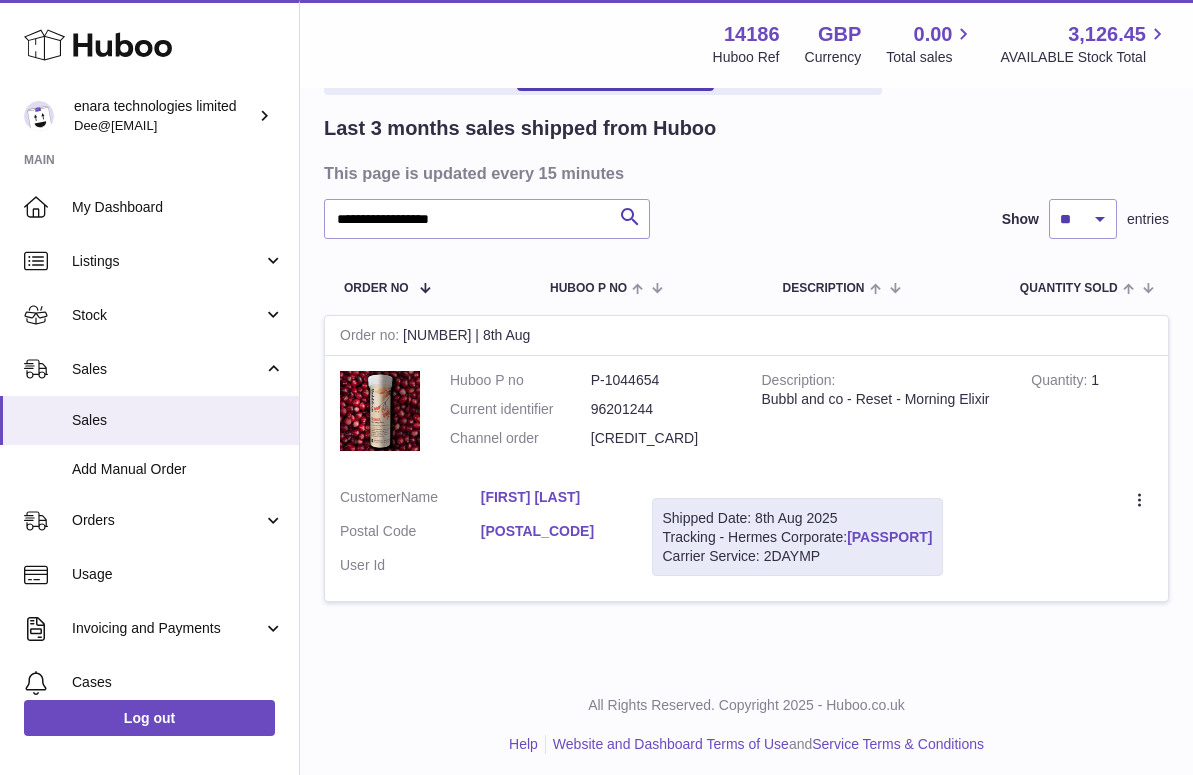 drag, startPoint x: 983, startPoint y: 533, endPoint x: 853, endPoint y: 534, distance: 130.00385 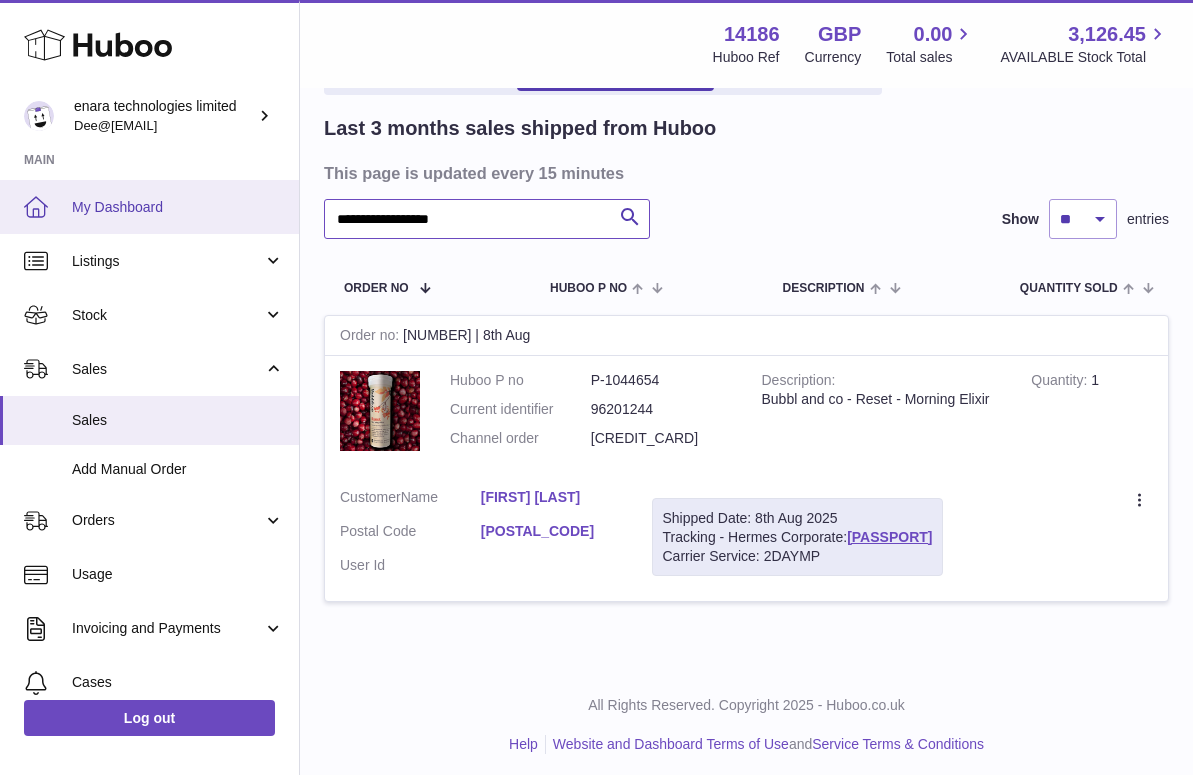 drag, startPoint x: 498, startPoint y: 220, endPoint x: 34, endPoint y: 178, distance: 465.89697 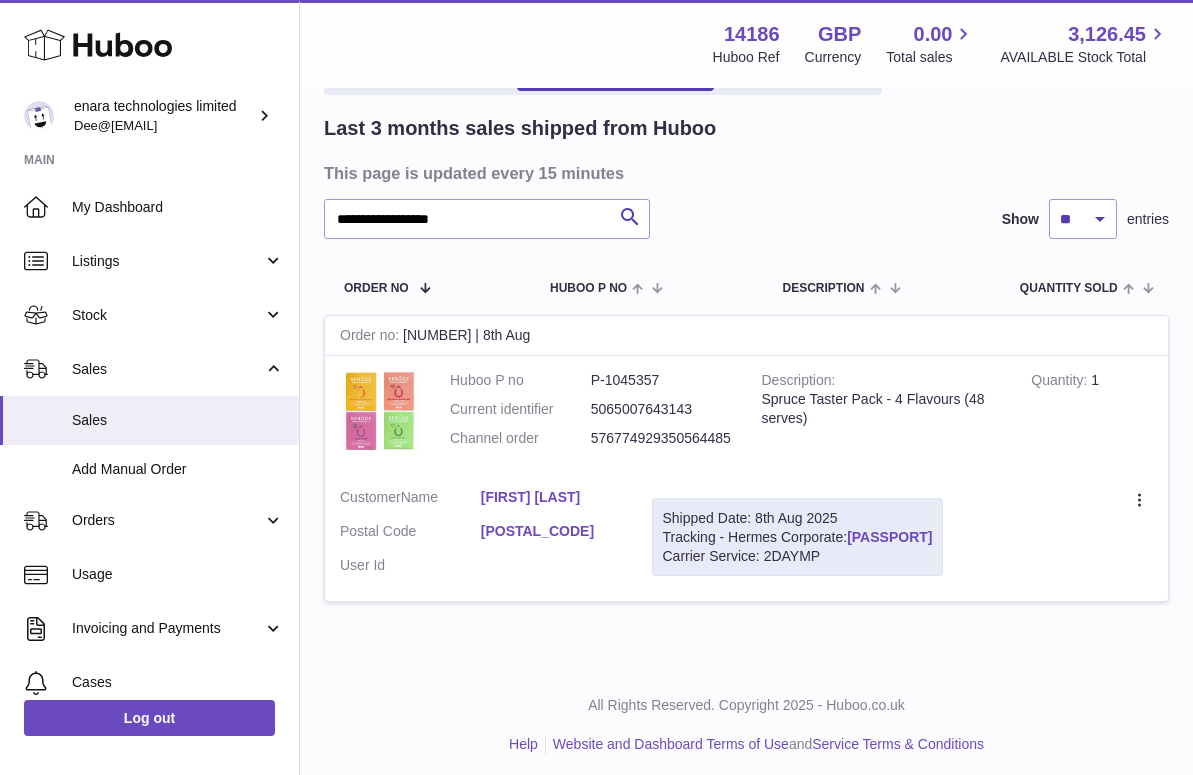 drag, startPoint x: 984, startPoint y: 529, endPoint x: 854, endPoint y: 530, distance: 130.00385 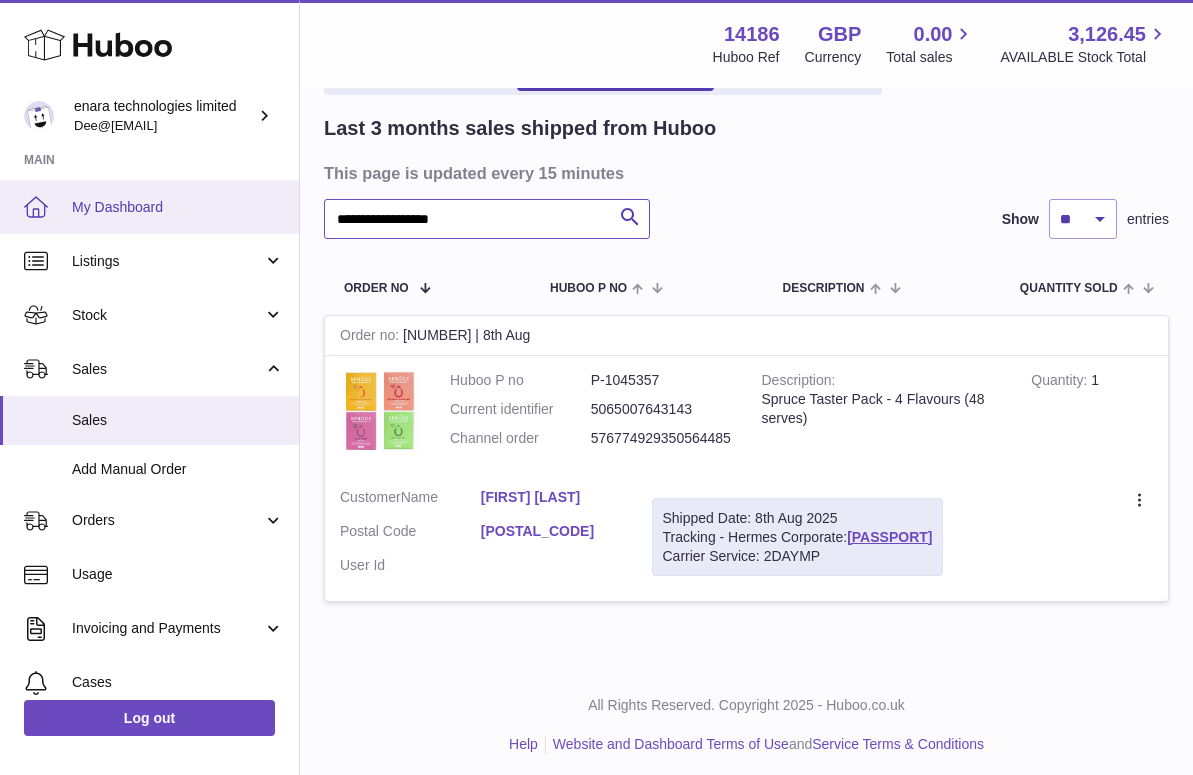 drag, startPoint x: 496, startPoint y: 220, endPoint x: 179, endPoint y: 211, distance: 317.12775 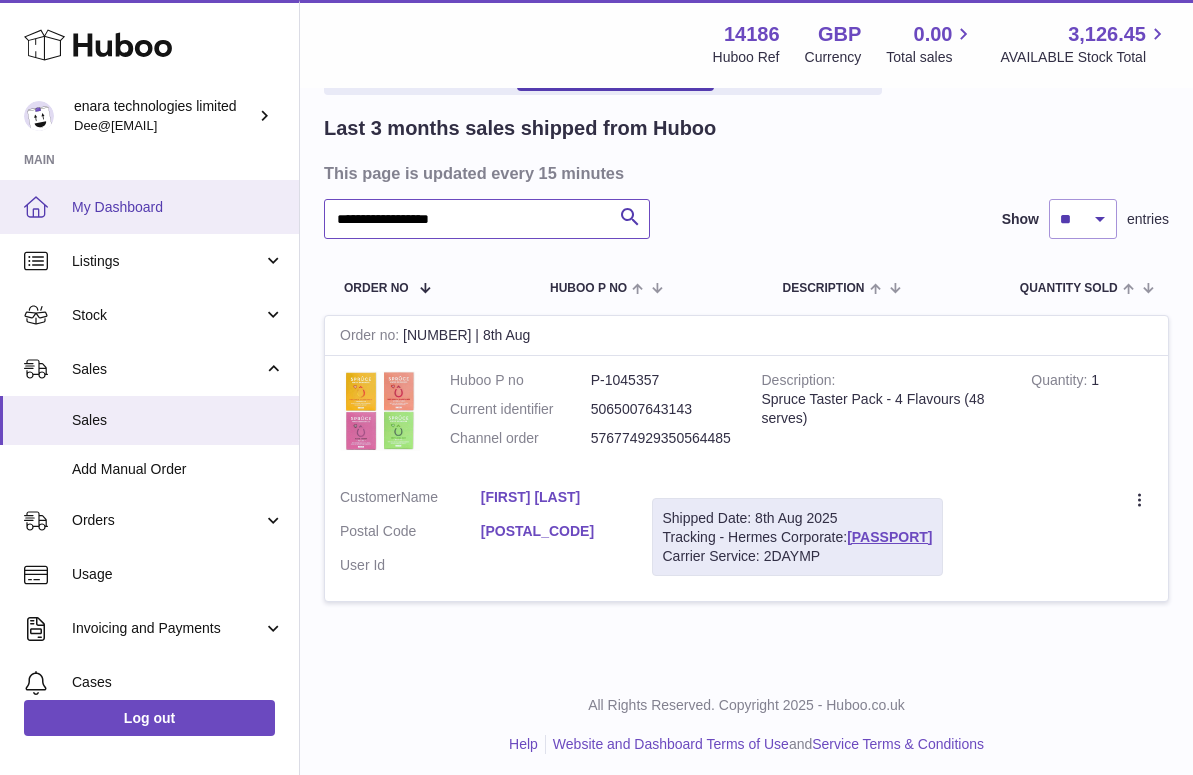 paste 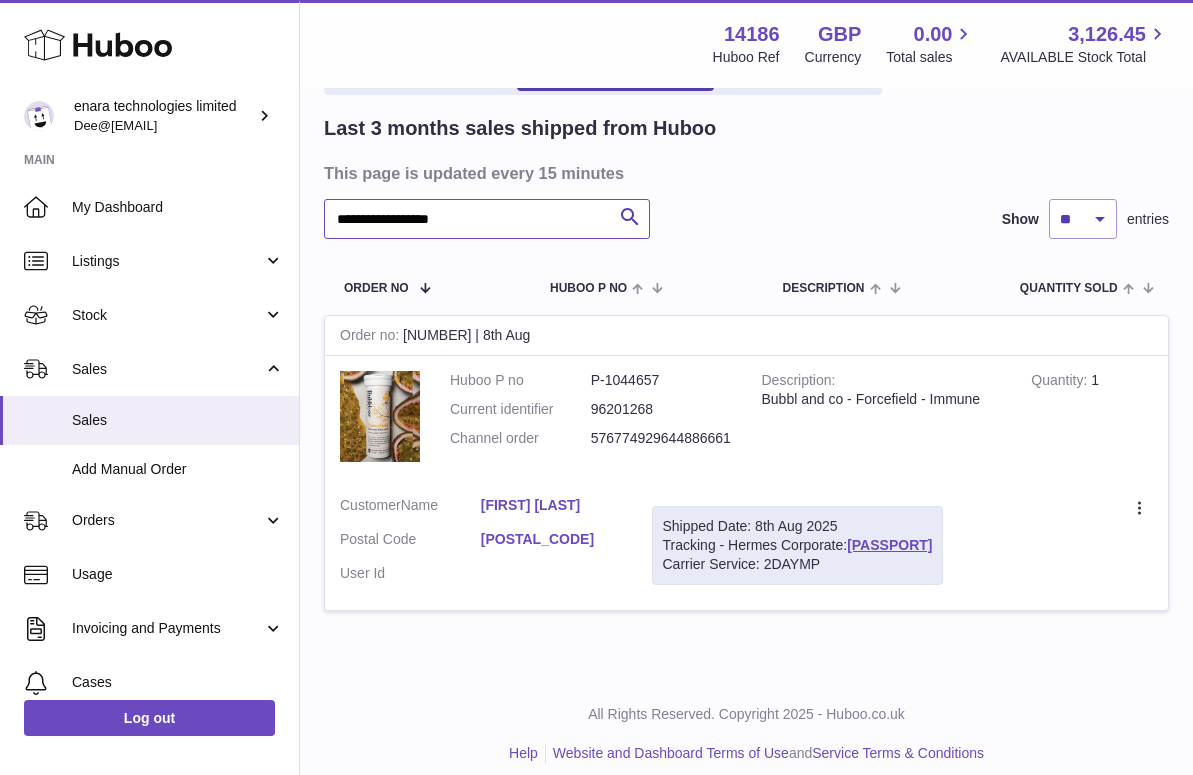 type on "**********" 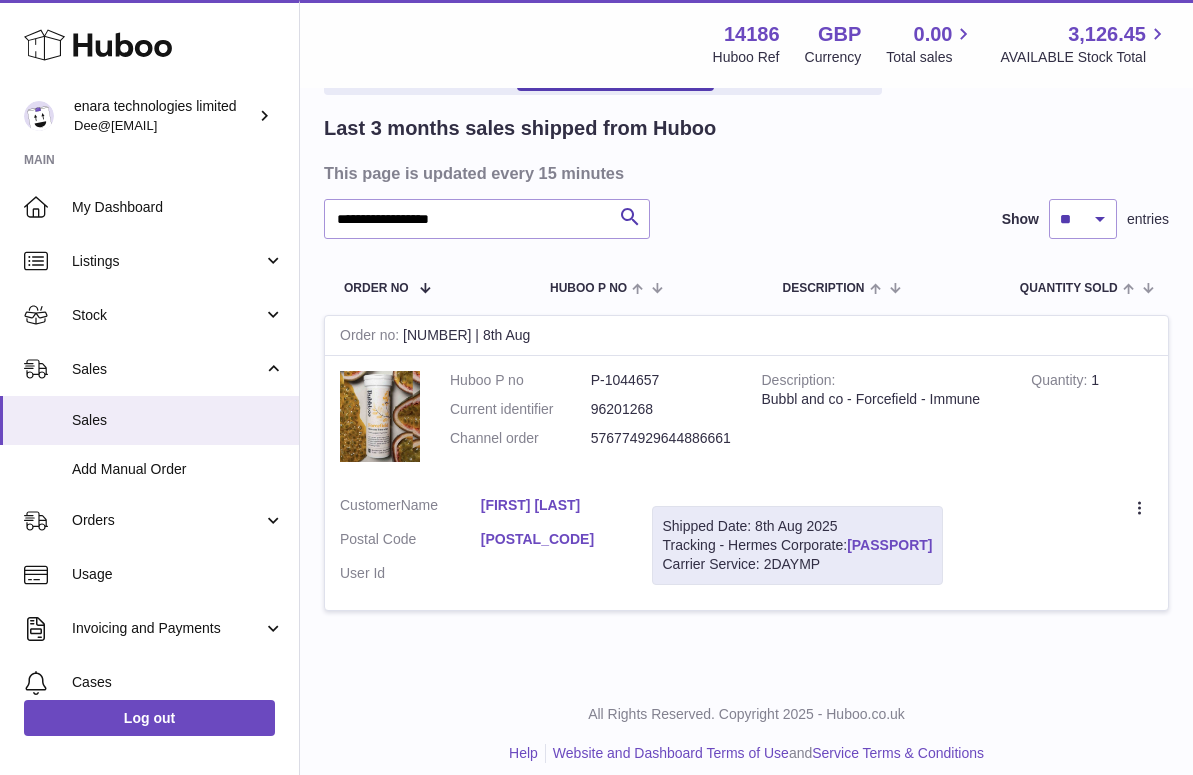 drag, startPoint x: 985, startPoint y: 538, endPoint x: 855, endPoint y: 538, distance: 130 